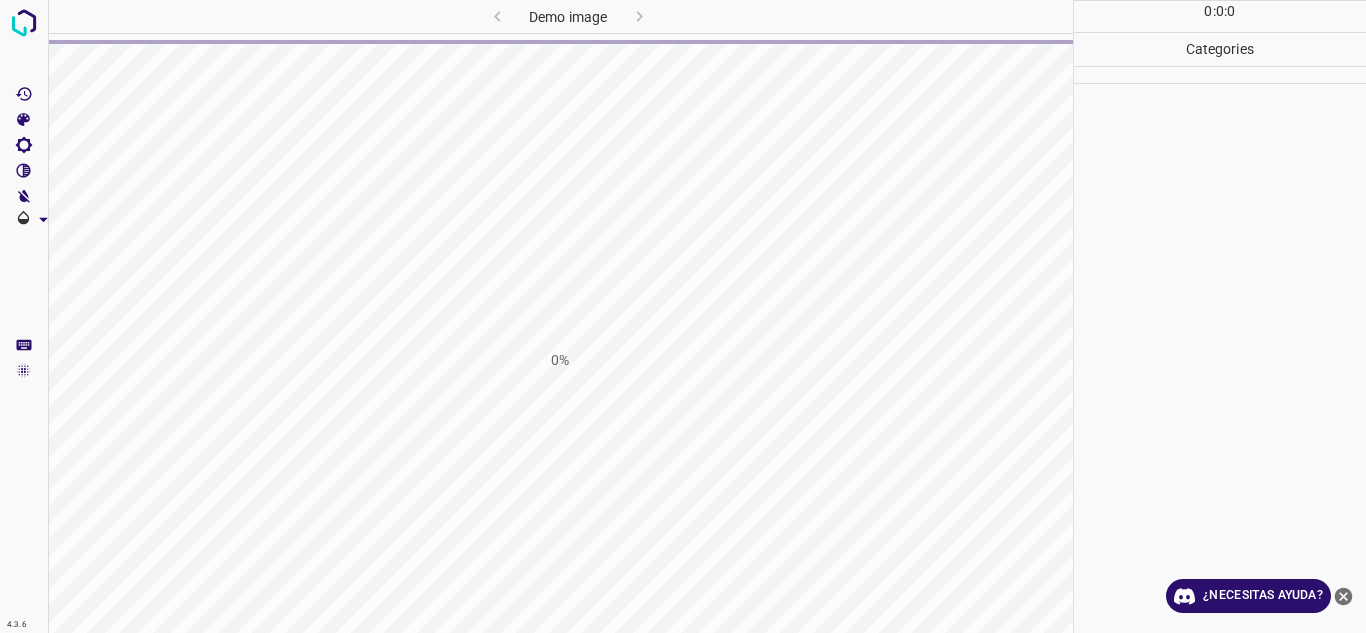 scroll, scrollTop: 0, scrollLeft: 0, axis: both 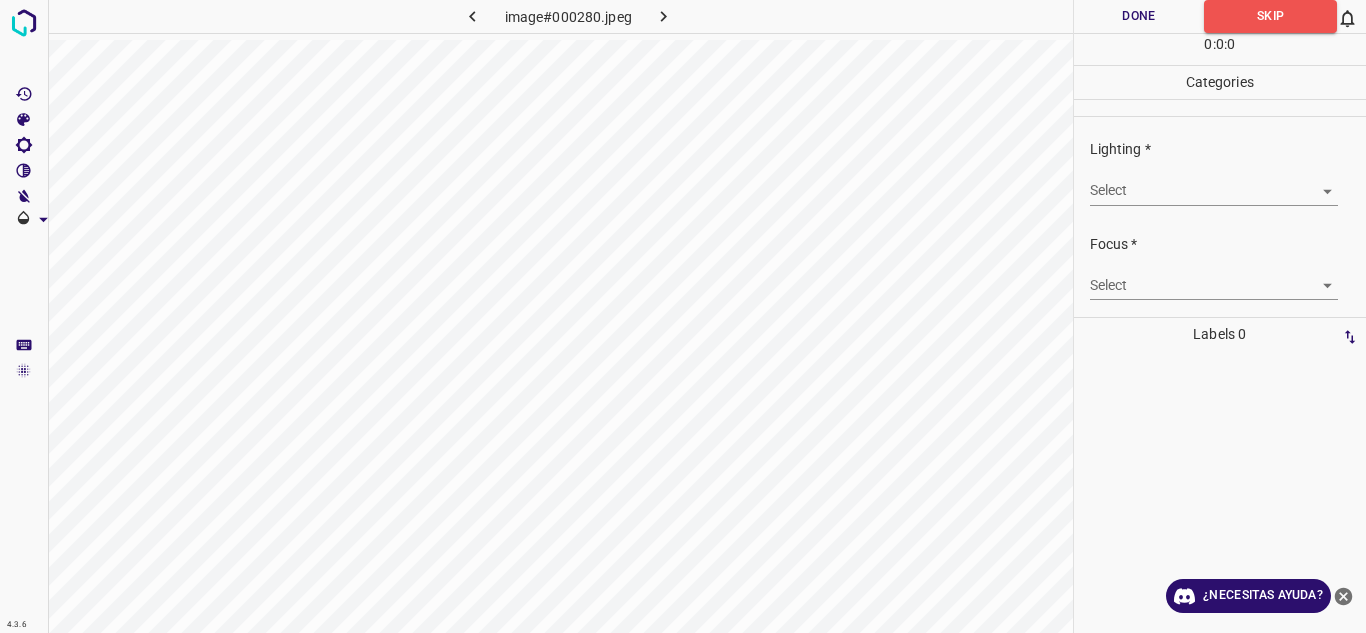 click on "4.3.6  image#000280.jpeg Done Skip 0 0   : 0   : 0   Categories Lighting *  Select ​ Focus *  Select ​ Overall *  Select ​ Labels   0 Categories 1 Lighting 2 Focus 3 Overall Tools Space Change between modes (Draw & Edit) I Auto labeling R Restore zoom M Zoom in N Zoom out Delete Delete selecte label Filters Z Restore filters X Saturation filter C Brightness filter V Contrast filter B Gray scale filter General O Download ¿Necesitas ayuda? Texto original Valora esta traducción Tu opinión servirá para ayudar a mejorar el Traductor de Google - Texto - Esconder - Borrar" at bounding box center [683, 316] 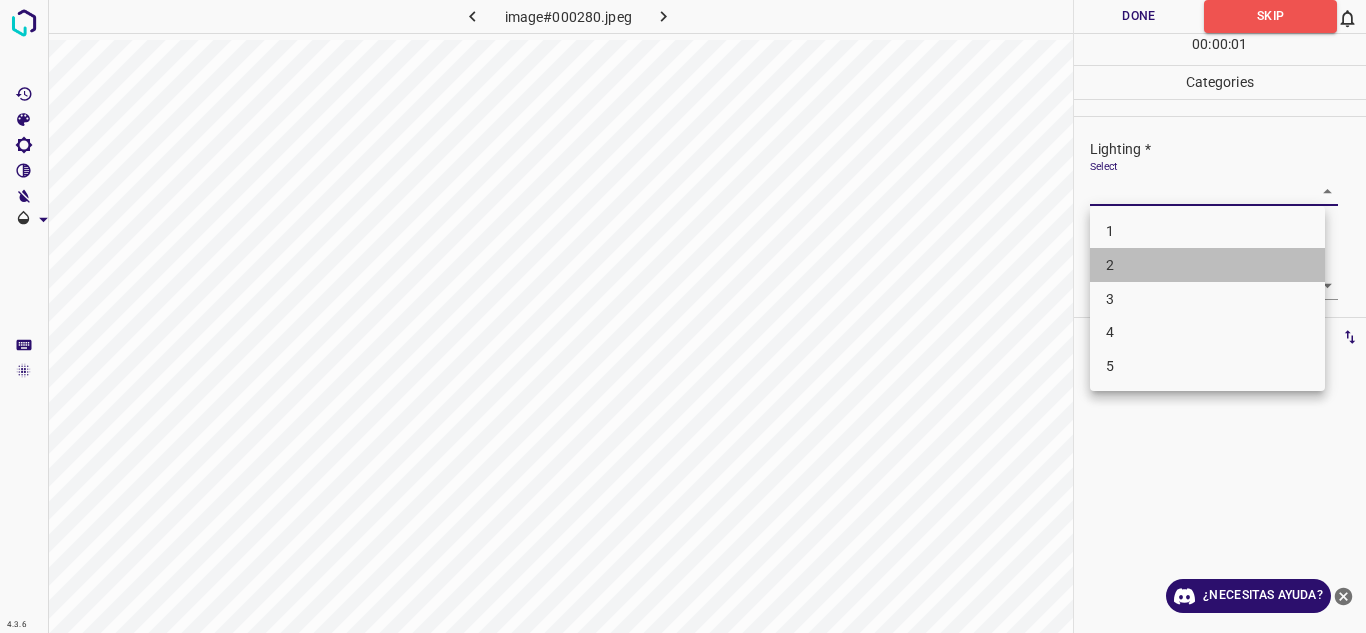 click on "2" at bounding box center [1207, 265] 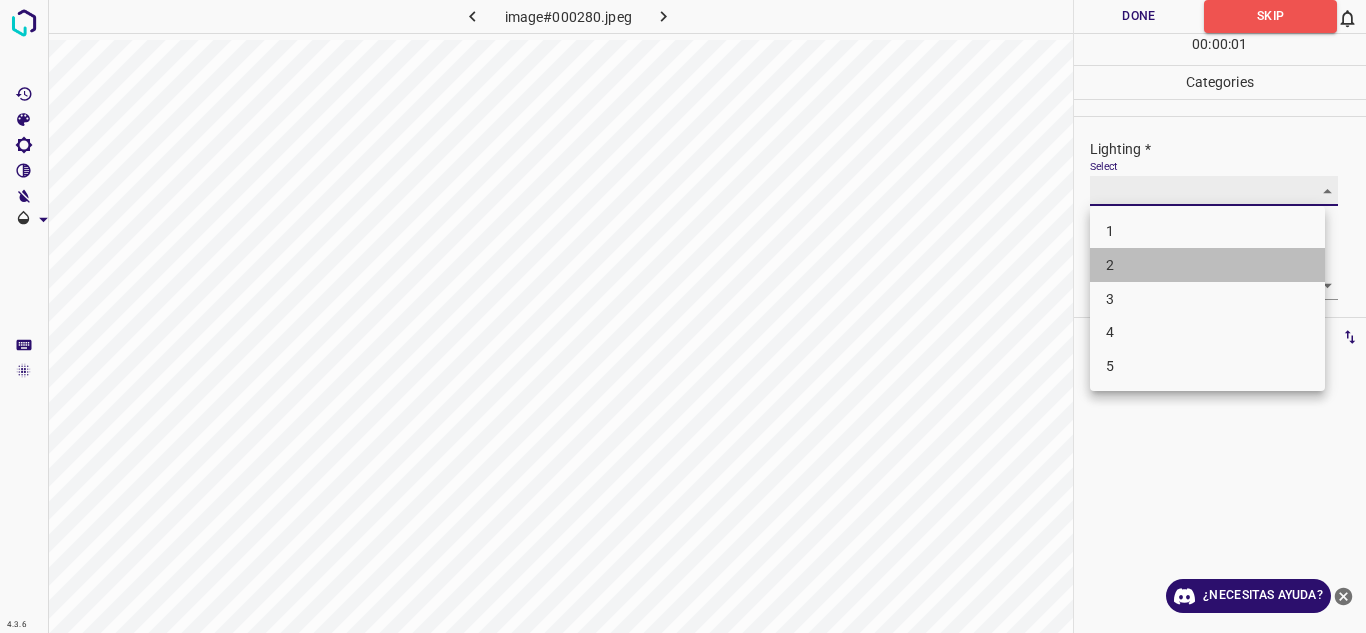 type on "2" 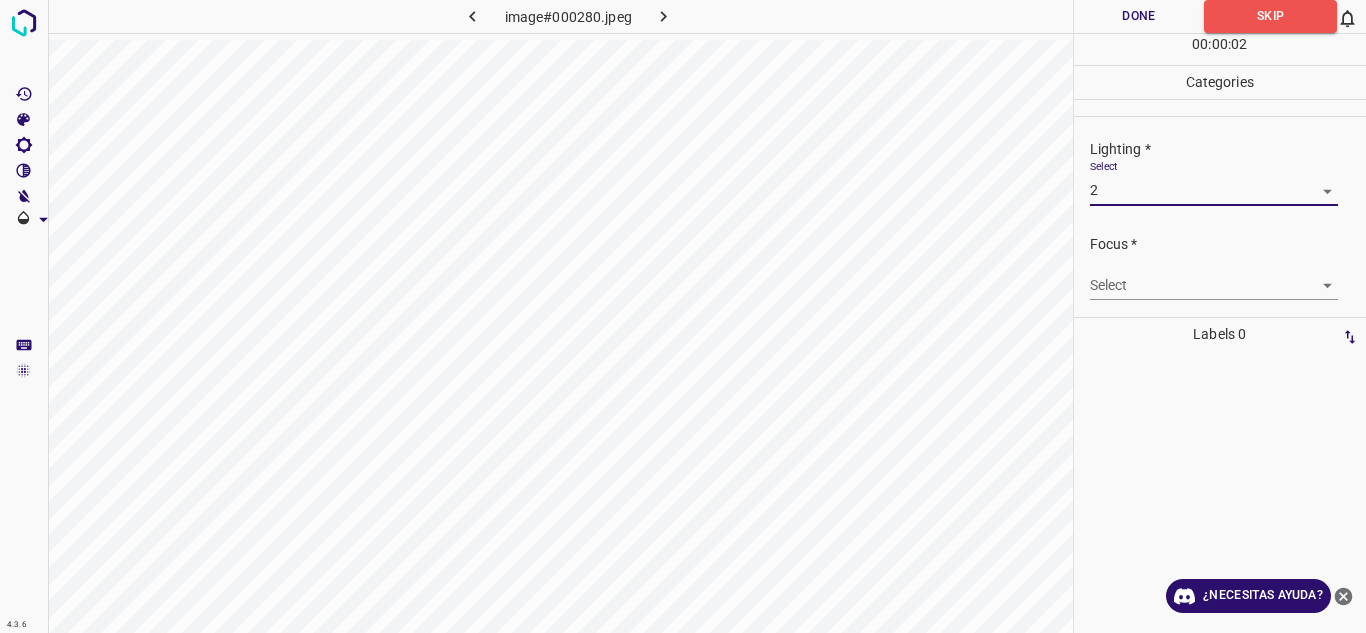 click on "4.3.6  image#000280.jpeg Done Skip 0 00   : 00   : 02   Categories Lighting *  Select 2 2 Focus *  Select ​ Overall *  Select ​ Labels   0 Categories 1 Lighting 2 Focus 3 Overall Tools Space Change between modes (Draw & Edit) I Auto labeling R Restore zoom M Zoom in N Zoom out Delete Delete selecte label Filters Z Restore filters X Saturation filter C Brightness filter V Contrast filter B Gray scale filter General O Download ¿Necesitas ayuda? Texto original Valora esta traducción Tu opinión servirá para ayudar a mejorar el Traductor de Google - Texto - Esconder - Borrar" at bounding box center (683, 316) 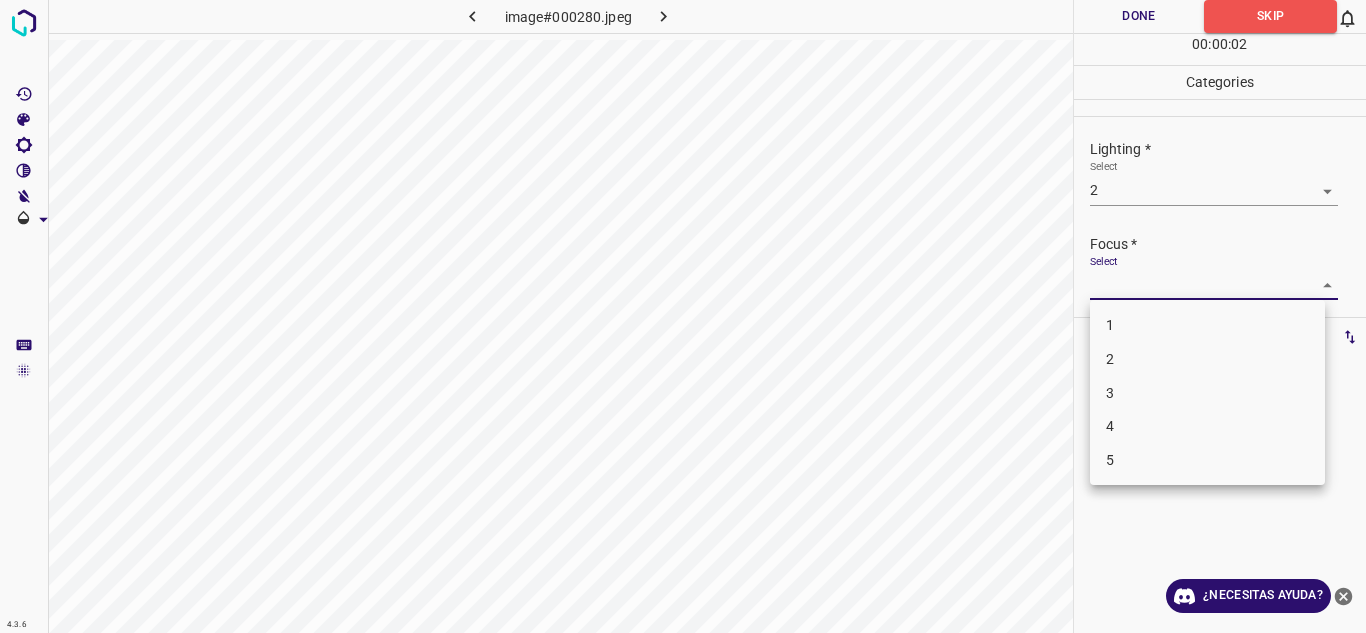 click on "2" at bounding box center [1207, 359] 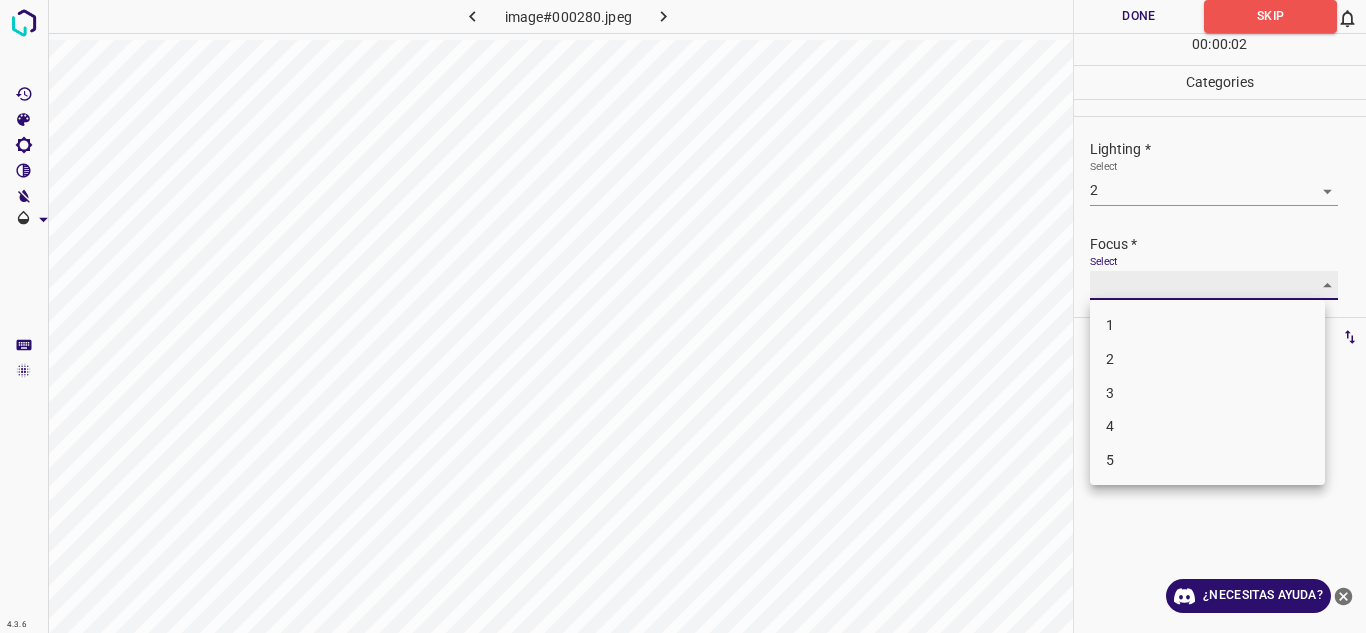 type on "2" 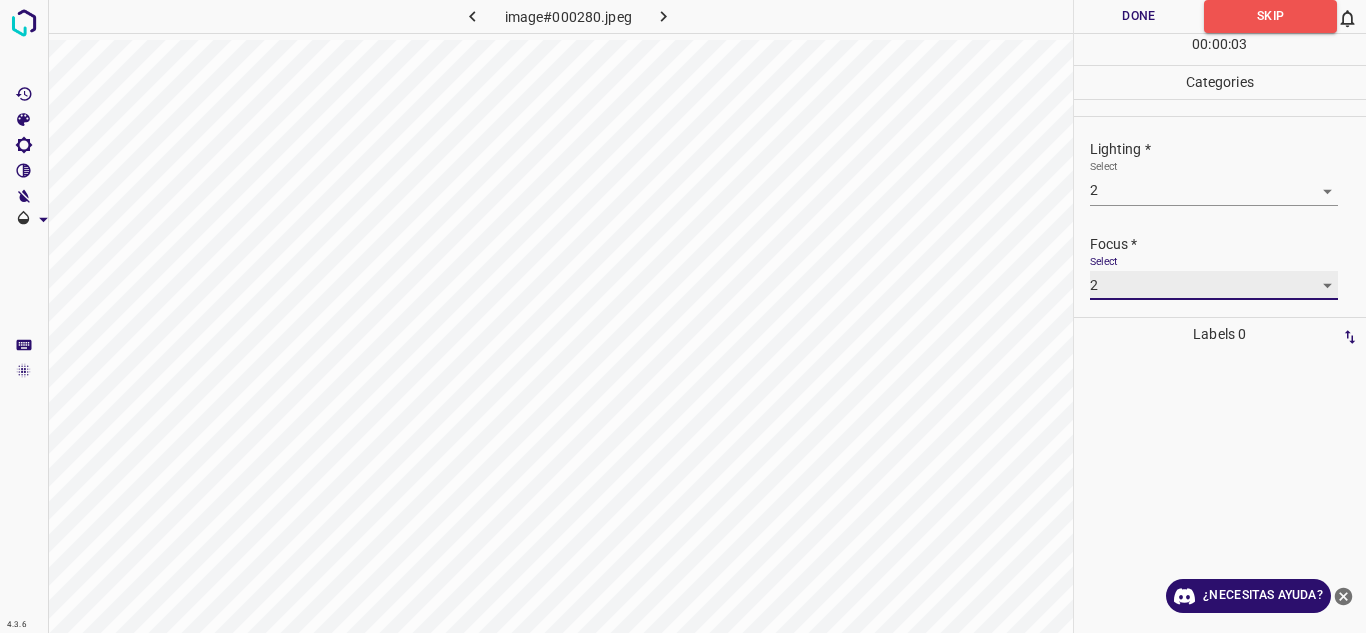 scroll, scrollTop: 98, scrollLeft: 0, axis: vertical 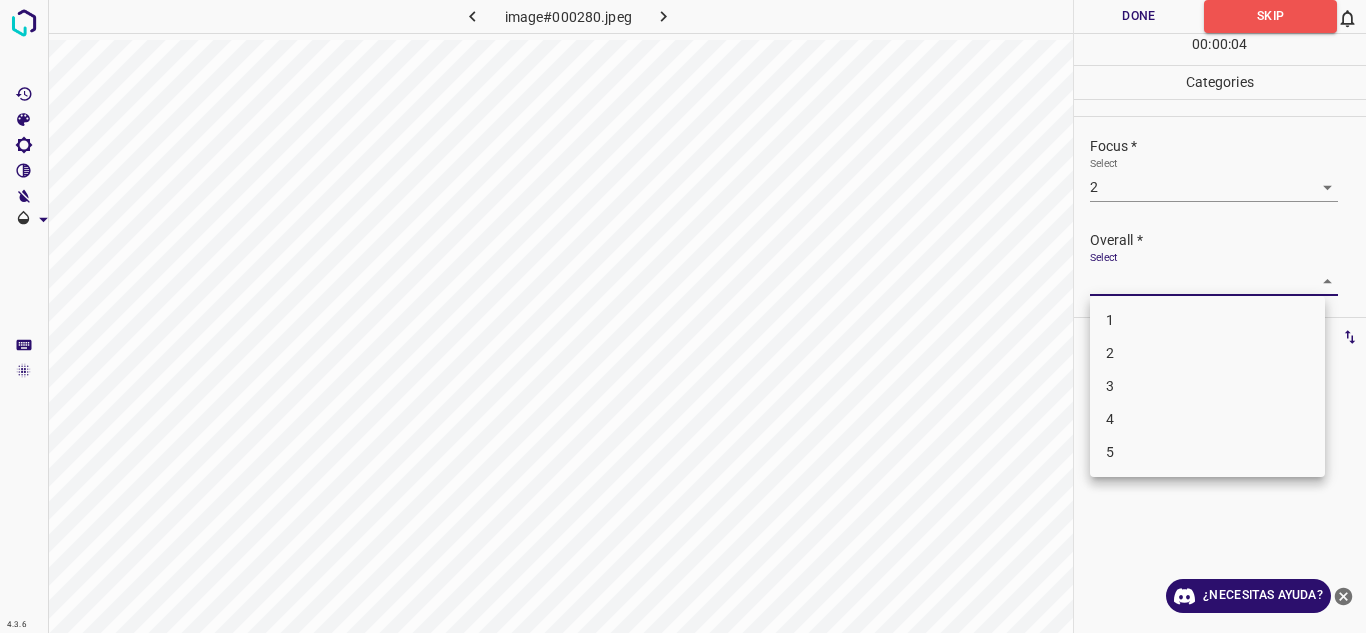 click on "4.3.6  image#000280.jpeg Done Skip 0 00   : 00   : 04   Categories Lighting *  Select 2 2 Focus *  Select 2 2 Overall *  Select ​ Labels   0 Categories 1 Lighting 2 Focus 3 Overall Tools Space Change between modes (Draw & Edit) I Auto labeling R Restore zoom M Zoom in N Zoom out Delete Delete selecte label Filters Z Restore filters X Saturation filter C Brightness filter V Contrast filter B Gray scale filter General O Download ¿Necesitas ayuda? Texto original Valora esta traducción Tu opinión servirá para ayudar a mejorar el Traductor de Google - Texto - Esconder - Borrar 1 2 3 4 5" at bounding box center [683, 316] 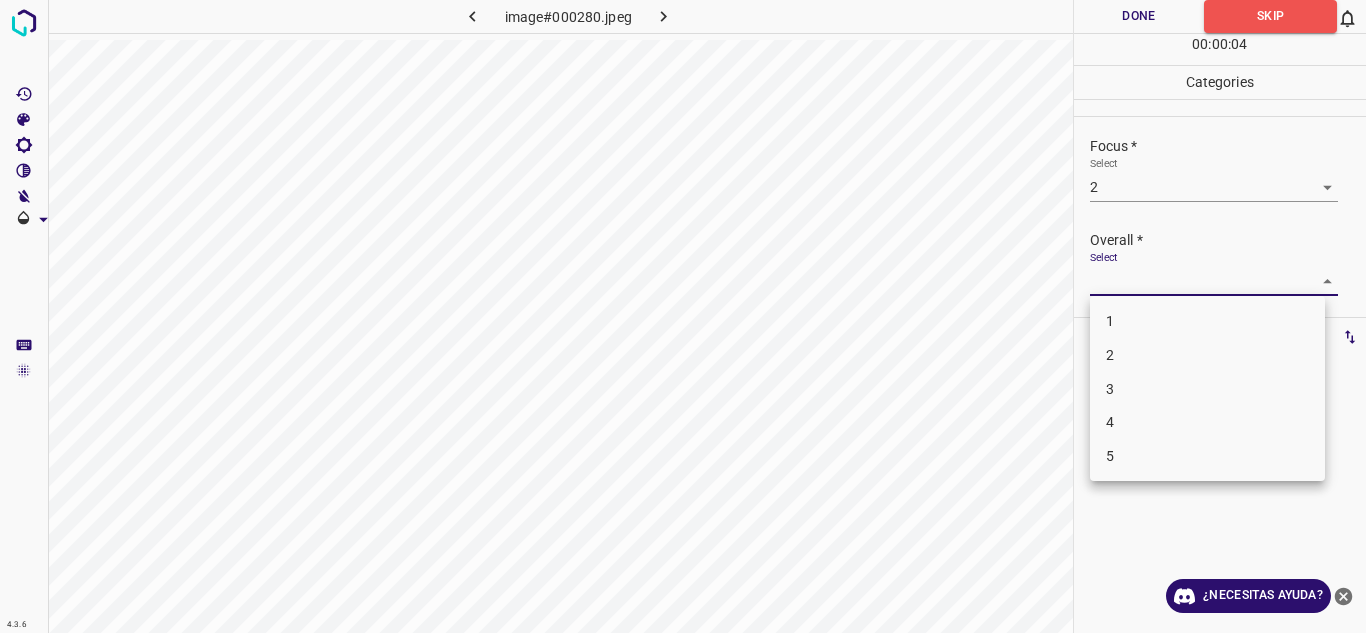 click on "2" at bounding box center [1207, 355] 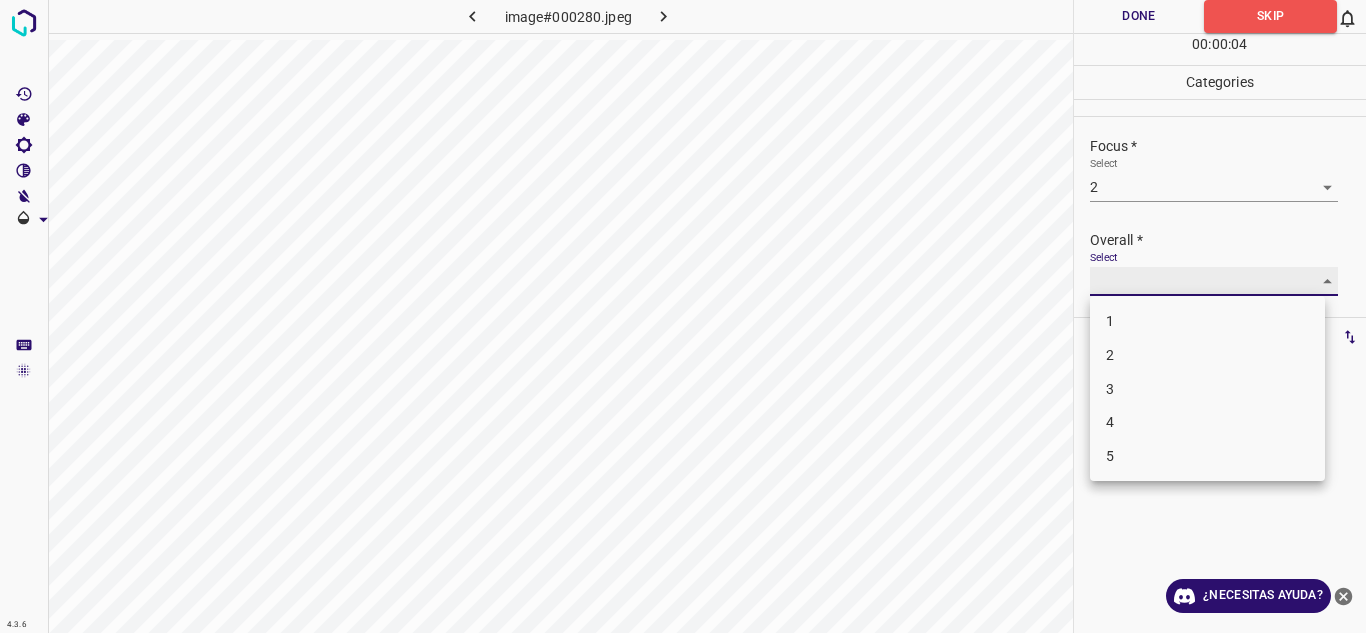 type on "2" 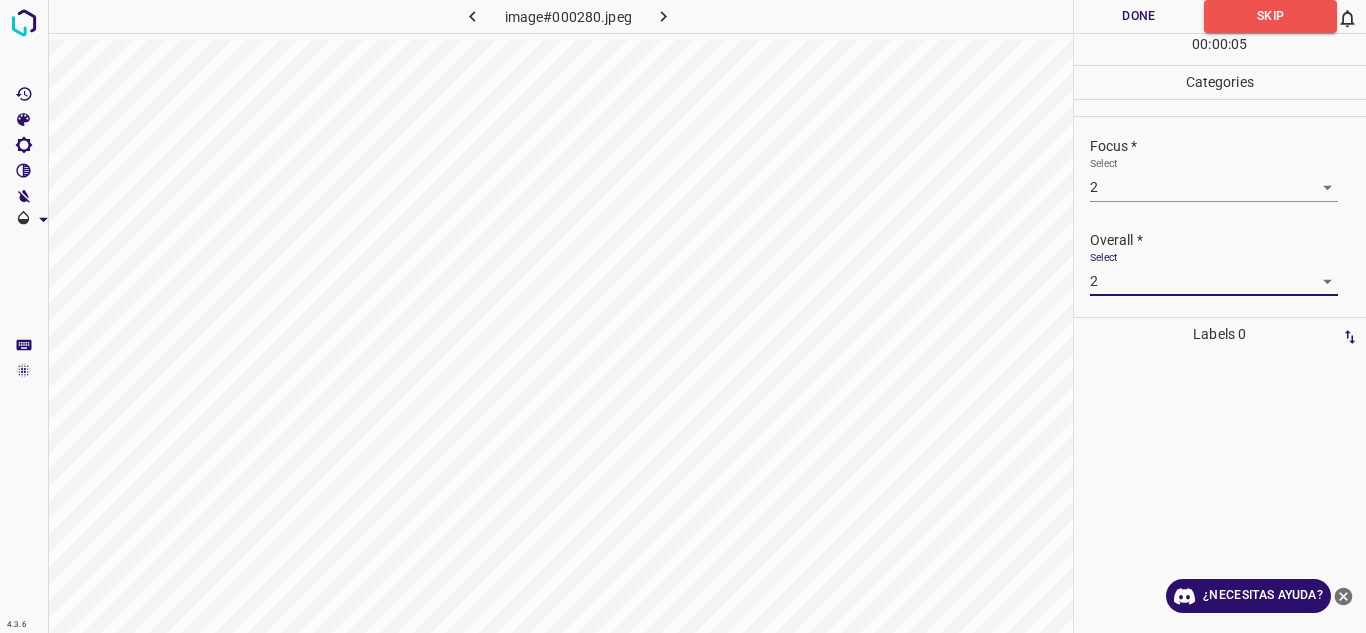 click on "Done" at bounding box center (1139, 16) 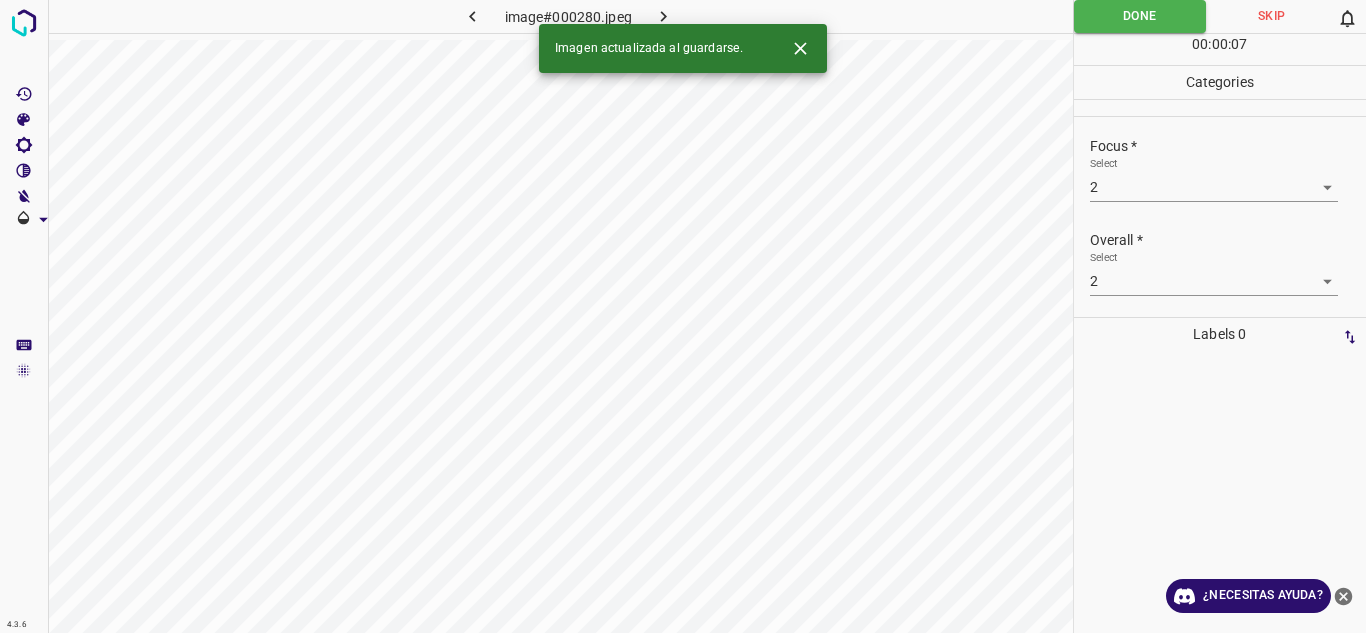 click 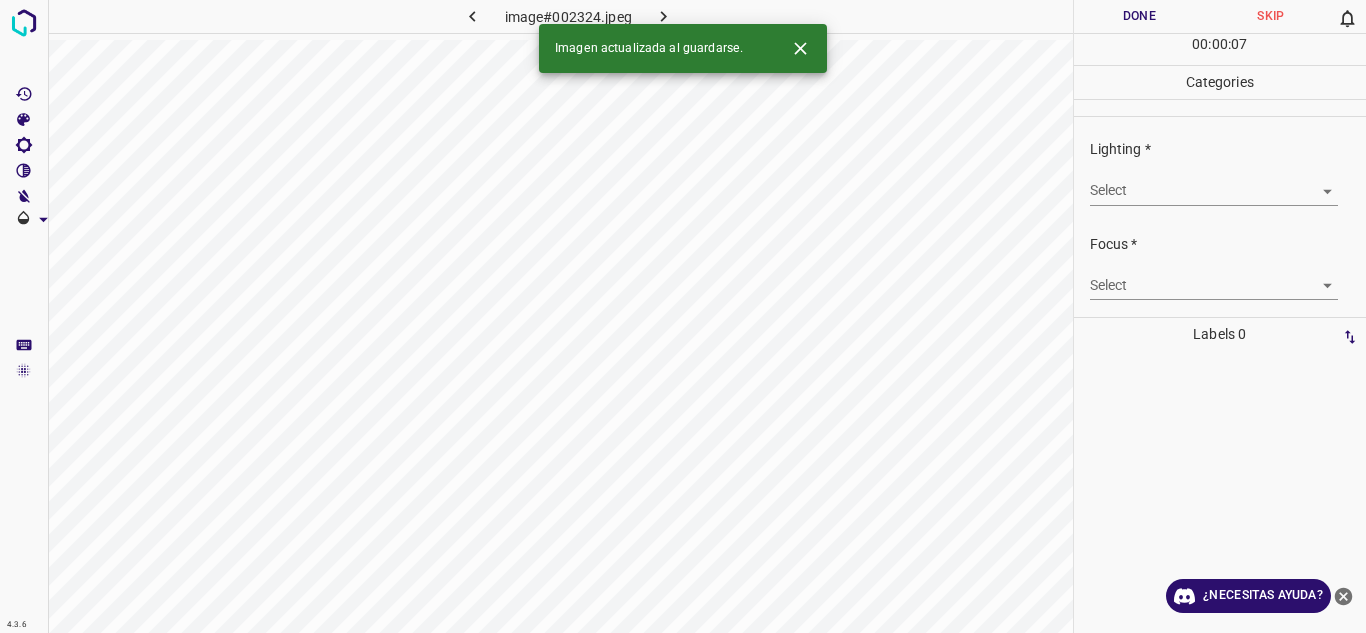 click on "4.3.6  image#002324.jpeg Done Skip 0 00   : 00   : 07   Categories Lighting *  Select ​ Focus *  Select ​ Overall *  Select ​ Labels   0 Categories 1 Lighting 2 Focus 3 Overall Tools Space Change between modes (Draw & Edit) I Auto labeling R Restore zoom M Zoom in N Zoom out Delete Delete selecte label Filters Z Restore filters X Saturation filter C Brightness filter V Contrast filter B Gray scale filter General O Download Imagen actualizada al guardarse. ¿Necesitas ayuda? Texto original Valora esta traducción Tu opinión servirá para ayudar a mejorar el Traductor de Google - Texto - Esconder - Borrar" at bounding box center [683, 316] 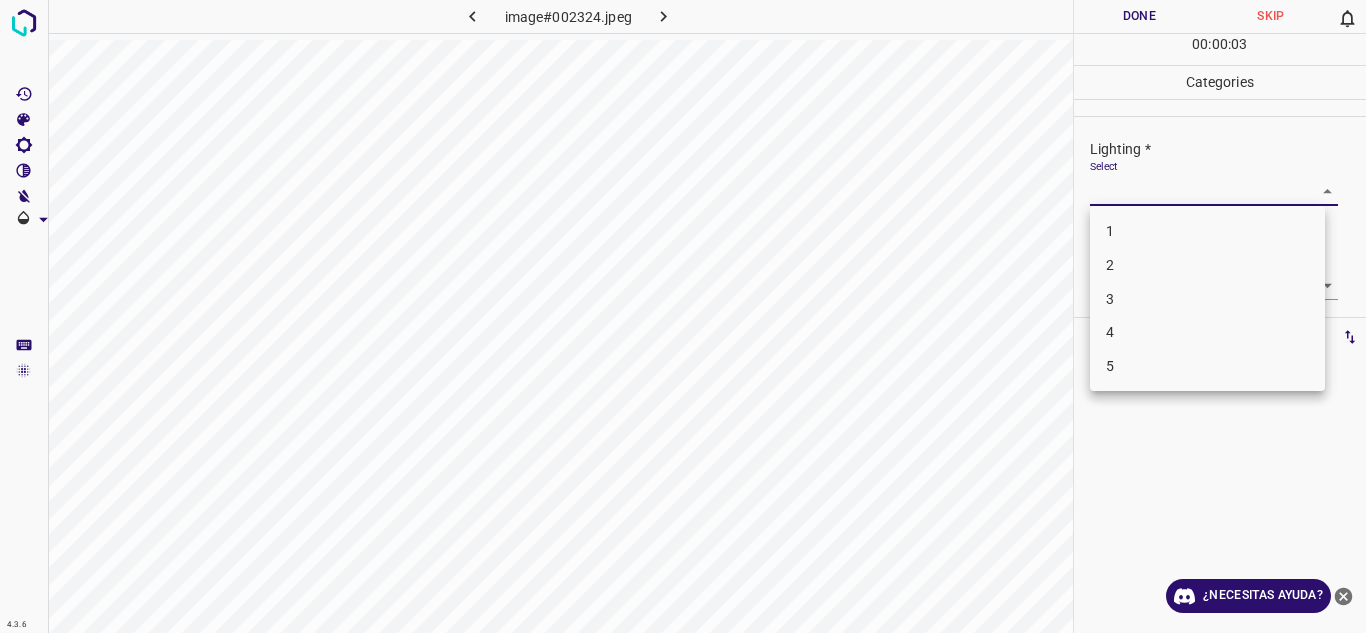 drag, startPoint x: 1189, startPoint y: 365, endPoint x: 1243, endPoint y: 327, distance: 66.0303 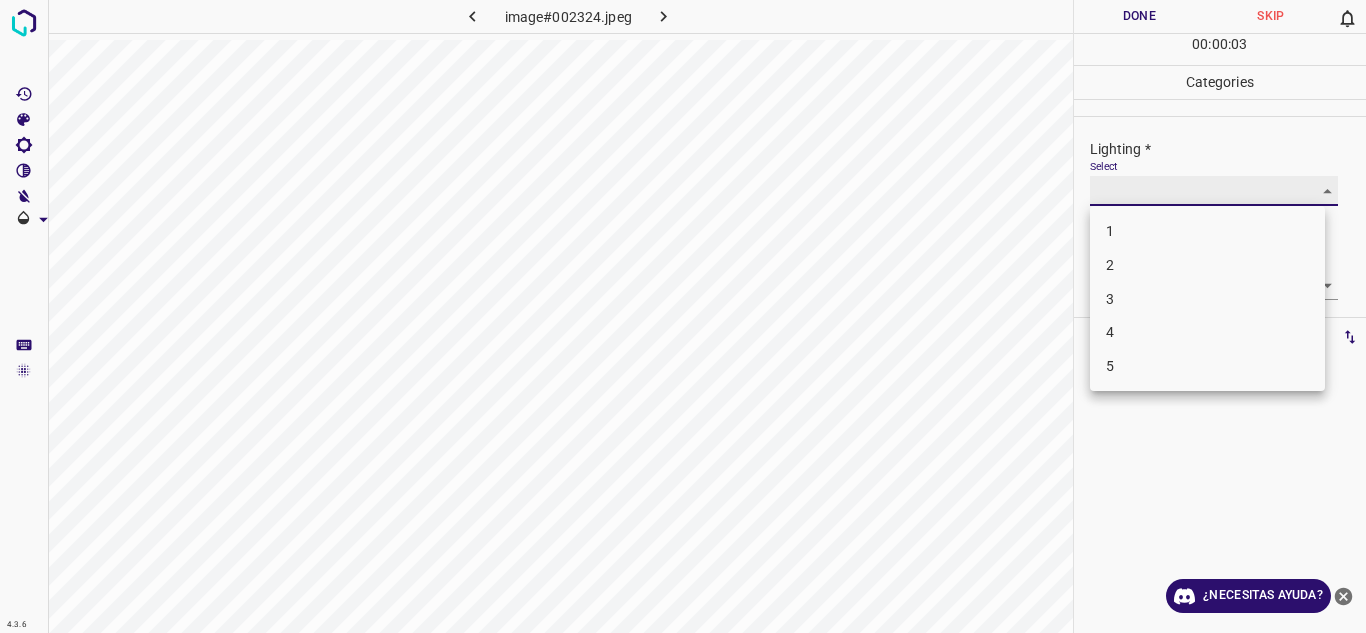 type on "5" 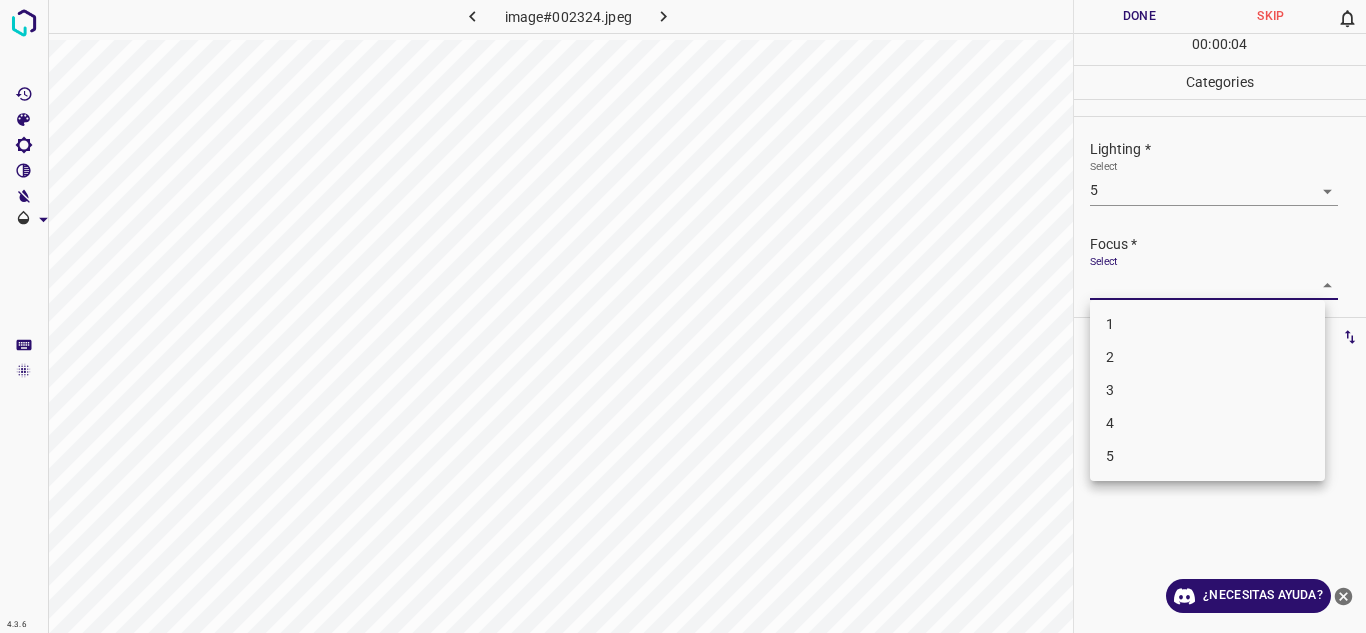 click on "4.3.6  image#002324.jpeg Done Skip 0 00   : 00   : 04   Categories Lighting *  Select 5 5 Focus *  Select ​ Overall *  Select ​ Labels   0 Categories 1 Lighting 2 Focus 3 Overall Tools Space Change between modes (Draw & Edit) I Auto labeling R Restore zoom M Zoom in N Zoom out Delete Delete selecte label Filters Z Restore filters X Saturation filter C Brightness filter V Contrast filter B Gray scale filter General O Download ¿Necesitas ayuda? Texto original Valora esta traducción Tu opinión servirá para ayudar a mejorar el Traductor de Google - Texto - Esconder - Borrar 1 2 3 4 5" at bounding box center [683, 316] 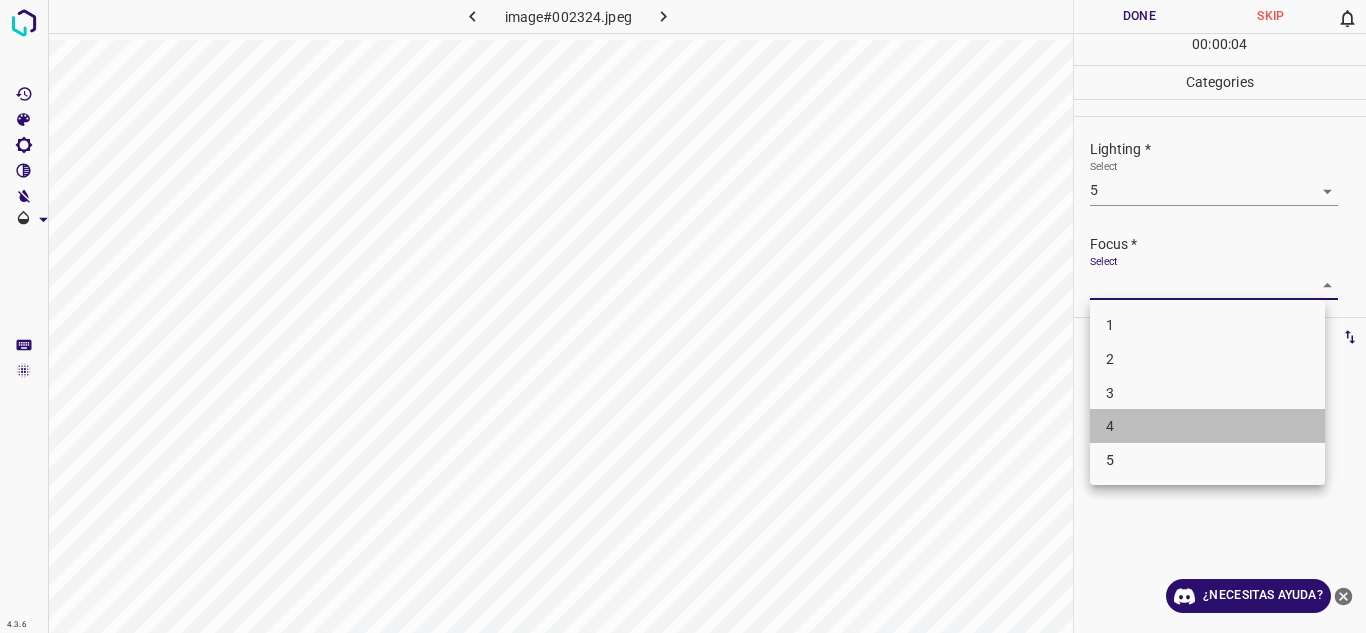 click on "4" at bounding box center [1207, 426] 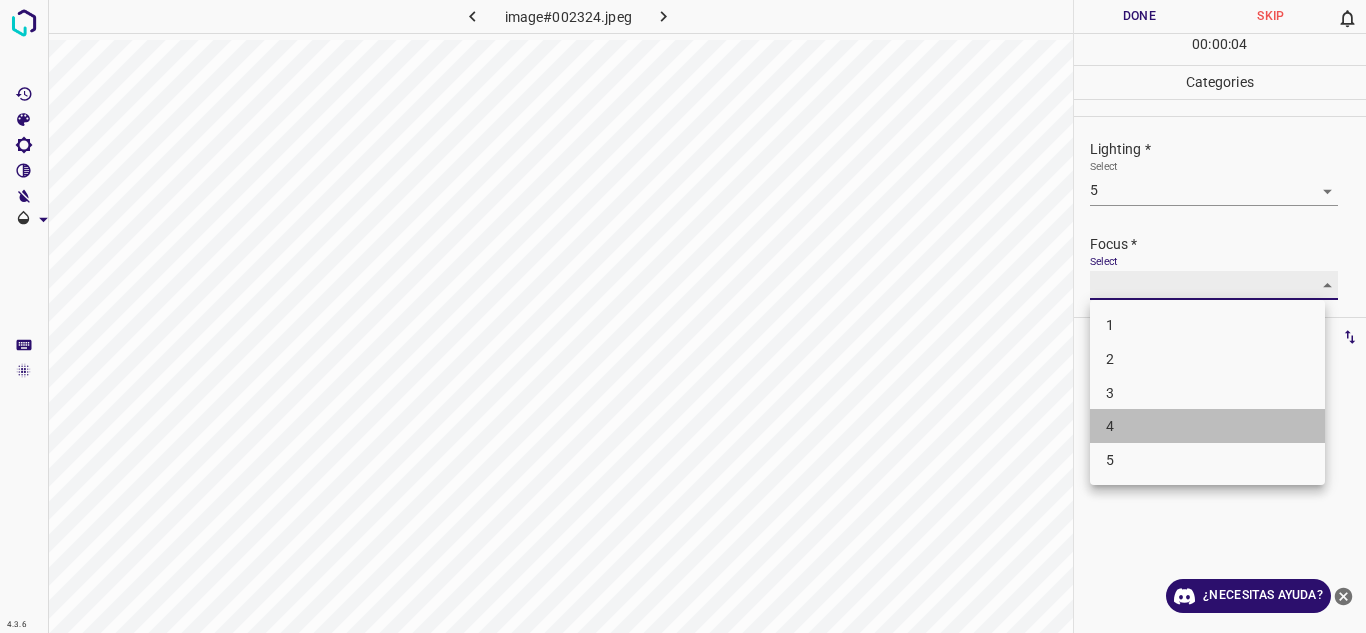 type on "4" 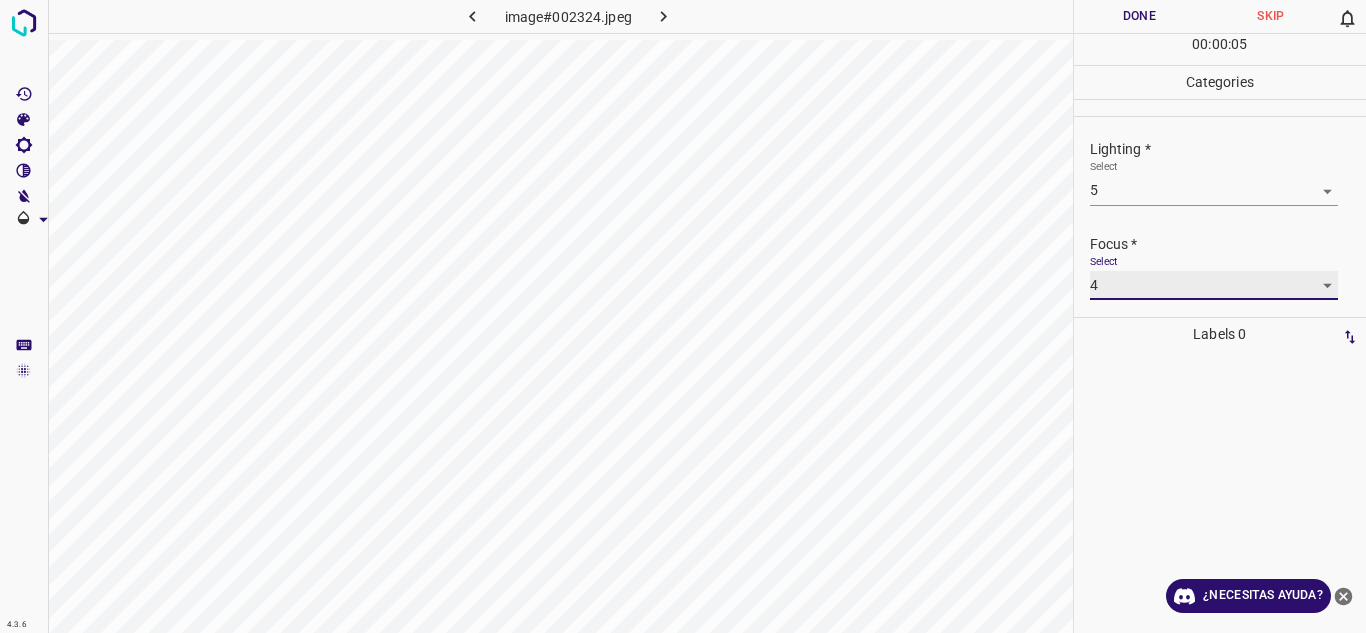 scroll, scrollTop: 98, scrollLeft: 0, axis: vertical 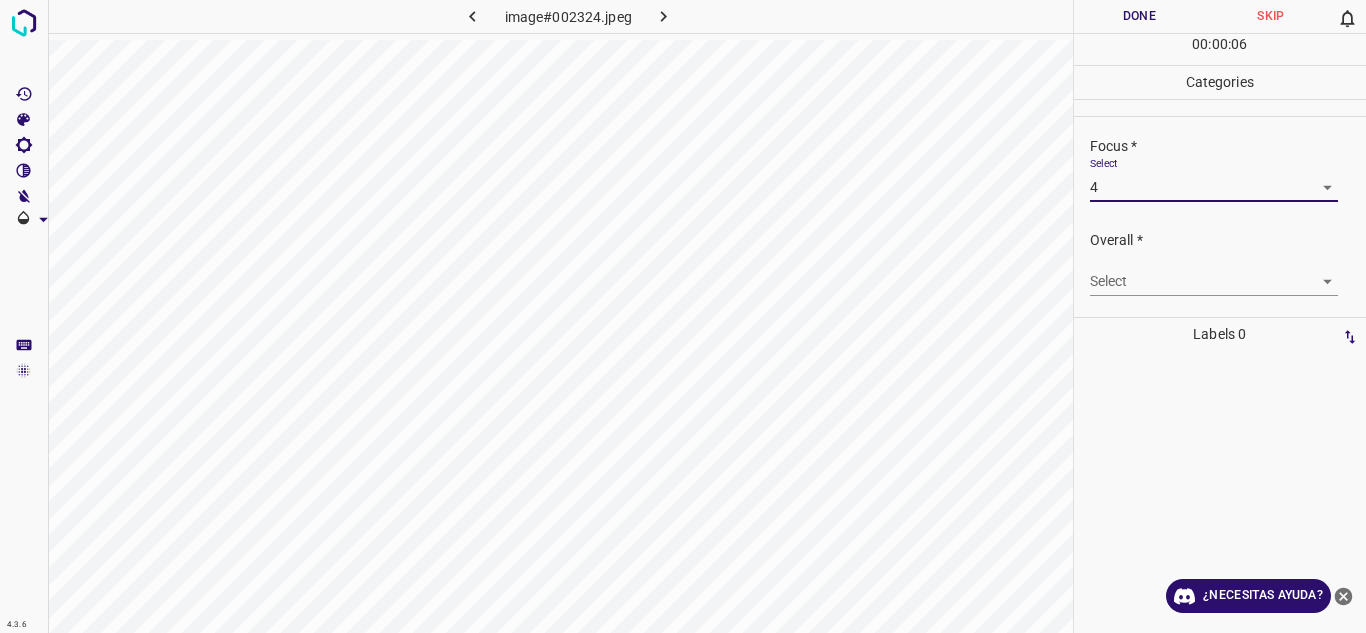 click on "4.3.6  image#002324.jpeg Done Skip 0 00   : 00   : 06   Categories Lighting *  Select 5 5 Focus *  Select 4 4 Overall *  Select ​ Labels   0 Categories 1 Lighting 2 Focus 3 Overall Tools Space Change between modes (Draw & Edit) I Auto labeling R Restore zoom M Zoom in N Zoom out Delete Delete selecte label Filters Z Restore filters X Saturation filter C Brightness filter V Contrast filter B Gray scale filter General O Download ¿Necesitas ayuda? Texto original Valora esta traducción Tu opinión servirá para ayudar a mejorar el Traductor de Google - Texto - Esconder - Borrar" at bounding box center [683, 316] 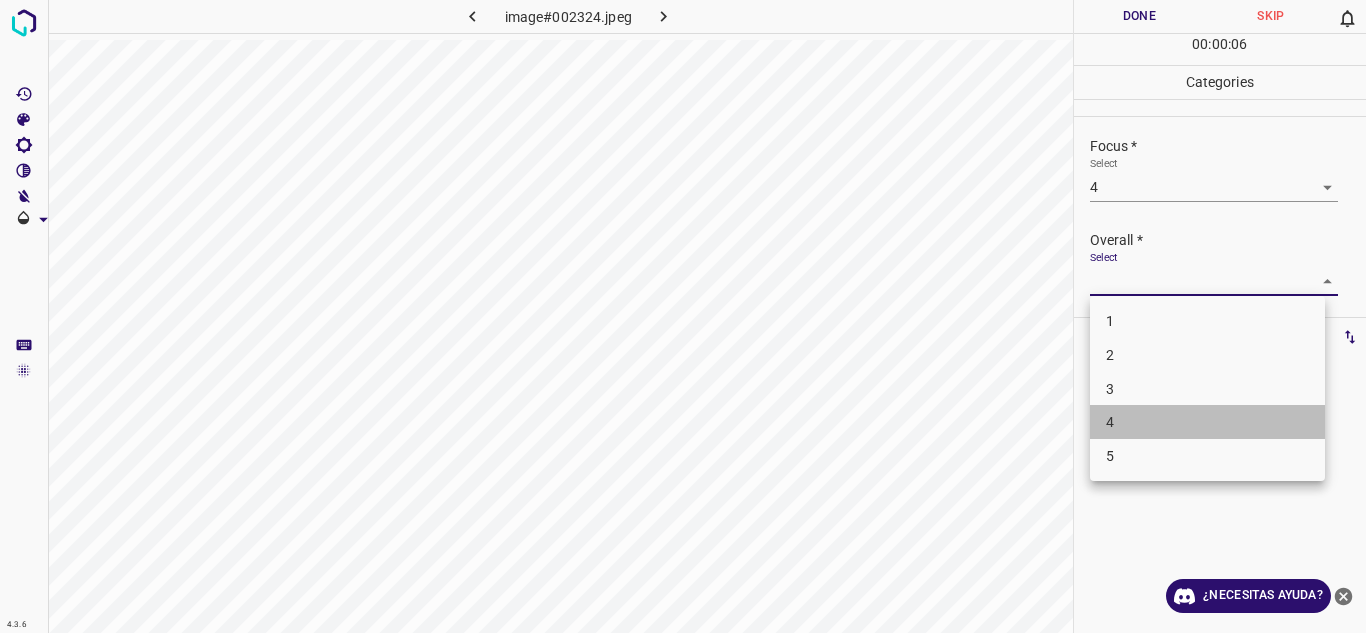 click on "4" at bounding box center [1207, 422] 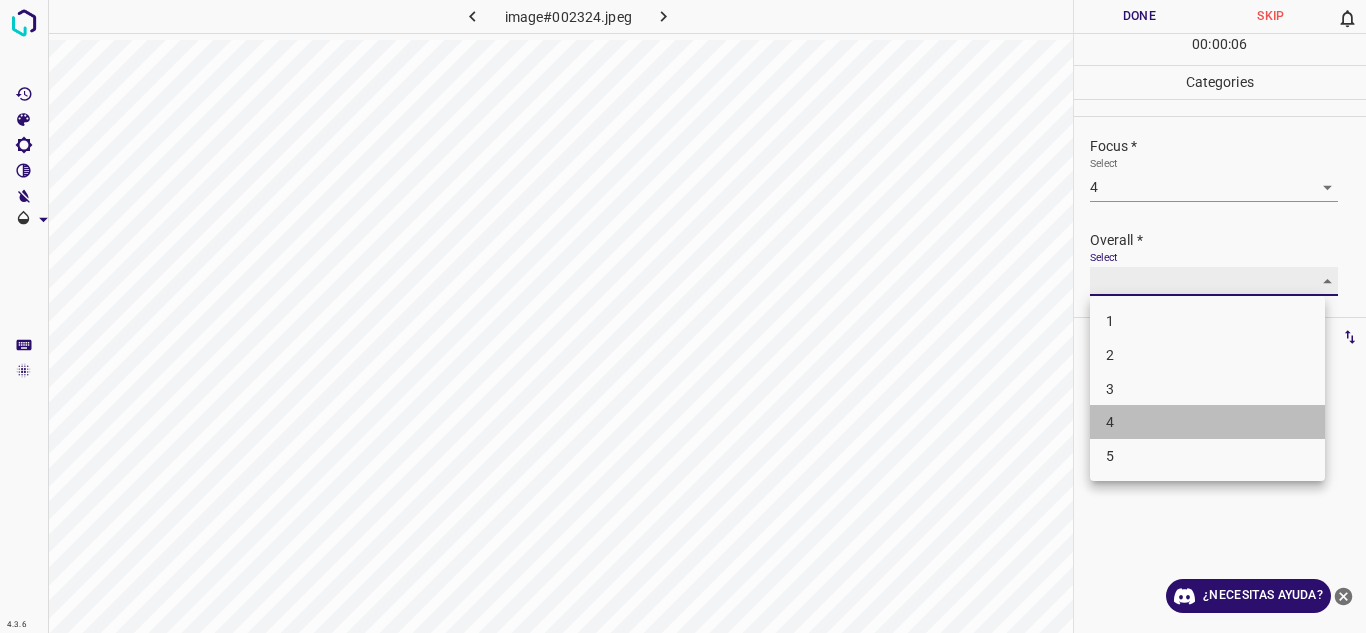 type on "4" 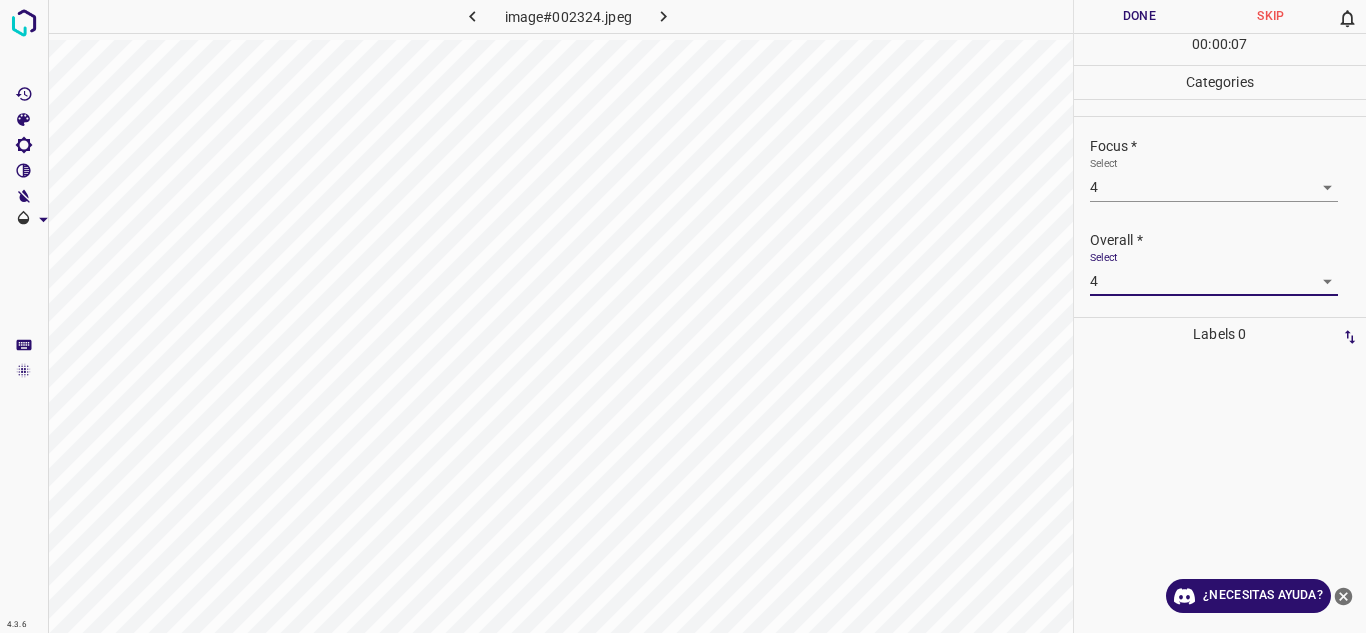 click on "Done" at bounding box center (1140, 16) 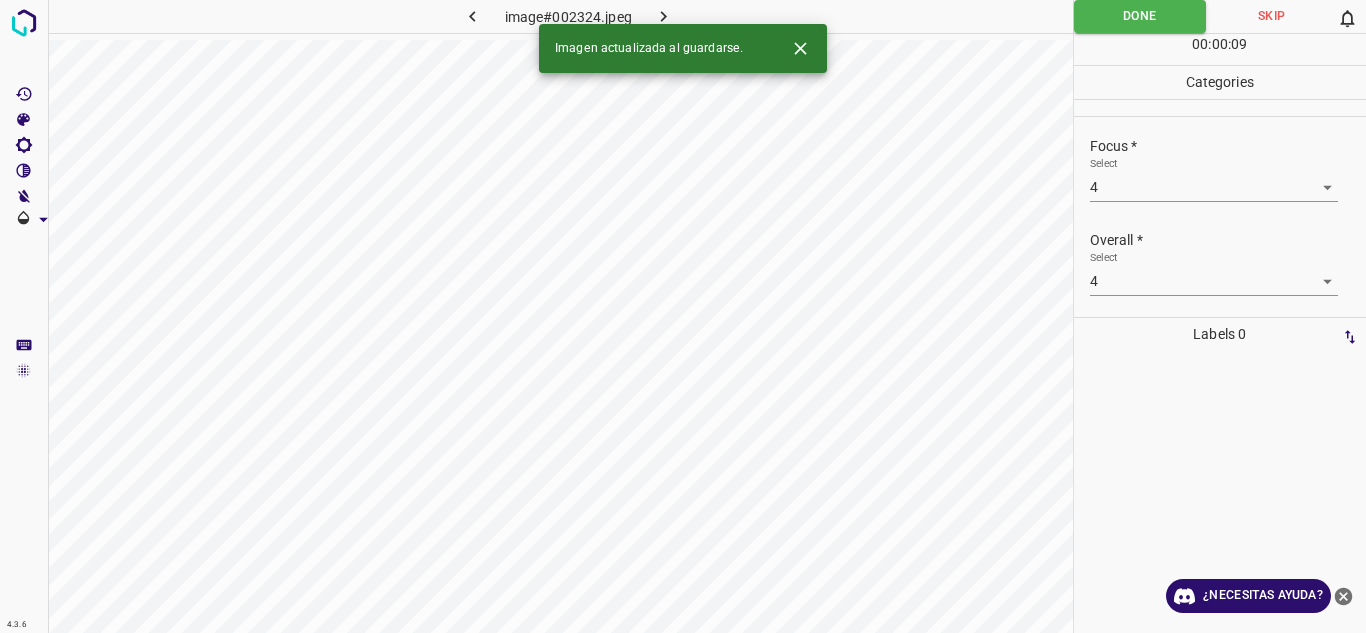 click 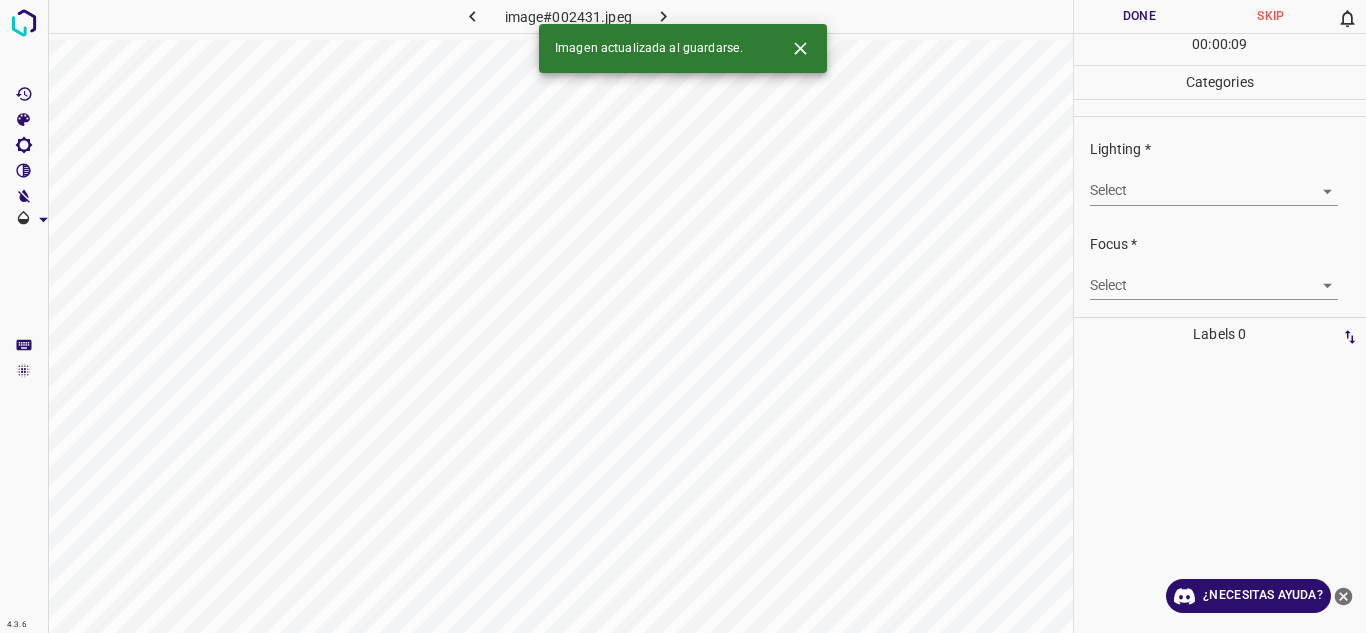 click on "4.3.6  image#002431.jpeg Done Skip 0 00   : 00   : 09   Categories Lighting *  Select ​ Focus *  Select ​ Overall *  Select ​ Labels   0 Categories 1 Lighting 2 Focus 3 Overall Tools Space Change between modes (Draw & Edit) I Auto labeling R Restore zoom M Zoom in N Zoom out Delete Delete selecte label Filters Z Restore filters X Saturation filter C Brightness filter V Contrast filter B Gray scale filter General O Download Imagen actualizada al guardarse. ¿Necesitas ayuda? Texto original Valora esta traducción Tu opinión servirá para ayudar a mejorar el Traductor de Google - Texto - Esconder - Borrar" at bounding box center (683, 316) 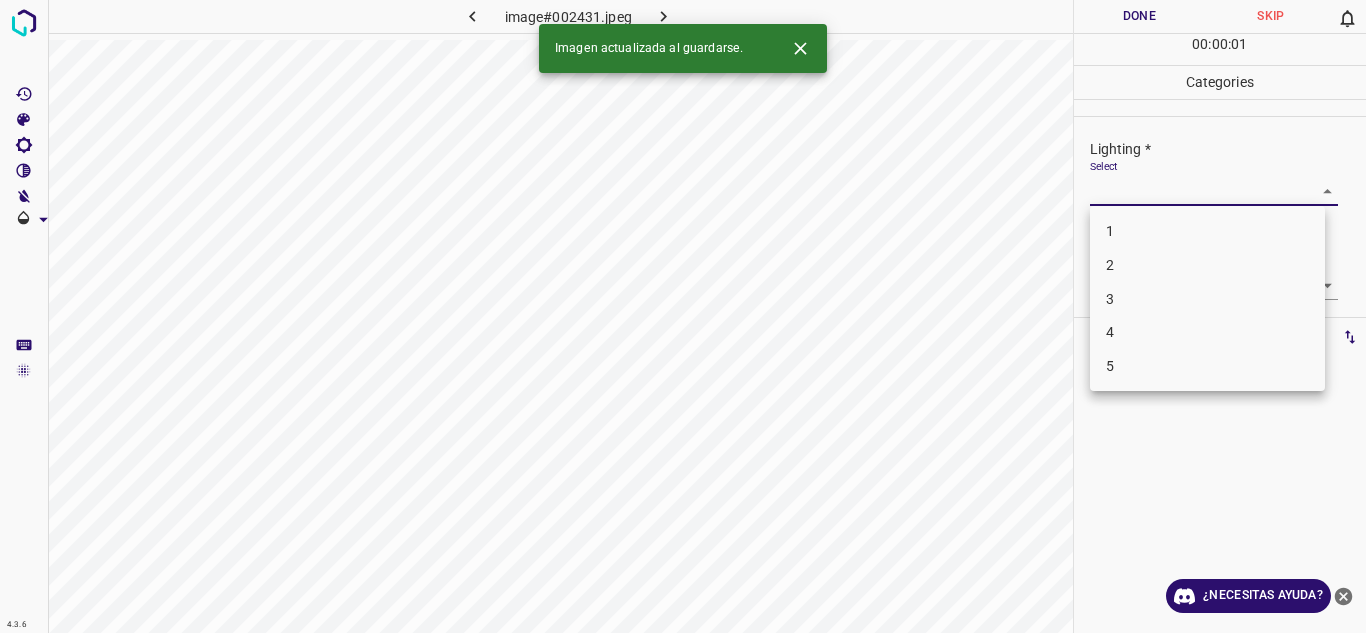 click on "4" at bounding box center (1207, 332) 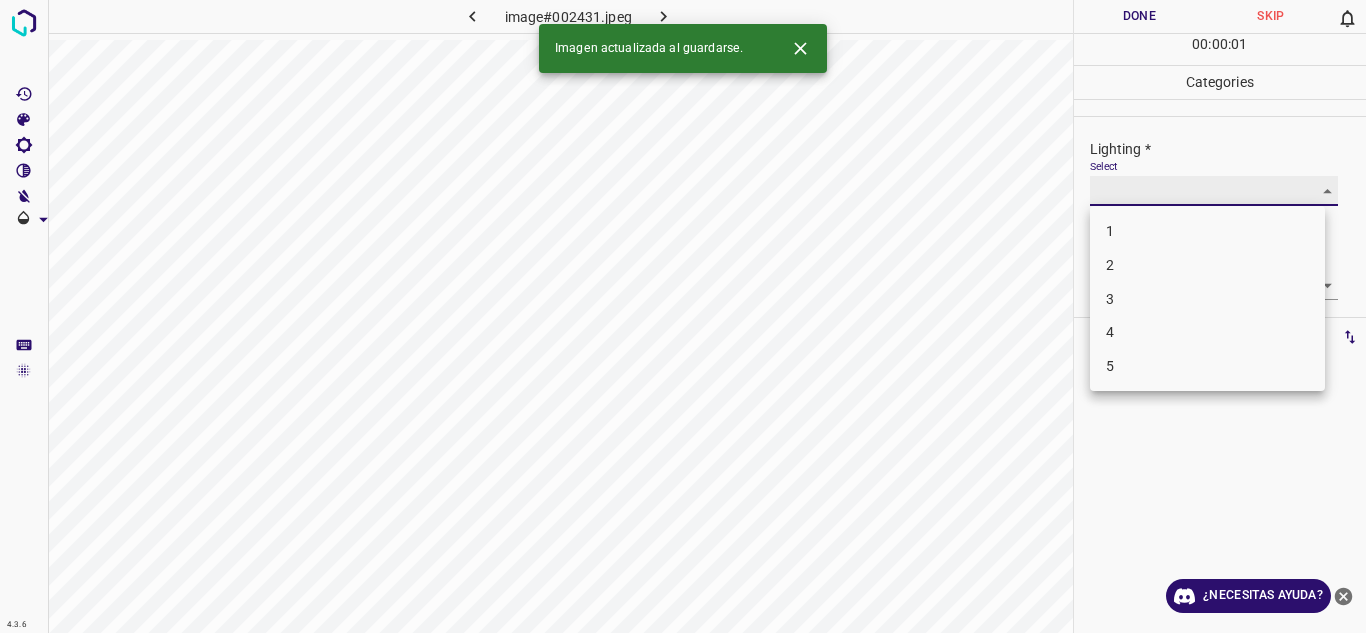 type on "4" 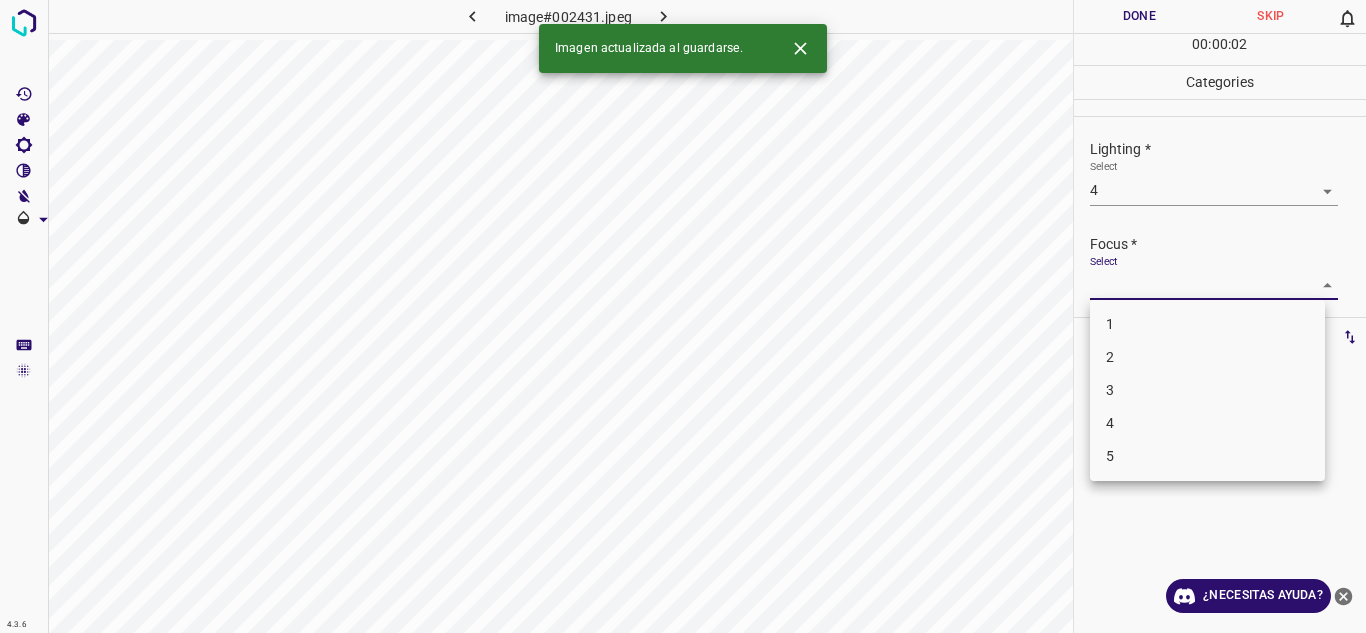 drag, startPoint x: 1305, startPoint y: 288, endPoint x: 1230, endPoint y: 361, distance: 104.66136 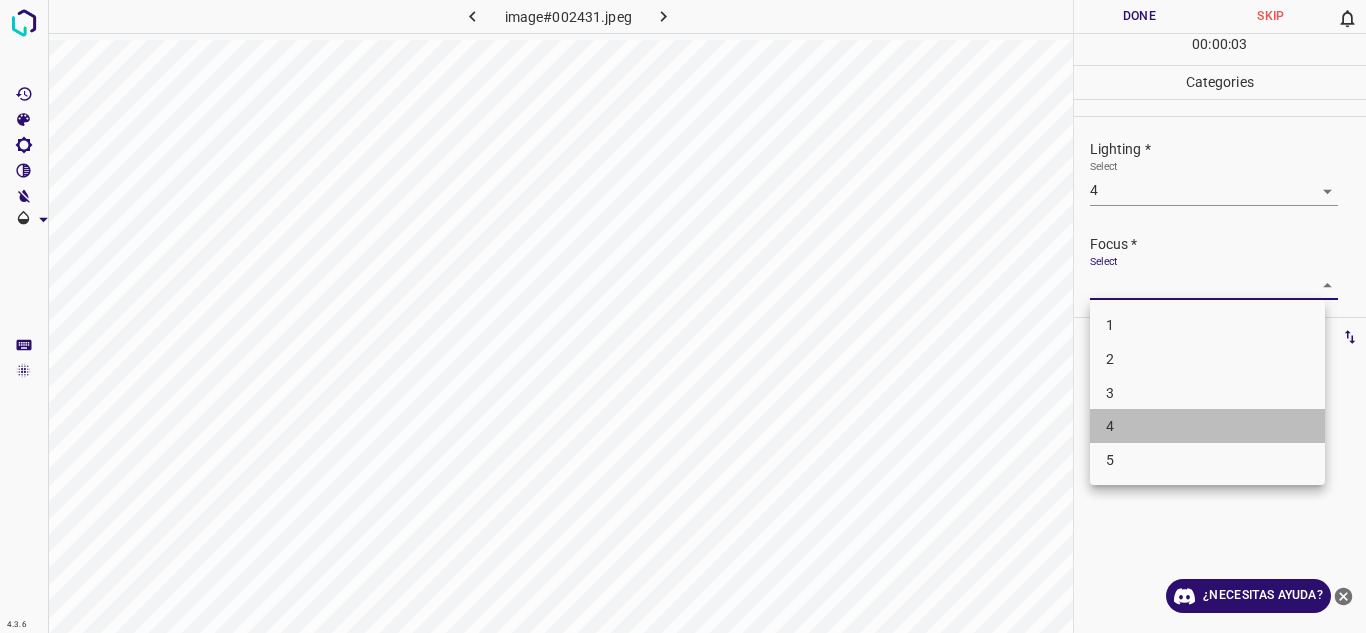 drag, startPoint x: 1180, startPoint y: 426, endPoint x: 1335, endPoint y: 266, distance: 222.7667 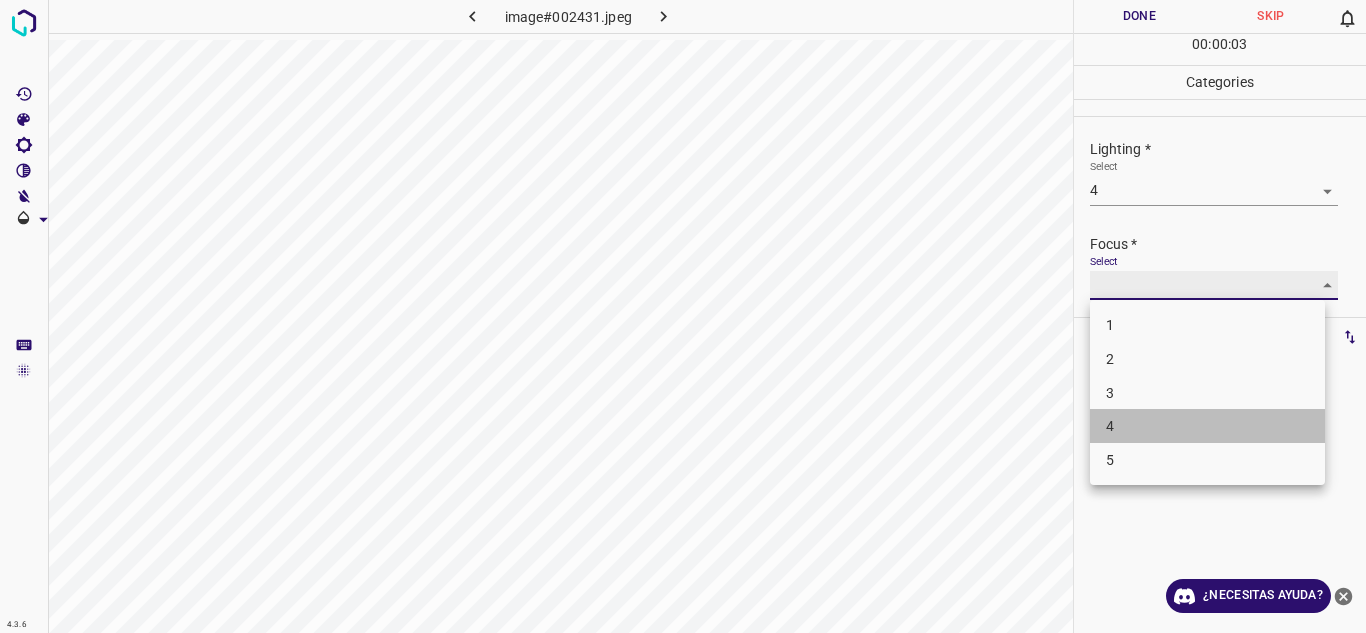 type on "4" 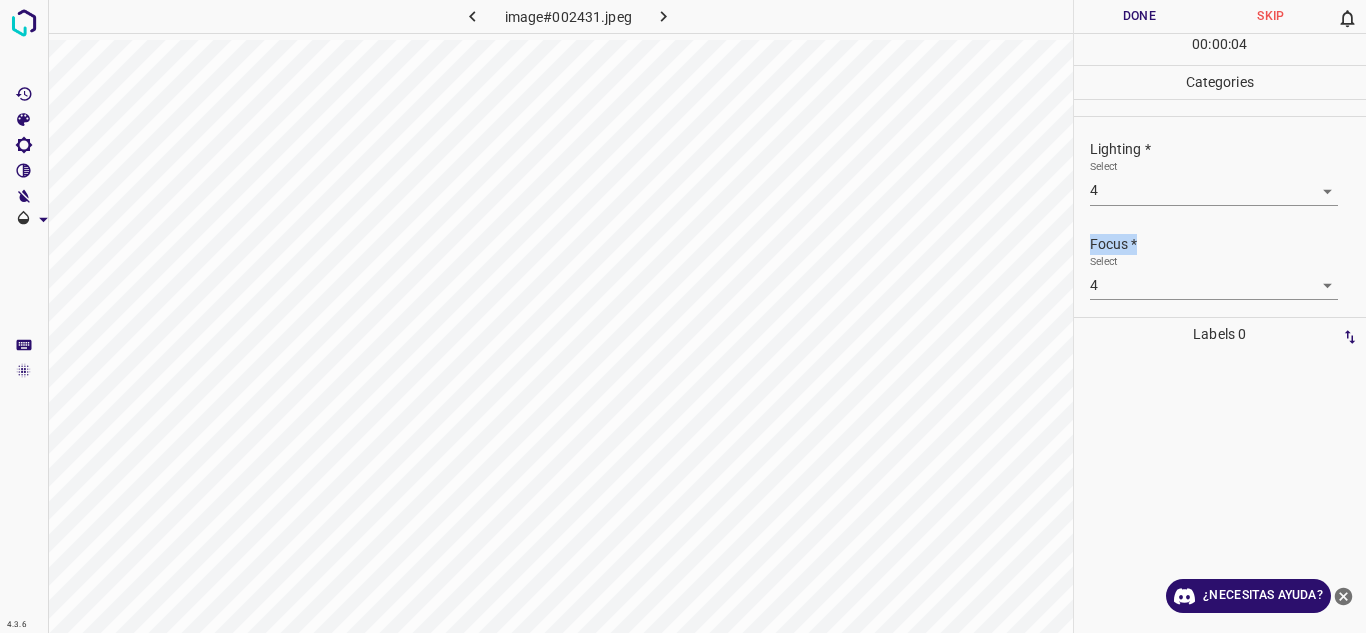 drag, startPoint x: 1365, startPoint y: 178, endPoint x: 1354, endPoint y: 246, distance: 68.88396 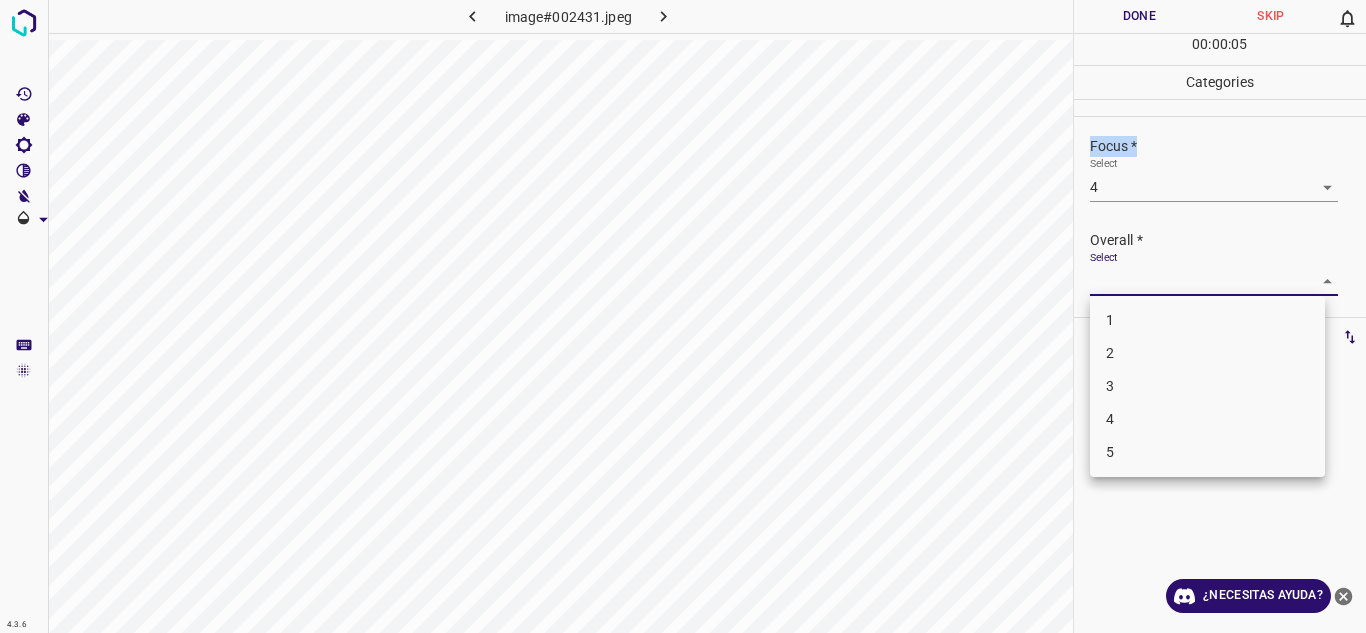 click on "4.3.6  image#002431.jpeg Done Skip 0 00   : 00   : 05   Categories Lighting *  Select 4 4 Focus *  Select 4 4 Overall *  Select ​ Labels   0 Categories 1 Lighting 2 Focus 3 Overall Tools Space Change between modes (Draw & Edit) I Auto labeling R Restore zoom M Zoom in N Zoom out Delete Delete selecte label Filters Z Restore filters X Saturation filter C Brightness filter V Contrast filter B Gray scale filter General O Download ¿Necesitas ayuda? Texto original Valora esta traducción Tu opinión servirá para ayudar a mejorar el Traductor de Google - Texto - Esconder - Borrar 1 2 3 4 5" at bounding box center (683, 316) 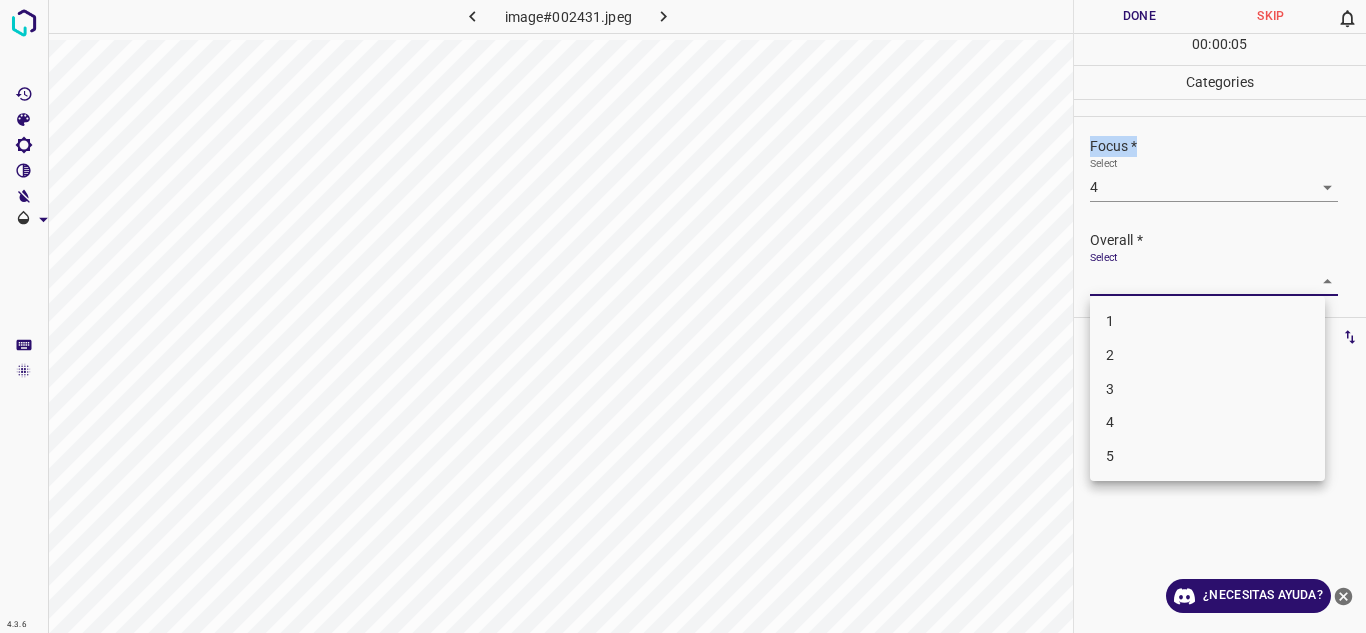 click on "4" at bounding box center [1207, 422] 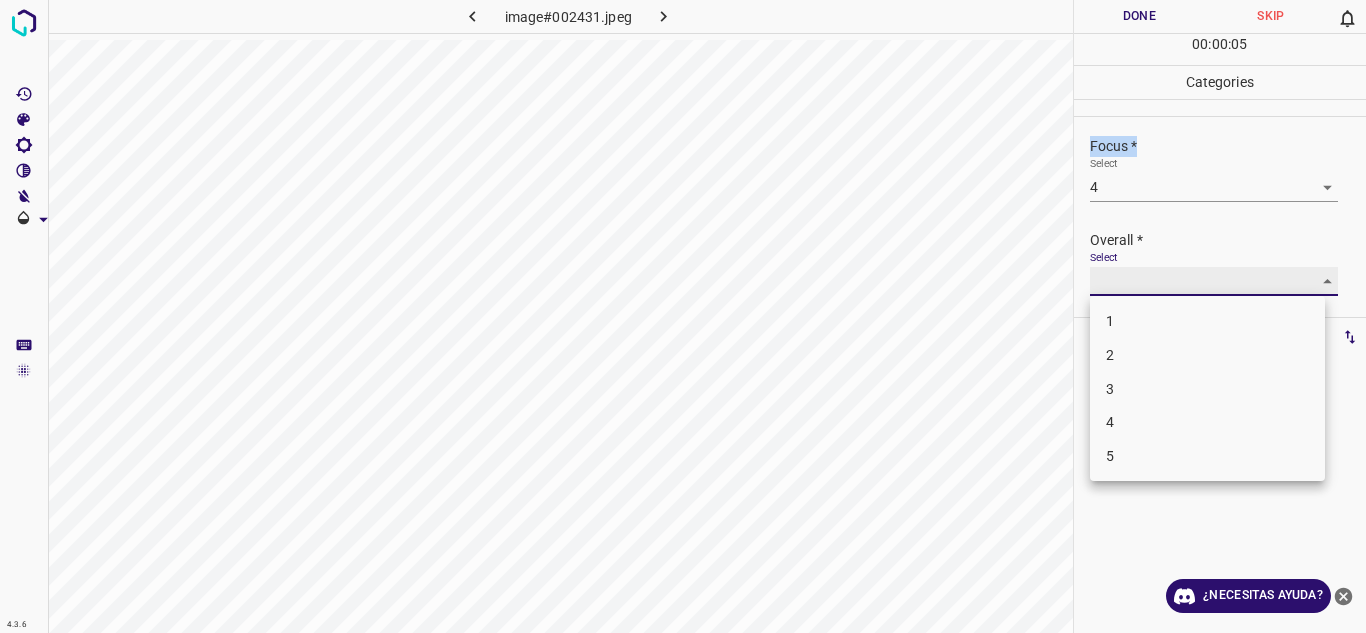 type on "4" 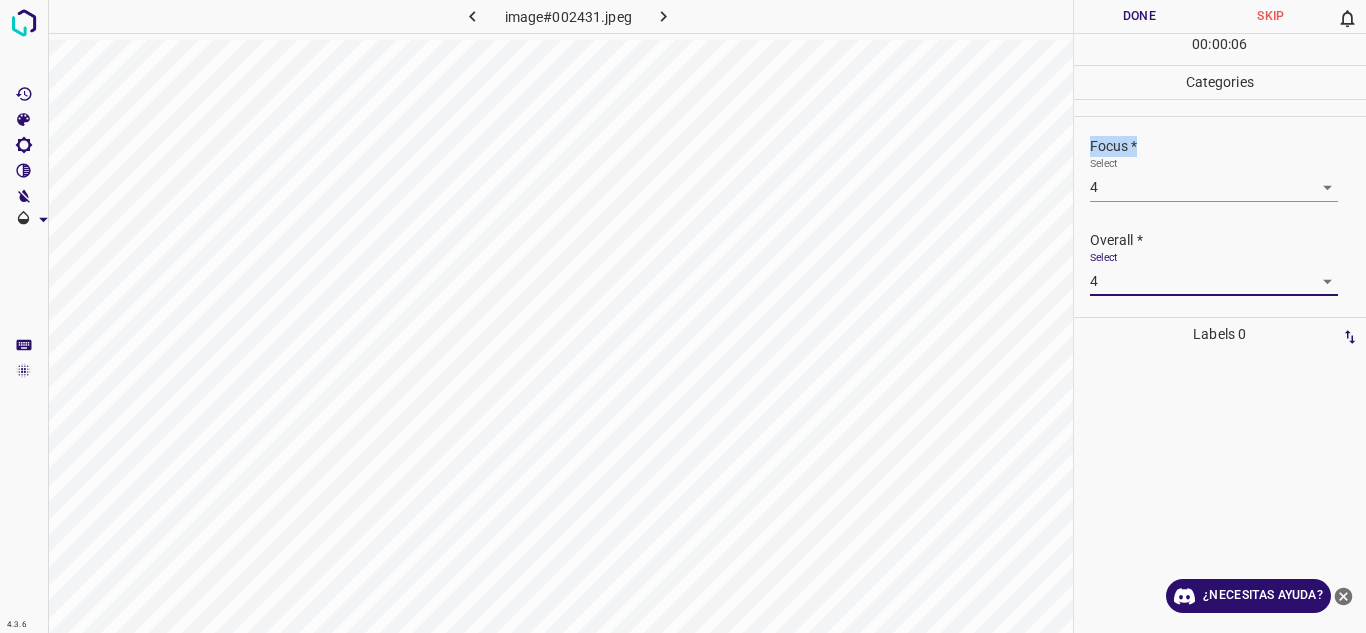 click on "Done" at bounding box center (1140, 16) 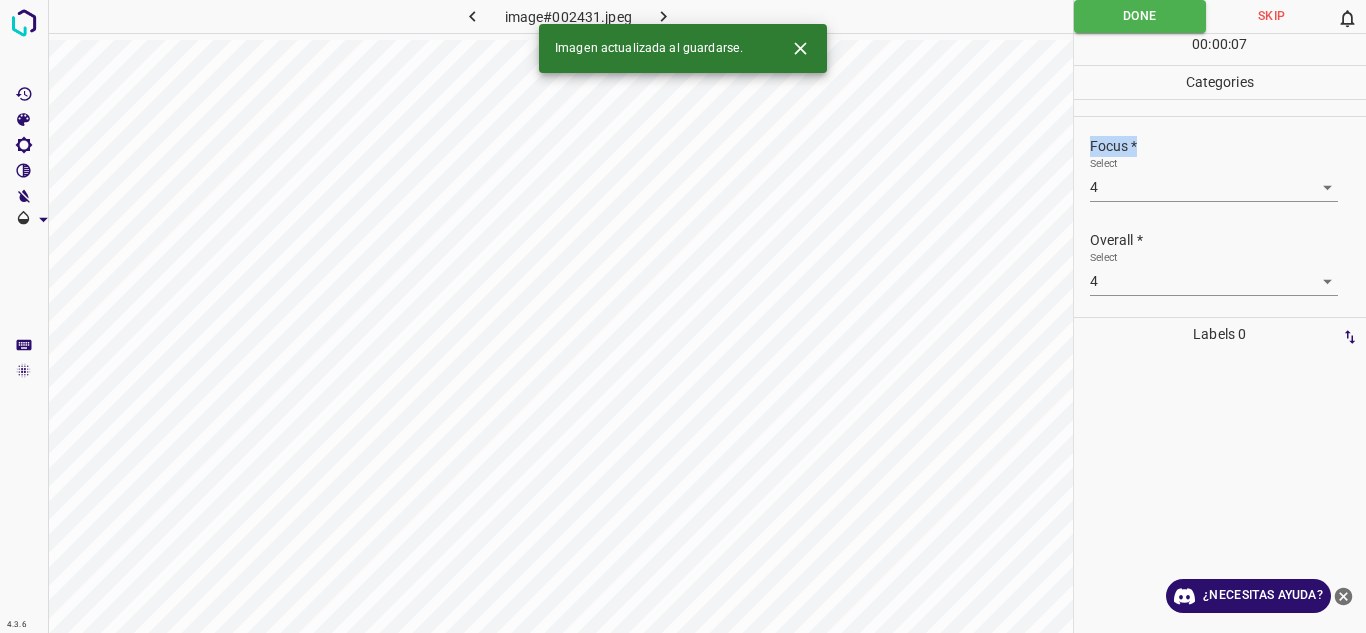click at bounding box center (664, 16) 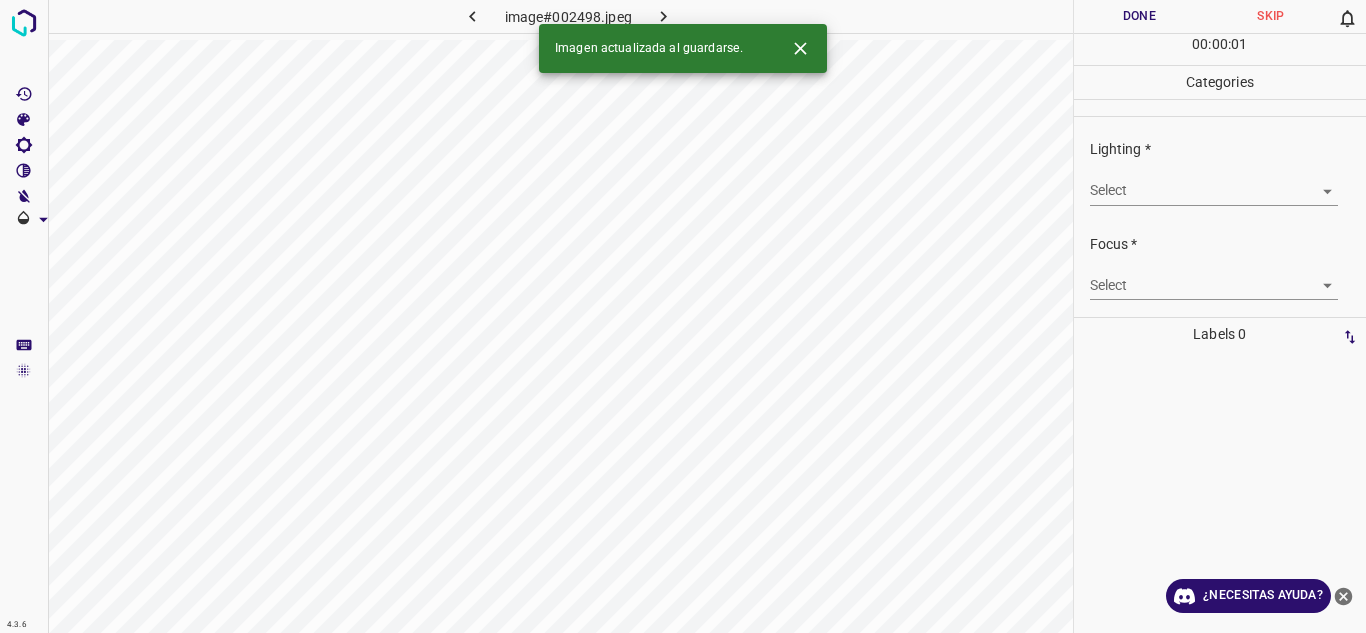 click on "4.3.6  image#002498.jpeg Done Skip 0 00   : 00   : 01   Categories Lighting *  Select ​ Focus *  Select ​ Overall *  Select ​ Labels   0 Categories 1 Lighting 2 Focus 3 Overall Tools Space Change between modes (Draw & Edit) I Auto labeling R Restore zoom M Zoom in N Zoom out Delete Delete selecte label Filters Z Restore filters X Saturation filter C Brightness filter V Contrast filter B Gray scale filter General O Download Imagen actualizada al guardarse. ¿Necesitas ayuda? Texto original Valora esta traducción Tu opinión servirá para ayudar a mejorar el Traductor de Google - Texto - Esconder - Borrar" at bounding box center (683, 316) 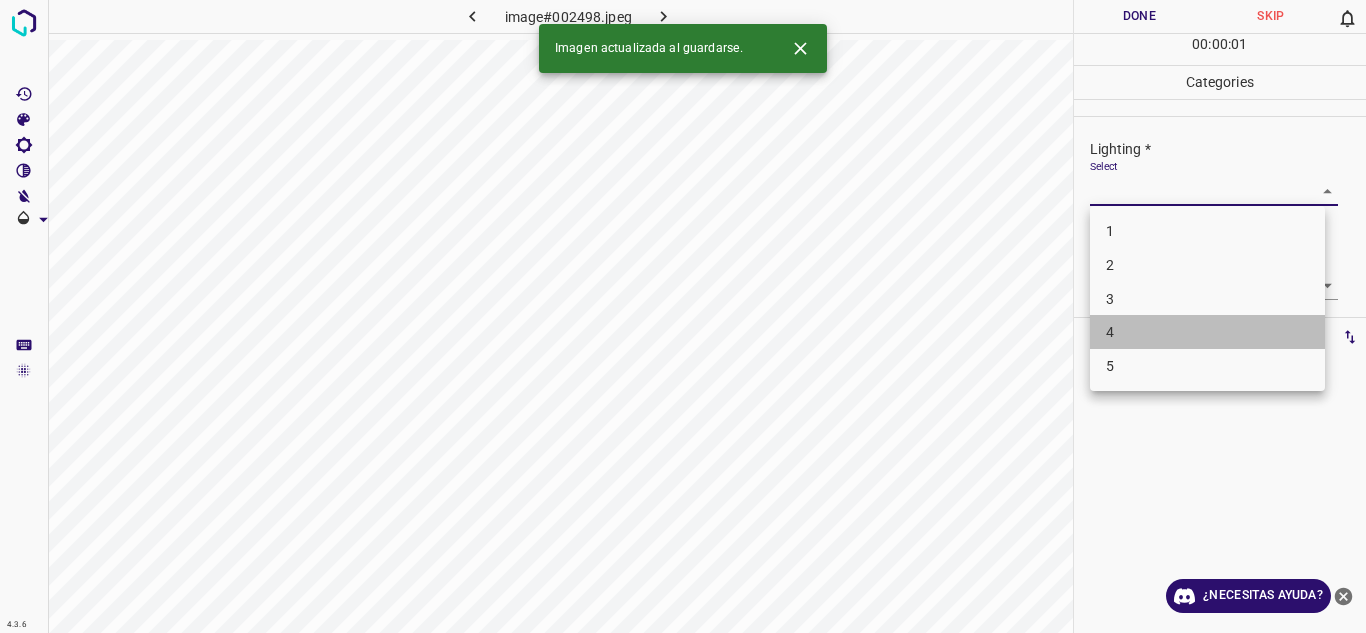 drag, startPoint x: 1166, startPoint y: 335, endPoint x: 1335, endPoint y: 288, distance: 175.4138 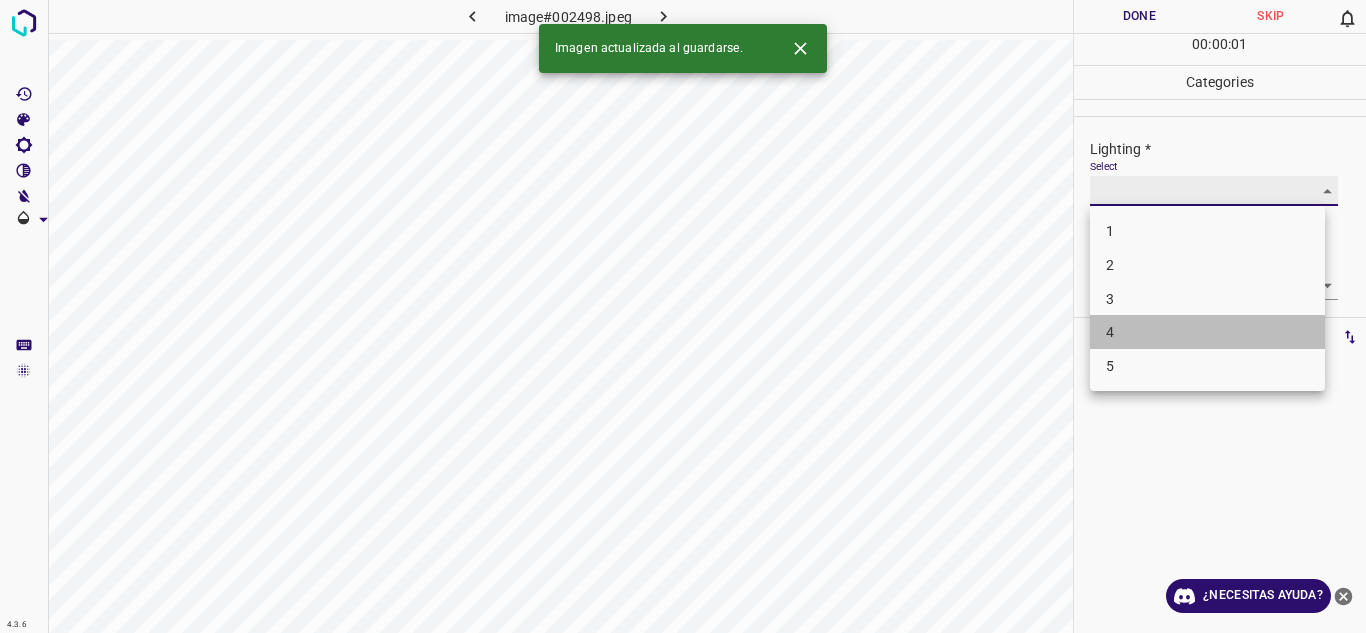 type on "4" 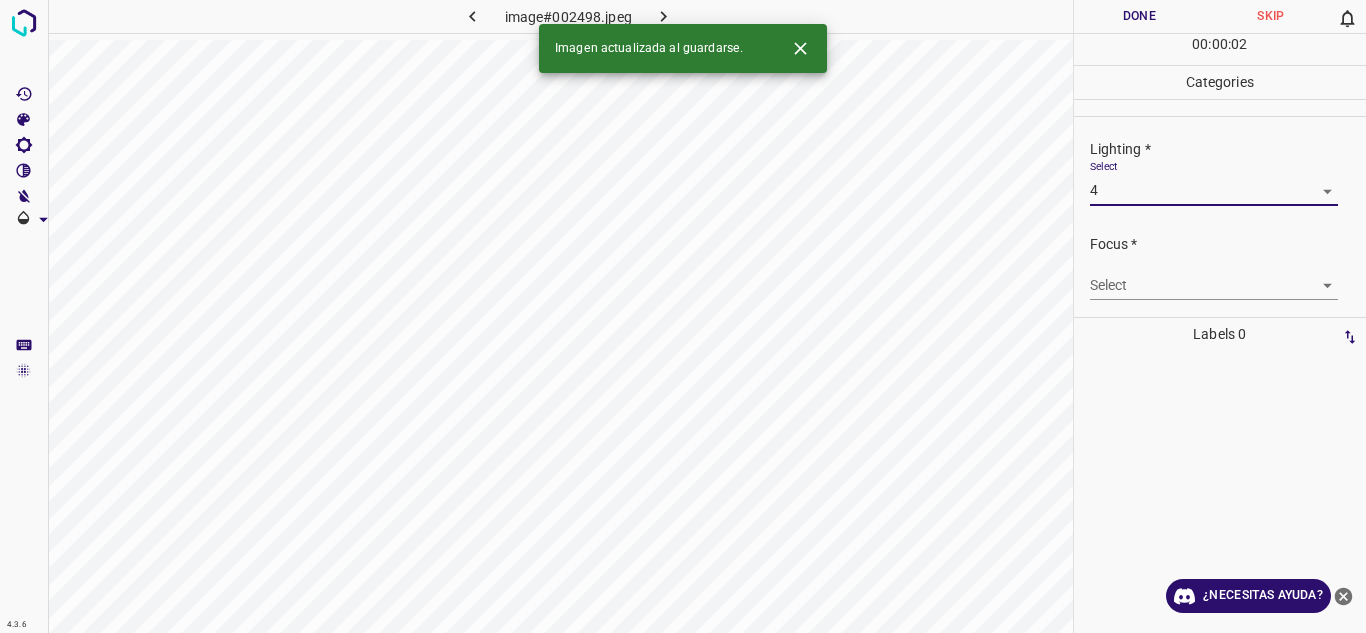 click on "4.3.6  image#002498.jpeg Done Skip 0 00   : 00   : 02   Categories Lighting *  Select 4 4 Focus *  Select ​ Overall *  Select ​ Labels   0 Categories 1 Lighting 2 Focus 3 Overall Tools Space Change between modes (Draw & Edit) I Auto labeling R Restore zoom M Zoom in N Zoom out Delete Delete selecte label Filters Z Restore filters X Saturation filter C Brightness filter V Contrast filter B Gray scale filter General O Download Imagen actualizada al guardarse. ¿Necesitas ayuda? Texto original Valora esta traducción Tu opinión servirá para ayudar a mejorar el Traductor de Google - Texto - Esconder - Borrar" at bounding box center (683, 316) 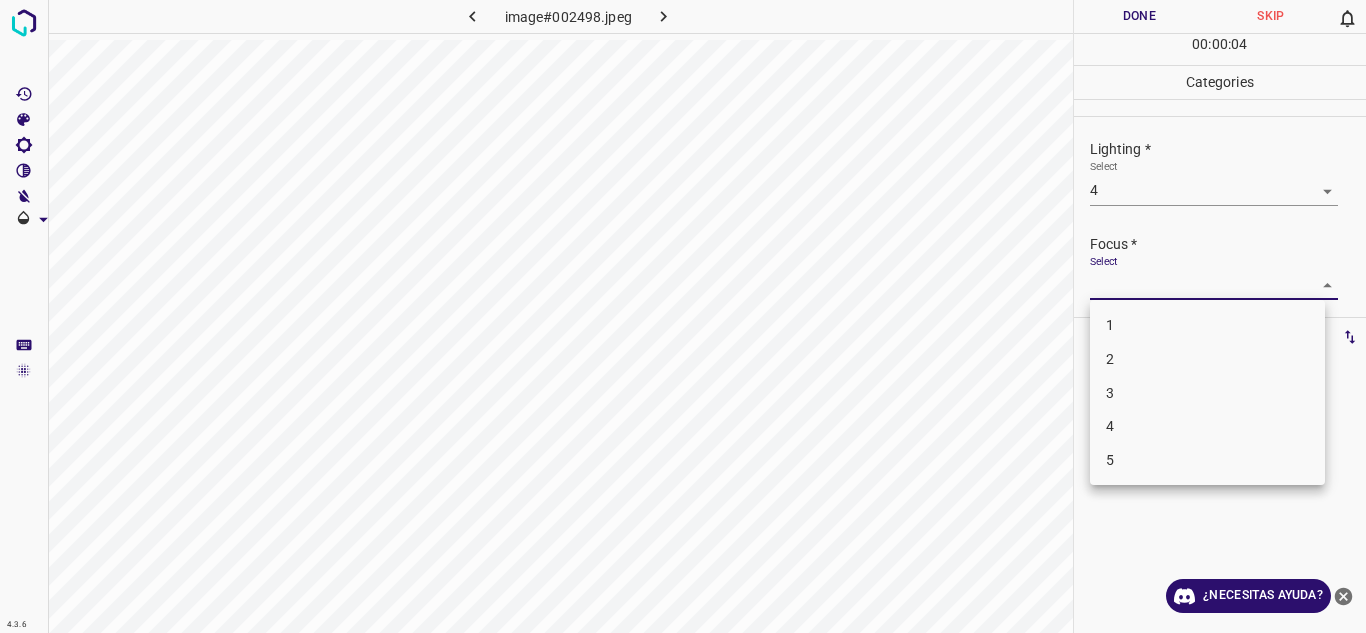 drag, startPoint x: 1134, startPoint y: 394, endPoint x: 1141, endPoint y: 384, distance: 12.206555 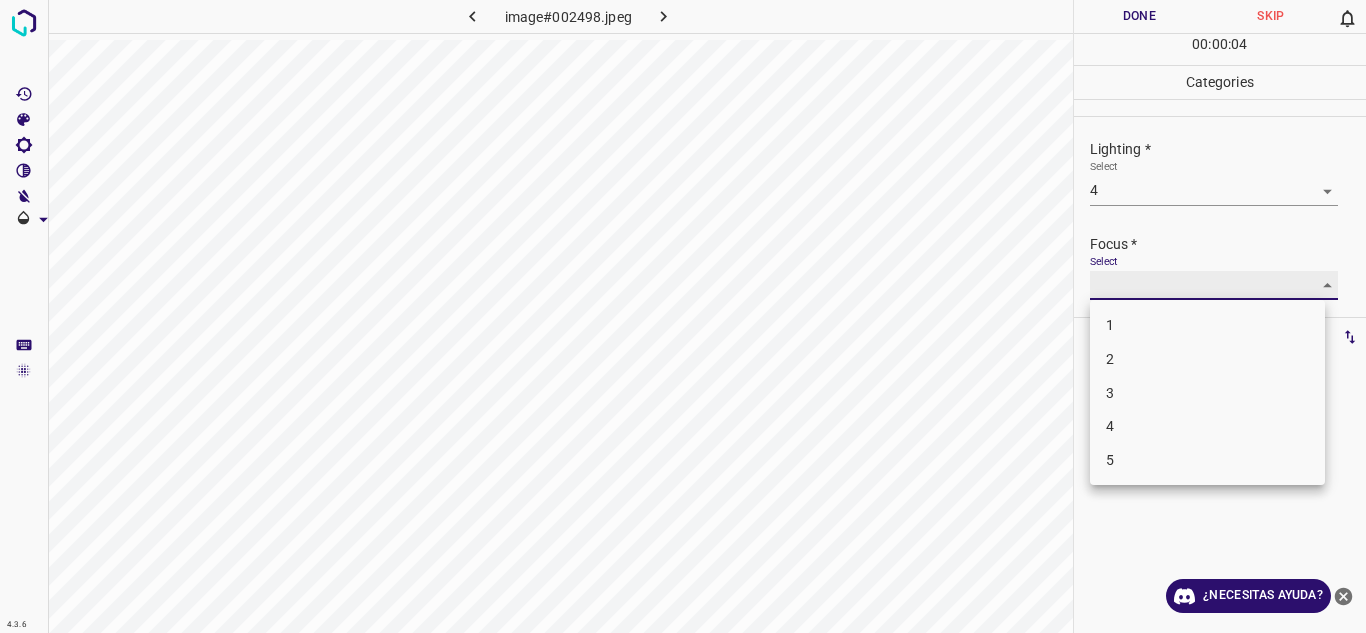 type on "3" 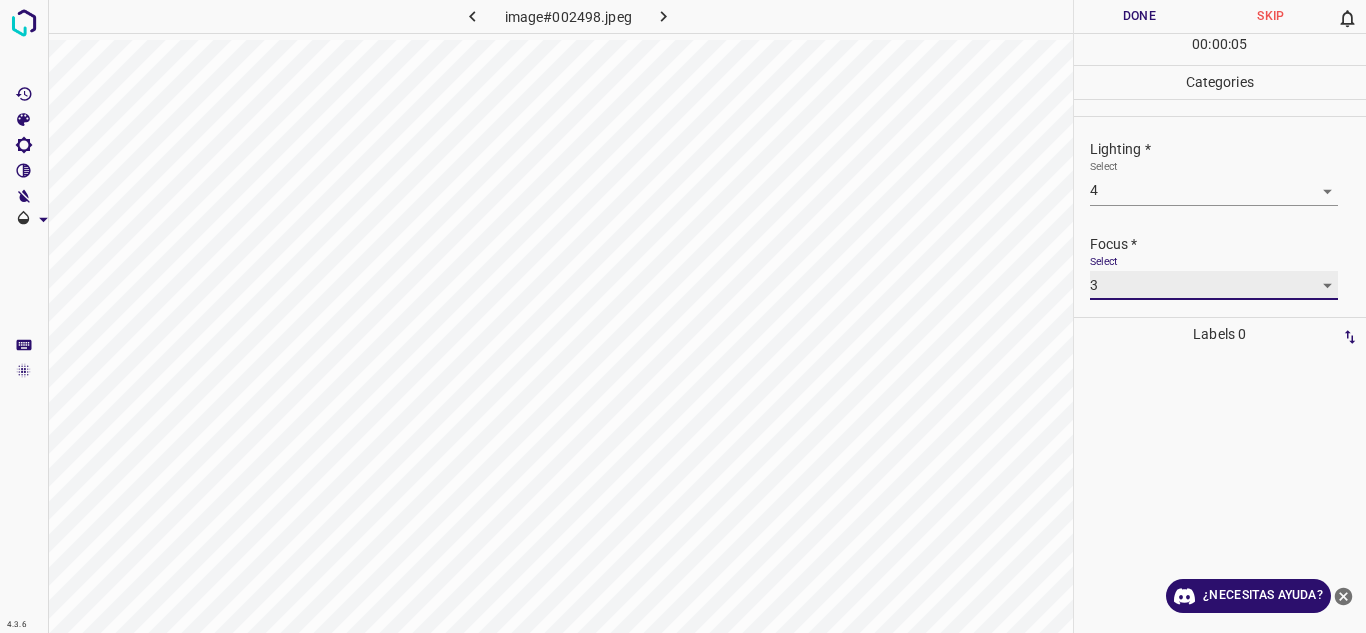 scroll, scrollTop: 98, scrollLeft: 0, axis: vertical 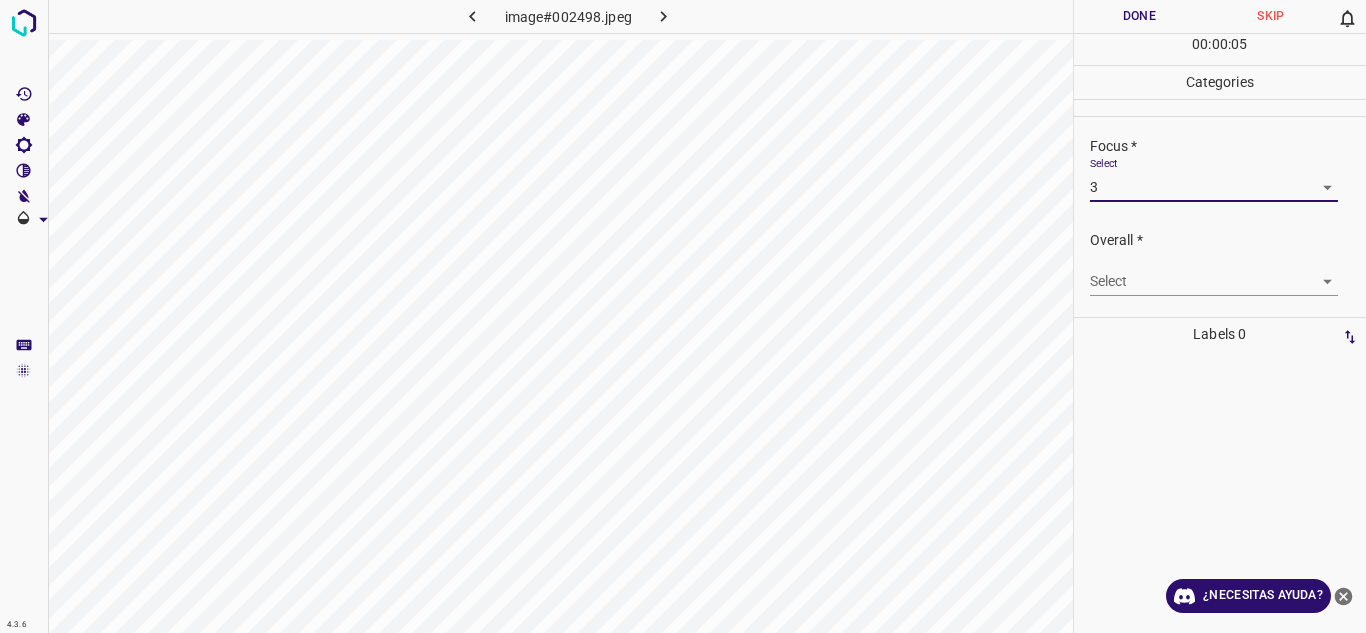 click on "4.3.6  image#002498.jpeg Done Skip 0 00   : 00   : 05   Categories Lighting *  Select 4 4 Focus *  Select 3 3 Overall *  Select ​ Labels   0 Categories 1 Lighting 2 Focus 3 Overall Tools Space Change between modes (Draw & Edit) I Auto labeling R Restore zoom M Zoom in N Zoom out Delete Delete selecte label Filters Z Restore filters X Saturation filter C Brightness filter V Contrast filter B Gray scale filter General O Download ¿Necesitas ayuda? Texto original Valora esta traducción Tu opinión servirá para ayudar a mejorar el Traductor de Google - Texto - Esconder - Borrar" at bounding box center [683, 316] 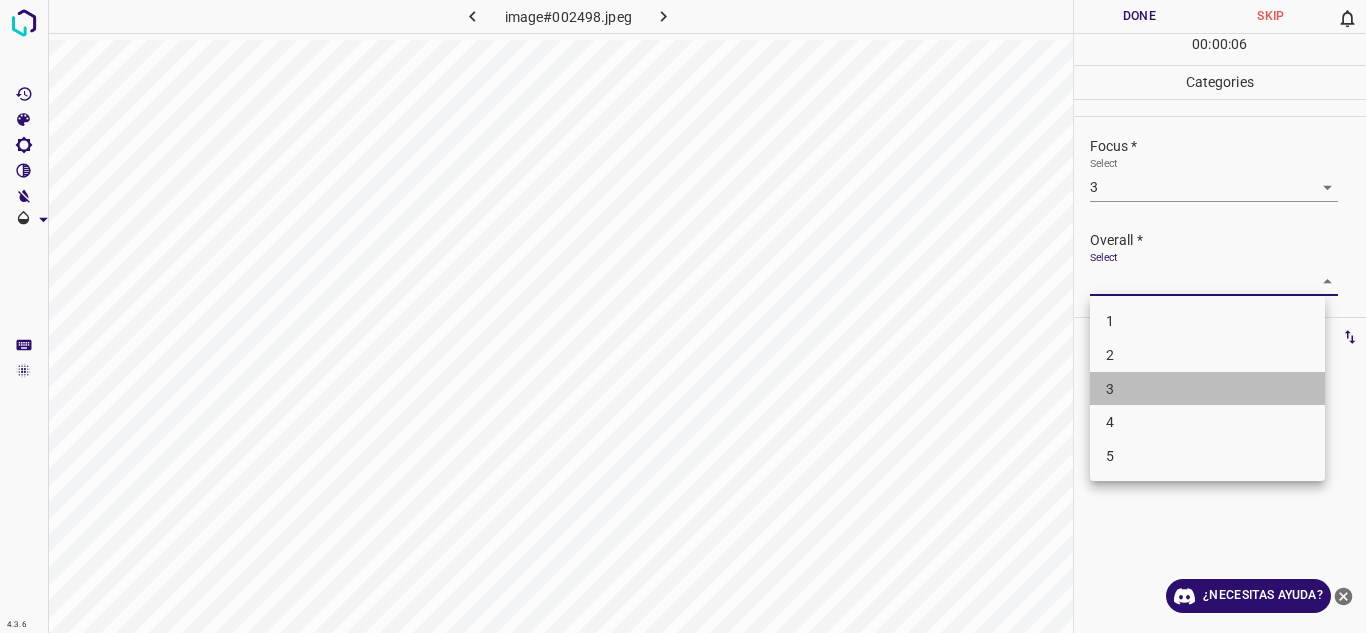 click on "3" at bounding box center (1207, 389) 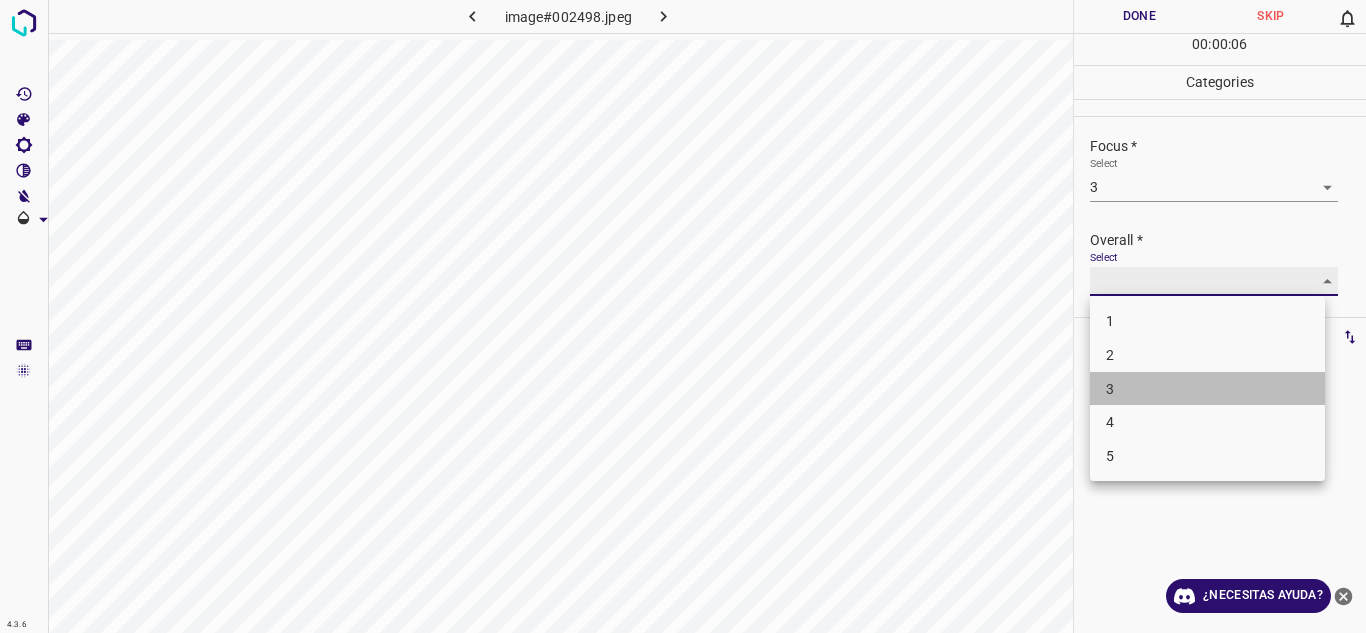 type on "3" 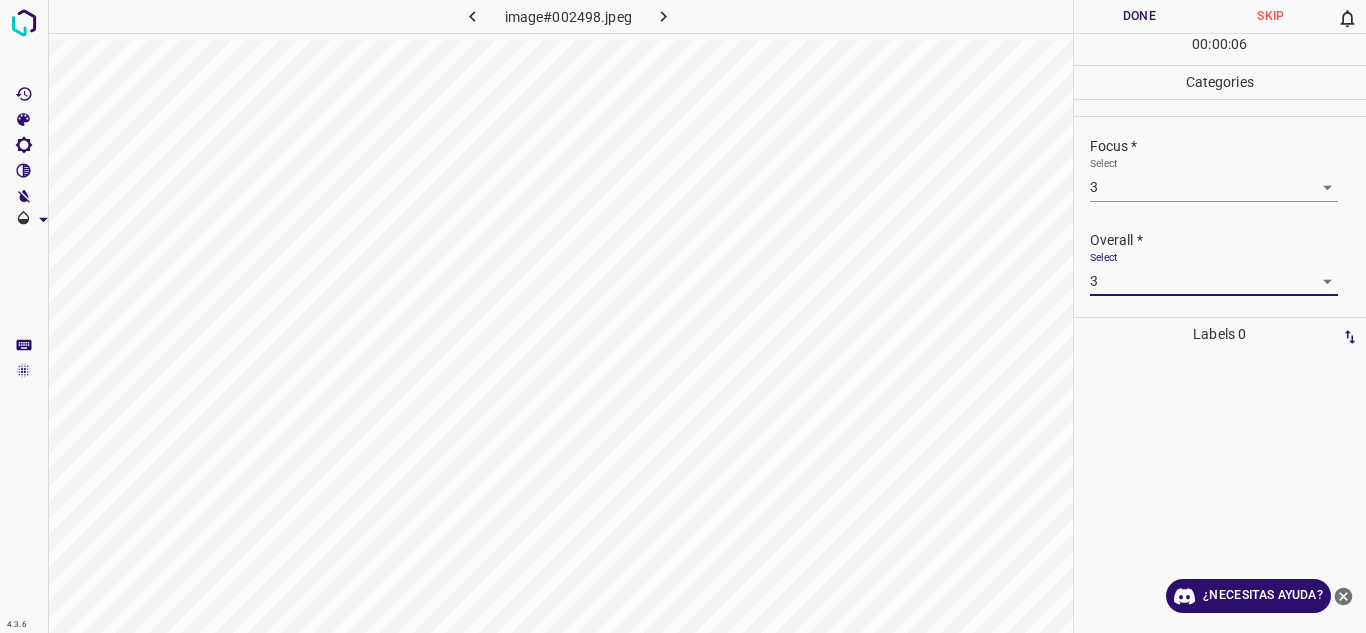 click on "Done" at bounding box center [1140, 16] 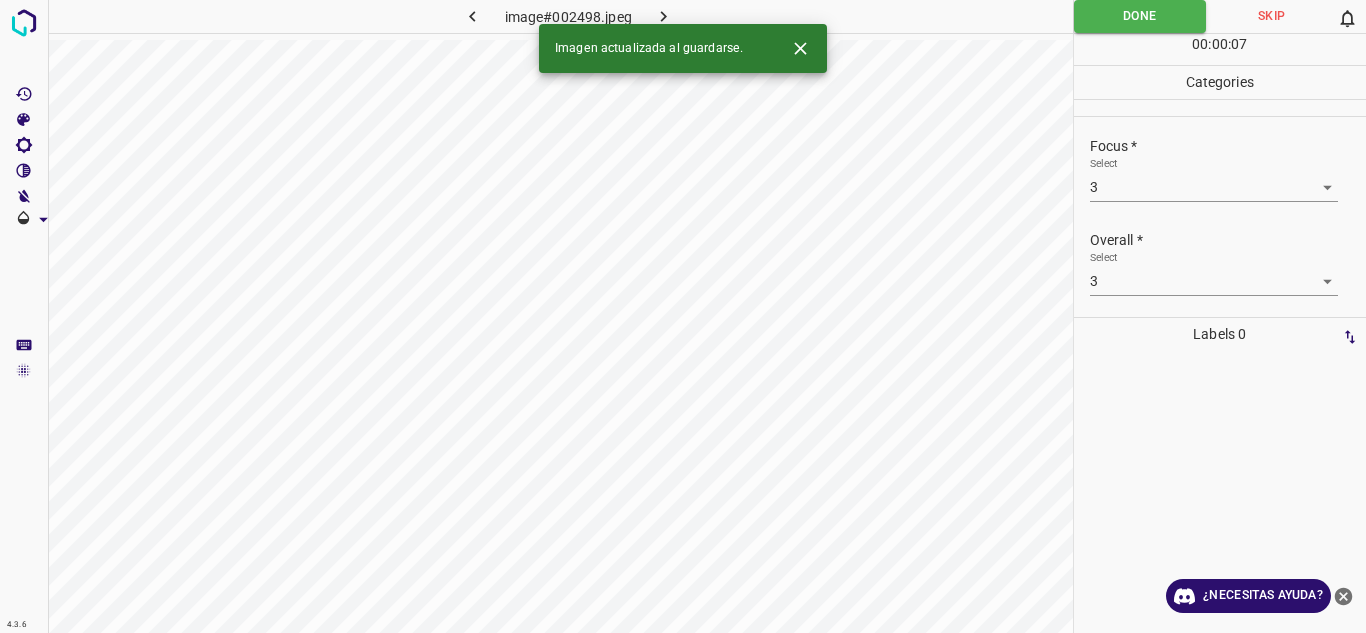 click at bounding box center (664, 16) 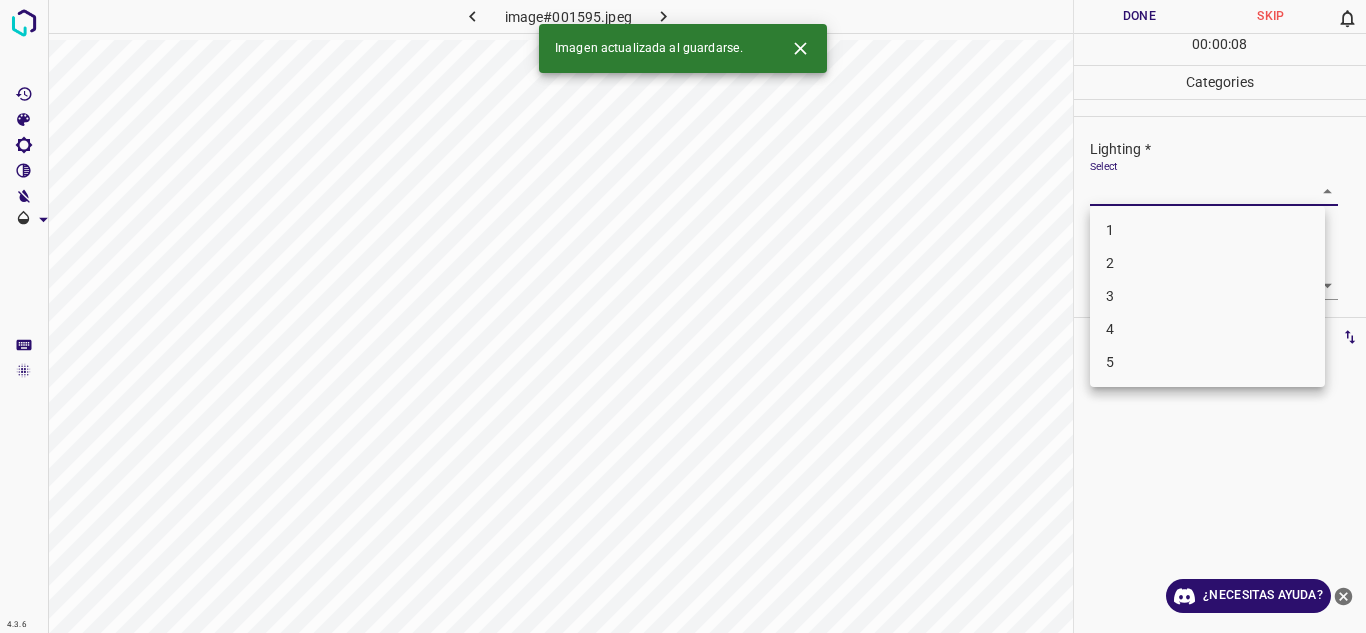 click on "4.3.6  image#001595.jpeg Done Skip 0 00   : 00   : 08   Categories Lighting *  Select ​ Focus *  Select ​ Overall *  Select ​ Labels   0 Categories 1 Lighting 2 Focus 3 Overall Tools Space Change between modes (Draw & Edit) I Auto labeling R Restore zoom M Zoom in N Zoom out Delete Delete selecte label Filters Z Restore filters X Saturation filter C Brightness filter V Contrast filter B Gray scale filter General O Download Imagen actualizada al guardarse. ¿Necesitas ayuda? Texto original Valora esta traducción Tu opinión servirá para ayudar a mejorar el Traductor de Google - Texto - Esconder - Borrar 1 2 3 4 5" at bounding box center (683, 316) 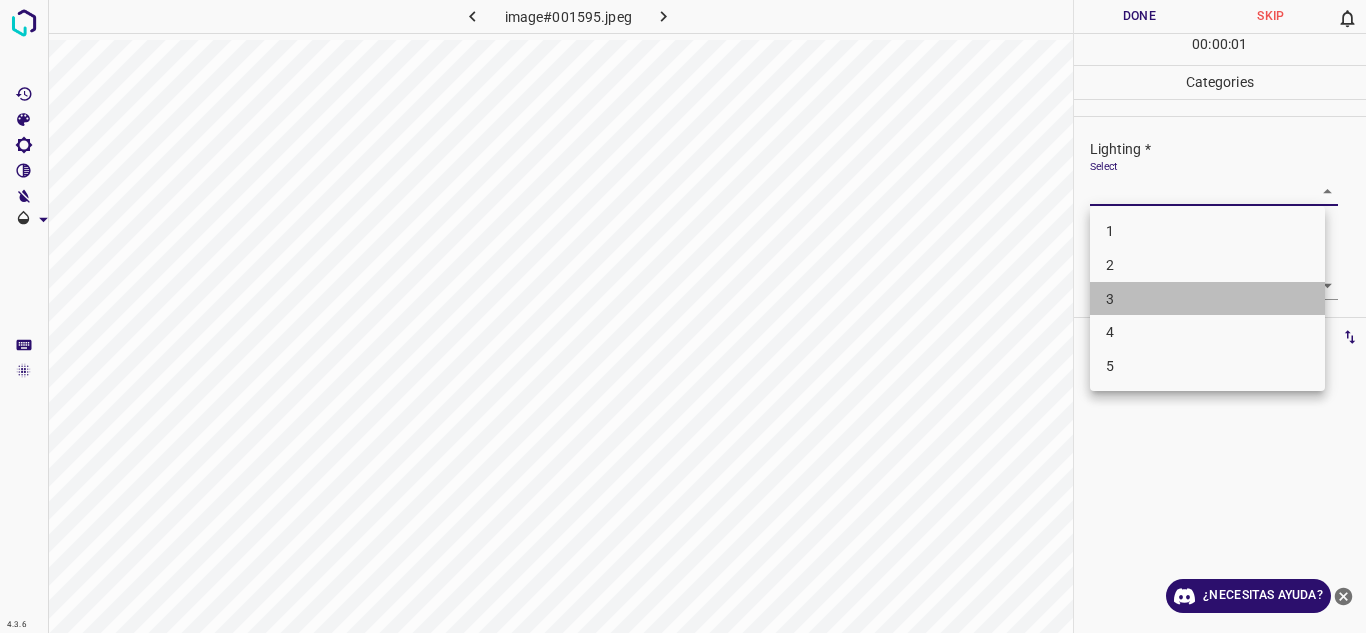 click on "3" at bounding box center [1207, 299] 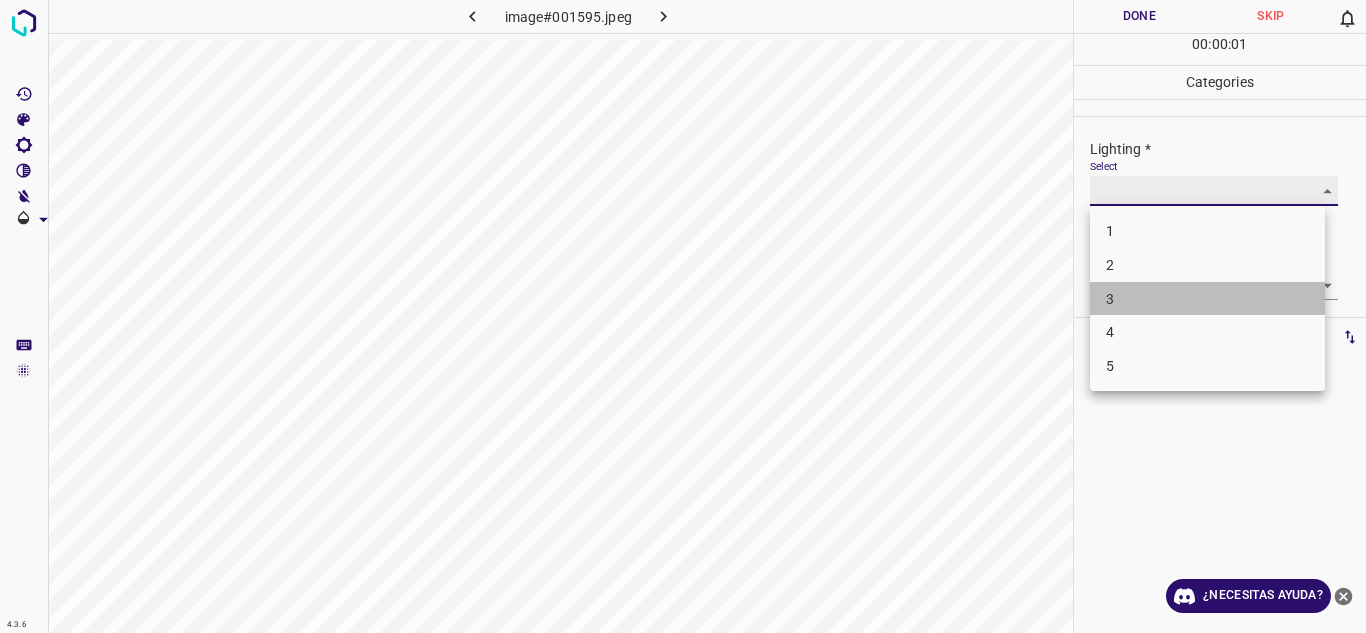 type on "3" 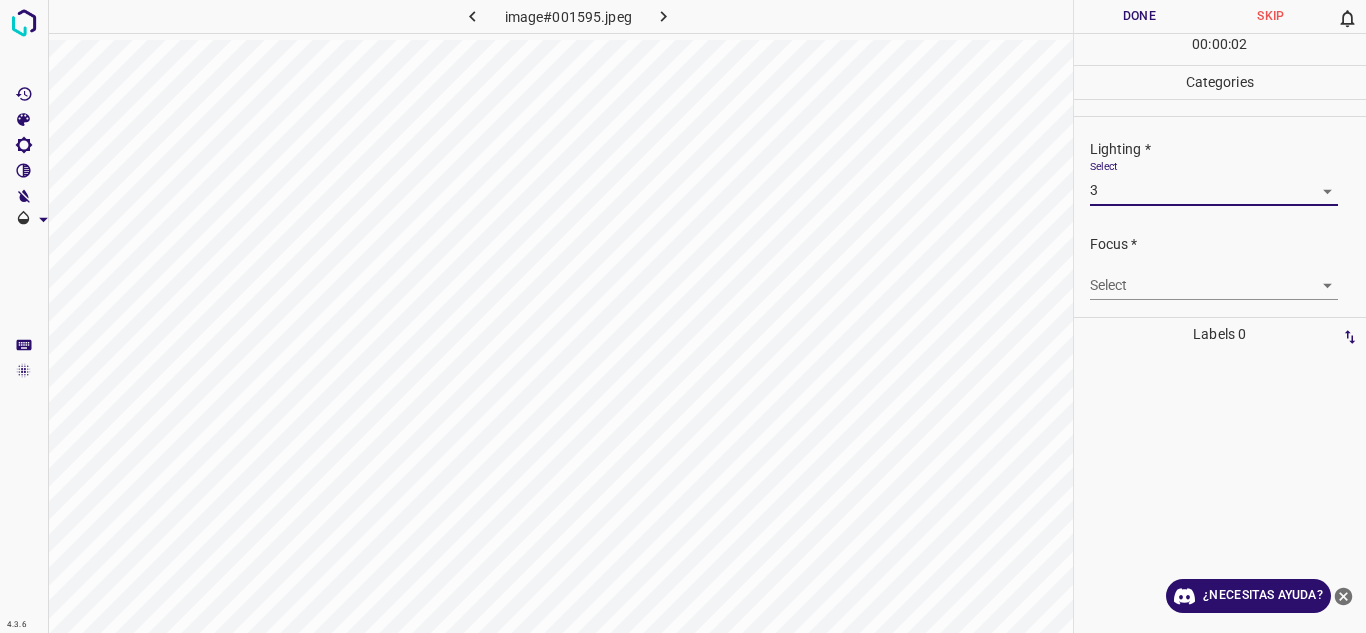 click on "4.3.6  image#001595.jpeg Done Skip 0 00   : 00   : 02   Categories Lighting *  Select 3 3 Focus *  Select ​ Overall *  Select ​ Labels   0 Categories 1 Lighting 2 Focus 3 Overall Tools Space Change between modes (Draw & Edit) I Auto labeling R Restore zoom M Zoom in N Zoom out Delete Delete selecte label Filters Z Restore filters X Saturation filter C Brightness filter V Contrast filter B Gray scale filter General O Download ¿Necesitas ayuda? Texto original Valora esta traducción Tu opinión servirá para ayudar a mejorar el Traductor de Google - Texto - Esconder - Borrar" at bounding box center (683, 316) 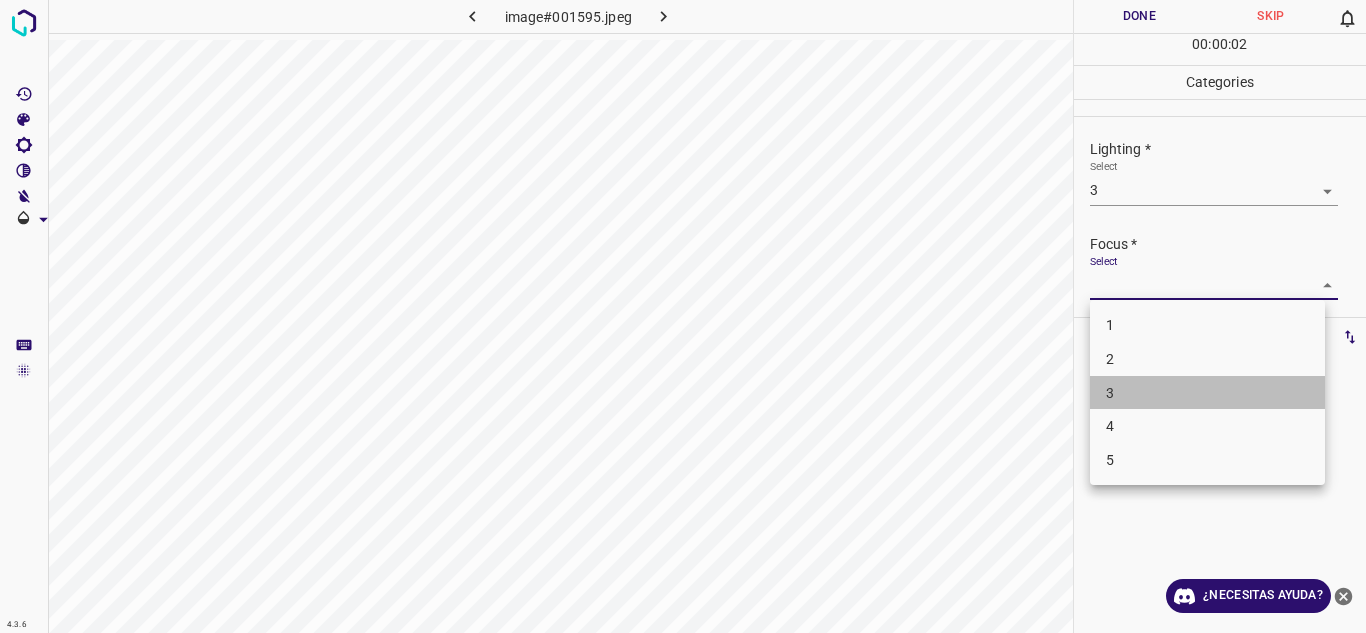 click on "3" at bounding box center (1207, 393) 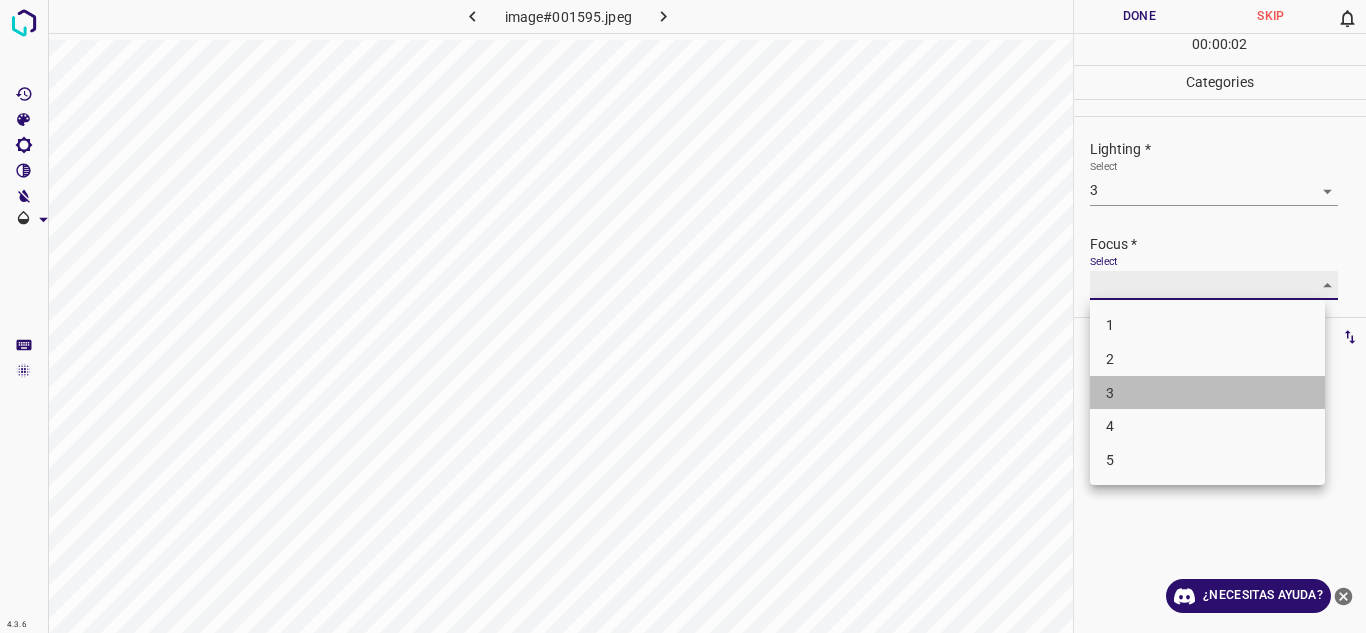 type on "3" 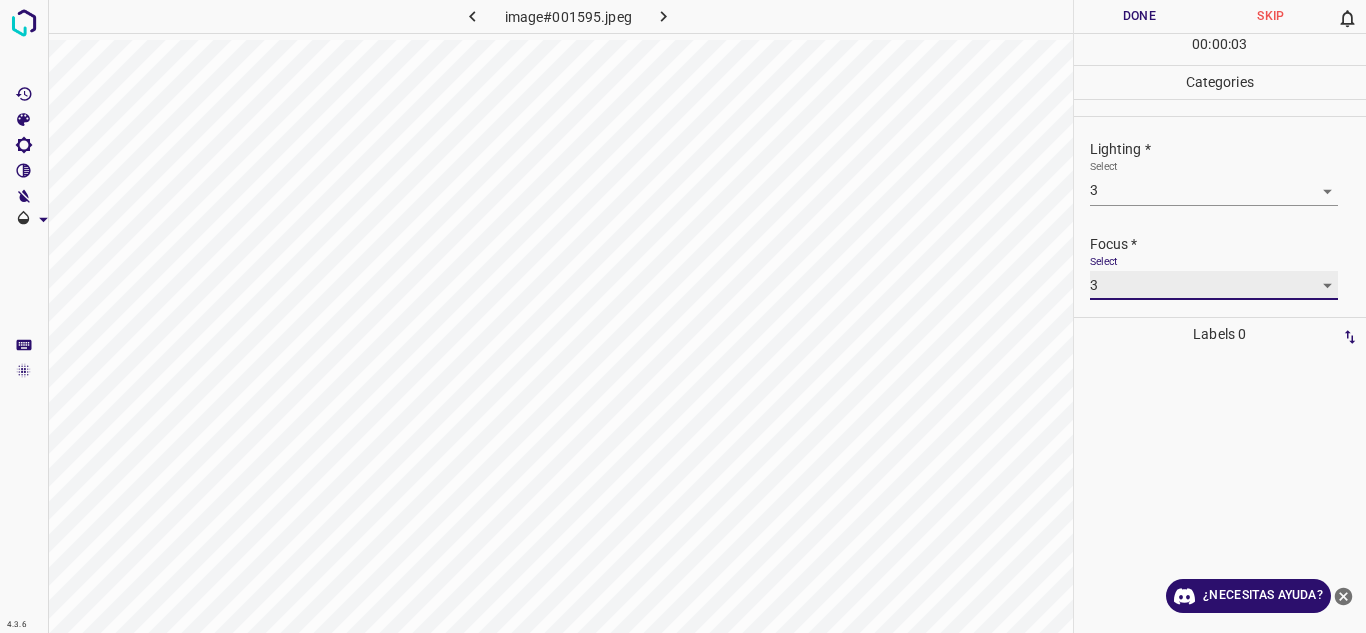 scroll, scrollTop: 98, scrollLeft: 0, axis: vertical 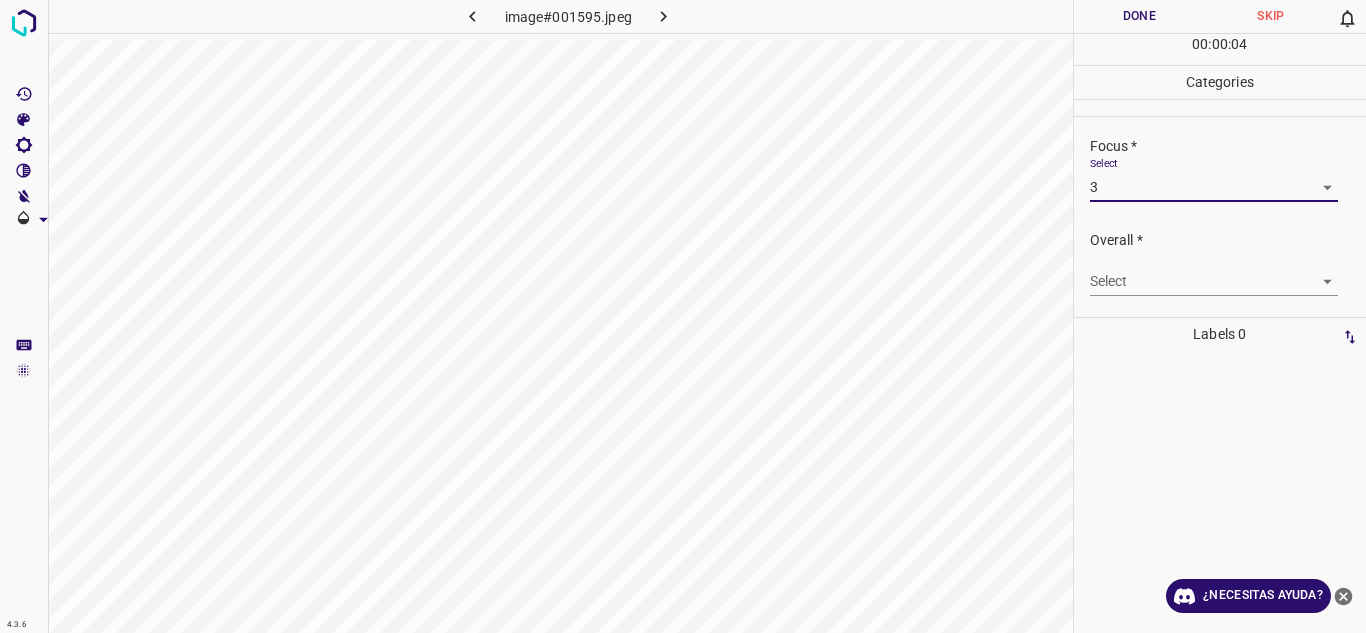 click on "4.3.6  image#001595.jpeg Done Skip 0 00   : 00   : 04   Categories Lighting *  Select 3 3 Focus *  Select 3 3 Overall *  Select ​ Labels   0 Categories 1 Lighting 2 Focus 3 Overall Tools Space Change between modes (Draw & Edit) I Auto labeling R Restore zoom M Zoom in N Zoom out Delete Delete selecte label Filters Z Restore filters X Saturation filter C Brightness filter V Contrast filter B Gray scale filter General O Download ¿Necesitas ayuda? Texto original Valora esta traducción Tu opinión servirá para ayudar a mejorar el Traductor de Google - Texto - Esconder - Borrar" at bounding box center [683, 316] 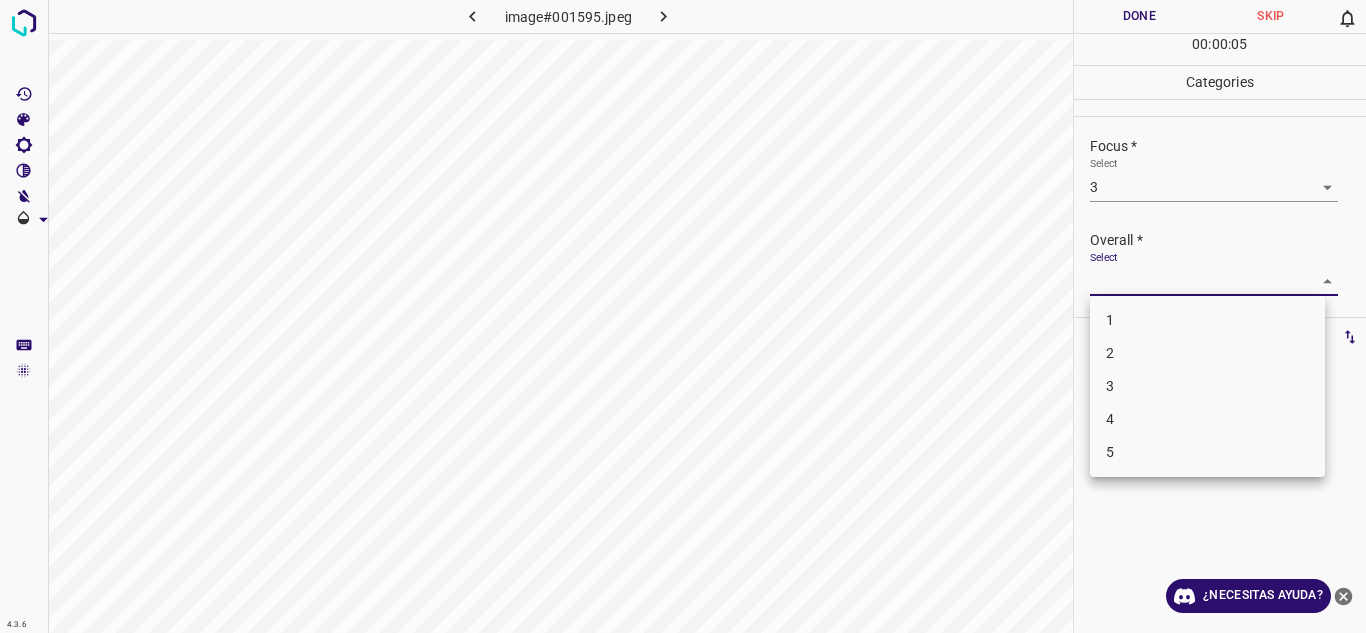 click on "3" at bounding box center [1207, 386] 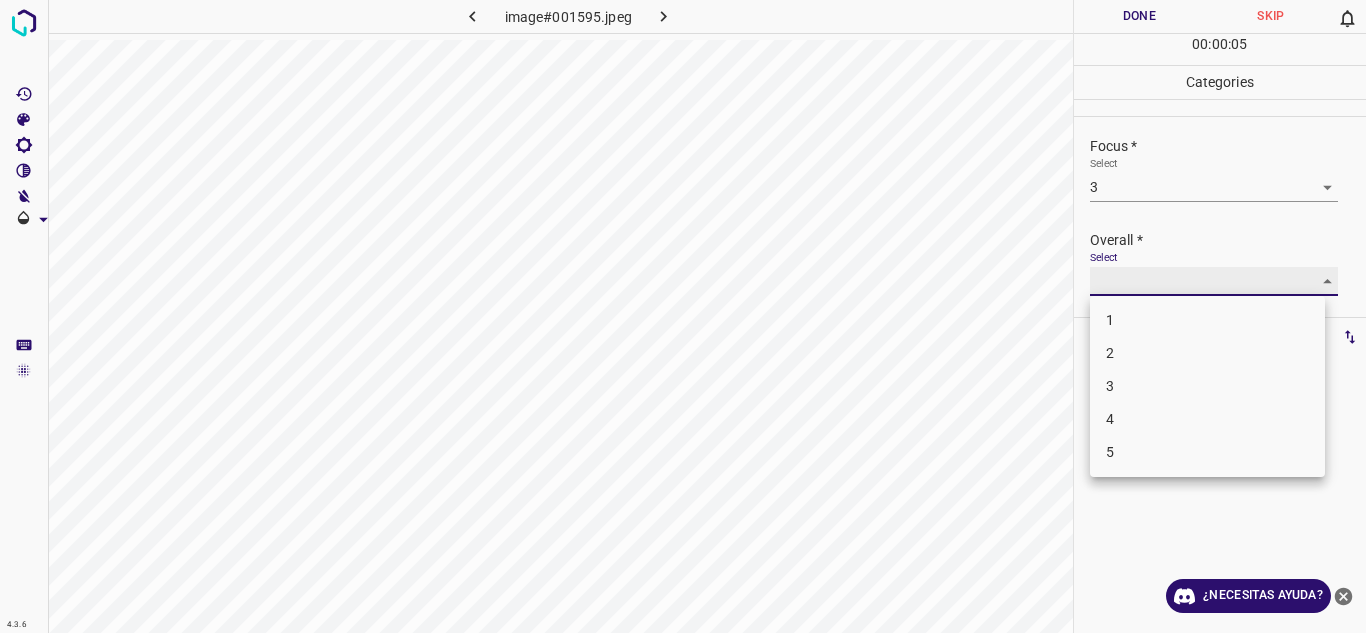 type on "3" 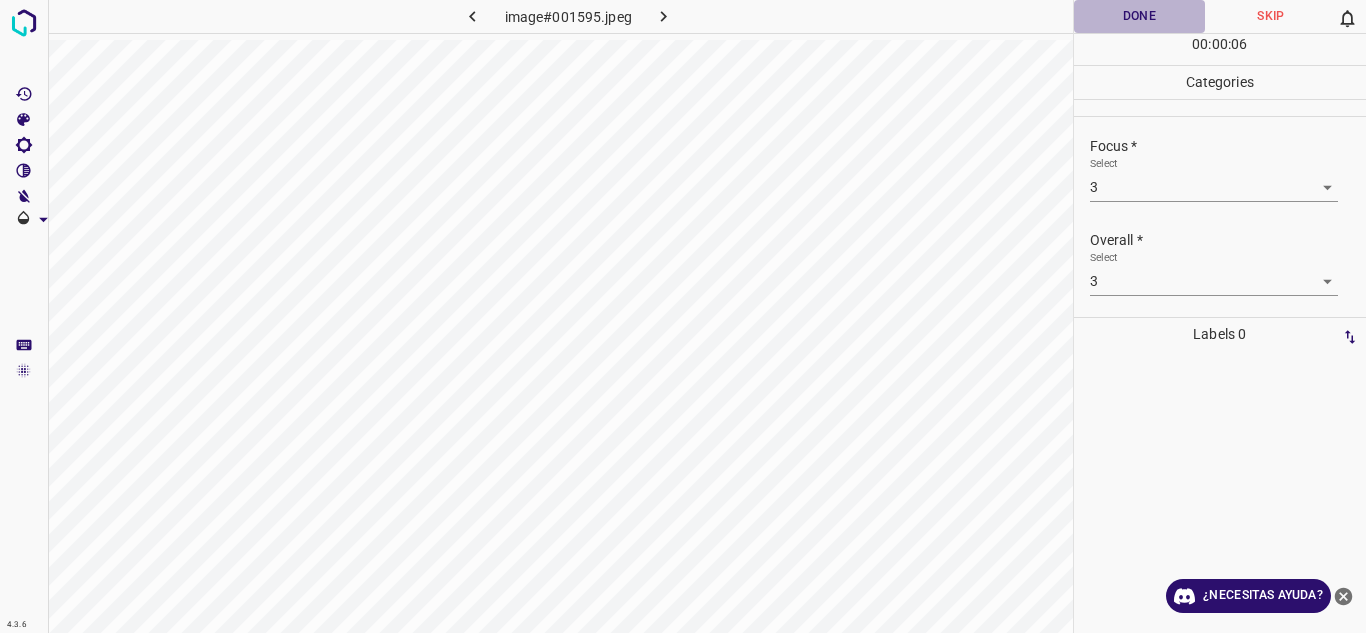 click on "Done" at bounding box center (1140, 16) 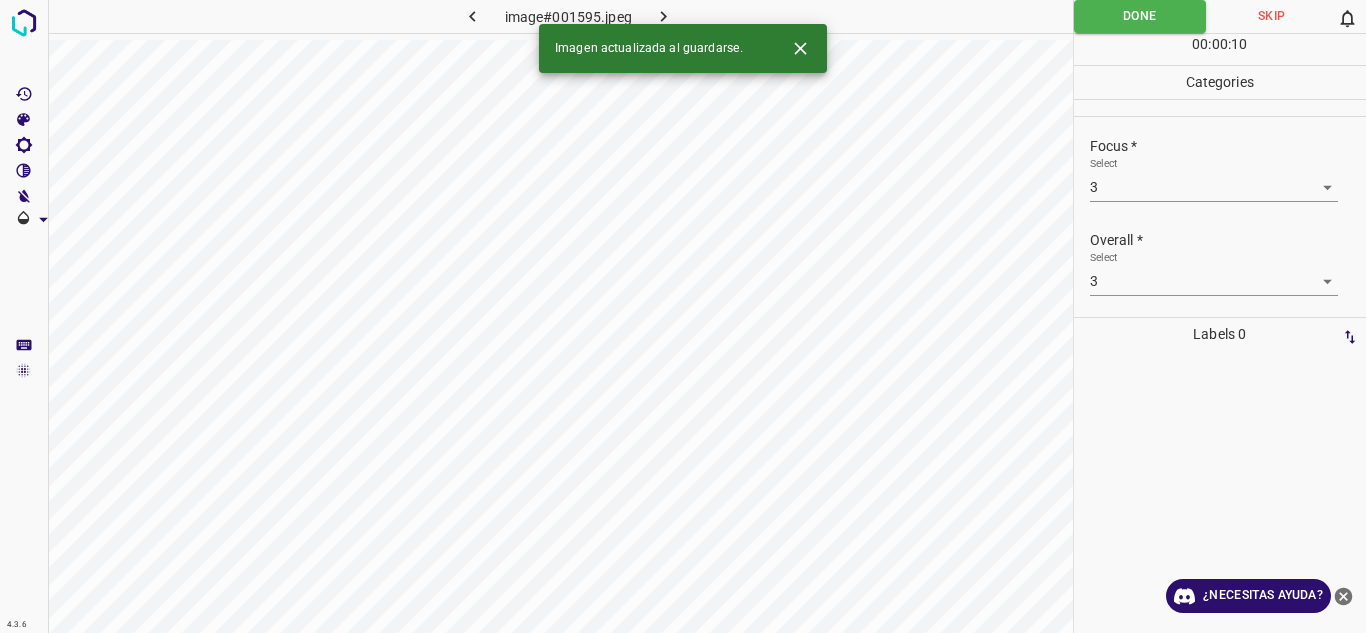 click 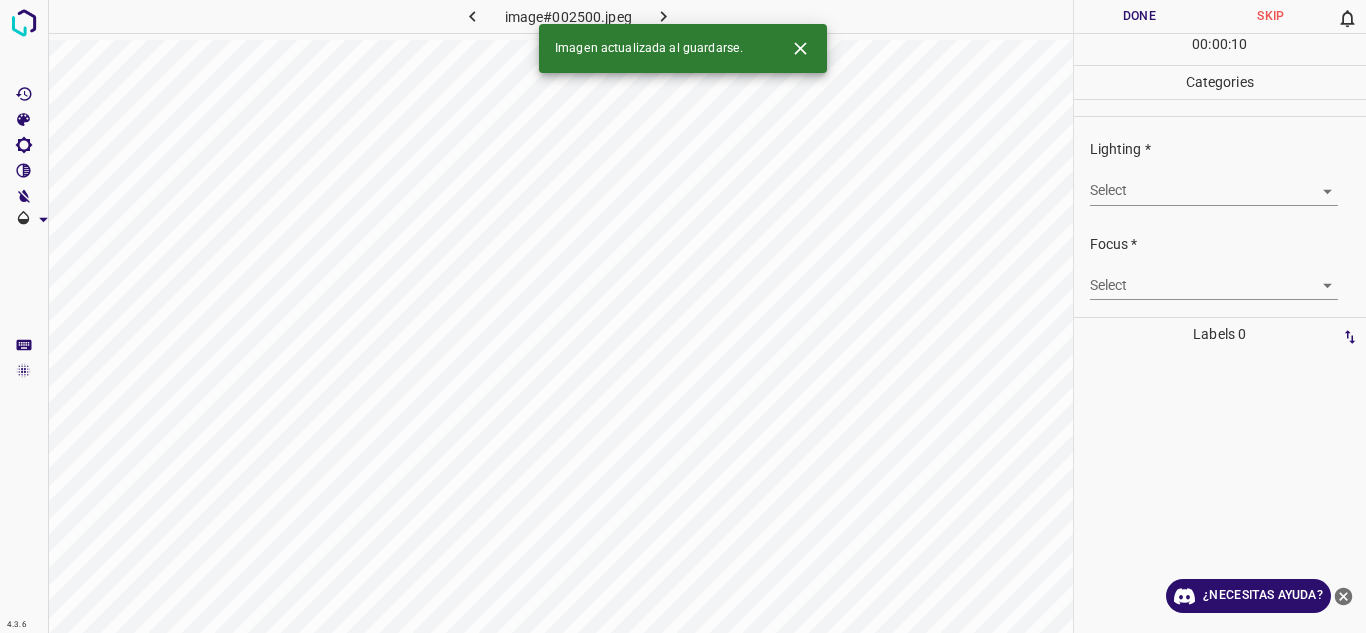 click on "4.3.6  image#002500.jpeg Done Skip 0 00   : 00   : 10   Categories Lighting *  Select ​ Focus *  Select ​ Overall *  Select ​ Labels   0 Categories 1 Lighting 2 Focus 3 Overall Tools Space Change between modes (Draw & Edit) I Auto labeling R Restore zoom M Zoom in N Zoom out Delete Delete selecte label Filters Z Restore filters X Saturation filter C Brightness filter V Contrast filter B Gray scale filter General O Download Imagen actualizada al guardarse. ¿Necesitas ayuda? Texto original Valora esta traducción Tu opinión servirá para ayudar a mejorar el Traductor de Google - Texto - Esconder - Borrar" at bounding box center (683, 316) 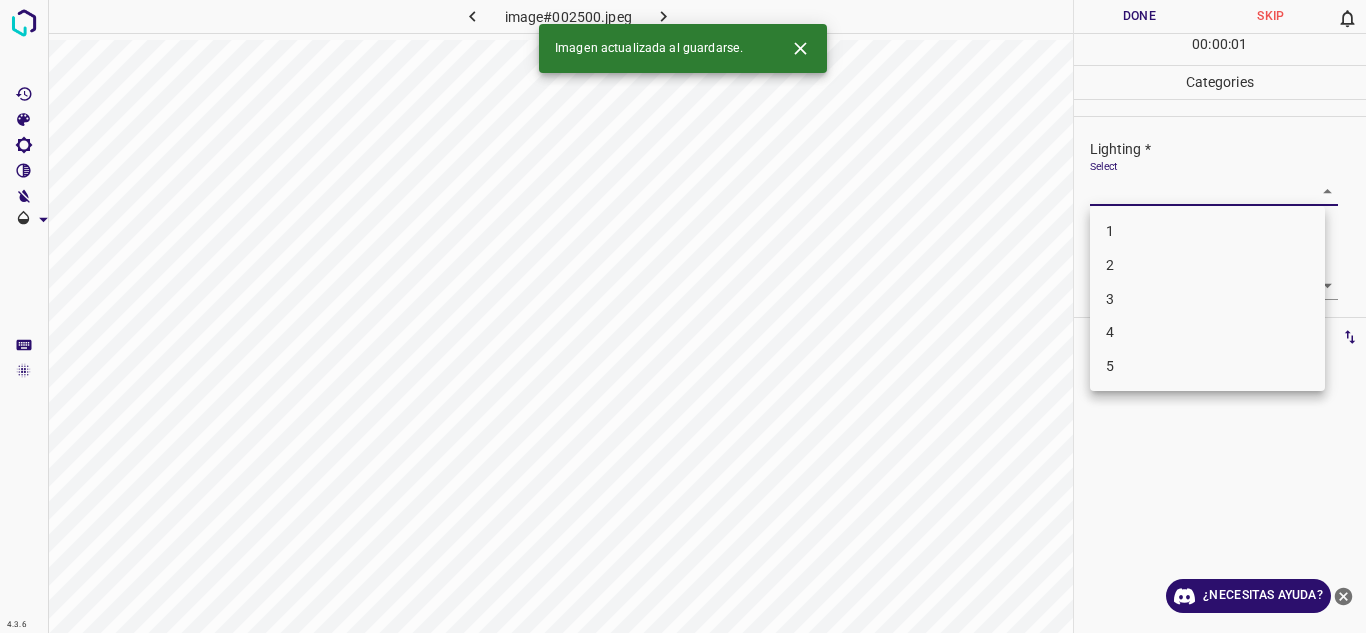 click on "2" at bounding box center (1207, 265) 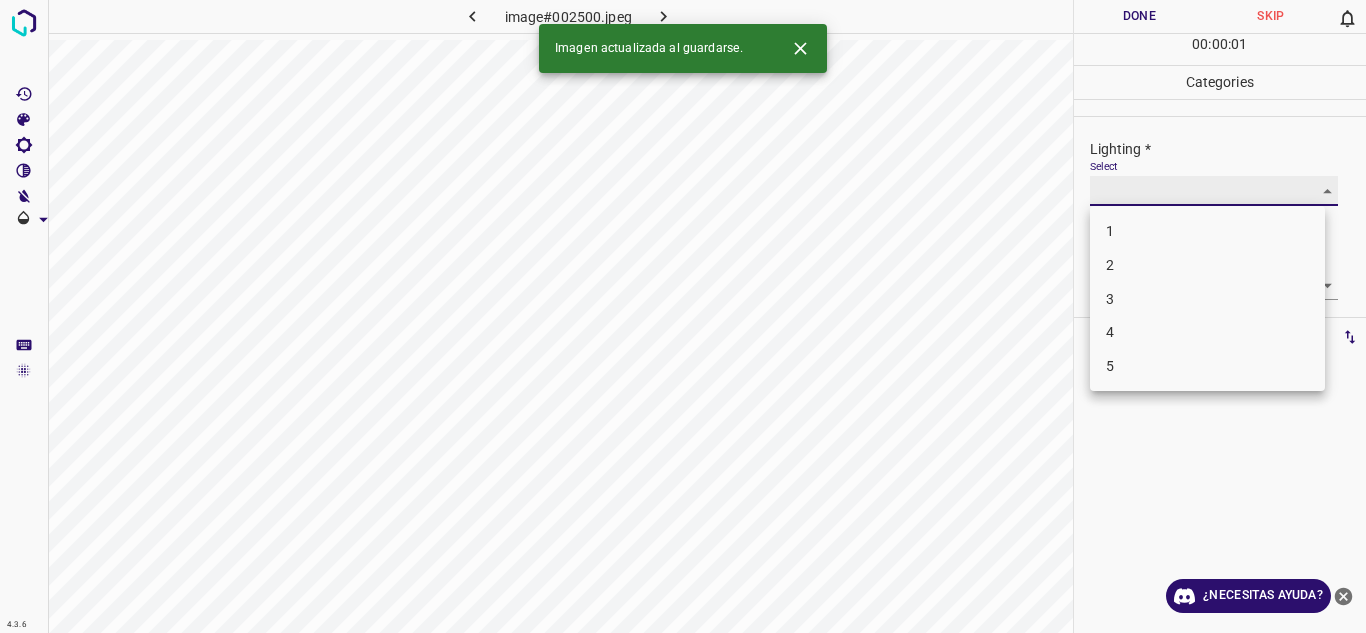 type on "2" 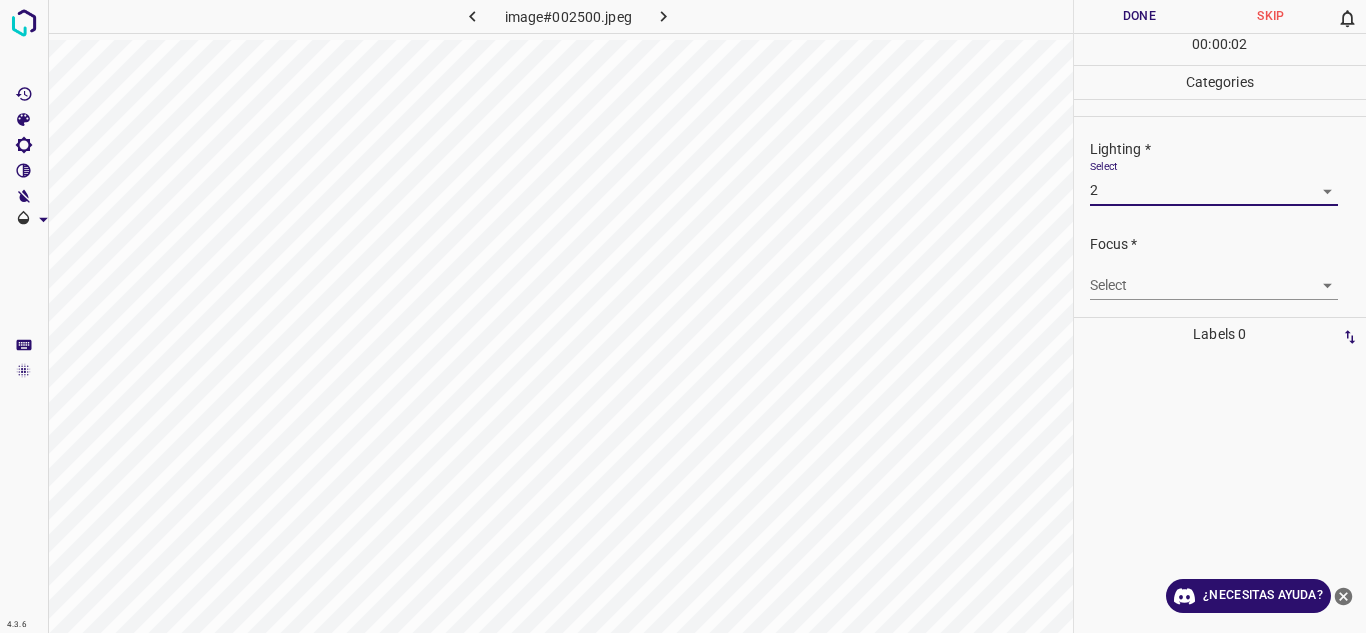 click on "4.3.6  image#002500.jpeg Done Skip 0 00   : 00   : 02   Categories Lighting *  Select 2 2 Focus *  Select ​ Overall *  Select ​ Labels   0 Categories 1 Lighting 2 Focus 3 Overall Tools Space Change between modes (Draw & Edit) I Auto labeling R Restore zoom M Zoom in N Zoom out Delete Delete selecte label Filters Z Restore filters X Saturation filter C Brightness filter V Contrast filter B Gray scale filter General O Download ¿Necesitas ayuda? Texto original Valora esta traducción Tu opinión servirá para ayudar a mejorar el Traductor de Google - Texto - Esconder - Borrar" at bounding box center [683, 316] 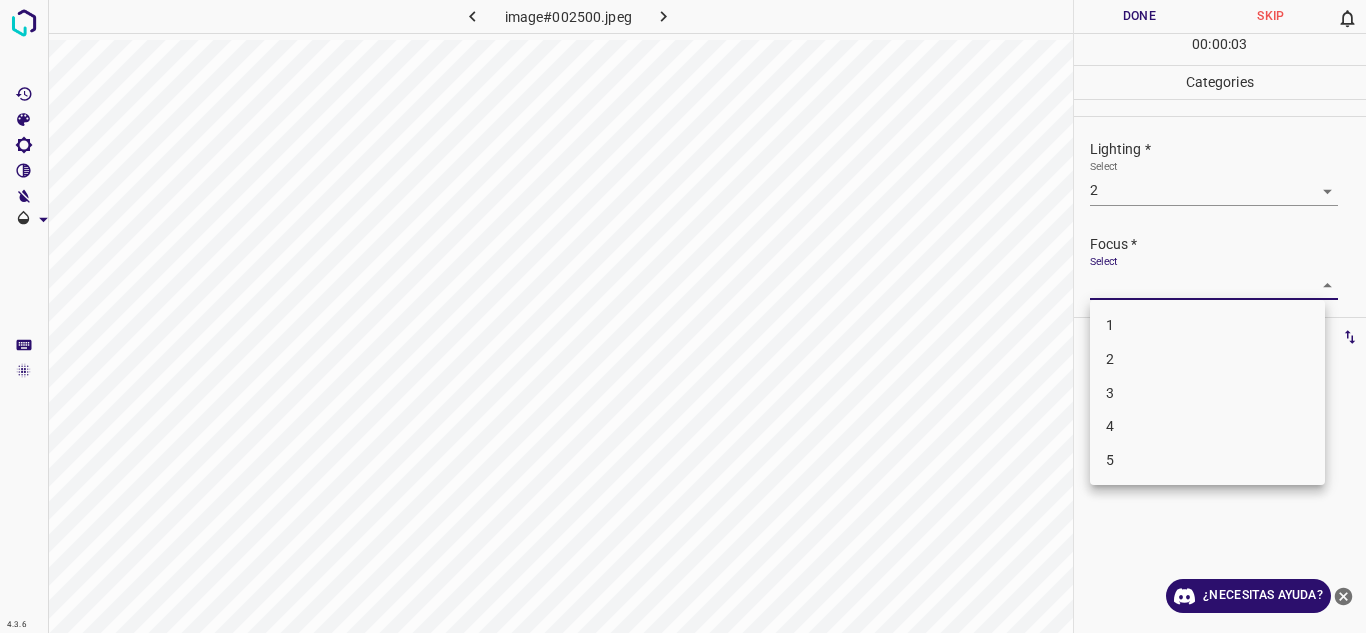click on "2" at bounding box center [1207, 359] 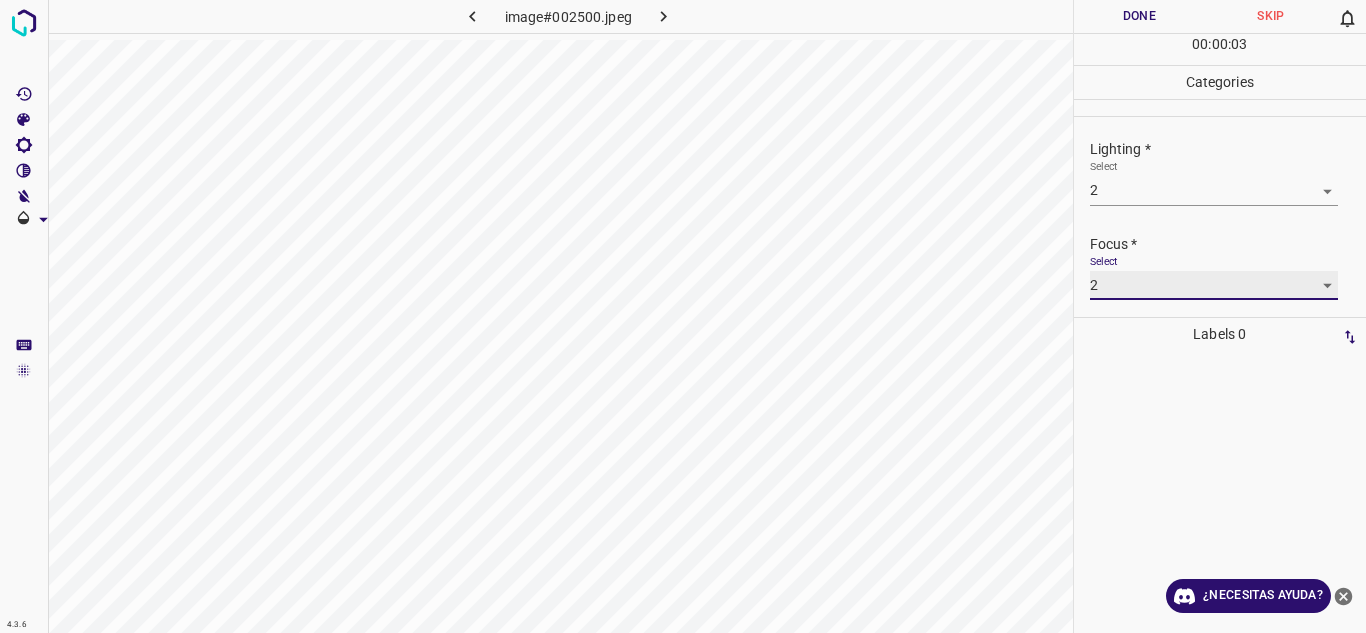 type on "2" 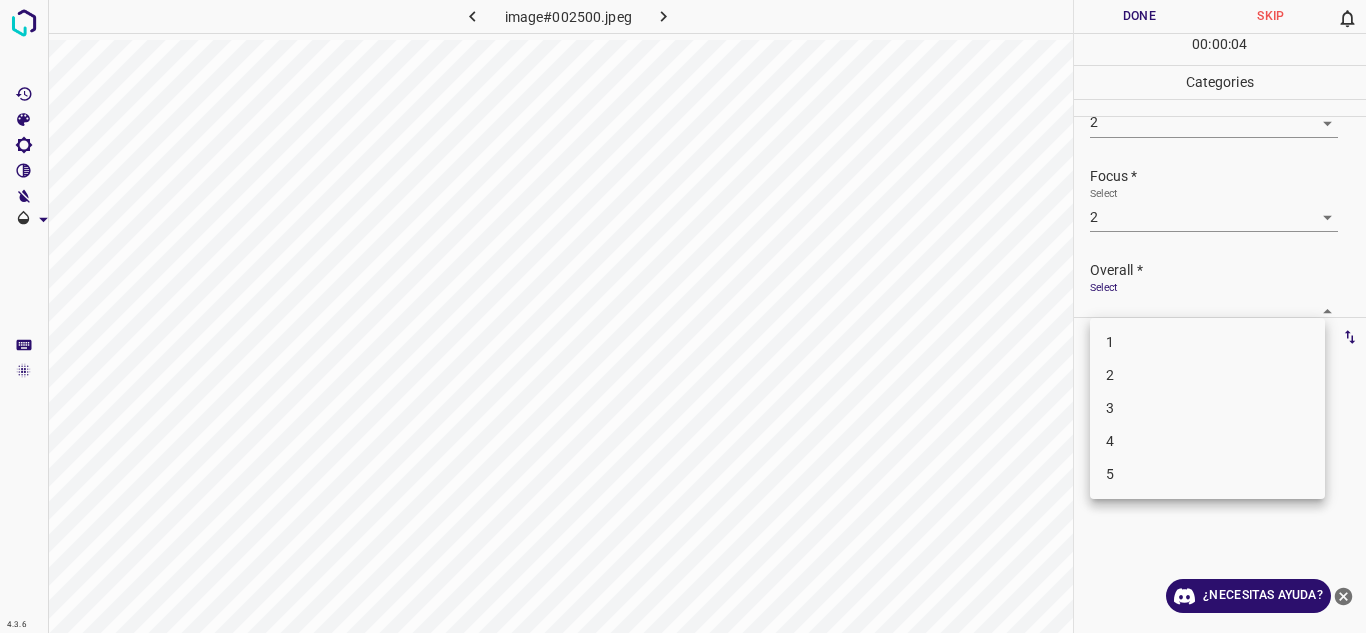 click on "4.3.6  image#002500.jpeg Done Skip 0 00   : 00   : 04   Categories Lighting *  Select 2 2 Focus *  Select 2 2 Overall *  Select ​ Labels   0 Categories 1 Lighting 2 Focus 3 Overall Tools Space Change between modes (Draw & Edit) I Auto labeling R Restore zoom M Zoom in N Zoom out Delete Delete selecte label Filters Z Restore filters X Saturation filter C Brightness filter V Contrast filter B Gray scale filter General O Download ¿Necesitas ayuda? Texto original Valora esta traducción Tu opinión servirá para ayudar a mejorar el Traductor de Google - Texto - Esconder - Borrar 1 2 3 4 5" at bounding box center [683, 316] 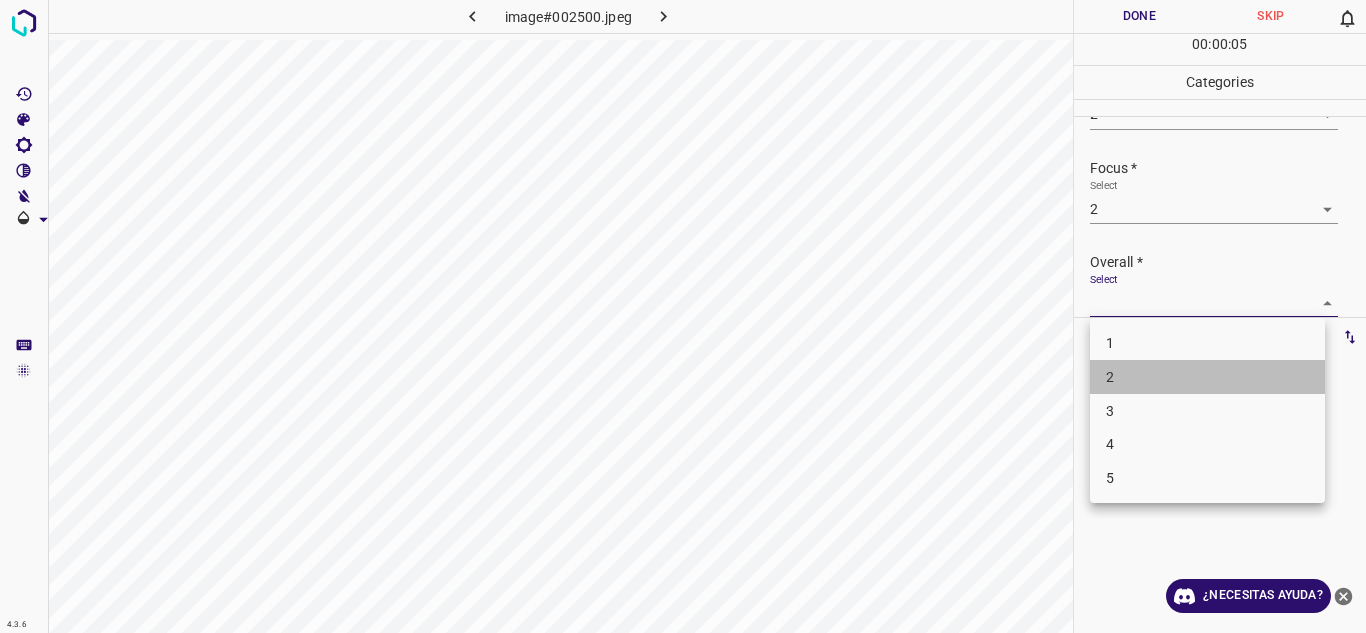 click on "2" at bounding box center (1207, 377) 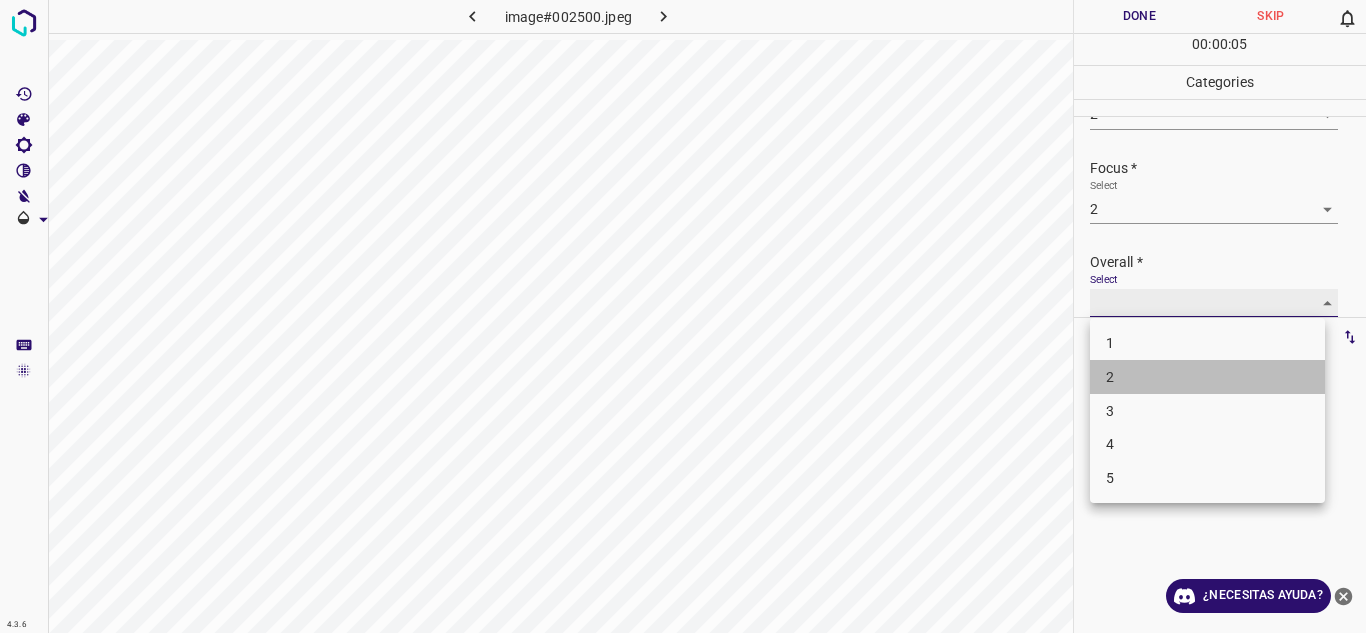 type on "2" 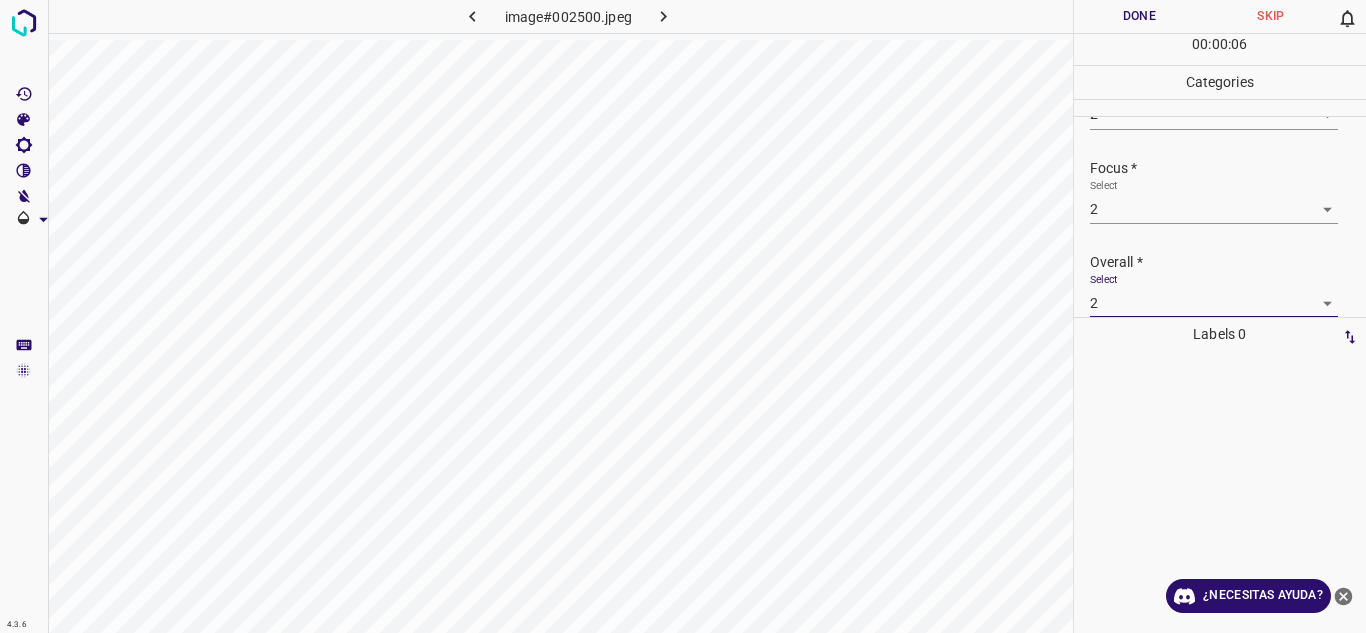 click on "Done" at bounding box center (1140, 16) 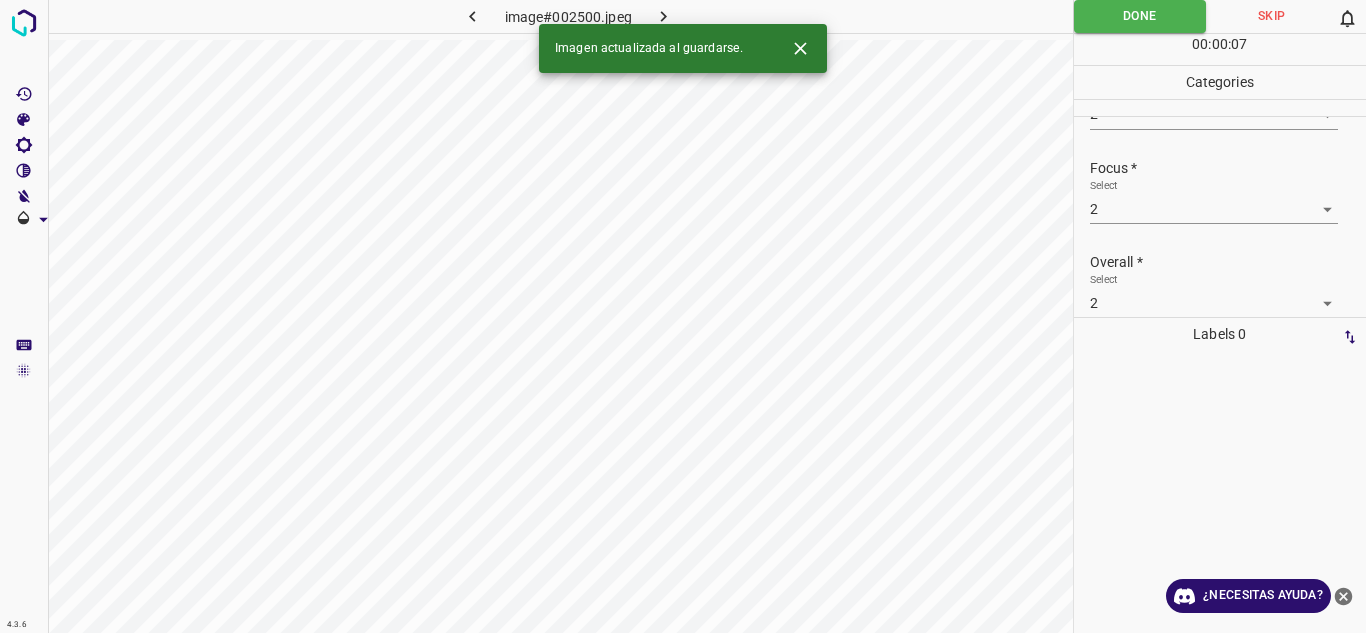 click at bounding box center (664, 16) 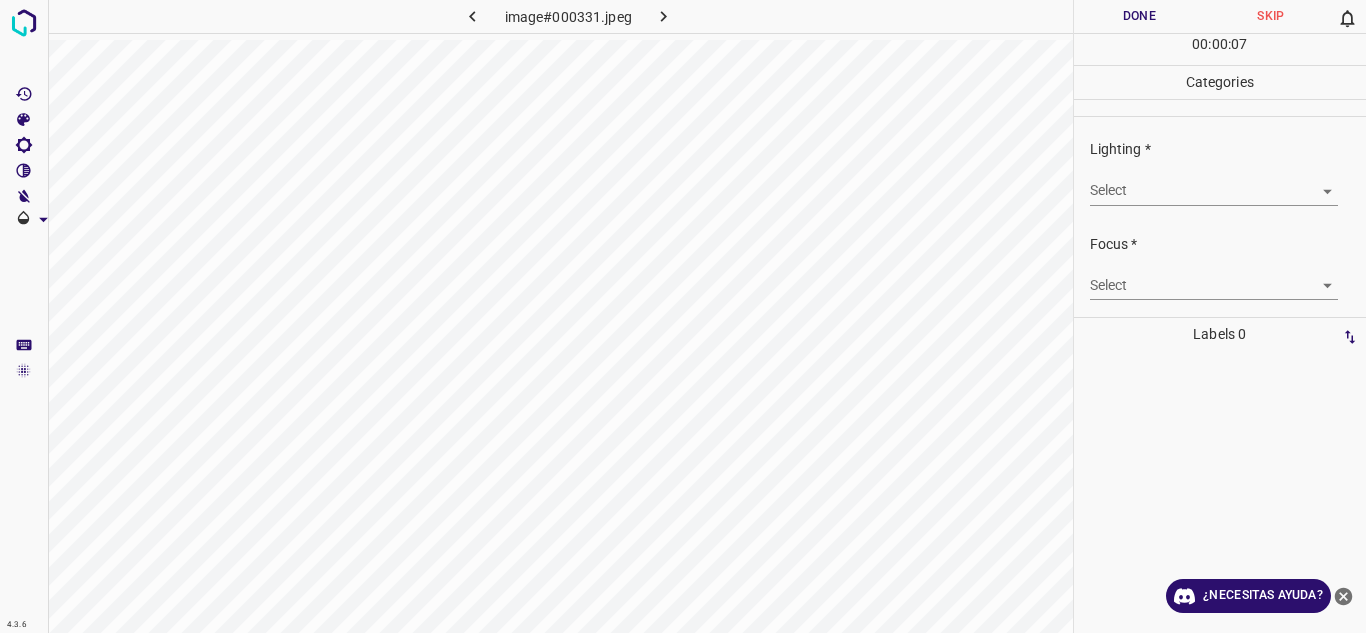 click on "4.3.6  image#000331.jpeg Done Skip 0 00   : 00   : 07   Categories Lighting *  Select ​ Focus *  Select ​ Overall *  Select ​ Labels   0 Categories 1 Lighting 2 Focus 3 Overall Tools Space Change between modes (Draw & Edit) I Auto labeling R Restore zoom M Zoom in N Zoom out Delete Delete selecte label Filters Z Restore filters X Saturation filter C Brightness filter V Contrast filter B Gray scale filter General O Download ¿Necesitas ayuda? Texto original Valora esta traducción Tu opinión servirá para ayudar a mejorar el Traductor de Google - Texto - Esconder - Borrar" at bounding box center [683, 316] 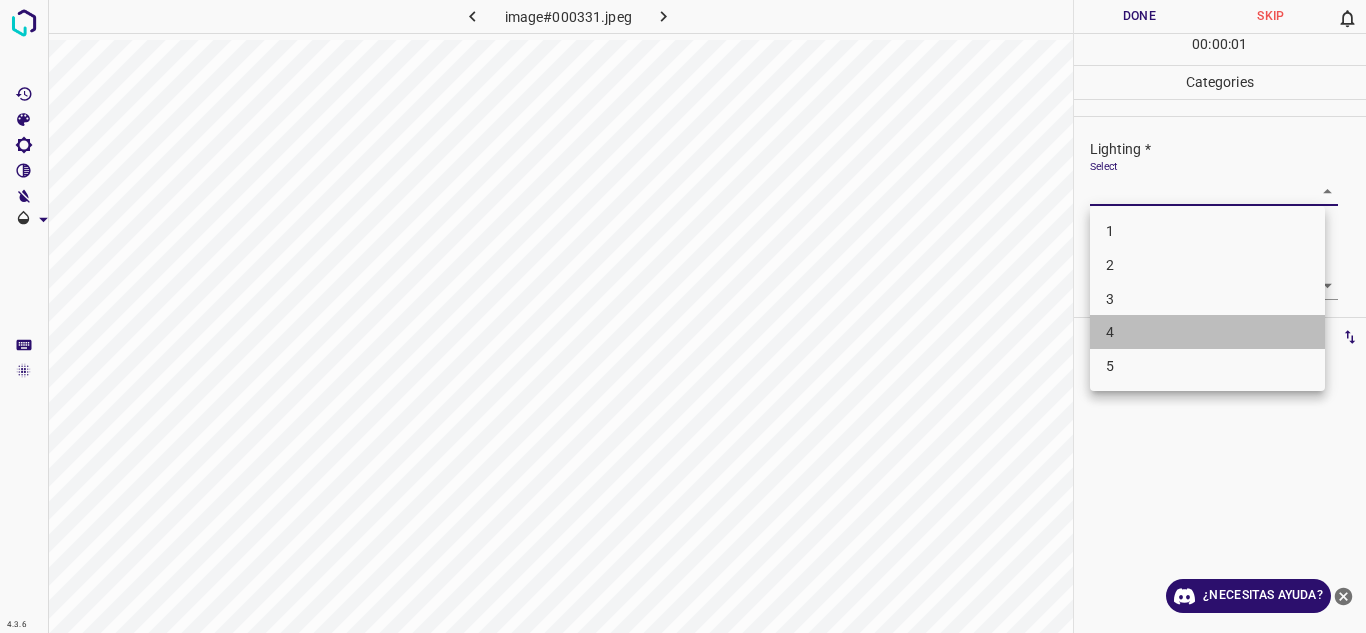 click on "4" at bounding box center (1207, 332) 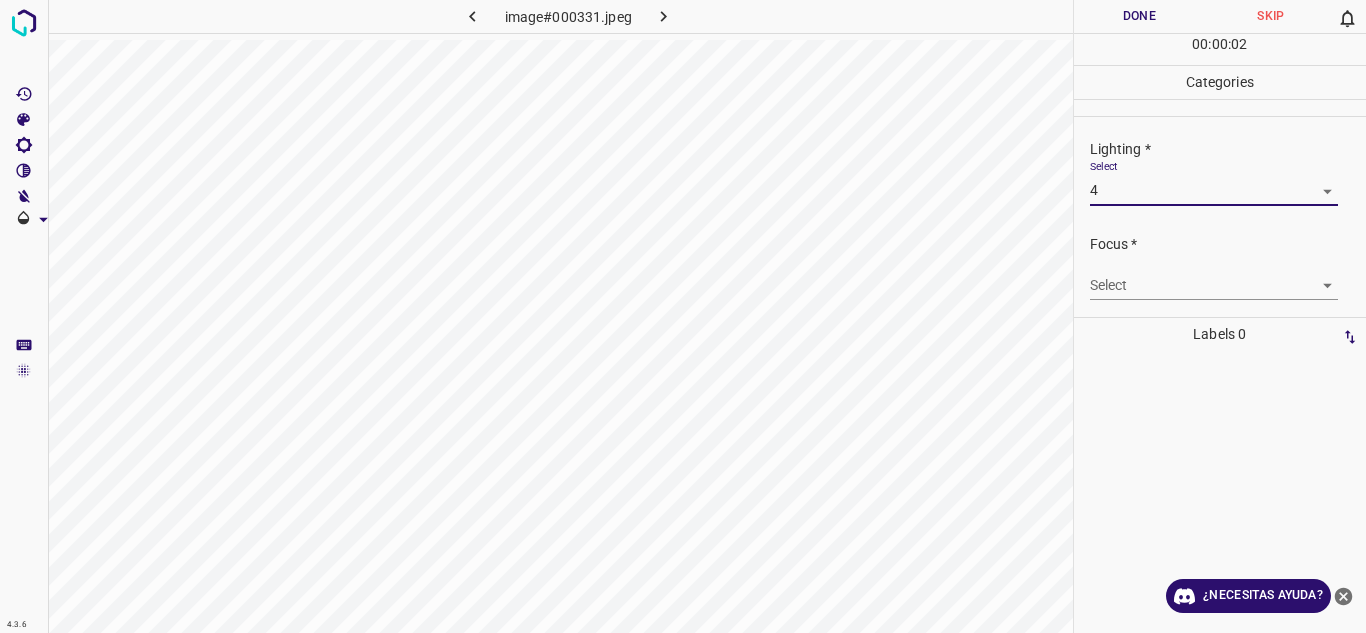 click on "4.3.6  image#000331.jpeg Done Skip 0 00   : 00   : 02   Categories Lighting *  Select 4 4 Focus *  Select ​ Overall *  Select ​ Labels   0 Categories 1 Lighting 2 Focus 3 Overall Tools Space Change between modes (Draw & Edit) I Auto labeling R Restore zoom M Zoom in N Zoom out Delete Delete selecte label Filters Z Restore filters X Saturation filter C Brightness filter V Contrast filter B Gray scale filter General O Download ¿Necesitas ayuda? Texto original Valora esta traducción Tu opinión servirá para ayudar a mejorar el Traductor de Google - Texto - Esconder - Borrar" at bounding box center [683, 316] 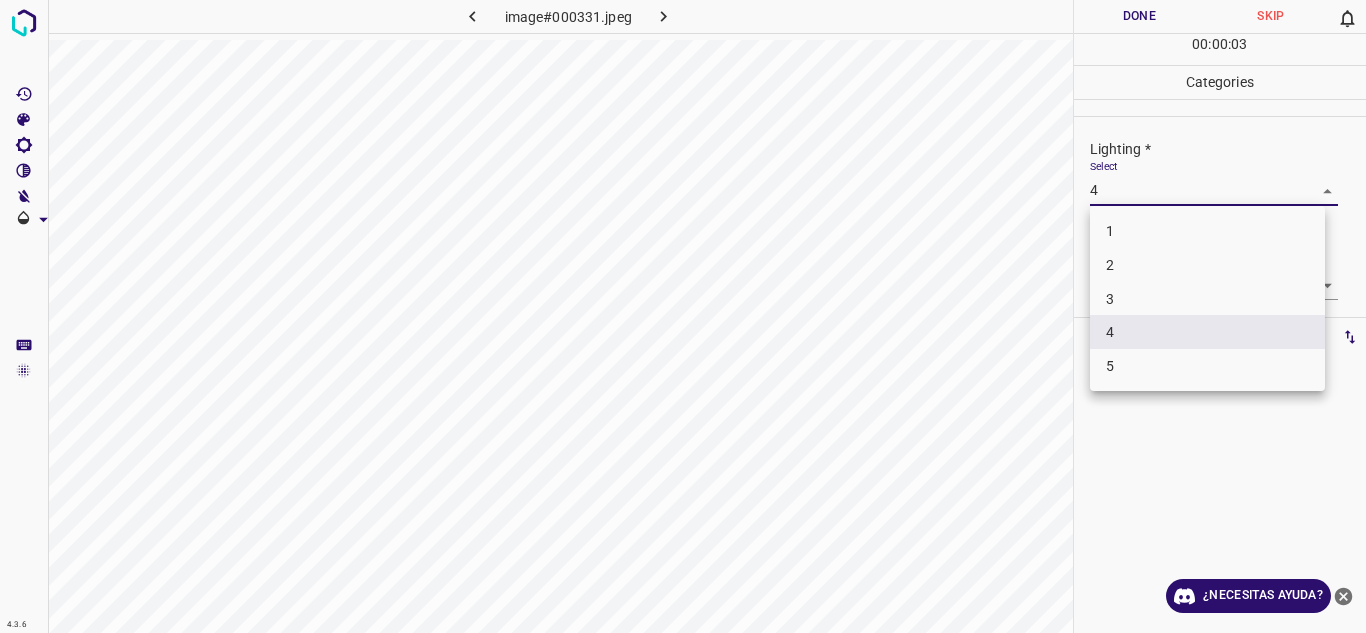 click on "5" at bounding box center [1207, 366] 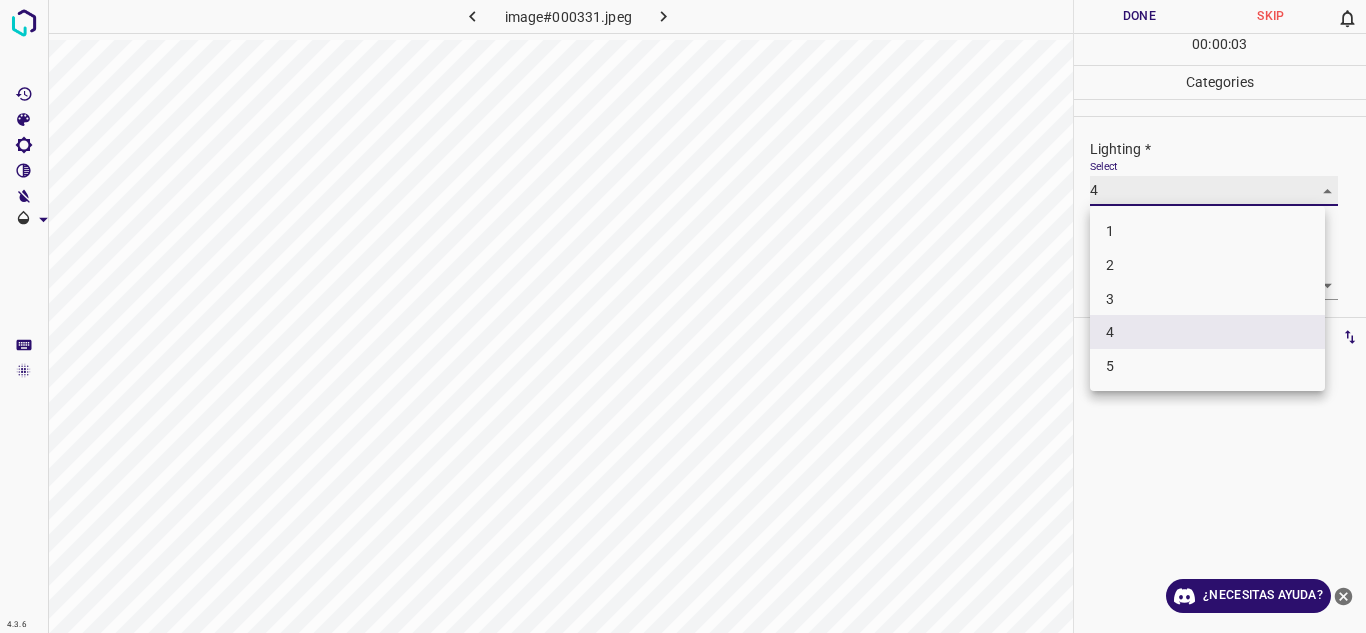 type on "5" 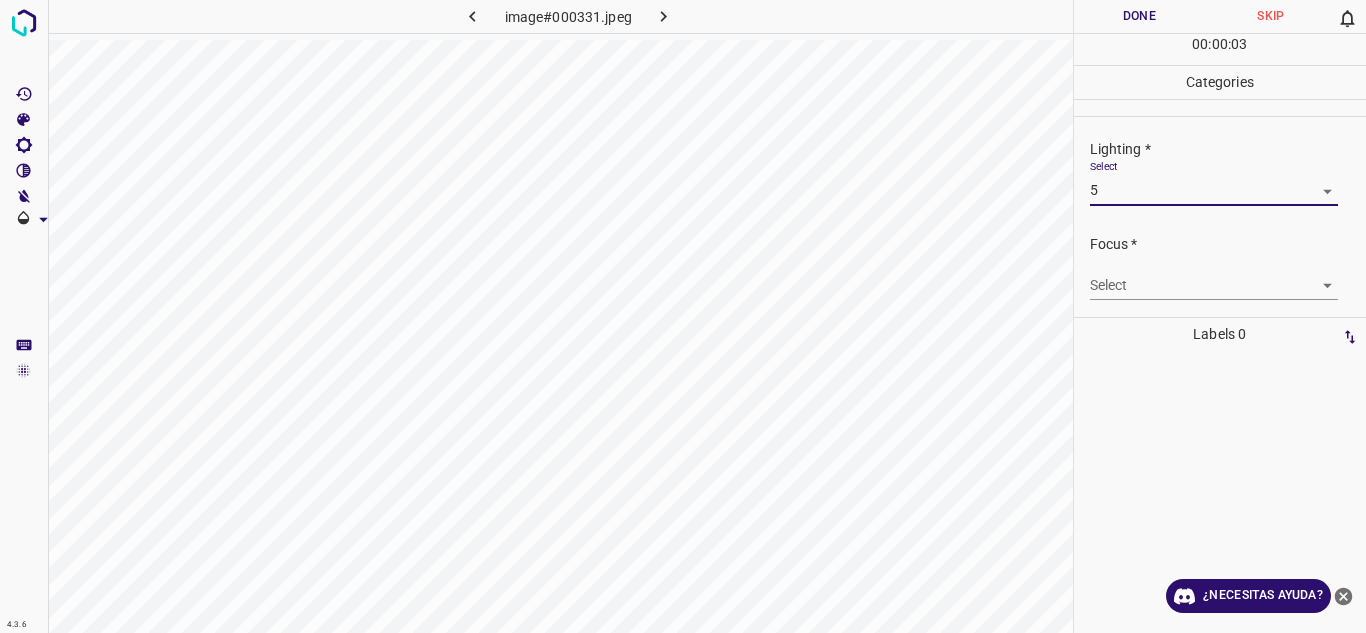 click on "4.3.6  image#000331.jpeg Done Skip 0 00   : 00   : 03   Categories Lighting *  Select 5 5 Focus *  Select ​ Overall *  Select ​ Labels   0 Categories 1 Lighting 2 Focus 3 Overall Tools Space Change between modes (Draw & Edit) I Auto labeling R Restore zoom M Zoom in N Zoom out Delete Delete selecte label Filters Z Restore filters X Saturation filter C Brightness filter V Contrast filter B Gray scale filter General O Download ¿Necesitas ayuda? Texto original Valora esta traducción Tu opinión servirá para ayudar a mejorar el Traductor de Google - Texto - Esconder - Borrar" at bounding box center [683, 316] 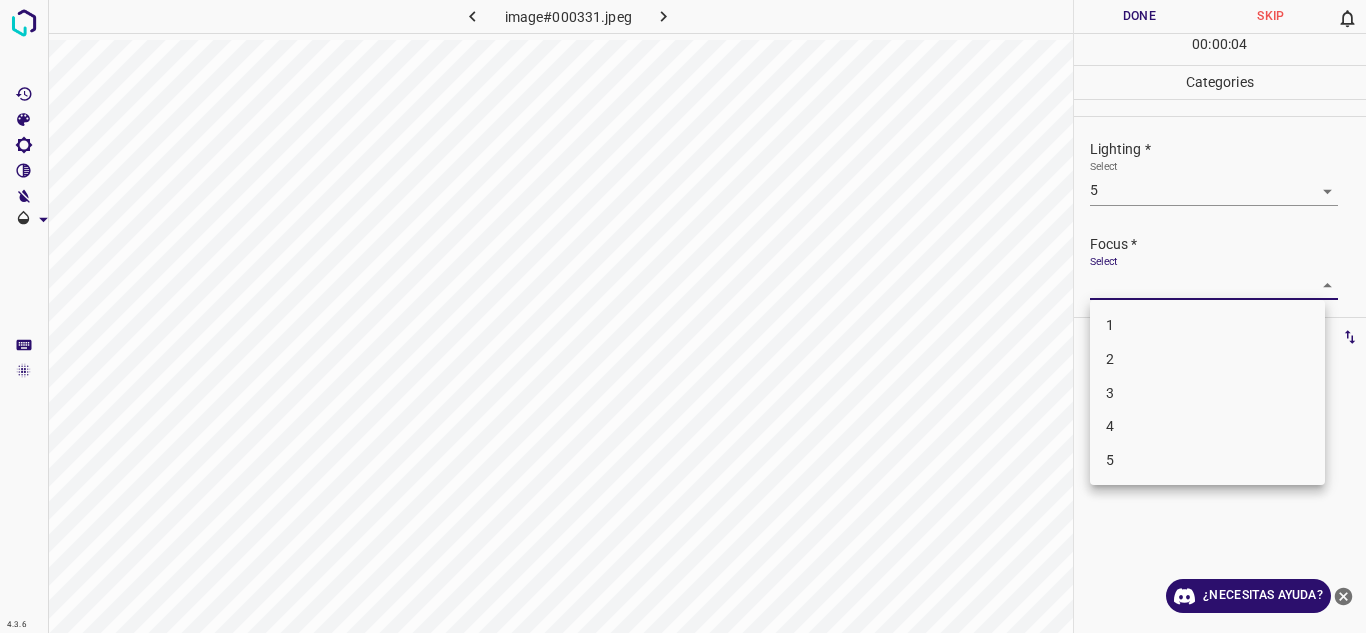 click on "4" at bounding box center (1207, 426) 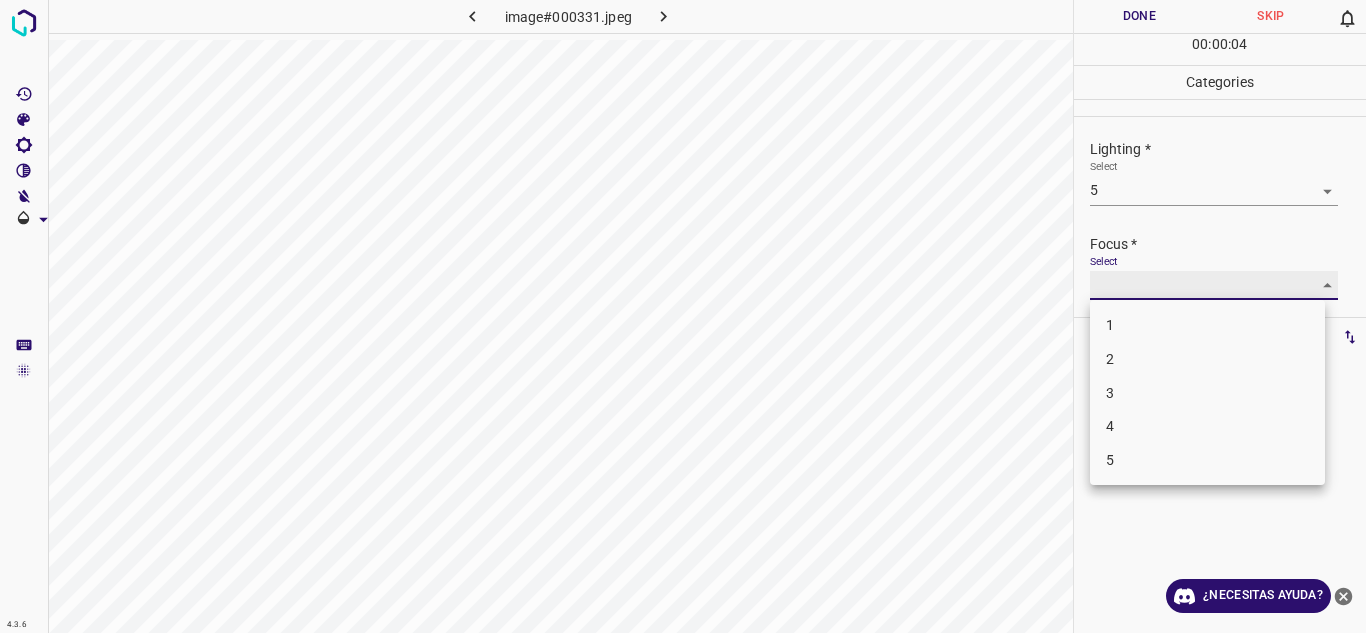 type on "4" 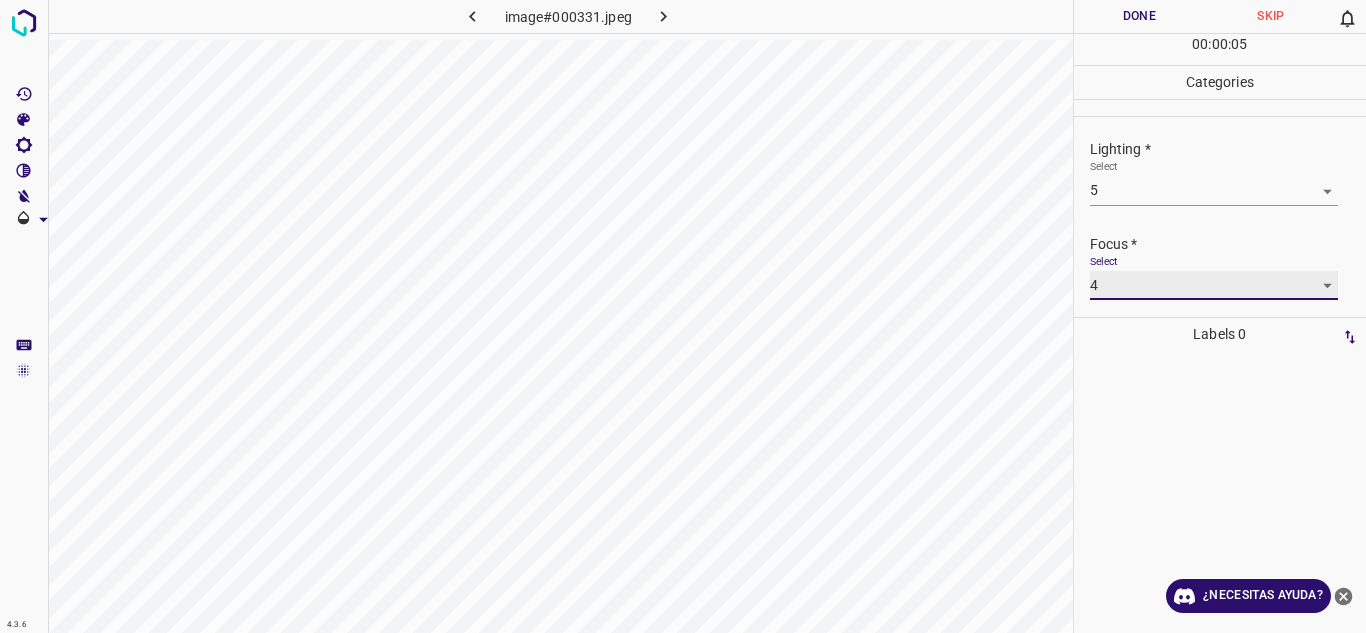 scroll, scrollTop: 98, scrollLeft: 0, axis: vertical 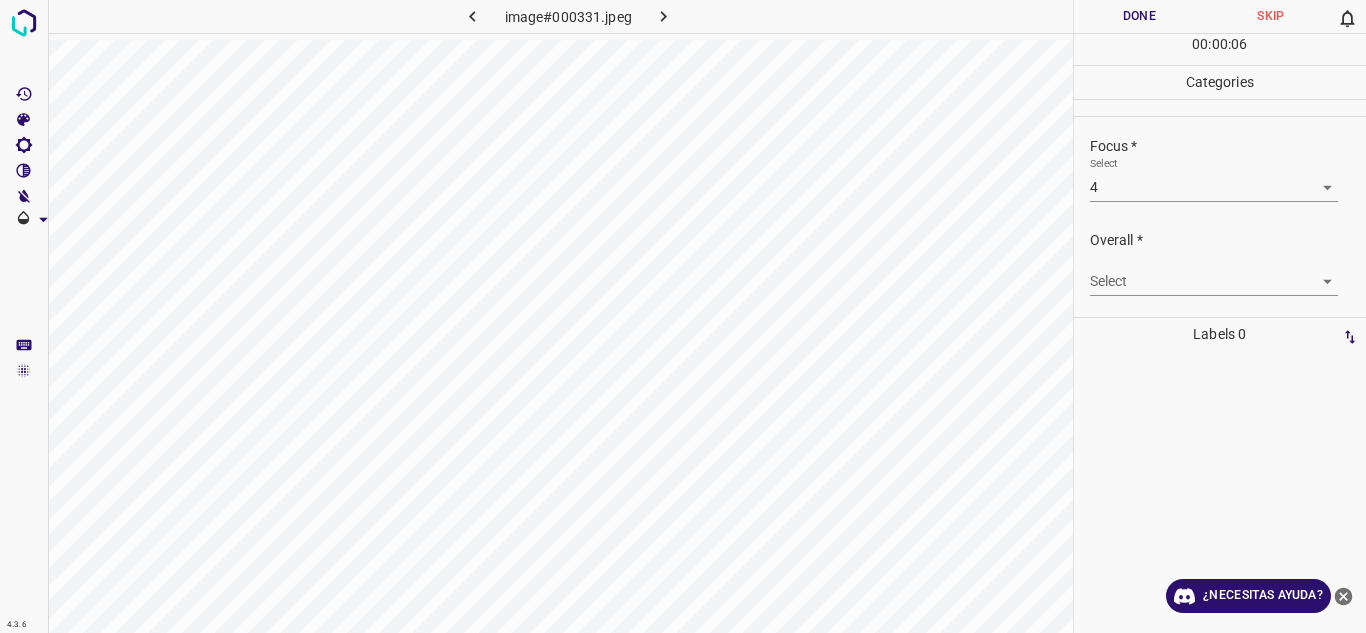 click on "Overall *  Select ​" at bounding box center (1220, 263) 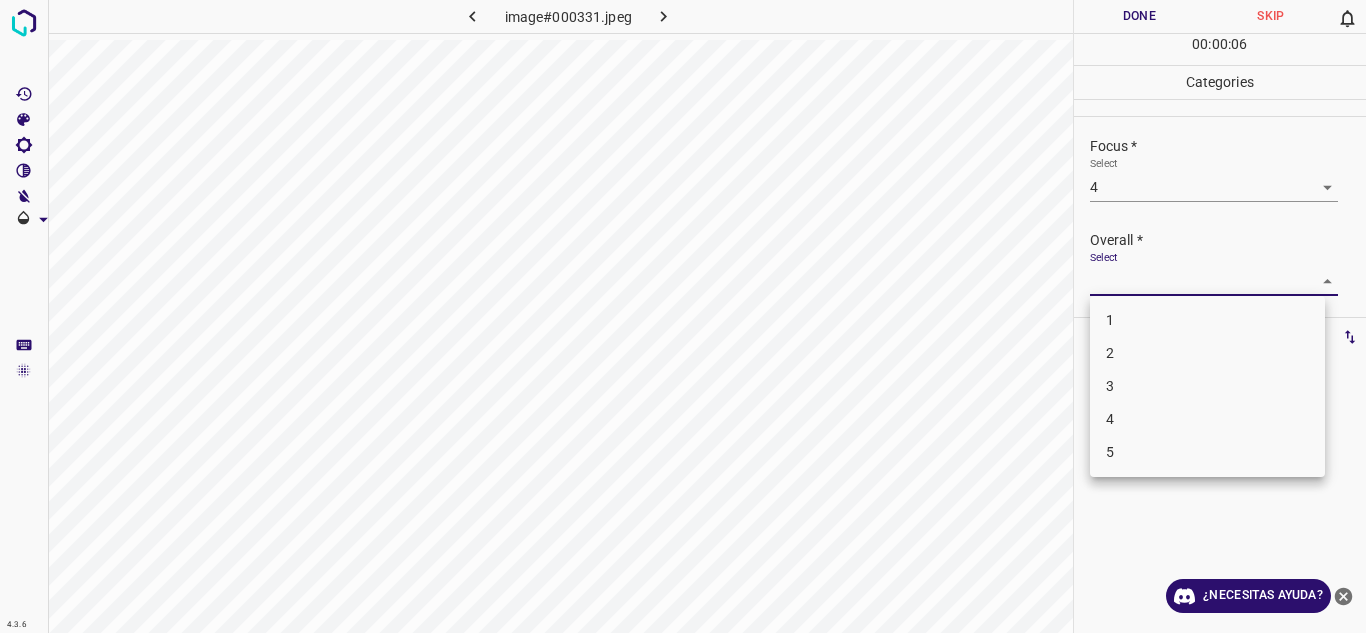 click on "4.3.6  image#000331.jpeg Done Skip 0 00   : 00   : 06   Categories Lighting *  Select 5 5 Focus *  Select 4 4 Overall *  Select ​ Labels   0 Categories 1 Lighting 2 Focus 3 Overall Tools Space Change between modes (Draw & Edit) I Auto labeling R Restore zoom M Zoom in N Zoom out Delete Delete selecte label Filters Z Restore filters X Saturation filter C Brightness filter V Contrast filter B Gray scale filter General O Download ¿Necesitas ayuda? Texto original Valora esta traducción Tu opinión servirá para ayudar a mejorar el Traductor de Google - Texto - Esconder - Borrar 1 2 3 4 5" at bounding box center (683, 316) 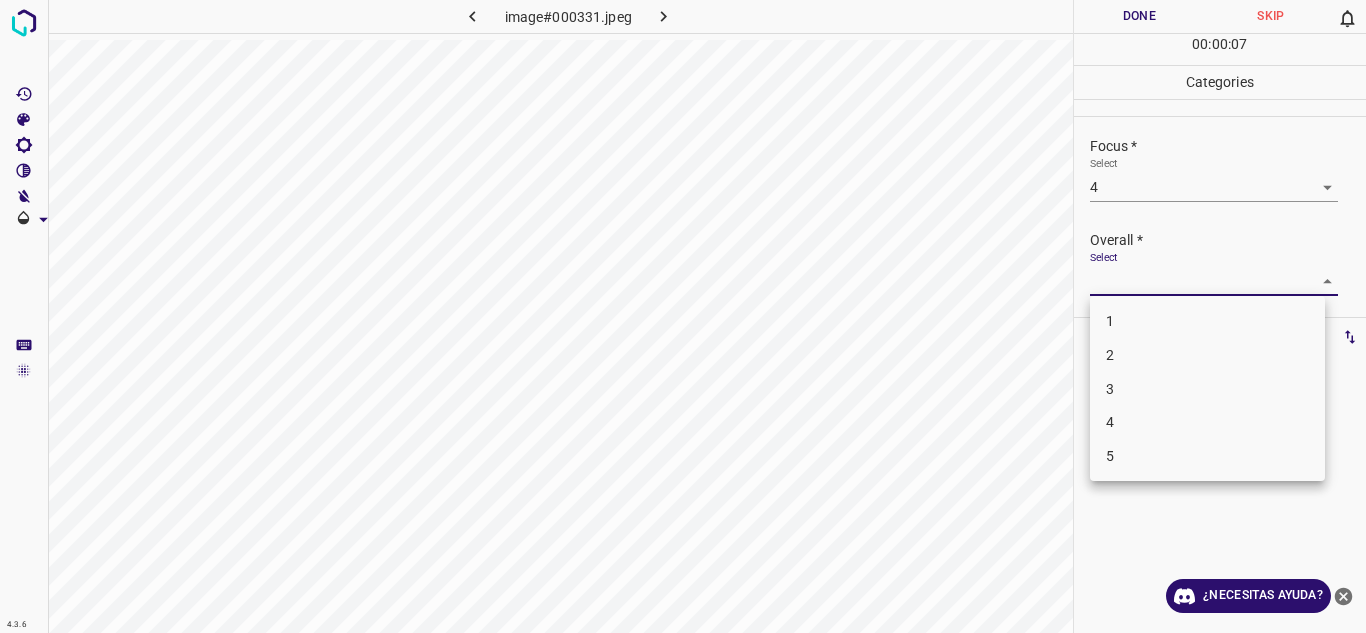 click on "4" at bounding box center (1207, 422) 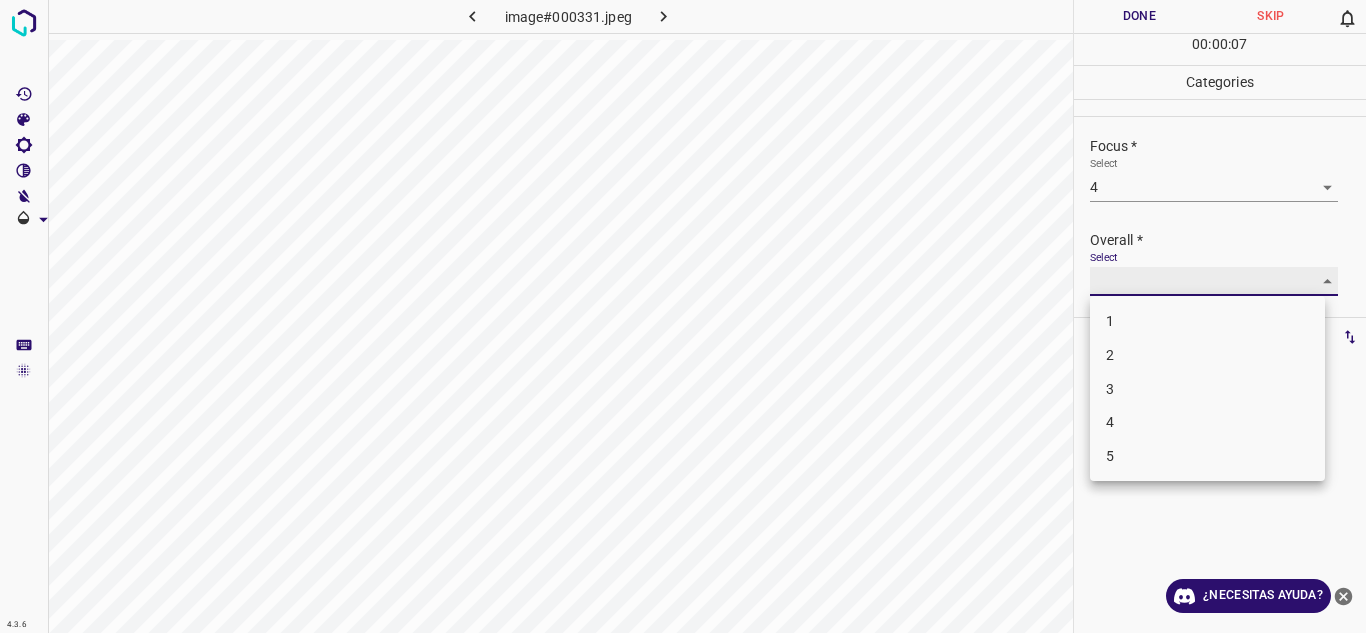 type on "4" 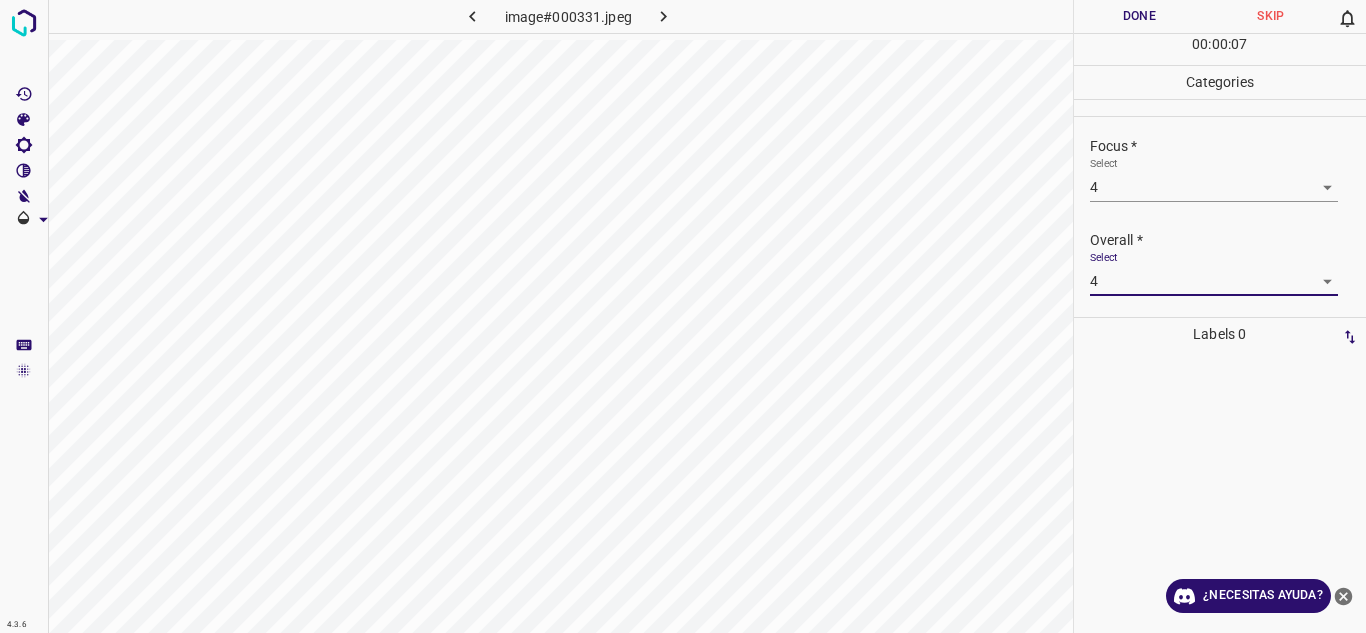 click on "Done" at bounding box center (1140, 16) 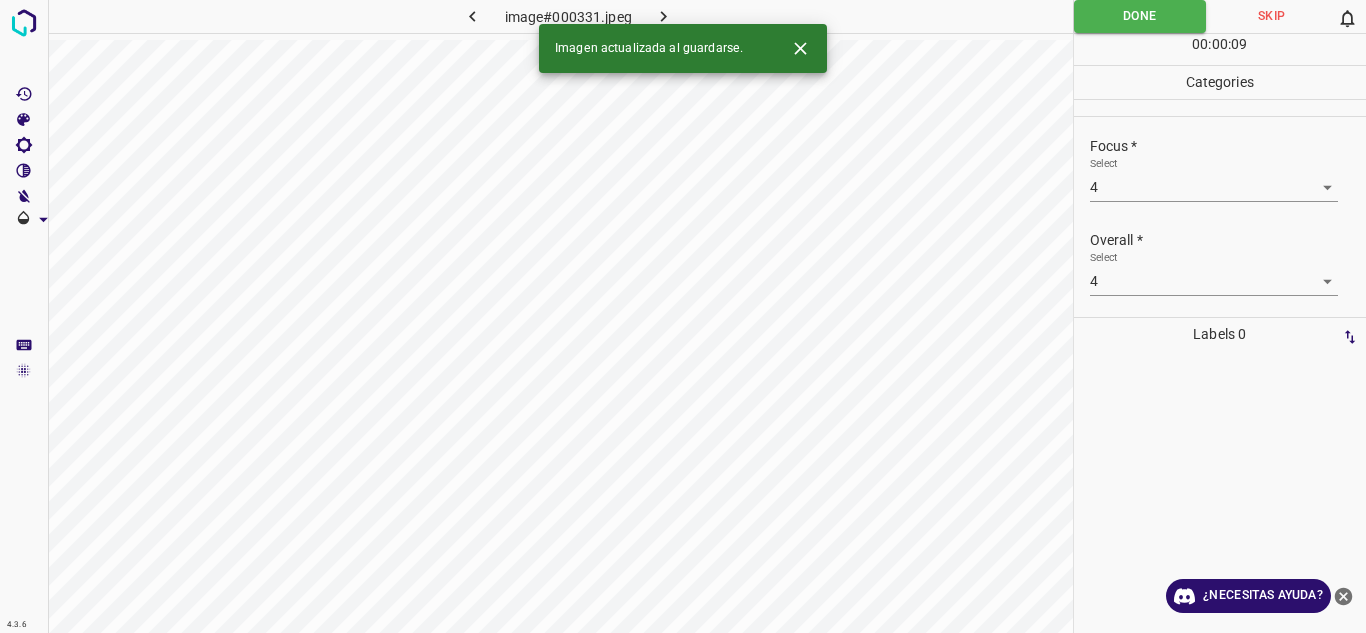 click 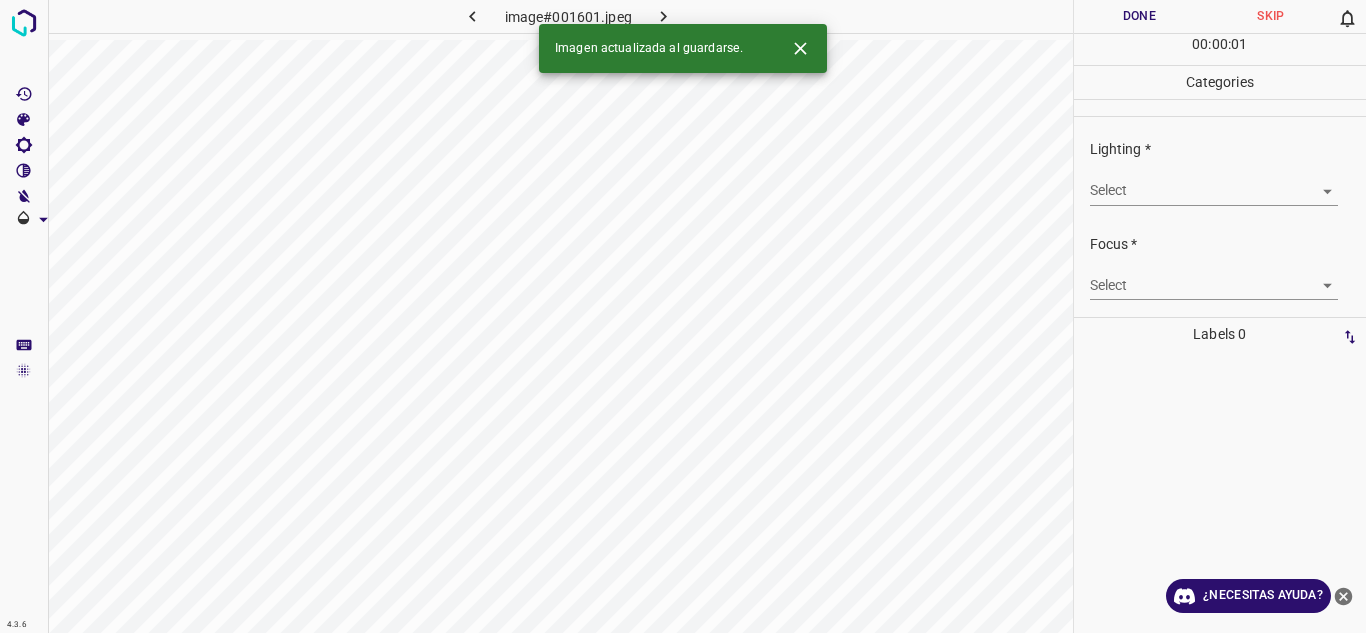 click on "4.3.6  image#001601.jpeg Done Skip 0 00   : 00   : 01   Categories Lighting *  Select ​ Focus *  Select ​ Overall *  Select ​ Labels   0 Categories 1 Lighting 2 Focus 3 Overall Tools Space Change between modes (Draw & Edit) I Auto labeling R Restore zoom M Zoom in N Zoom out Delete Delete selecte label Filters Z Restore filters X Saturation filter C Brightness filter V Contrast filter B Gray scale filter General O Download Imagen actualizada al guardarse. ¿Necesitas ayuda? Texto original Valora esta traducción Tu opinión servirá para ayudar a mejorar el Traductor de Google - Texto - Esconder - Borrar" at bounding box center [683, 316] 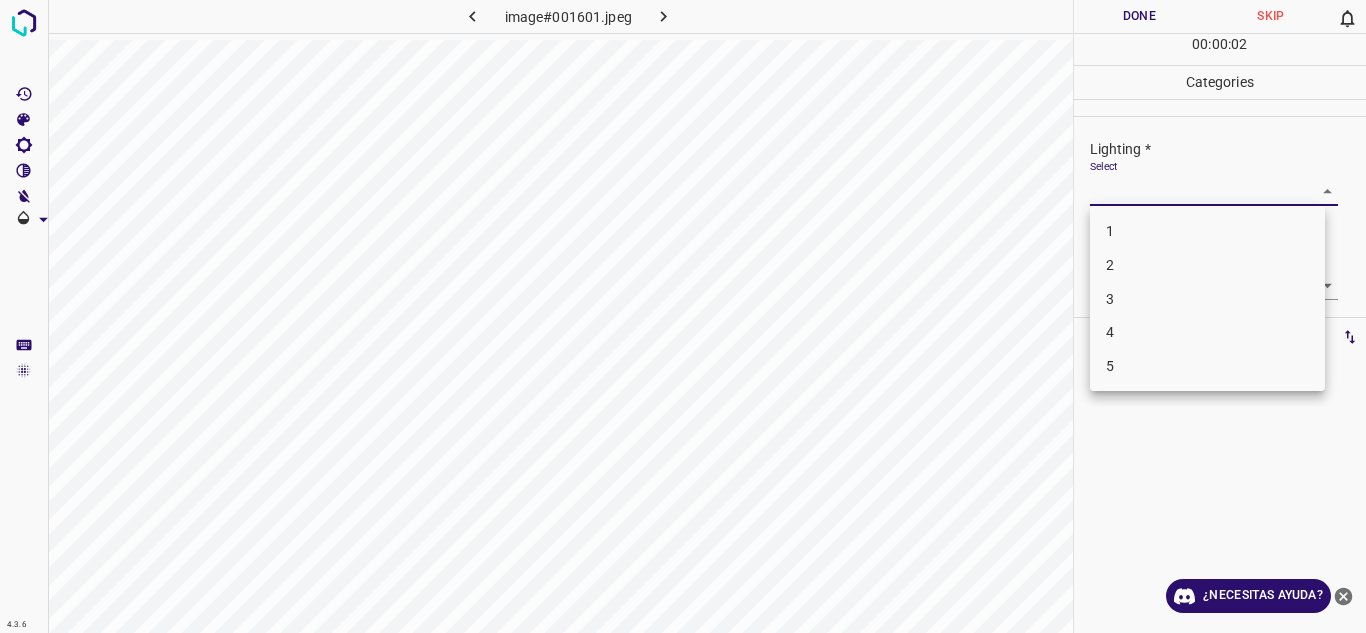 drag, startPoint x: 1143, startPoint y: 338, endPoint x: 1162, endPoint y: 338, distance: 19 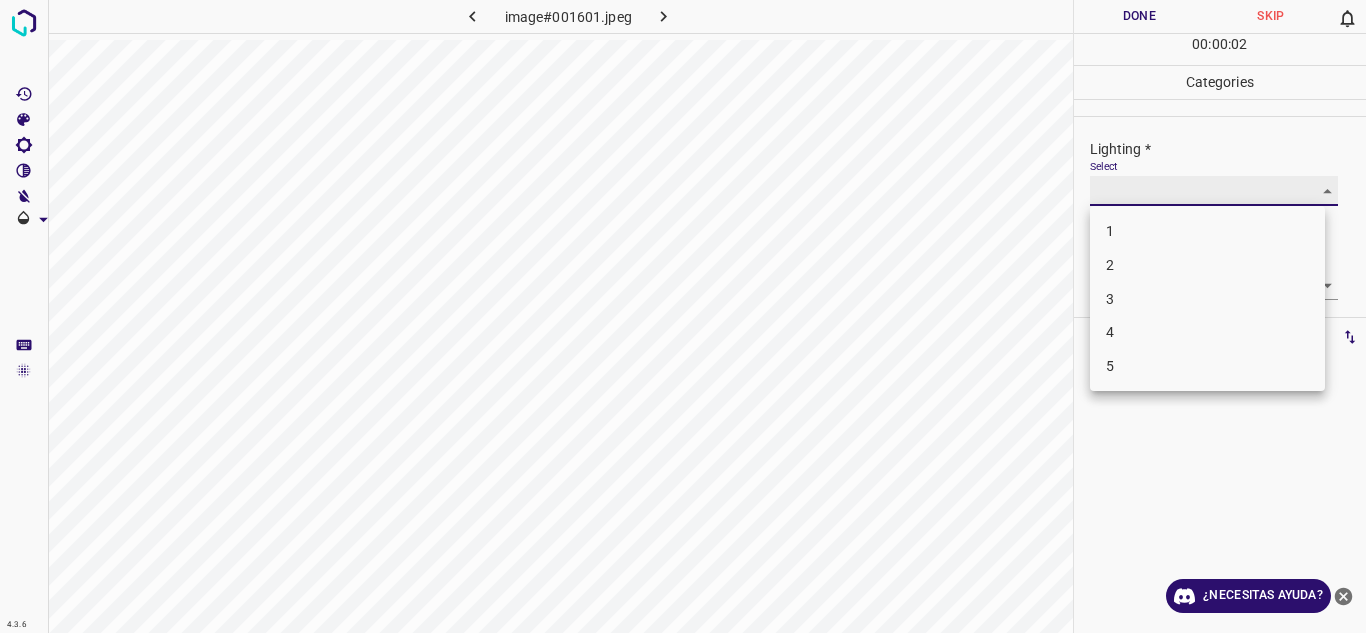type on "4" 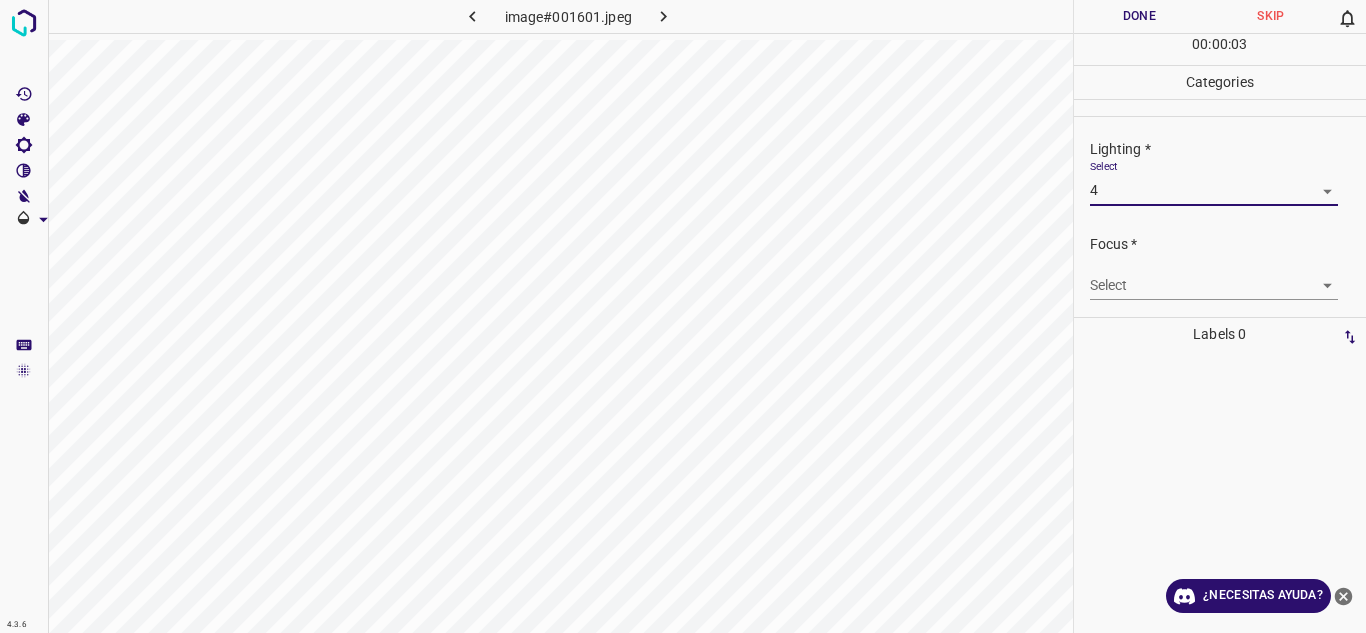 click on "4.3.6  image#001601.jpeg Done Skip 0 00   : 00   : 03   Categories Lighting *  Select 4 4 Focus *  Select ​ Overall *  Select ​ Labels   0 Categories 1 Lighting 2 Focus 3 Overall Tools Space Change between modes (Draw & Edit) I Auto labeling R Restore zoom M Zoom in N Zoom out Delete Delete selecte label Filters Z Restore filters X Saturation filter C Brightness filter V Contrast filter B Gray scale filter General O Download ¿Necesitas ayuda? Texto original Valora esta traducción Tu opinión servirá para ayudar a mejorar el Traductor de Google - Texto - Esconder - Borrar" at bounding box center (683, 316) 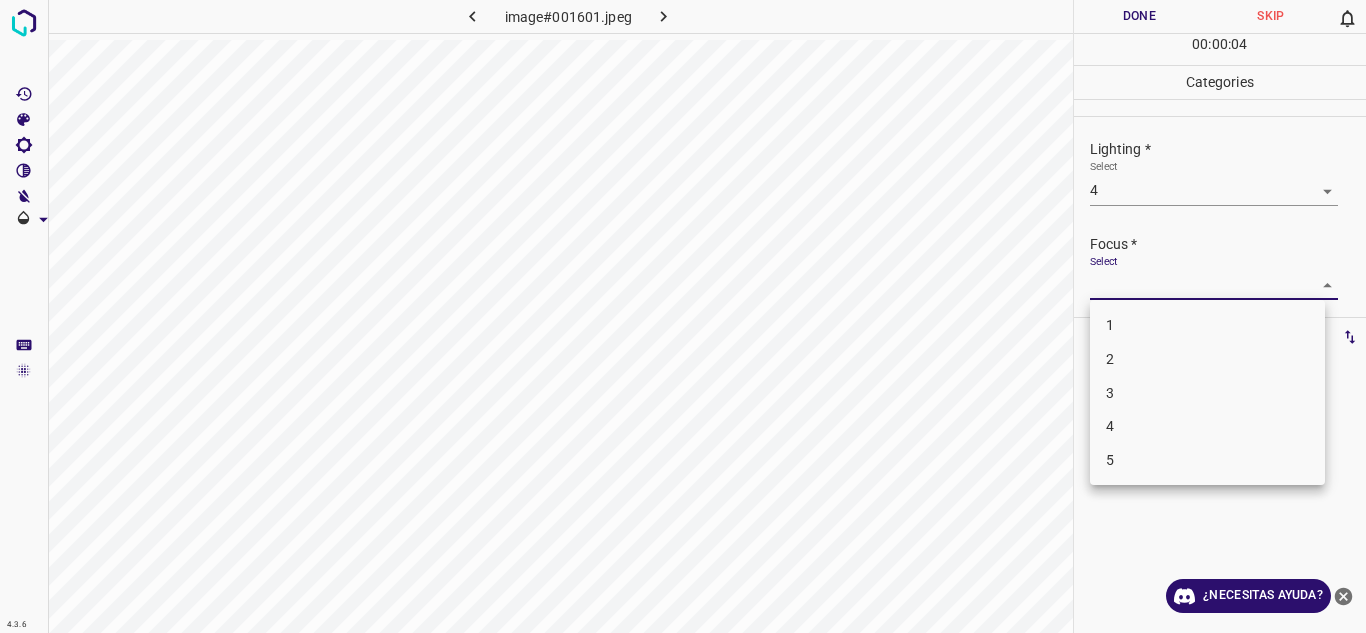 click on "3" at bounding box center (1207, 393) 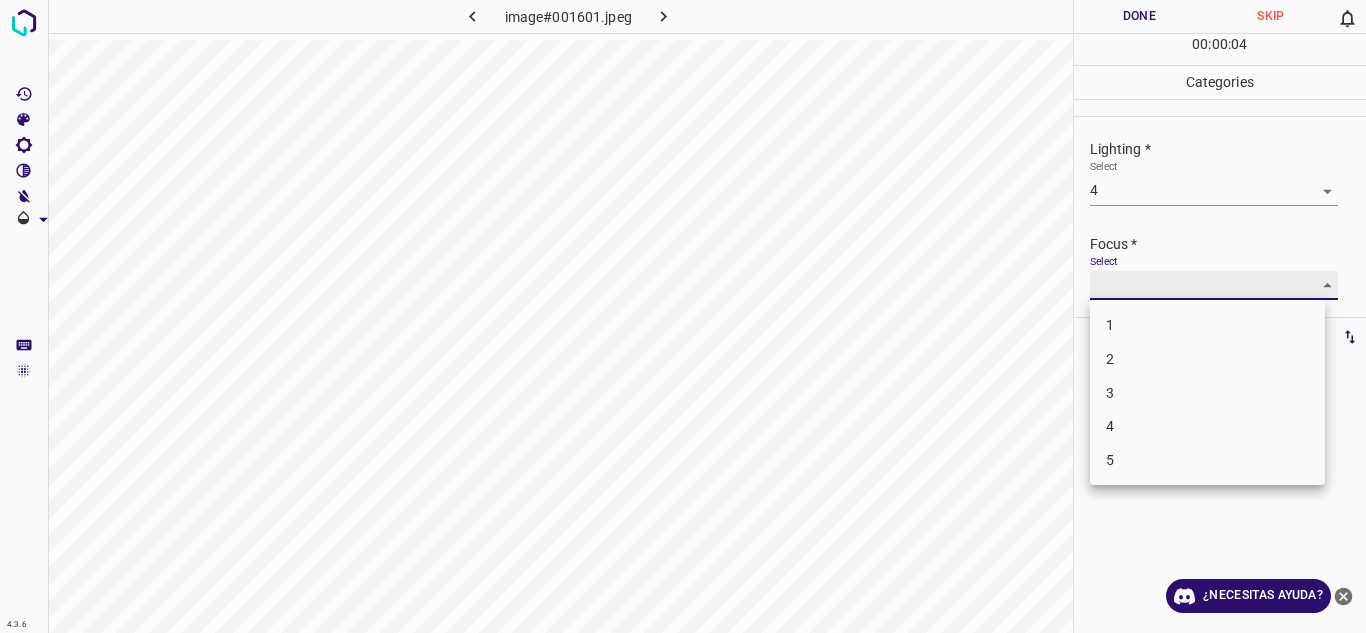 type on "3" 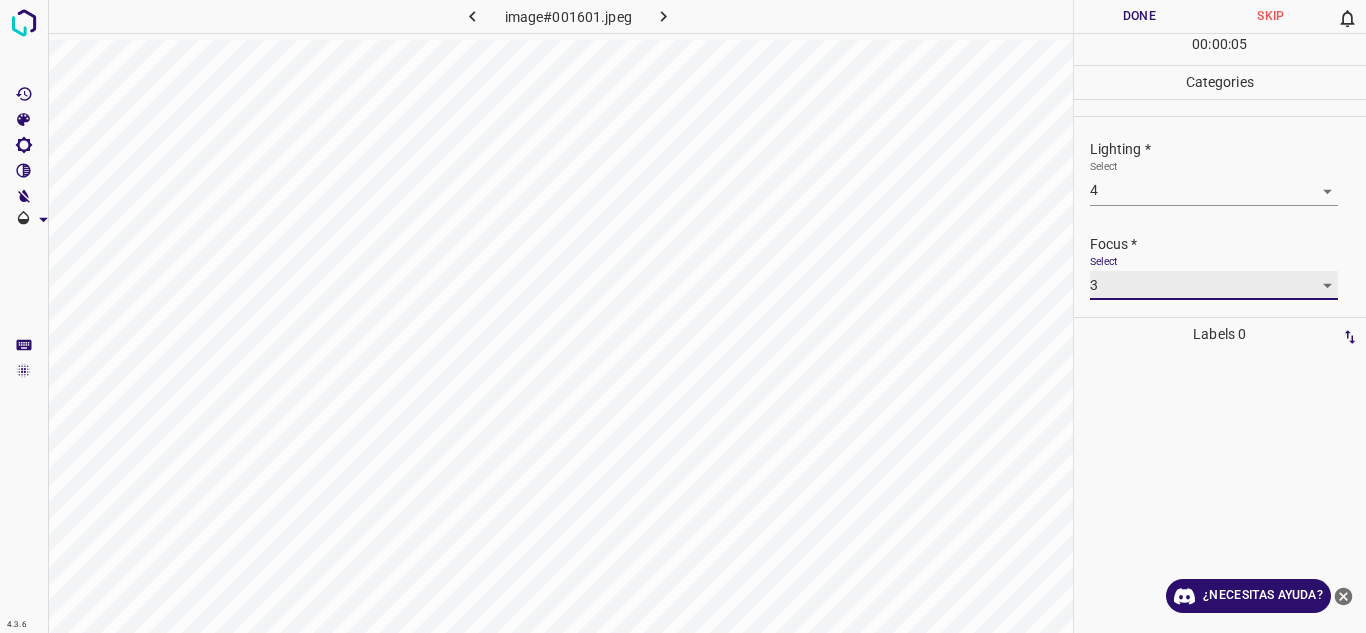 scroll, scrollTop: 98, scrollLeft: 0, axis: vertical 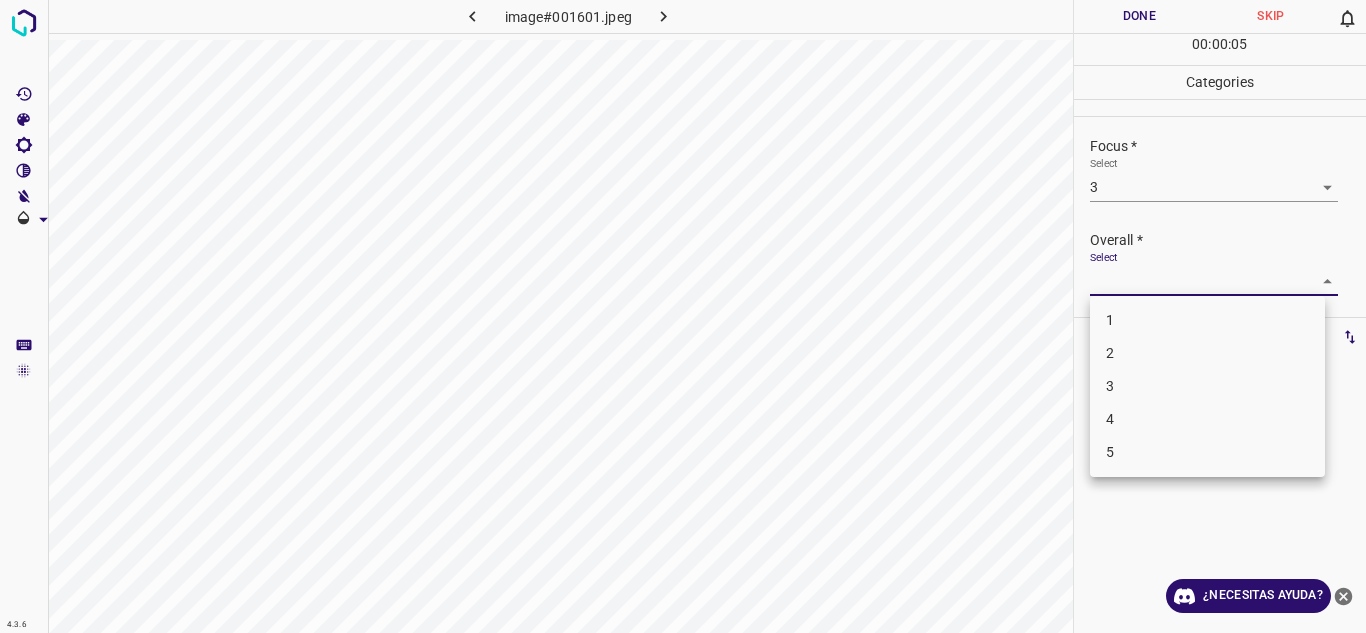 click on "4.3.6  image#001601.jpeg Done Skip 0 00   : 00   : 05   Categories Lighting *  Select 4 4 Focus *  Select 3 3 Overall *  Select ​ Labels   0 Categories 1 Lighting 2 Focus 3 Overall Tools Space Change between modes (Draw & Edit) I Auto labeling R Restore zoom M Zoom in N Zoom out Delete Delete selecte label Filters Z Restore filters X Saturation filter C Brightness filter V Contrast filter B Gray scale filter General O Download ¿Necesitas ayuda? Texto original Valora esta traducción Tu opinión servirá para ayudar a mejorar el Traductor de Google - Texto - Esconder - Borrar 1 2 3 4 5" at bounding box center (683, 316) 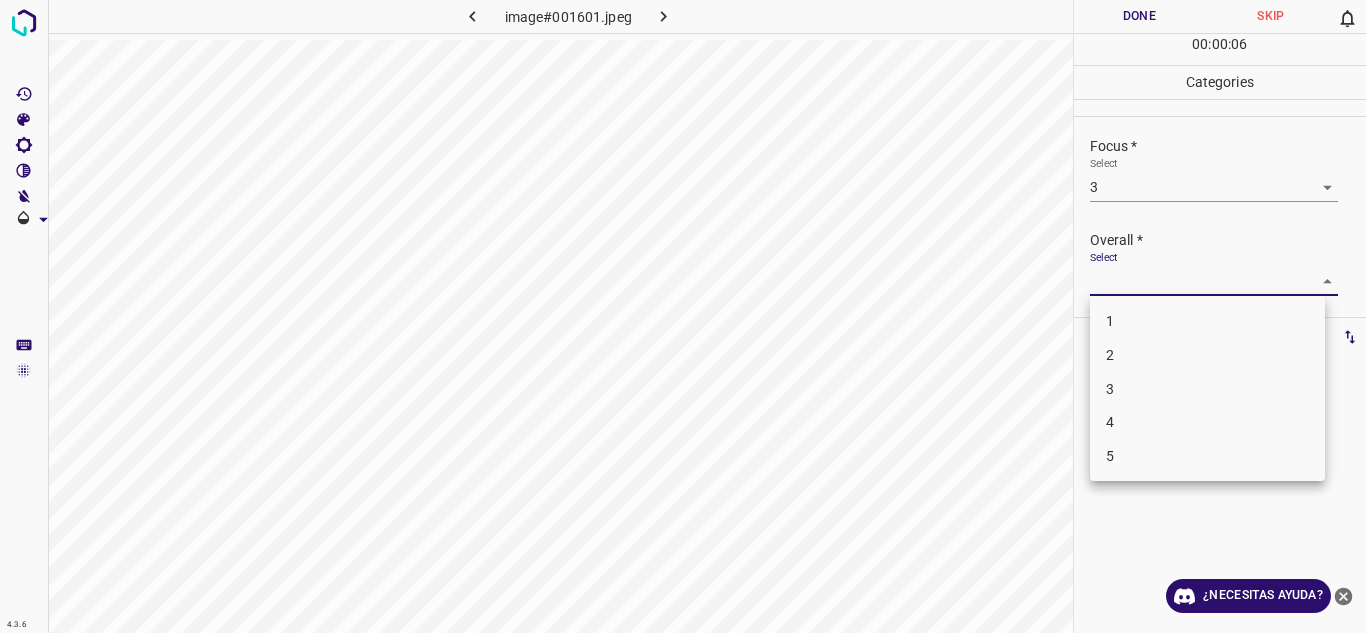 click on "3" at bounding box center [1207, 389] 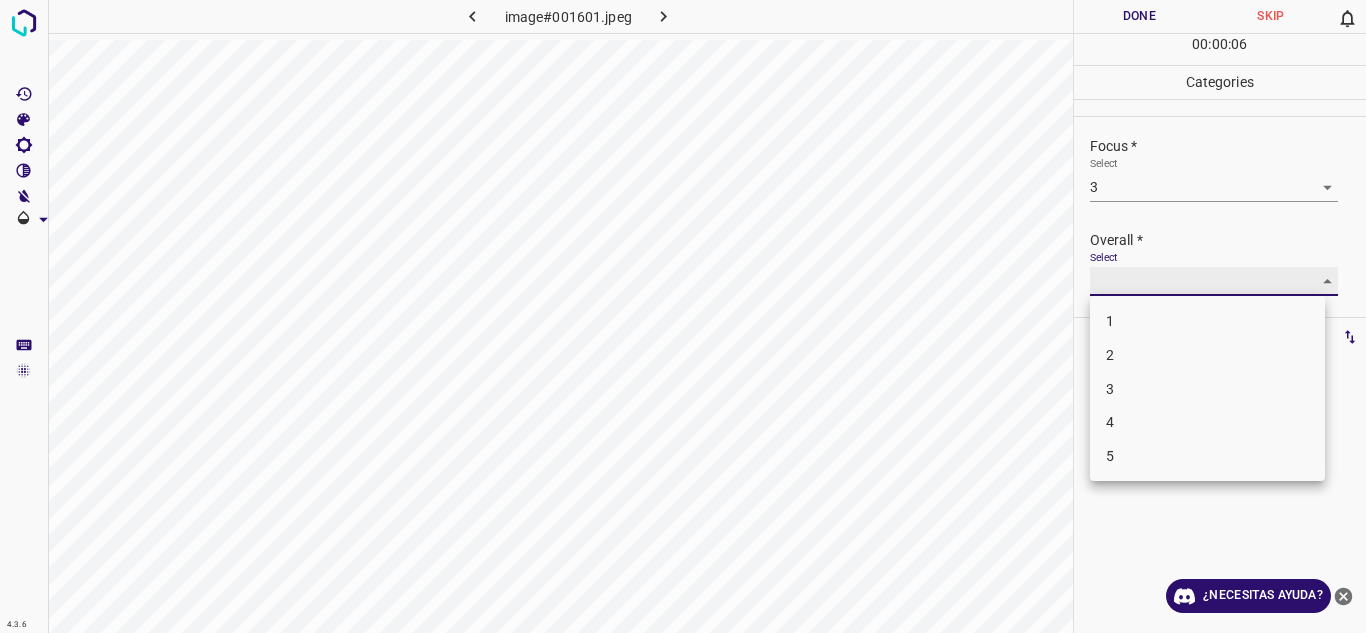 type on "3" 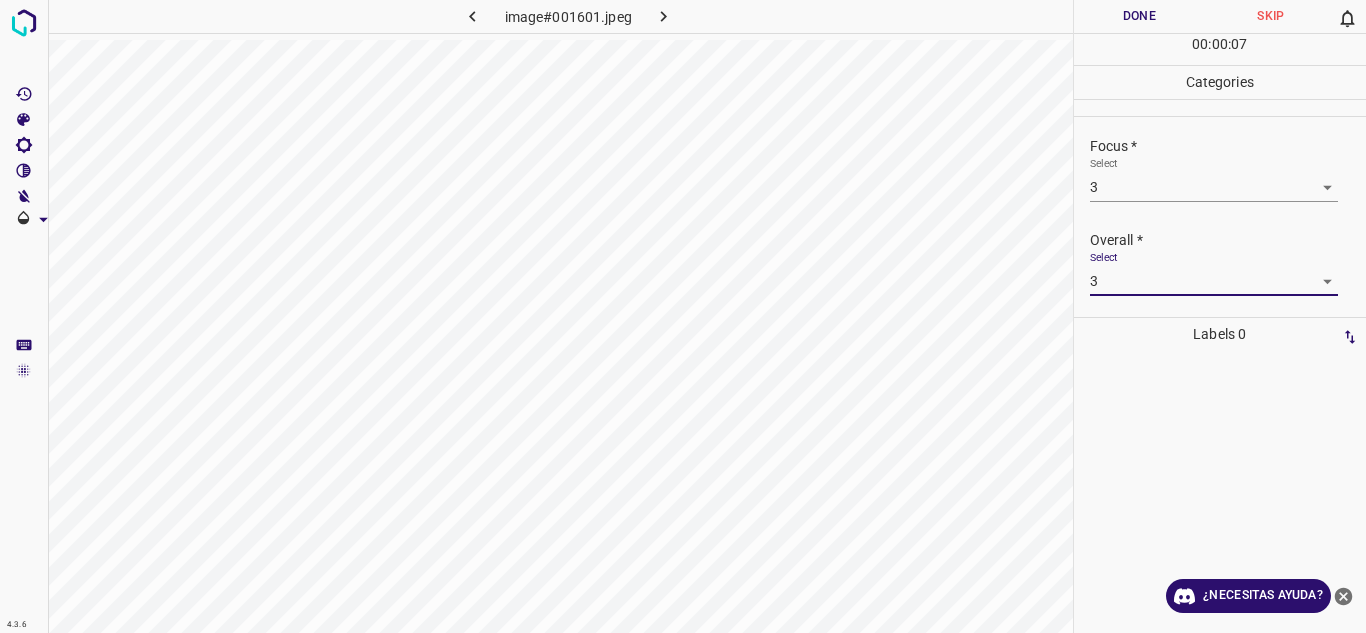 click on "Done" at bounding box center [1140, 16] 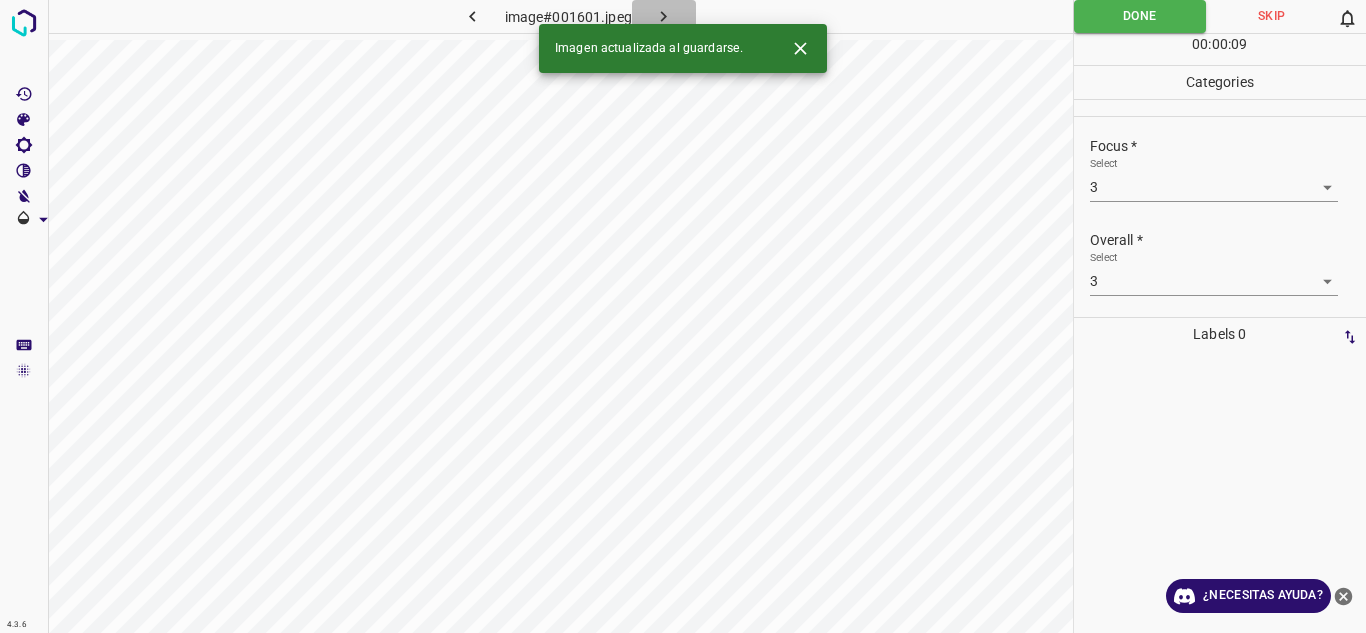 click 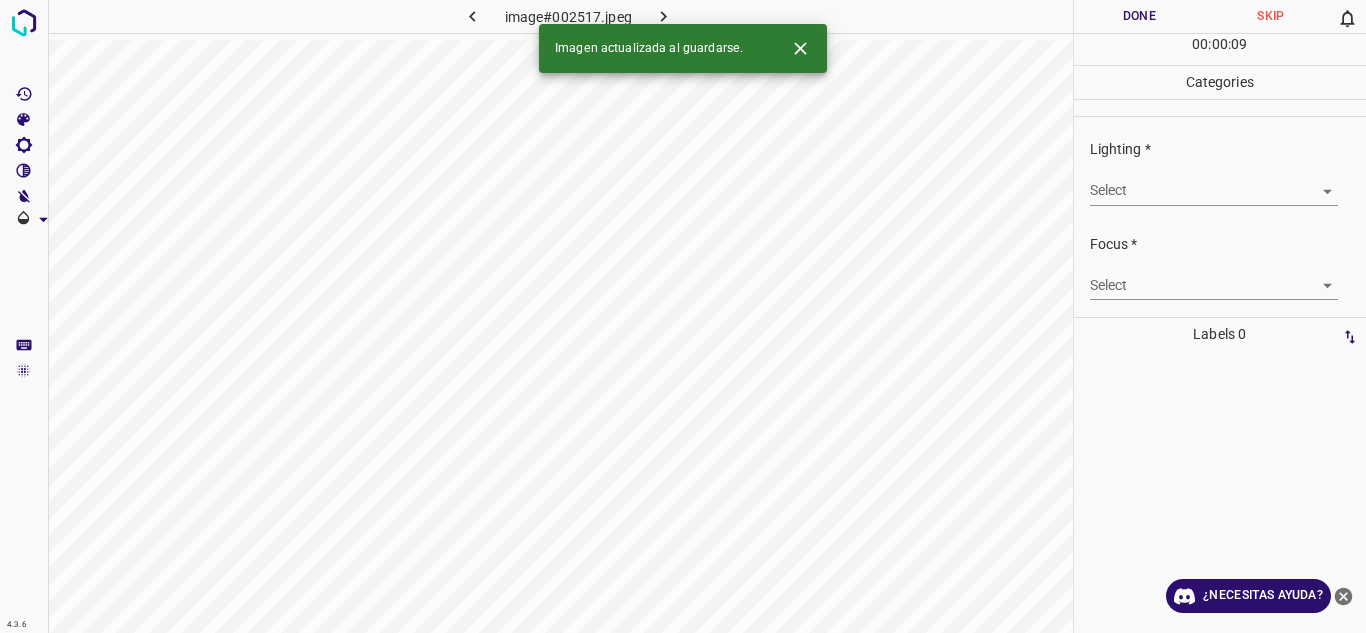 click on "4.3.6  image#002517.jpeg Done Skip 0 00   : 00   : 09   Categories Lighting *  Select ​ Focus *  Select ​ Overall *  Select ​ Labels   0 Categories 1 Lighting 2 Focus 3 Overall Tools Space Change between modes (Draw & Edit) I Auto labeling R Restore zoom M Zoom in N Zoom out Delete Delete selecte label Filters Z Restore filters X Saturation filter C Brightness filter V Contrast filter B Gray scale filter General O Download Imagen actualizada al guardarse. ¿Necesitas ayuda? Texto original Valora esta traducción Tu opinión servirá para ayudar a mejorar el Traductor de Google - Texto - Esconder - Borrar" at bounding box center (683, 316) 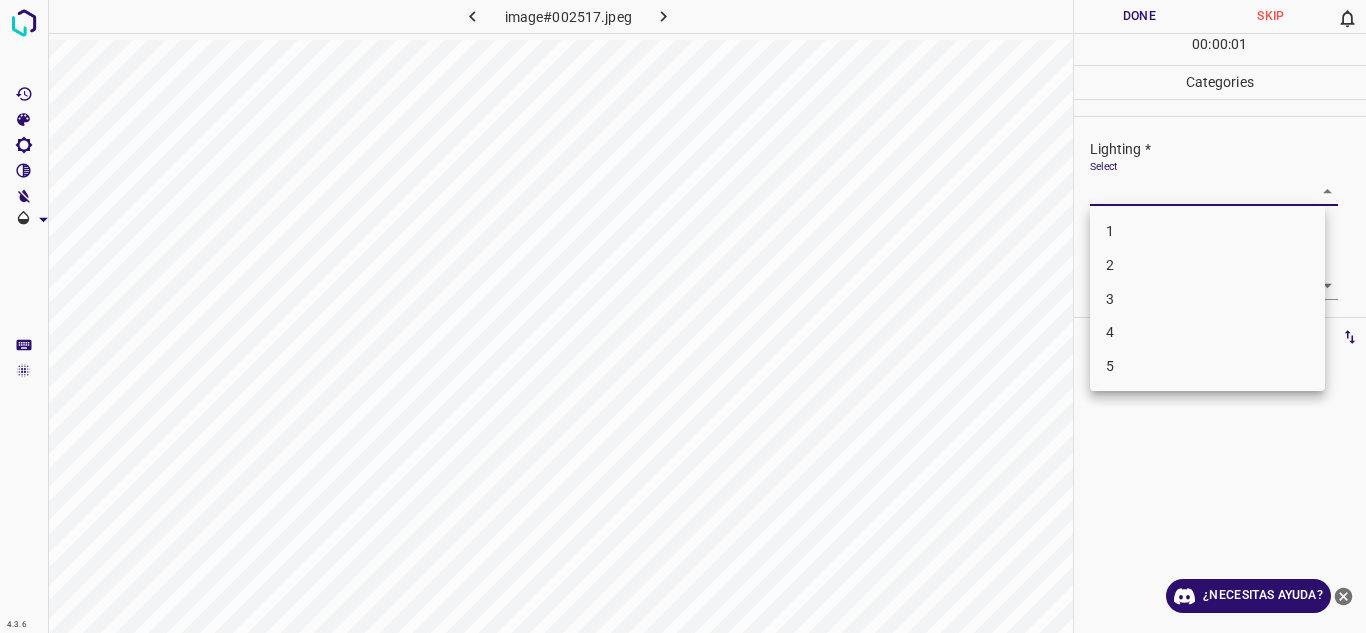 click on "4" at bounding box center (1207, 332) 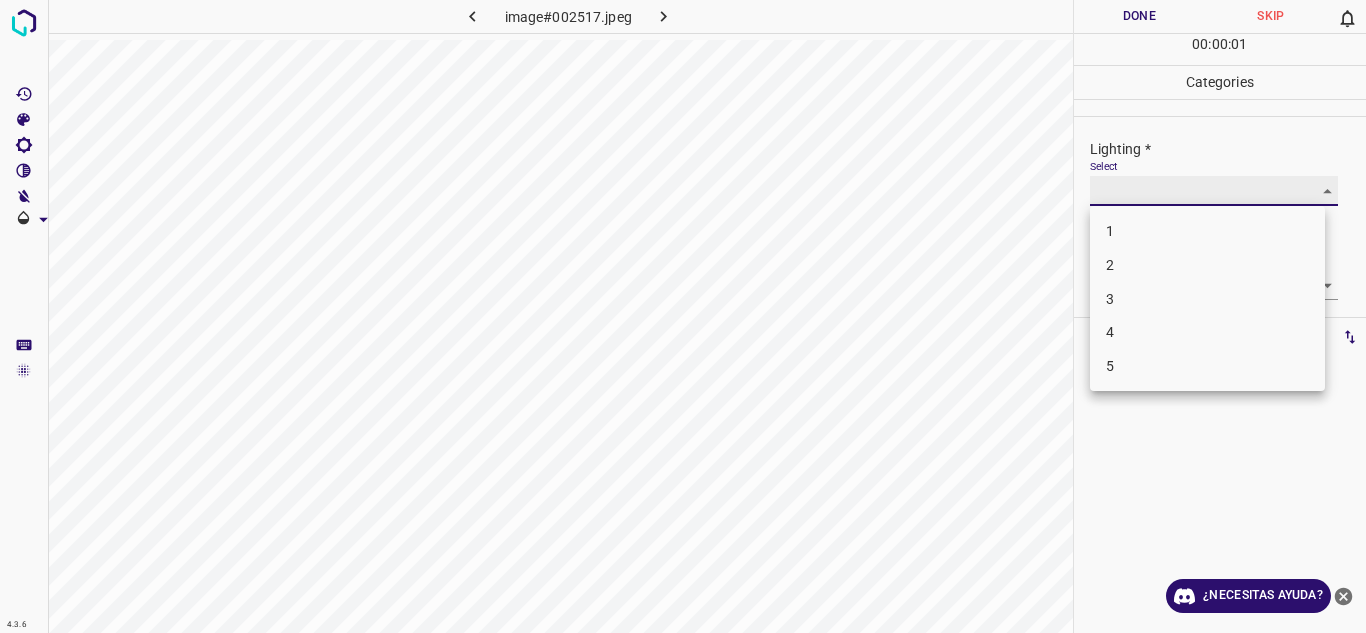type on "4" 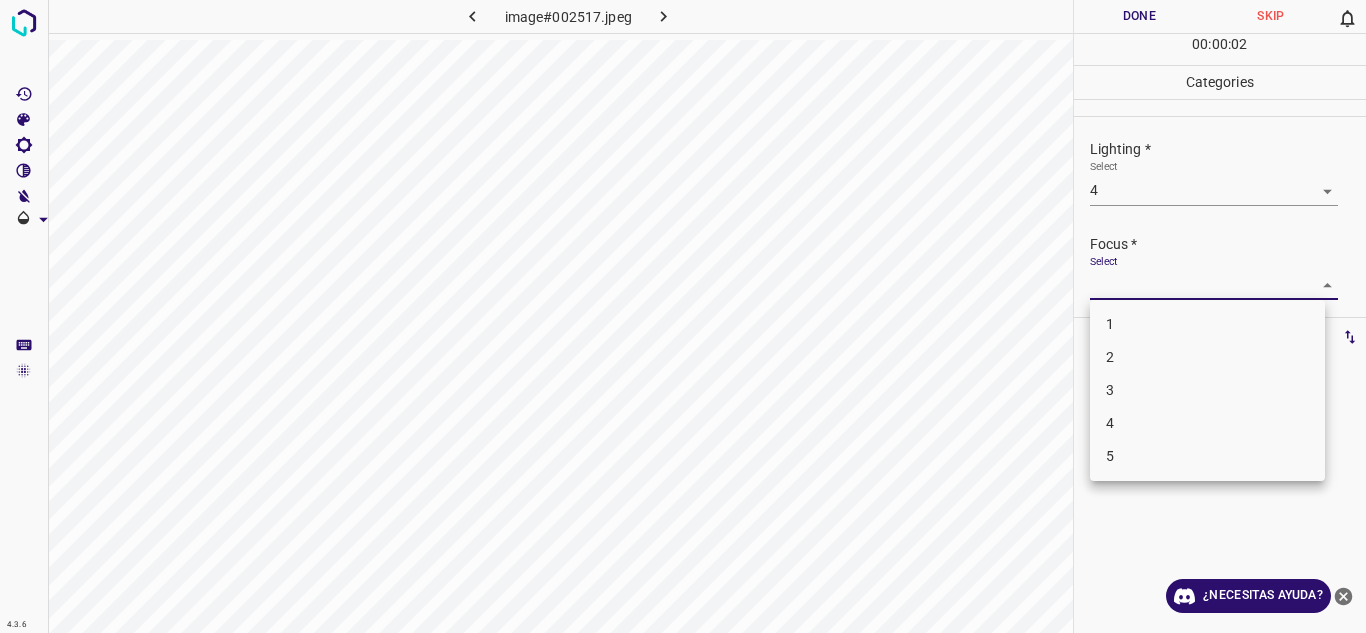 click on "4.3.6  image#002517.jpeg Done Skip 0 00   : 00   : 02   Categories Lighting *  Select 4 4 Focus *  Select ​ Overall *  Select ​ Labels   0 Categories 1 Lighting 2 Focus 3 Overall Tools Space Change between modes (Draw & Edit) I Auto labeling R Restore zoom M Zoom in N Zoom out Delete Delete selecte label Filters Z Restore filters X Saturation filter C Brightness filter V Contrast filter B Gray scale filter General O Download ¿Necesitas ayuda? Texto original Valora esta traducción Tu opinión servirá para ayudar a mejorar el Traductor de Google - Texto - Esconder - Borrar 1 2 3 4 5" at bounding box center (683, 316) 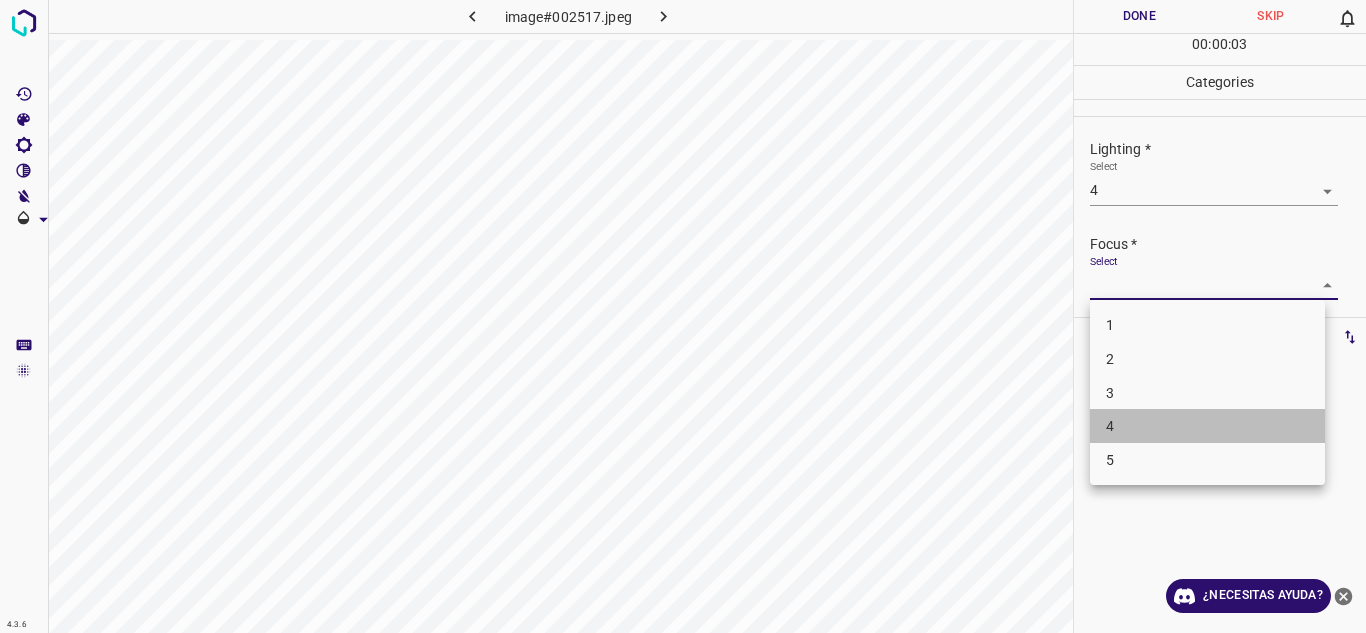 click on "4" at bounding box center [1207, 426] 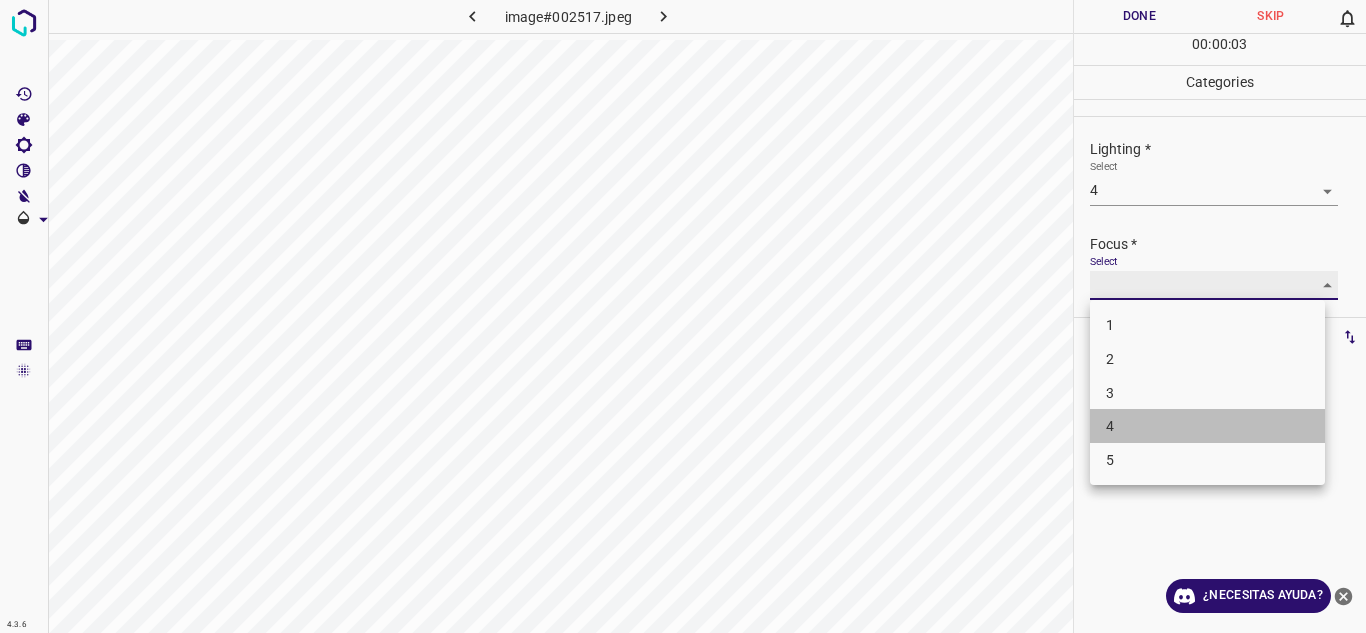type on "4" 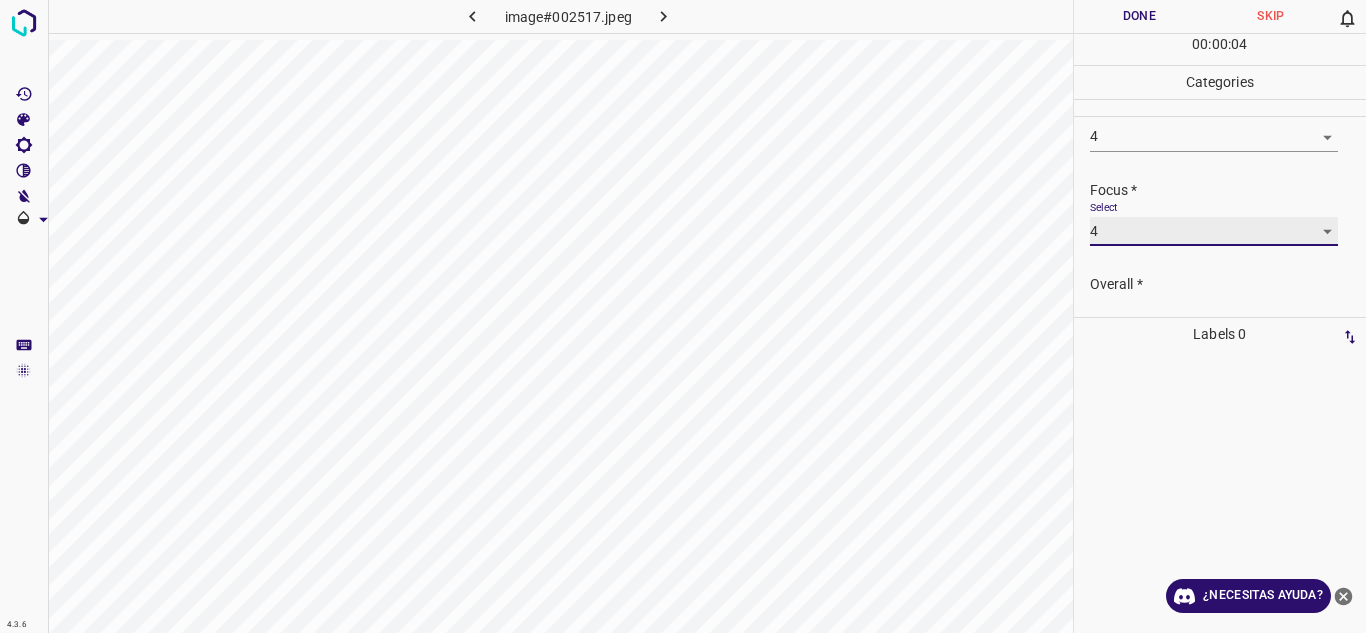 scroll, scrollTop: 98, scrollLeft: 0, axis: vertical 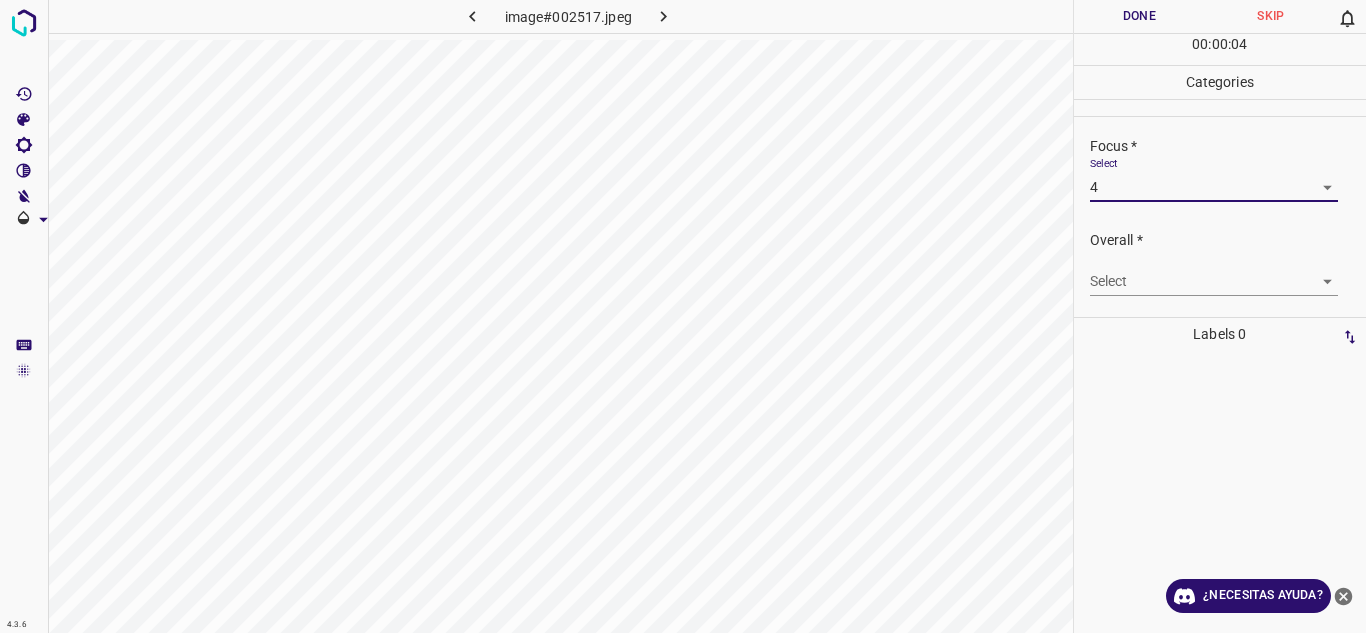 click on "4.3.6  image#002517.jpeg Done Skip 0 00   : 00   : 04   Categories Lighting *  Select 4 4 Focus *  Select 4 4 Overall *  Select ​ Labels   0 Categories 1 Lighting 2 Focus 3 Overall Tools Space Change between modes (Draw & Edit) I Auto labeling R Restore zoom M Zoom in N Zoom out Delete Delete selecte label Filters Z Restore filters X Saturation filter C Brightness filter V Contrast filter B Gray scale filter General O Download ¿Necesitas ayuda? Texto original Valora esta traducción Tu opinión servirá para ayudar a mejorar el Traductor de Google - Texto - Esconder - Borrar" at bounding box center [683, 316] 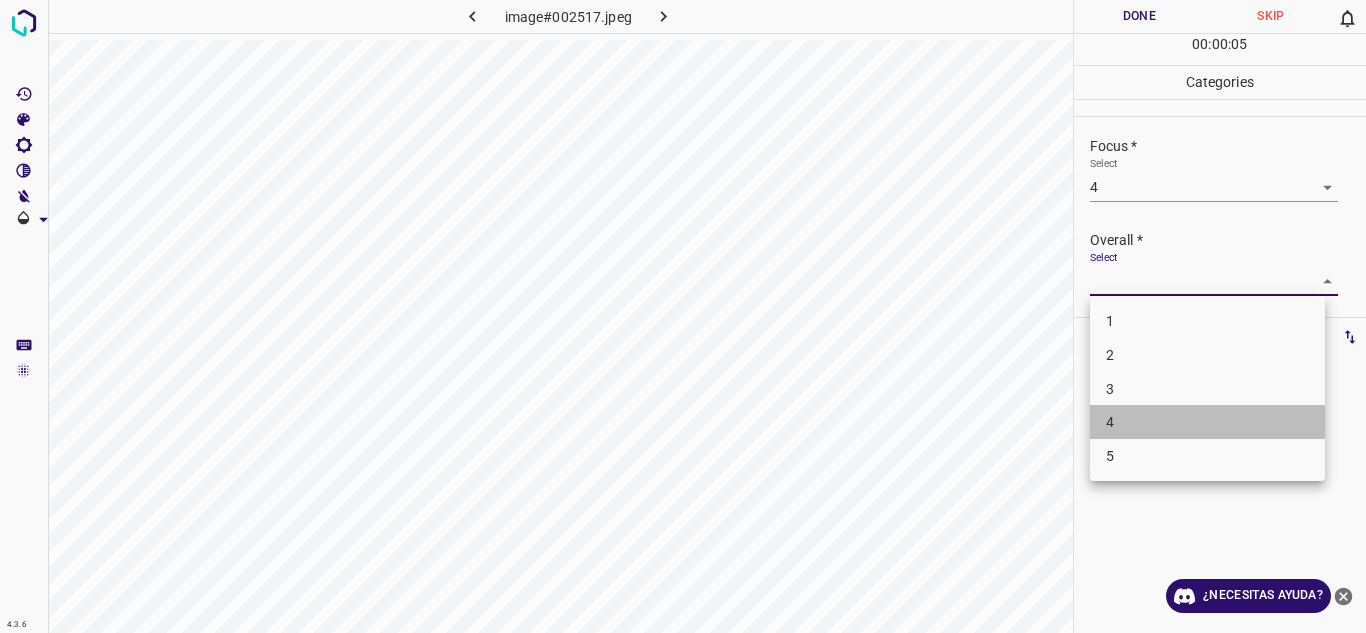 click on "4" at bounding box center [1207, 422] 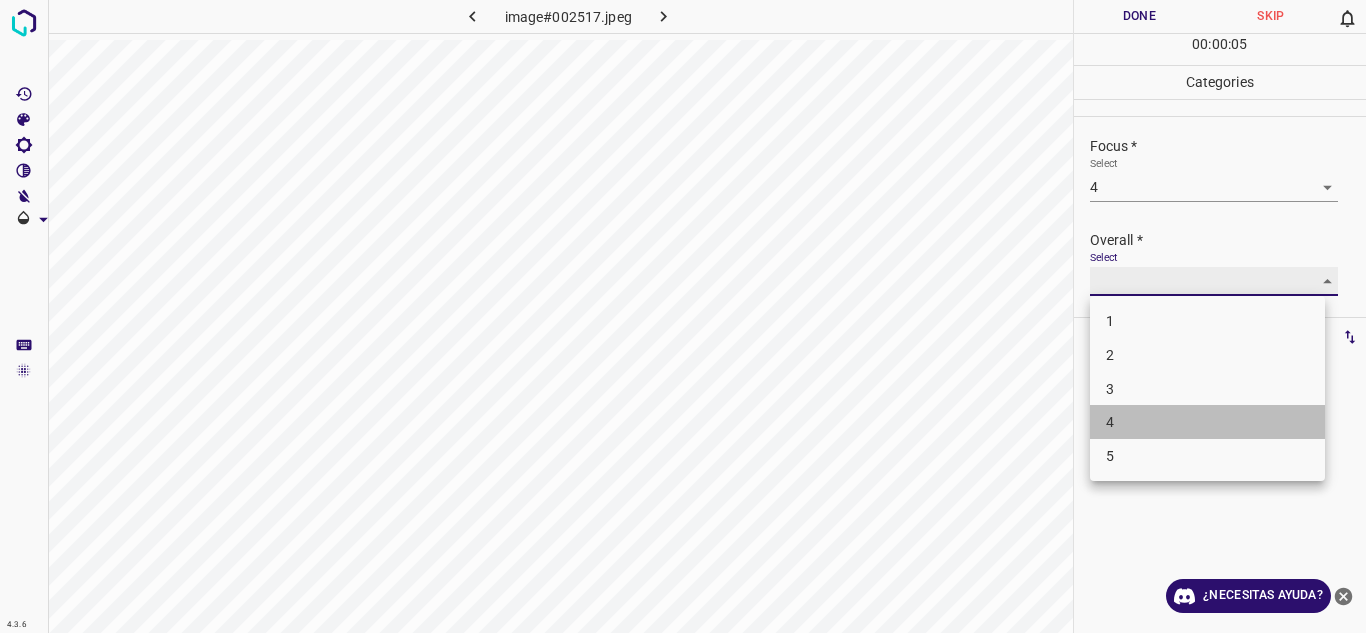 type on "4" 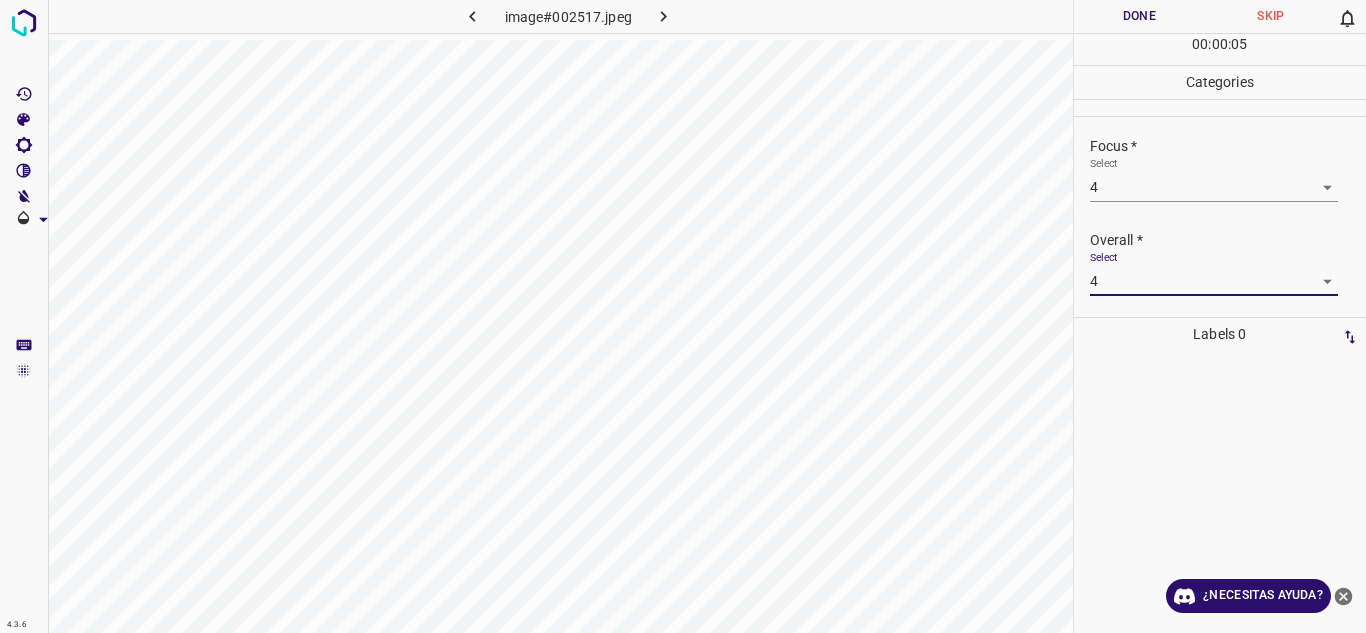 click on "Done" at bounding box center [1140, 16] 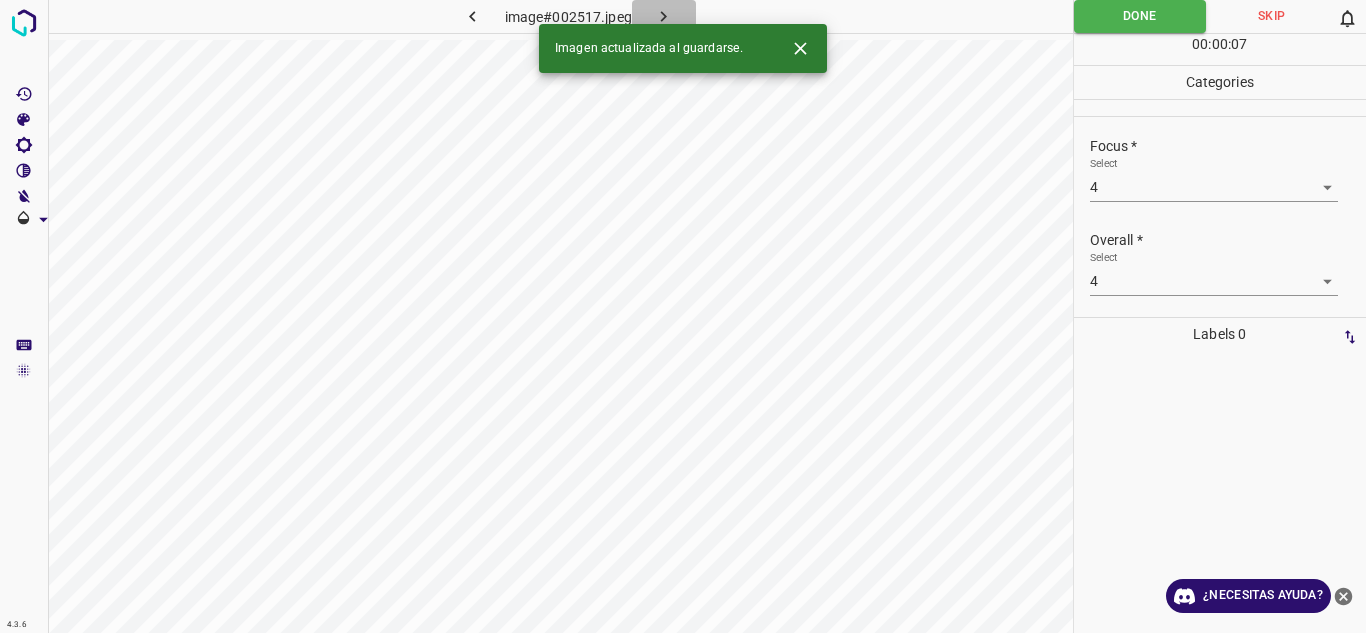click 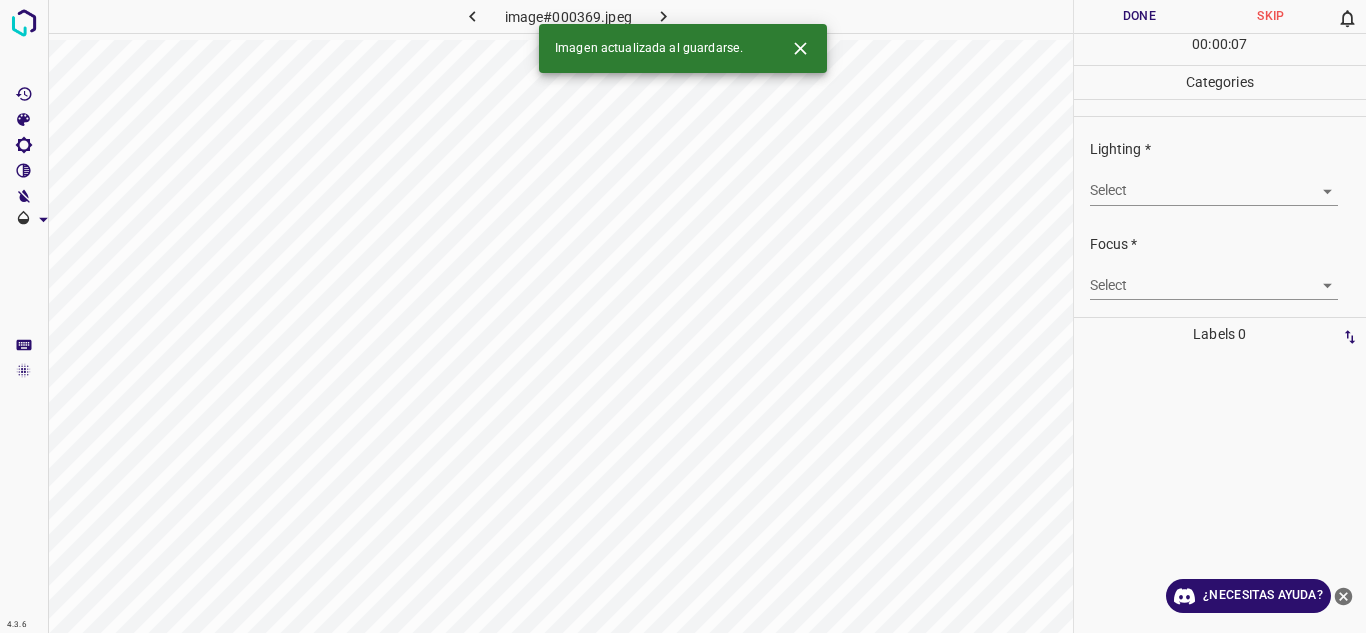 click on "4.3.6  image#000369.jpeg Done Skip 0 00   : 00   : 07   Categories Lighting *  Select ​ Focus *  Select ​ Overall *  Select ​ Labels   0 Categories 1 Lighting 2 Focus 3 Overall Tools Space Change between modes (Draw & Edit) I Auto labeling R Restore zoom M Zoom in N Zoom out Delete Delete selecte label Filters Z Restore filters X Saturation filter C Brightness filter V Contrast filter B Gray scale filter General O Download Imagen actualizada al guardarse. ¿Necesitas ayuda? Texto original Valora esta traducción Tu opinión servirá para ayudar a mejorar el Traductor de Google - Texto - Esconder - Borrar" at bounding box center (683, 316) 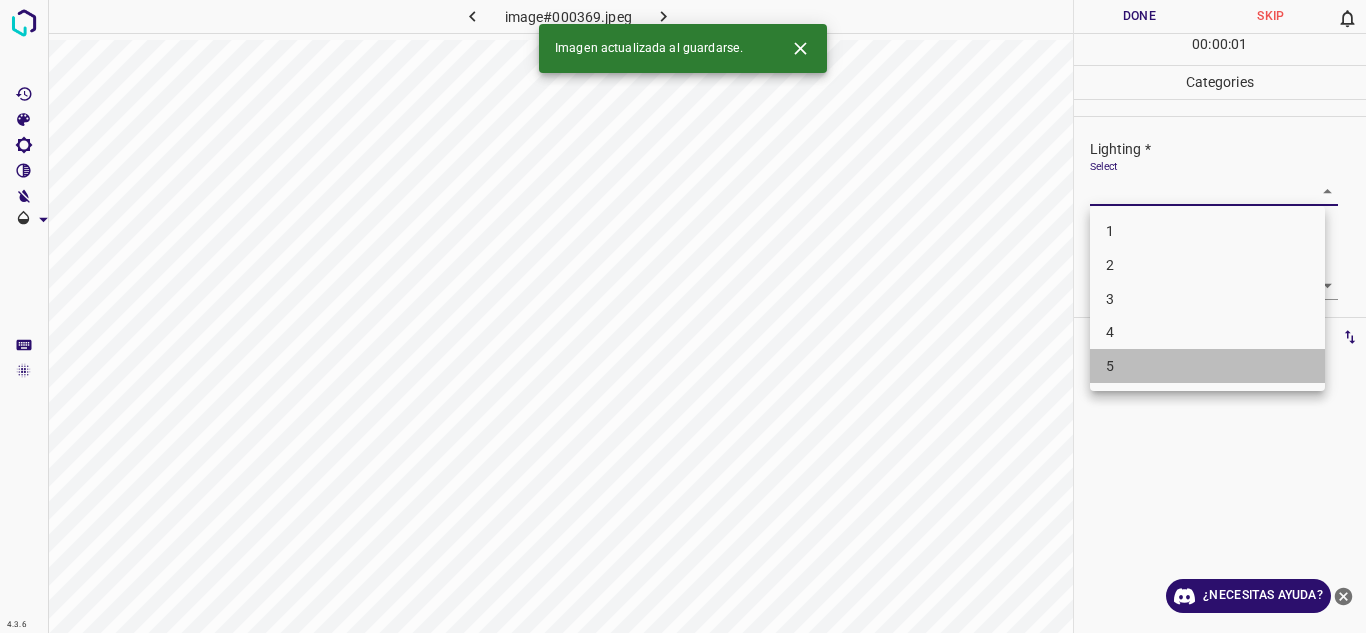 click on "5" at bounding box center [1207, 366] 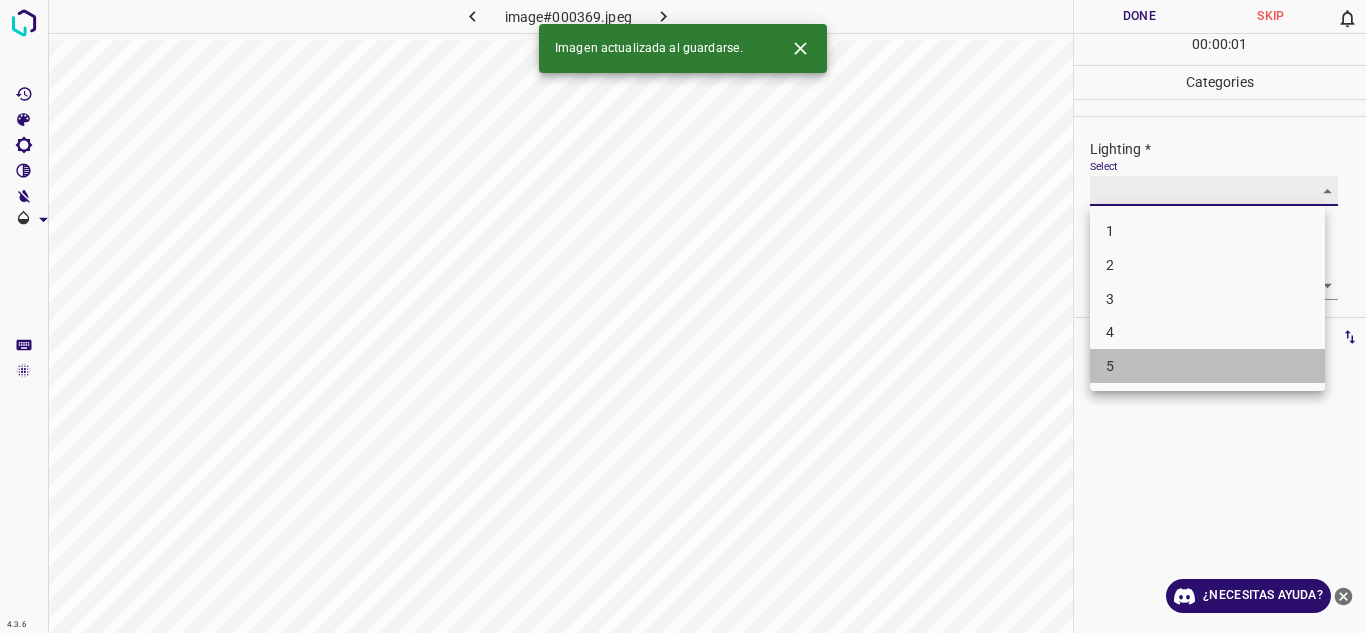 type on "5" 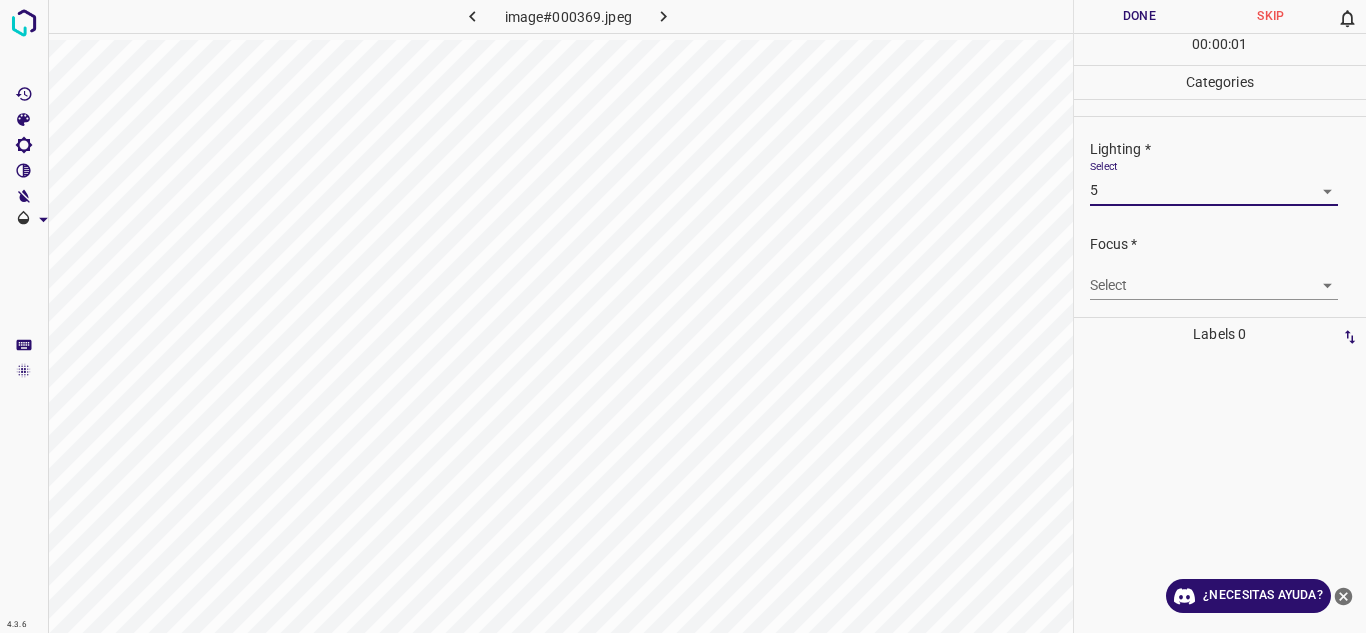 click on "4.3.6  image#000369.jpeg Done Skip 0 00   : 00   : 01   Categories Lighting *  Select 5 5 Focus *  Select ​ Overall *  Select ​ Labels   0 Categories 1 Lighting 2 Focus 3 Overall Tools Space Change between modes (Draw & Edit) I Auto labeling R Restore zoom M Zoom in N Zoom out Delete Delete selecte label Filters Z Restore filters X Saturation filter C Brightness filter V Contrast filter B Gray scale filter General O Download ¿Necesitas ayuda? Texto original Valora esta traducción Tu opinión servirá para ayudar a mejorar el Traductor de Google - Texto - Esconder - Borrar" at bounding box center (683, 316) 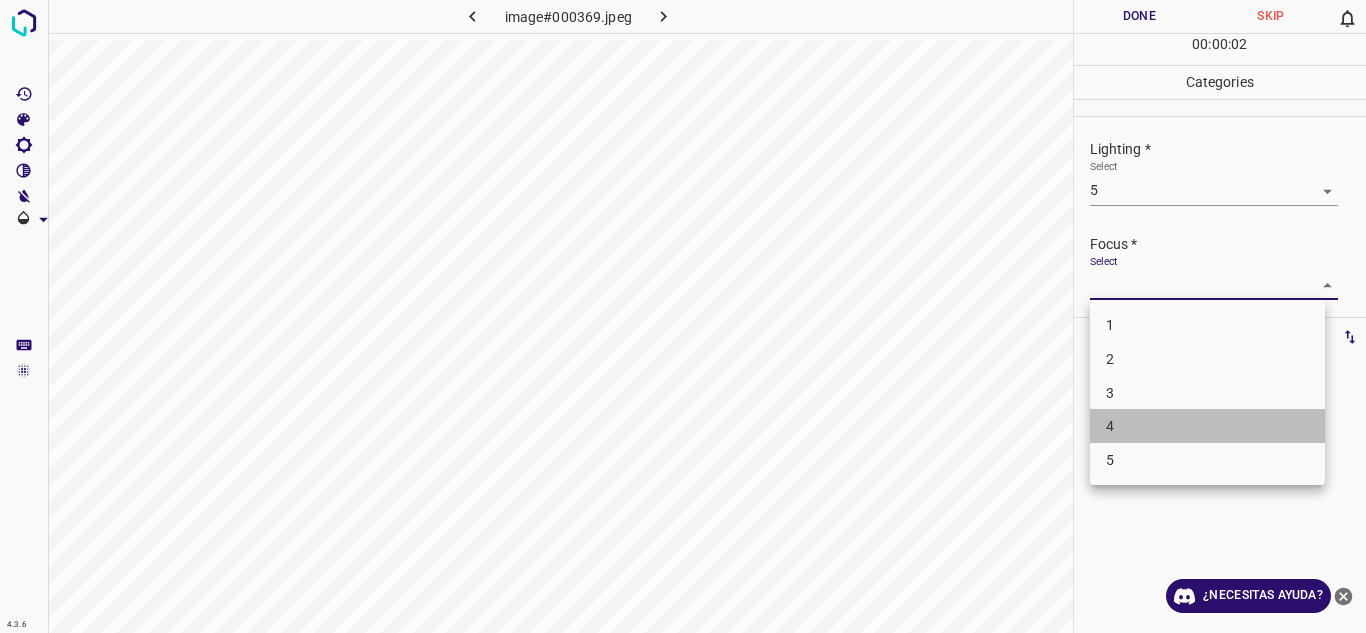 click on "4" at bounding box center [1207, 426] 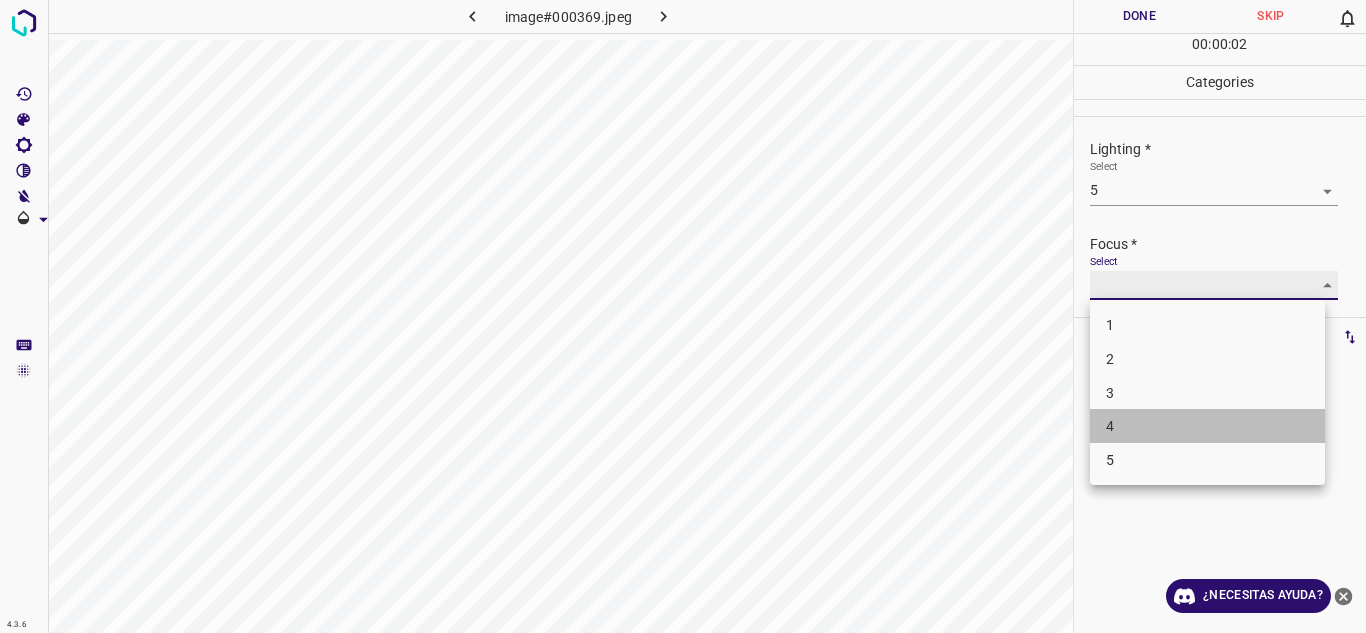 type on "4" 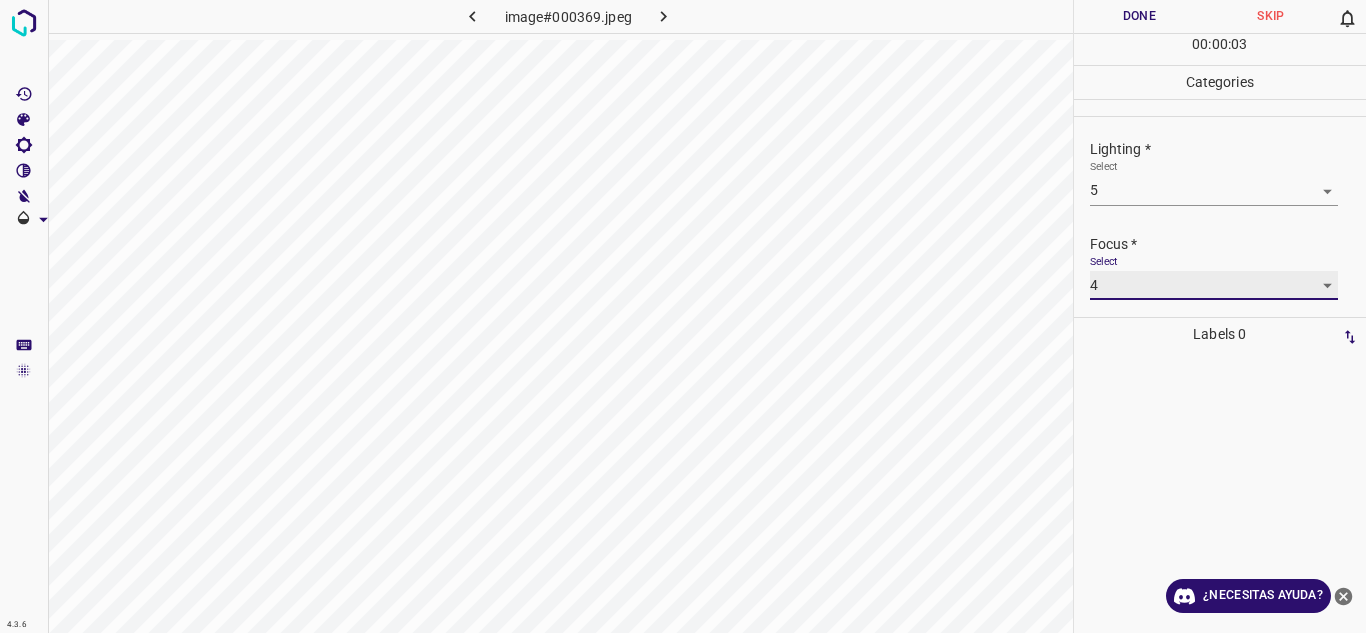 scroll, scrollTop: 98, scrollLeft: 0, axis: vertical 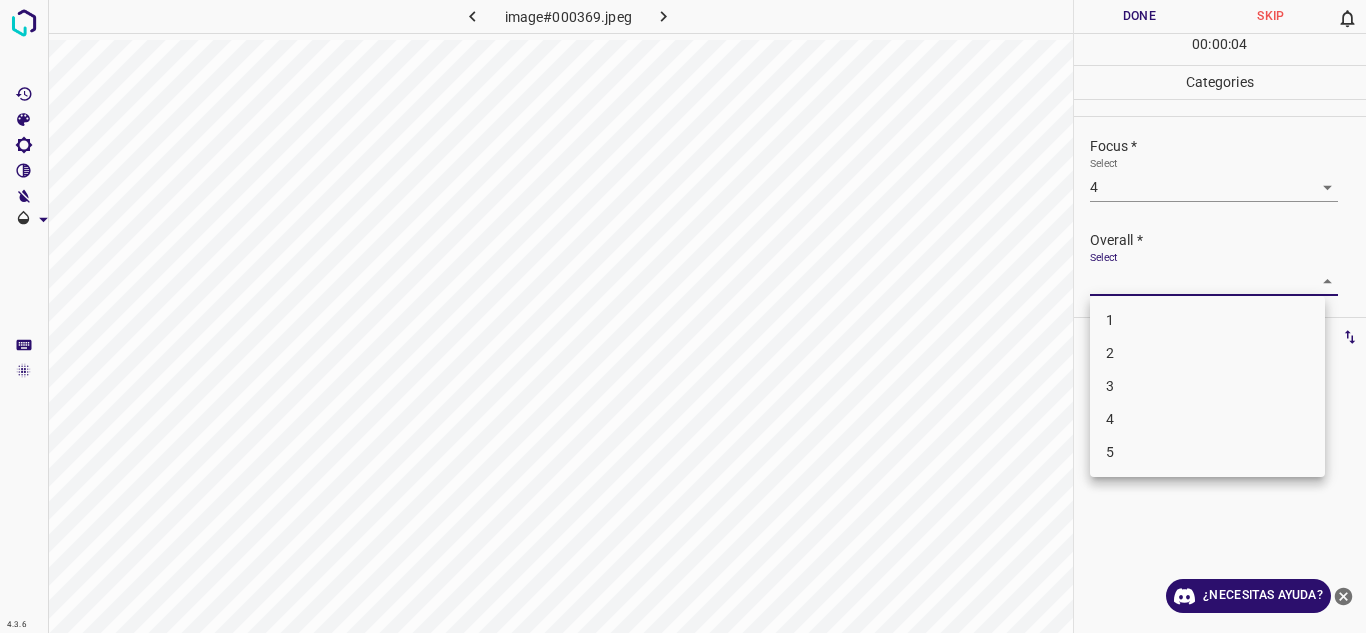 click on "4.3.6  image#000369.jpeg Done Skip 0 00   : 00   : 04   Categories Lighting *  Select 5 5 Focus *  Select 4 4 Overall *  Select ​ Labels   0 Categories 1 Lighting 2 Focus 3 Overall Tools Space Change between modes (Draw & Edit) I Auto labeling R Restore zoom M Zoom in N Zoom out Delete Delete selecte label Filters Z Restore filters X Saturation filter C Brightness filter V Contrast filter B Gray scale filter General O Download ¿Necesitas ayuda? Texto original Valora esta traducción Tu opinión servirá para ayudar a mejorar el Traductor de Google - Texto - Esconder - Borrar 1 2 3 4 5" at bounding box center (683, 316) 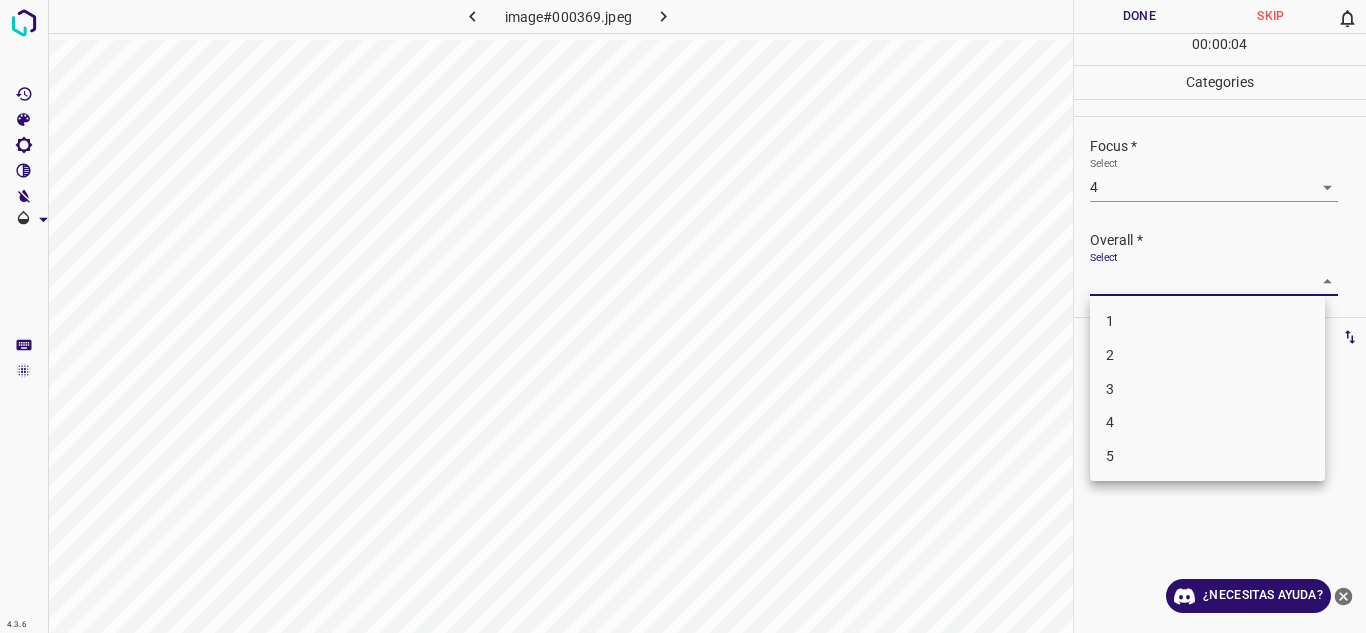 click on "4" at bounding box center (1207, 422) 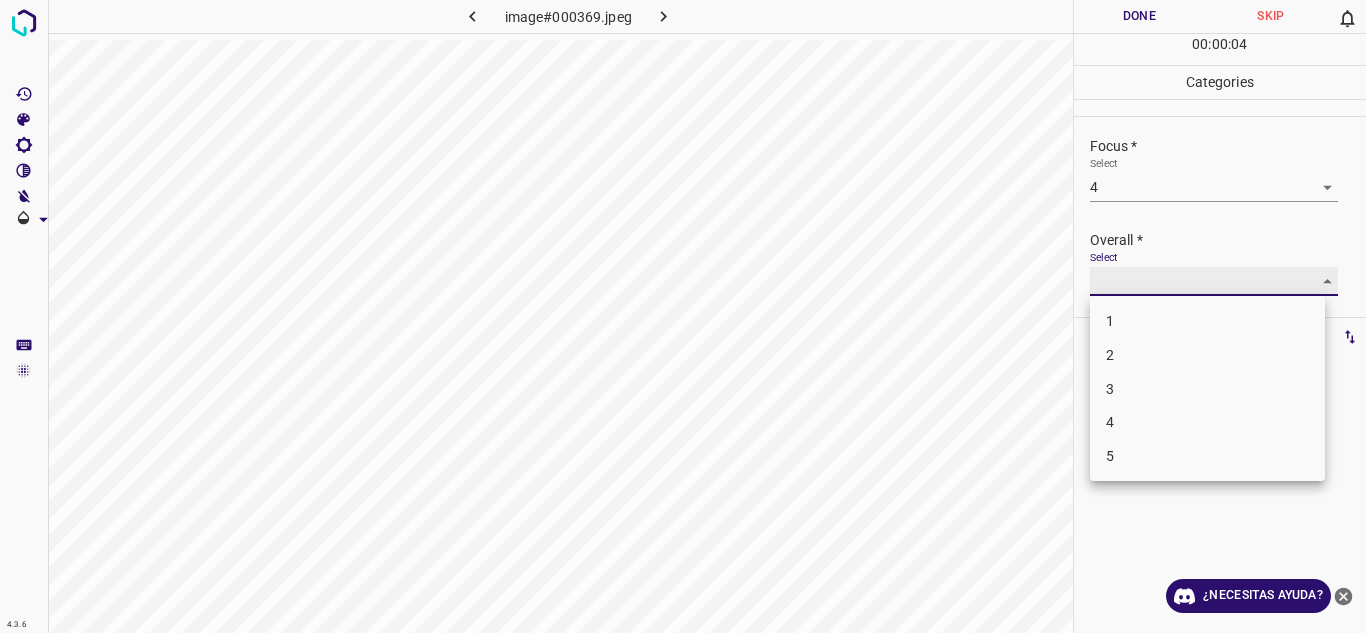 type on "4" 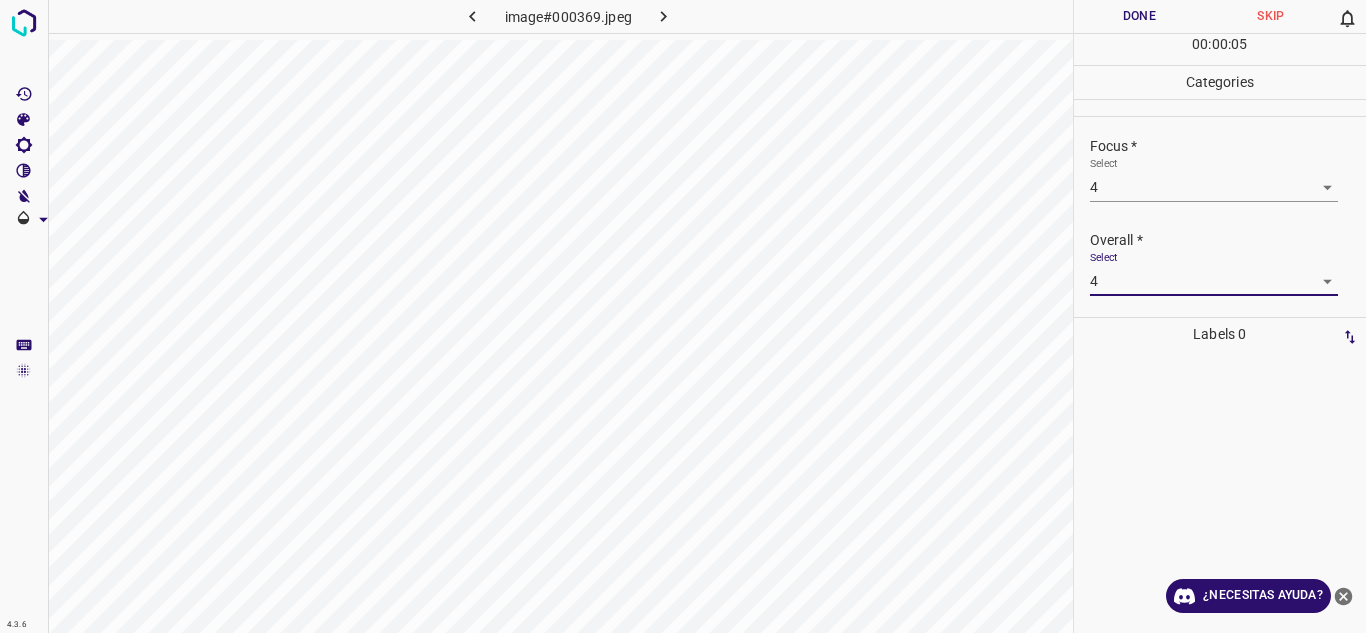 click on "Done" at bounding box center [1140, 16] 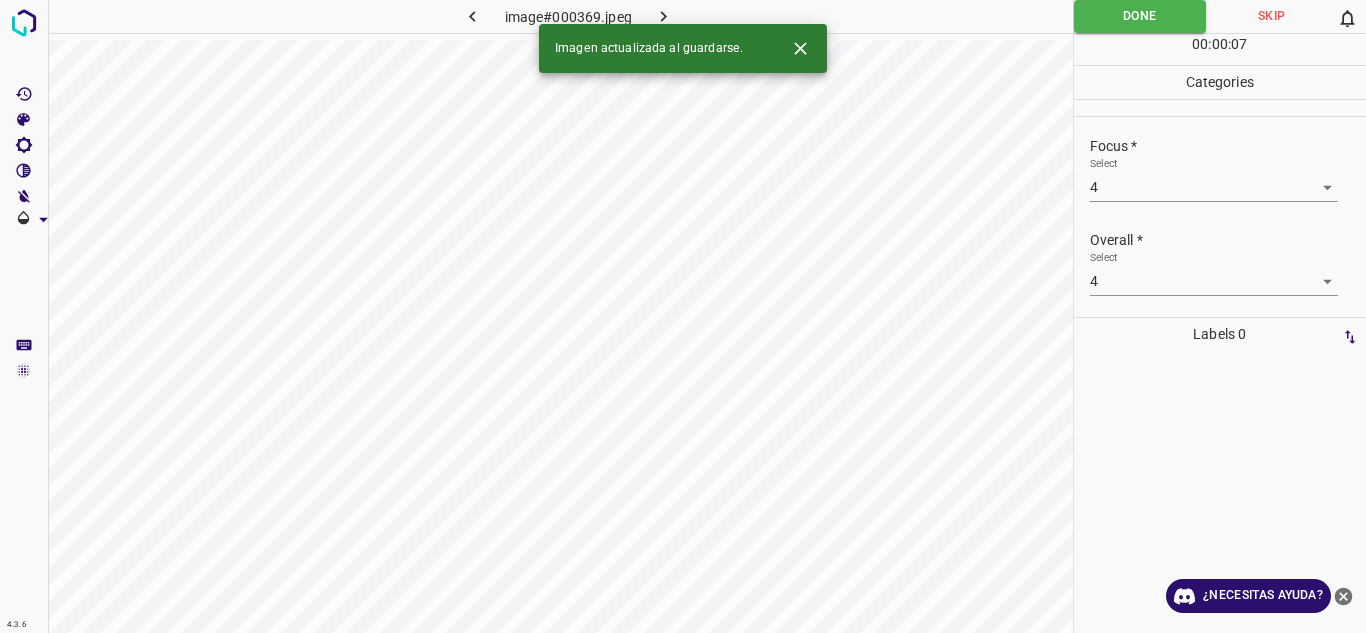 click 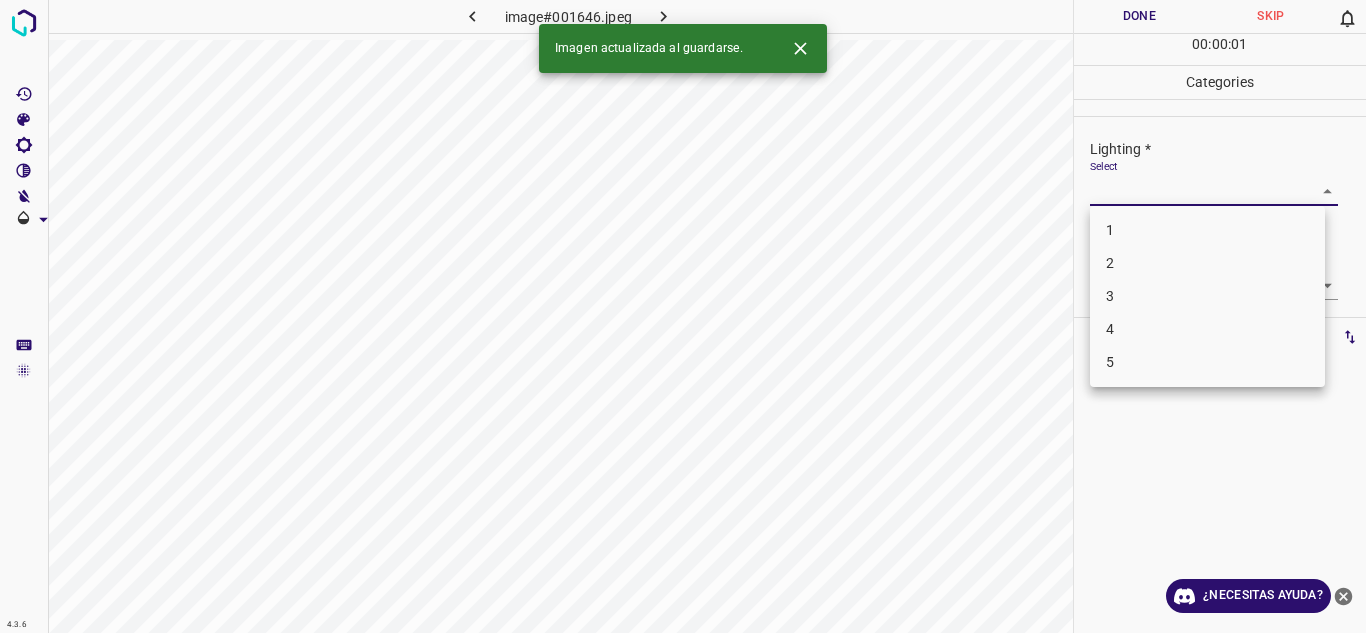 click on "4.3.6  image#001646.jpeg Done Skip 0 00   : 00   : 01   Categories Lighting *  Select ​ Focus *  Select ​ Overall *  Select ​ Labels   0 Categories 1 Lighting 2 Focus 3 Overall Tools Space Change between modes (Draw & Edit) I Auto labeling R Restore zoom M Zoom in N Zoom out Delete Delete selecte label Filters Z Restore filters X Saturation filter C Brightness filter V Contrast filter B Gray scale filter General O Download Imagen actualizada al guardarse. ¿Necesitas ayuda? Texto original Valora esta traducción Tu opinión servirá para ayudar a mejorar el Traductor de Google - Texto - Esconder - Borrar 1 2 3 4 5" at bounding box center [683, 316] 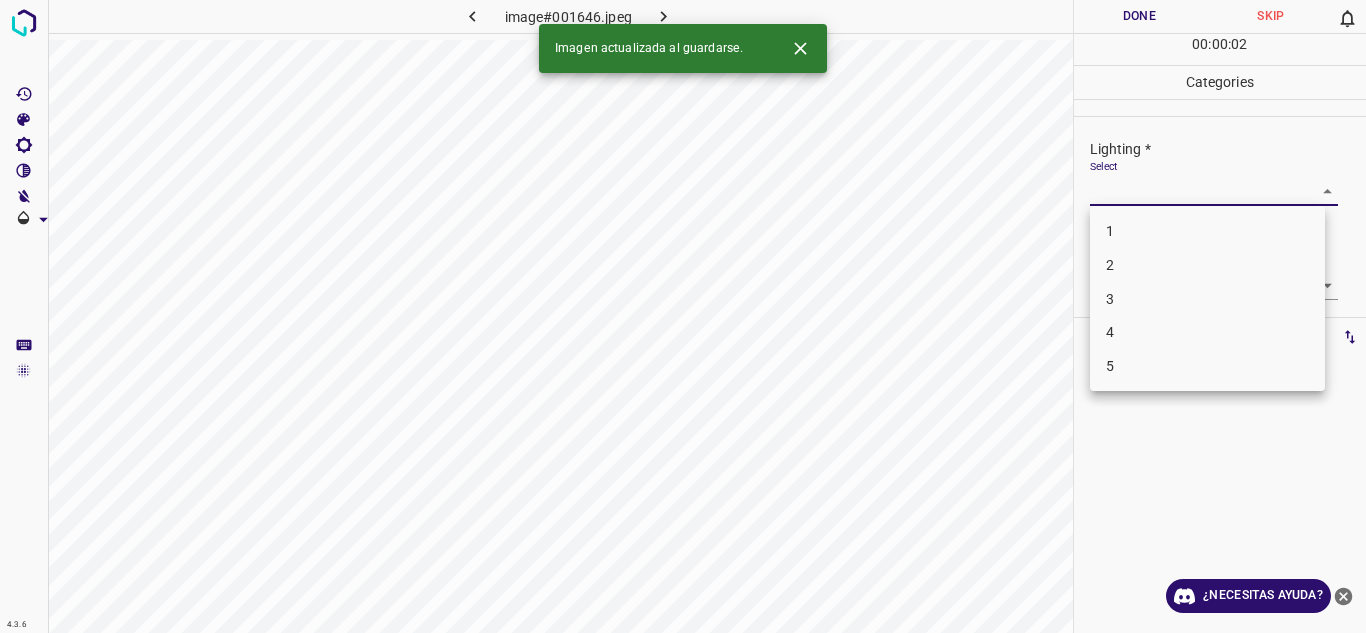 click on "5" at bounding box center [1207, 366] 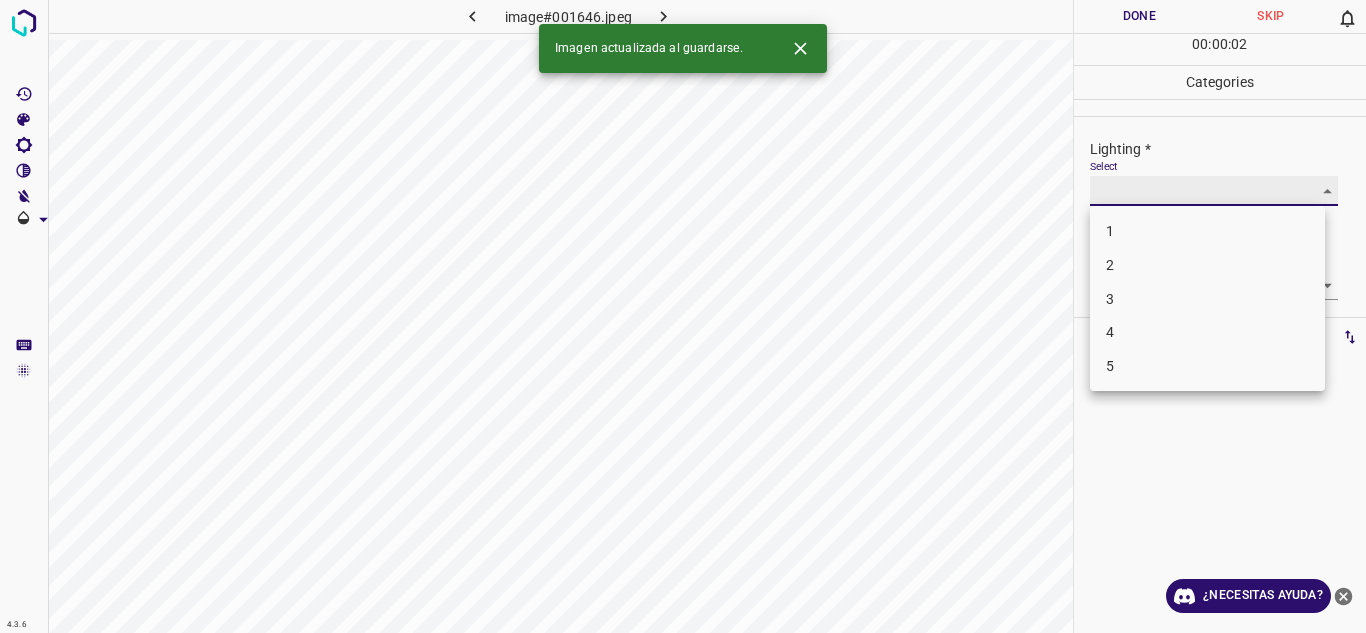 type on "5" 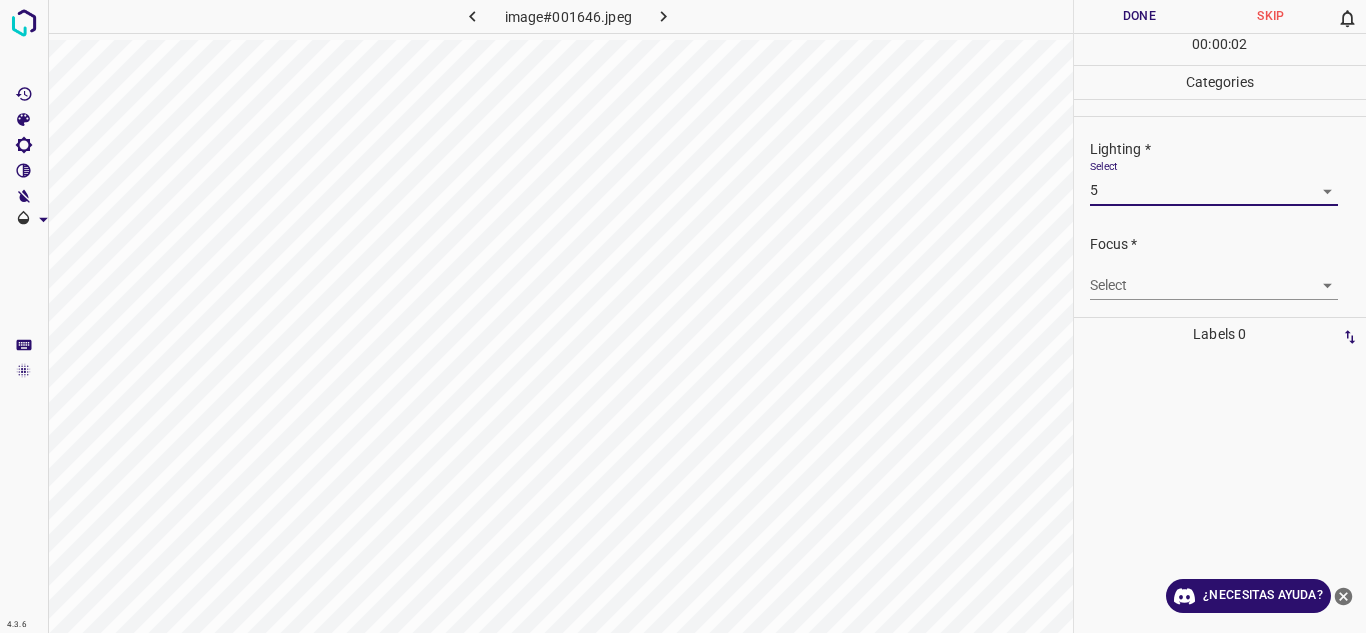 click on "4.3.6  image#001646.jpeg Done Skip 0 00   : 00   : 02   Categories Lighting *  Select 5 5 Focus *  Select ​ Overall *  Select ​ Labels   0 Categories 1 Lighting 2 Focus 3 Overall Tools Space Change between modes (Draw & Edit) I Auto labeling R Restore zoom M Zoom in N Zoom out Delete Delete selecte label Filters Z Restore filters X Saturation filter C Brightness filter V Contrast filter B Gray scale filter General O Download ¿Necesitas ayuda? Texto original Valora esta traducción Tu opinión servirá para ayudar a mejorar el Traductor de Google - Texto - Esconder - Borrar" at bounding box center [683, 316] 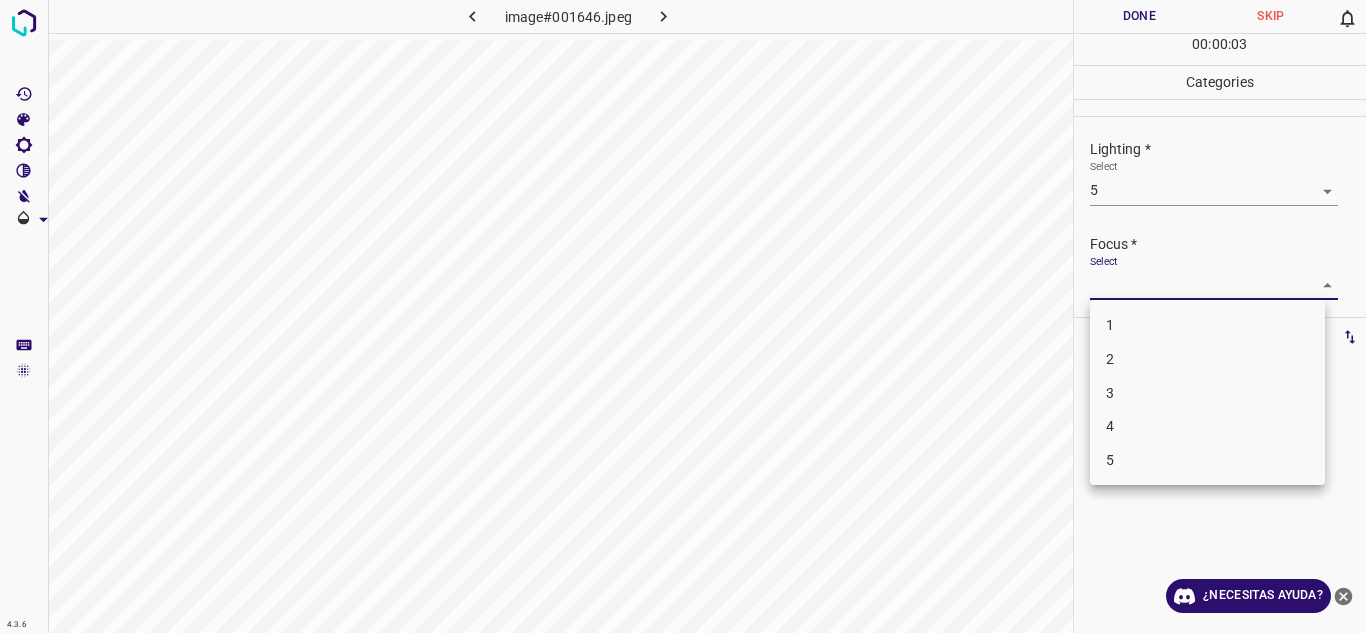 drag, startPoint x: 1125, startPoint y: 412, endPoint x: 1174, endPoint y: 357, distance: 73.661385 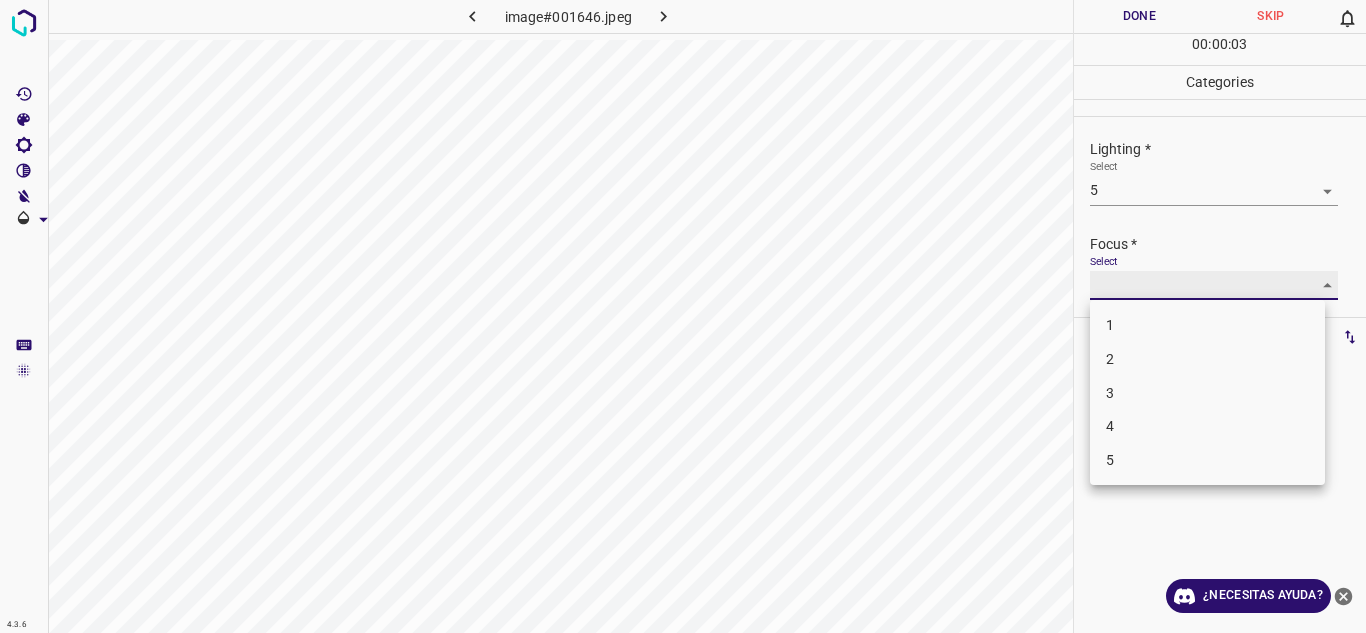 type on "4" 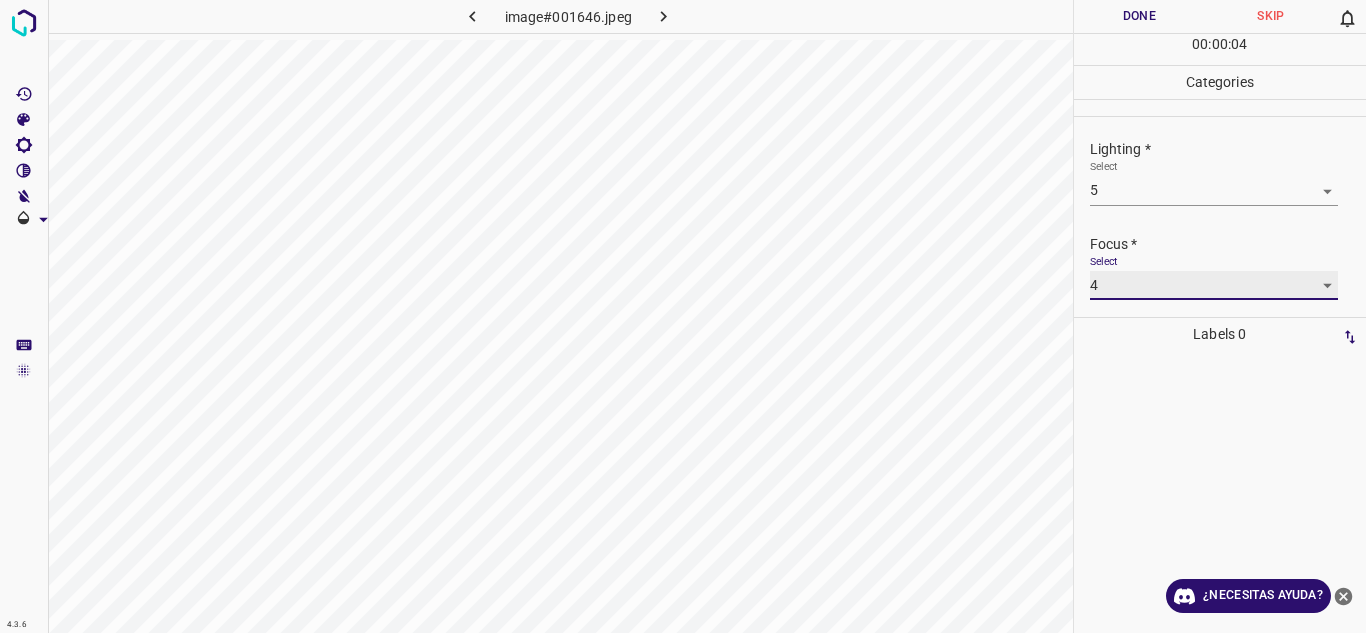 scroll, scrollTop: 98, scrollLeft: 0, axis: vertical 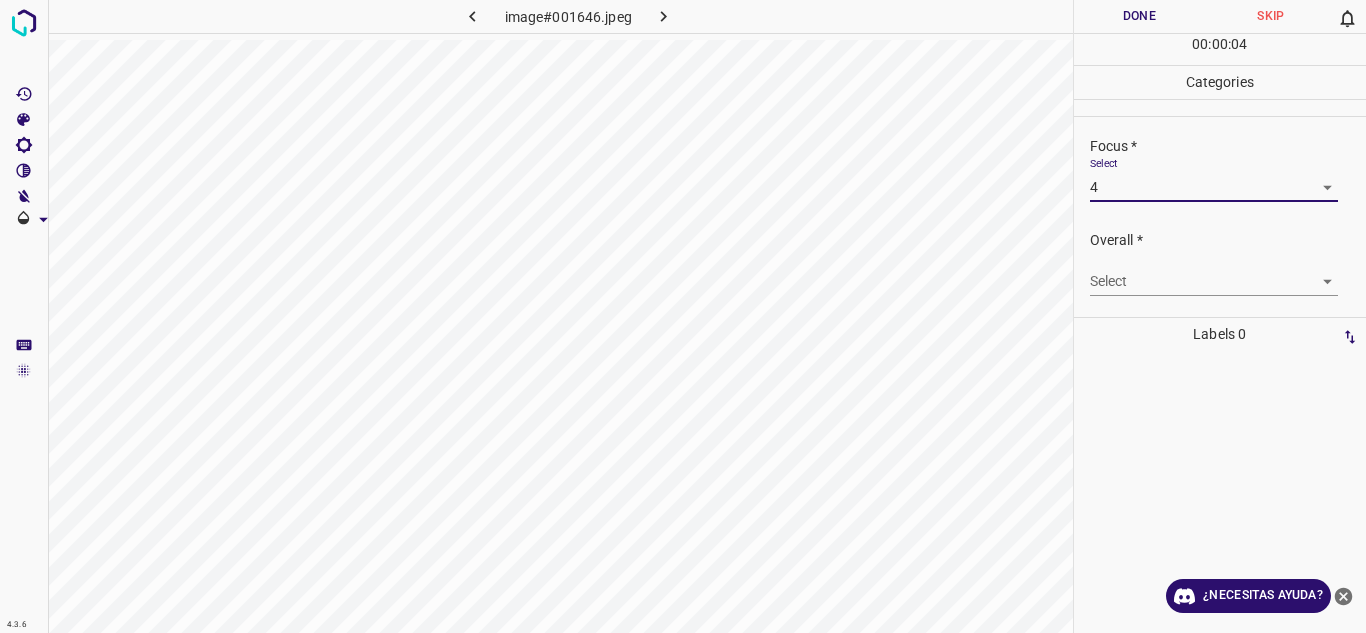 click on "4.3.6  image#001646.jpeg Done Skip 0 00   : 00   : 04   Categories Lighting *  Select 5 5 Focus *  Select 4 4 Overall *  Select ​ Labels   0 Categories 1 Lighting 2 Focus 3 Overall Tools Space Change between modes (Draw & Edit) I Auto labeling R Restore zoom M Zoom in N Zoom out Delete Delete selecte label Filters Z Restore filters X Saturation filter C Brightness filter V Contrast filter B Gray scale filter General O Download ¿Necesitas ayuda? Texto original Valora esta traducción Tu opinión servirá para ayudar a mejorar el Traductor de Google - Texto - Esconder - Borrar" at bounding box center [683, 316] 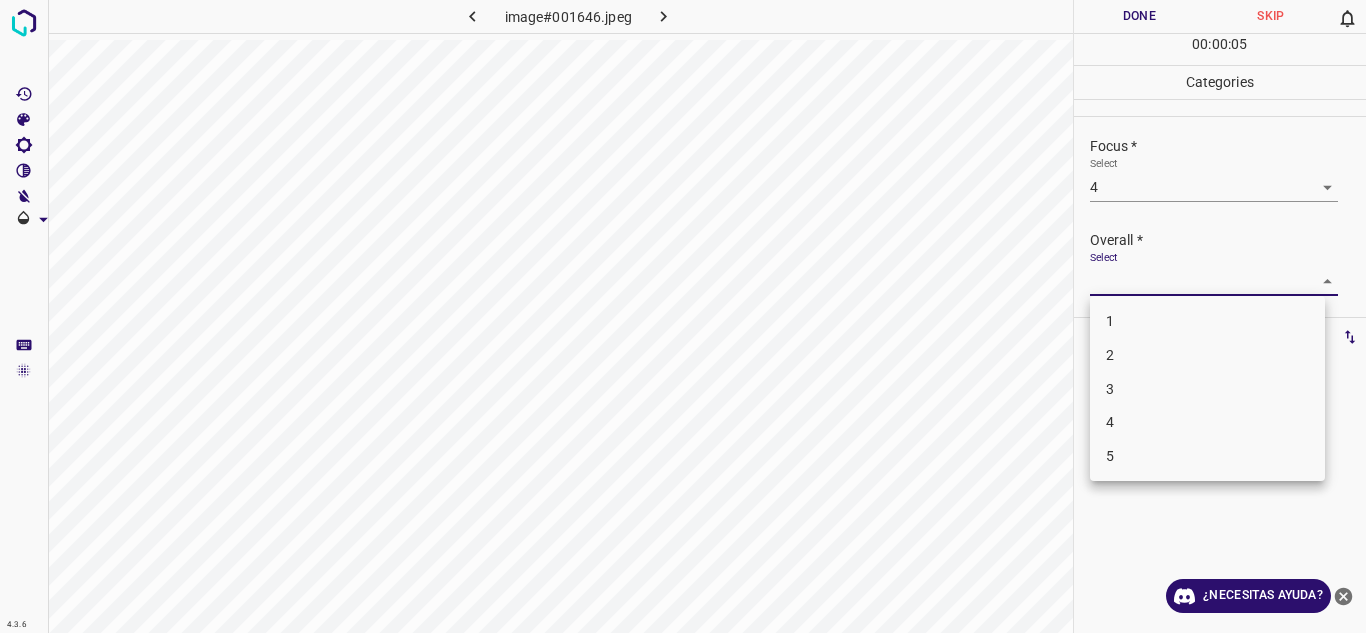 click on "4" at bounding box center [1207, 422] 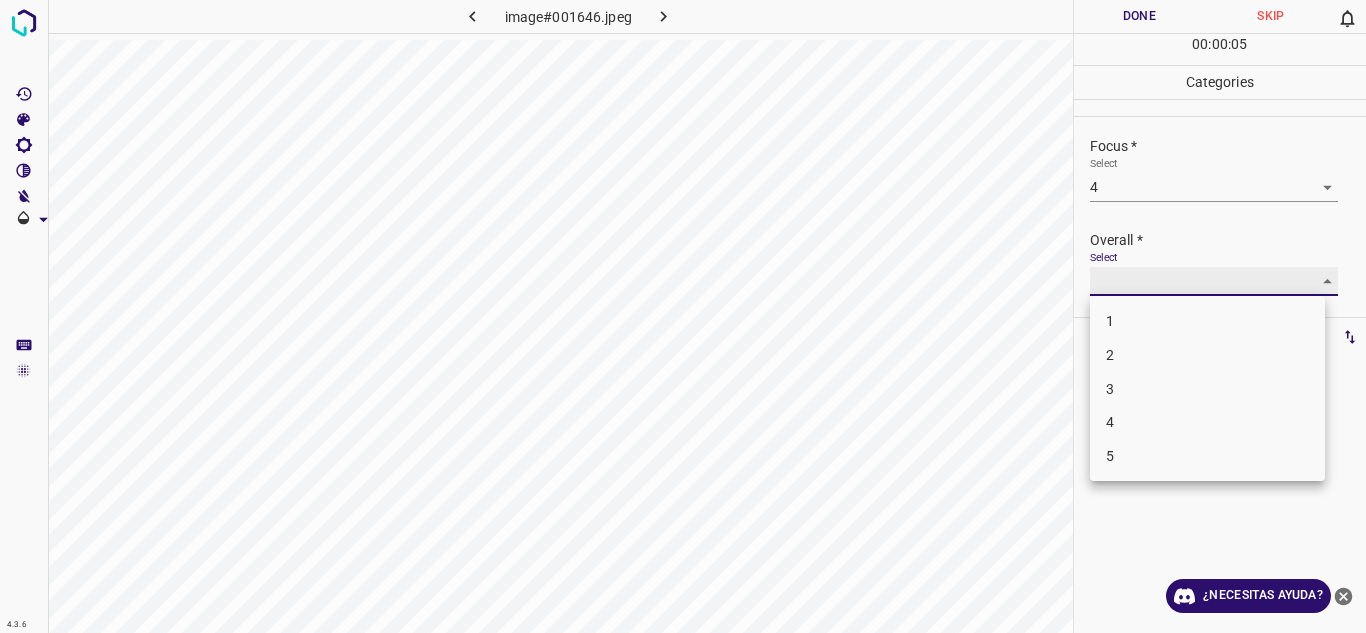 type on "4" 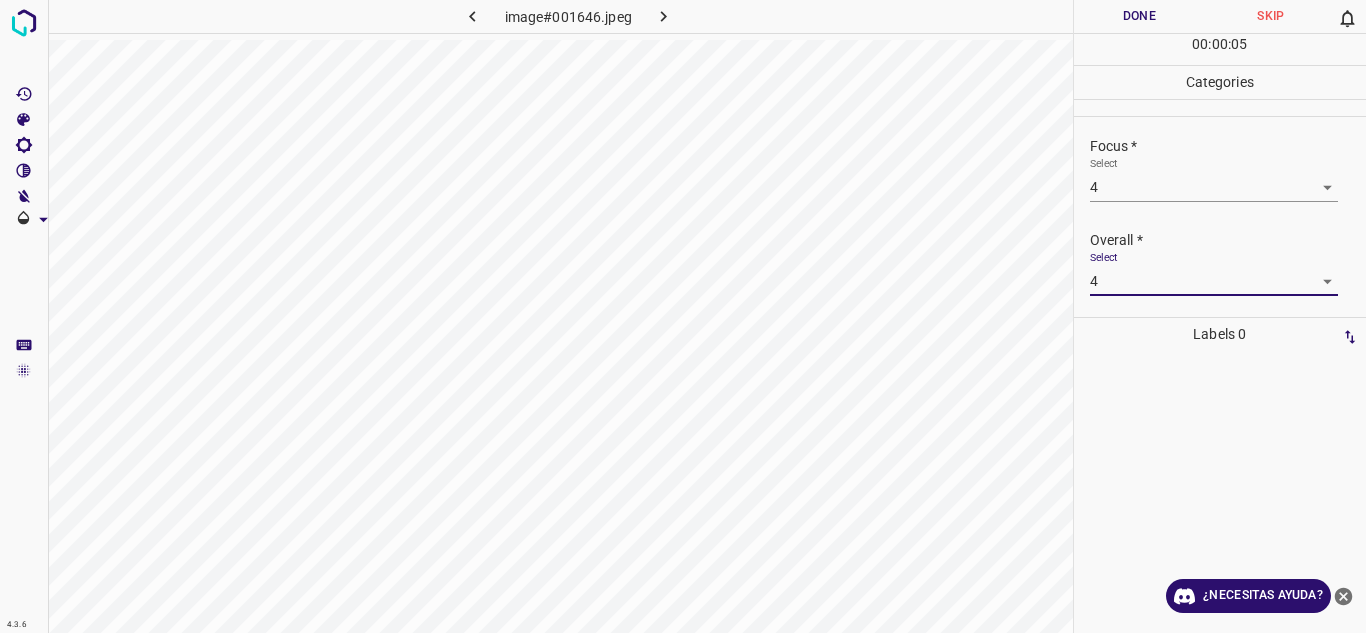 click on "Done" at bounding box center [1140, 16] 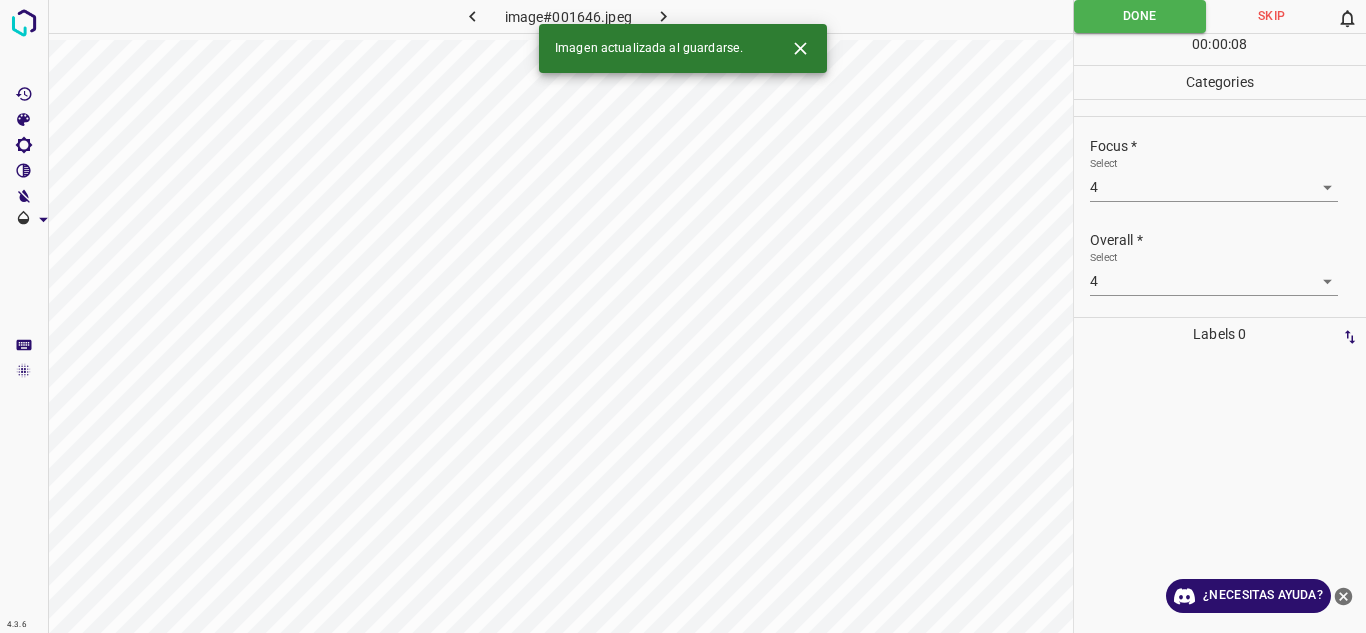 click 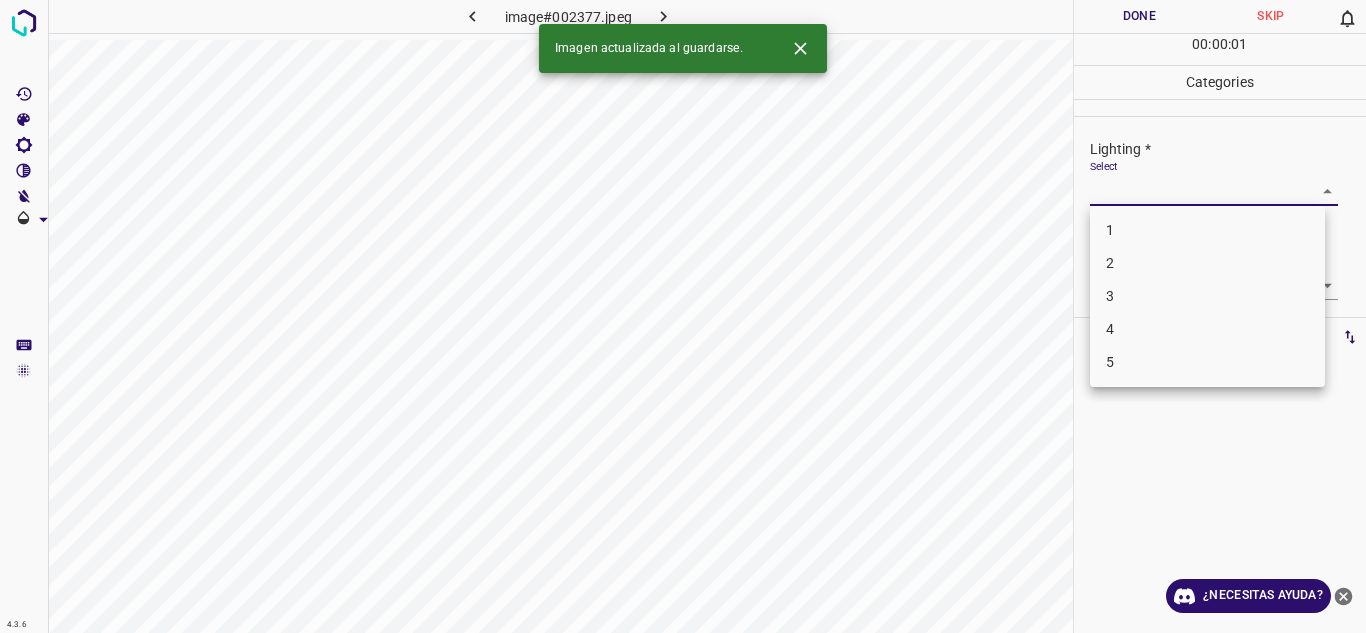 click on "4.3.6  image#002377.jpeg Done Skip 0 00   : 00   : 01   Categories Lighting *  Select ​ Focus *  Select ​ Overall *  Select ​ Labels   0 Categories 1 Lighting 2 Focus 3 Overall Tools Space Change between modes (Draw & Edit) I Auto labeling R Restore zoom M Zoom in N Zoom out Delete Delete selecte label Filters Z Restore filters X Saturation filter C Brightness filter V Contrast filter B Gray scale filter General O Download Imagen actualizada al guardarse. ¿Necesitas ayuda? Texto original Valora esta traducción Tu opinión servirá para ayudar a mejorar el Traductor de Google - Texto - Esconder - Borrar 1 2 3 4 5" at bounding box center [683, 316] 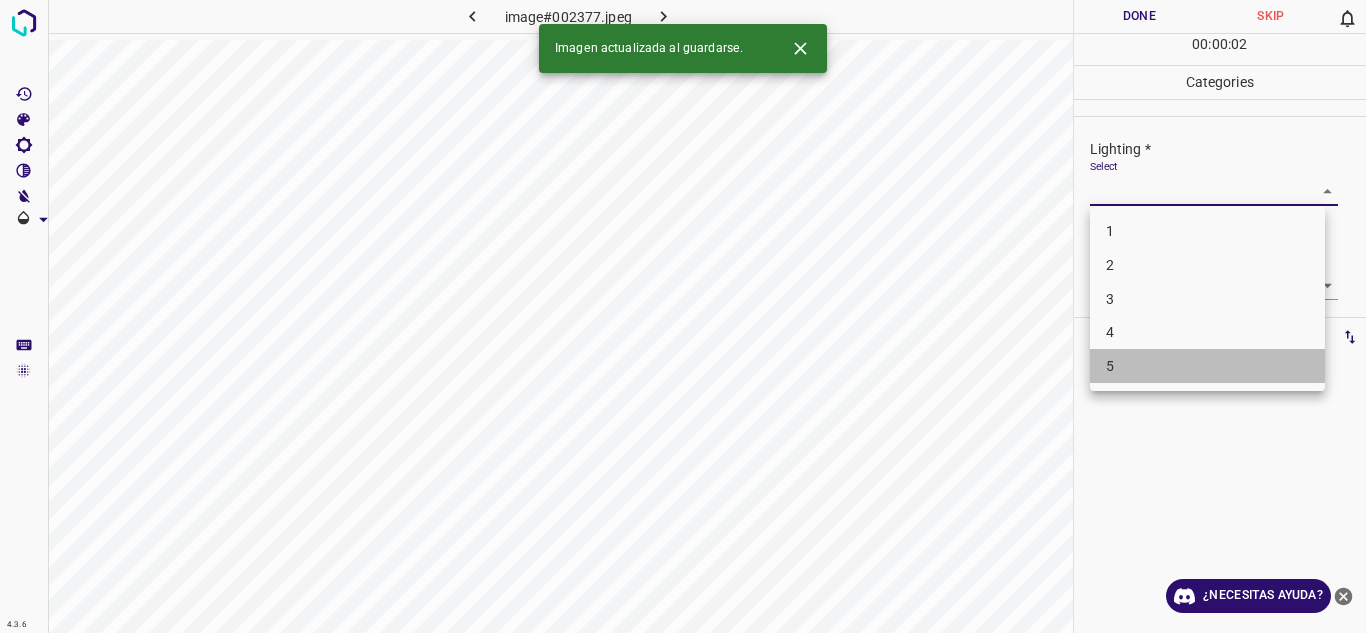 click on "5" at bounding box center [1207, 366] 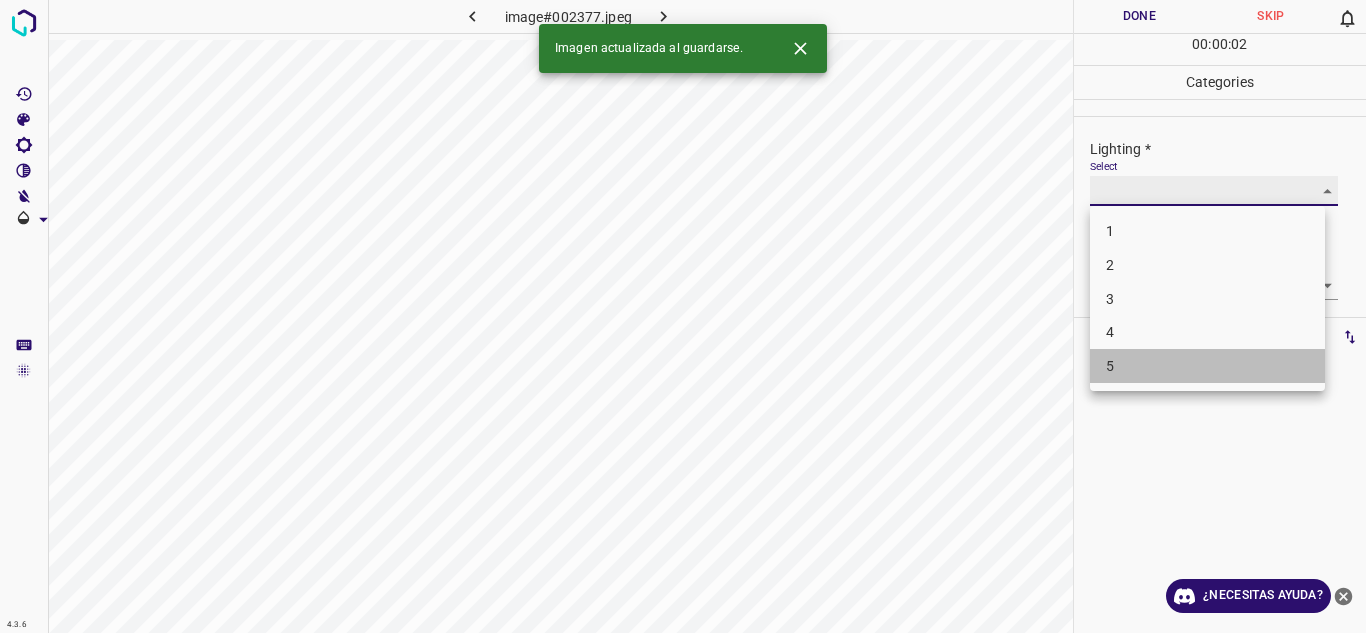 type on "5" 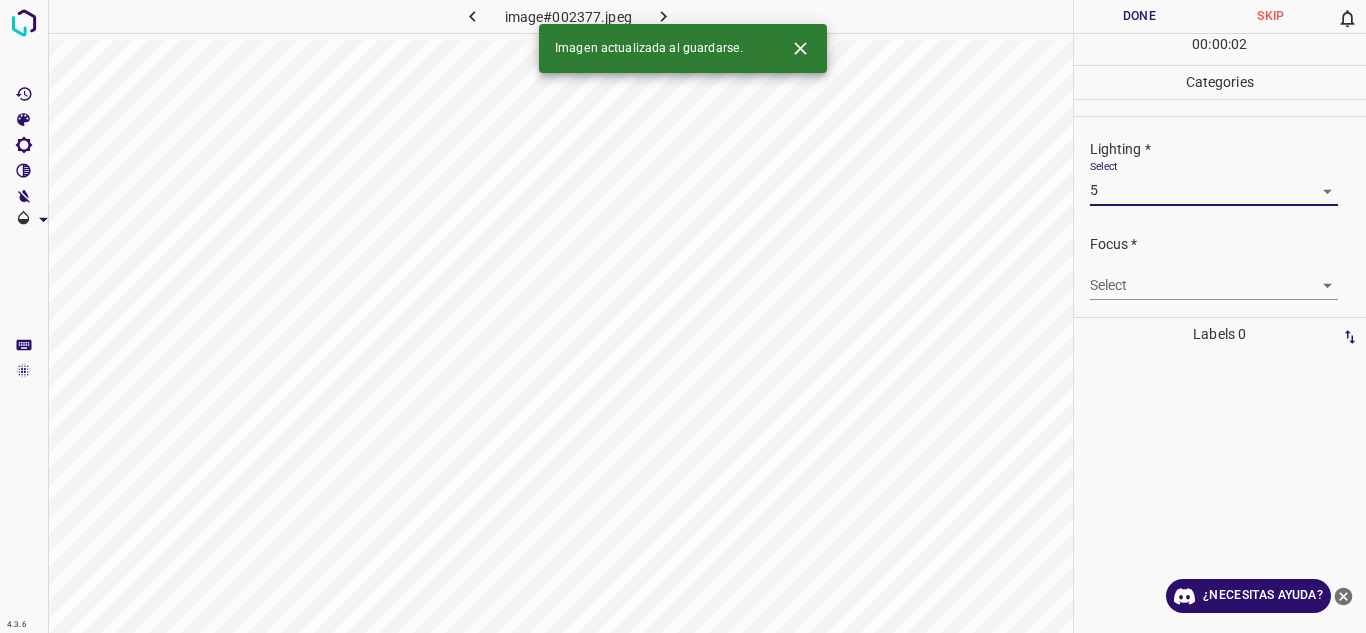 click on "4.3.6  image#002377.jpeg Done Skip 0 00   : 00   : 02   Categories Lighting *  Select 5 5 Focus *  Select ​ Overall *  Select ​ Labels   0 Categories 1 Lighting 2 Focus 3 Overall Tools Space Change between modes (Draw & Edit) I Auto labeling R Restore zoom M Zoom in N Zoom out Delete Delete selecte label Filters Z Restore filters X Saturation filter C Brightness filter V Contrast filter B Gray scale filter General O Download Imagen actualizada al guardarse. ¿Necesitas ayuda? Texto original Valora esta traducción Tu opinión servirá para ayudar a mejorar el Traductor de Google - Texto - Esconder - Borrar" at bounding box center [683, 316] 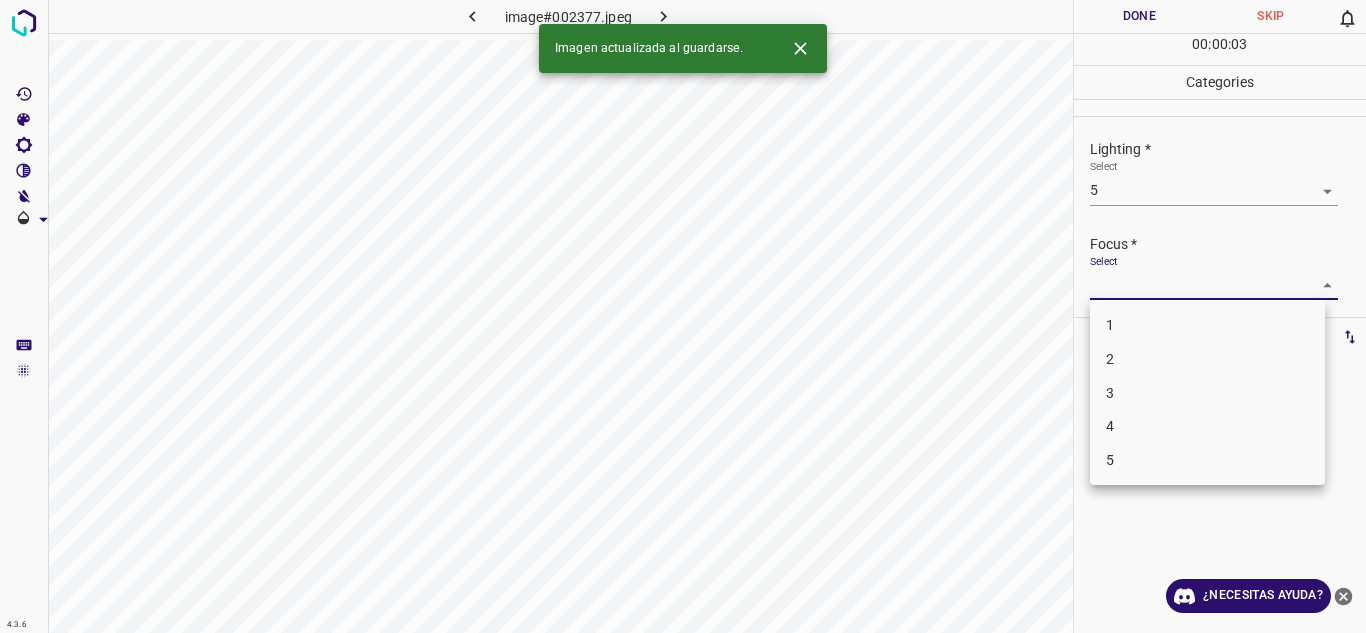 click on "3" at bounding box center [1207, 393] 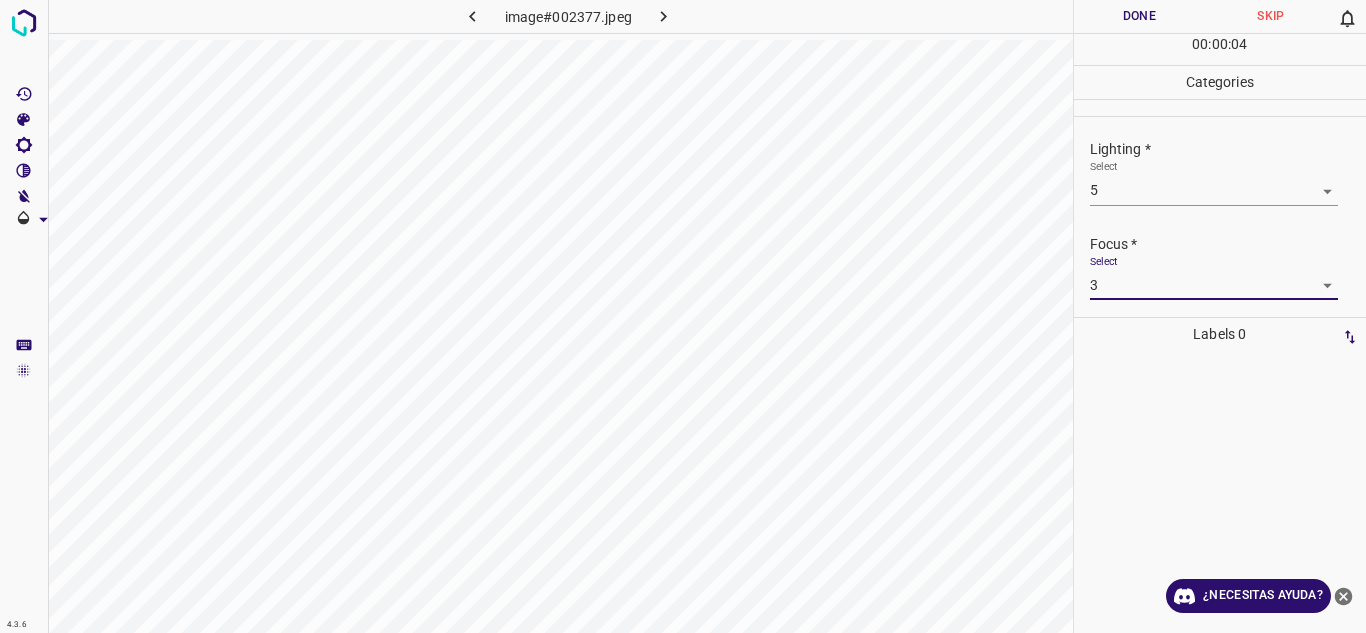 click on "4.3.6  image#002377.jpeg Done Skip 0 00   : 00   : 04   Categories Lighting *  Select 5 5 Focus *  Select 3 3 Overall *  Select ​ Labels   0 Categories 1 Lighting 2 Focus 3 Overall Tools Space Change between modes (Draw & Edit) I Auto labeling R Restore zoom M Zoom in N Zoom out Delete Delete selecte label Filters Z Restore filters X Saturation filter C Brightness filter V Contrast filter B Gray scale filter General O Download ¿Necesitas ayuda? Texto original Valora esta traducción Tu opinión servirá para ayudar a mejorar el Traductor de Google - Texto - Esconder - Borrar" at bounding box center (683, 316) 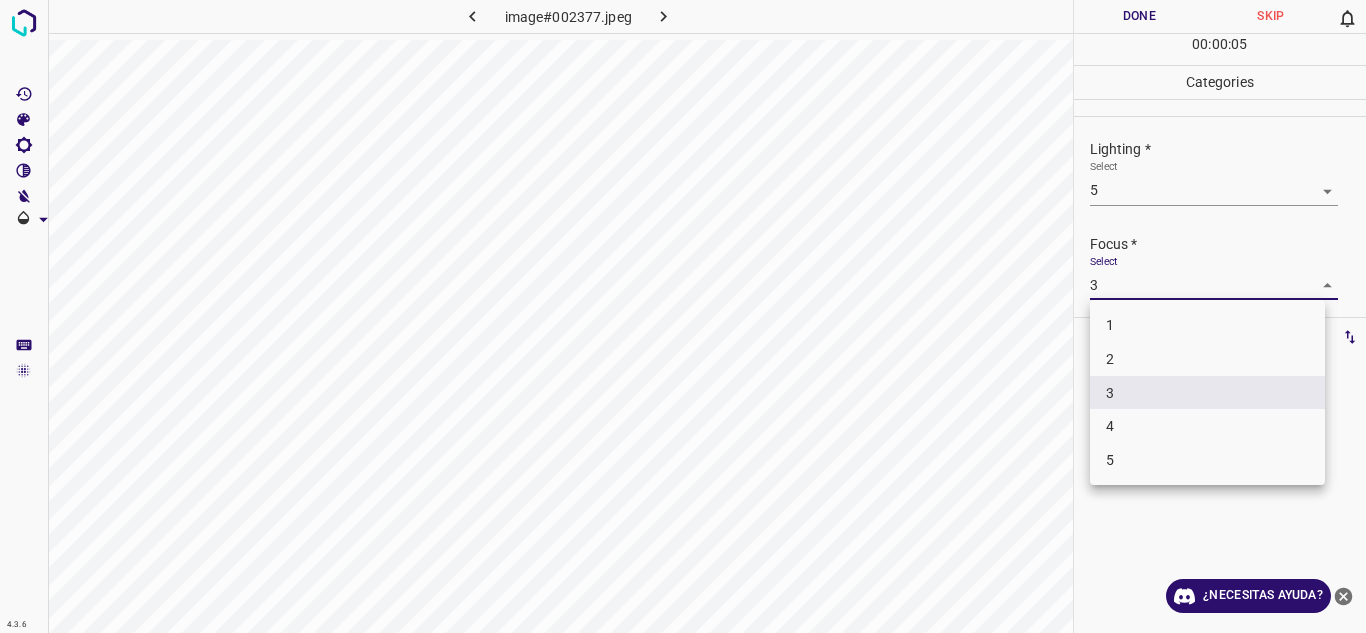 drag, startPoint x: 1357, startPoint y: 188, endPoint x: 1357, endPoint y: 295, distance: 107 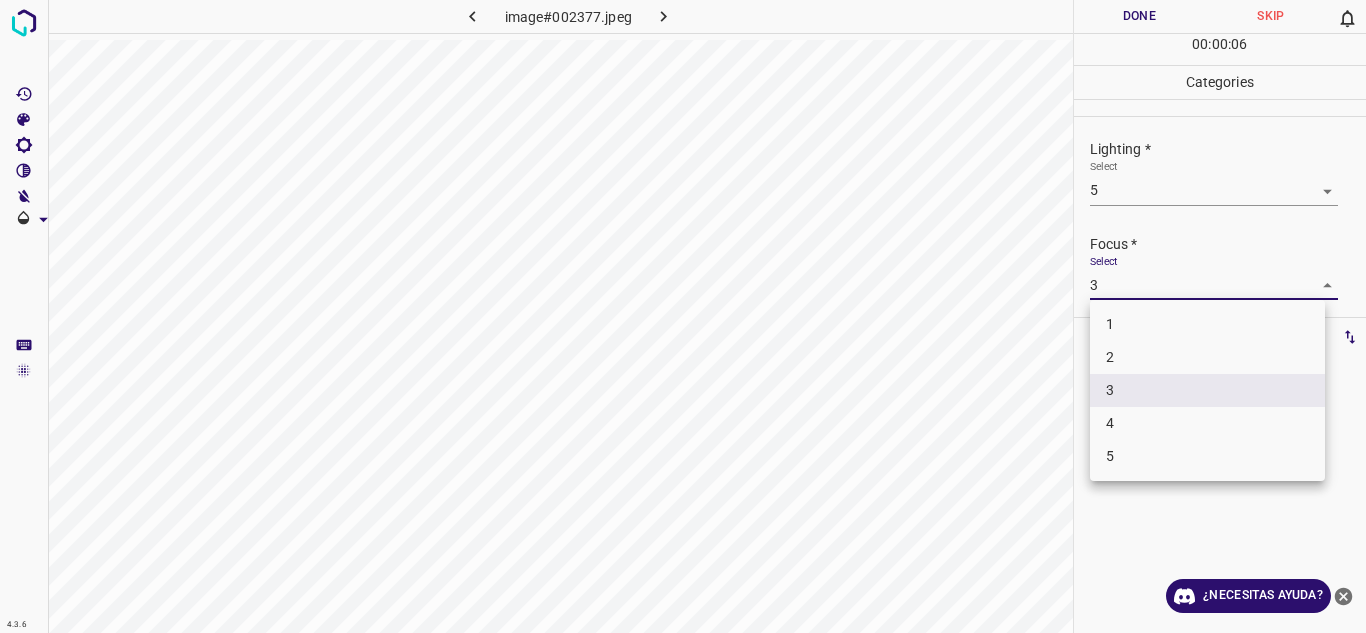 click on "4.3.6  image#002377.jpeg Done Skip 0 00   : 00   : 06   Categories Lighting *  Select 5 5 Focus *  Select 3 3 Overall *  Select ​ Labels   0 Categories 1 Lighting 2 Focus 3 Overall Tools Space Change between modes (Draw & Edit) I Auto labeling R Restore zoom M Zoom in N Zoom out Delete Delete selecte label Filters Z Restore filters X Saturation filter C Brightness filter V Contrast filter B Gray scale filter General O Download ¿Necesitas ayuda? Texto original Valora esta traducción Tu opinión servirá para ayudar a mejorar el Traductor de Google - Texto - Esconder - Borrar 1 2 3 4 5" at bounding box center [683, 316] 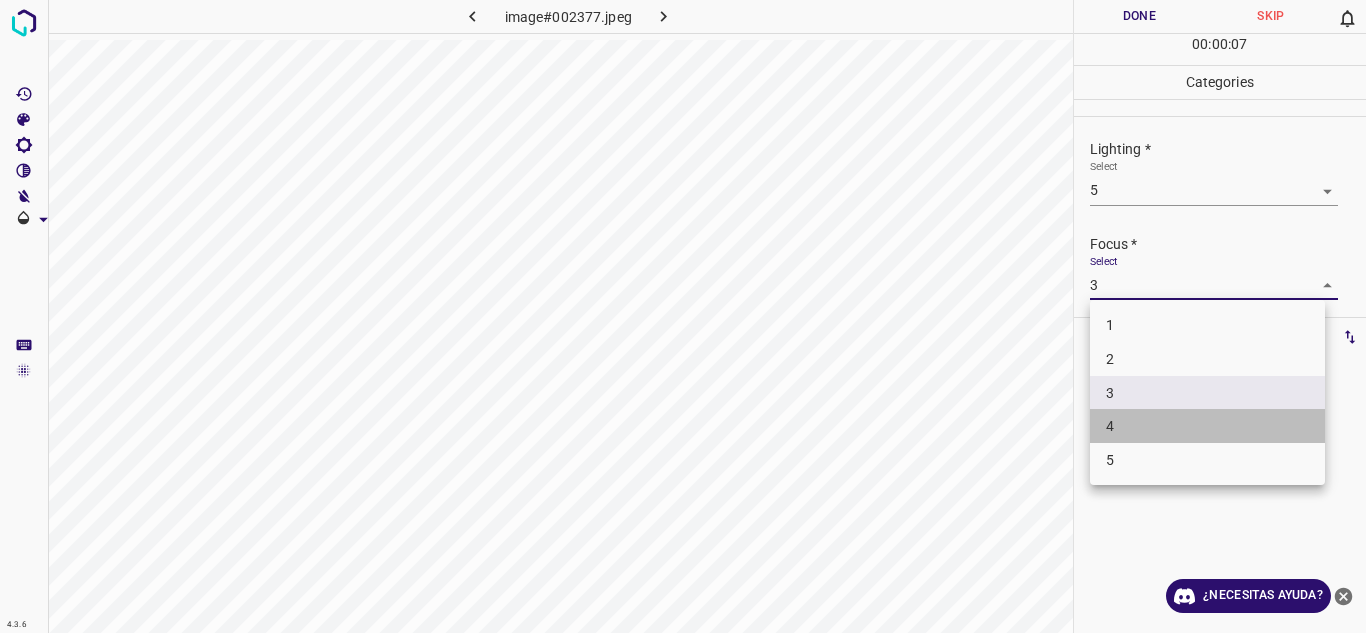 drag, startPoint x: 1126, startPoint y: 432, endPoint x: 1365, endPoint y: 229, distance: 313.57614 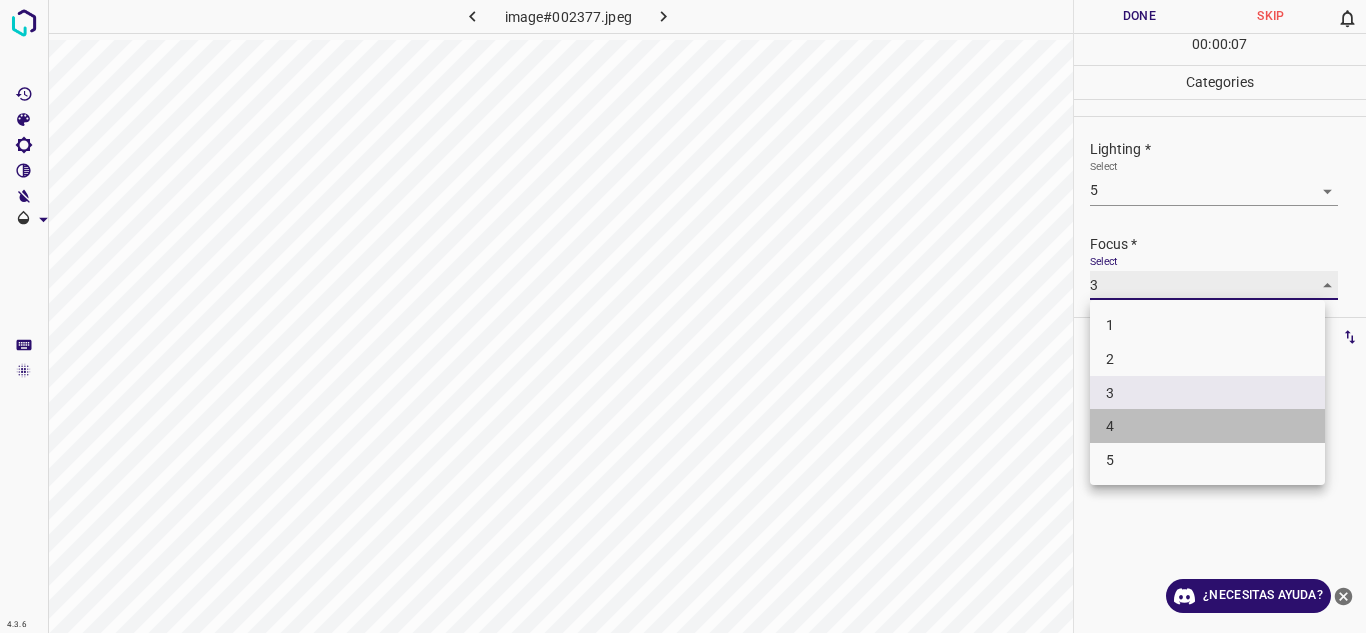 type on "4" 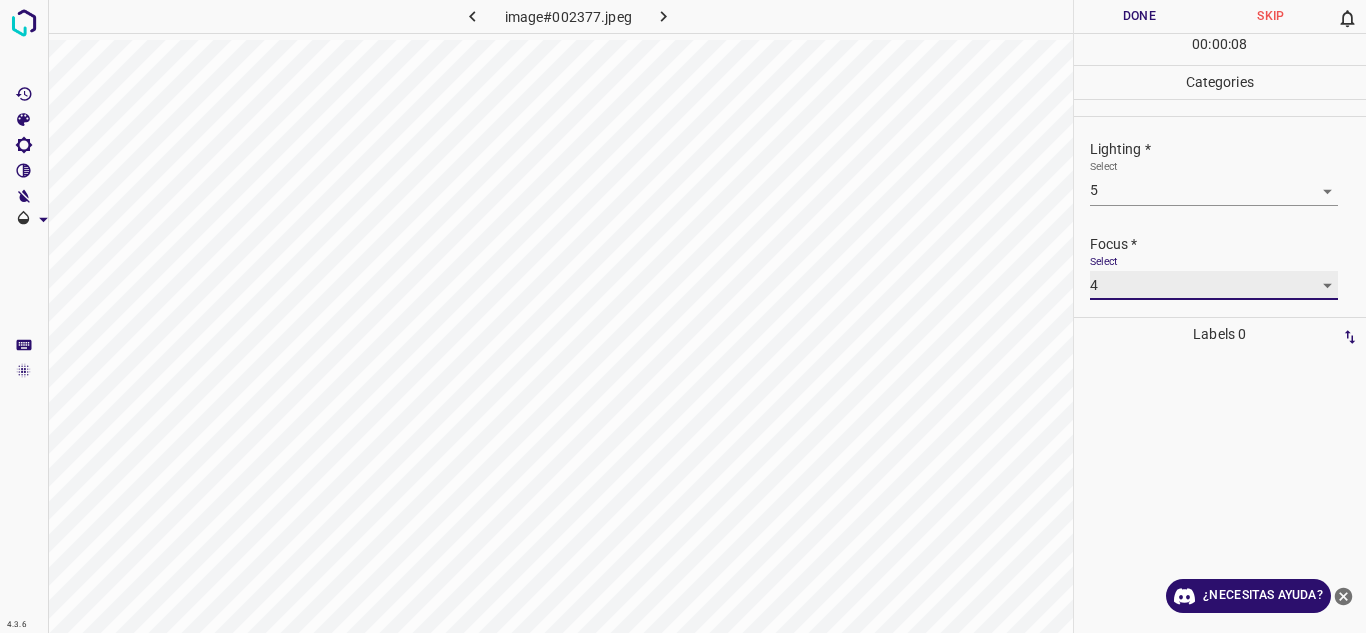 scroll, scrollTop: 98, scrollLeft: 0, axis: vertical 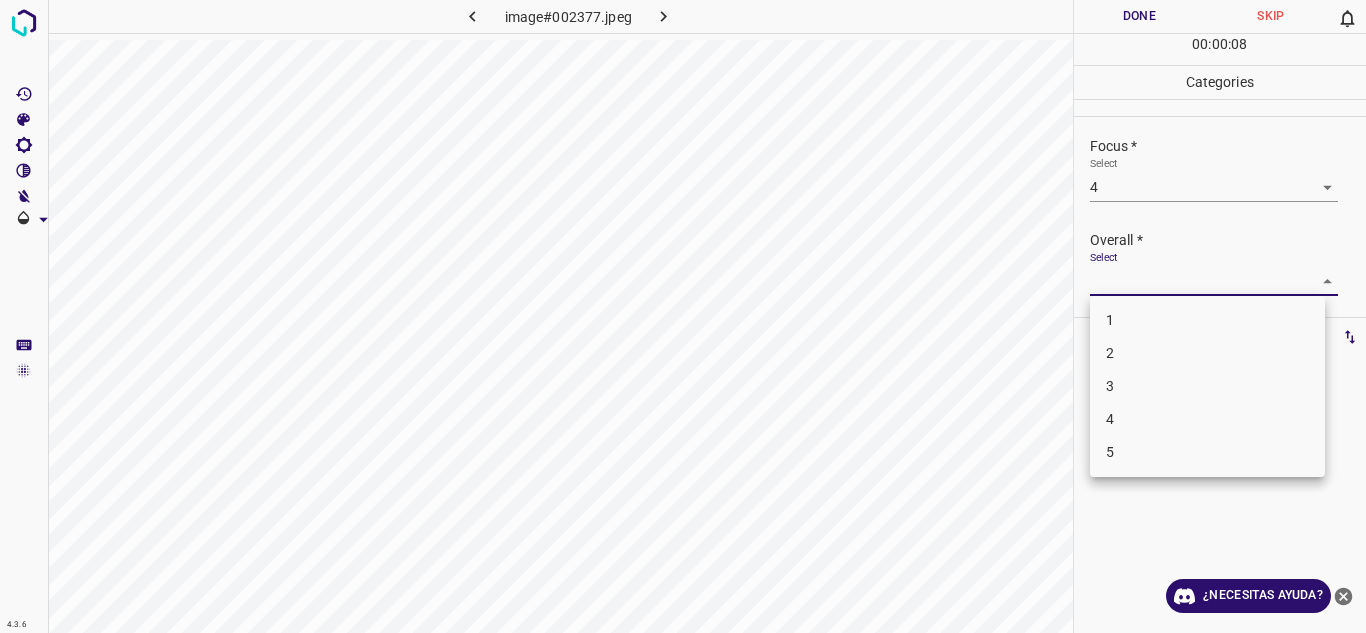 drag, startPoint x: 1307, startPoint y: 271, endPoint x: 1227, endPoint y: 360, distance: 119.67038 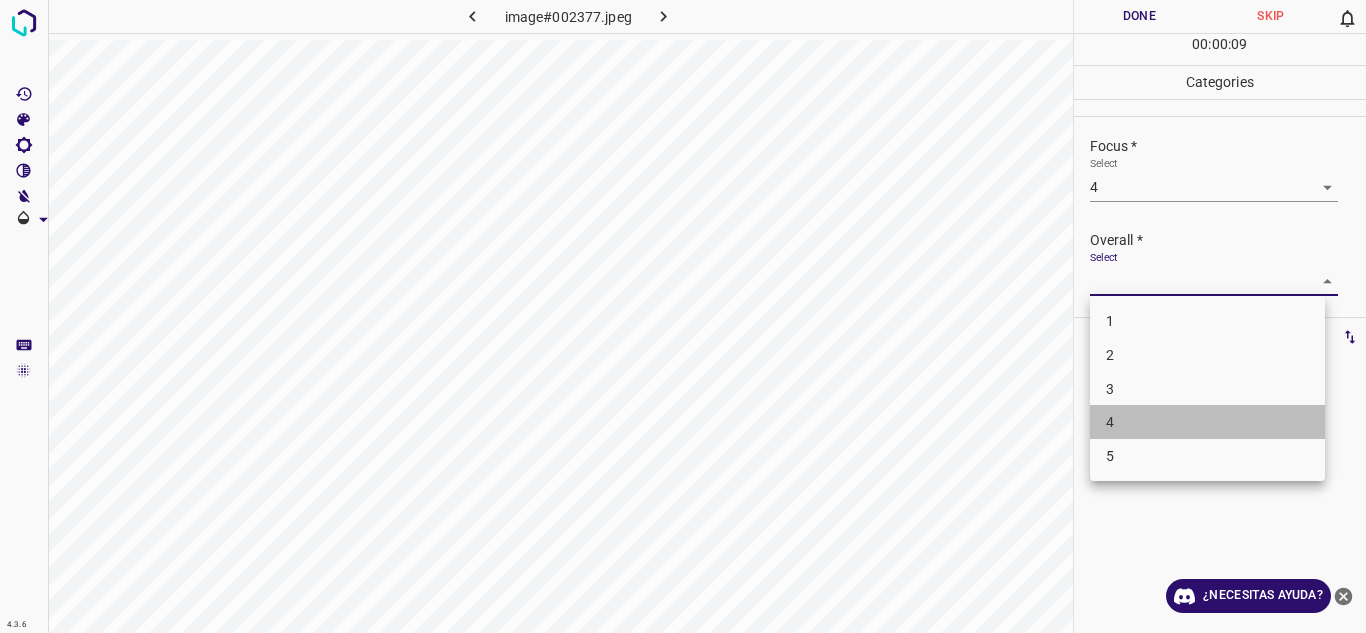 click on "4" at bounding box center [1207, 422] 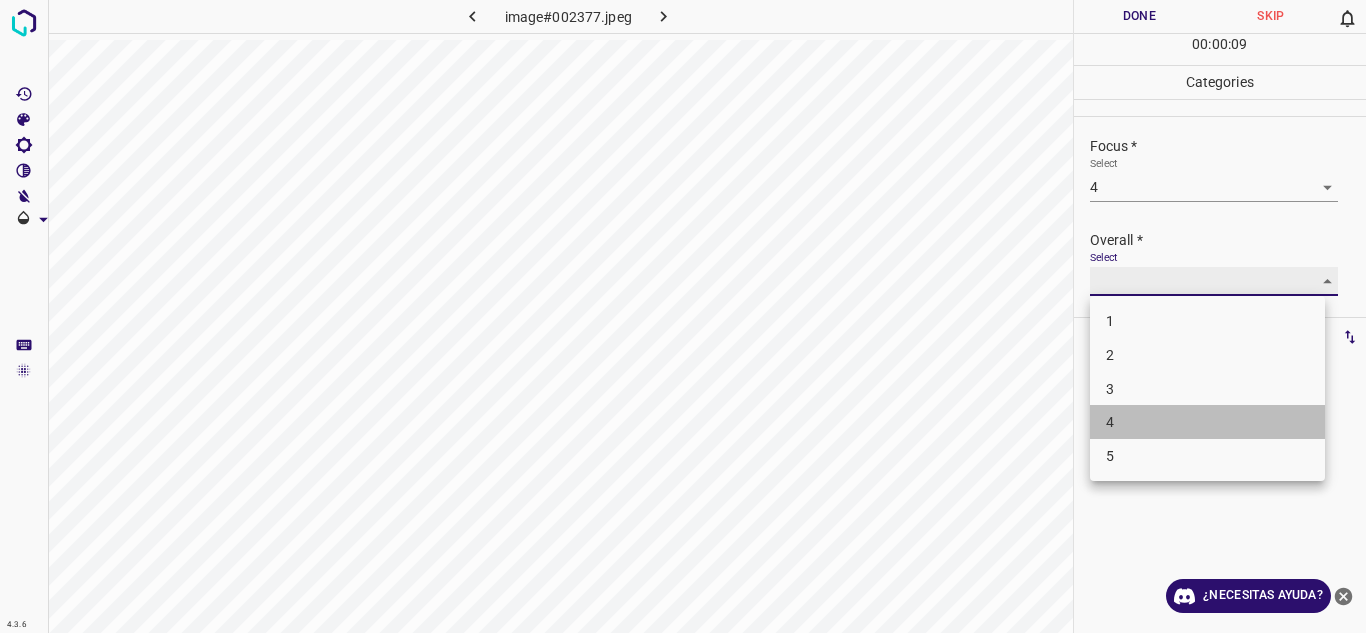 type on "4" 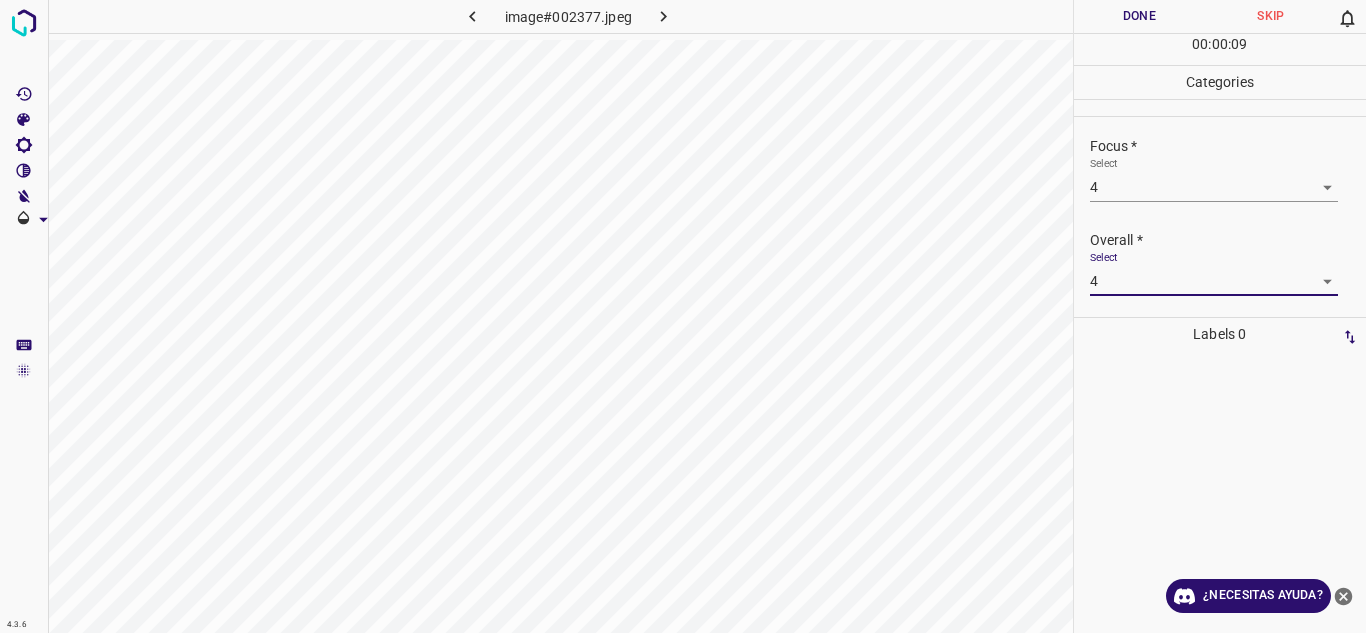 click on "Done" at bounding box center [1140, 16] 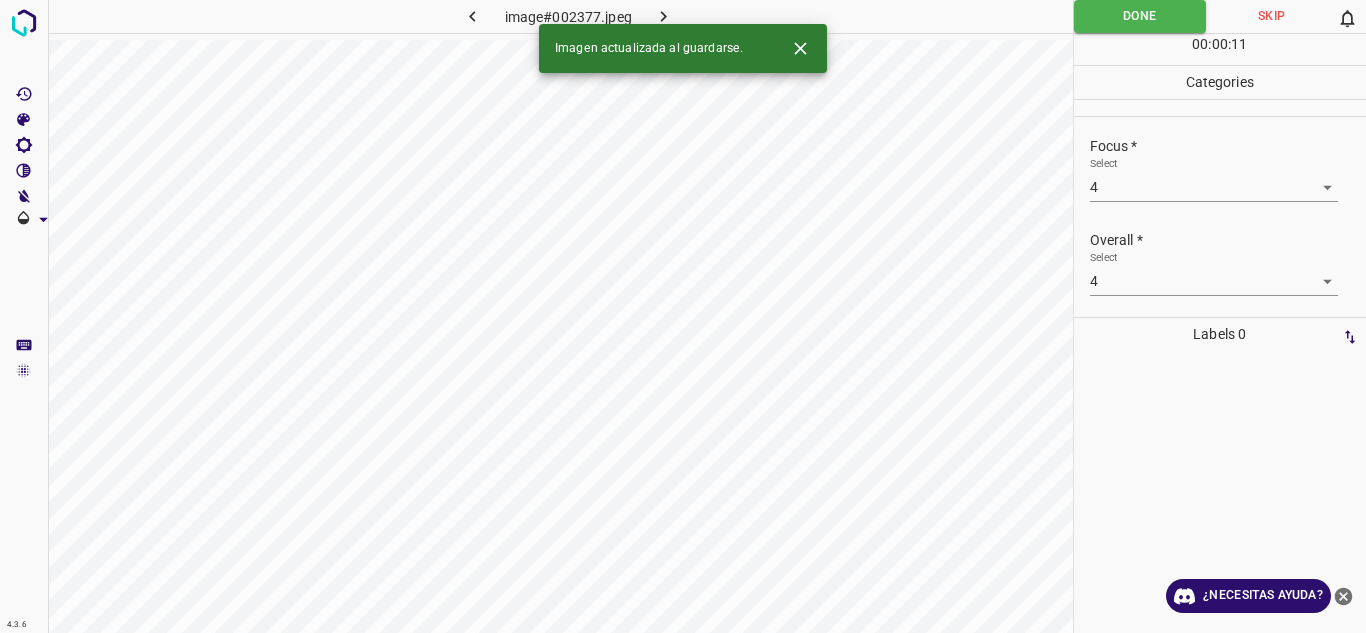 click 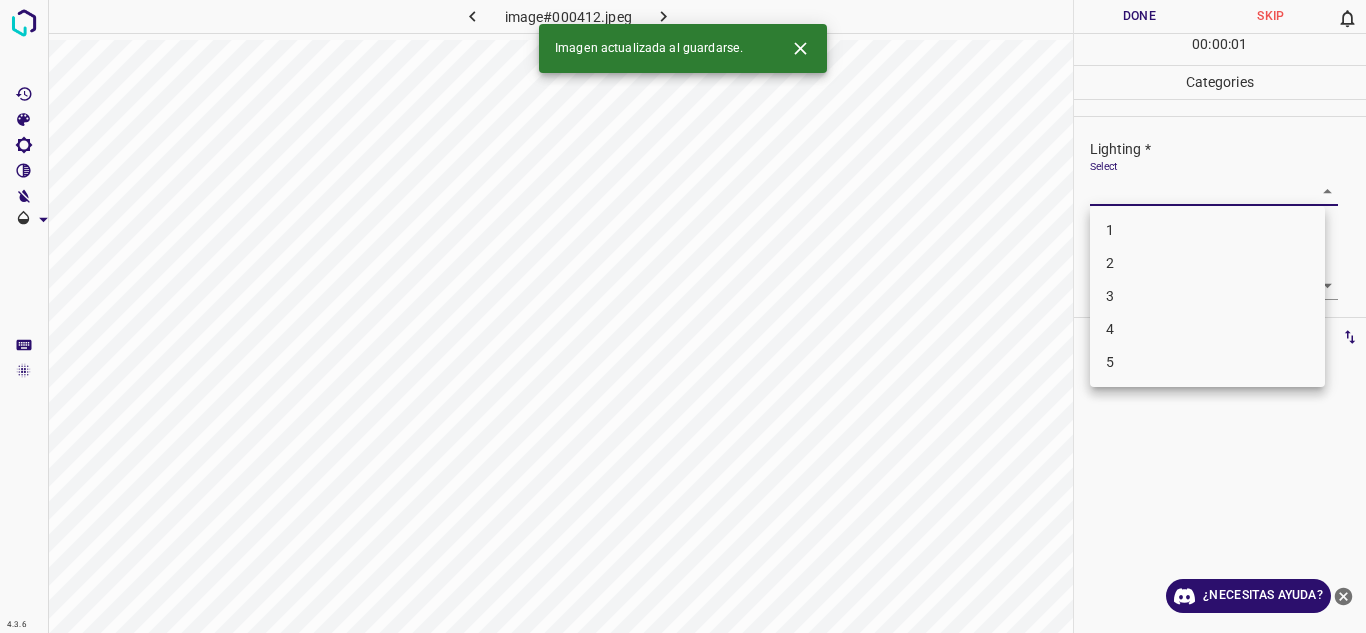 click on "4.3.6  image#000412.jpeg Done Skip 0 00   : 00   : 01   Categories Lighting *  Select ​ Focus *  Select ​ Overall *  Select ​ Labels   0 Categories 1 Lighting 2 Focus 3 Overall Tools Space Change between modes (Draw & Edit) I Auto labeling R Restore zoom M Zoom in N Zoom out Delete Delete selecte label Filters Z Restore filters X Saturation filter C Brightness filter V Contrast filter B Gray scale filter General O Download Imagen actualizada al guardarse. ¿Necesitas ayuda? Texto original Valora esta traducción Tu opinión servirá para ayudar a mejorar el Traductor de Google - Texto - Esconder - Borrar 1 2 3 4 5" at bounding box center (683, 316) 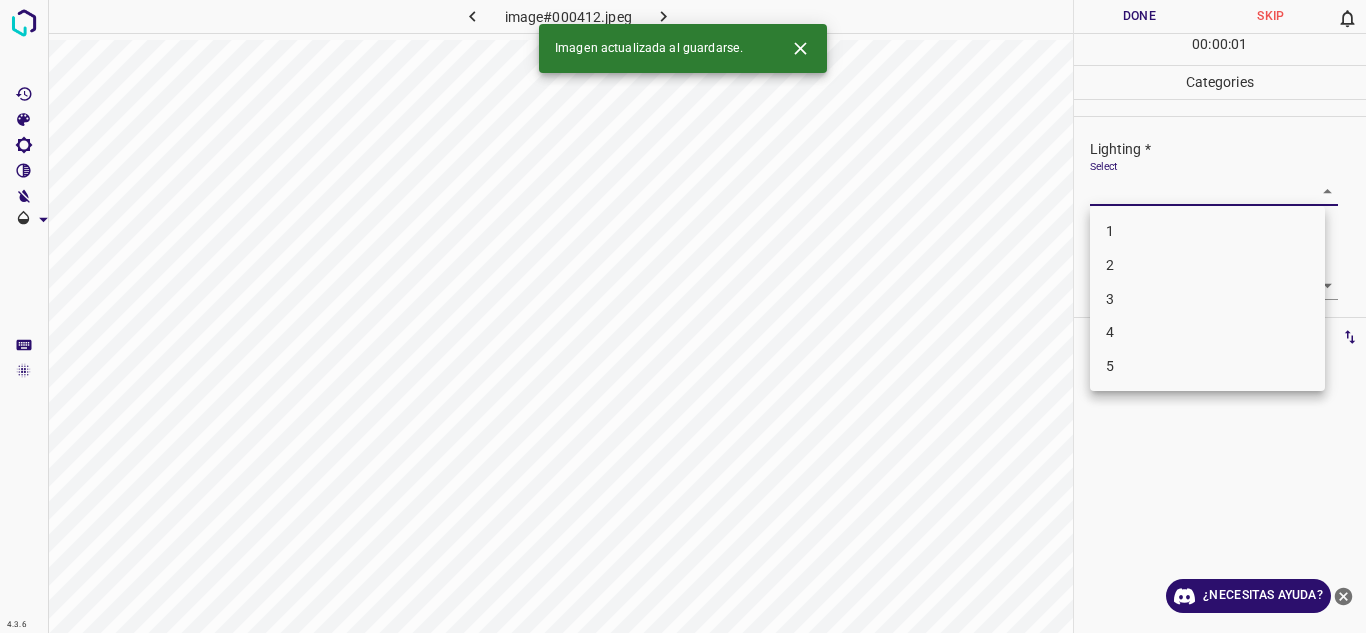 click on "4" at bounding box center (1207, 332) 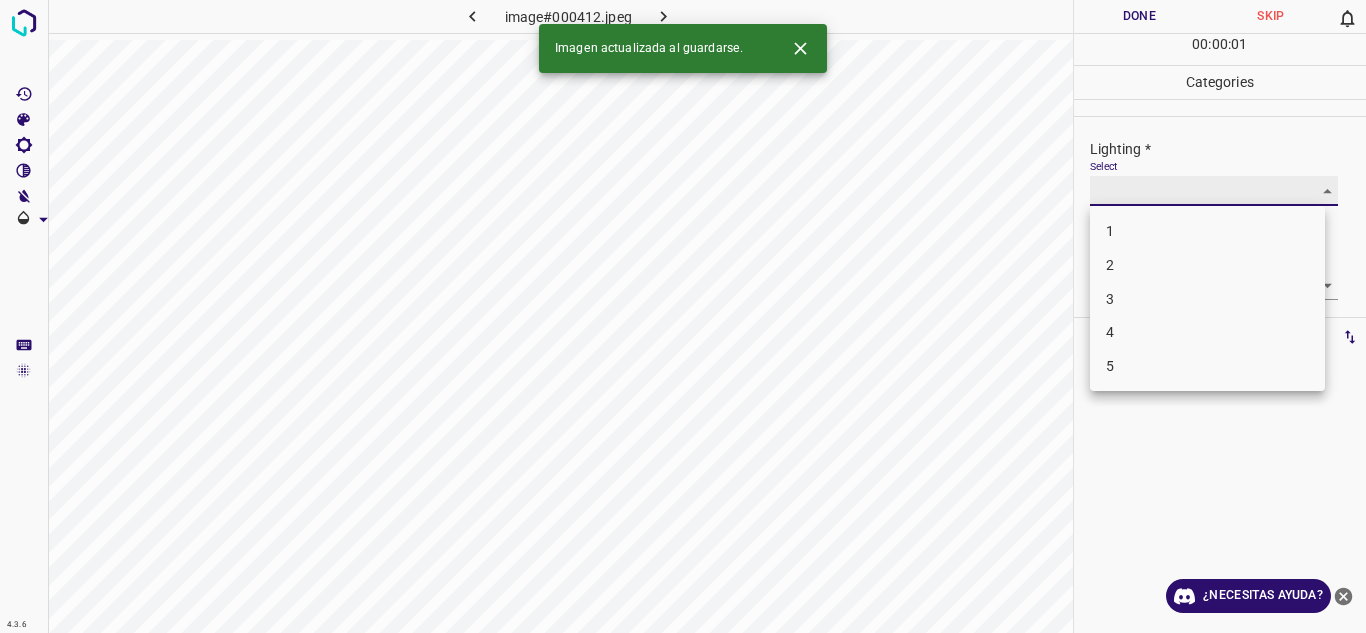 type on "4" 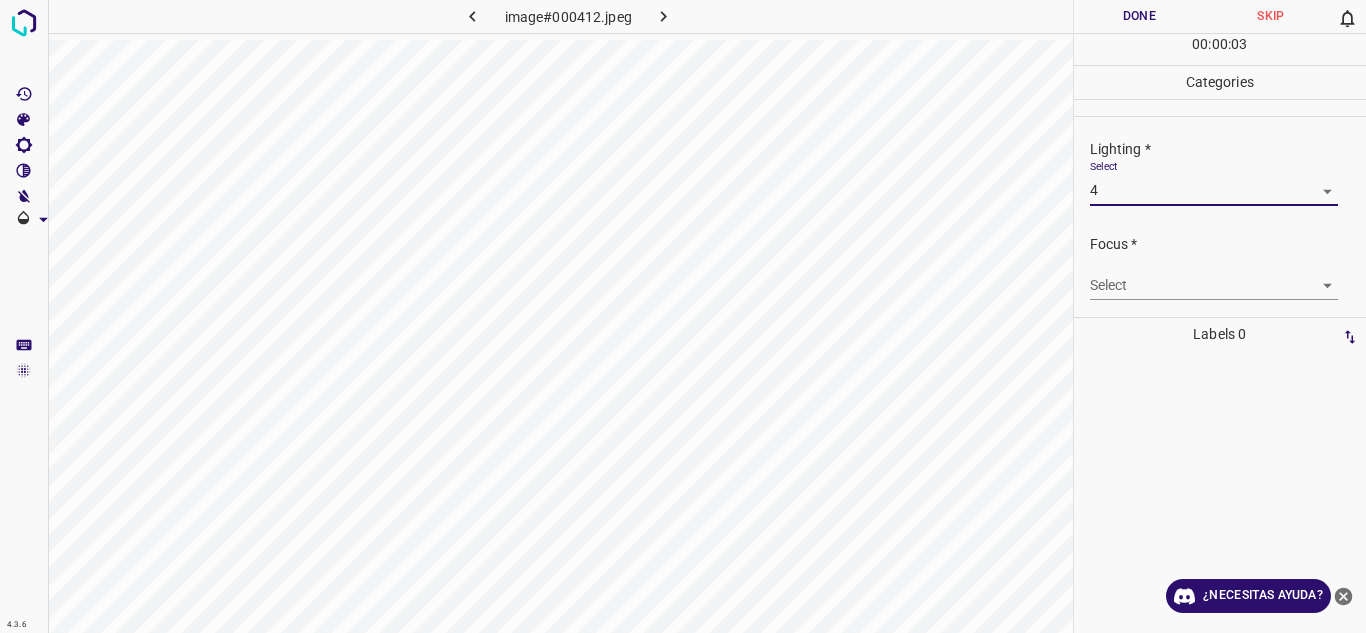 click on "4.3.6  image#000412.jpeg Done Skip 0 00   : 00   : 03   Categories Lighting *  Select 4 4 Focus *  Select ​ Overall *  Select ​ Labels   0 Categories 1 Lighting 2 Focus 3 Overall Tools Space Change between modes (Draw & Edit) I Auto labeling R Restore zoom M Zoom in N Zoom out Delete Delete selecte label Filters Z Restore filters X Saturation filter C Brightness filter V Contrast filter B Gray scale filter General O Download ¿Necesitas ayuda? Texto original Valora esta traducción Tu opinión servirá para ayudar a mejorar el Traductor de Google - Texto - Esconder - Borrar" at bounding box center (683, 316) 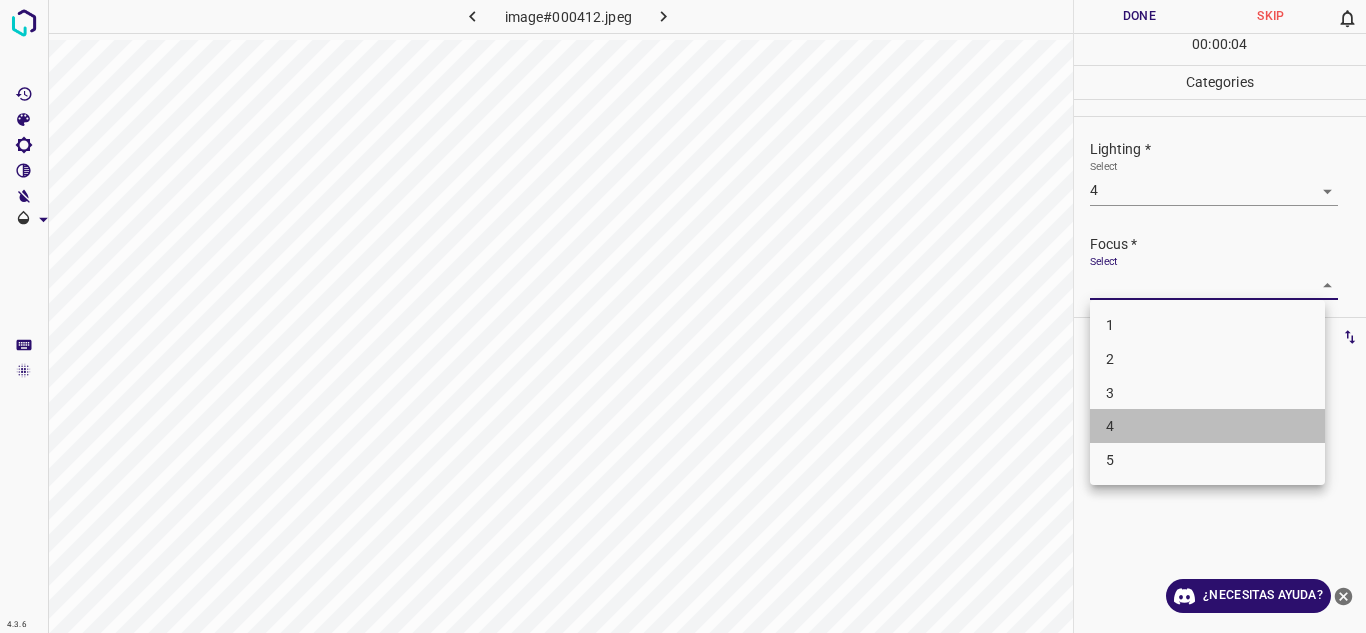 drag, startPoint x: 1119, startPoint y: 416, endPoint x: 1365, endPoint y: 288, distance: 277.3085 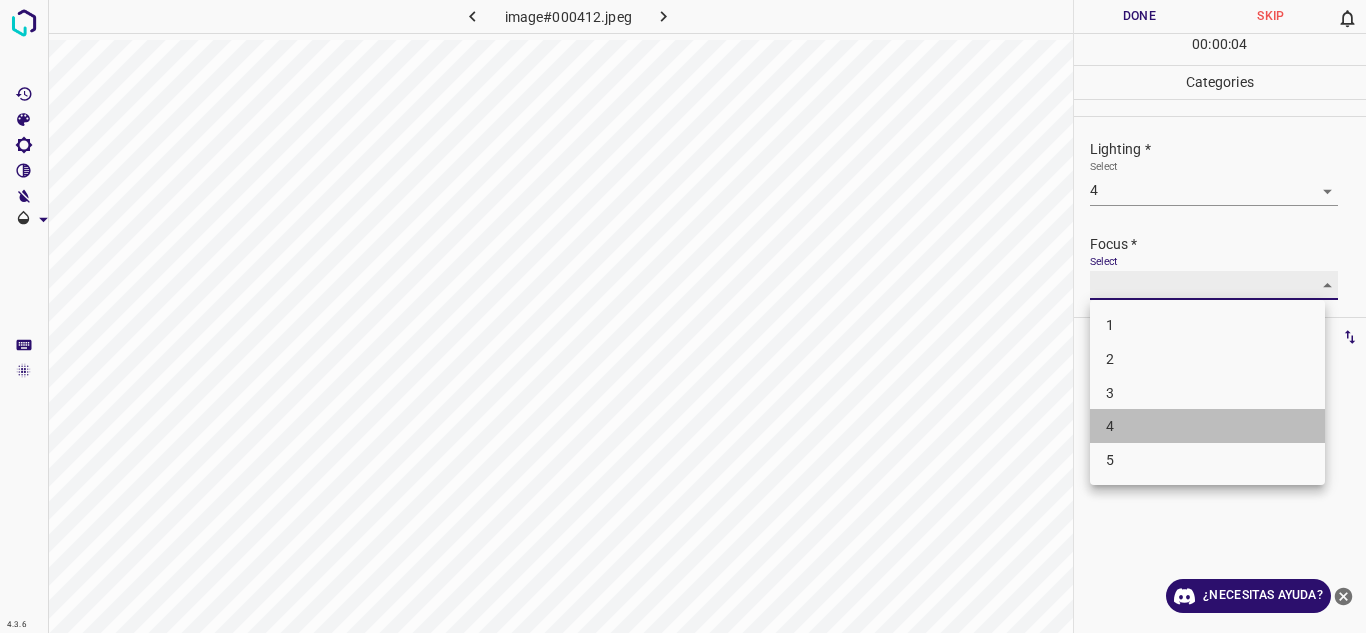 type on "4" 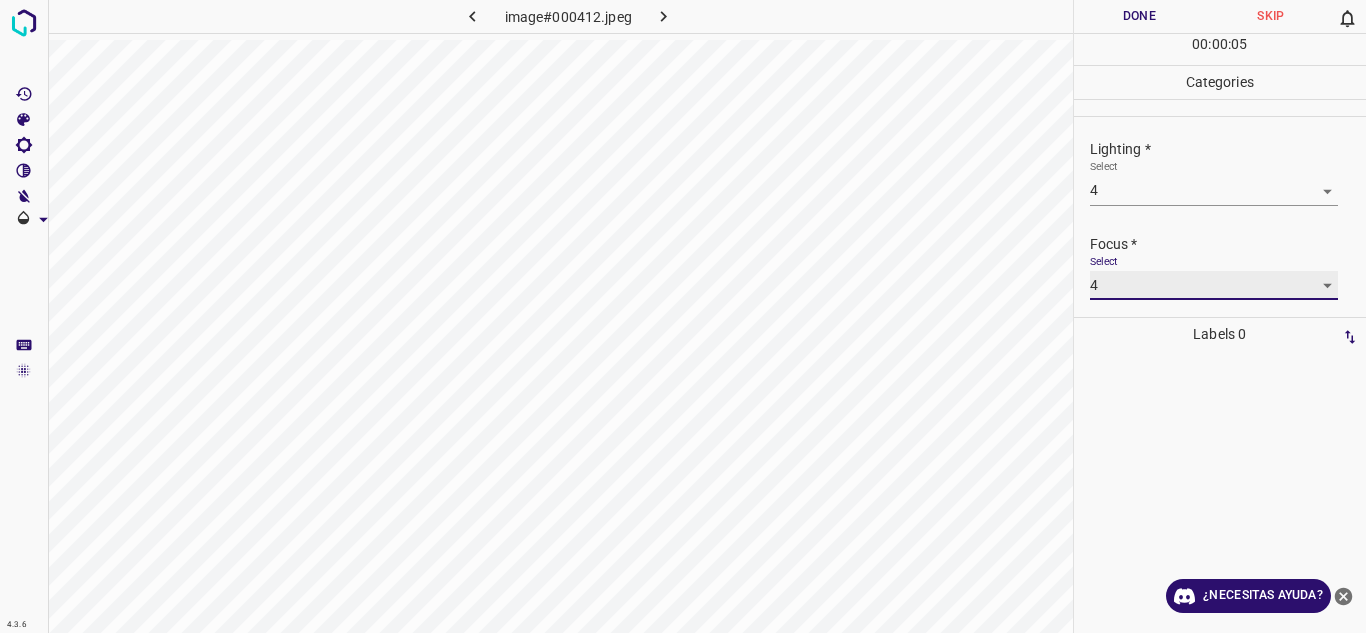 scroll, scrollTop: 98, scrollLeft: 0, axis: vertical 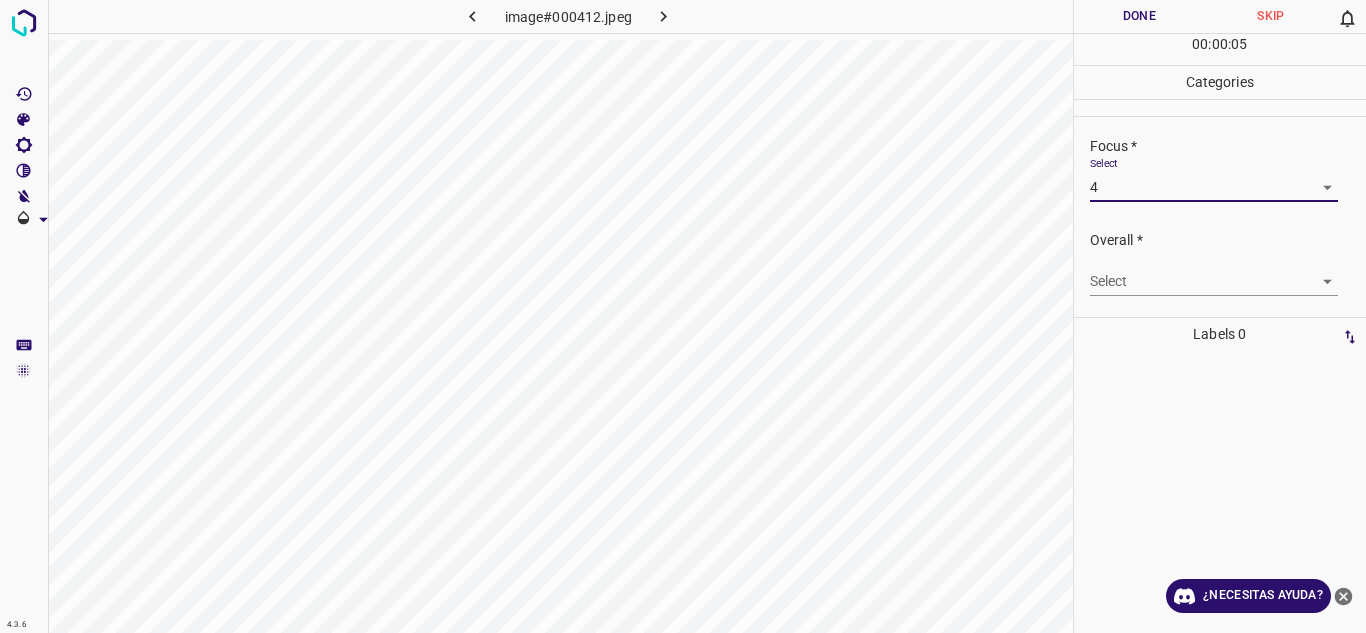 click on "4.3.6  image#000412.jpeg Done Skip 0 00   : 00   : 05   Categories Lighting *  Select 4 4 Focus *  Select 4 4 Overall *  Select ​ Labels   0 Categories 1 Lighting 2 Focus 3 Overall Tools Space Change between modes (Draw & Edit) I Auto labeling R Restore zoom M Zoom in N Zoom out Delete Delete selecte label Filters Z Restore filters X Saturation filter C Brightness filter V Contrast filter B Gray scale filter General O Download ¿Necesitas ayuda? Texto original Valora esta traducción Tu opinión servirá para ayudar a mejorar el Traductor de Google - Texto - Esconder - Borrar" at bounding box center (683, 316) 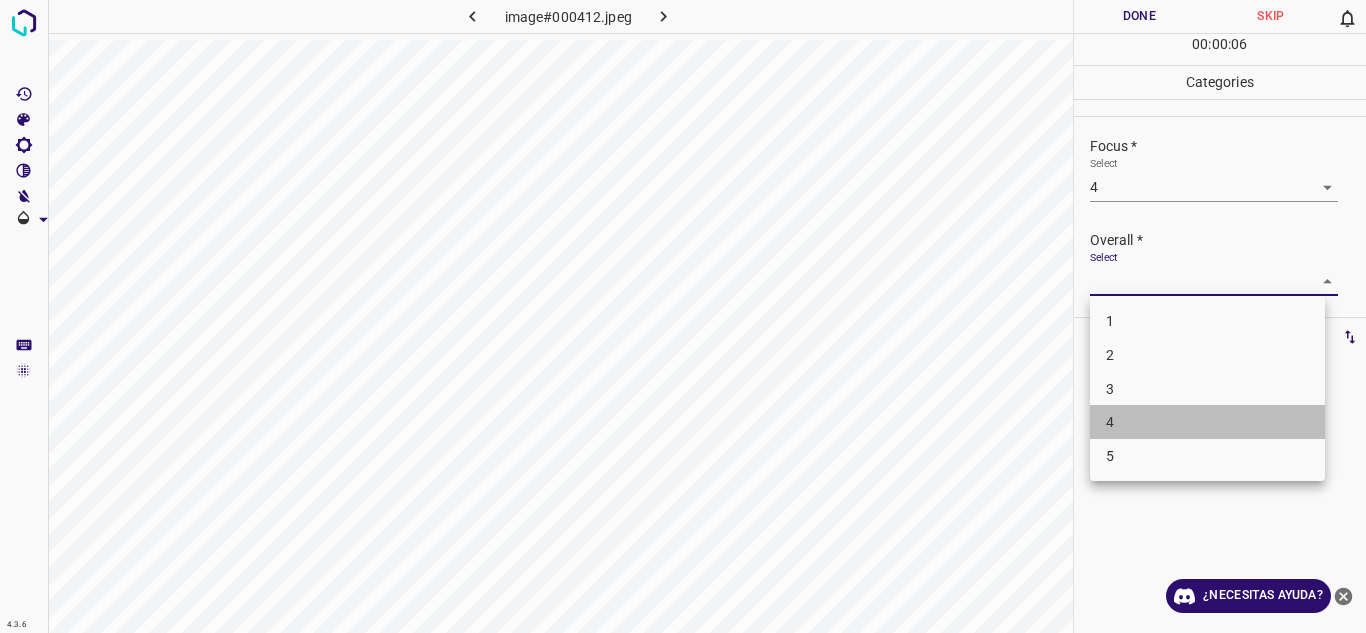 click on "4" at bounding box center (1207, 422) 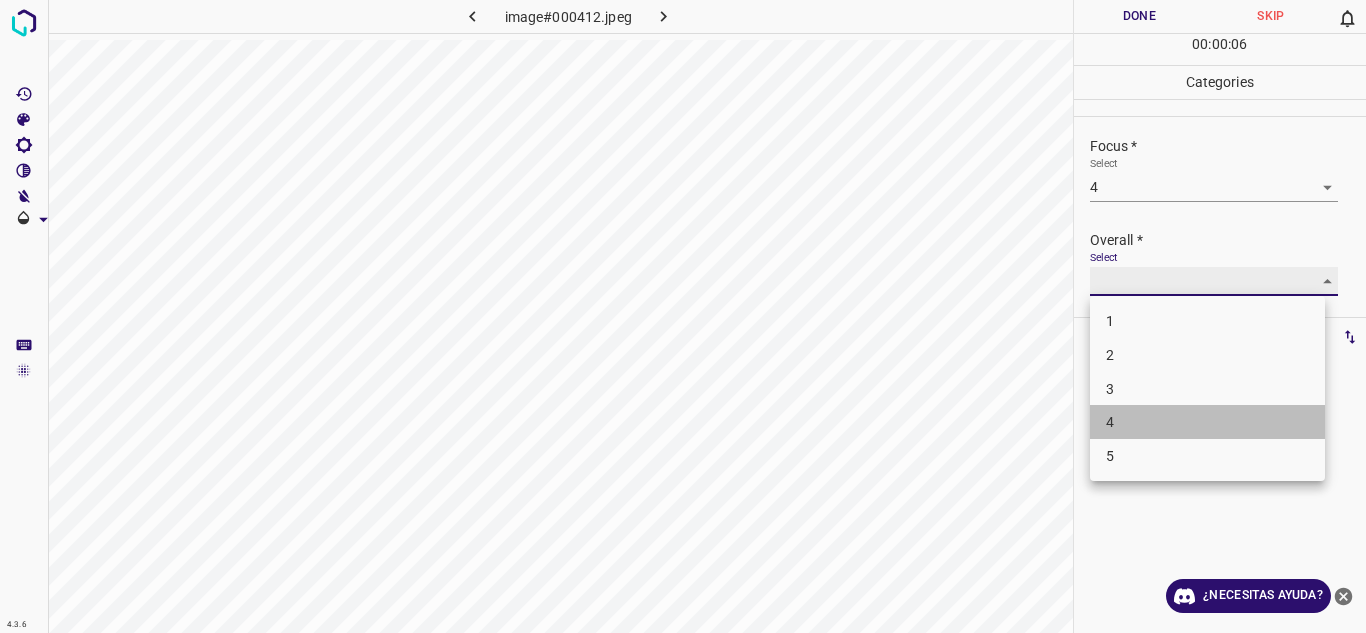 type on "4" 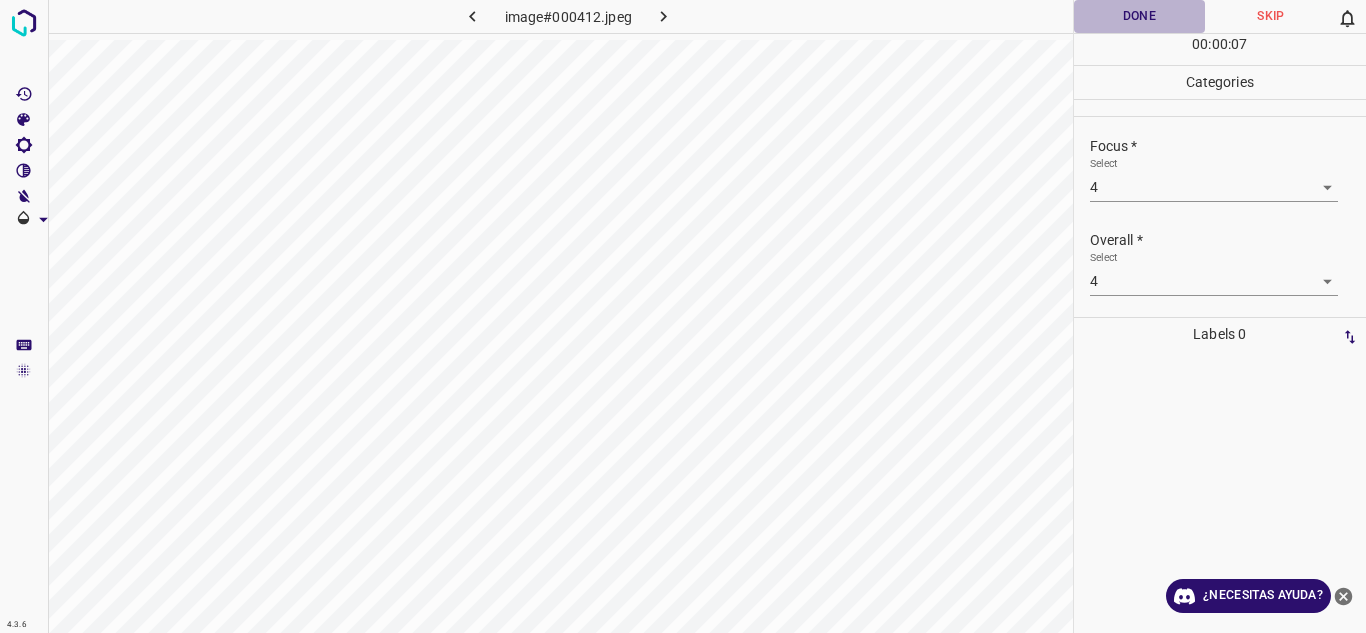 click on "Done" at bounding box center [1140, 16] 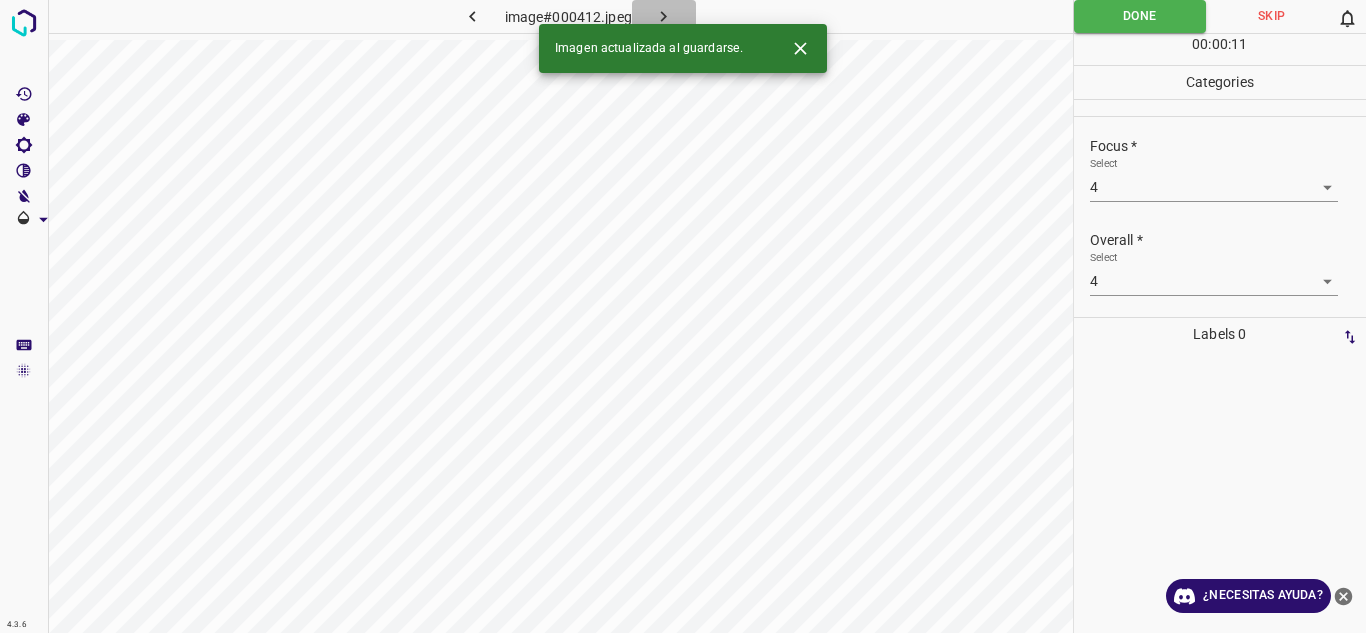 click 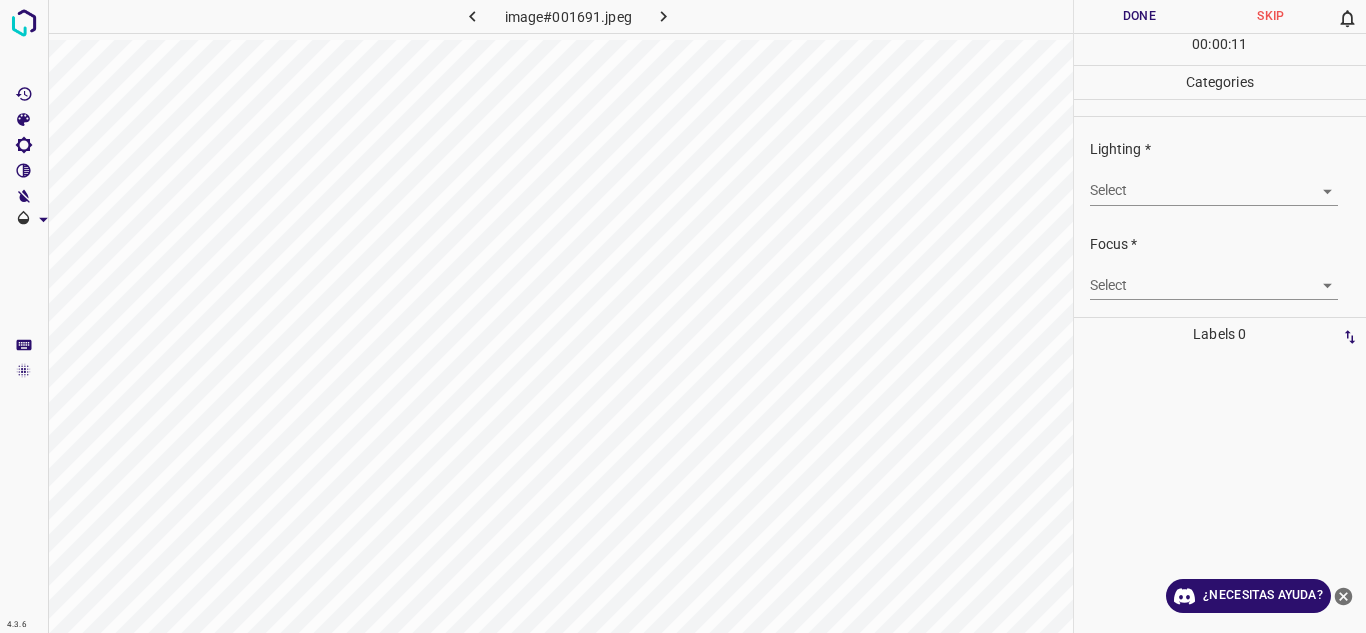 click on "4.3.6  image#001691.jpeg Done Skip 0 00   : 00   : 11   Categories Lighting *  Select ​ Focus *  Select ​ Overall *  Select ​ Labels   0 Categories 1 Lighting 2 Focus 3 Overall Tools Space Change between modes (Draw & Edit) I Auto labeling R Restore zoom M Zoom in N Zoom out Delete Delete selecte label Filters Z Restore filters X Saturation filter C Brightness filter V Contrast filter B Gray scale filter General O Download ¿Necesitas ayuda? Texto original Valora esta traducción Tu opinión servirá para ayudar a mejorar el Traductor de Google - Texto - Esconder - Borrar" at bounding box center (683, 316) 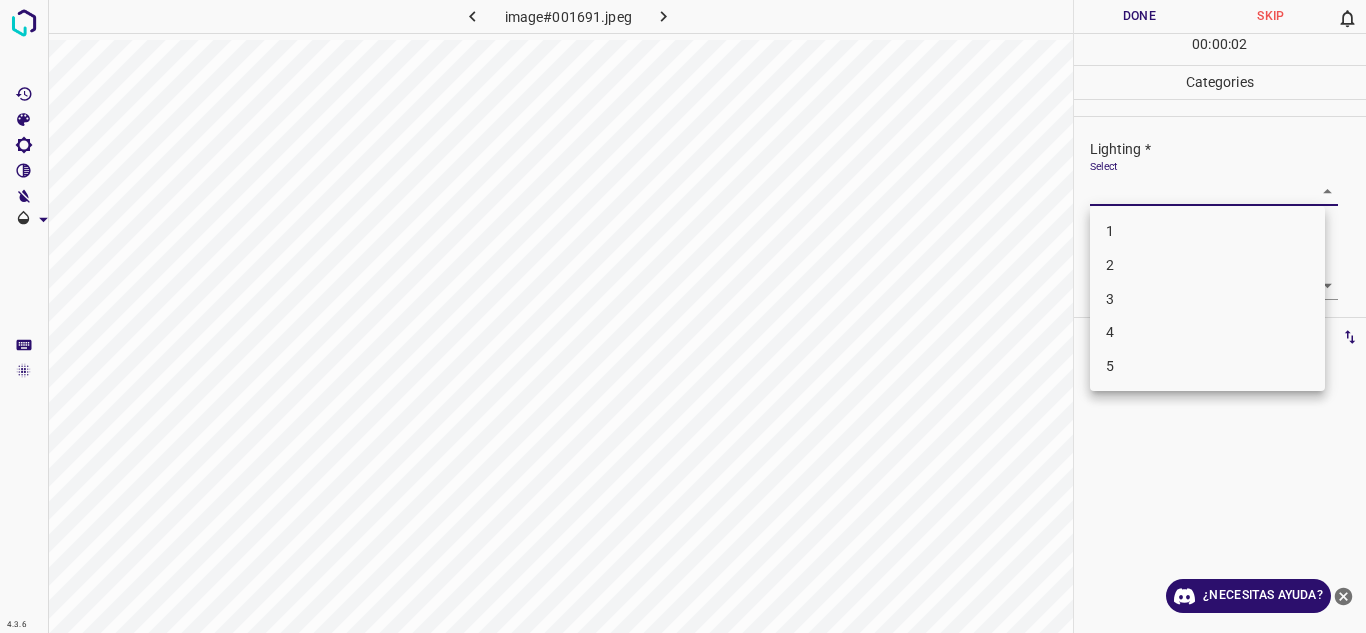 click on "4" at bounding box center (1207, 332) 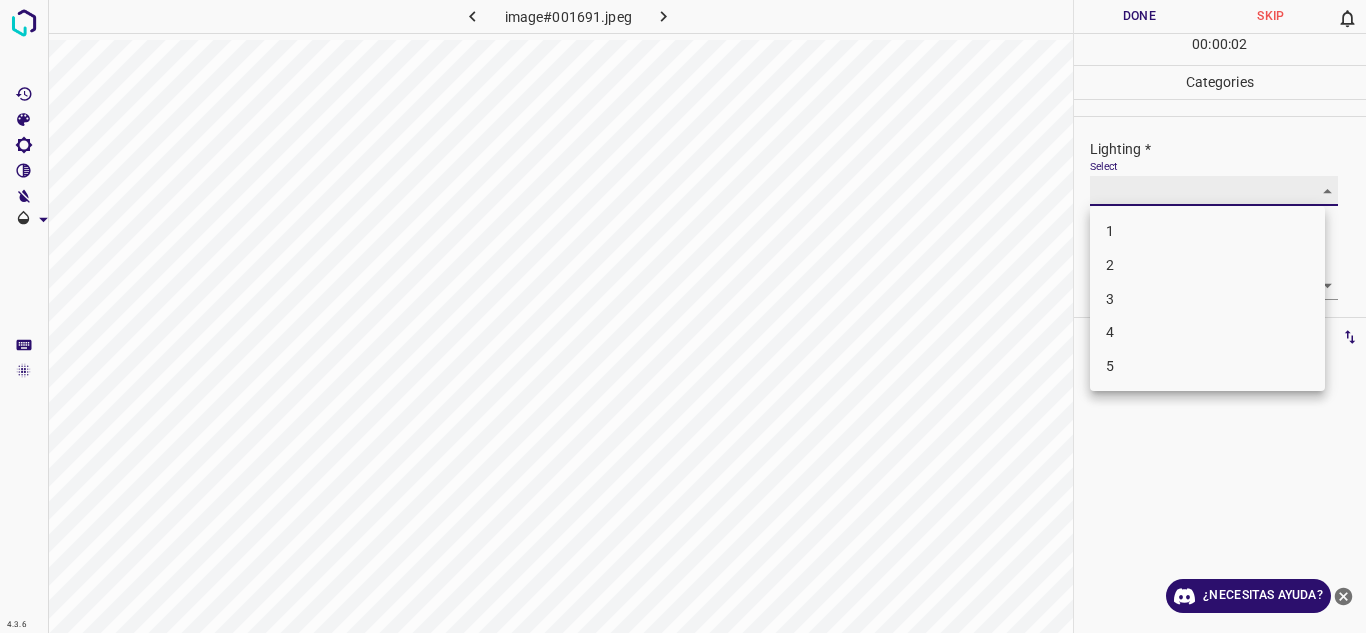 type on "4" 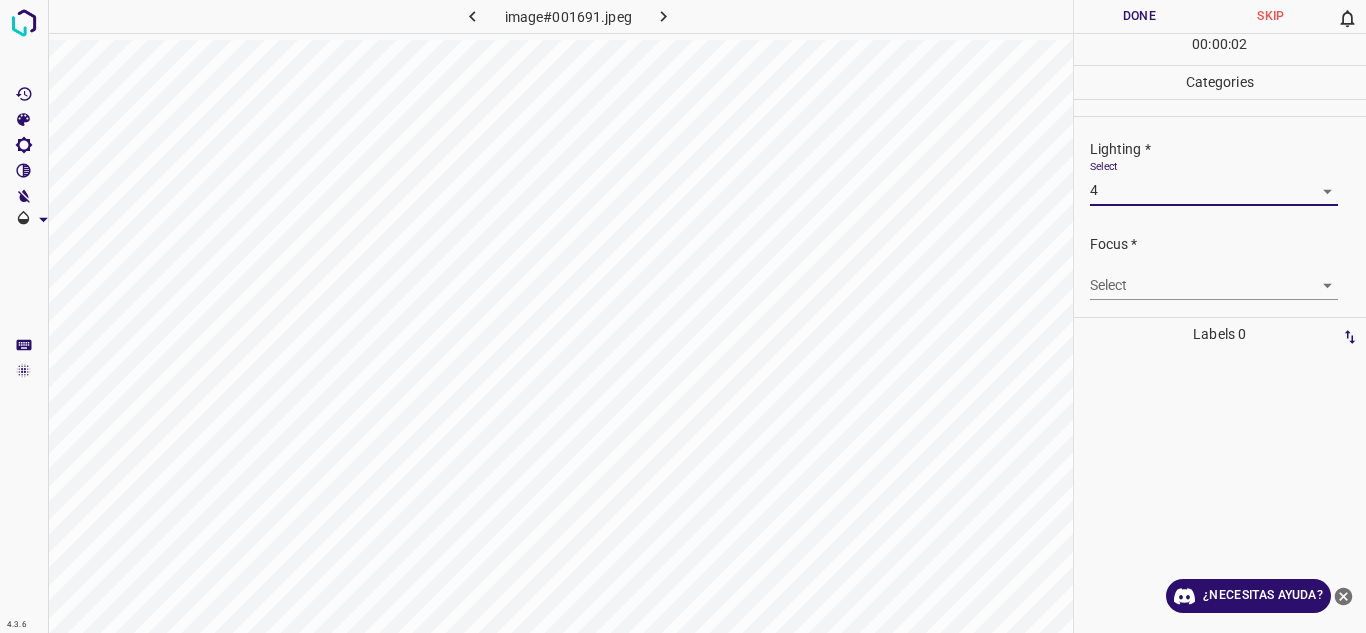 click on "4.3.6  image#001691.jpeg Done Skip 0 00   : 00   : 02   Categories Lighting *  Select 4 4 Focus *  Select ​ Overall *  Select ​ Labels   0 Categories 1 Lighting 2 Focus 3 Overall Tools Space Change between modes (Draw & Edit) I Auto labeling R Restore zoom M Zoom in N Zoom out Delete Delete selecte label Filters Z Restore filters X Saturation filter C Brightness filter V Contrast filter B Gray scale filter General O Download ¿Necesitas ayuda? Texto original Valora esta traducción Tu opinión servirá para ayudar a mejorar el Traductor de Google - Texto - Esconder - Borrar" at bounding box center [683, 316] 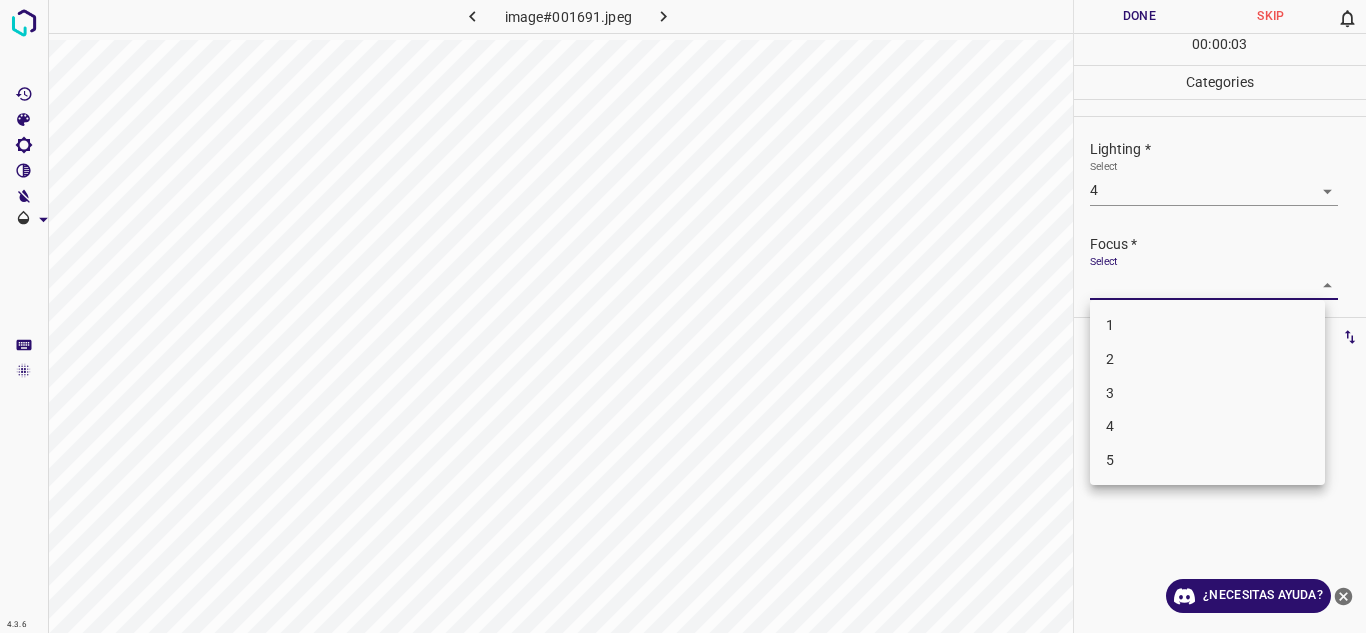 click on "4" at bounding box center (1207, 426) 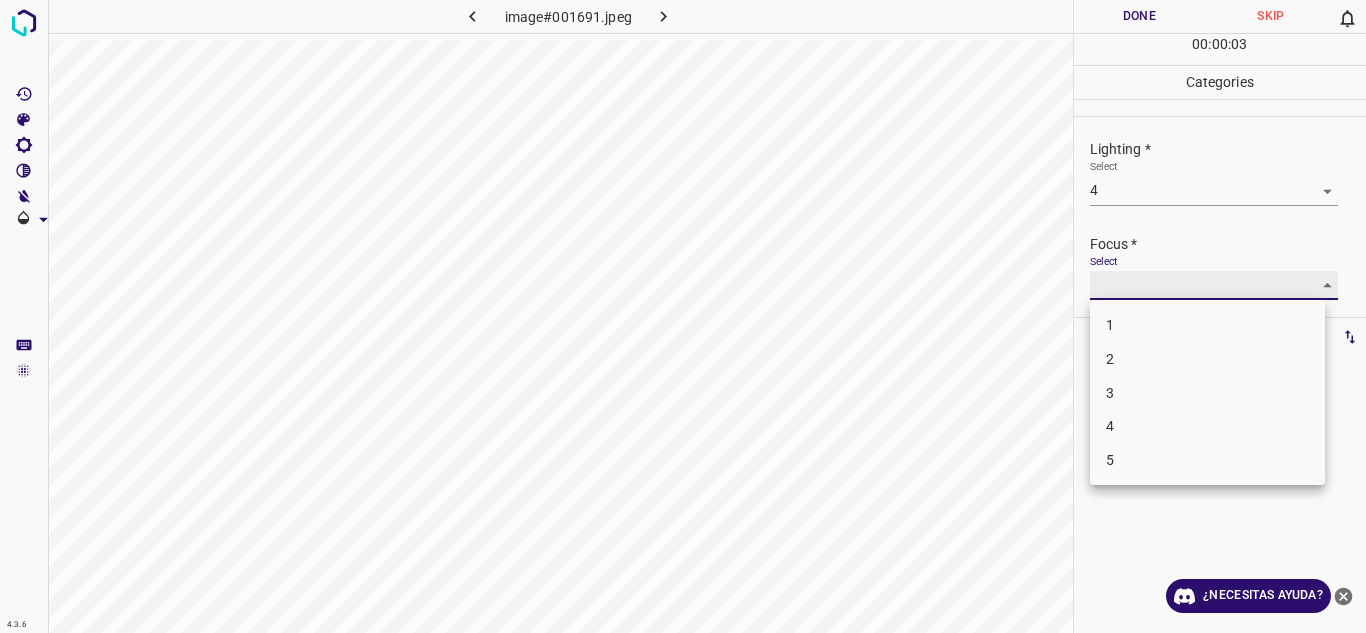 type on "4" 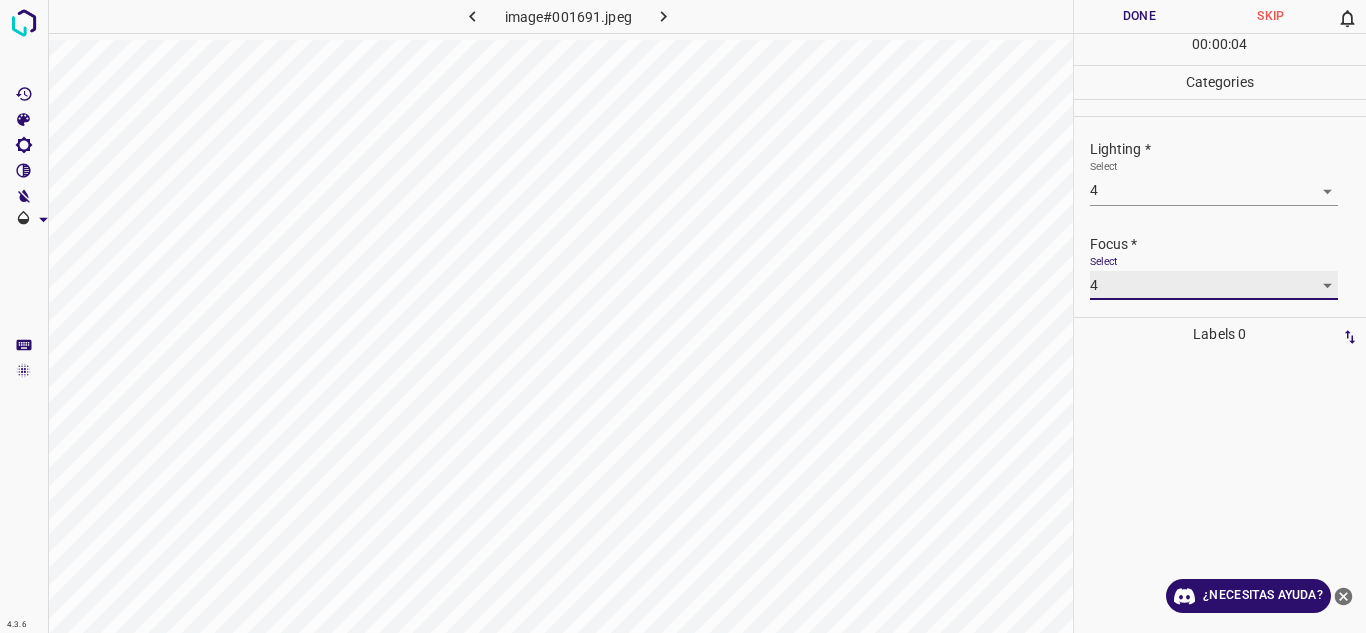 scroll, scrollTop: 98, scrollLeft: 0, axis: vertical 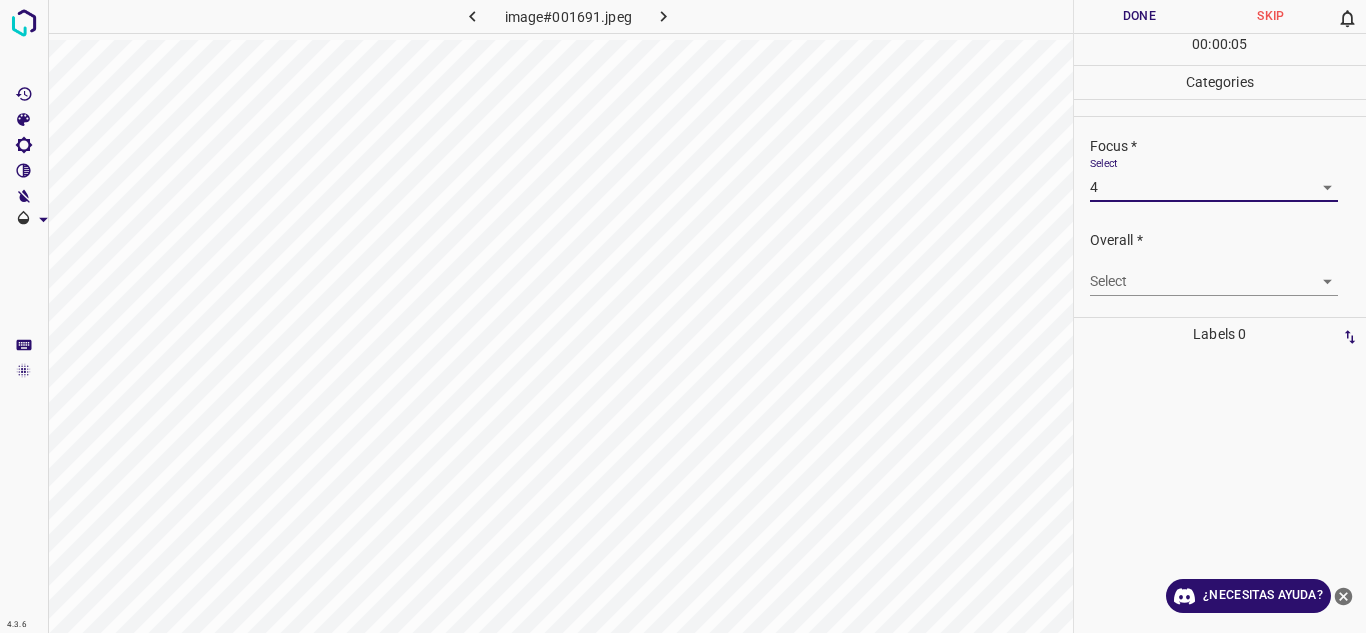 click on "4.3.6  image#001691.jpeg Done Skip 0 00   : 00   : 05   Categories Lighting *  Select 4 4 Focus *  Select 4 4 Overall *  Select ​ Labels   0 Categories 1 Lighting 2 Focus 3 Overall Tools Space Change between modes (Draw & Edit) I Auto labeling R Restore zoom M Zoom in N Zoom out Delete Delete selecte label Filters Z Restore filters X Saturation filter C Brightness filter V Contrast filter B Gray scale filter General O Download ¿Necesitas ayuda? Texto original Valora esta traducción Tu opinión servirá para ayudar a mejorar el Traductor de Google - Texto - Esconder - Borrar" at bounding box center [683, 316] 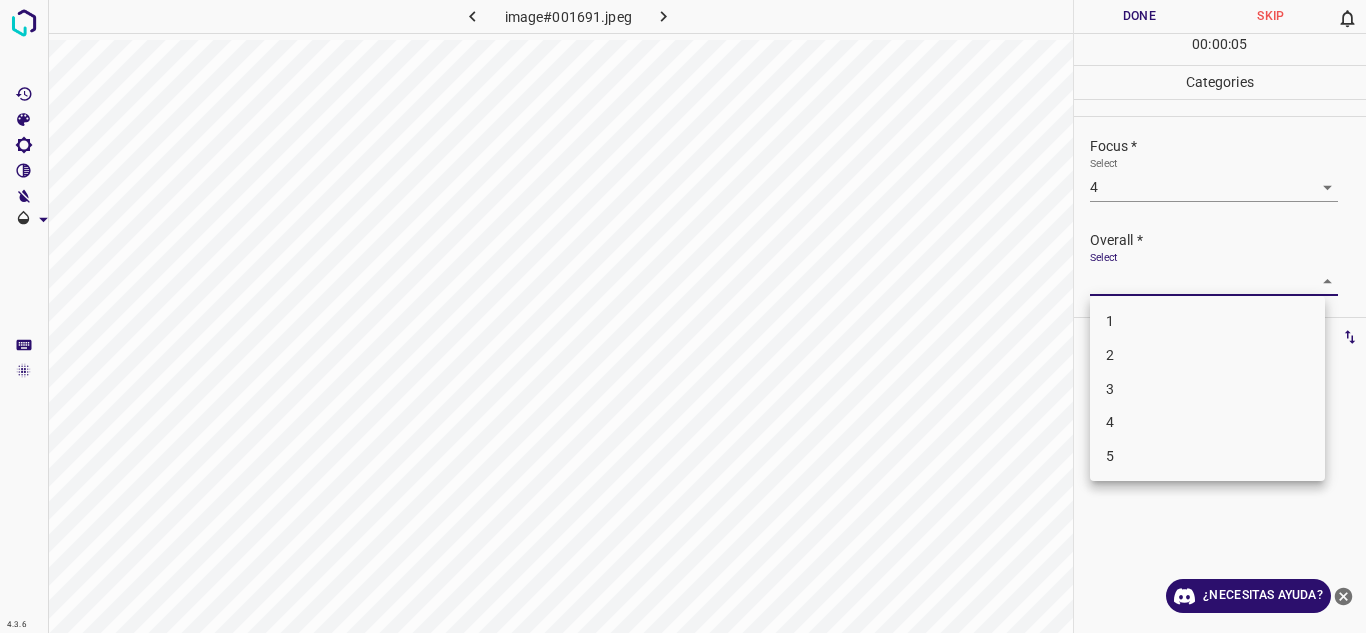click on "4" at bounding box center [1207, 422] 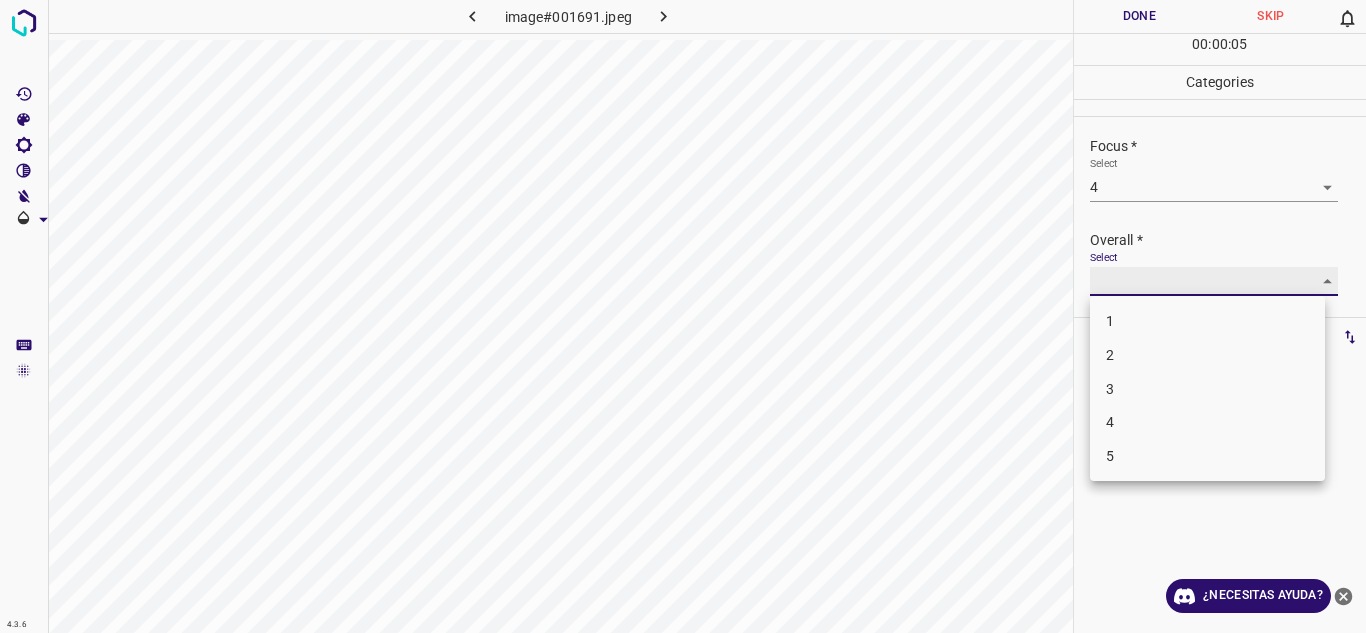 type on "4" 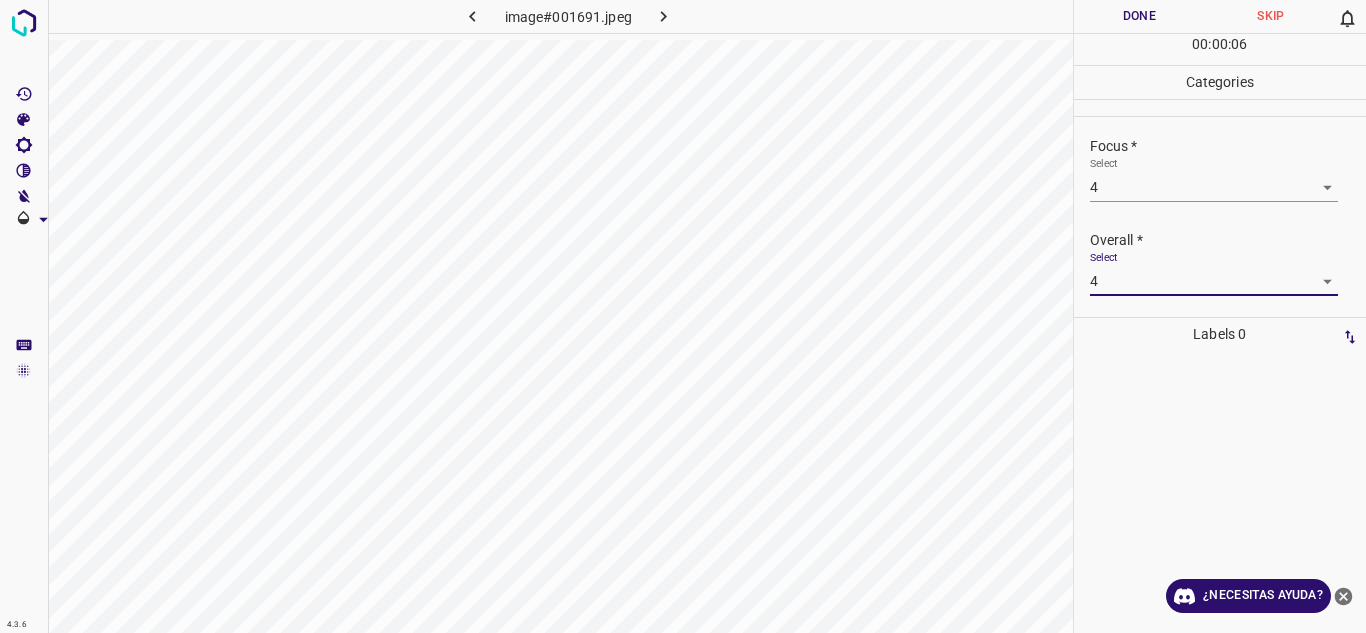 click on "Done" at bounding box center (1140, 16) 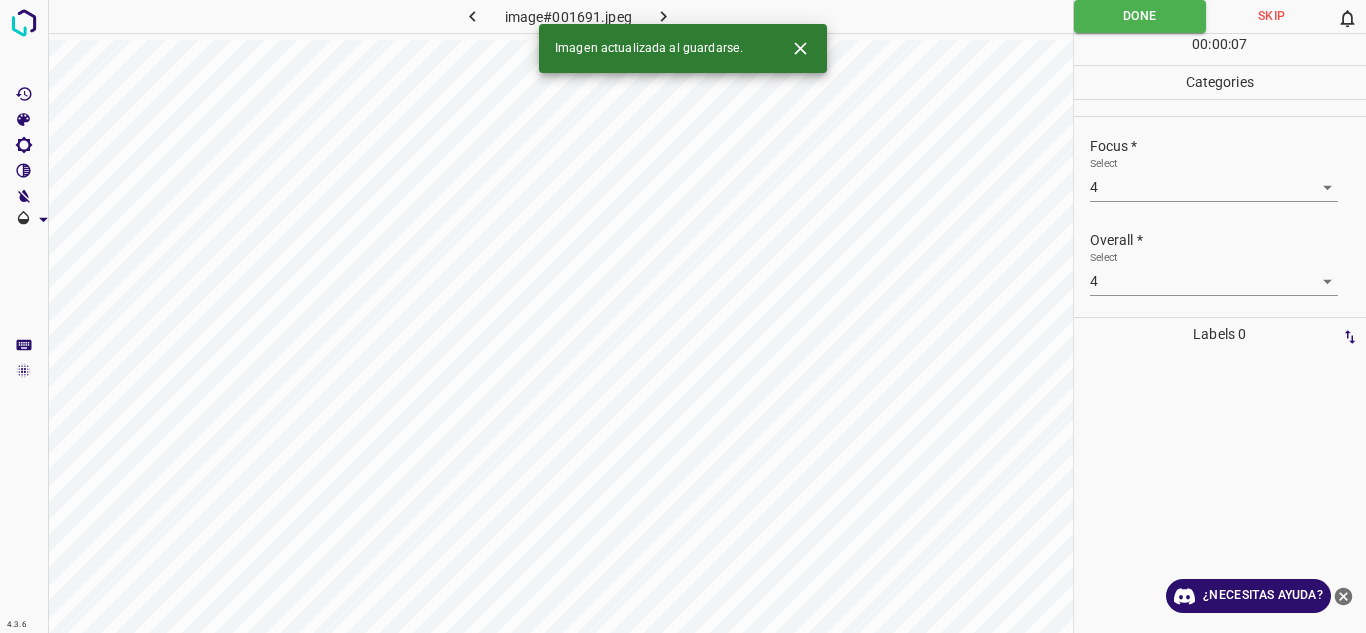 click 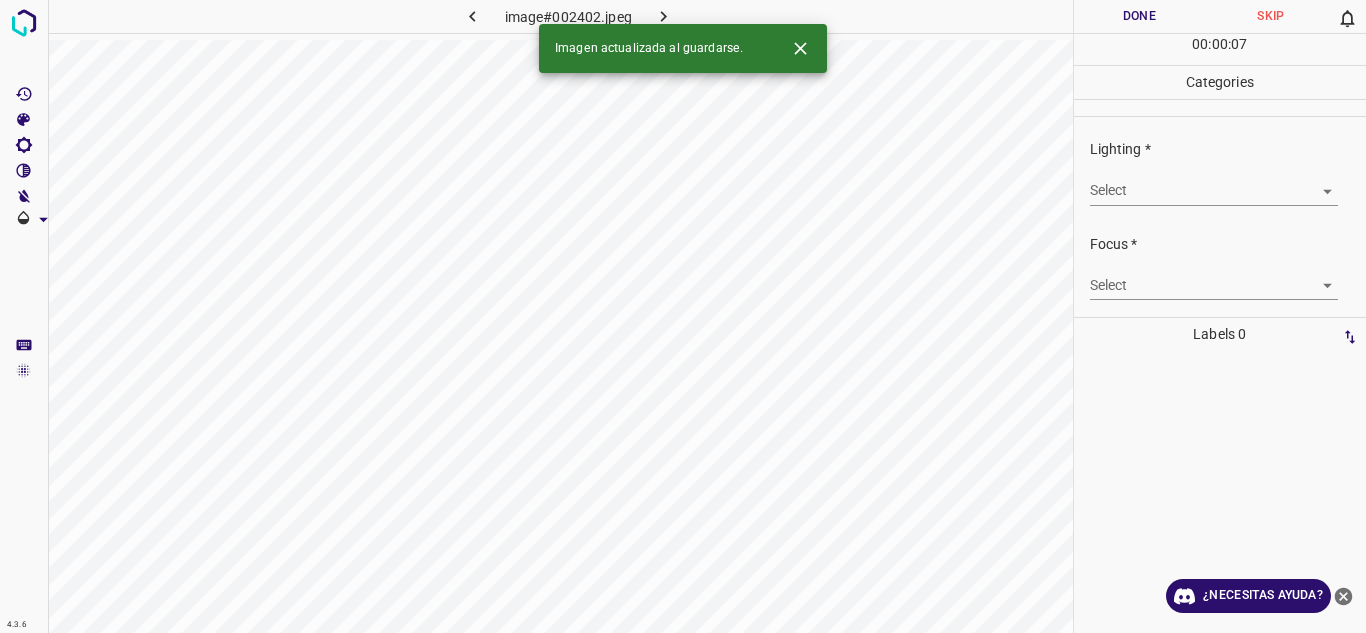click on "4.3.6  image#002402.jpeg Done Skip 0 00   : 00   : 07   Categories Lighting *  Select ​ Focus *  Select ​ Overall *  Select ​ Labels   0 Categories 1 Lighting 2 Focus 3 Overall Tools Space Change between modes (Draw & Edit) I Auto labeling R Restore zoom M Zoom in N Zoom out Delete Delete selecte label Filters Z Restore filters X Saturation filter C Brightness filter V Contrast filter B Gray scale filter General O Download Imagen actualizada al guardarse. ¿Necesitas ayuda? Texto original Valora esta traducción Tu opinión servirá para ayudar a mejorar el Traductor de Google - Texto - Esconder - Borrar" at bounding box center (683, 316) 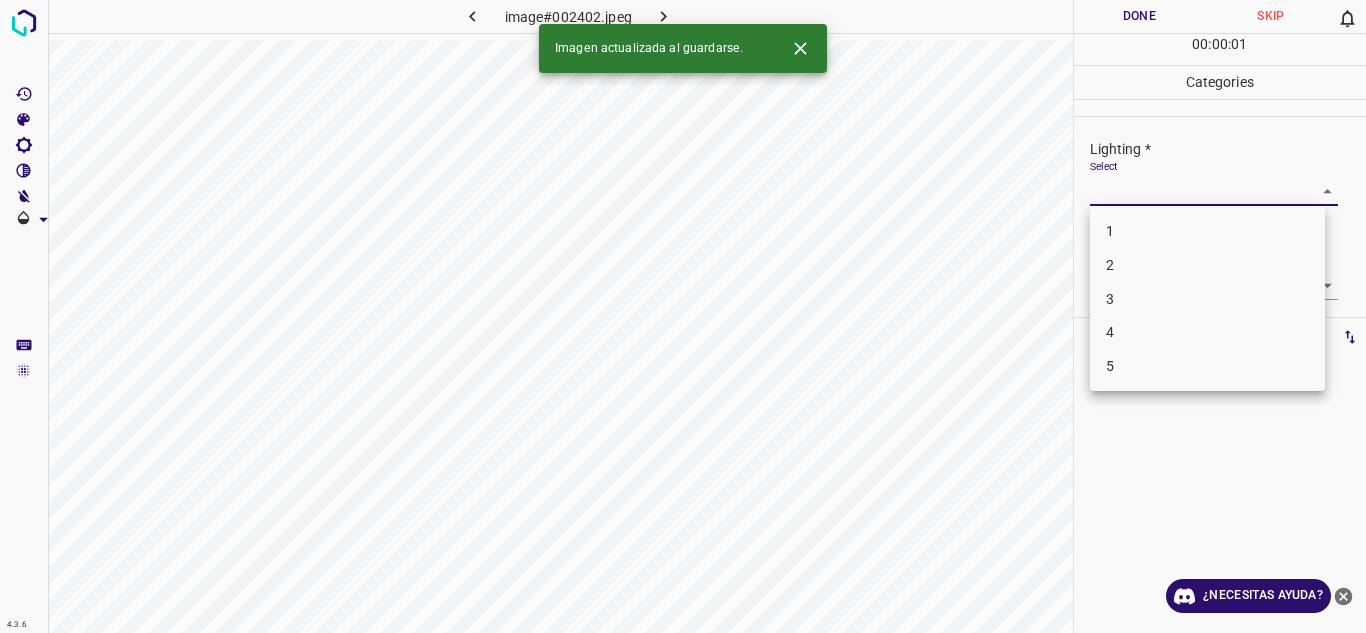 drag, startPoint x: 1108, startPoint y: 340, endPoint x: 1357, endPoint y: 297, distance: 252.68558 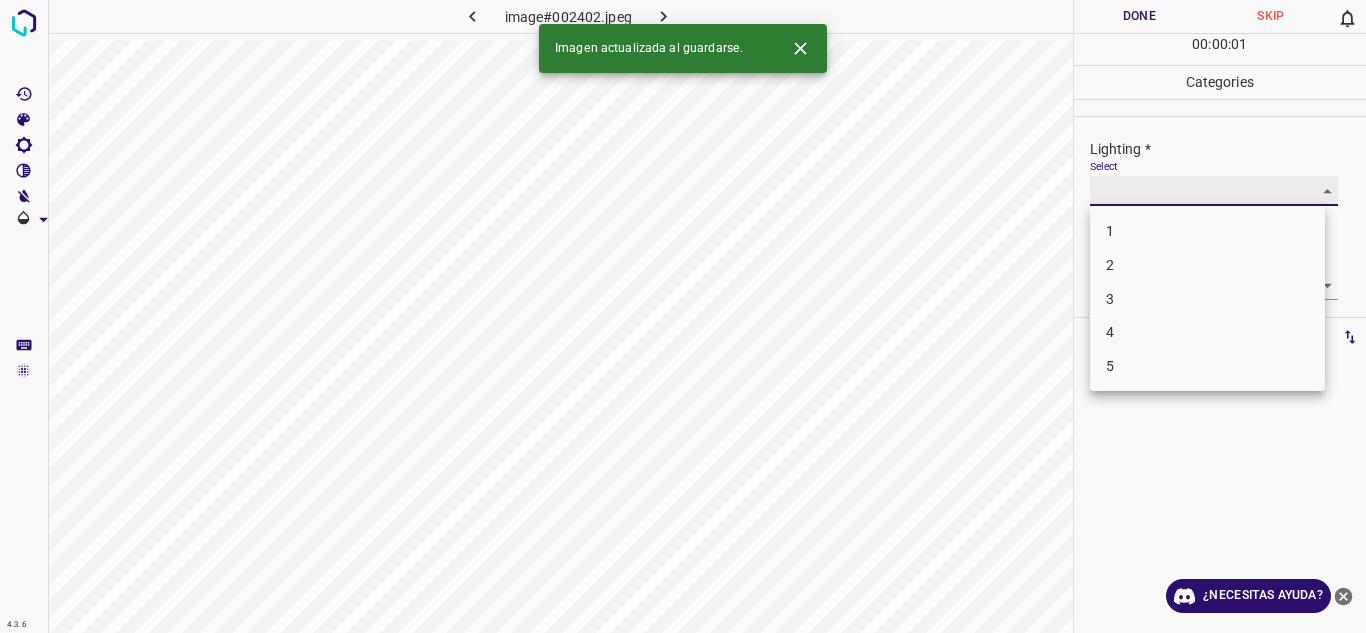 type on "4" 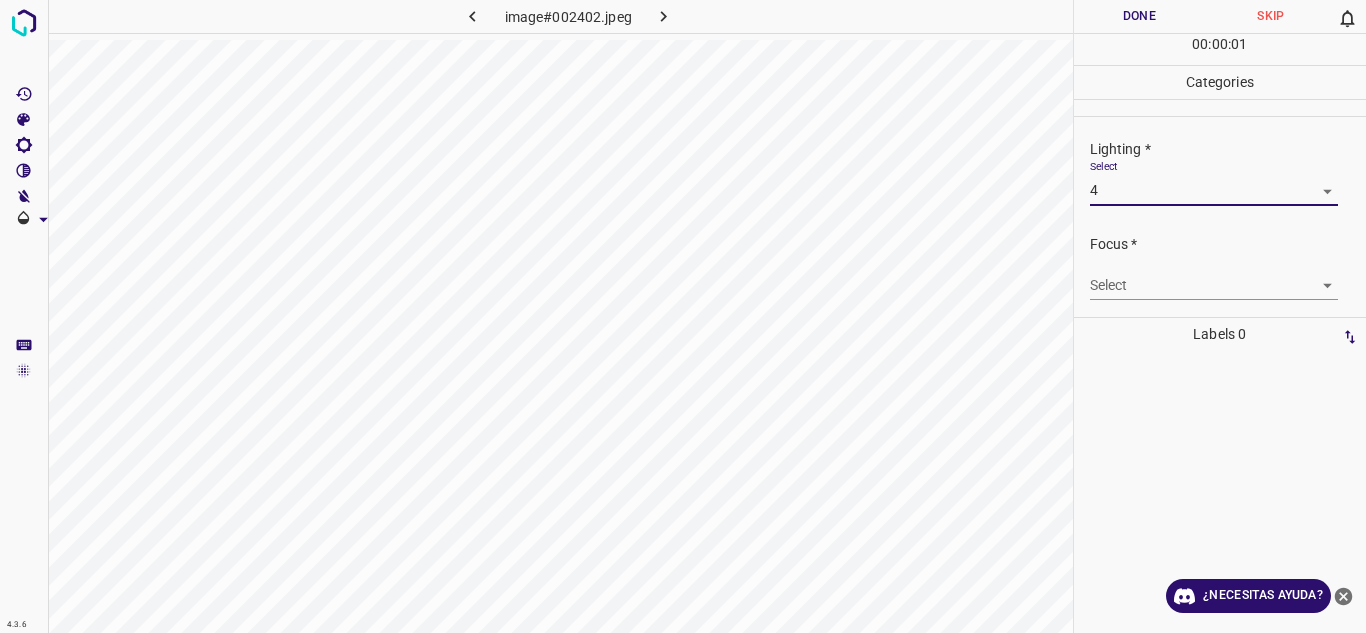 click on "4.3.6  image#002402.jpeg Done Skip 0 00   : 00   : 01   Categories Lighting *  Select 4 4 Focus *  Select ​ Overall *  Select ​ Labels   0 Categories 1 Lighting 2 Focus 3 Overall Tools Space Change between modes (Draw & Edit) I Auto labeling R Restore zoom M Zoom in N Zoom out Delete Delete selecte label Filters Z Restore filters X Saturation filter C Brightness filter V Contrast filter B Gray scale filter General O Download ¿Necesitas ayuda? Texto original Valora esta traducción Tu opinión servirá para ayudar a mejorar el Traductor de Google - Texto - Esconder - Borrar" at bounding box center (683, 316) 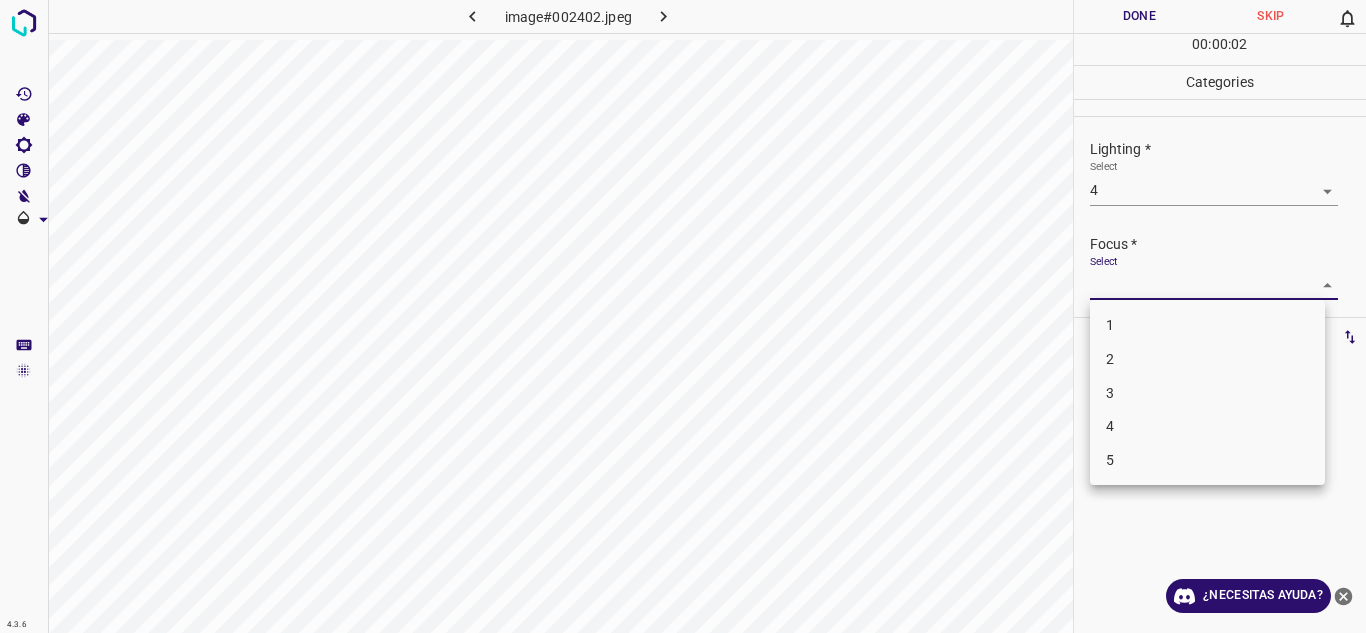 click on "4" at bounding box center (1207, 426) 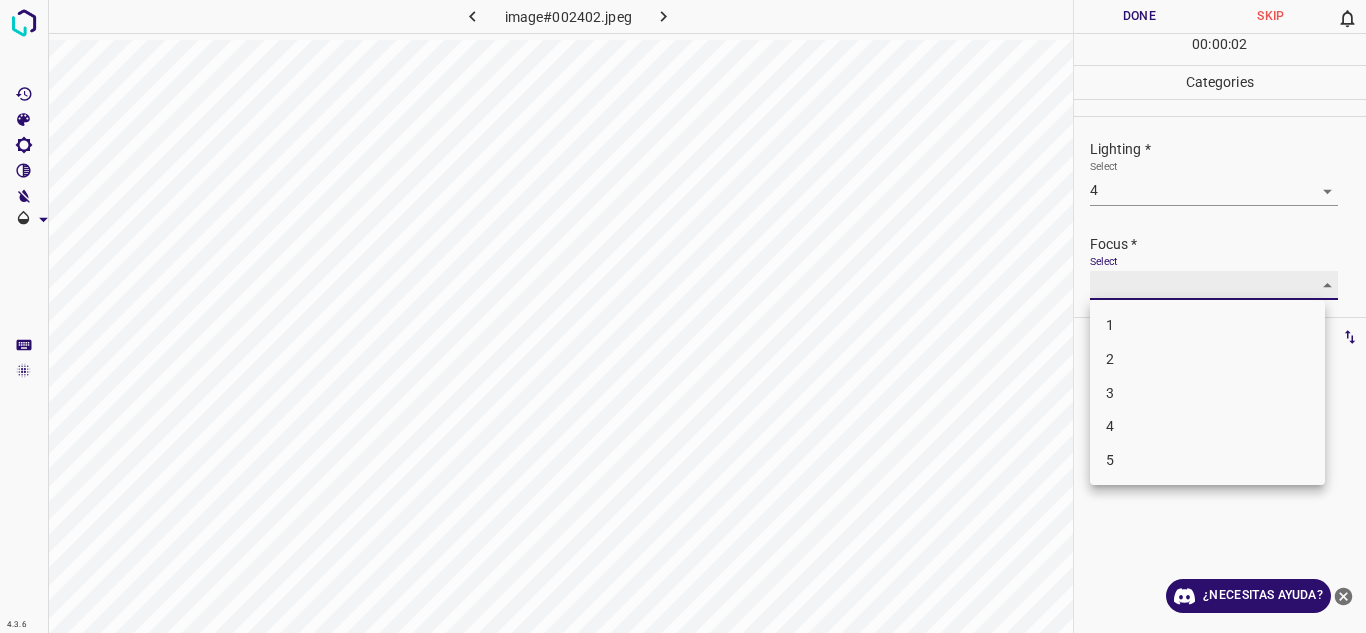 type on "4" 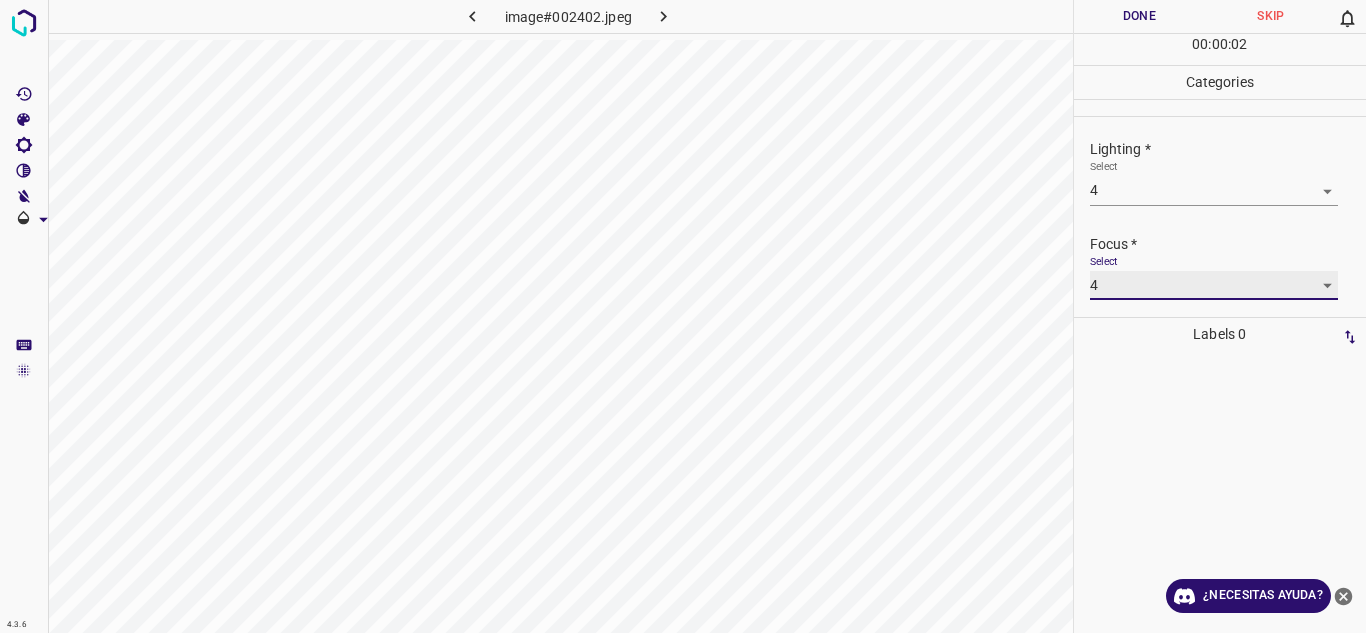 scroll, scrollTop: 98, scrollLeft: 0, axis: vertical 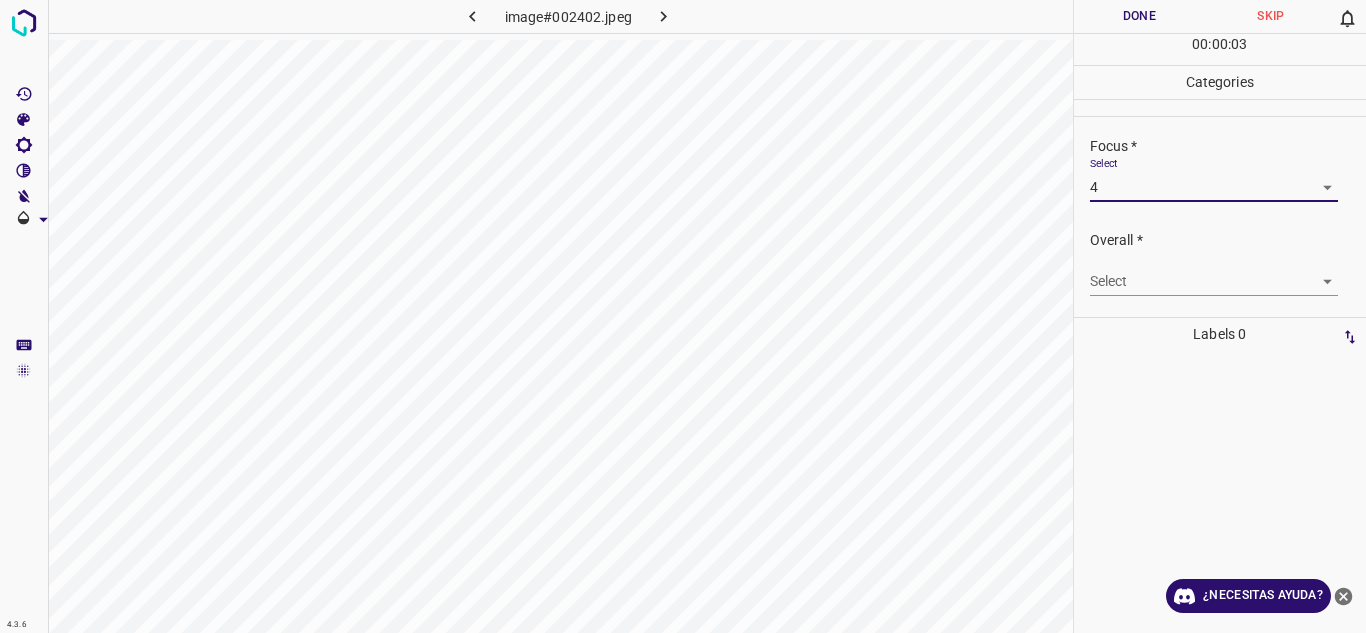 click on "Select ​" at bounding box center [1228, 273] 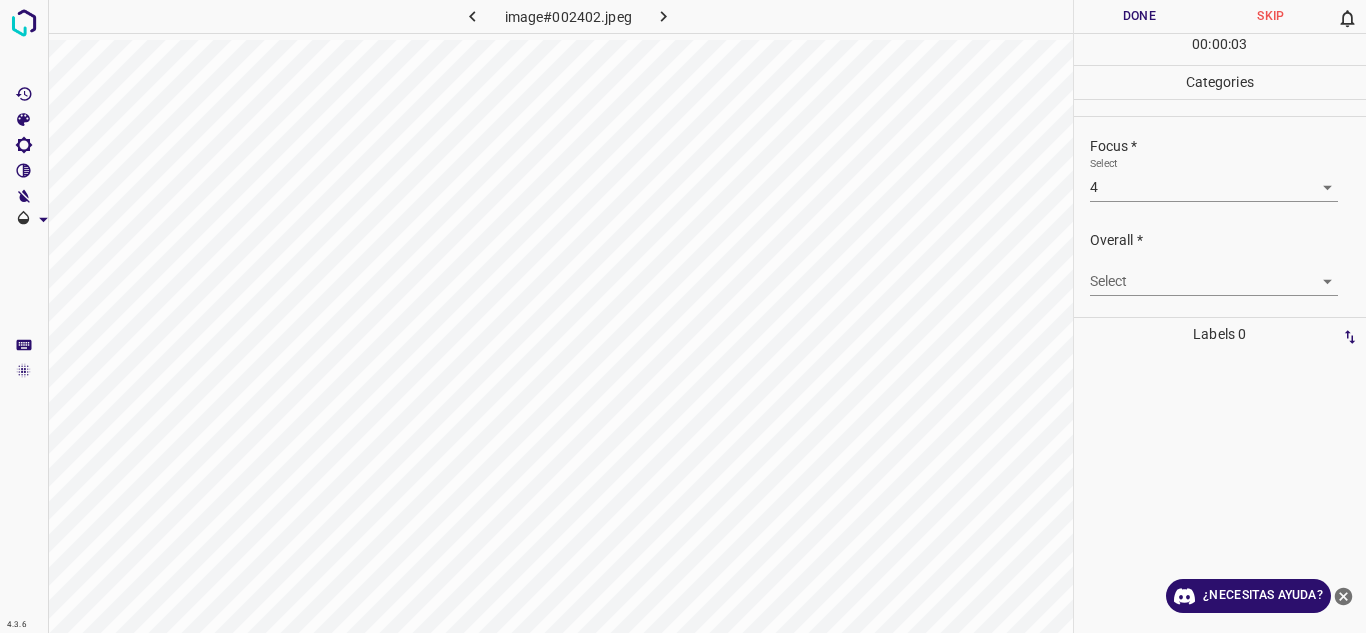 click on "4.3.6  image#002402.jpeg Done Skip 0 00   : 00   : 03   Categories Lighting *  Select 4 4 Focus *  Select 4 4 Overall *  Select ​ Labels   0 Categories 1 Lighting 2 Focus 3 Overall Tools Space Change between modes (Draw & Edit) I Auto labeling R Restore zoom M Zoom in N Zoom out Delete Delete selecte label Filters Z Restore filters X Saturation filter C Brightness filter V Contrast filter B Gray scale filter General O Download ¿Necesitas ayuda? Texto original Valora esta traducción Tu opinión servirá para ayudar a mejorar el Traductor de Google - Texto - Esconder - Borrar" at bounding box center [683, 316] 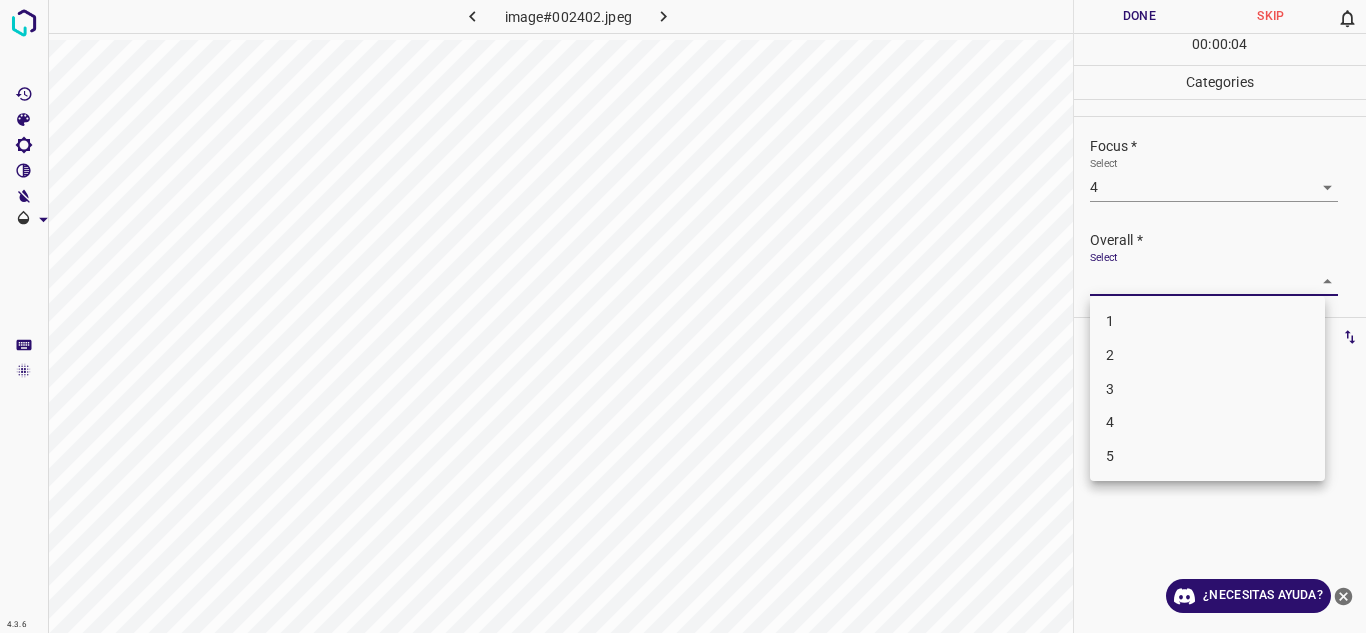 click on "4" at bounding box center [1207, 422] 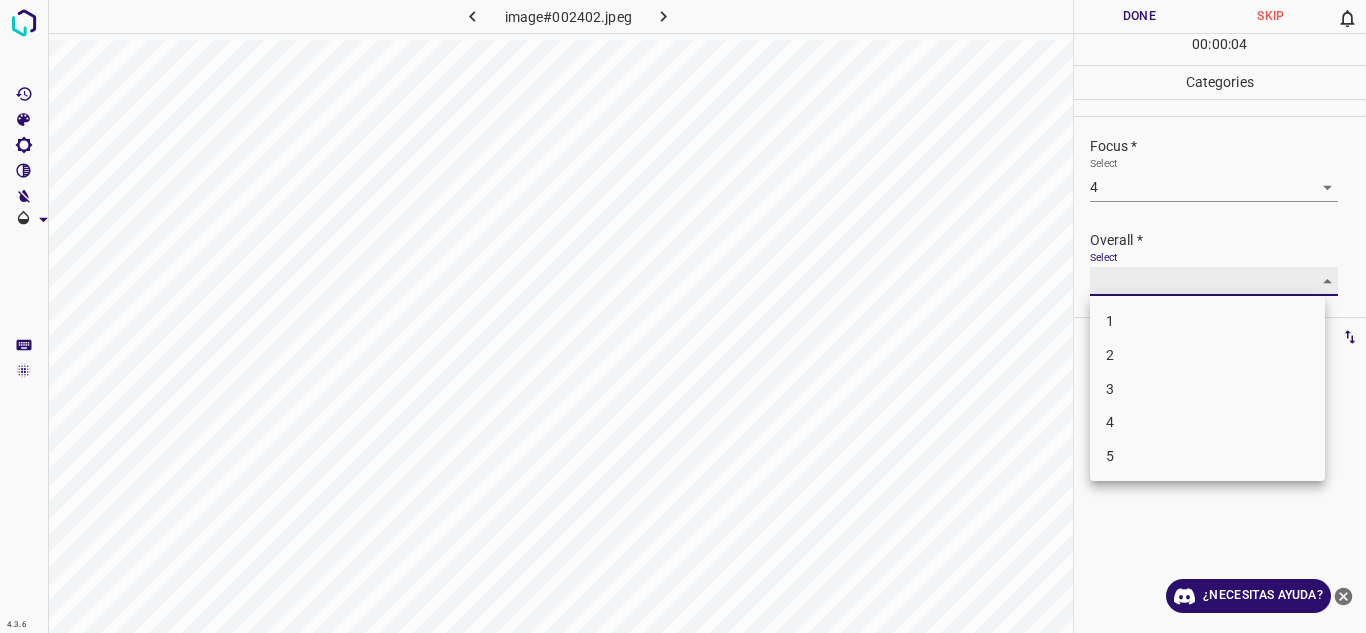 type on "4" 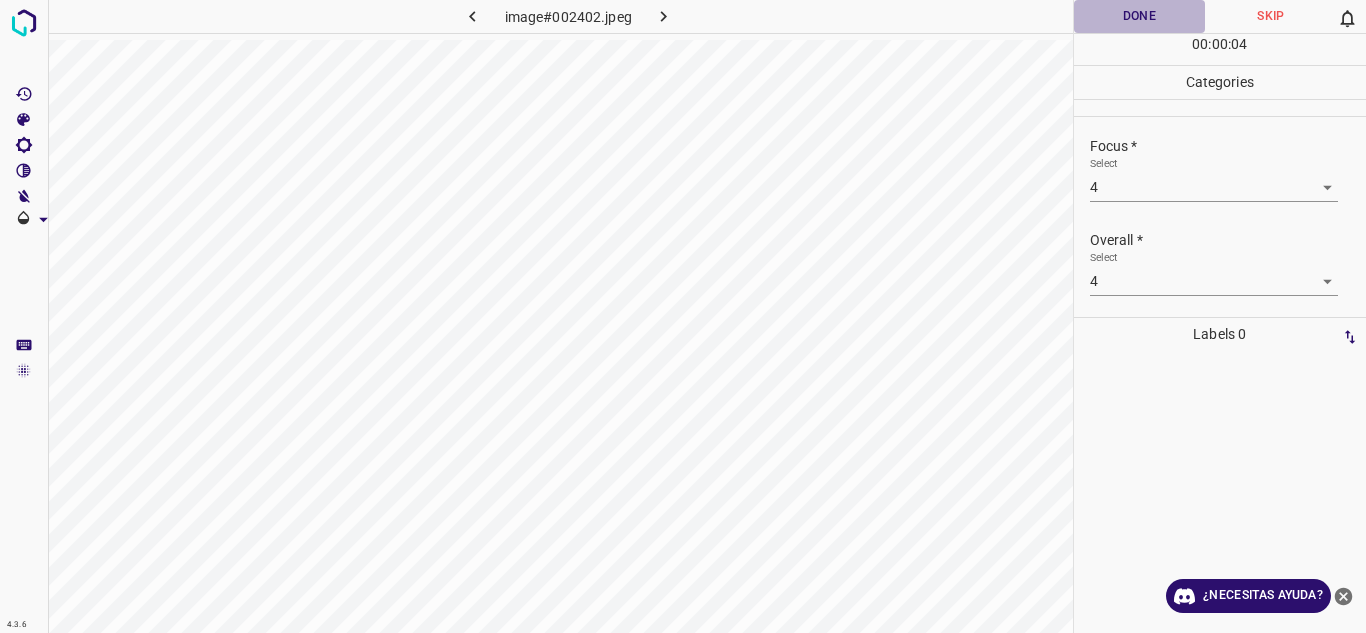 click on "Done" at bounding box center [1140, 16] 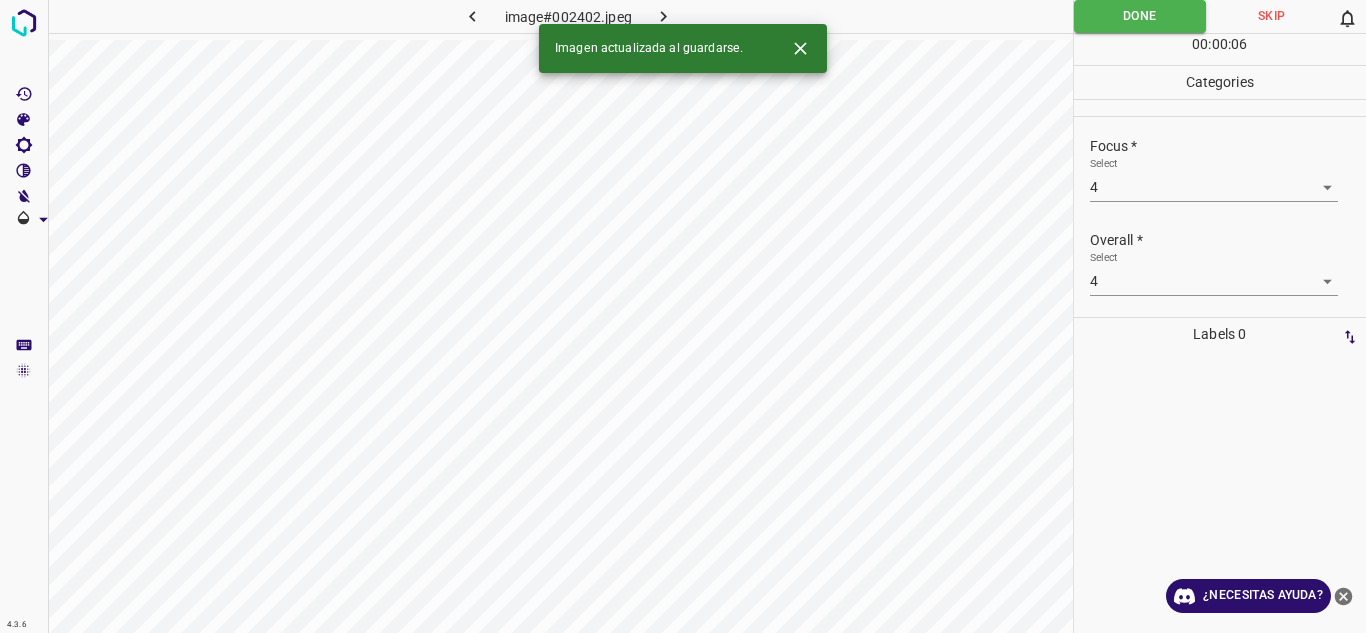 click 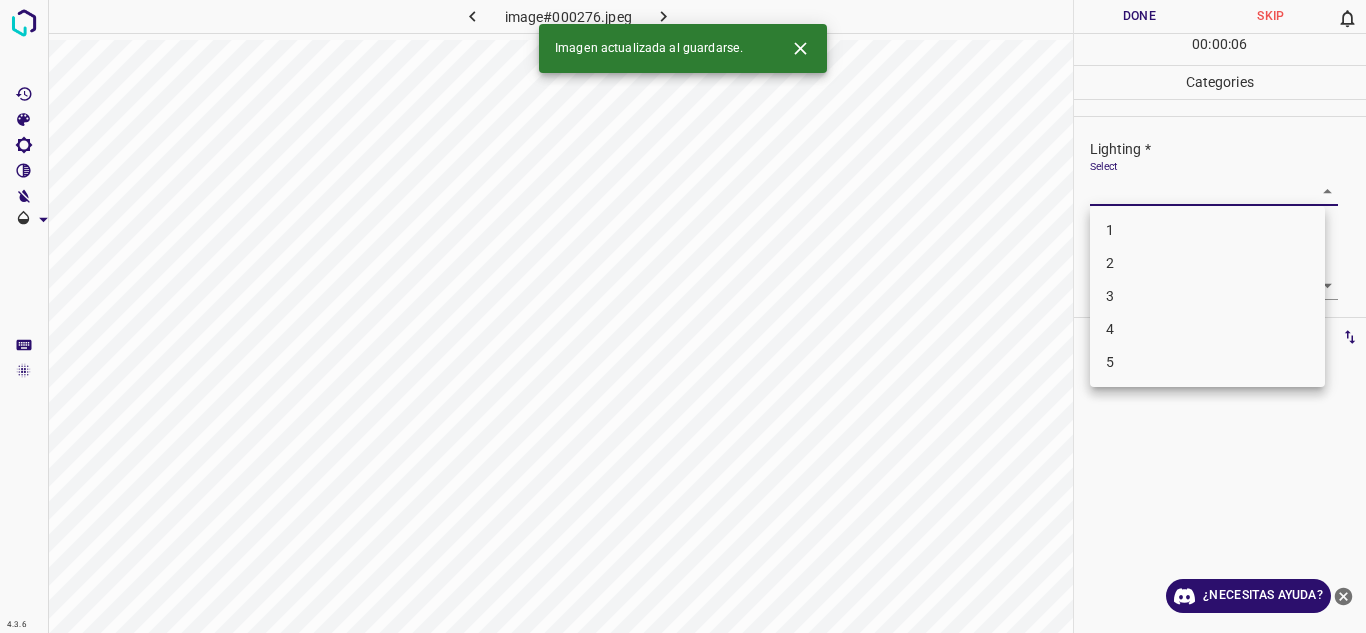 click on "4.3.6  image#000276.jpeg Done Skip 0 00   : 00   : 06   Categories Lighting *  Select ​ Focus *  Select ​ Overall *  Select ​ Labels   0 Categories 1 Lighting 2 Focus 3 Overall Tools Space Change between modes (Draw & Edit) I Auto labeling R Restore zoom M Zoom in N Zoom out Delete Delete selecte label Filters Z Restore filters X Saturation filter C Brightness filter V Contrast filter B Gray scale filter General O Download Imagen actualizada al guardarse. ¿Necesitas ayuda? Texto original Valora esta traducción Tu opinión servirá para ayudar a mejorar el Traductor de Google - Texto - Esconder - Borrar 1 2 3 4 5" at bounding box center [683, 316] 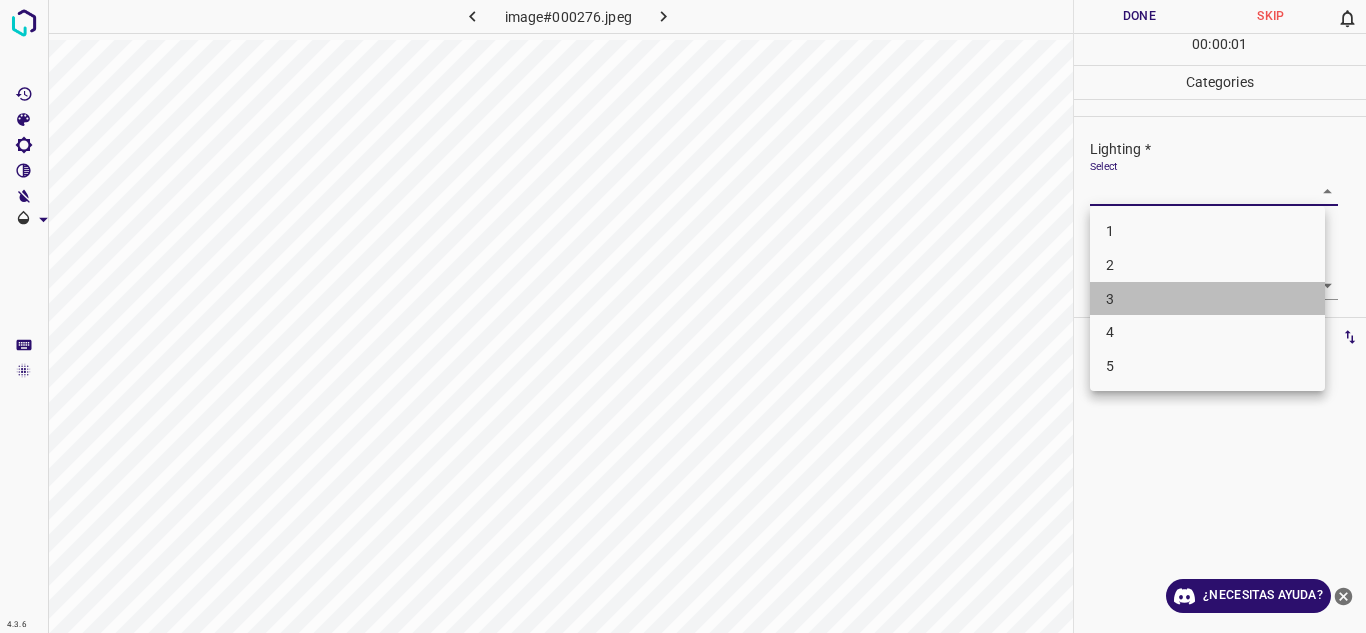 click on "3" at bounding box center [1207, 299] 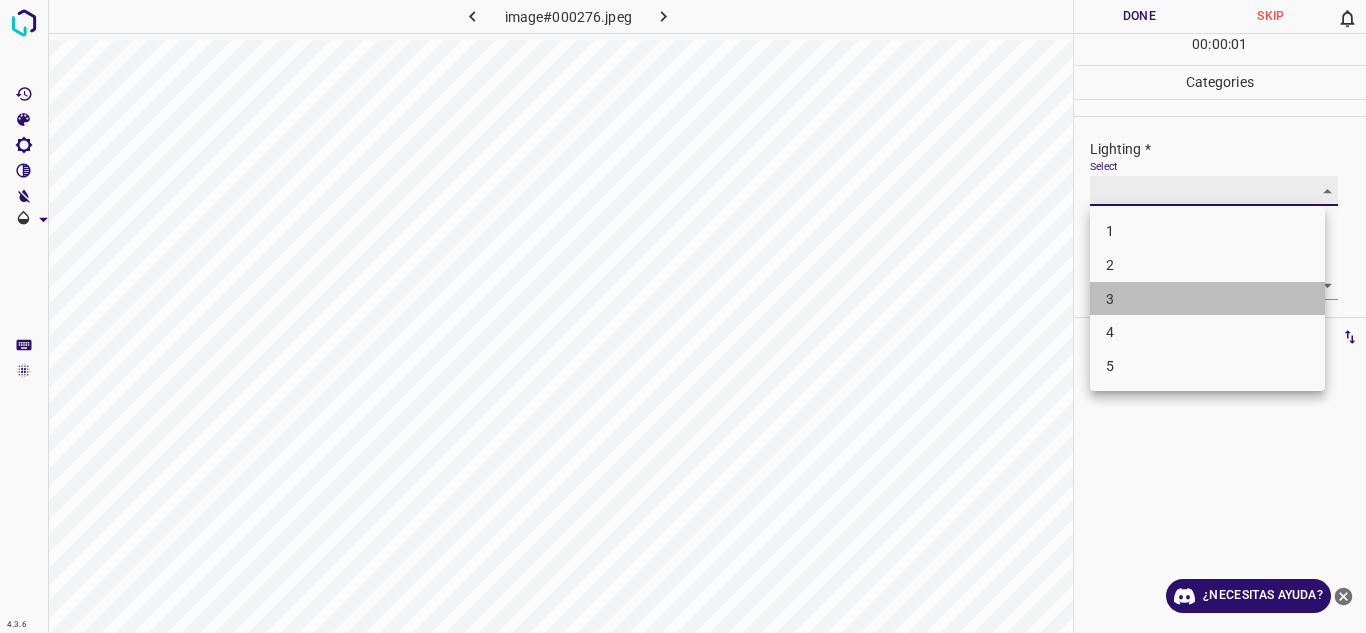 type on "3" 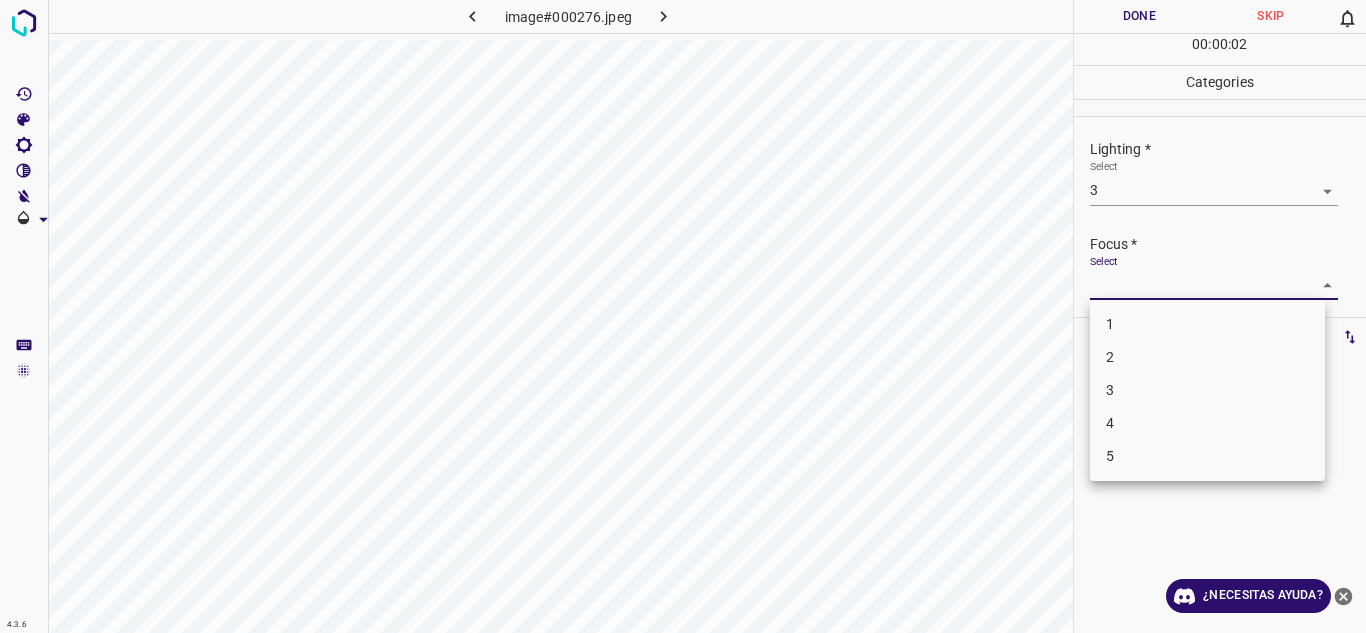 click on "4.3.6  image#000276.jpeg Done Skip 0 00   : 00   : 02   Categories Lighting *  Select 3 3 Focus *  Select ​ Overall *  Select ​ Labels   0 Categories 1 Lighting 2 Focus 3 Overall Tools Space Change between modes (Draw & Edit) I Auto labeling R Restore zoom M Zoom in N Zoom out Delete Delete selecte label Filters Z Restore filters X Saturation filter C Brightness filter V Contrast filter B Gray scale filter General O Download ¿Necesitas ayuda? Texto original Valora esta traducción Tu opinión servirá para ayudar a mejorar el Traductor de Google - Texto - Esconder - Borrar 1 2 3 4 5" at bounding box center [683, 316] 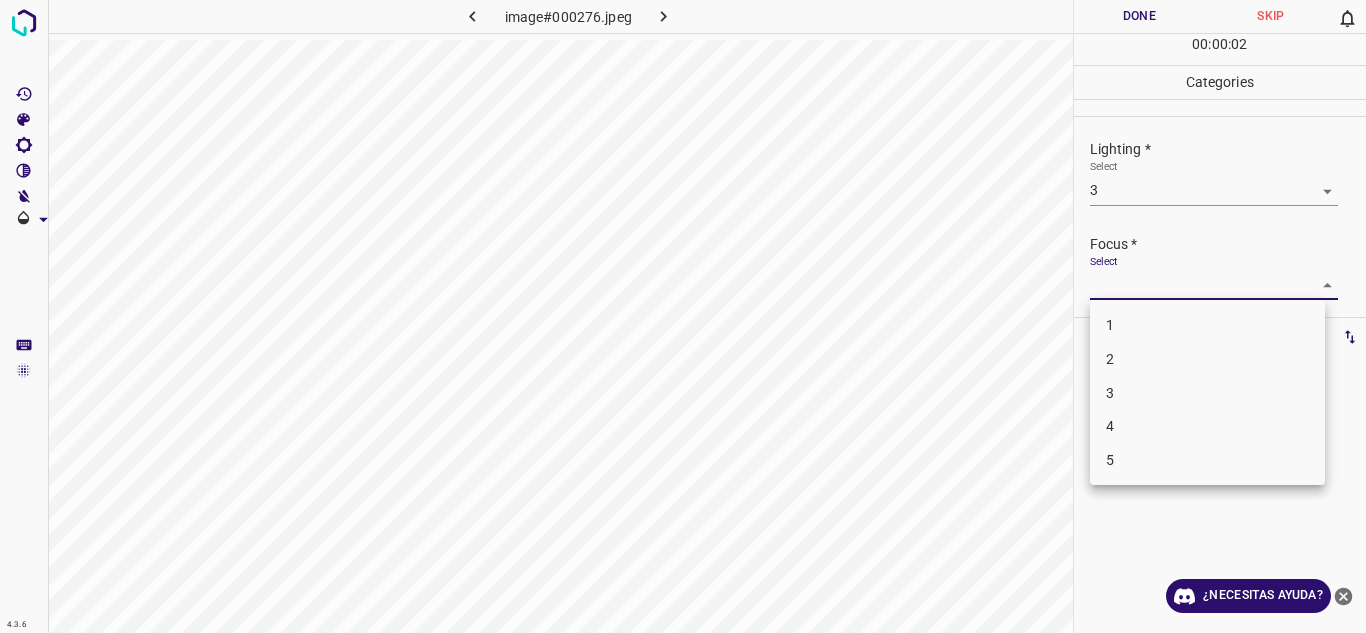 click on "3" at bounding box center (1207, 393) 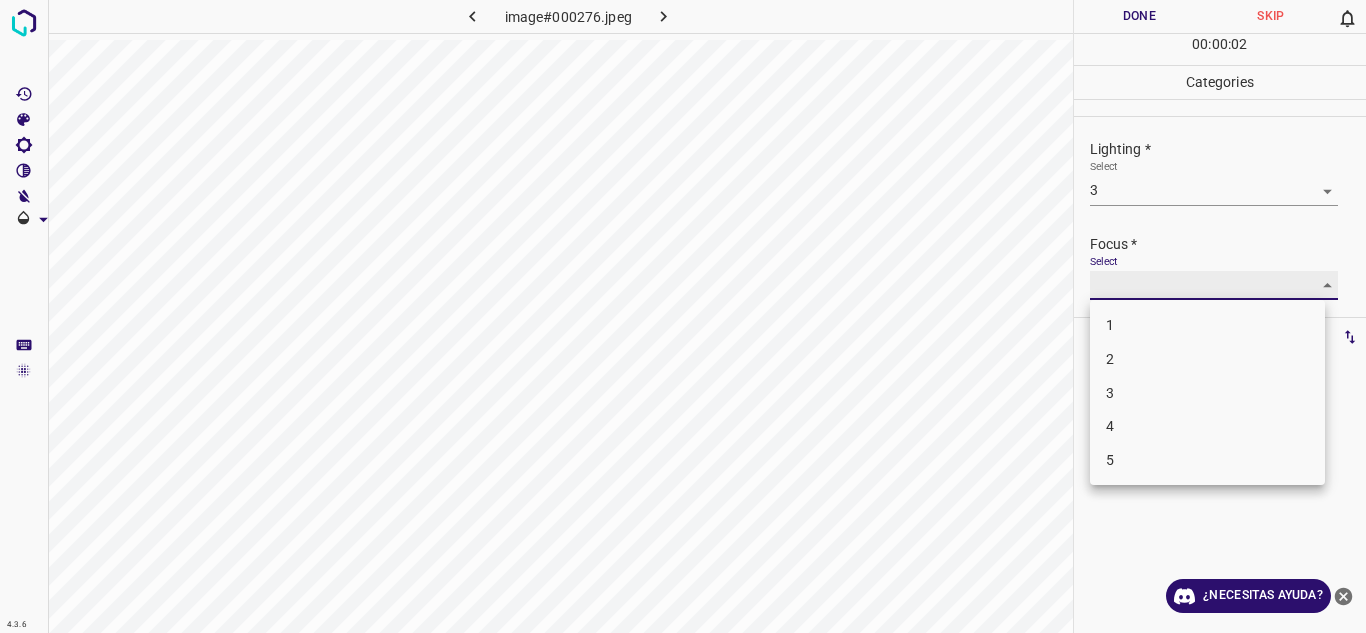 type on "3" 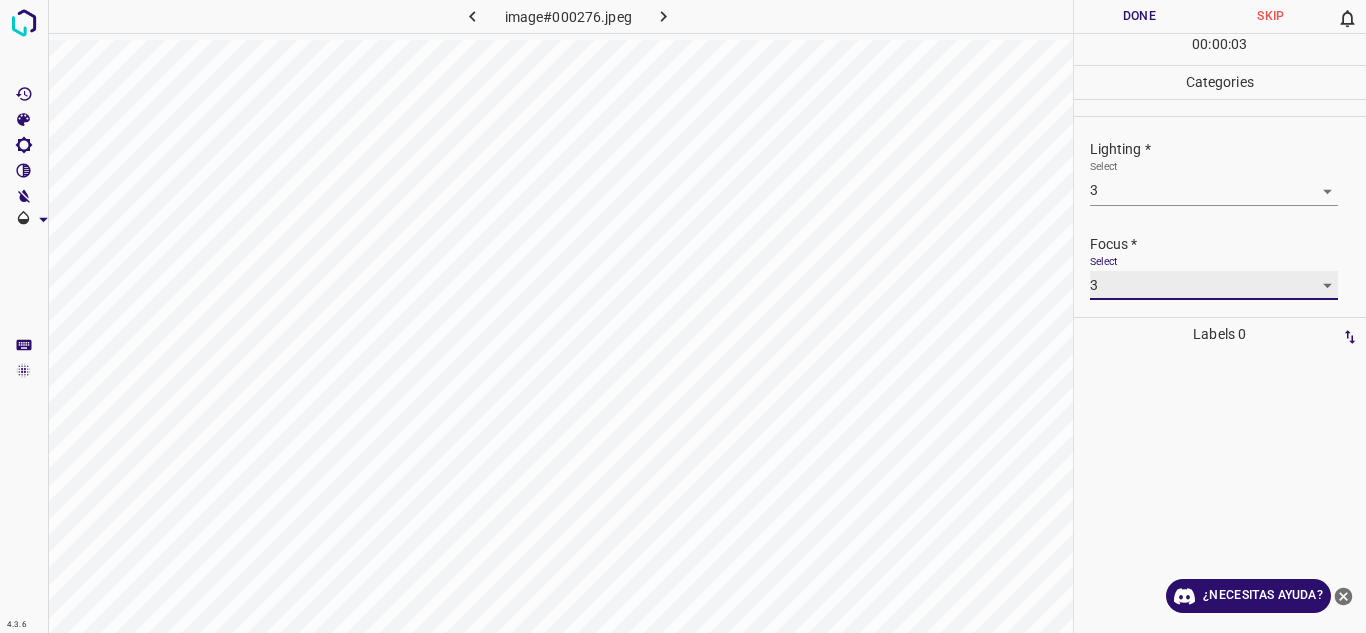 scroll, scrollTop: 98, scrollLeft: 0, axis: vertical 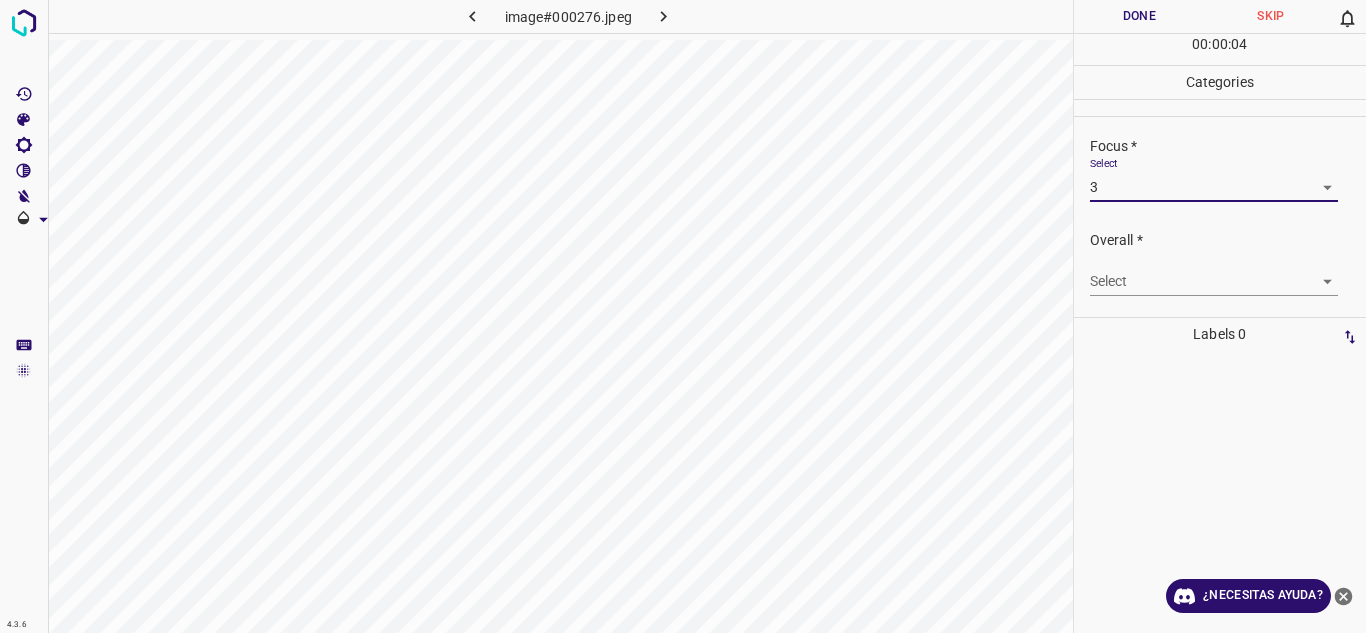 click on "4.3.6  image#000276.jpeg Done Skip 0 00   : 00   : 04   Categories Lighting *  Select 3 3 Focus *  Select 3 3 Overall *  Select ​ Labels   0 Categories 1 Lighting 2 Focus 3 Overall Tools Space Change between modes (Draw & Edit) I Auto labeling R Restore zoom M Zoom in N Zoom out Delete Delete selecte label Filters Z Restore filters X Saturation filter C Brightness filter V Contrast filter B Gray scale filter General O Download ¿Necesitas ayuda? Texto original Valora esta traducción Tu opinión servirá para ayudar a mejorar el Traductor de Google - Texto - Esconder - Borrar" at bounding box center (683, 316) 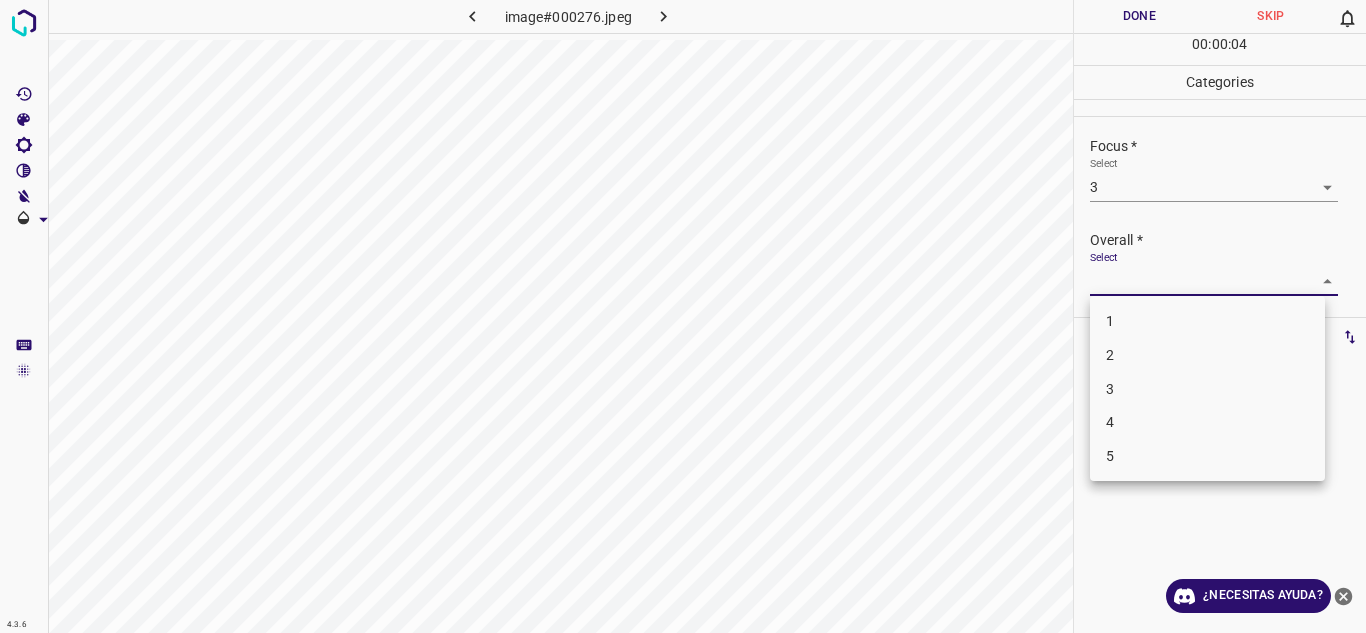 click on "3" at bounding box center (1207, 389) 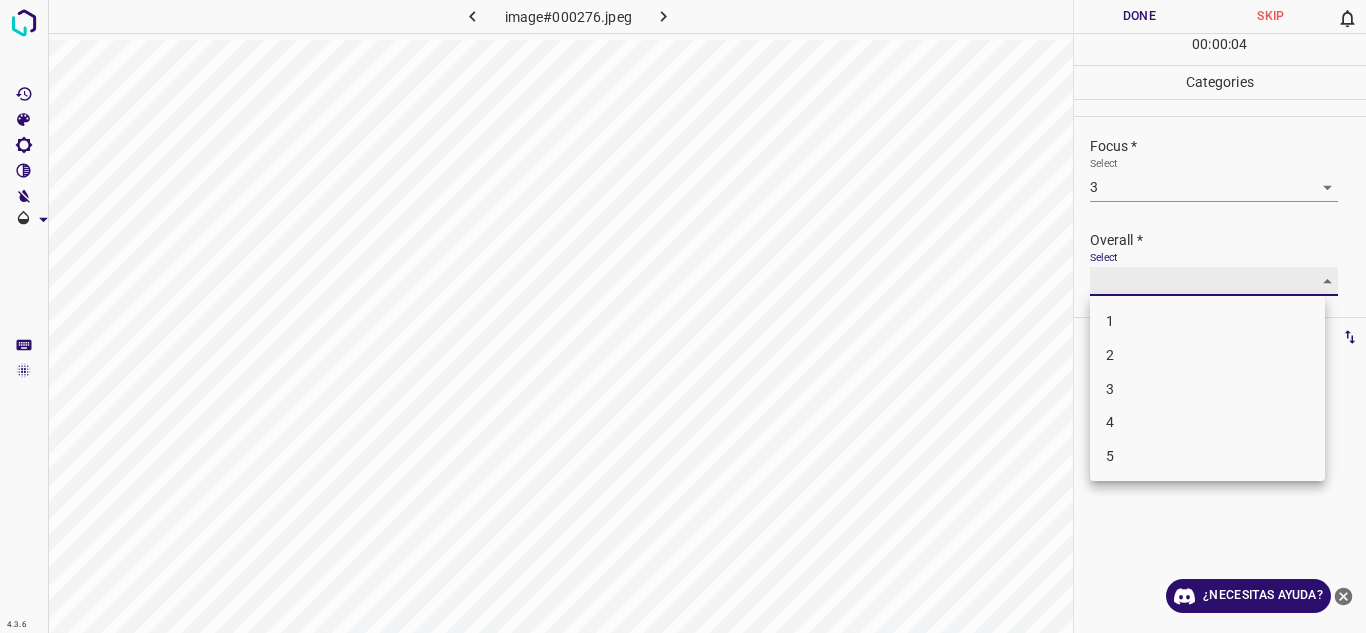 type on "3" 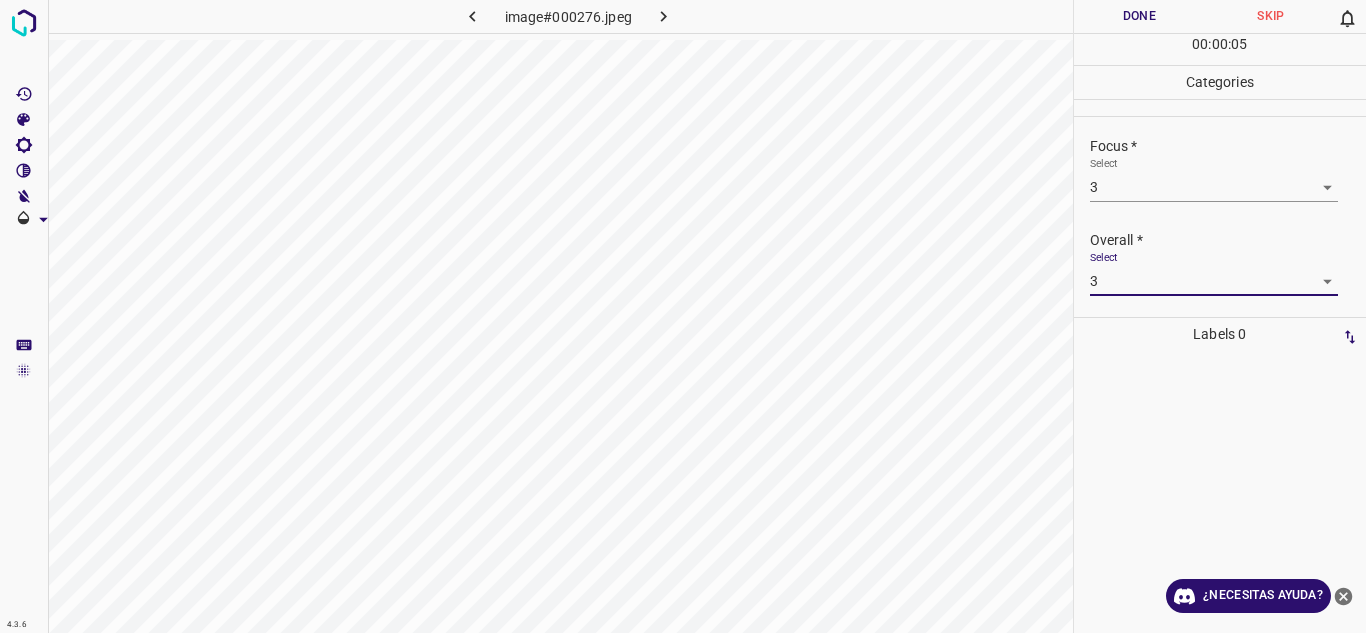 click on "Done" at bounding box center (1140, 16) 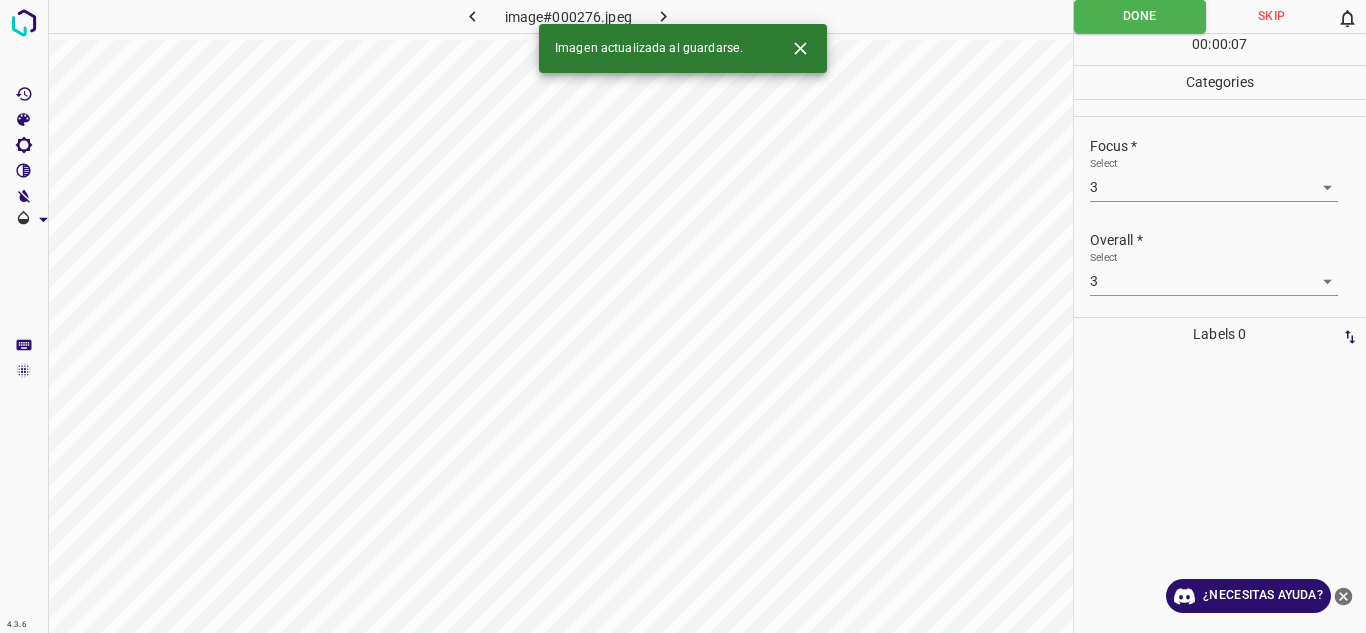 click at bounding box center (664, 16) 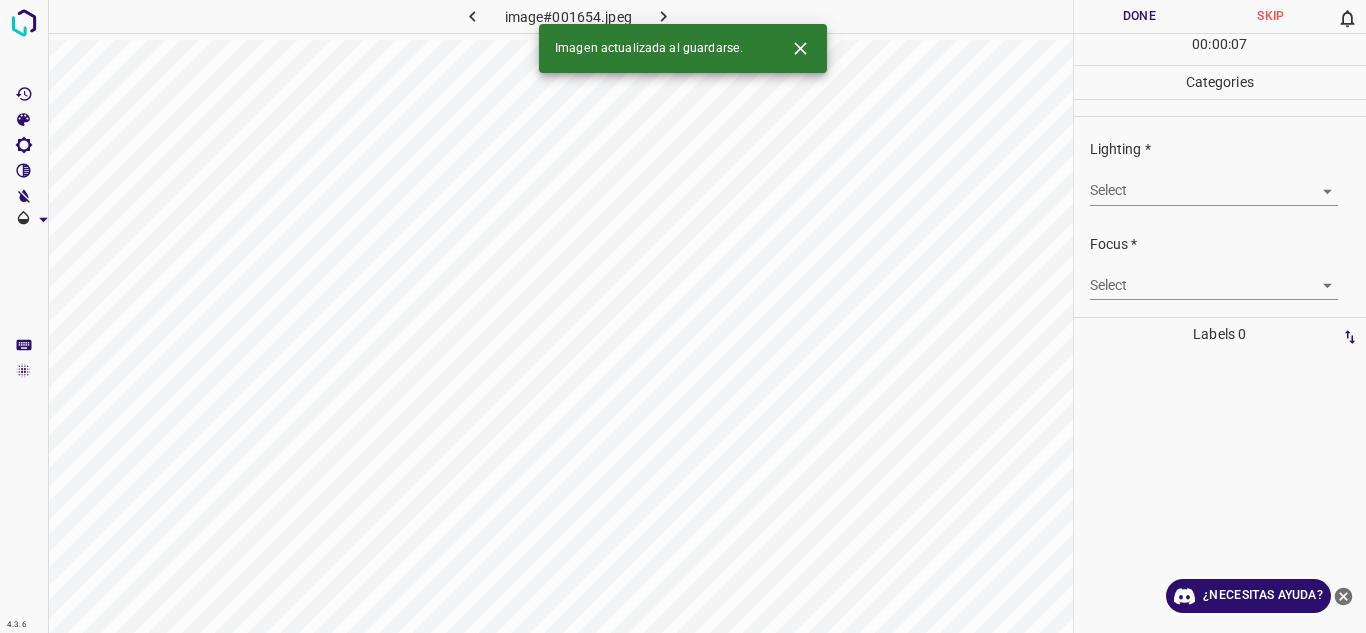 click on "4.3.6  image#001654.jpeg Done Skip 0 00   : 00   : 07   Categories Lighting *  Select ​ Focus *  Select ​ Overall *  Select ​ Labels   0 Categories 1 Lighting 2 Focus 3 Overall Tools Space Change between modes (Draw & Edit) I Auto labeling R Restore zoom M Zoom in N Zoom out Delete Delete selecte label Filters Z Restore filters X Saturation filter C Brightness filter V Contrast filter B Gray scale filter General O Download Imagen actualizada al guardarse. ¿Necesitas ayuda? Texto original Valora esta traducción Tu opinión servirá para ayudar a mejorar el Traductor de Google - Texto - Esconder - Borrar" at bounding box center (683, 316) 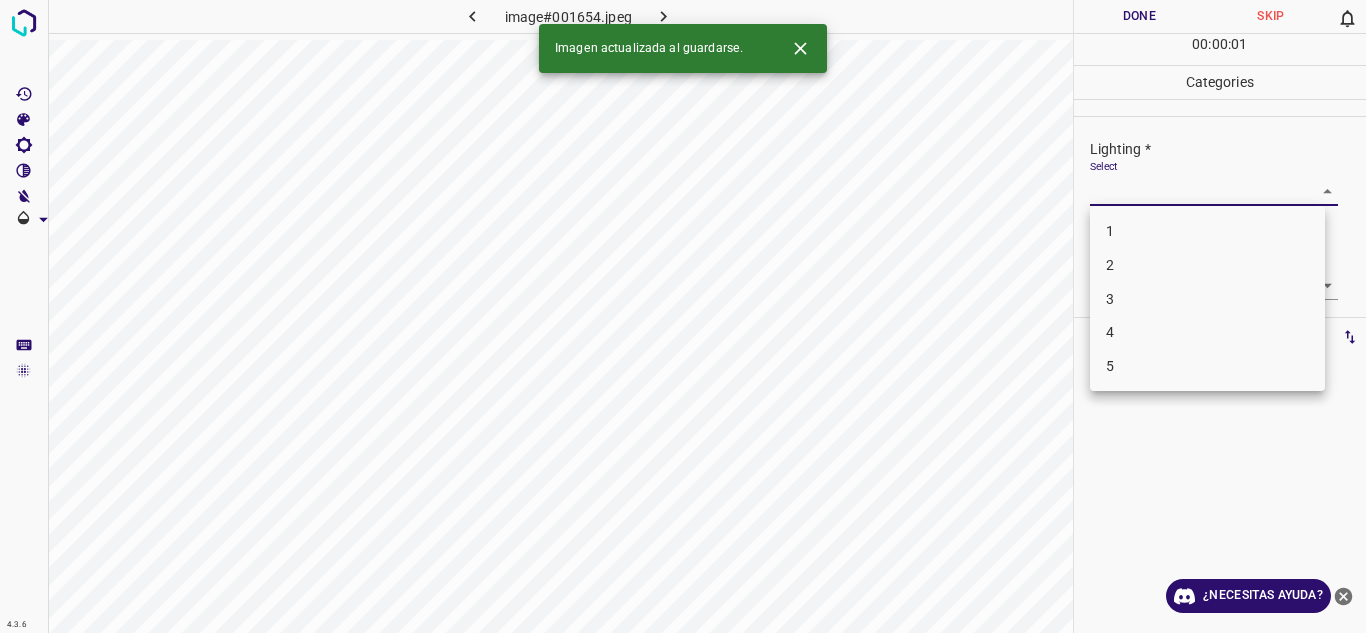 click on "3" at bounding box center [1207, 299] 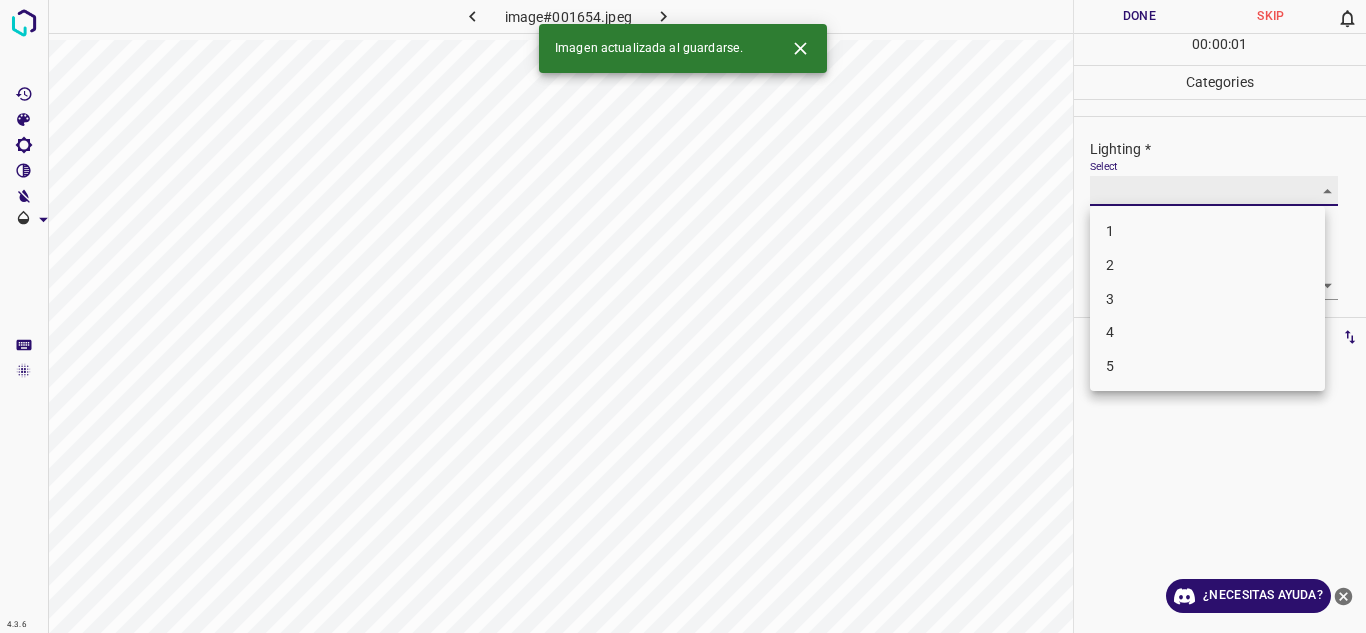 type on "3" 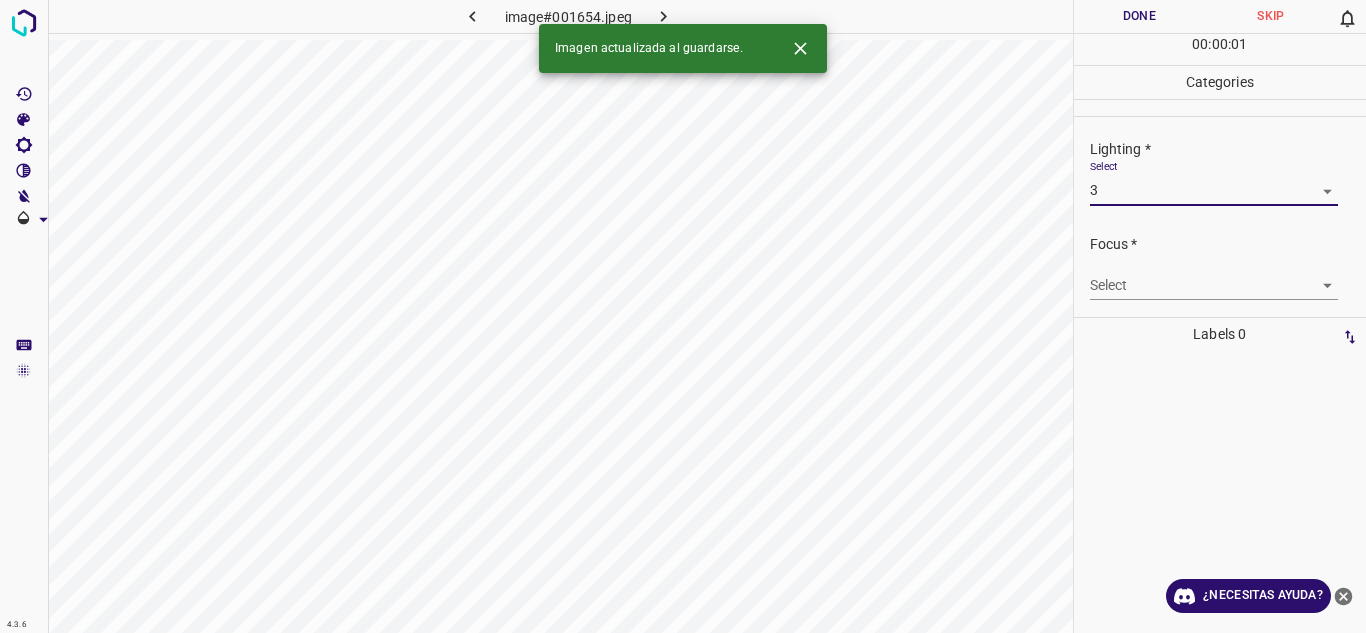 click on "4.3.6  image#001654.jpeg Done Skip 0 00   : 00   : 01   Categories Lighting *  Select 3 3 Focus *  Select ​ Overall *  Select ​ Labels   0 Categories 1 Lighting 2 Focus 3 Overall Tools Space Change between modes (Draw & Edit) I Auto labeling R Restore zoom M Zoom in N Zoom out Delete Delete selecte label Filters Z Restore filters X Saturation filter C Brightness filter V Contrast filter B Gray scale filter General O Download Imagen actualizada al guardarse. ¿Necesitas ayuda? Texto original Valora esta traducción Tu opinión servirá para ayudar a mejorar el Traductor de Google - Texto - Esconder - Borrar" at bounding box center [683, 316] 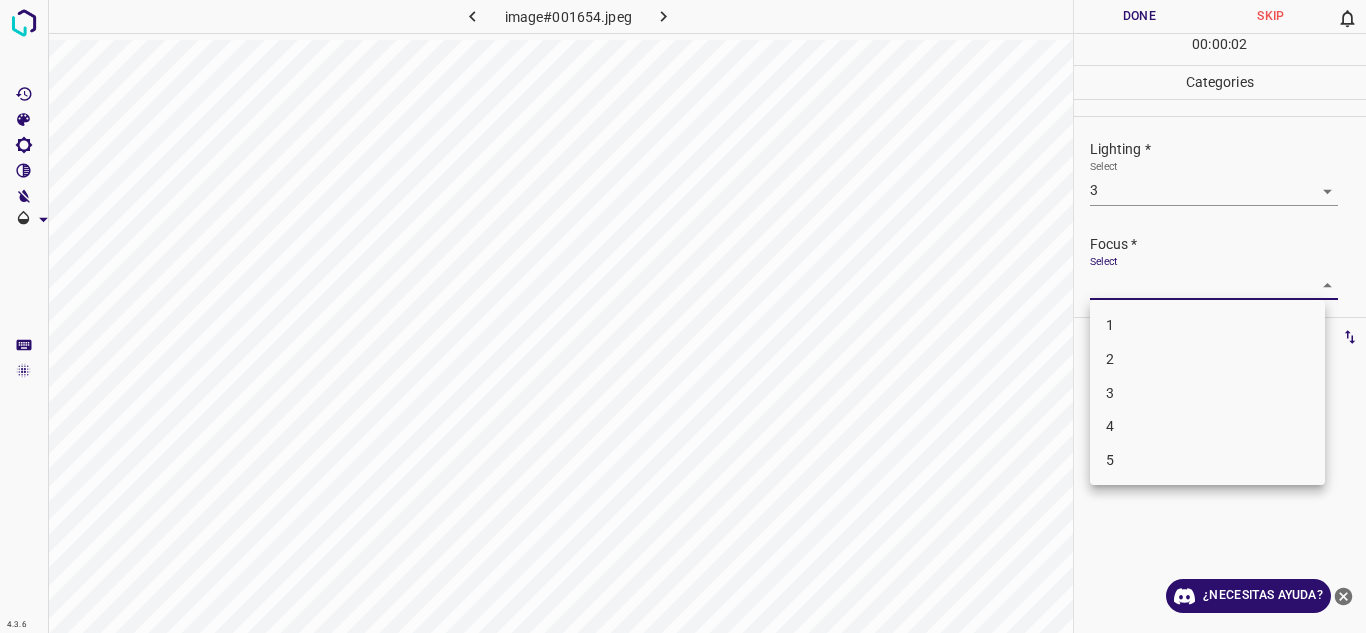 click on "2" at bounding box center [1207, 359] 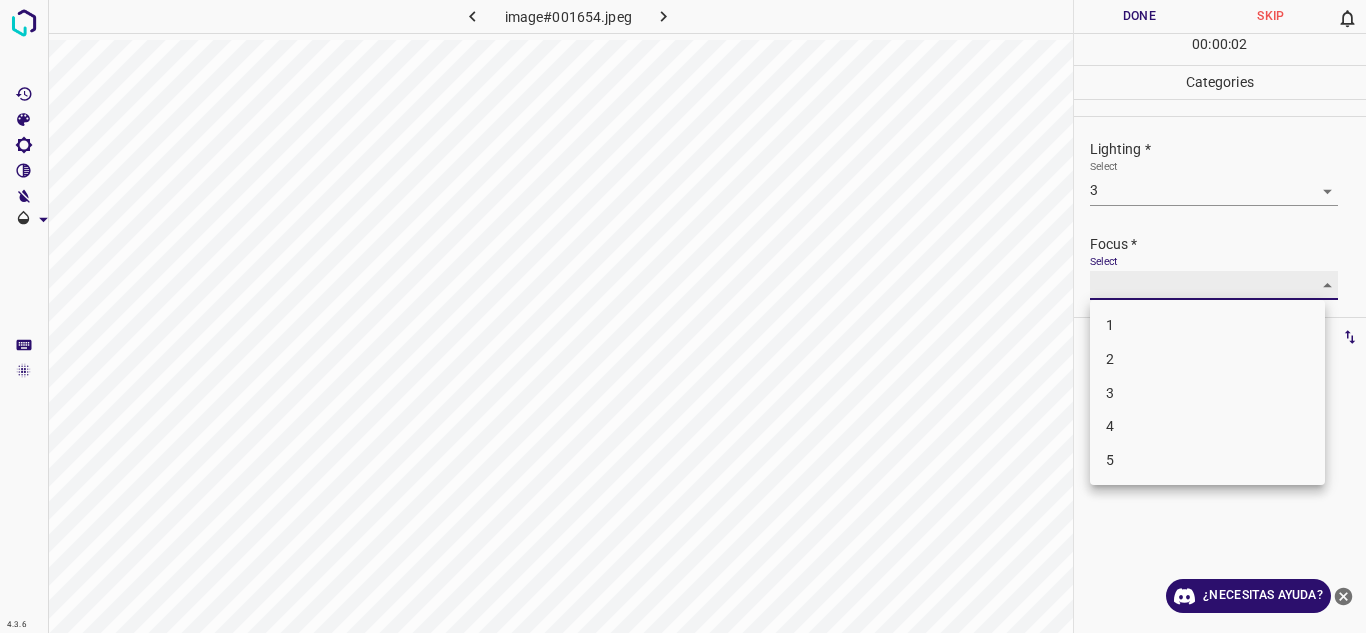 type on "2" 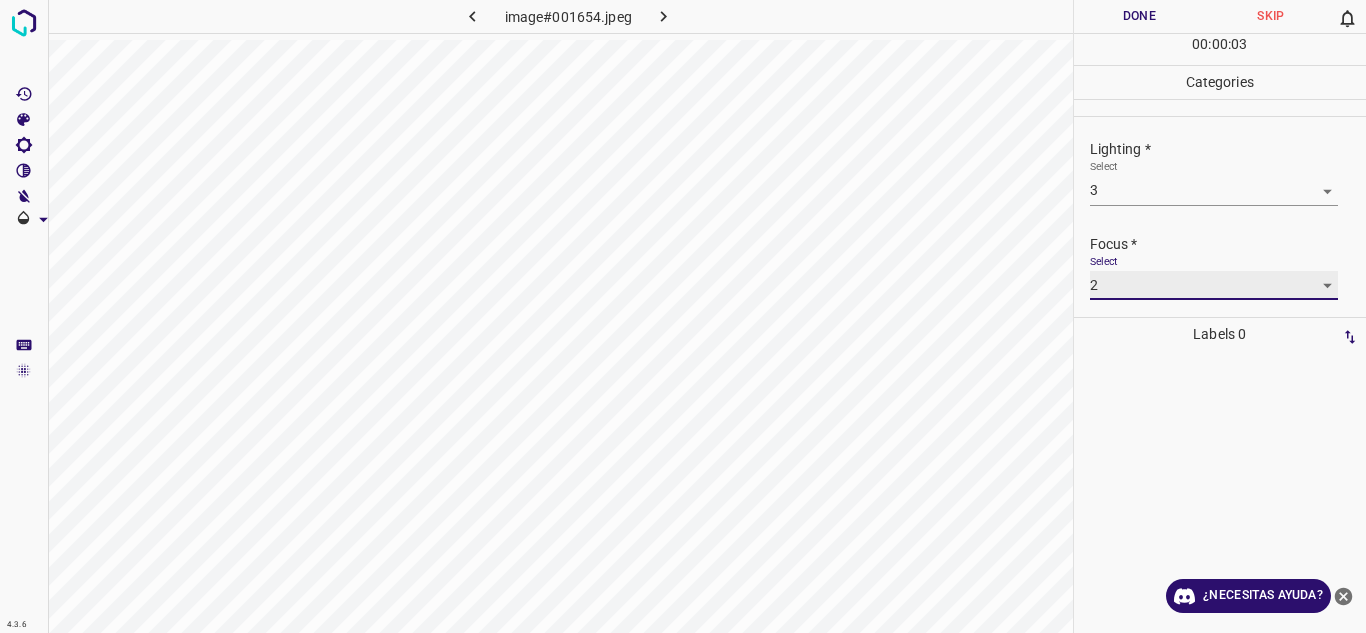 scroll, scrollTop: 98, scrollLeft: 0, axis: vertical 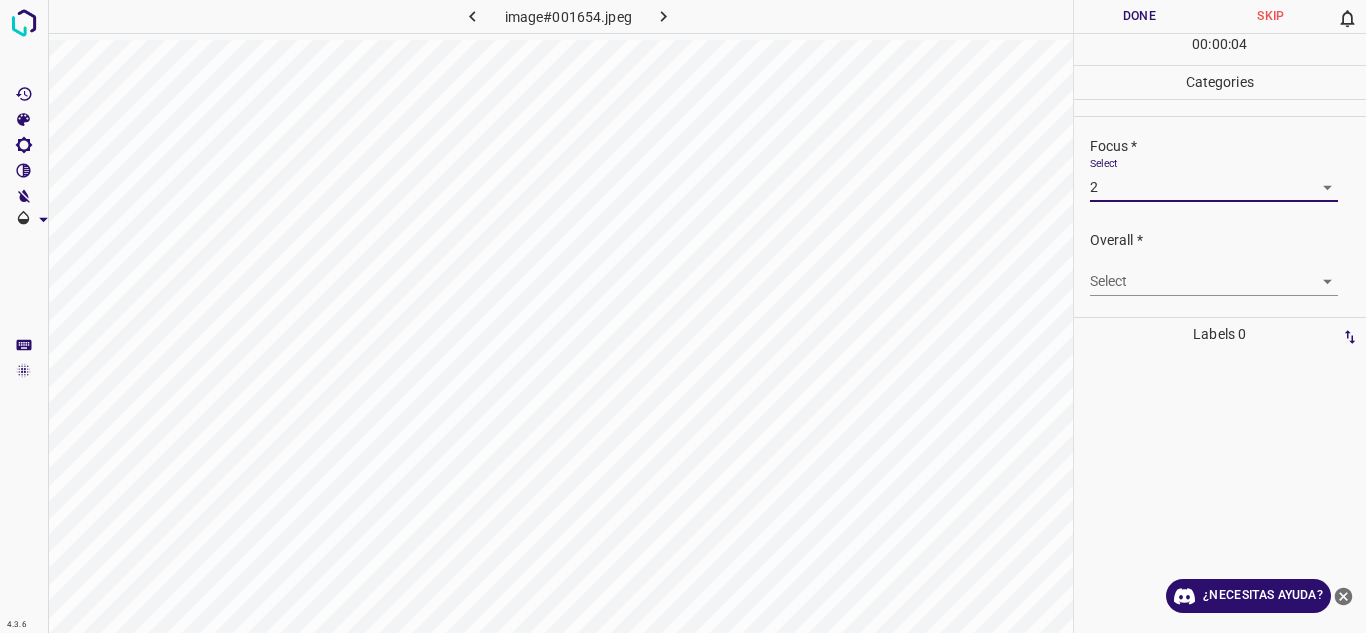 click on "4.3.6  image#001654.jpeg Done Skip 0 00   : 00   : 04   Categories Lighting *  Select 3 3 Focus *  Select 2 2 Overall *  Select ​ Labels   0 Categories 1 Lighting 2 Focus 3 Overall Tools Space Change between modes (Draw & Edit) I Auto labeling R Restore zoom M Zoom in N Zoom out Delete Delete selecte label Filters Z Restore filters X Saturation filter C Brightness filter V Contrast filter B Gray scale filter General O Download ¿Necesitas ayuda? Texto original Valora esta traducción Tu opinión servirá para ayudar a mejorar el Traductor de Google - Texto - Esconder - Borrar" at bounding box center [683, 316] 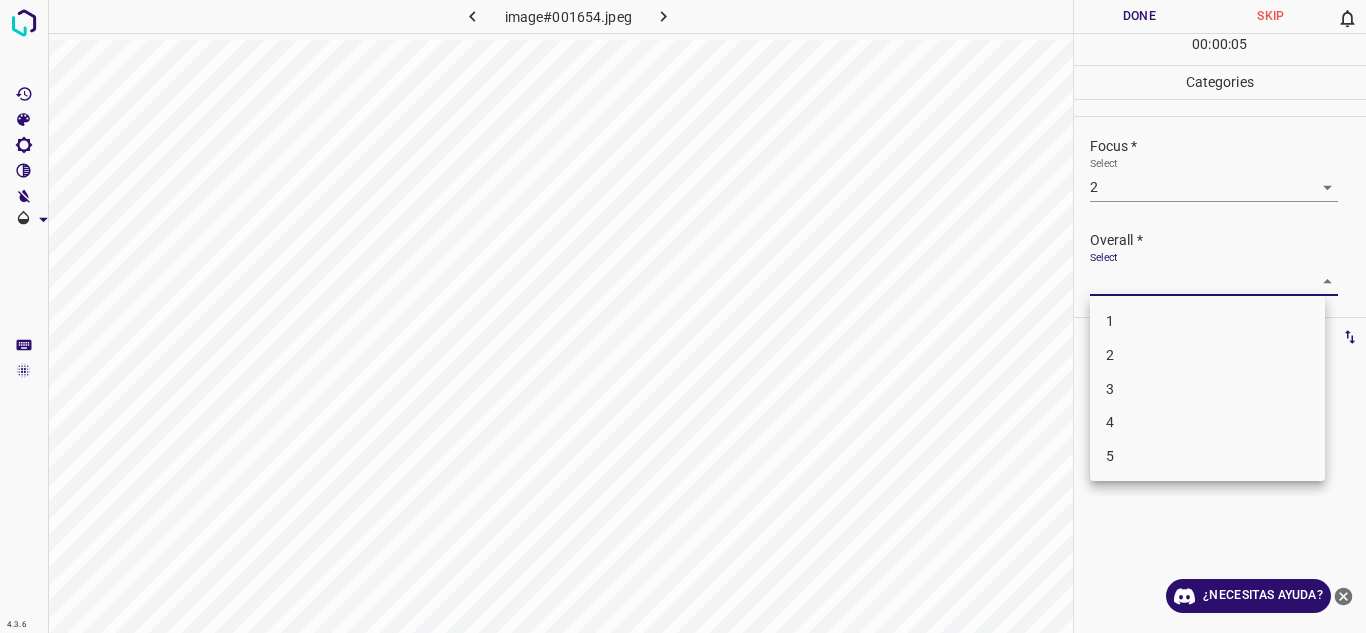 click on "2" at bounding box center (1207, 355) 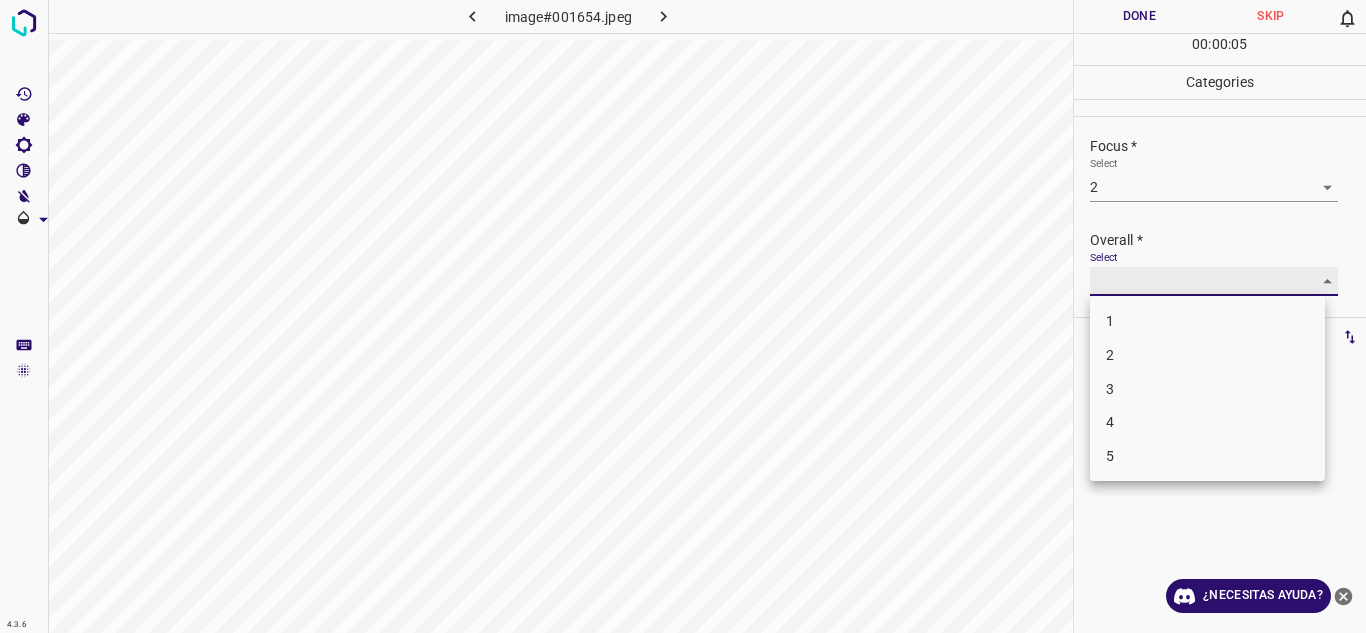 type on "2" 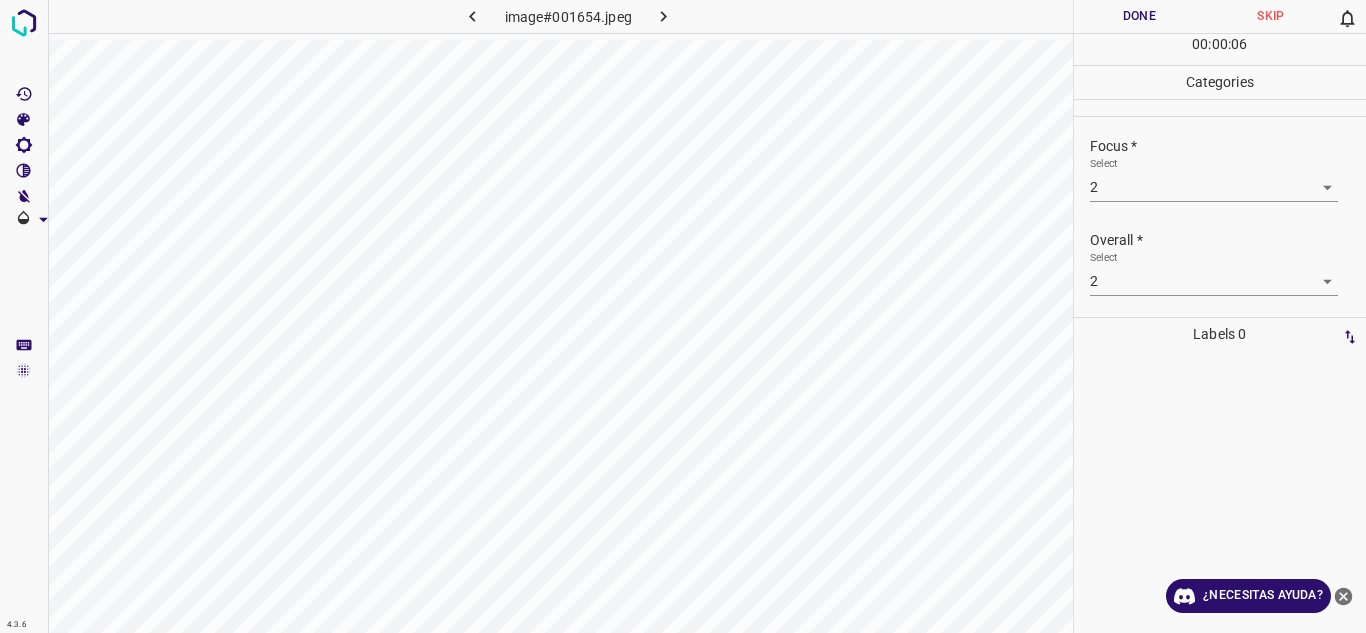 click on "Done" at bounding box center [1140, 16] 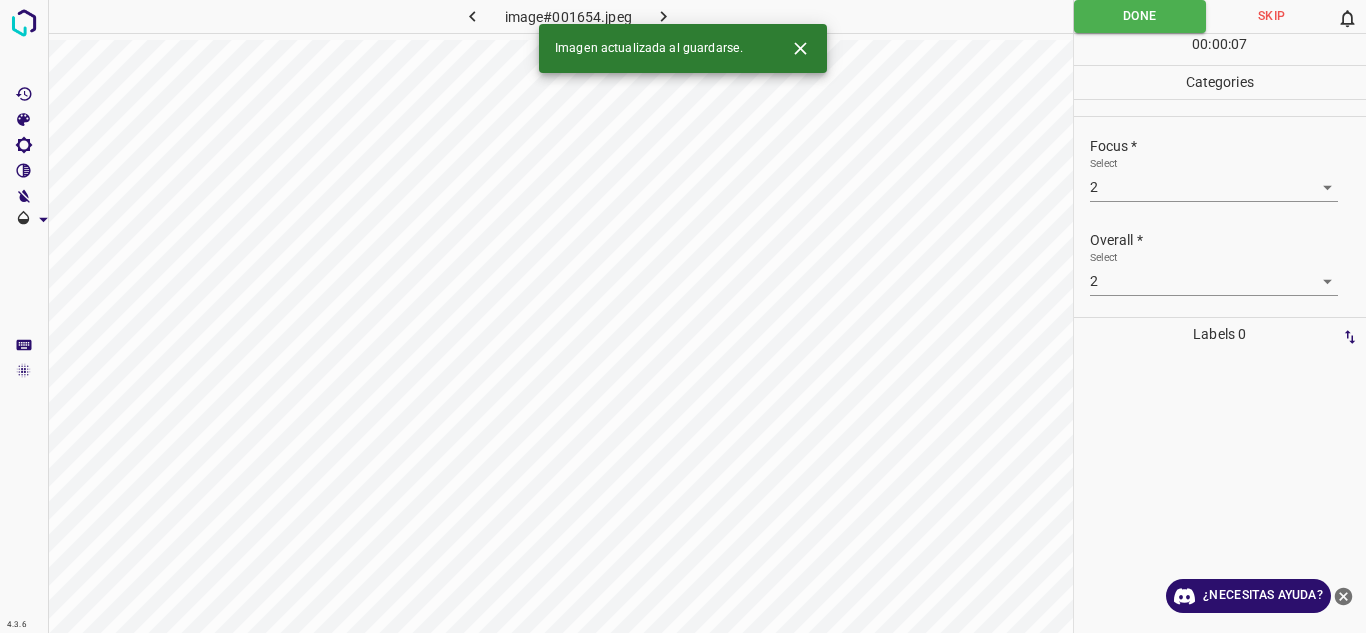 click 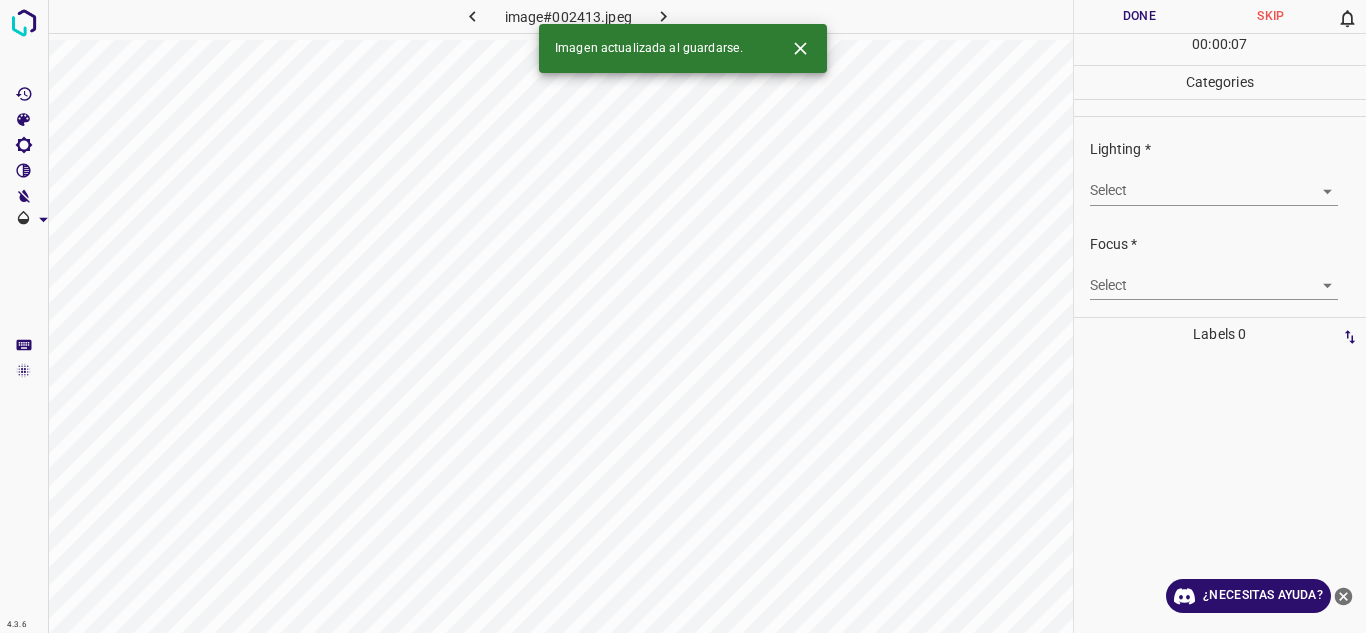 click on "4.3.6  image#002413.jpeg Done Skip 0 00   : 00   : 07   Categories Lighting *  Select ​ Focus *  Select ​ Overall *  Select ​ Labels   0 Categories 1 Lighting 2 Focus 3 Overall Tools Space Change between modes (Draw & Edit) I Auto labeling R Restore zoom M Zoom in N Zoom out Delete Delete selecte label Filters Z Restore filters X Saturation filter C Brightness filter V Contrast filter B Gray scale filter General O Download Imagen actualizada al guardarse. ¿Necesitas ayuda? Texto original Valora esta traducción Tu opinión servirá para ayudar a mejorar el Traductor de Google - Texto - Esconder - Borrar" at bounding box center [683, 316] 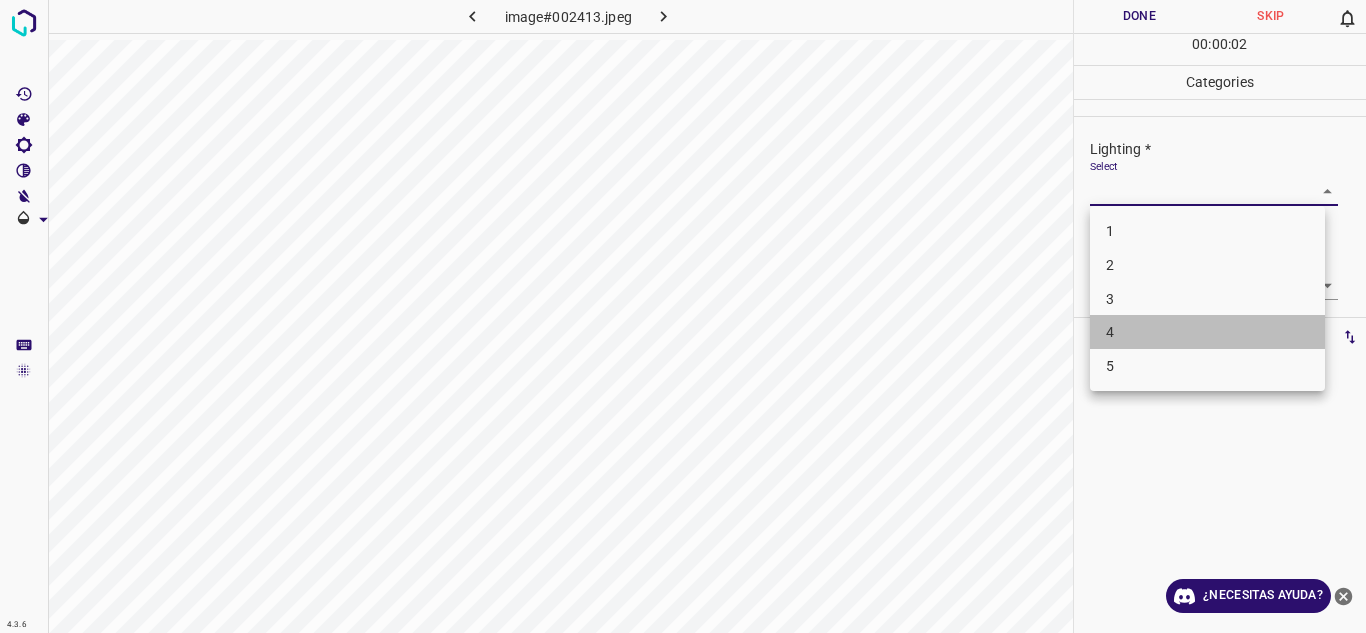click on "4" at bounding box center (1207, 332) 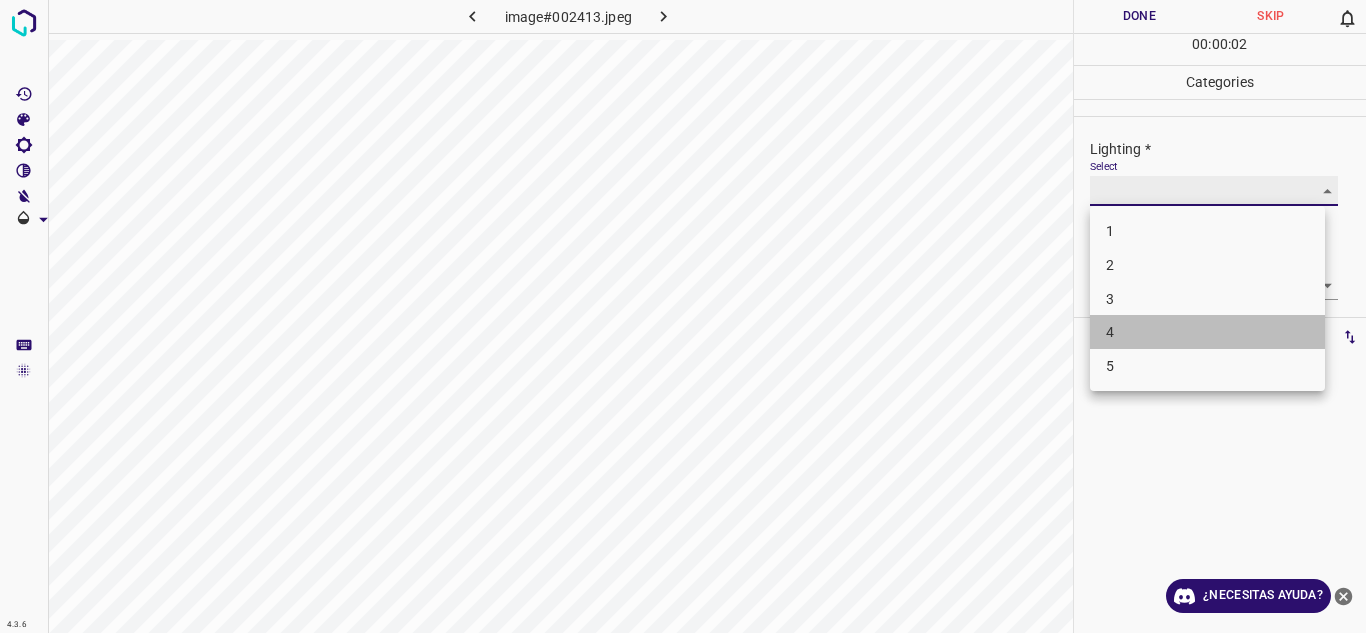 type on "4" 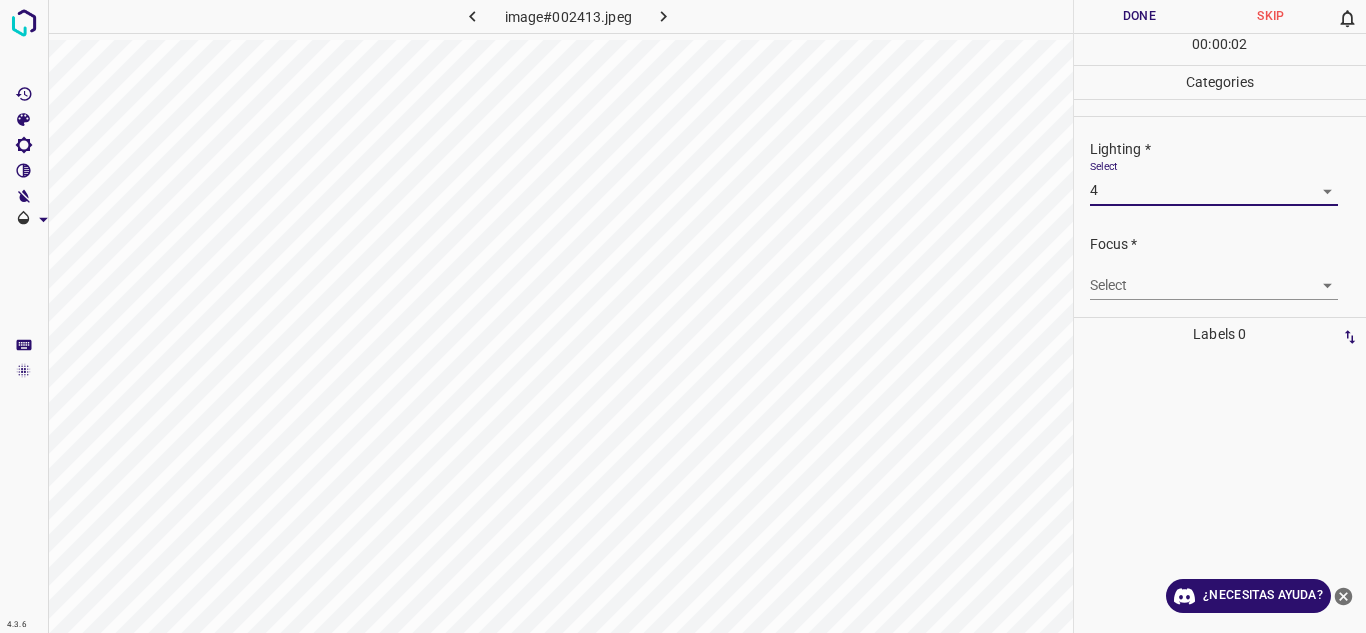 click on "4.3.6  image#002413.jpeg Done Skip 0 00   : 00   : 02   Categories Lighting *  Select 4 4 Focus *  Select ​ Overall *  Select ​ Labels   0 Categories 1 Lighting 2 Focus 3 Overall Tools Space Change between modes (Draw & Edit) I Auto labeling R Restore zoom M Zoom in N Zoom out Delete Delete selecte label Filters Z Restore filters X Saturation filter C Brightness filter V Contrast filter B Gray scale filter General O Download ¿Necesitas ayuda? Texto original Valora esta traducción Tu opinión servirá para ayudar a mejorar el Traductor de Google - Texto - Esconder - Borrar" at bounding box center (683, 316) 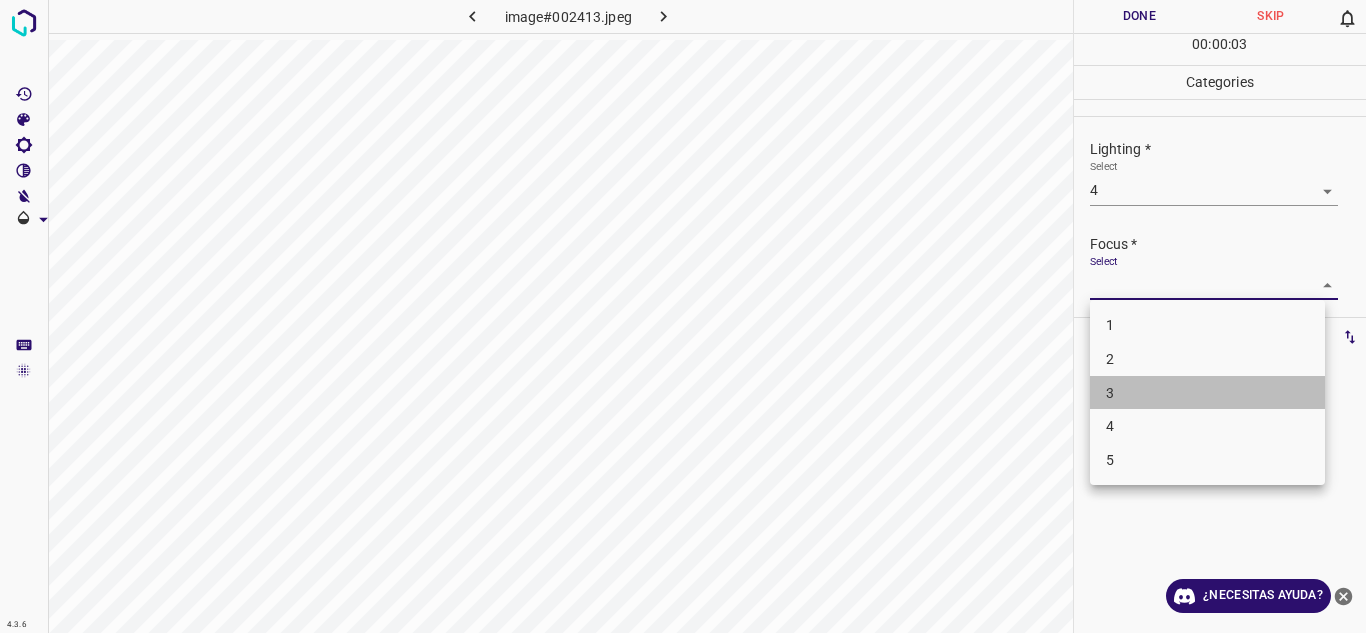 click on "3" at bounding box center (1207, 393) 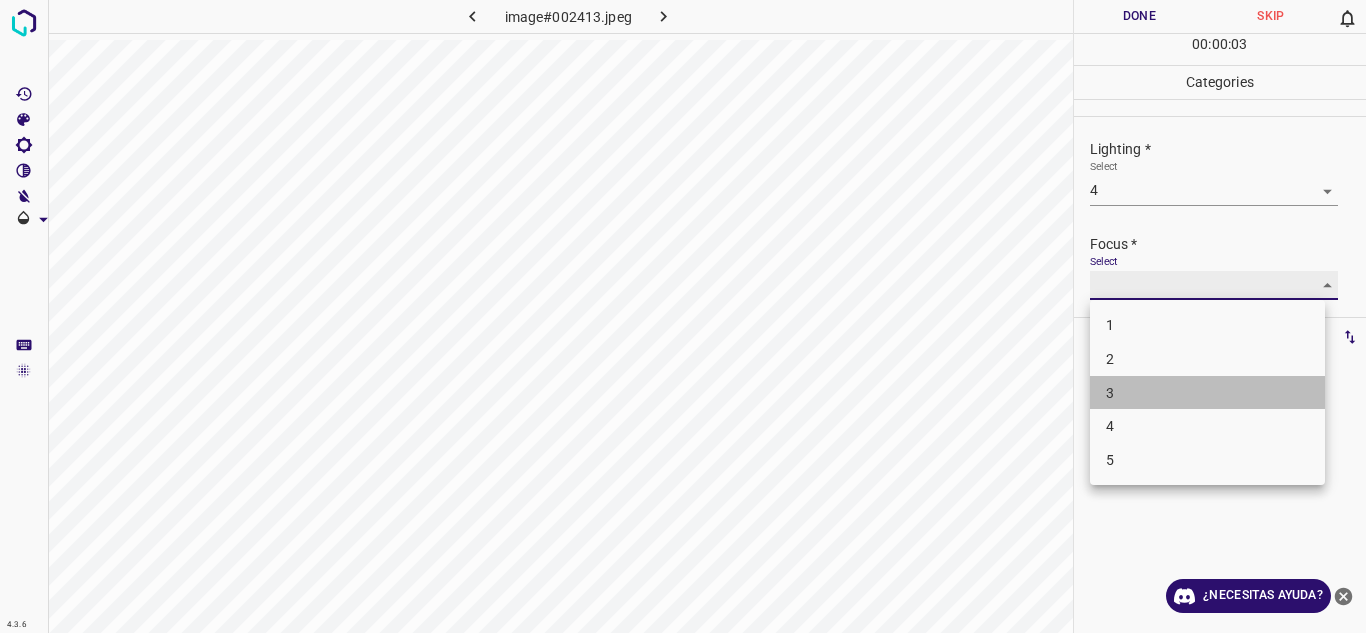 type on "3" 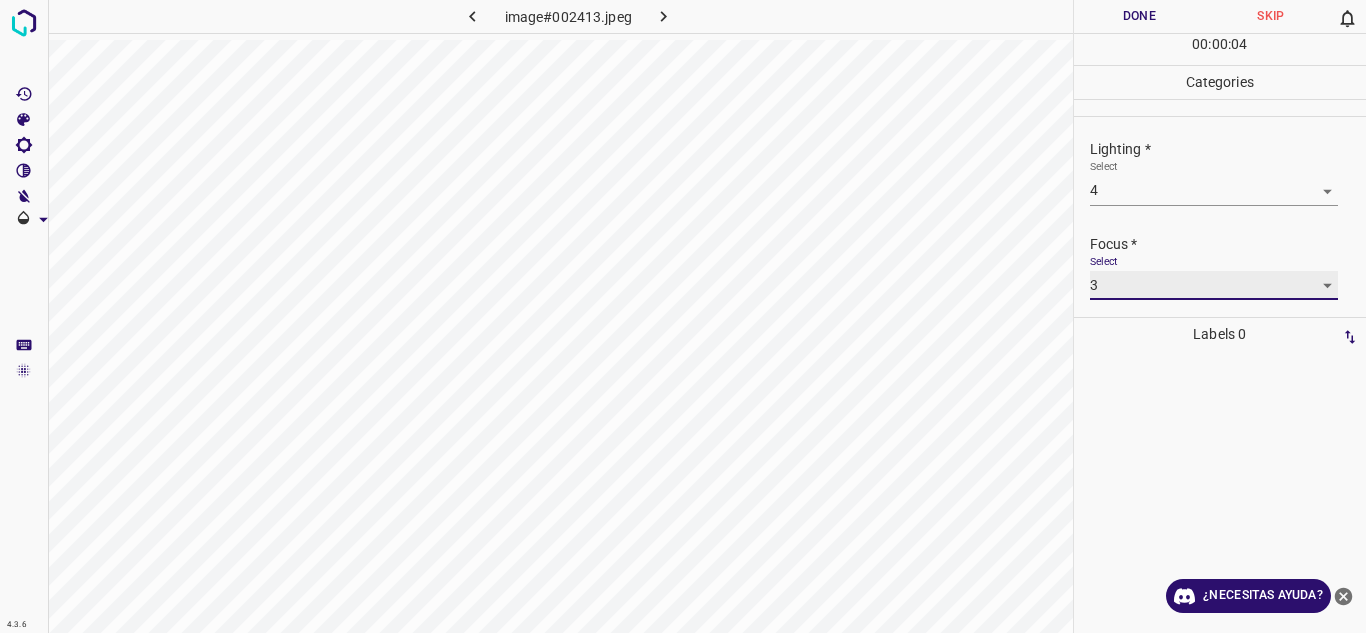 scroll, scrollTop: 98, scrollLeft: 0, axis: vertical 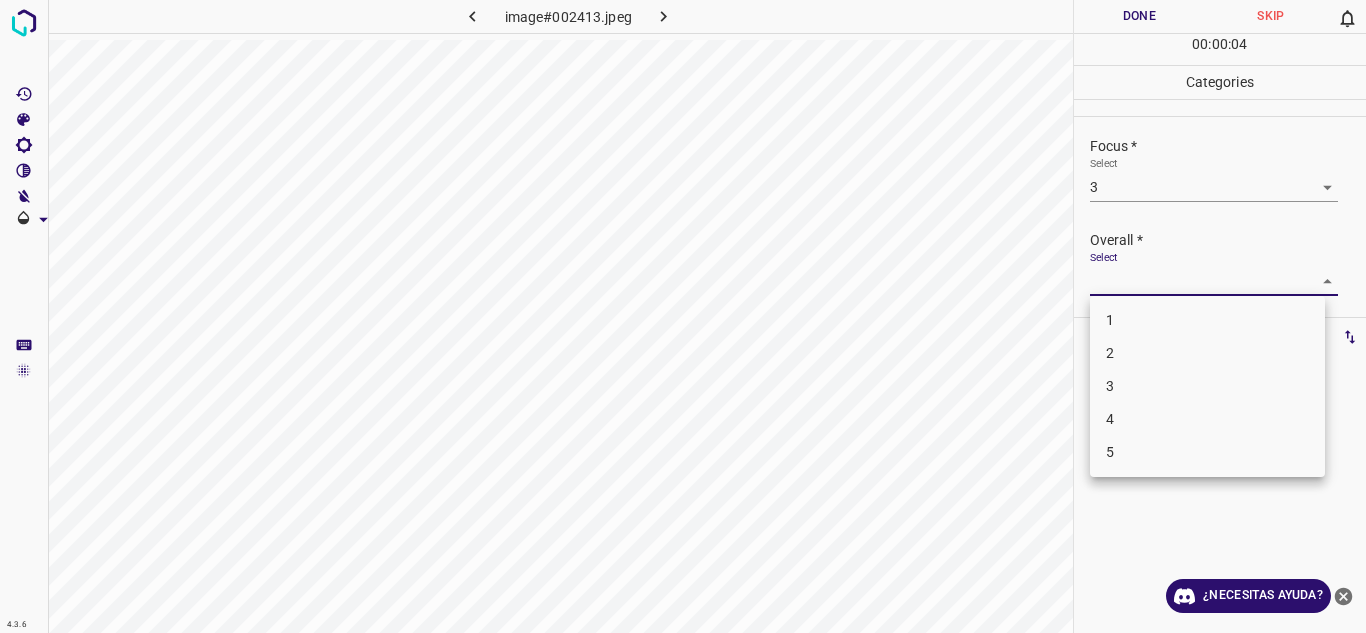click on "4.3.6  image#002413.jpeg Done Skip 0 00   : 00   : 04   Categories Lighting *  Select 4 4 Focus *  Select 3 3 Overall *  Select ​ Labels   0 Categories 1 Lighting 2 Focus 3 Overall Tools Space Change between modes (Draw & Edit) I Auto labeling R Restore zoom M Zoom in N Zoom out Delete Delete selecte label Filters Z Restore filters X Saturation filter C Brightness filter V Contrast filter B Gray scale filter General O Download ¿Necesitas ayuda? Texto original Valora esta traducción Tu opinión servirá para ayudar a mejorar el Traductor de Google - Texto - Esconder - Borrar 1 2 3 4 5" at bounding box center [683, 316] 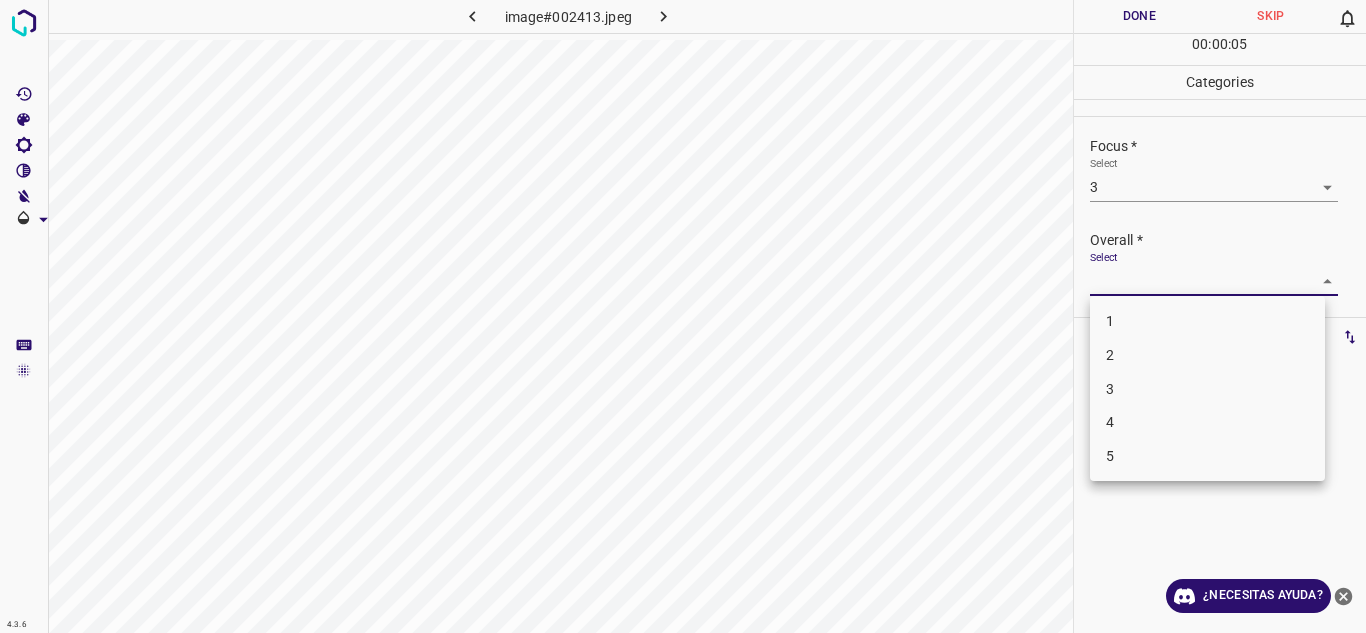 drag, startPoint x: 1149, startPoint y: 403, endPoint x: 1146, endPoint y: 385, distance: 18.248287 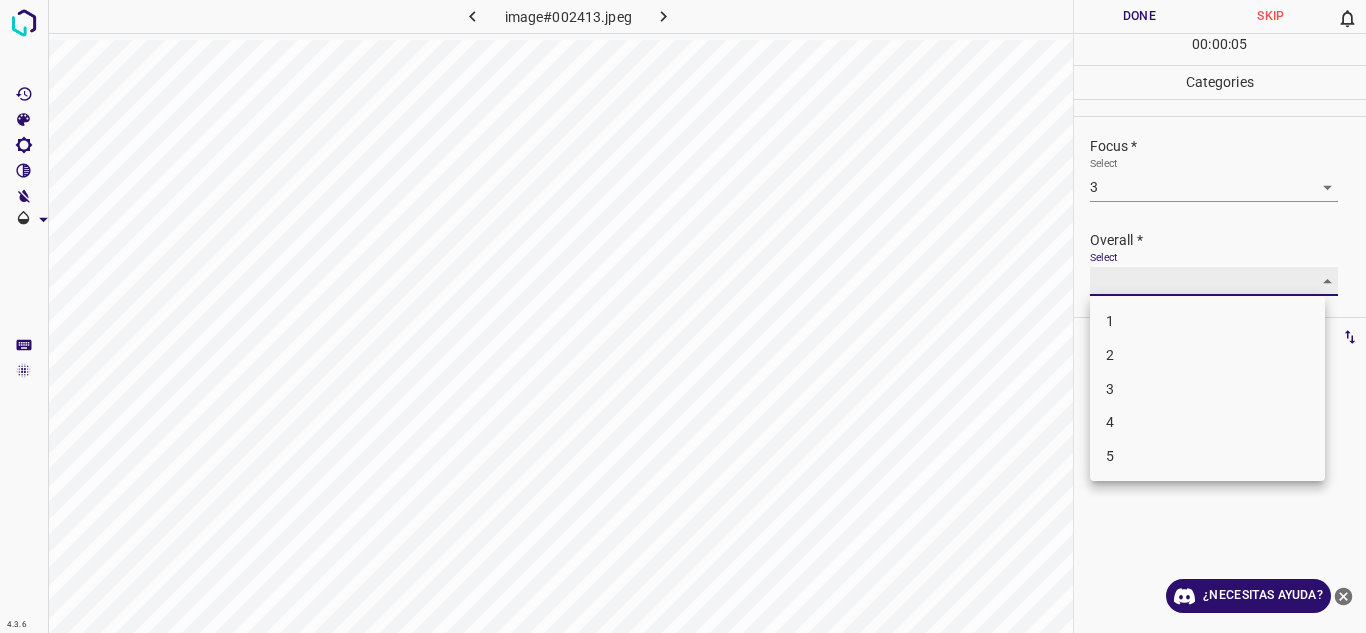 type on "3" 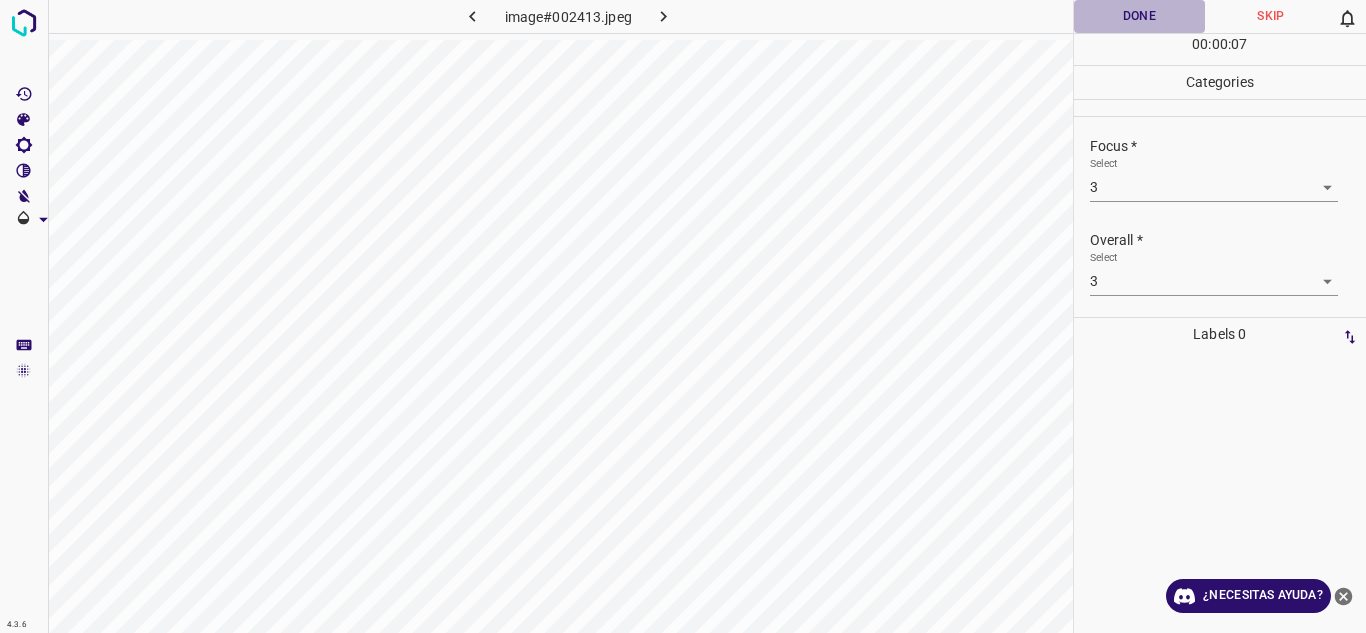 click on "Done" at bounding box center [1140, 16] 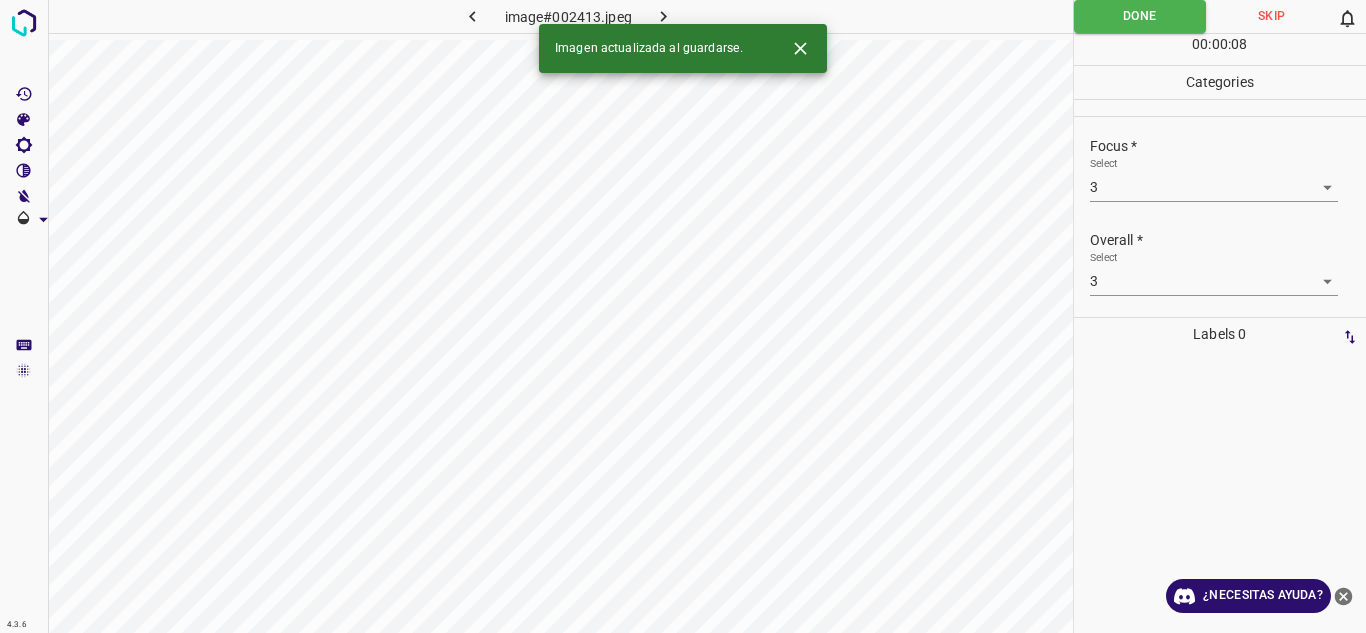 click 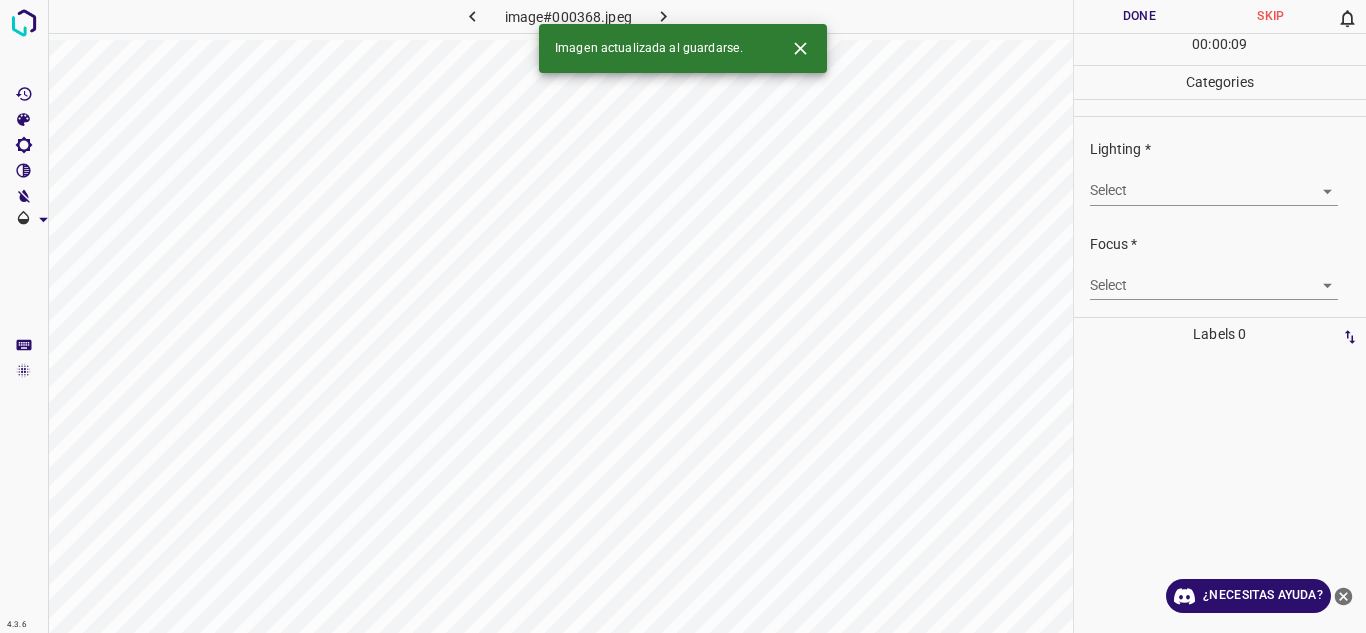 click on "4.3.6  image#000368.jpeg Done Skip 0 00   : 00   : 09   Categories Lighting *  Select ​ Focus *  Select ​ Overall *  Select ​ Labels   0 Categories 1 Lighting 2 Focus 3 Overall Tools Space Change between modes (Draw & Edit) I Auto labeling R Restore zoom M Zoom in N Zoom out Delete Delete selecte label Filters Z Restore filters X Saturation filter C Brightness filter V Contrast filter B Gray scale filter General O Download Imagen actualizada al guardarse. ¿Necesitas ayuda? Texto original Valora esta traducción Tu opinión servirá para ayudar a mejorar el Traductor de Google - Texto - Esconder - Borrar" at bounding box center (683, 316) 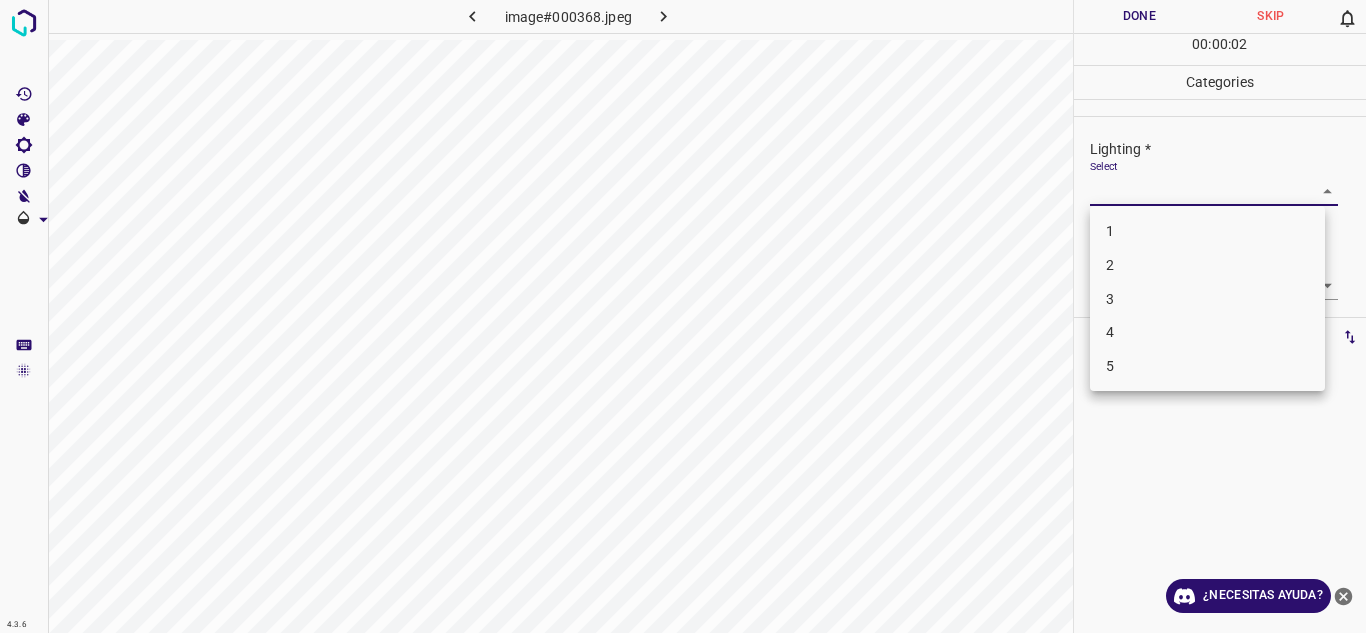 drag, startPoint x: 1149, startPoint y: 366, endPoint x: 1192, endPoint y: 366, distance: 43 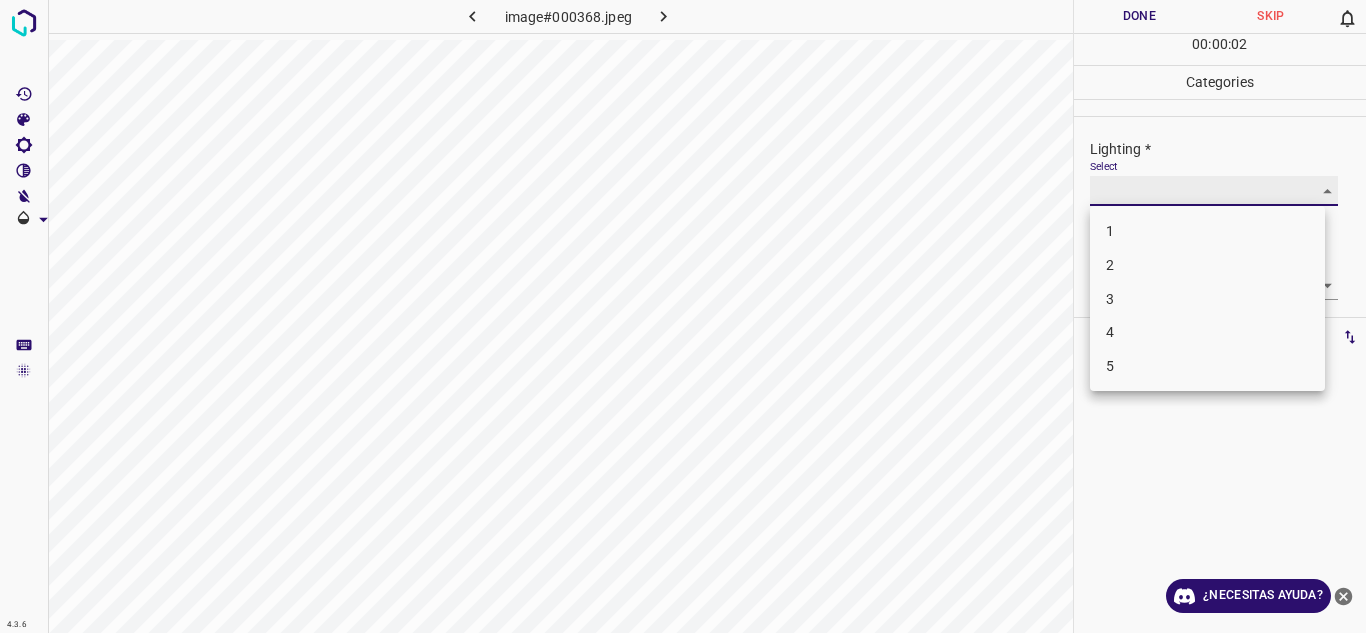 type on "5" 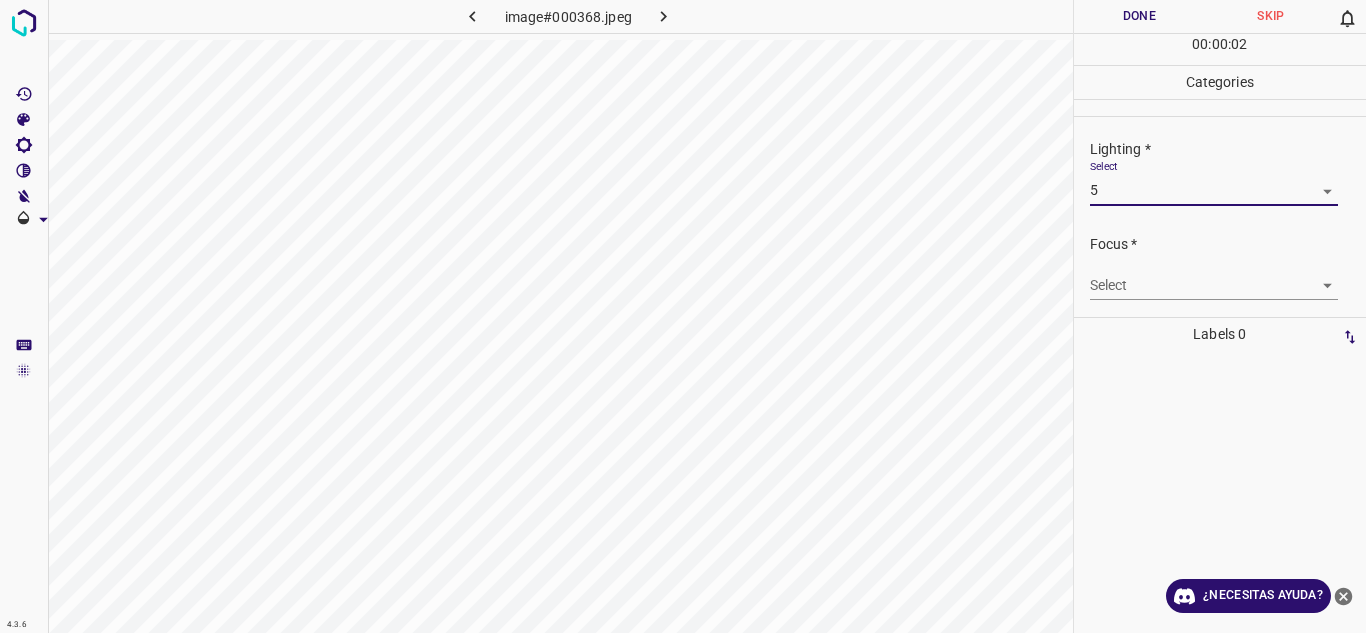 click on "4.3.6  image#000368.jpeg Done Skip 0 00   : 00   : 02   Categories Lighting *  Select 5 5 Focus *  Select ​ Overall *  Select ​ Labels   0 Categories 1 Lighting 2 Focus 3 Overall Tools Space Change between modes (Draw & Edit) I Auto labeling R Restore zoom M Zoom in N Zoom out Delete Delete selecte label Filters Z Restore filters X Saturation filter C Brightness filter V Contrast filter B Gray scale filter General O Download ¿Necesitas ayuda? Texto original Valora esta traducción Tu opinión servirá para ayudar a mejorar el Traductor de Google - Texto - Esconder - Borrar 1 2 3 4 5" at bounding box center [683, 316] 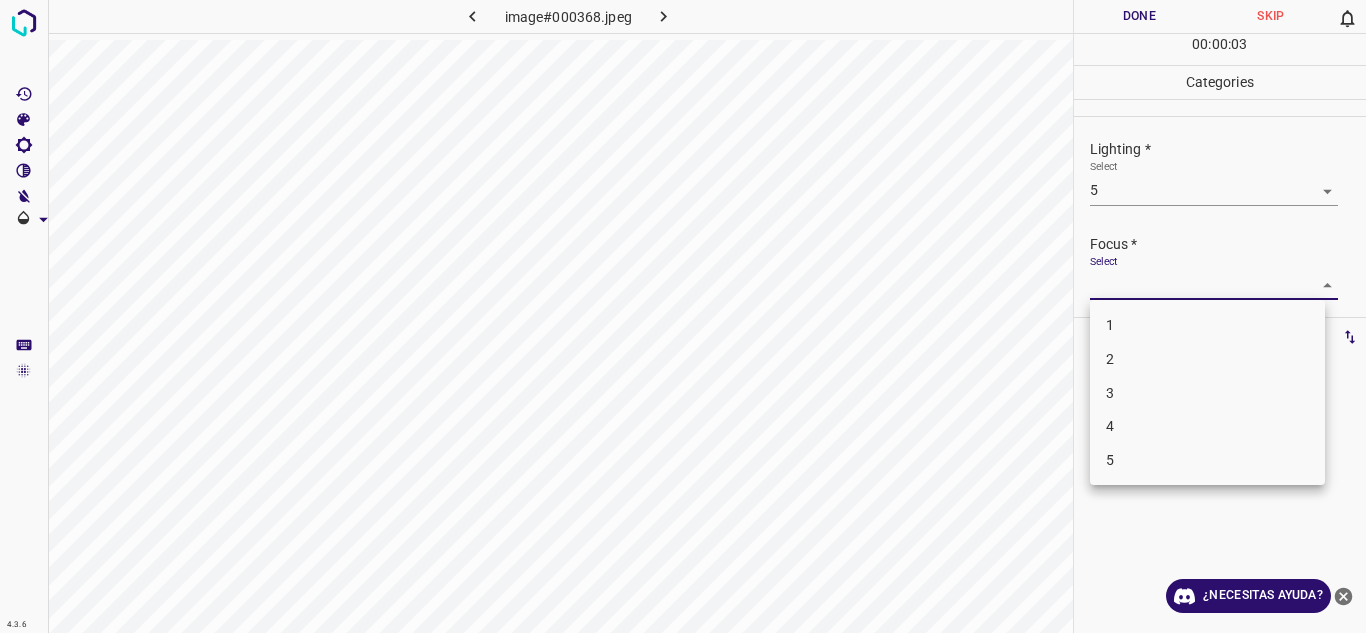 click on "4" at bounding box center (1207, 426) 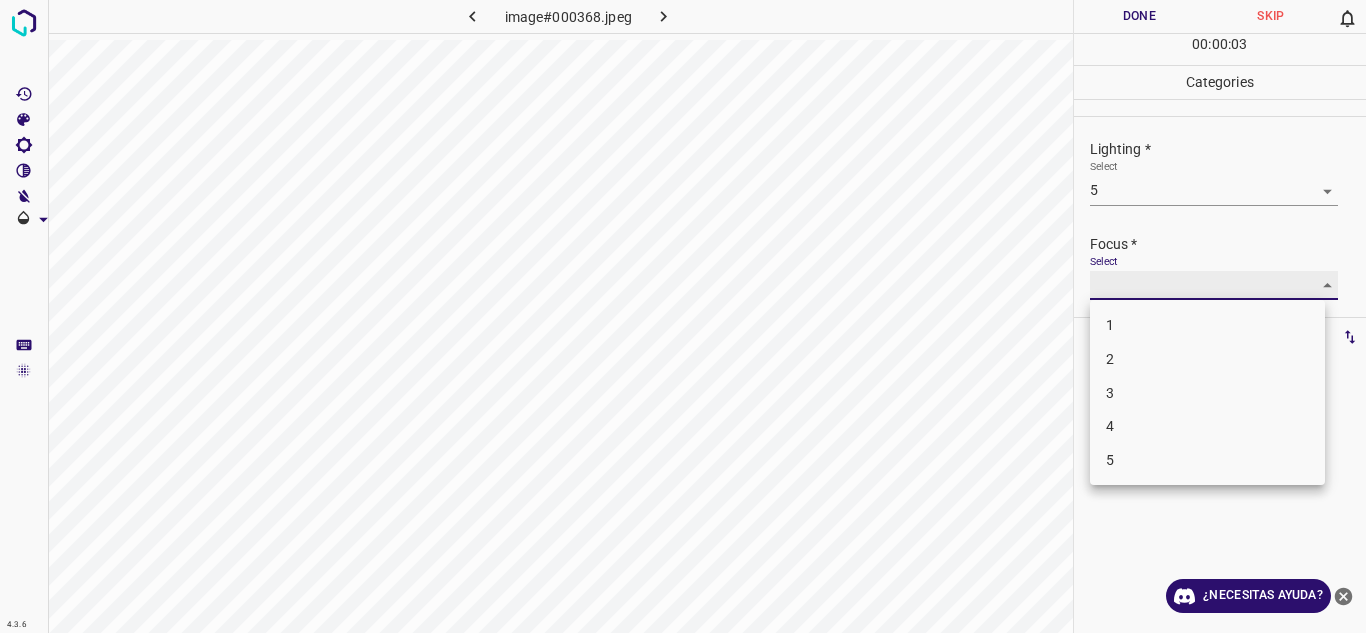type on "4" 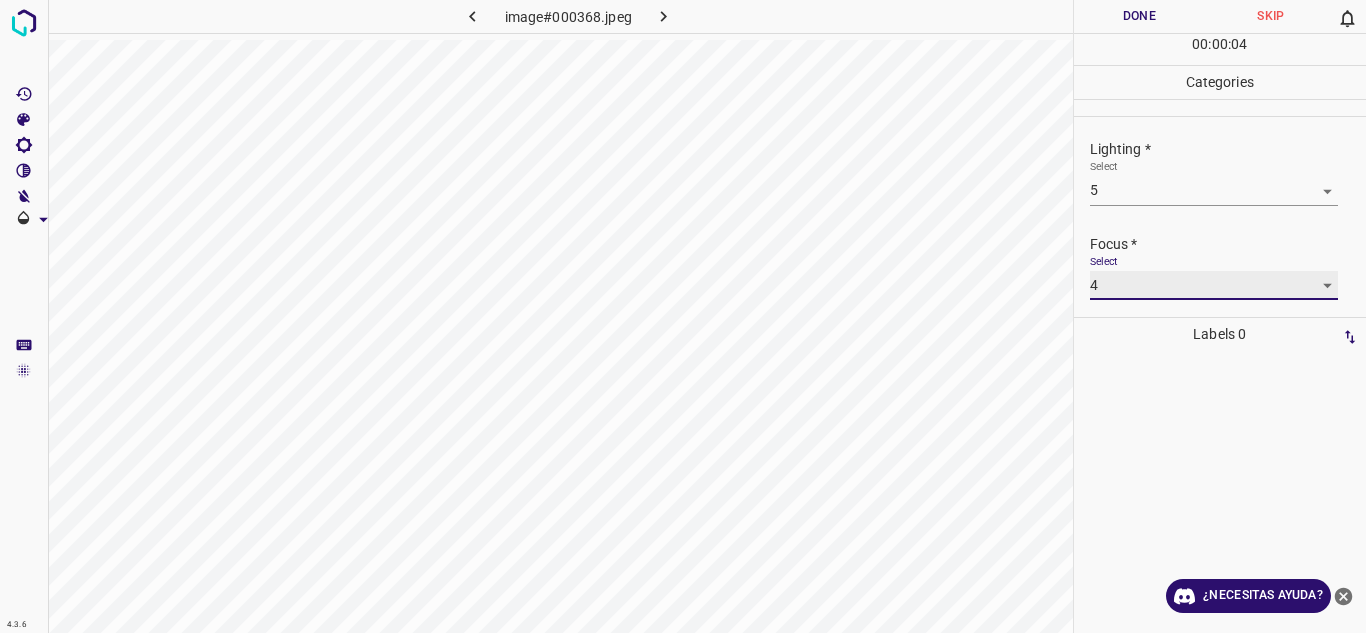 scroll, scrollTop: 98, scrollLeft: 0, axis: vertical 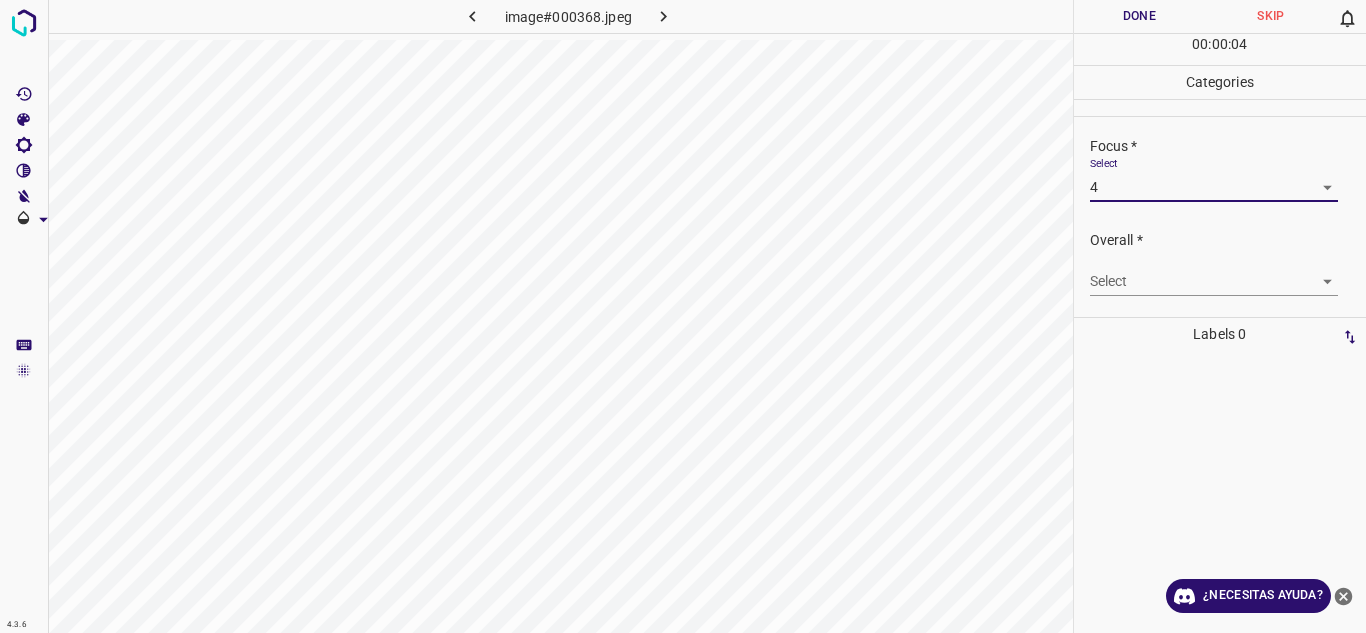 click on "4.3.6  image#000368.jpeg Done Skip 0 00   : 00   : 04   Categories Lighting *  Select 5 5 Focus *  Select 4 4 Overall *  Select ​ Labels   0 Categories 1 Lighting 2 Focus 3 Overall Tools Space Change between modes (Draw & Edit) I Auto labeling R Restore zoom M Zoom in N Zoom out Delete Delete selecte label Filters Z Restore filters X Saturation filter C Brightness filter V Contrast filter B Gray scale filter General O Download ¿Necesitas ayuda? Texto original Valora esta traducción Tu opinión servirá para ayudar a mejorar el Traductor de Google - Texto - Esconder - Borrar" at bounding box center (683, 316) 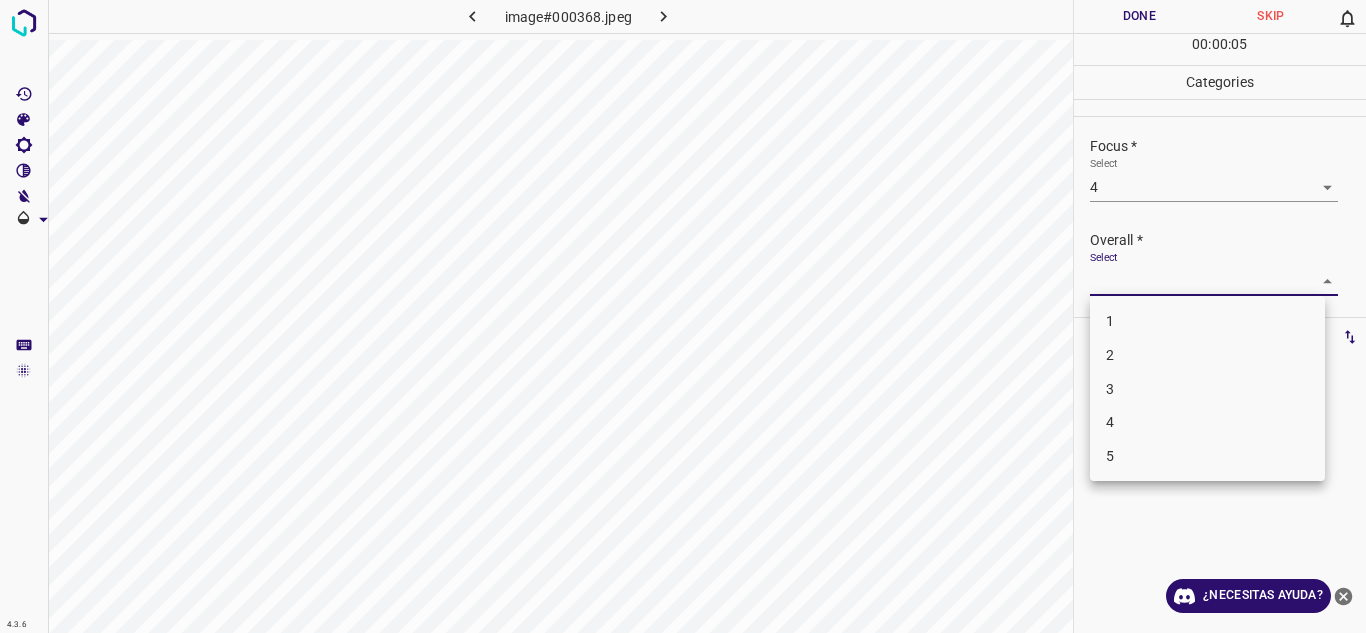 click on "4" at bounding box center [1207, 422] 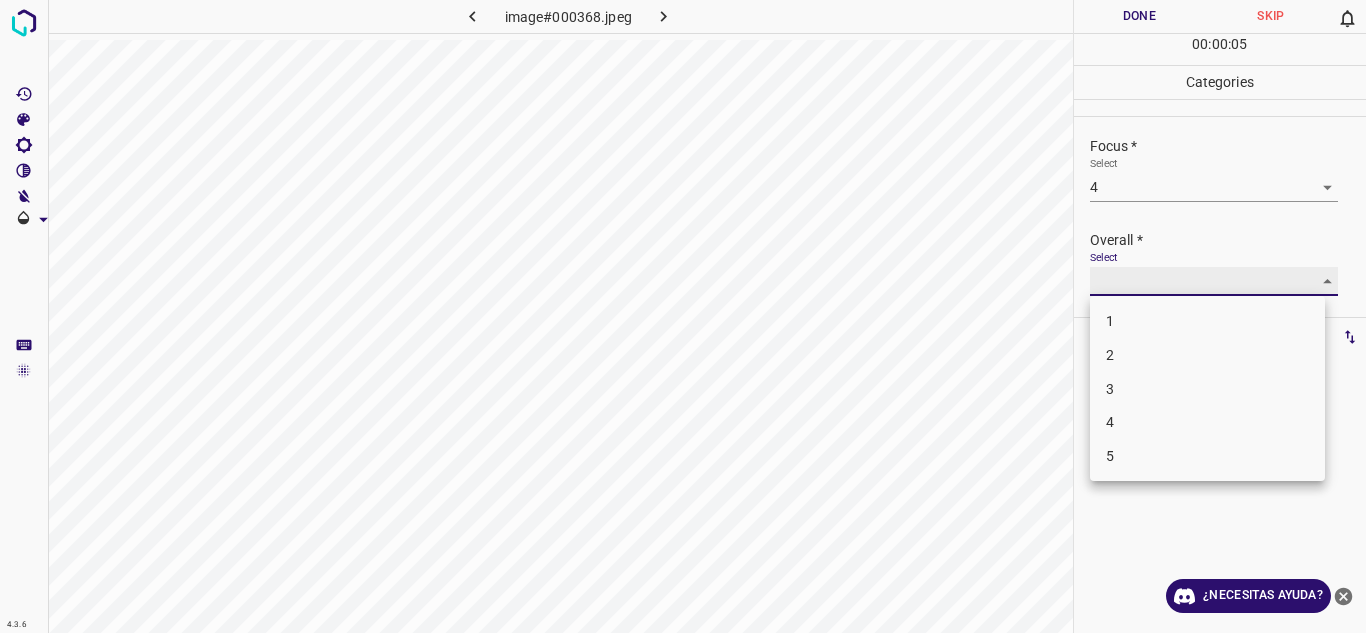 type on "4" 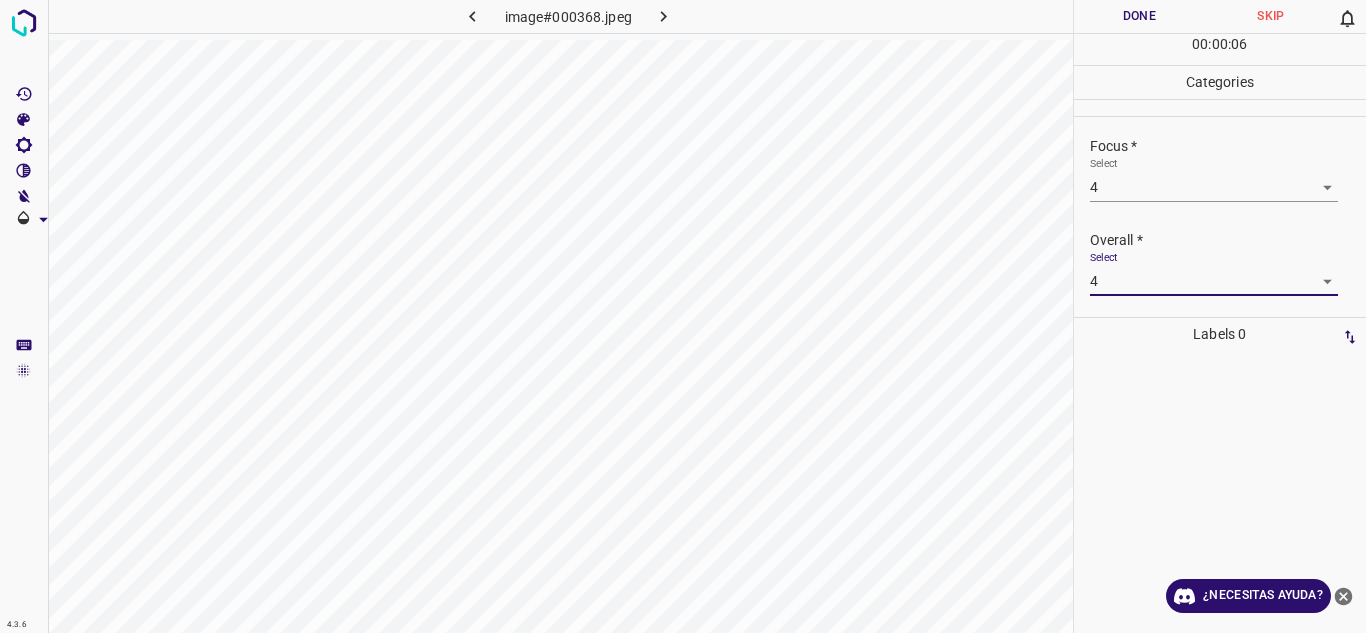 click on "Done" at bounding box center (1140, 16) 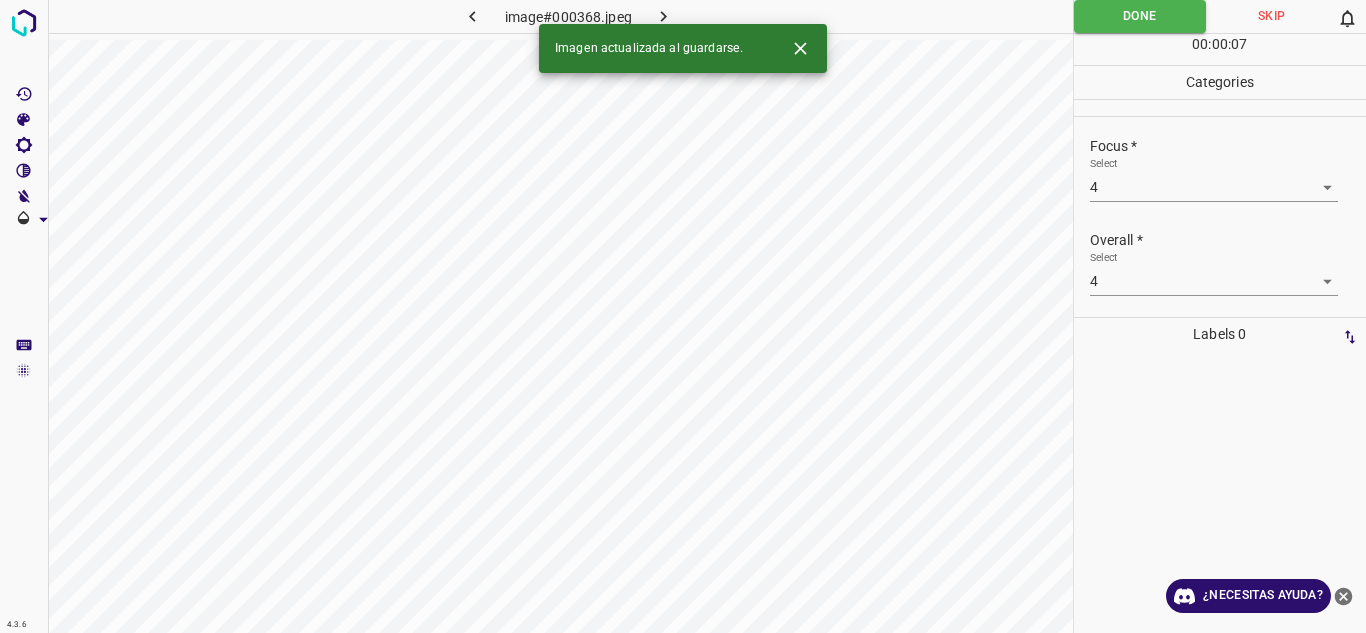 click at bounding box center (664, 16) 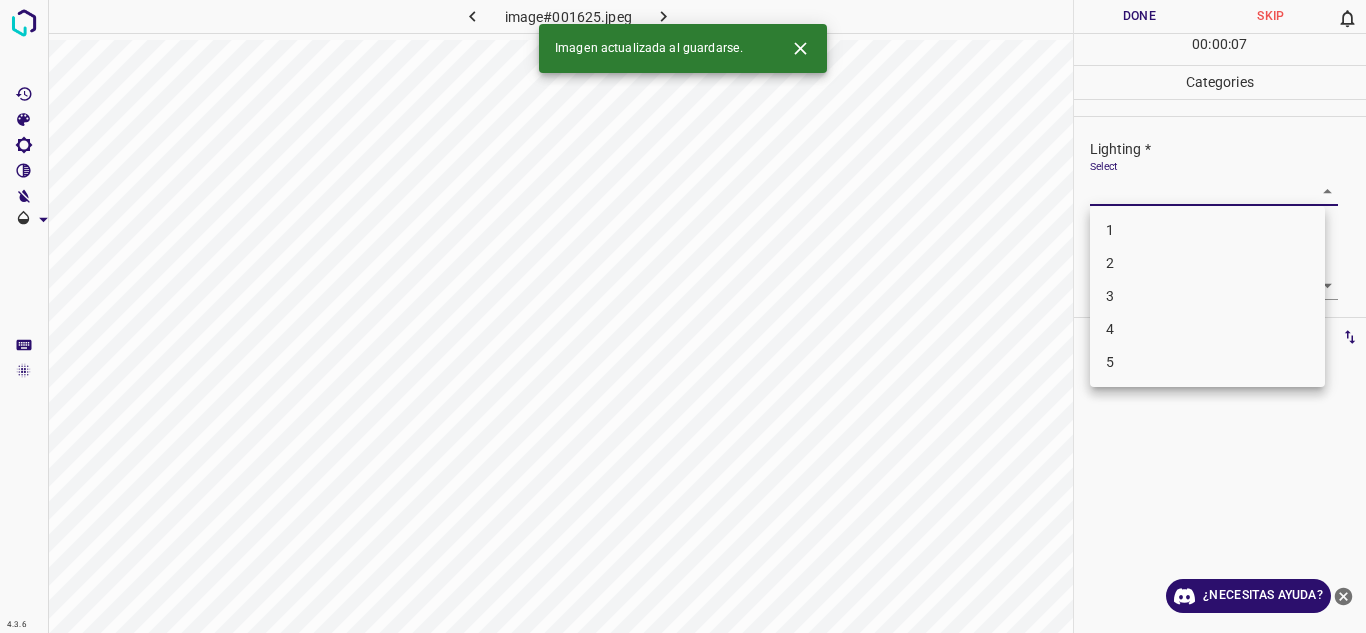 click on "4.3.6  image#001625.jpeg Done Skip 0 00   : 00   : 07   Categories Lighting *  Select ​ Focus *  Select ​ Overall *  Select ​ Labels   0 Categories 1 Lighting 2 Focus 3 Overall Tools Space Change between modes (Draw & Edit) I Auto labeling R Restore zoom M Zoom in N Zoom out Delete Delete selecte label Filters Z Restore filters X Saturation filter C Brightness filter V Contrast filter B Gray scale filter General O Download Imagen actualizada al guardarse. ¿Necesitas ayuda? Texto original Valora esta traducción Tu opinión servirá para ayudar a mejorar el Traductor de Google - Texto - Esconder - Borrar 1 2 3 4 5" at bounding box center [683, 316] 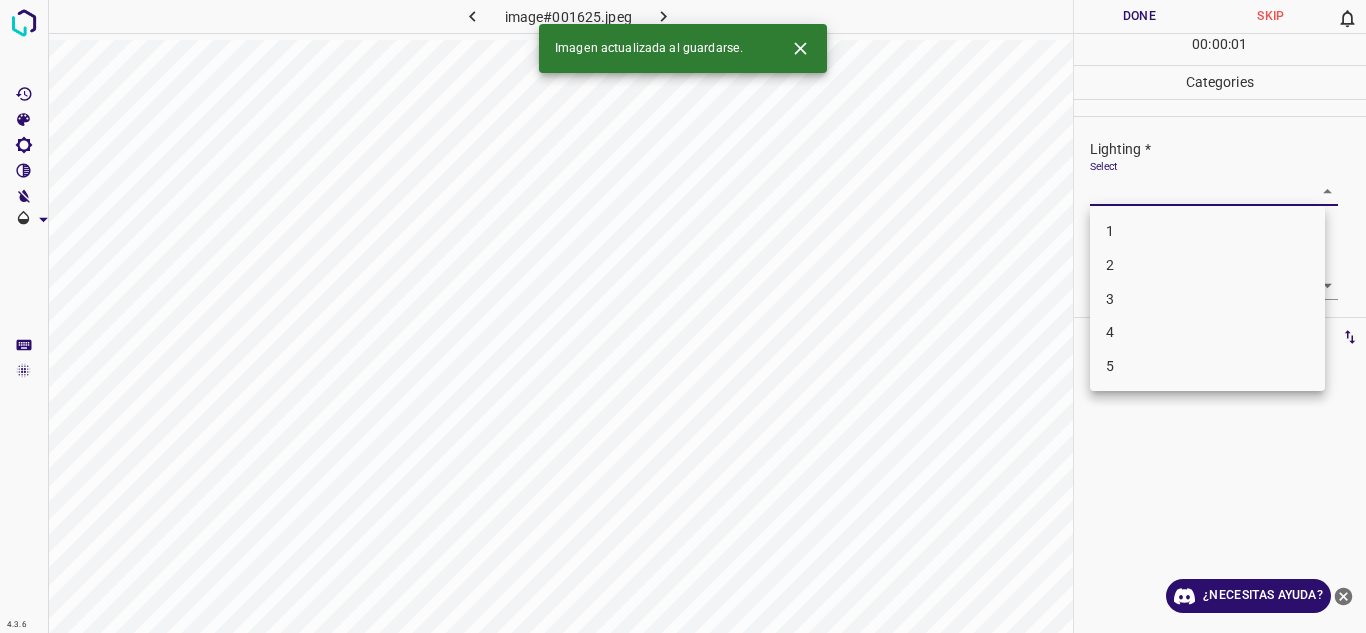 click on "4" at bounding box center [1207, 332] 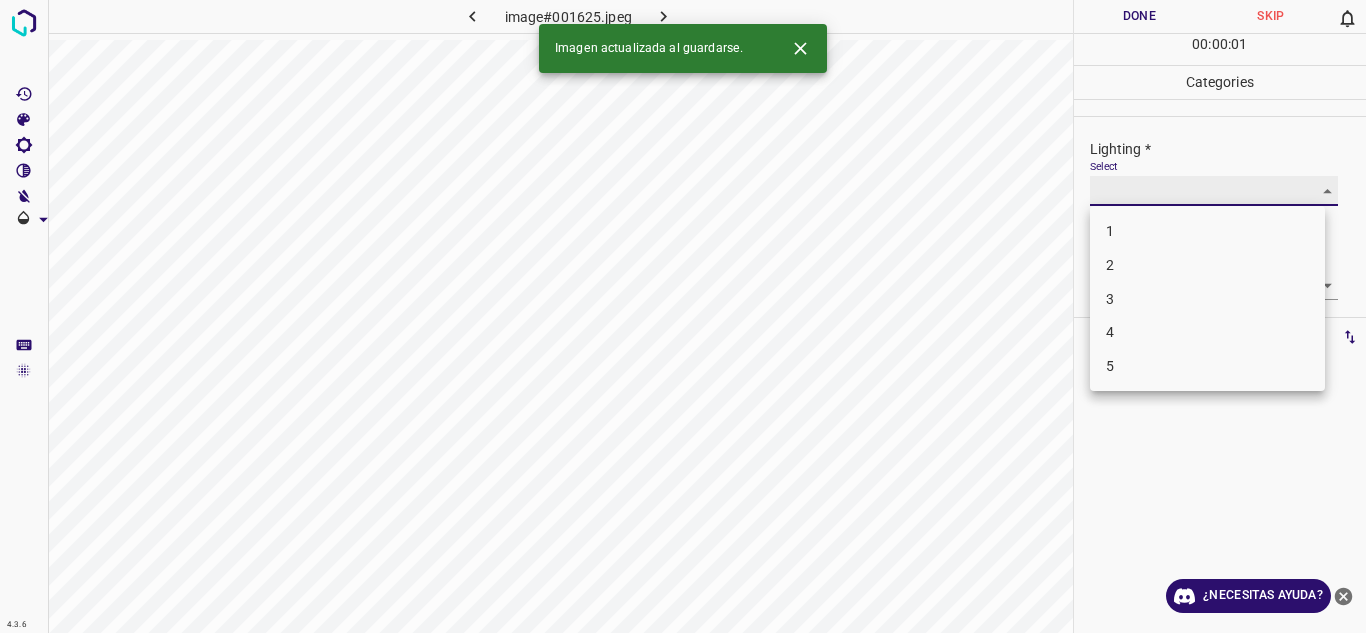 type on "4" 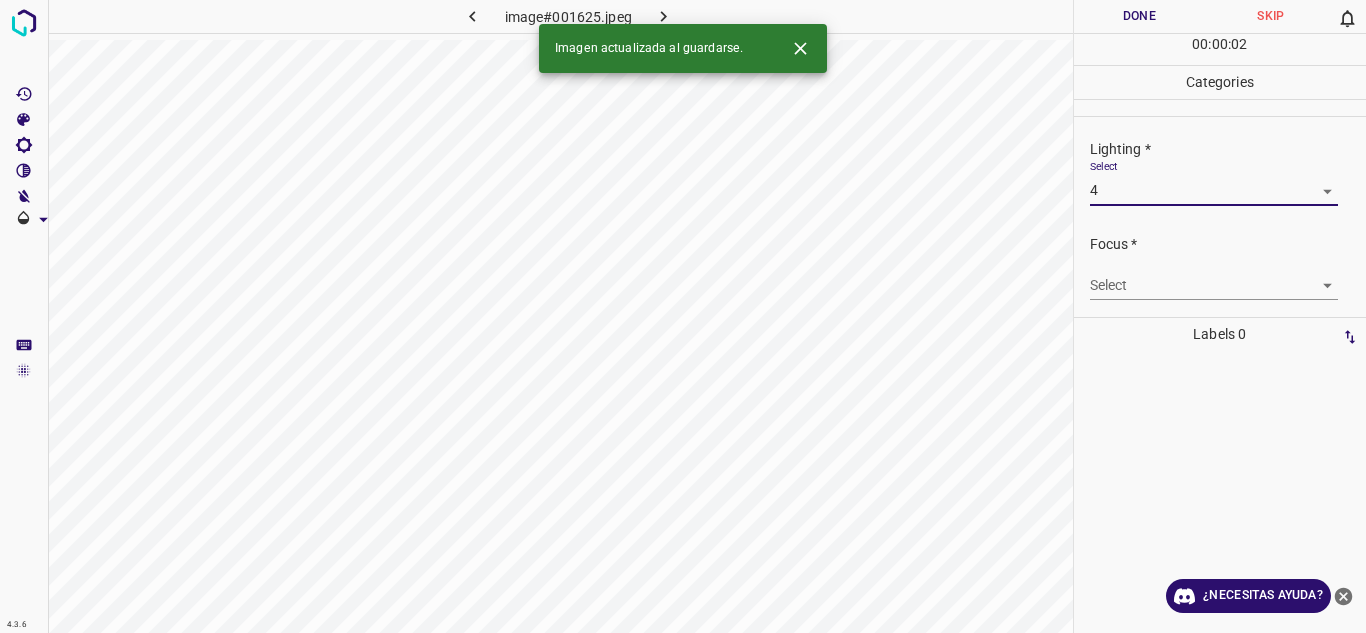 click on "4.3.6  image#001625.jpeg Done Skip 0 00   : 00   : 02   Categories Lighting *  Select 4 4 Focus *  Select ​ Overall *  Select ​ Labels   0 Categories 1 Lighting 2 Focus 3 Overall Tools Space Change between modes (Draw & Edit) I Auto labeling R Restore zoom M Zoom in N Zoom out Delete Delete selecte label Filters Z Restore filters X Saturation filter C Brightness filter V Contrast filter B Gray scale filter General O Download Imagen actualizada al guardarse. ¿Necesitas ayuda? Texto original Valora esta traducción Tu opinión servirá para ayudar a mejorar el Traductor de Google - Texto - Esconder - Borrar" at bounding box center (683, 316) 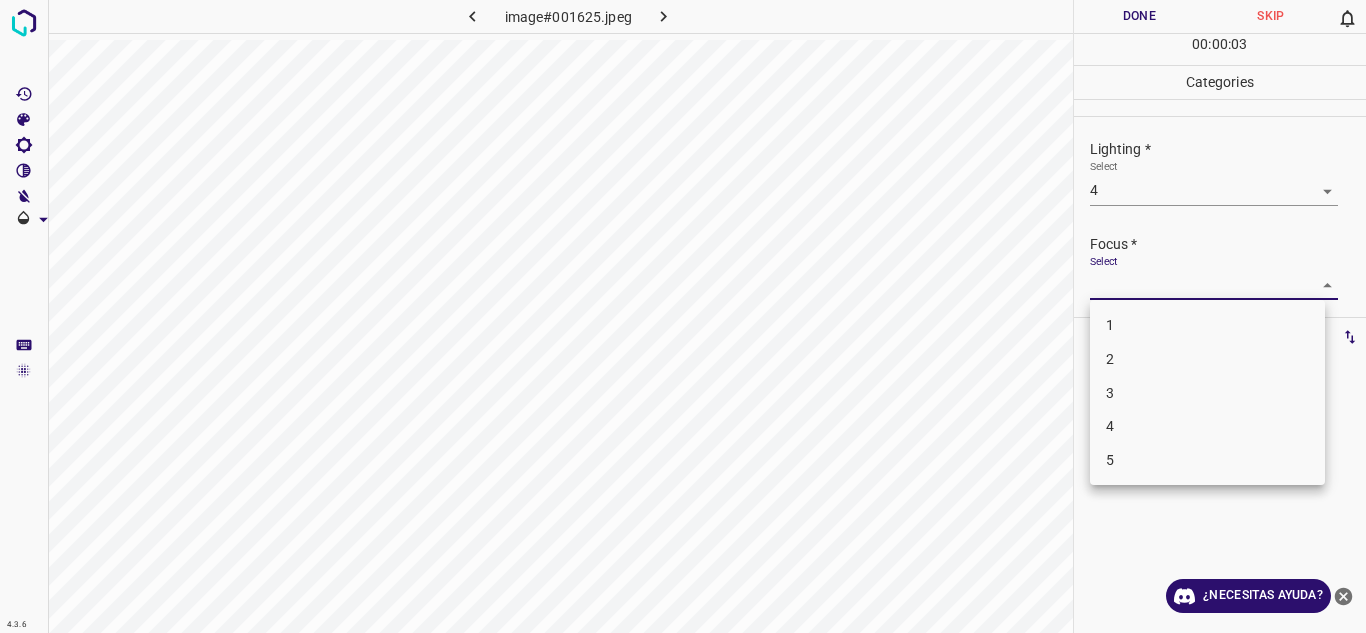 click on "4" at bounding box center (1207, 426) 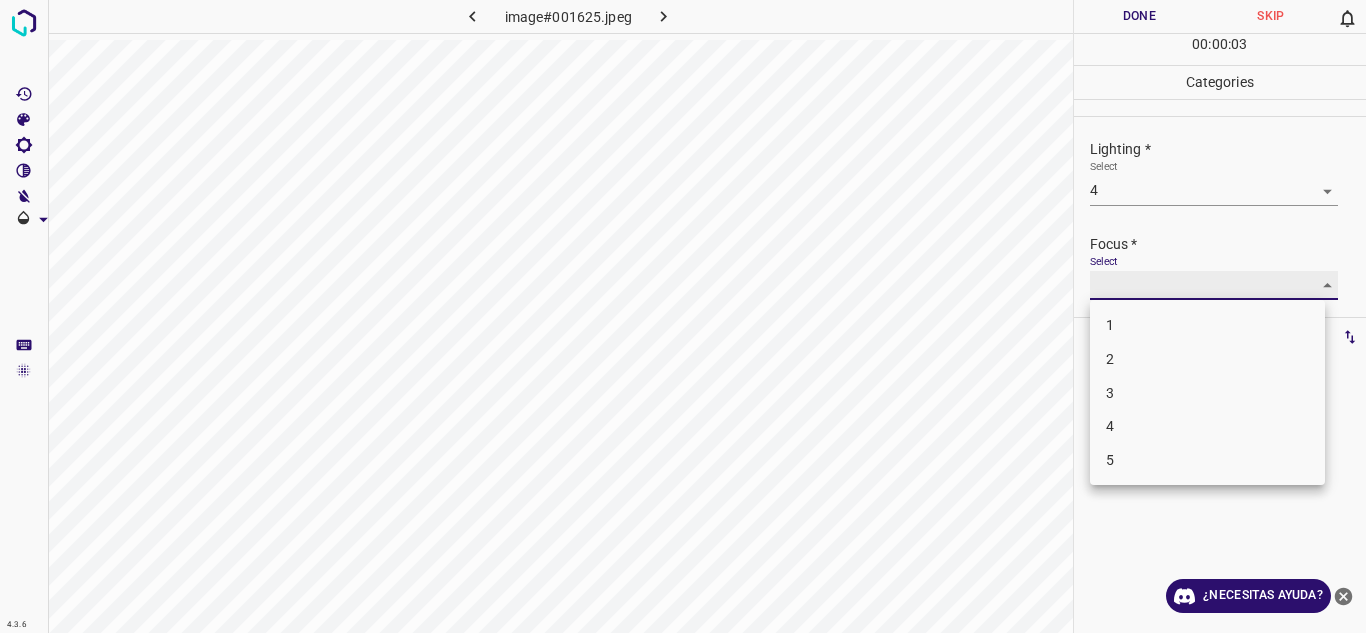 type on "4" 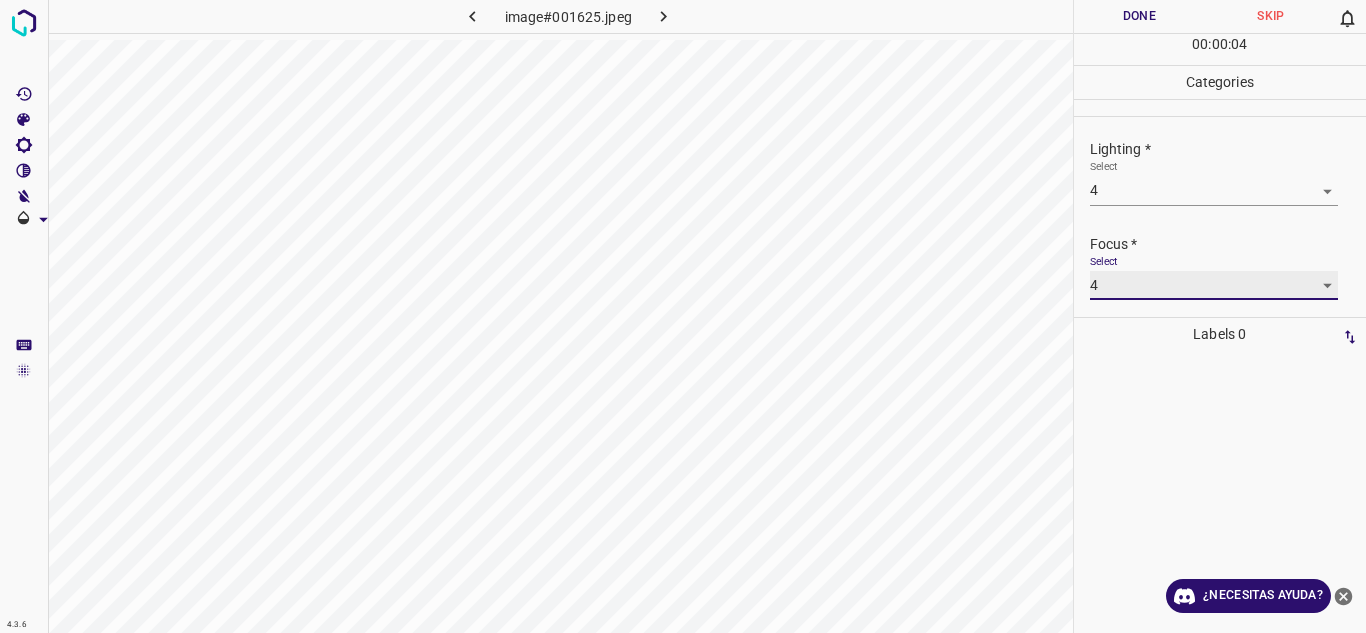 scroll, scrollTop: 98, scrollLeft: 0, axis: vertical 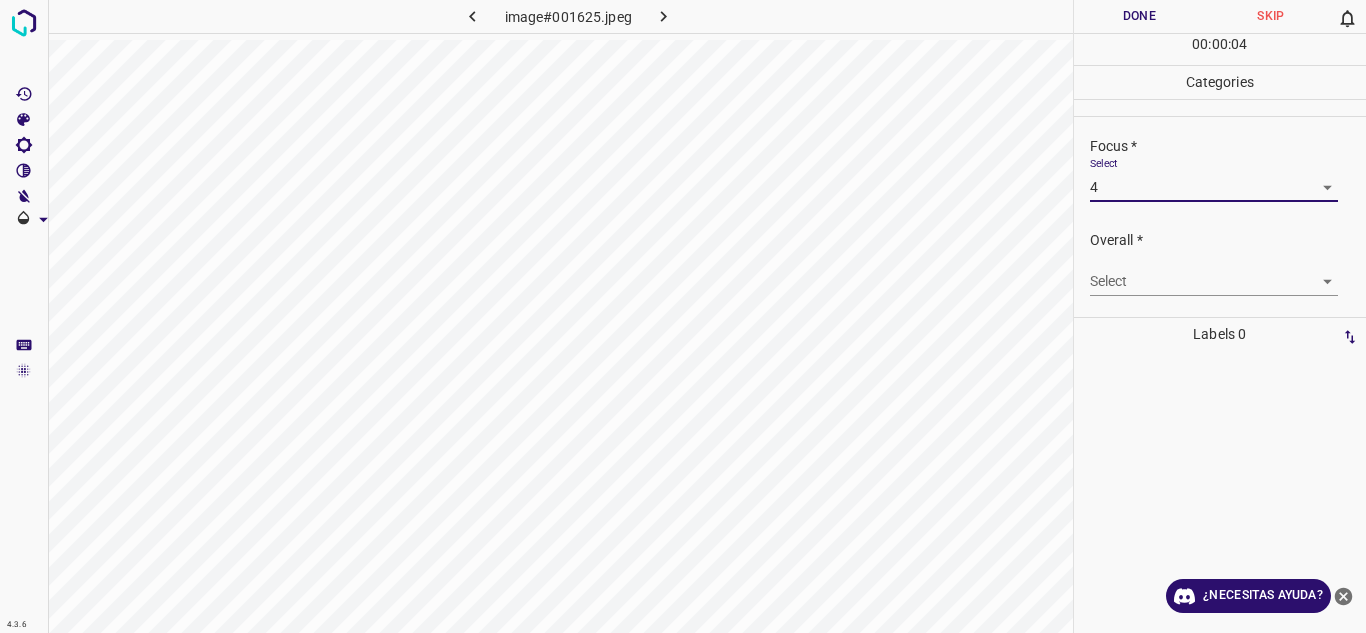 click on "4.3.6  image#001625.jpeg Done Skip 0 00   : 00   : 04   Categories Lighting *  Select 4 4 Focus *  Select 4 4 Overall *  Select ​ Labels   0 Categories 1 Lighting 2 Focus 3 Overall Tools Space Change between modes (Draw & Edit) I Auto labeling R Restore zoom M Zoom in N Zoom out Delete Delete selecte label Filters Z Restore filters X Saturation filter C Brightness filter V Contrast filter B Gray scale filter General O Download ¿Necesitas ayuda? Texto original Valora esta traducción Tu opinión servirá para ayudar a mejorar el Traductor de Google - Texto - Esconder - Borrar" at bounding box center [683, 316] 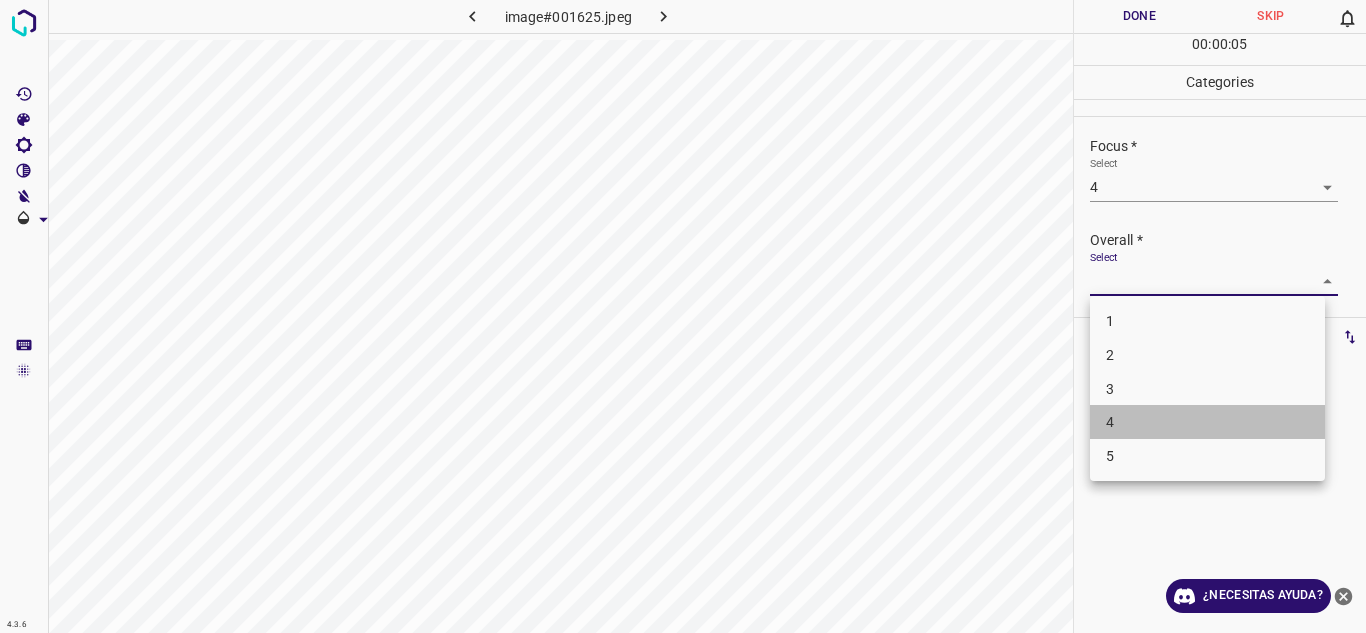 click on "4" at bounding box center (1207, 422) 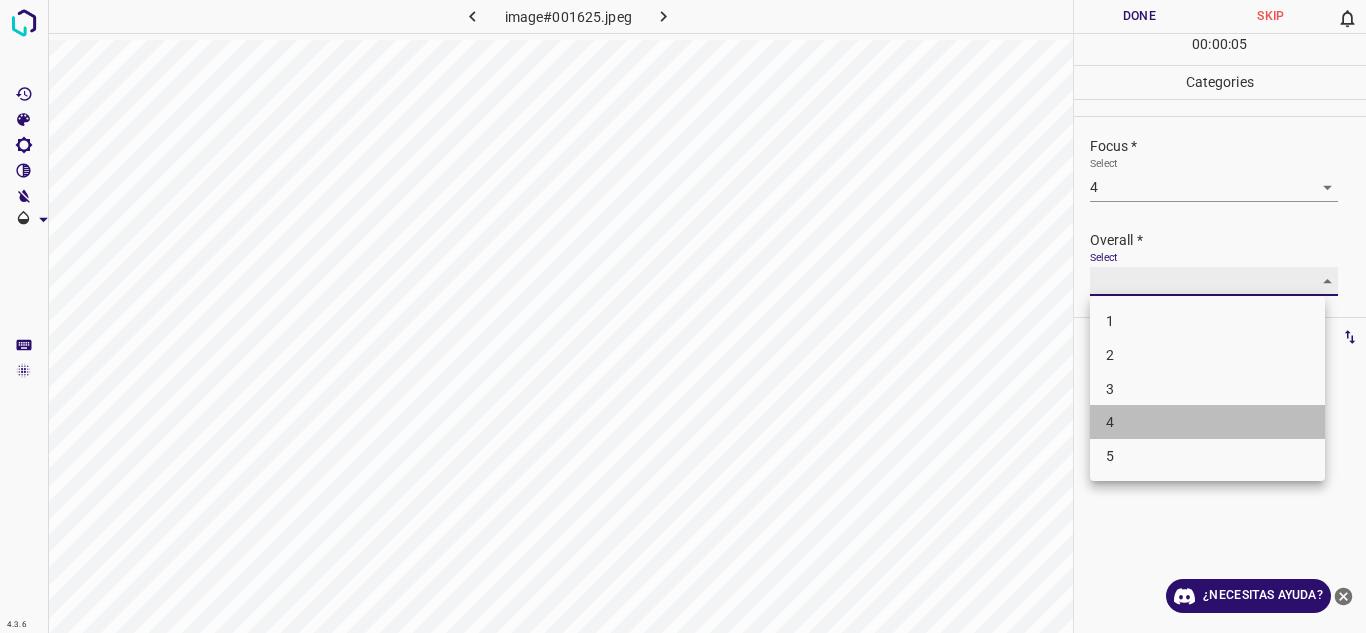 type on "4" 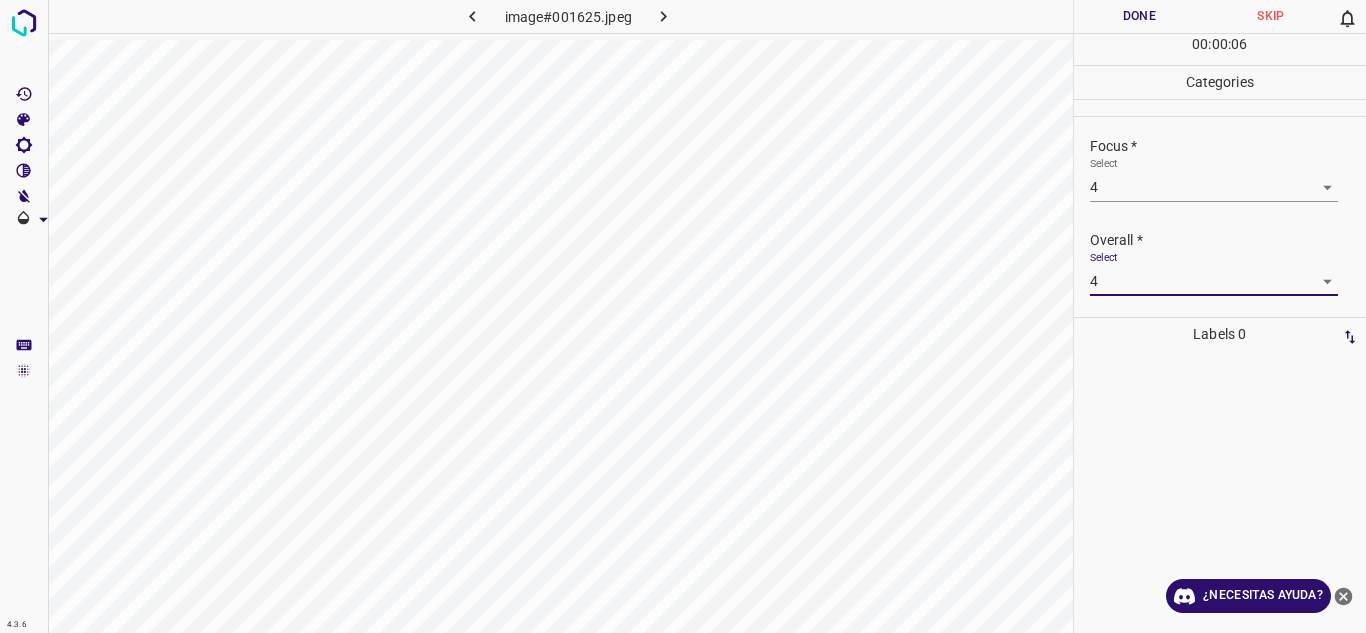click on "Done" at bounding box center [1140, 16] 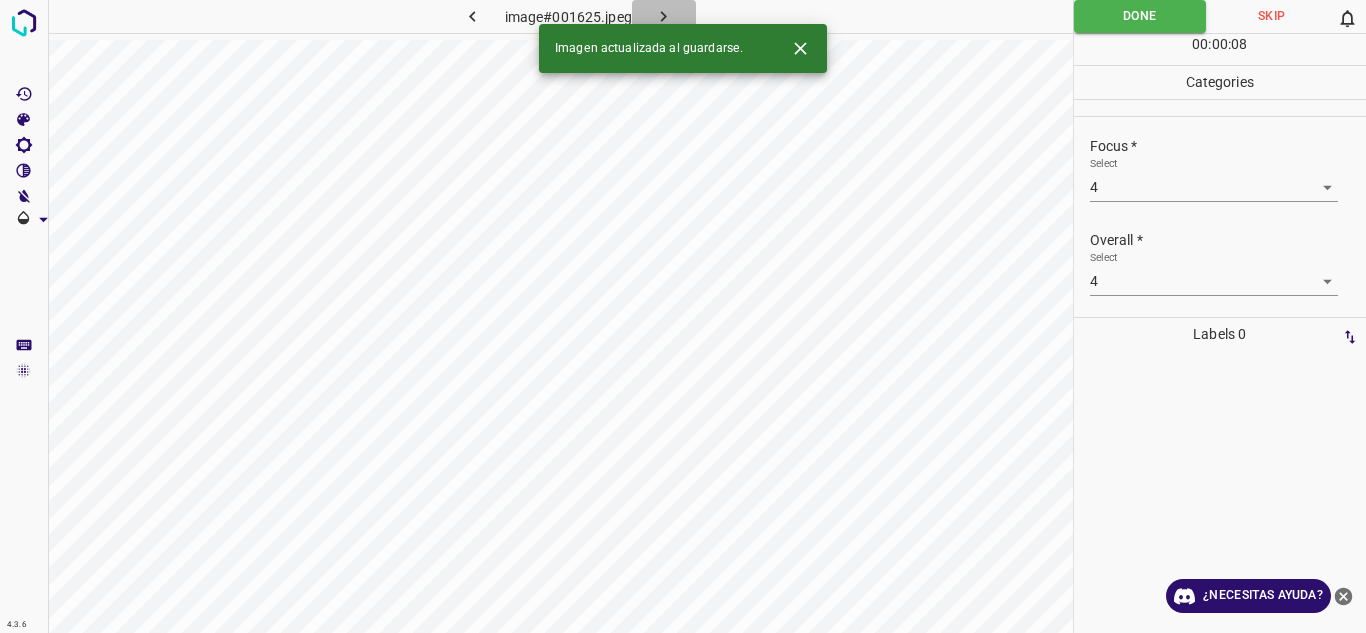 click 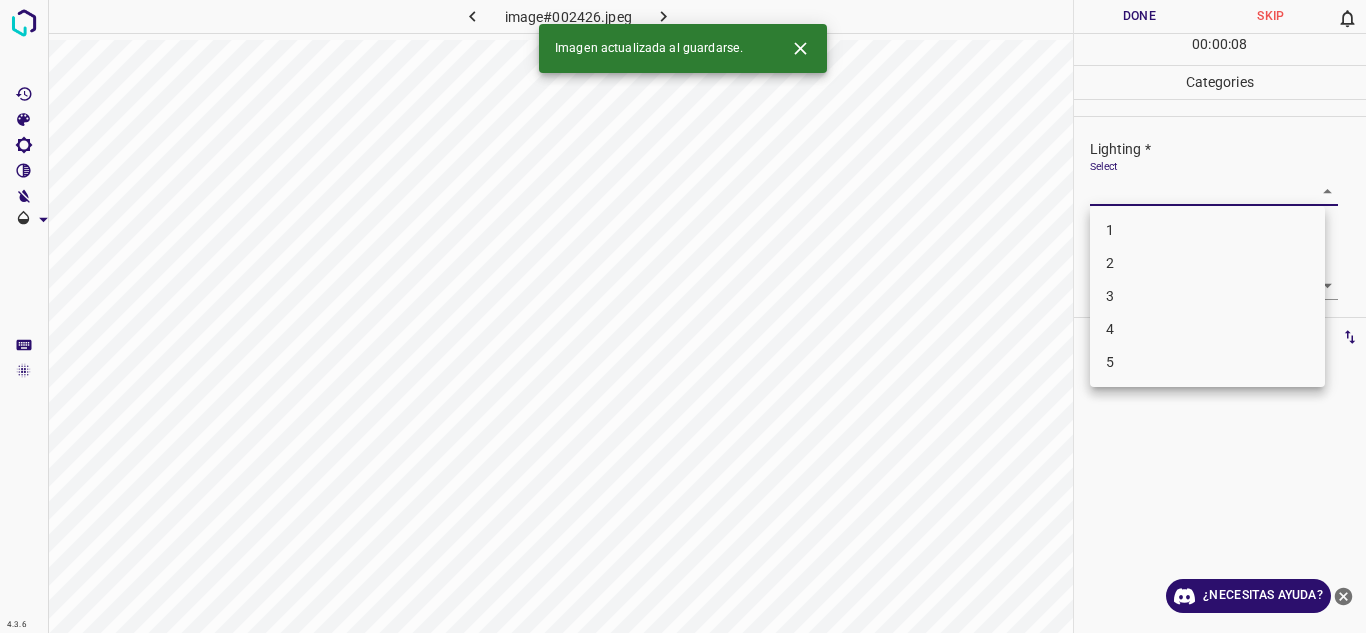 drag, startPoint x: 1314, startPoint y: 185, endPoint x: 1307, endPoint y: 212, distance: 27.89265 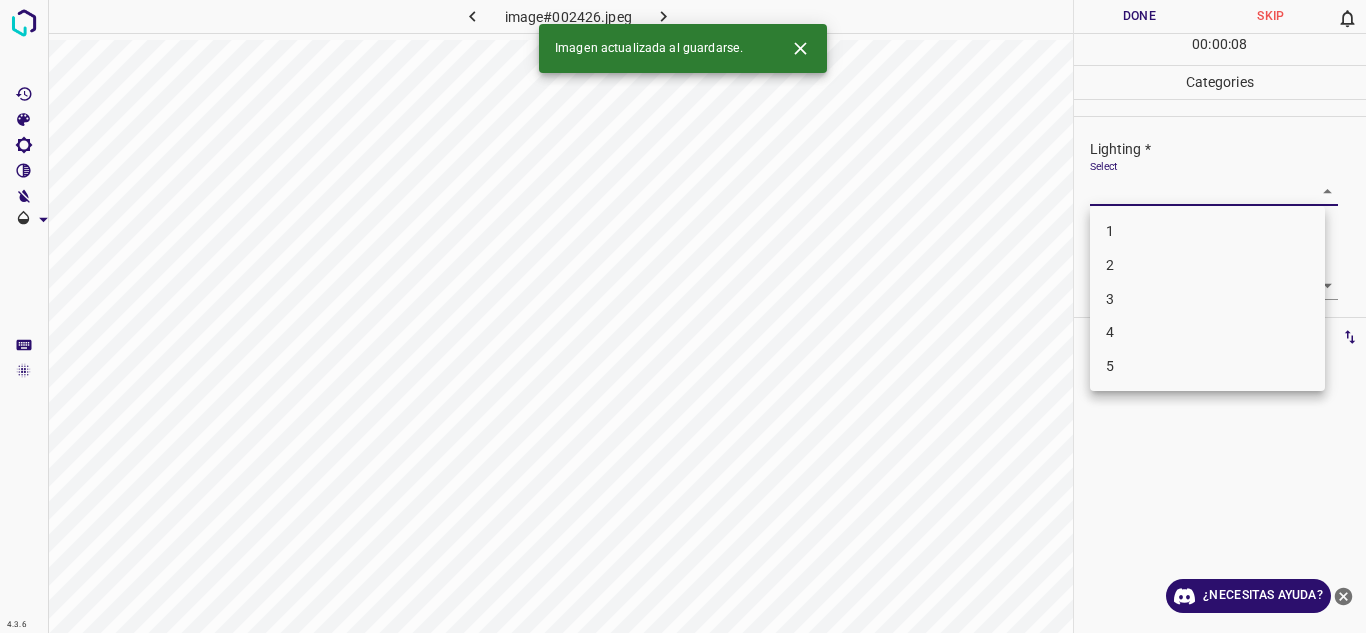 click on "3" at bounding box center [1207, 299] 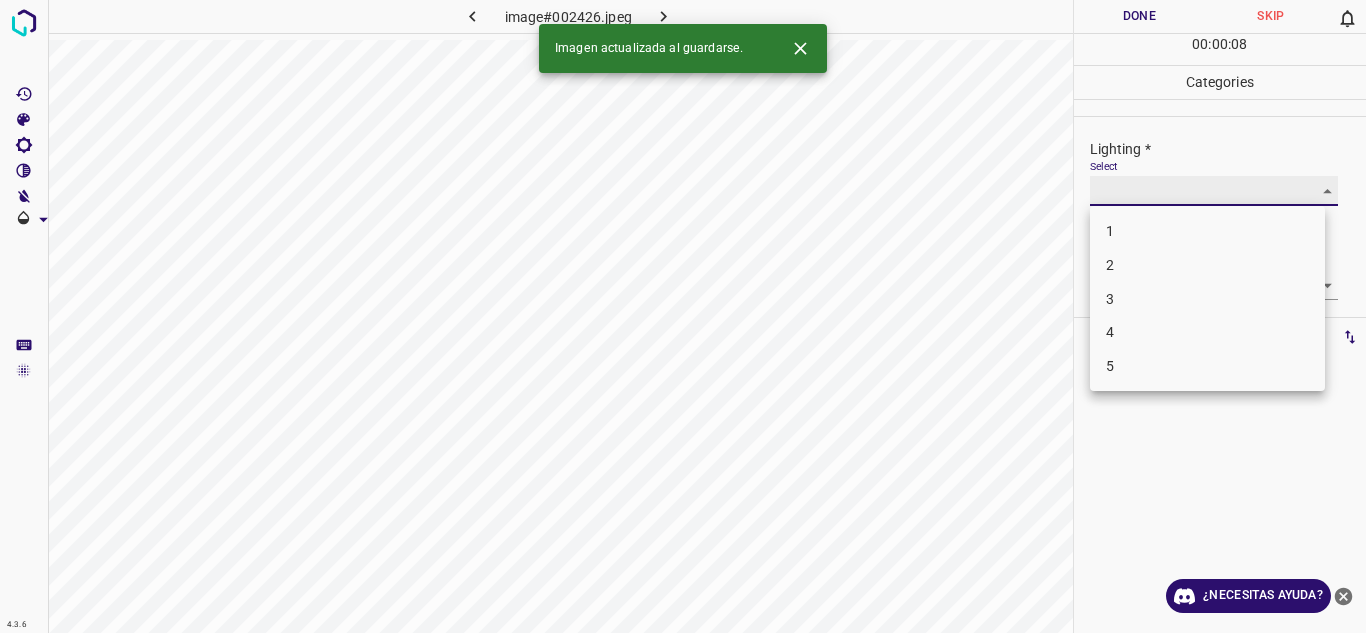 type on "3" 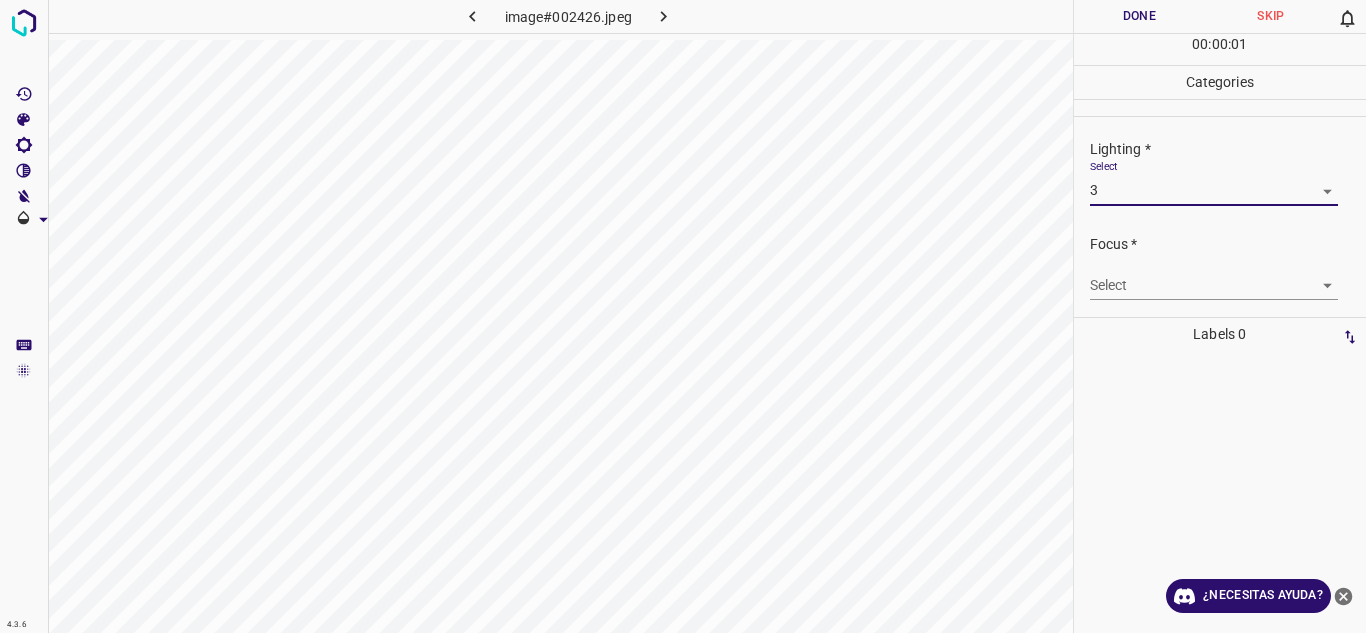 click on "4.3.6  image#002426.jpeg Done Skip 0 00   : 00   : 01   Categories Lighting *  Select 3 3 Focus *  Select ​ Overall *  Select ​ Labels   0 Categories 1 Lighting 2 Focus 3 Overall Tools Space Change between modes (Draw & Edit) I Auto labeling R Restore zoom M Zoom in N Zoom out Delete Delete selecte label Filters Z Restore filters X Saturation filter C Brightness filter V Contrast filter B Gray scale filter General O Download ¿Necesitas ayuda? Texto original Valora esta traducción Tu opinión servirá para ayudar a mejorar el Traductor de Google - Texto - Esconder - Borrar" at bounding box center (683, 316) 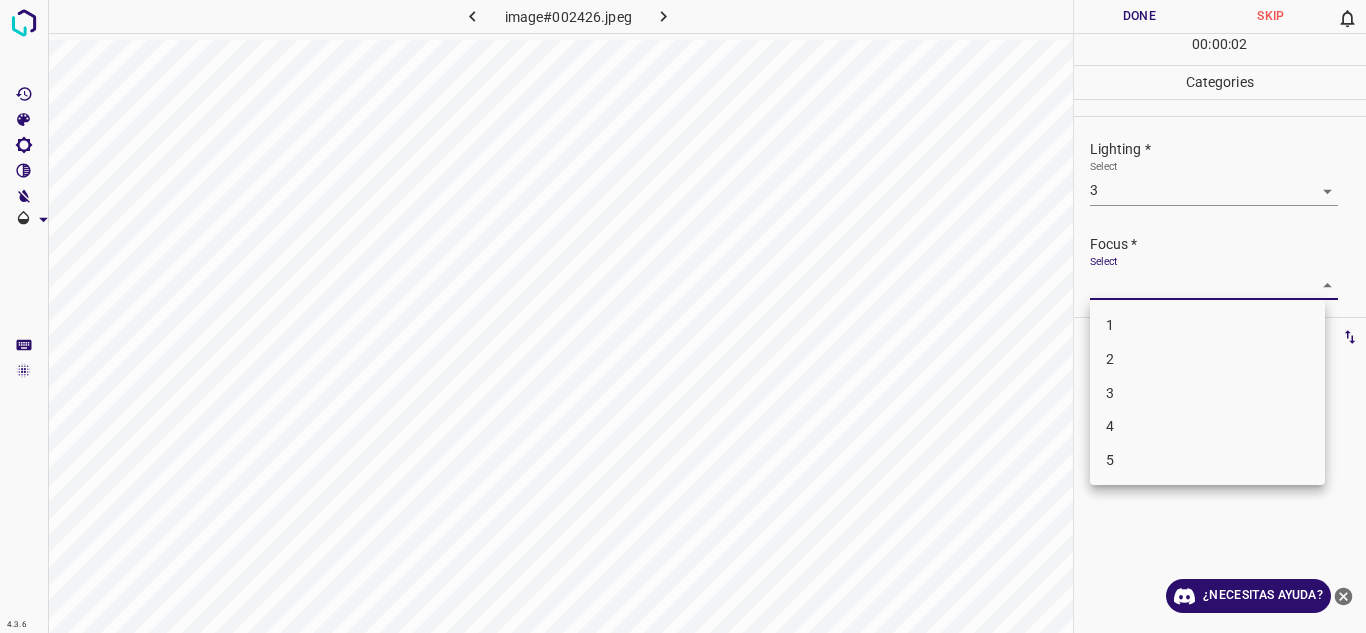 click on "3" at bounding box center (1207, 393) 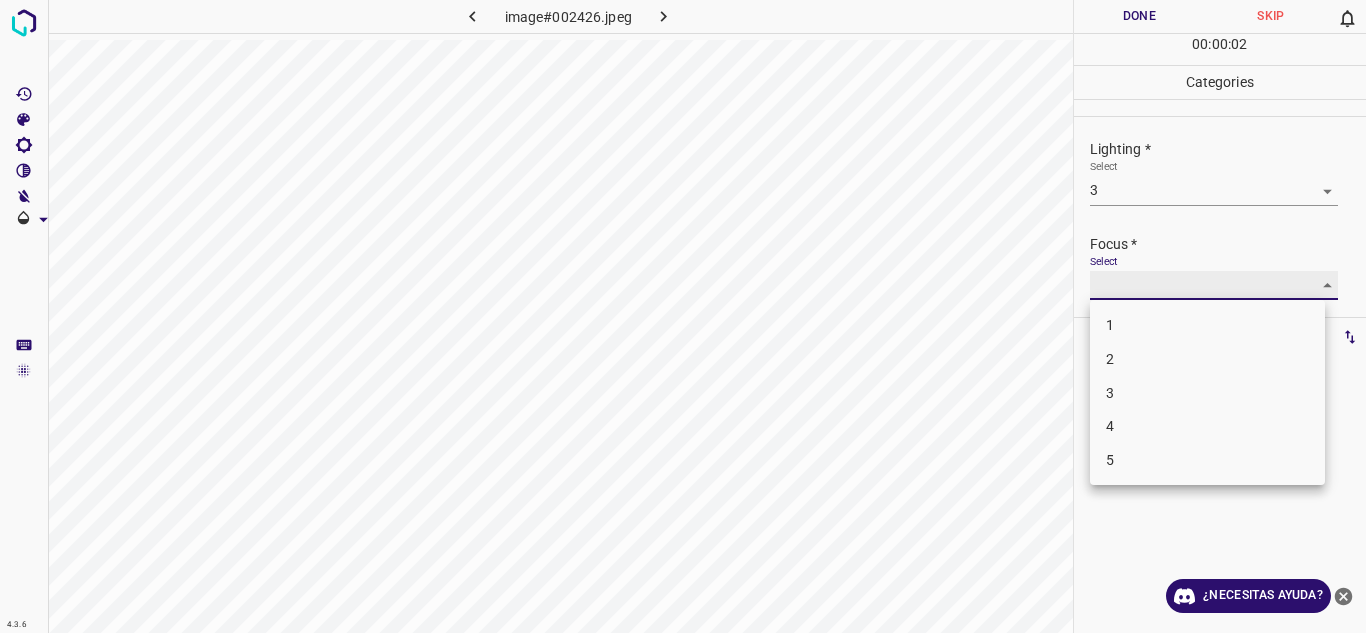 type on "3" 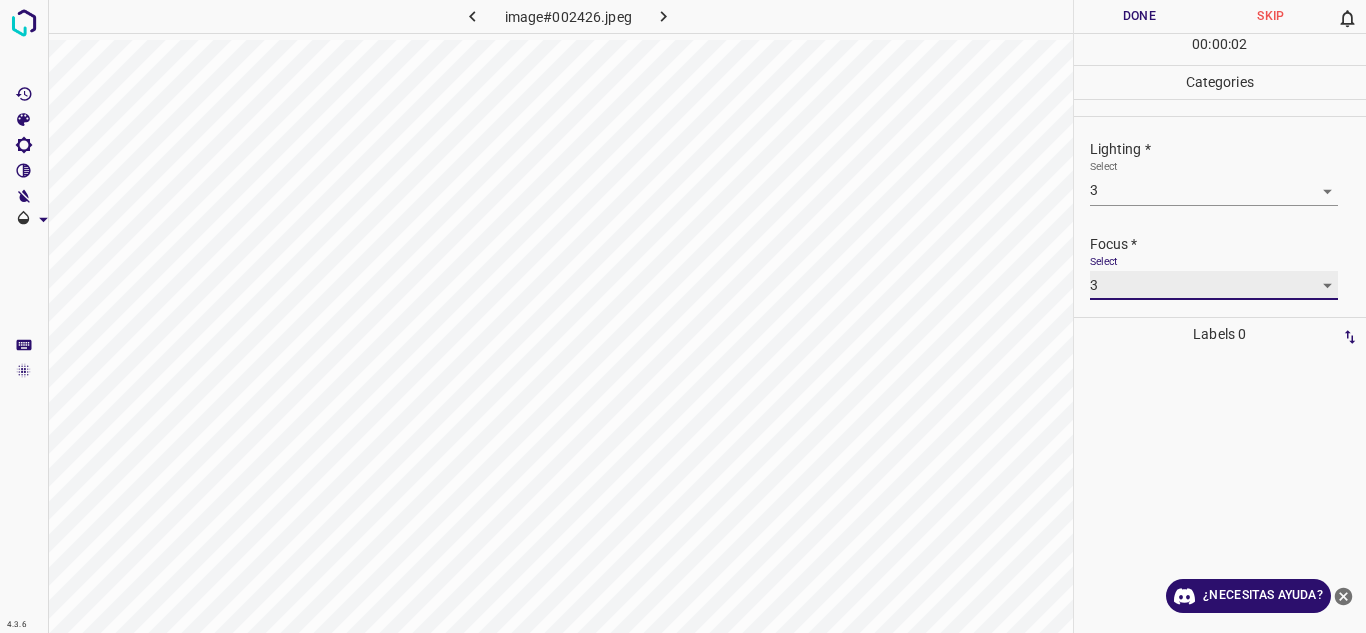 scroll, scrollTop: 98, scrollLeft: 0, axis: vertical 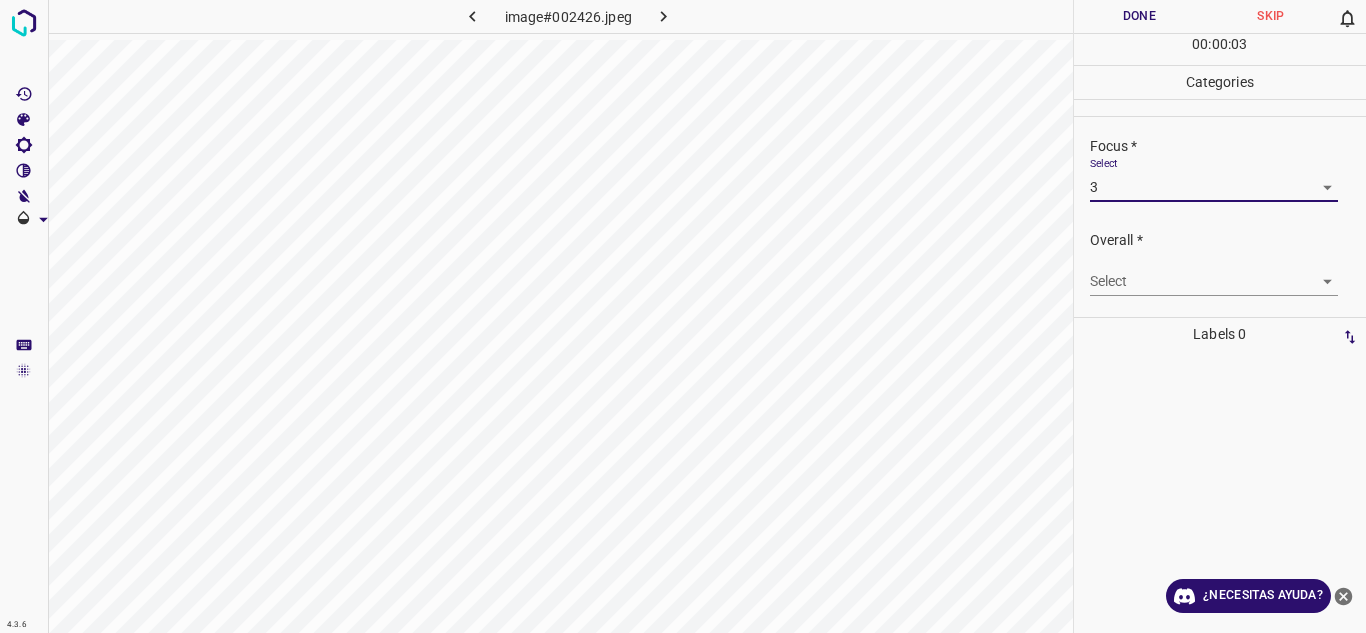 click on "4.3.6  image#002426.jpeg Done Skip 0 00   : 00   : 03   Categories Lighting *  Select 3 3 Focus *  Select 3 3 Overall *  Select ​ Labels   0 Categories 1 Lighting 2 Focus 3 Overall Tools Space Change between modes (Draw & Edit) I Auto labeling R Restore zoom M Zoom in N Zoom out Delete Delete selecte label Filters Z Restore filters X Saturation filter C Brightness filter V Contrast filter B Gray scale filter General O Download ¿Necesitas ayuda? Texto original Valora esta traducción Tu opinión servirá para ayudar a mejorar el Traductor de Google - Texto - Esconder - Borrar" at bounding box center (683, 316) 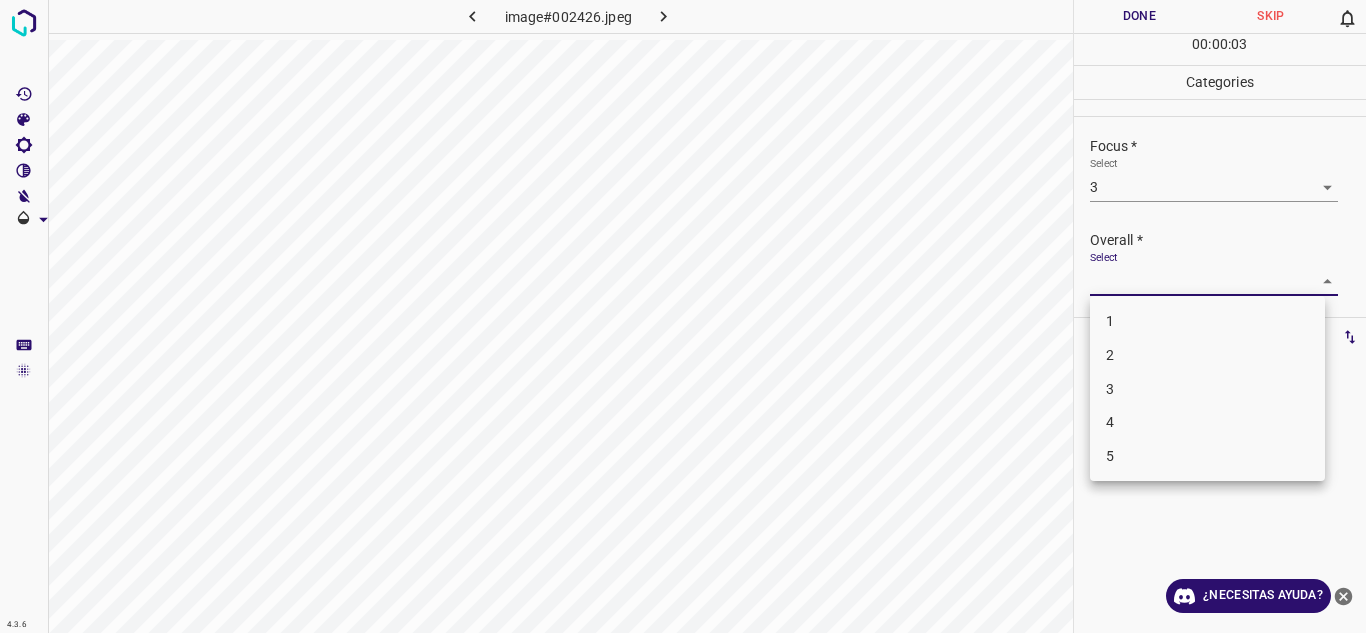 click on "3" at bounding box center (1207, 389) 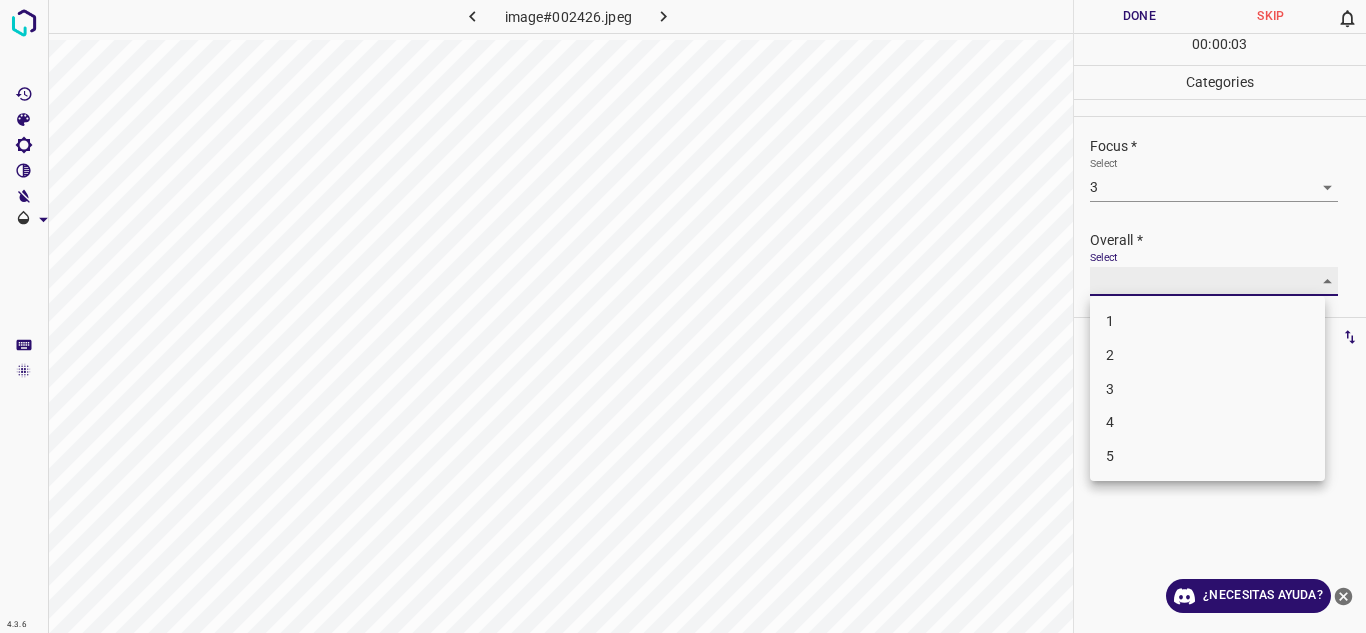 type on "3" 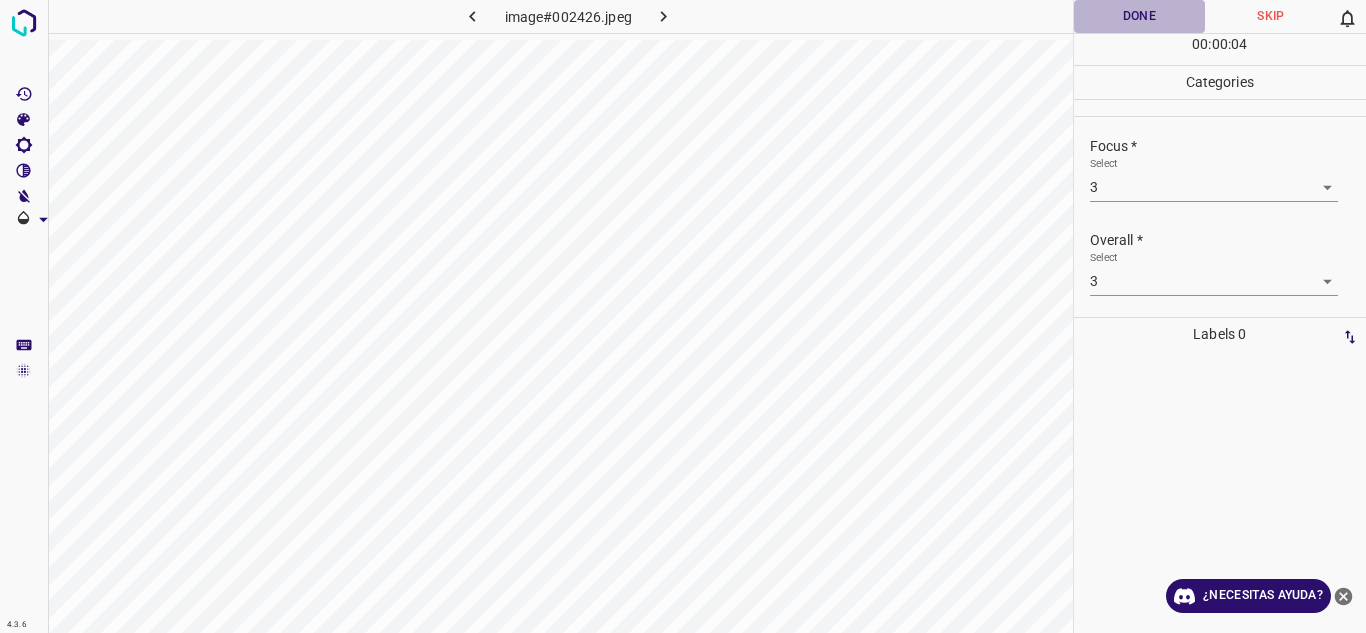 click on "Done" at bounding box center (1140, 16) 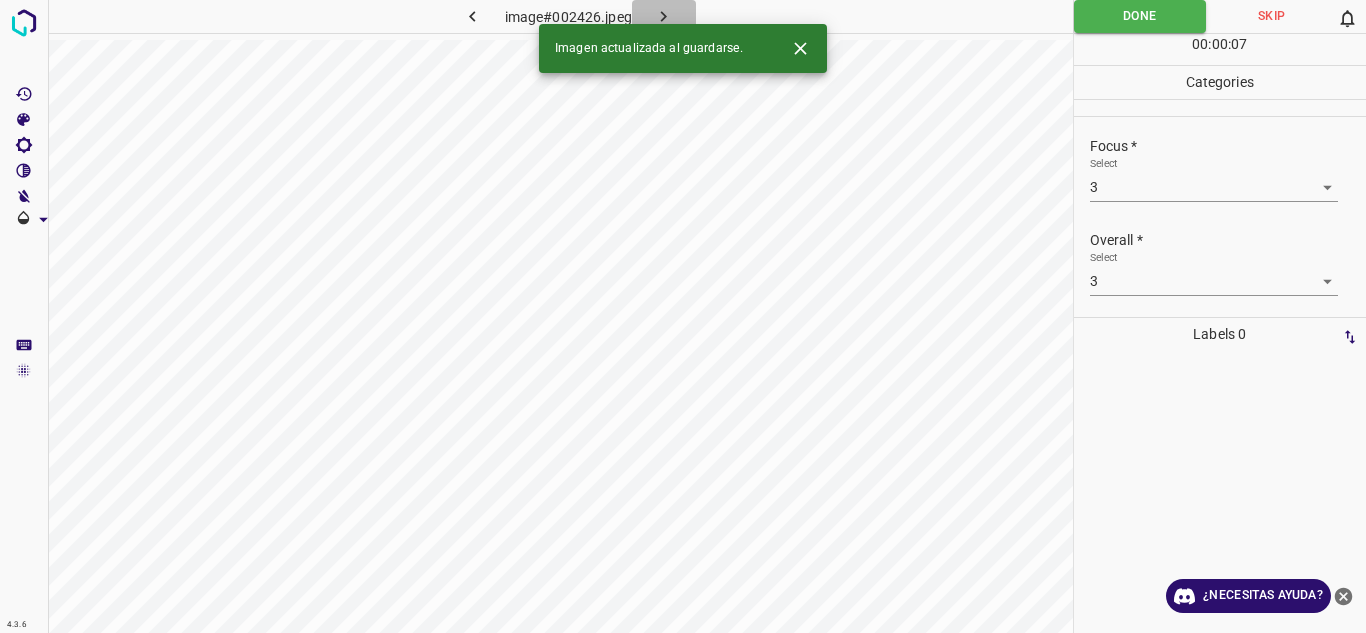 drag, startPoint x: 671, startPoint y: 19, endPoint x: 687, endPoint y: 23, distance: 16.492422 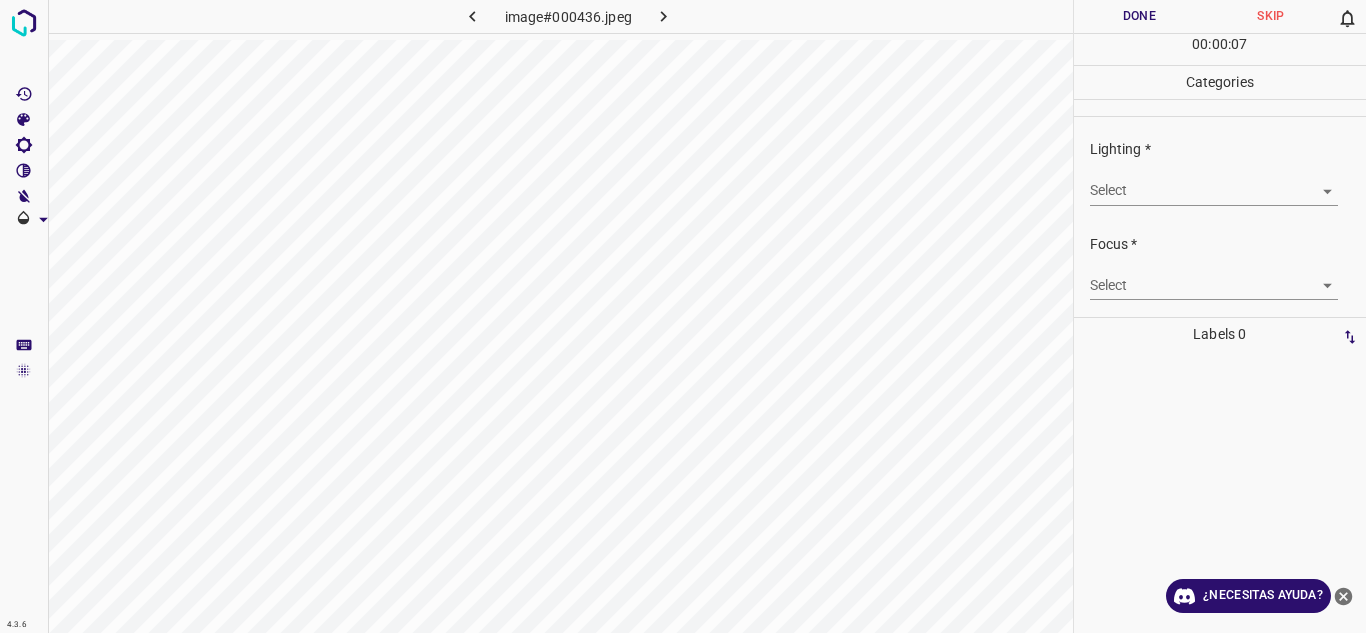click on "4.3.6  image#000436.jpeg Done Skip 0 00   : 00   : 07   Categories Lighting *  Select ​ Focus *  Select ​ Overall *  Select ​ Labels   0 Categories 1 Lighting 2 Focus 3 Overall Tools Space Change between modes (Draw & Edit) I Auto labeling R Restore zoom M Zoom in N Zoom out Delete Delete selecte label Filters Z Restore filters X Saturation filter C Brightness filter V Contrast filter B Gray scale filter General O Download ¿Necesitas ayuda? Texto original Valora esta traducción Tu opinión servirá para ayudar a mejorar el Traductor de Google - Texto - Esconder - Borrar" at bounding box center [683, 316] 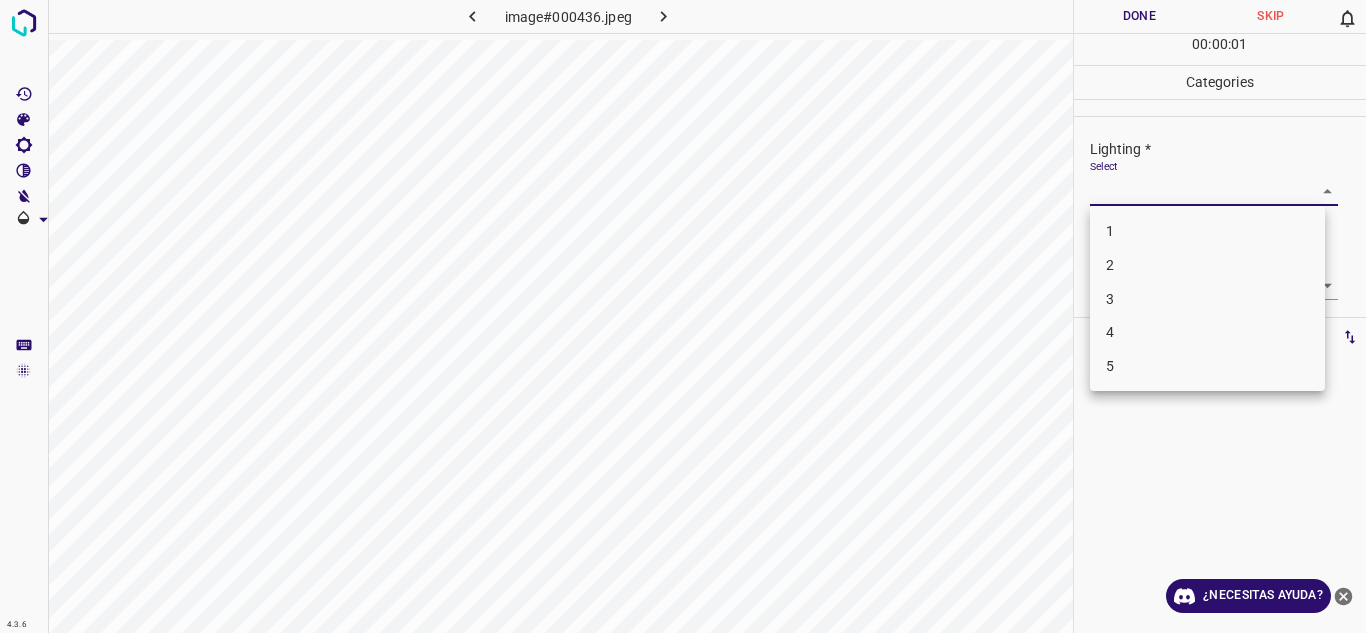 click on "4" at bounding box center [1207, 332] 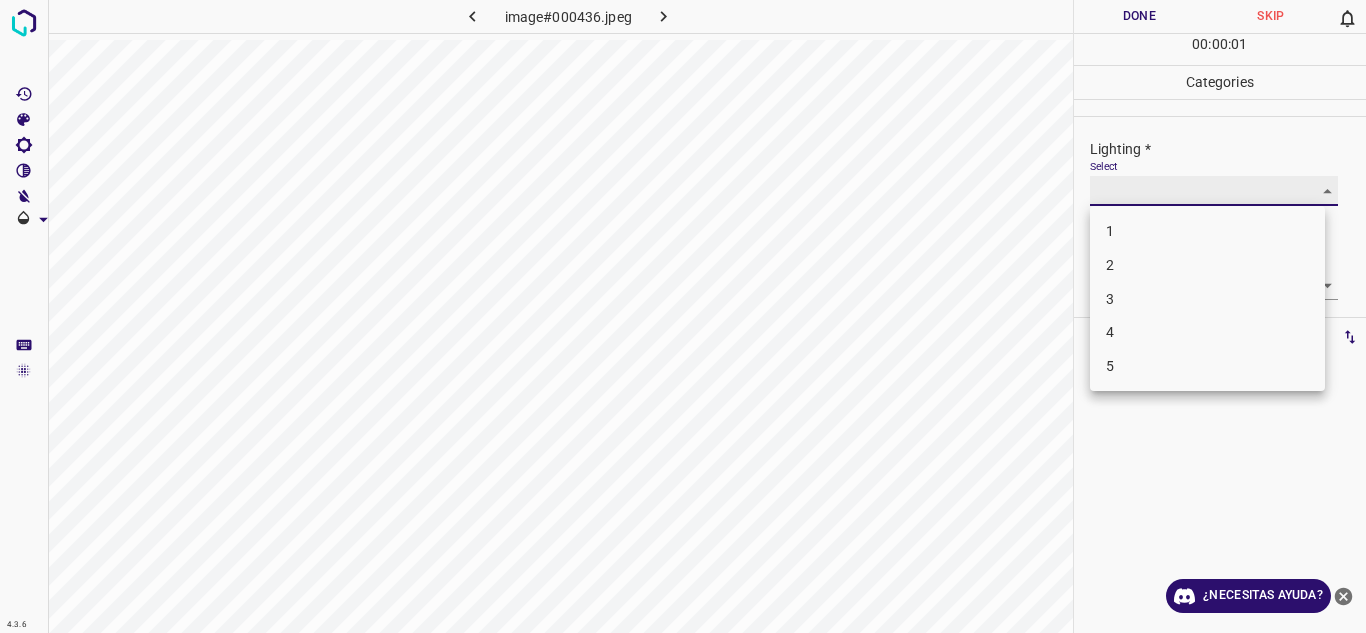 type on "4" 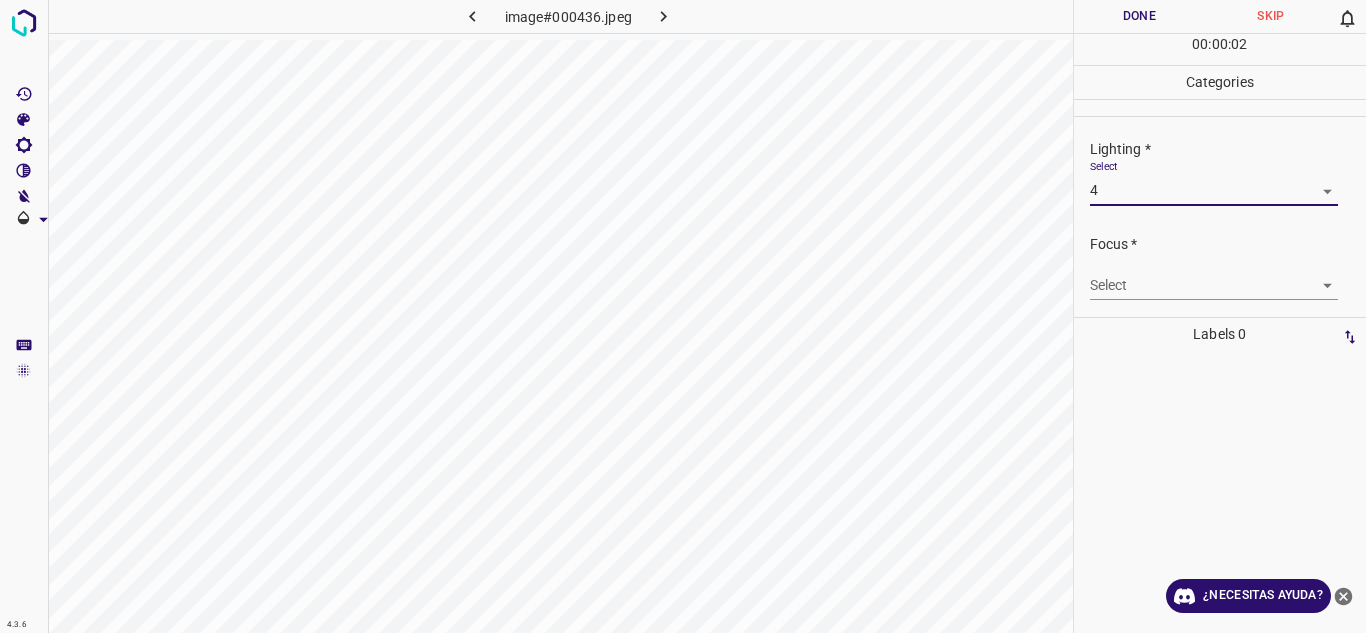 click on "4.3.6  image#000436.jpeg Done Skip 0 00   : 00   : 02   Categories Lighting *  Select 4 4 Focus *  Select ​ Overall *  Select ​ Labels   0 Categories 1 Lighting 2 Focus 3 Overall Tools Space Change between modes (Draw & Edit) I Auto labeling R Restore zoom M Zoom in N Zoom out Delete Delete selecte label Filters Z Restore filters X Saturation filter C Brightness filter V Contrast filter B Gray scale filter General O Download ¿Necesitas ayuda? Texto original Valora esta traducción Tu opinión servirá para ayudar a mejorar el Traductor de Google - Texto - Esconder - Borrar" at bounding box center (683, 316) 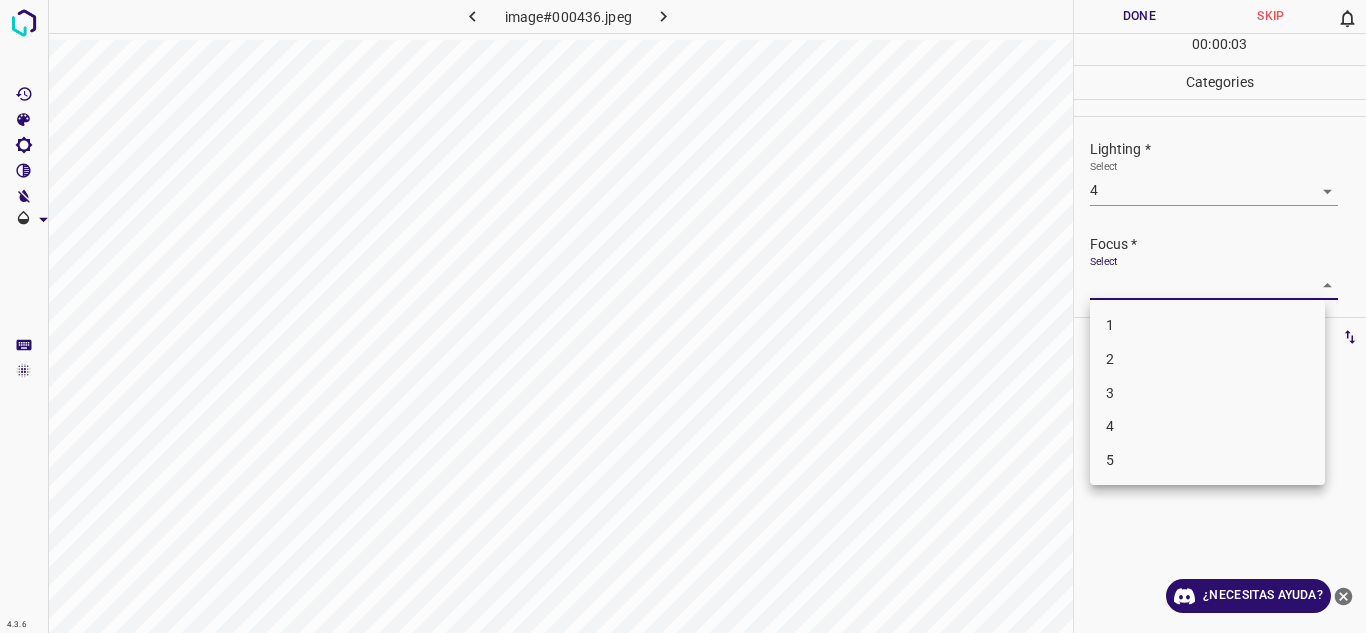 click on "3" at bounding box center [1207, 393] 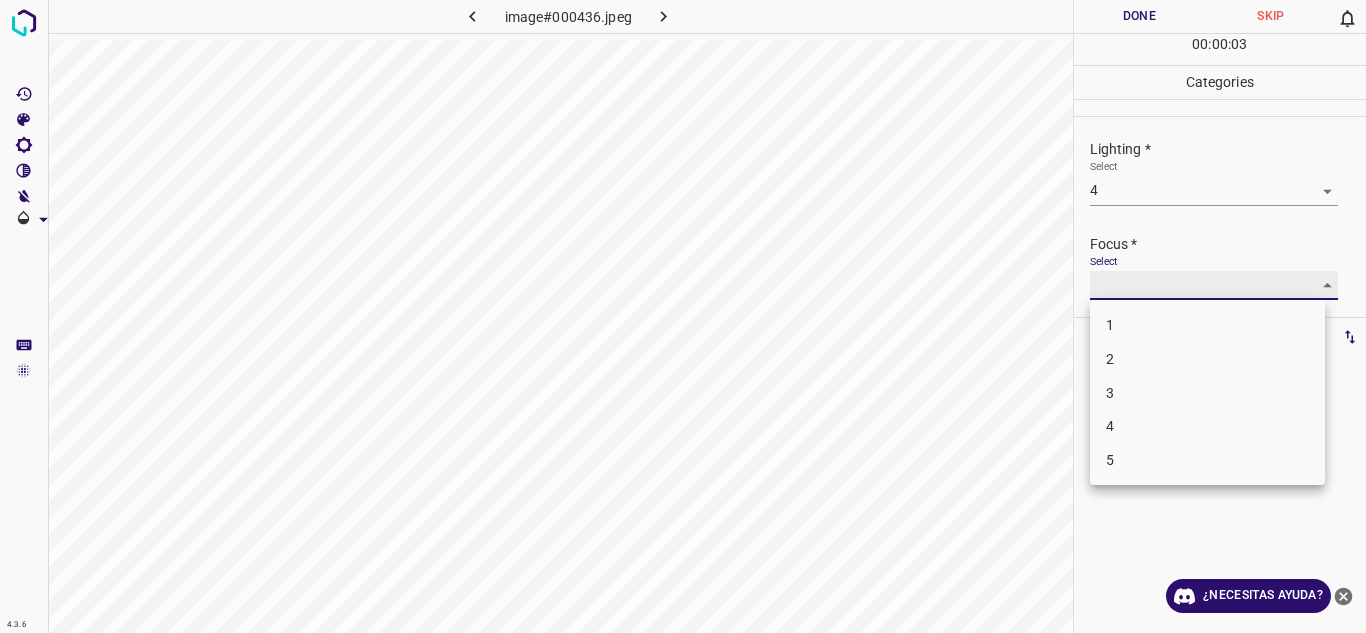 type on "3" 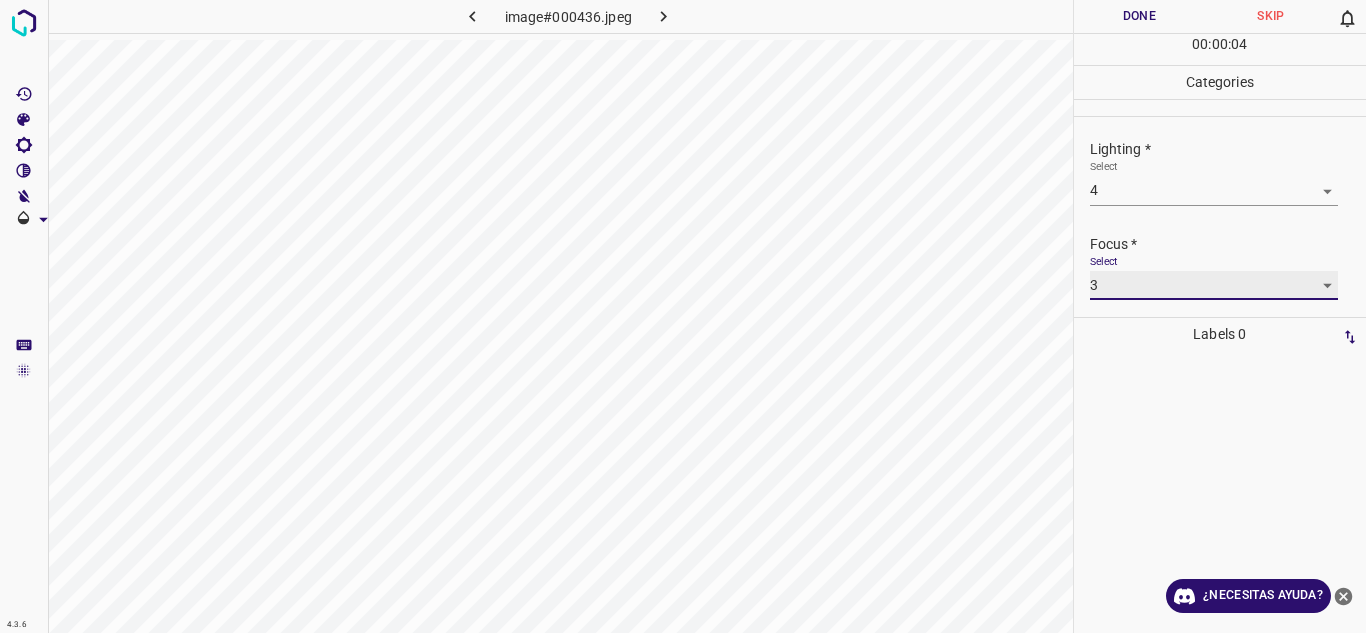scroll, scrollTop: 98, scrollLeft: 0, axis: vertical 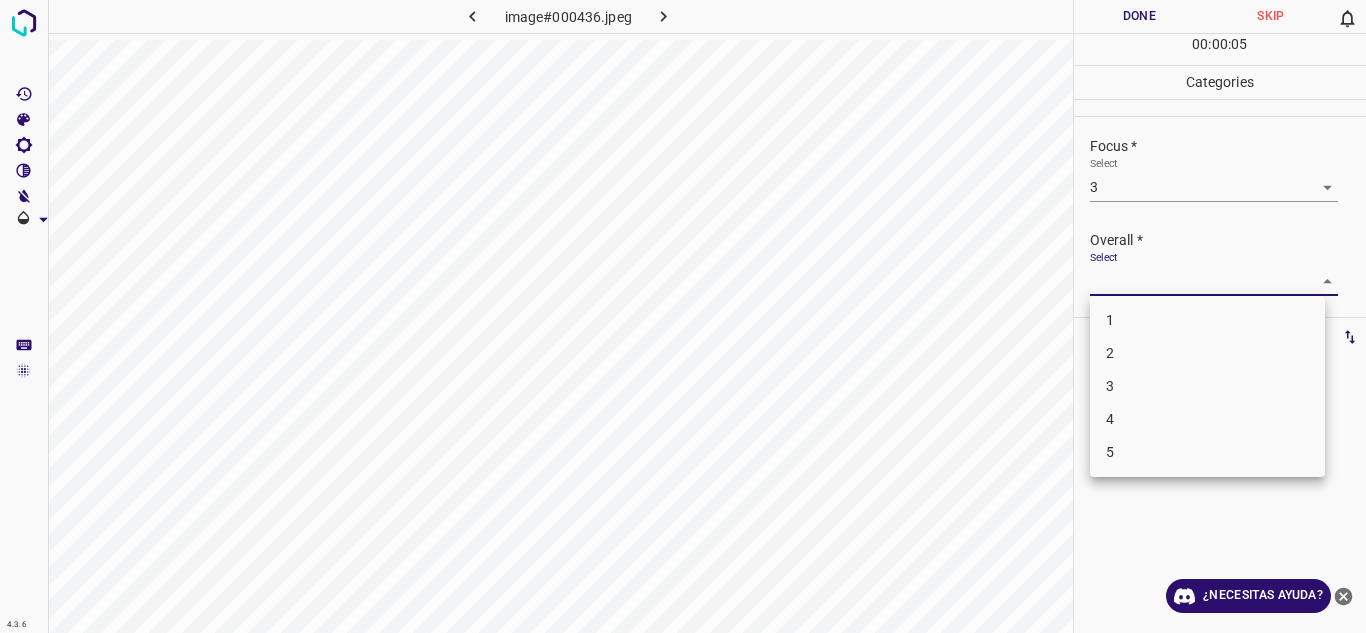 click on "4.3.6  image#000436.jpeg Done Skip 0 00   : 00   : 05   Categories Lighting *  Select 4 4 Focus *  Select 3 3 Overall *  Select ​ Labels   0 Categories 1 Lighting 2 Focus 3 Overall Tools Space Change between modes (Draw & Edit) I Auto labeling R Restore zoom M Zoom in N Zoom out Delete Delete selecte label Filters Z Restore filters X Saturation filter C Brightness filter V Contrast filter B Gray scale filter General O Download ¿Necesitas ayuda? Texto original Valora esta traducción Tu opinión servirá para ayudar a mejorar el Traductor de Google - Texto - Esconder - Borrar 1 2 3 4 5" at bounding box center [683, 316] 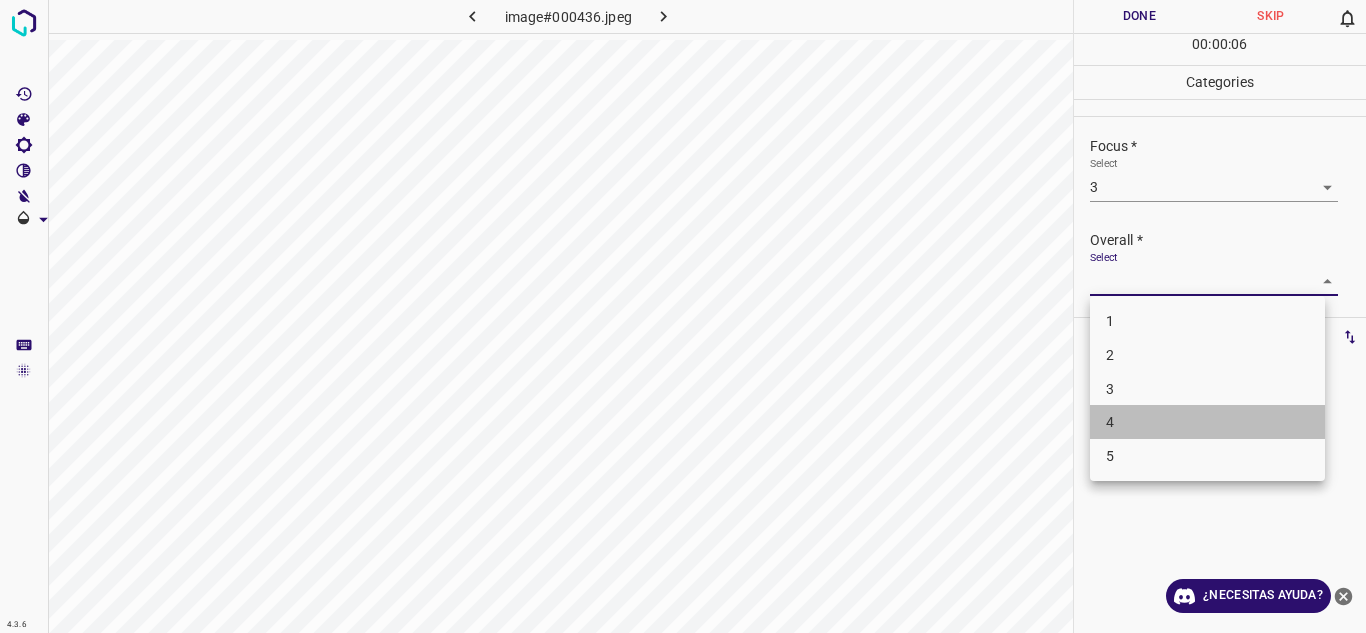 click on "4" at bounding box center [1207, 422] 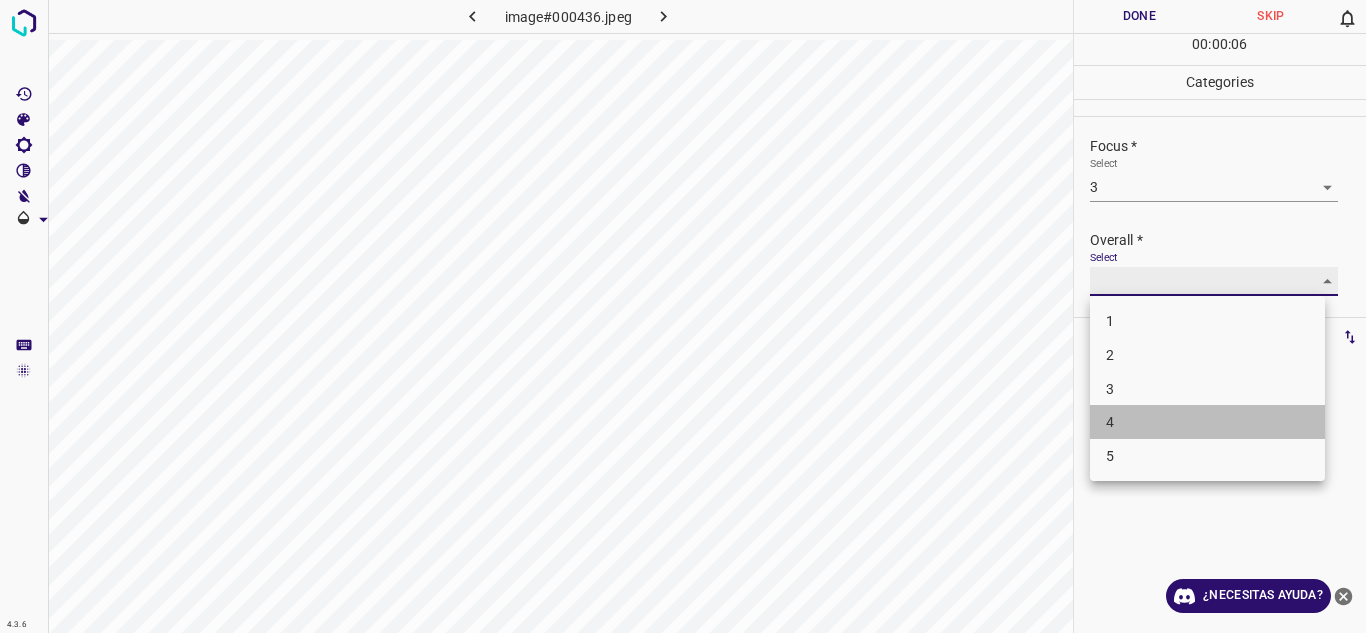 type on "4" 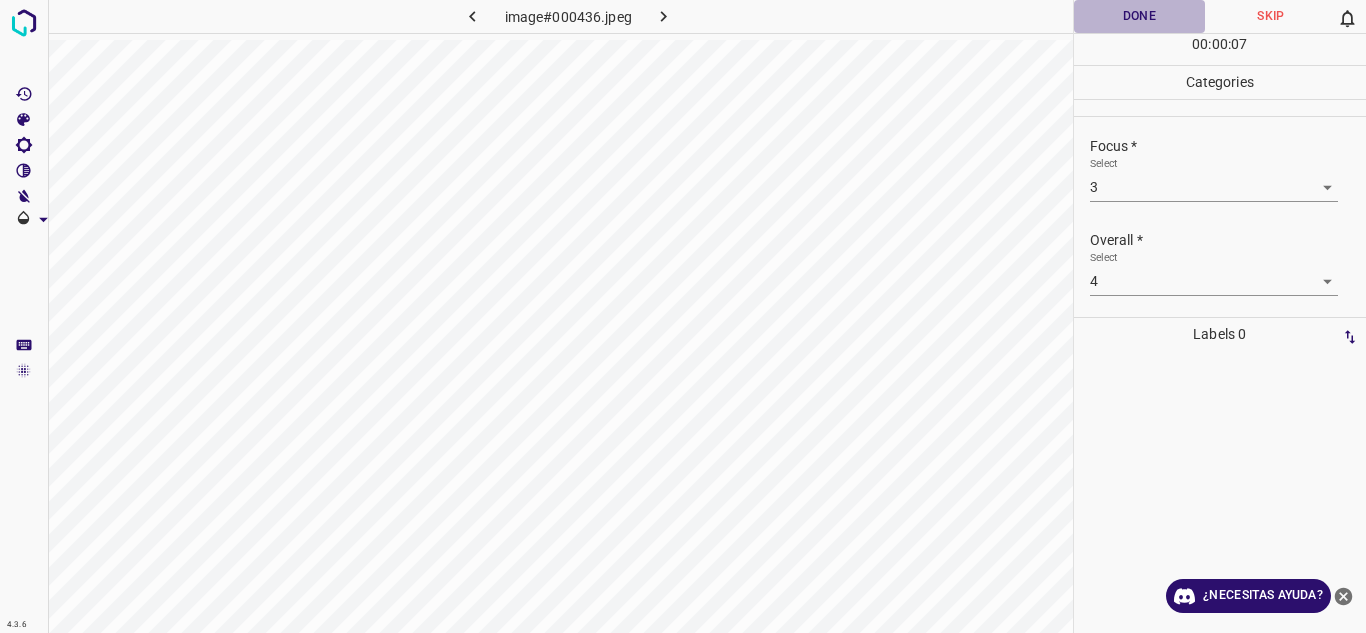 click on "Done" at bounding box center [1140, 16] 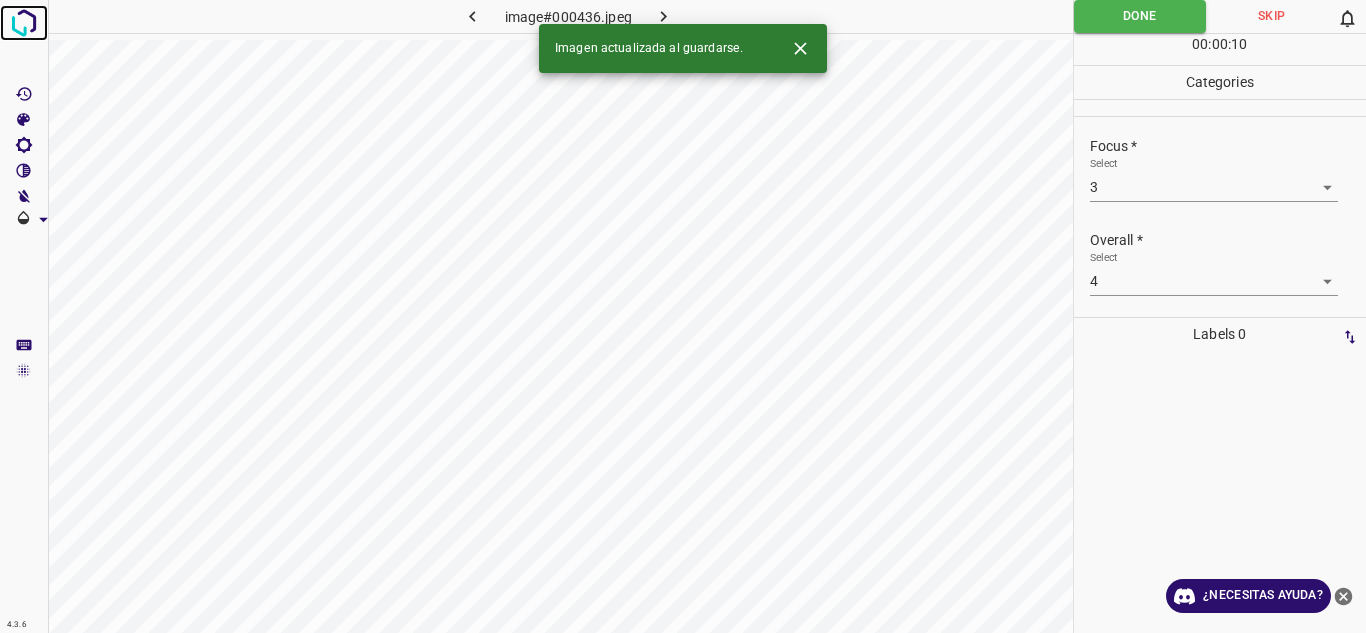 click at bounding box center (24, 23) 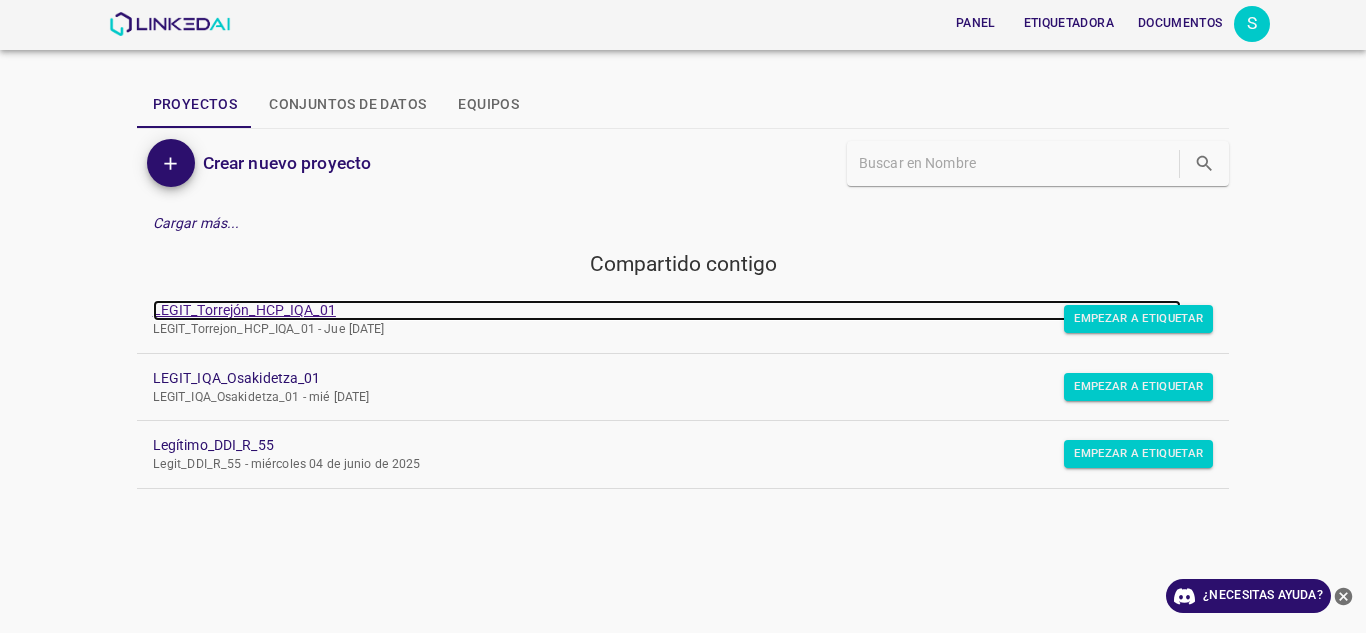 click on "LEGIT_Torrejón_HCP_IQA_01" at bounding box center (244, 310) 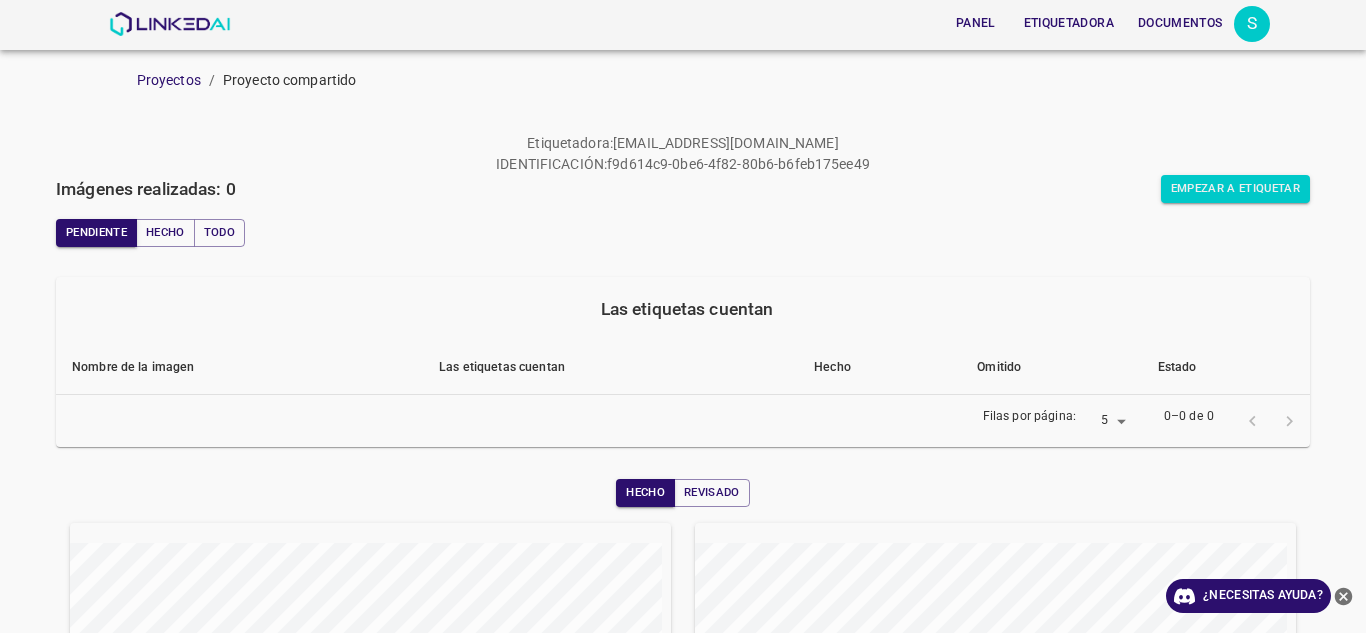 scroll, scrollTop: 0, scrollLeft: 0, axis: both 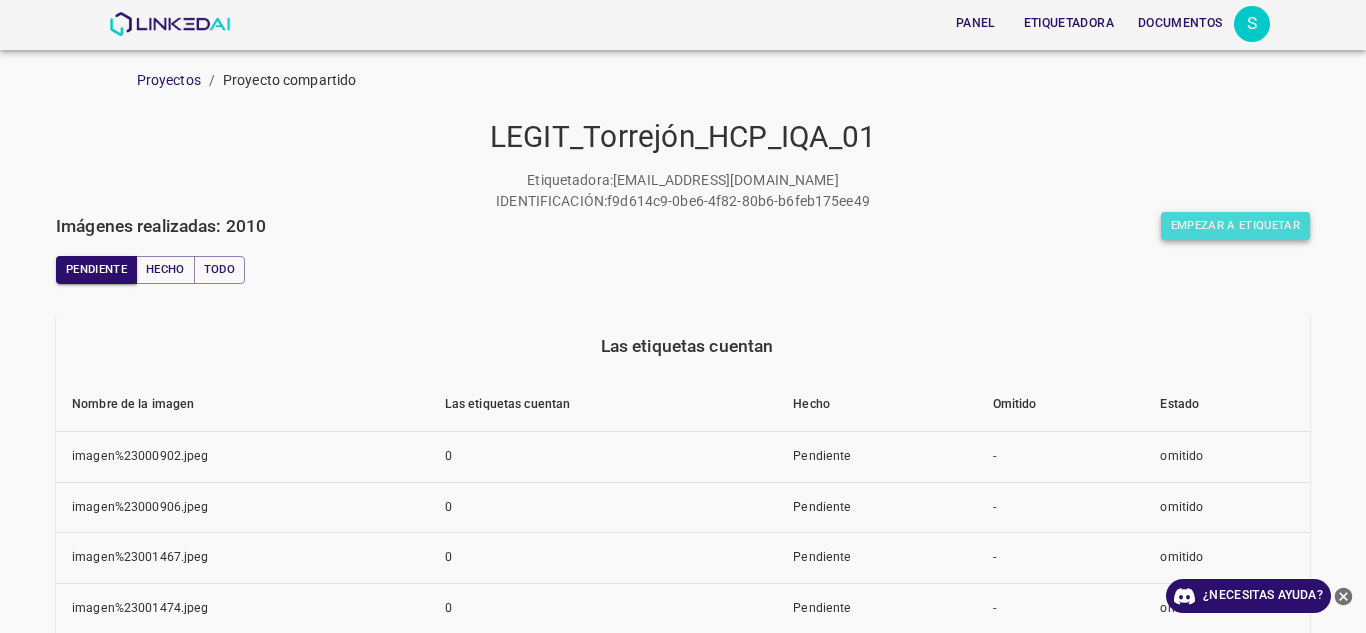 click on "Empezar a etiquetar" at bounding box center (1235, 226) 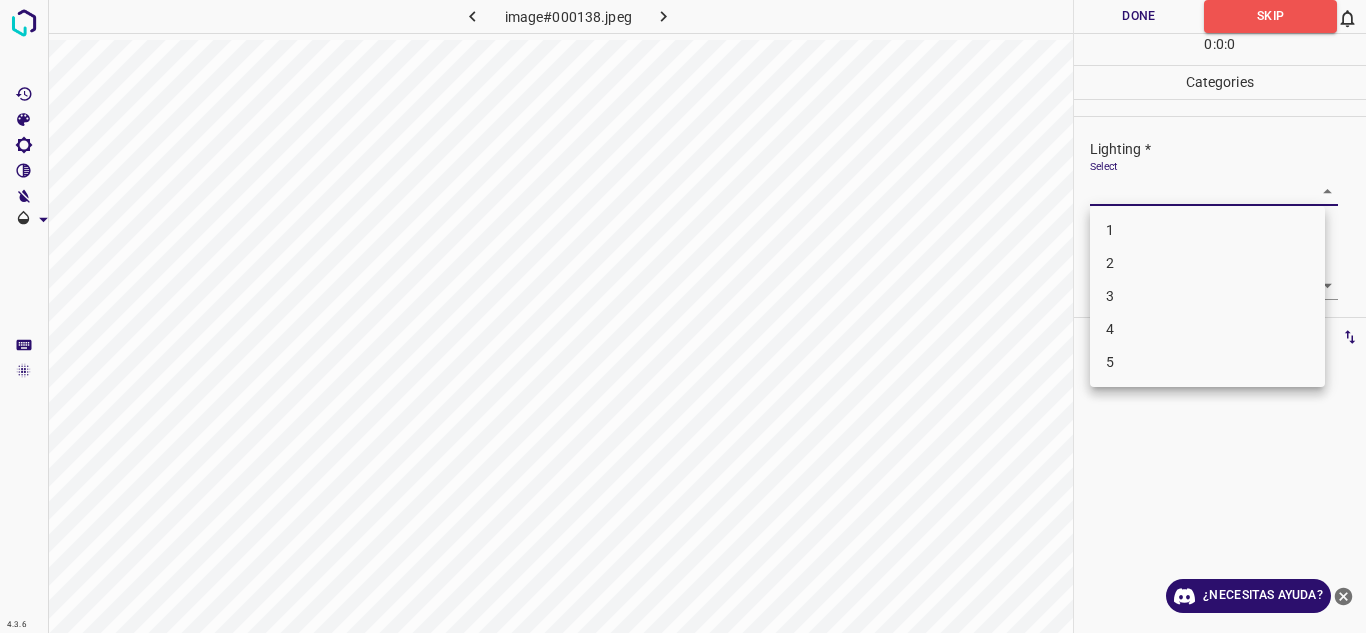 click on "4.3.6  image#000138.jpeg Done Skip 0 0   : 0   : 0   Categories Lighting *  Select ​ Focus *  Select ​ Overall *  Select ​ Labels   0 Categories 1 Lighting 2 Focus 3 Overall Tools Space Change between modes (Draw & Edit) I Auto labeling R Restore zoom M Zoom in N Zoom out Delete Delete selecte label Filters Z Restore filters X Saturation filter C Brightness filter V Contrast filter B Gray scale filter General O Download ¿Necesitas ayuda? Texto original Valora esta traducción Tu opinión servirá para ayudar a mejorar el Traductor de Google - Texto - Esconder - Borrar 1 2 3 4 5" at bounding box center [683, 316] 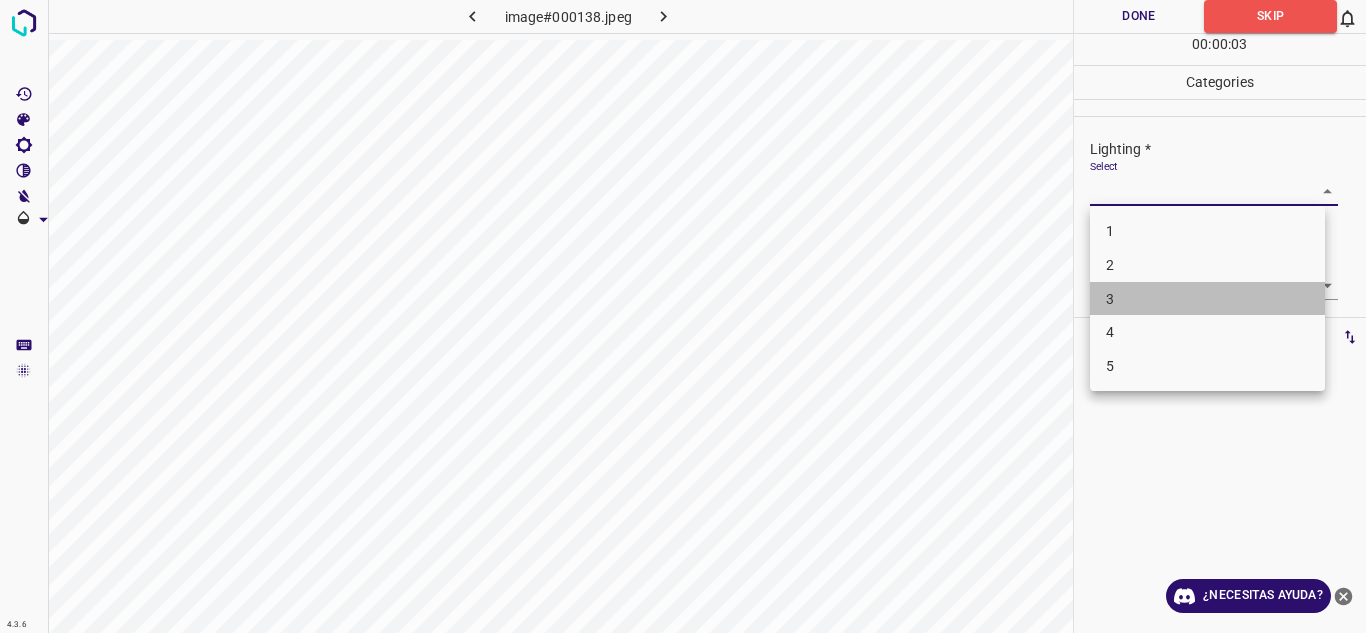click on "3" at bounding box center (1207, 299) 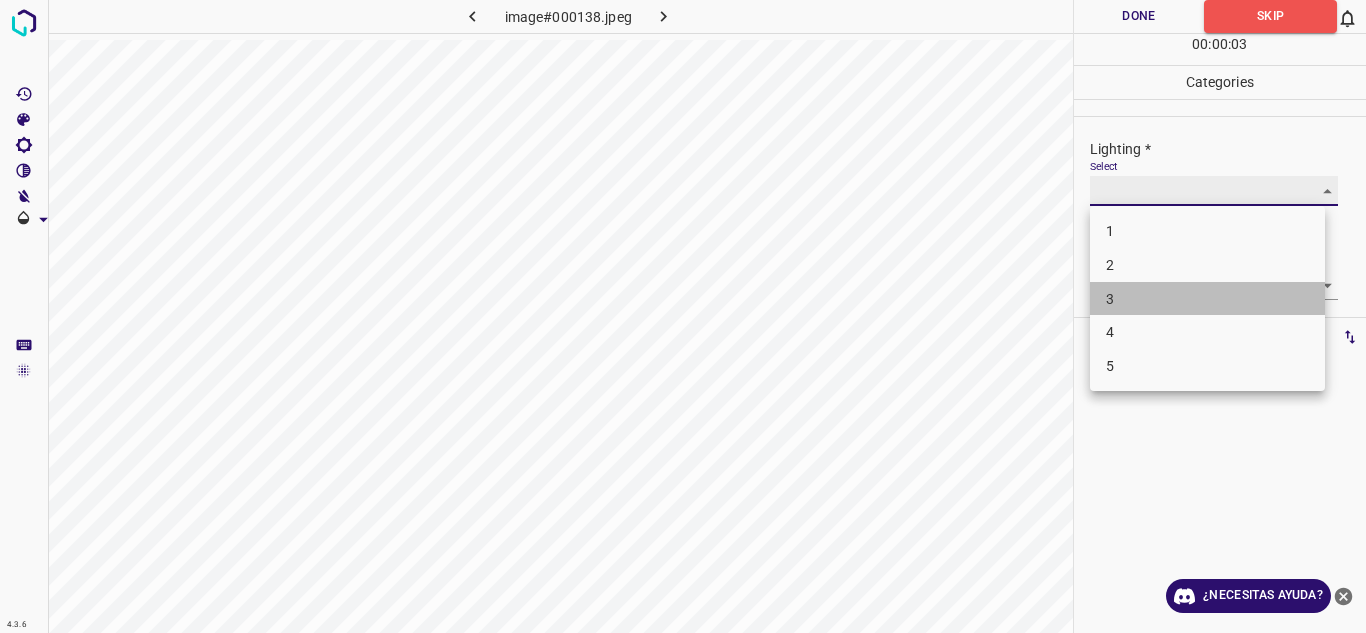 type on "3" 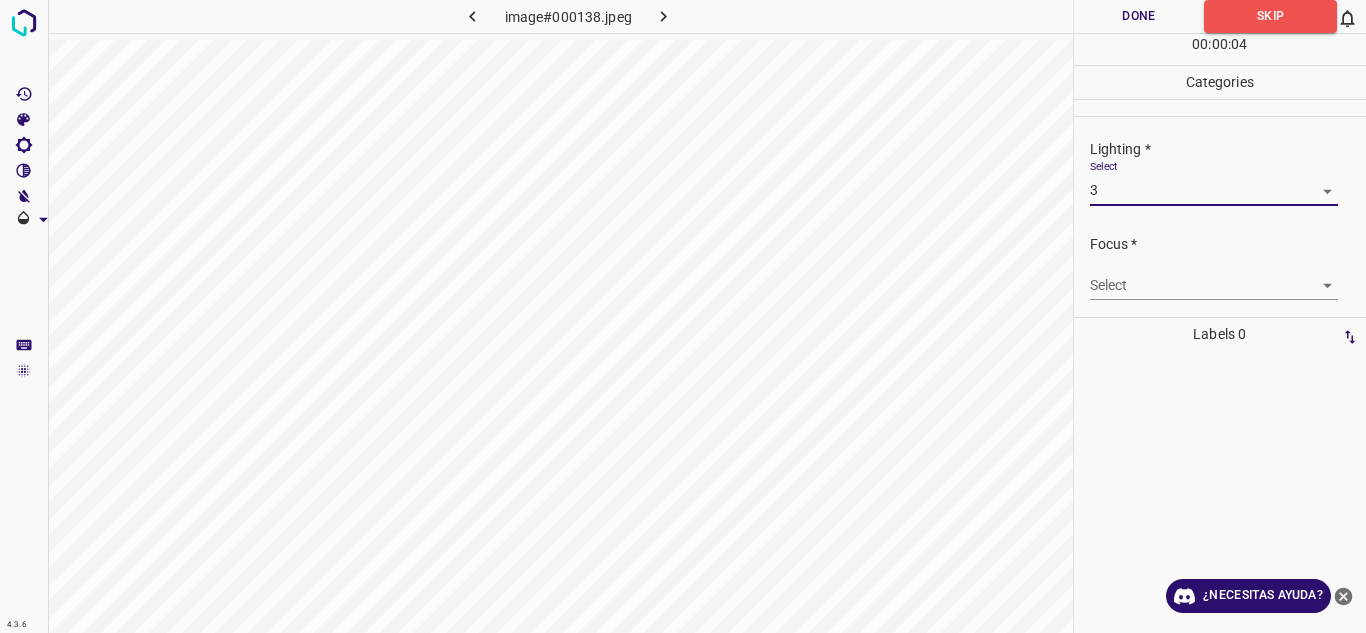 click on "4.3.6  image#000138.jpeg Done Skip 0 00   : 00   : 04   Categories Lighting *  Select 3 3 Focus *  Select ​ Overall *  Select ​ Labels   0 Categories 1 Lighting 2 Focus 3 Overall Tools Space Change between modes (Draw & Edit) I Auto labeling R Restore zoom M Zoom in N Zoom out Delete Delete selecte label Filters Z Restore filters X Saturation filter C Brightness filter V Contrast filter B Gray scale filter General O Download ¿Necesitas ayuda? Texto original Valora esta traducción Tu opinión servirá para ayudar a mejorar el Traductor de Google - Texto - Esconder - Borrar" at bounding box center (683, 316) 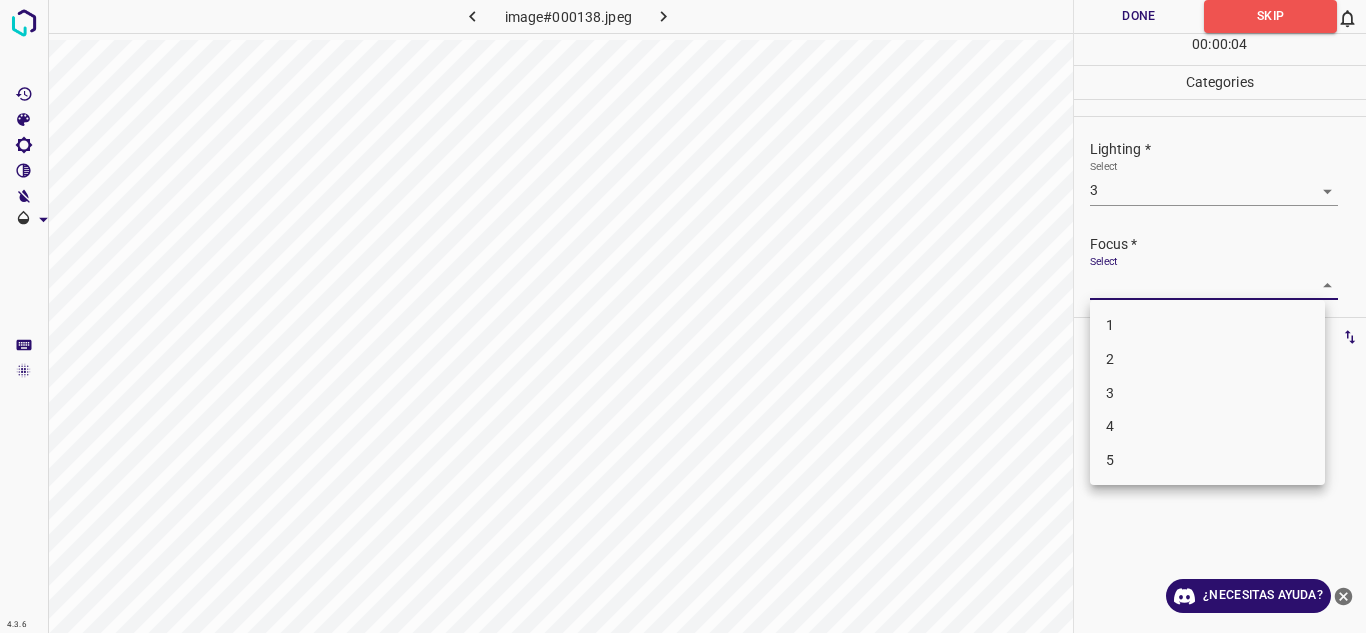 click on "3" at bounding box center (1207, 393) 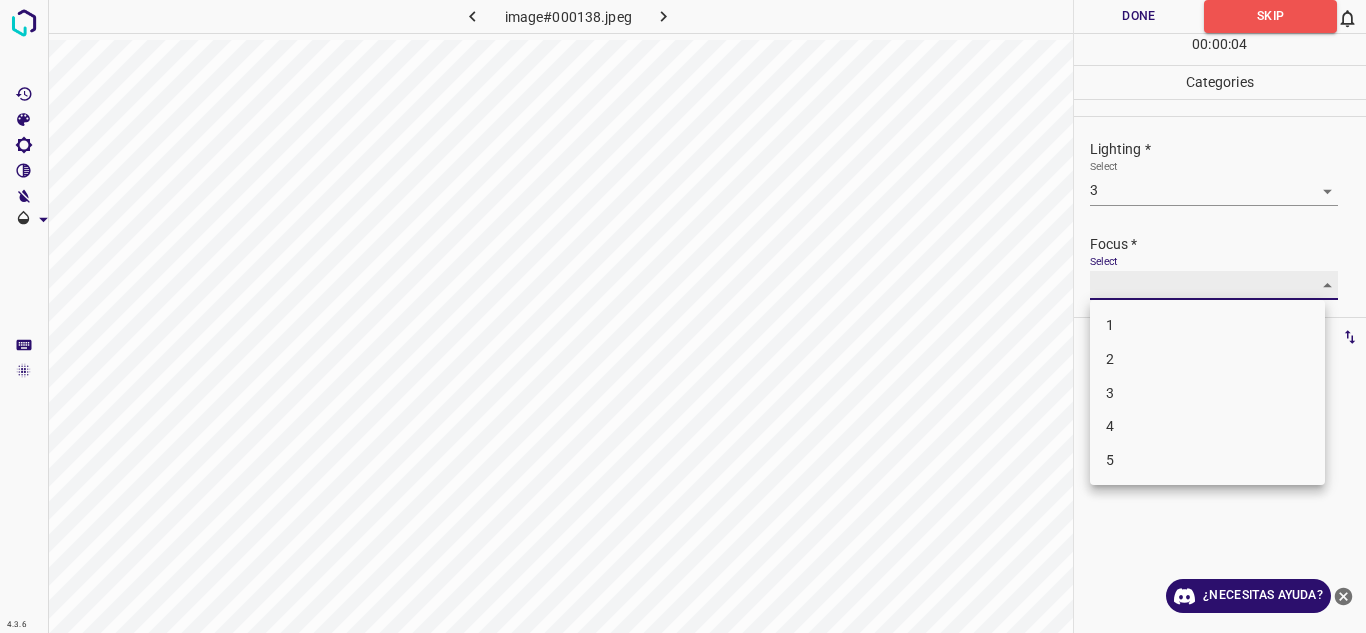 type on "3" 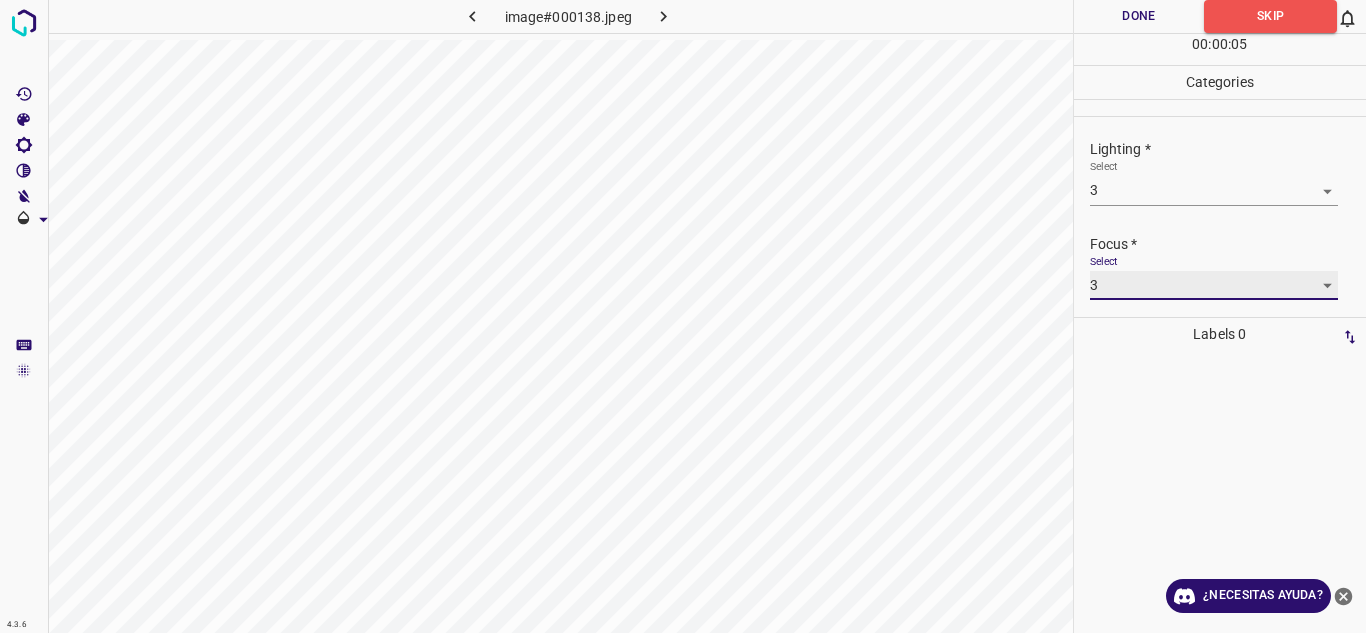 scroll, scrollTop: 98, scrollLeft: 0, axis: vertical 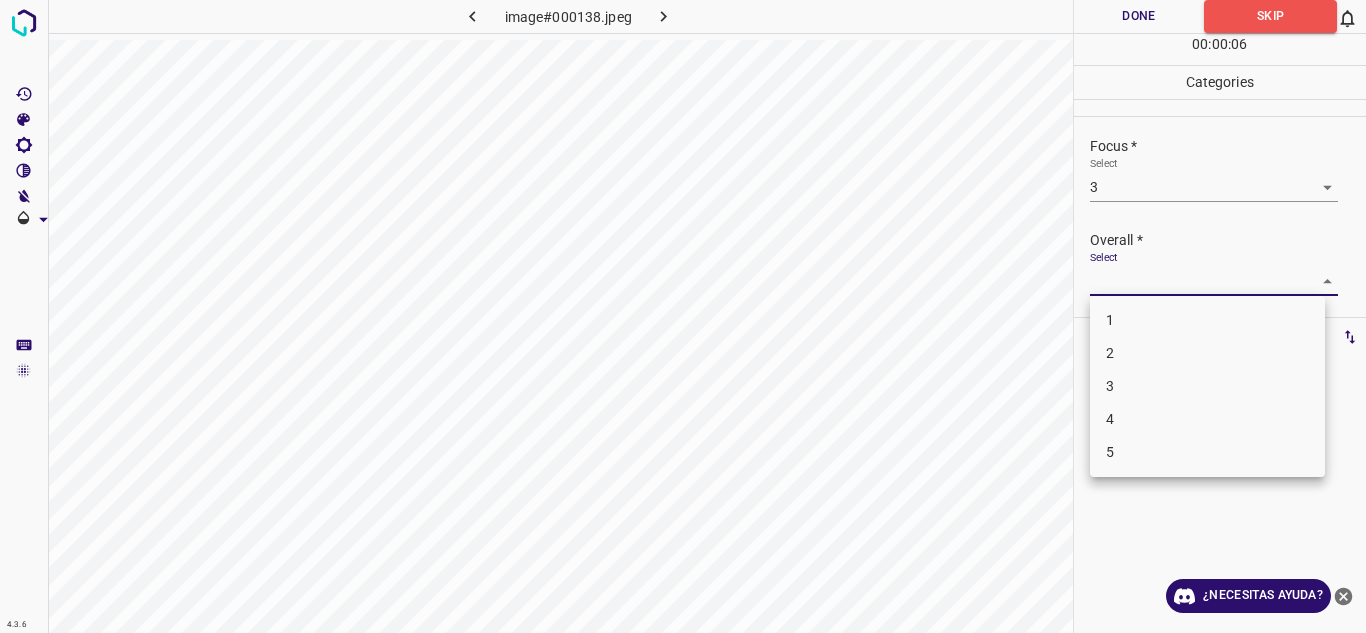 drag, startPoint x: 1317, startPoint y: 286, endPoint x: 1251, endPoint y: 348, distance: 90.55385 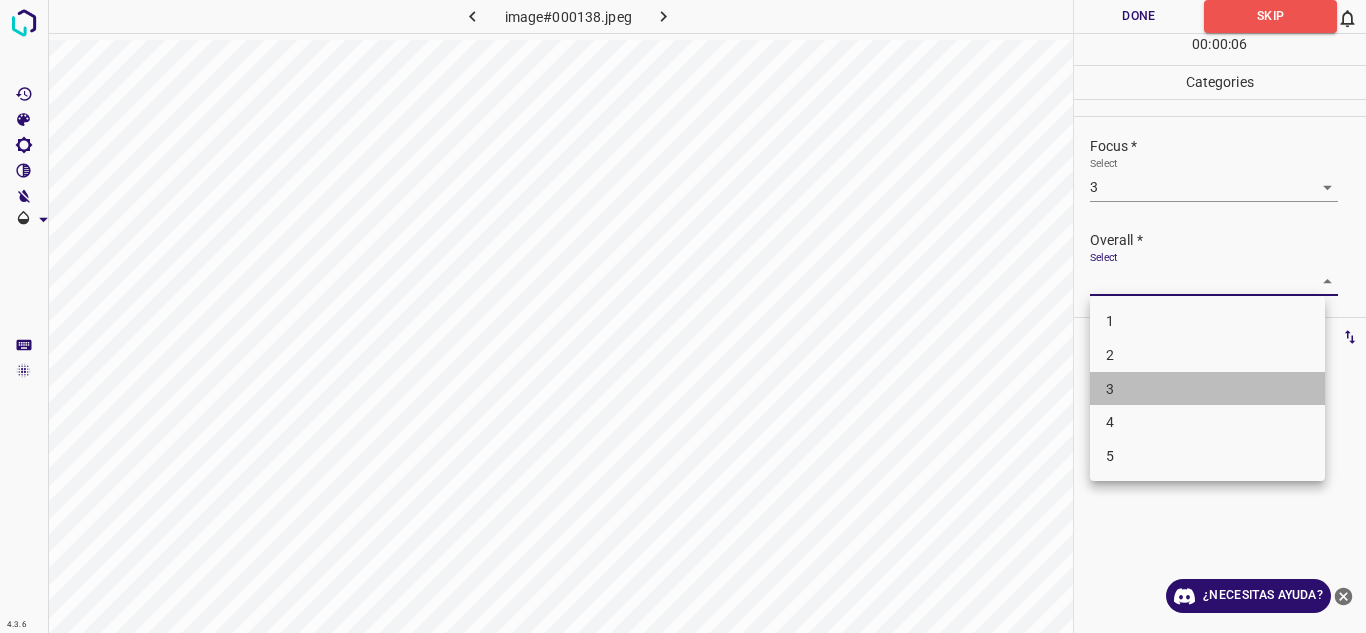 click on "3" at bounding box center [1207, 389] 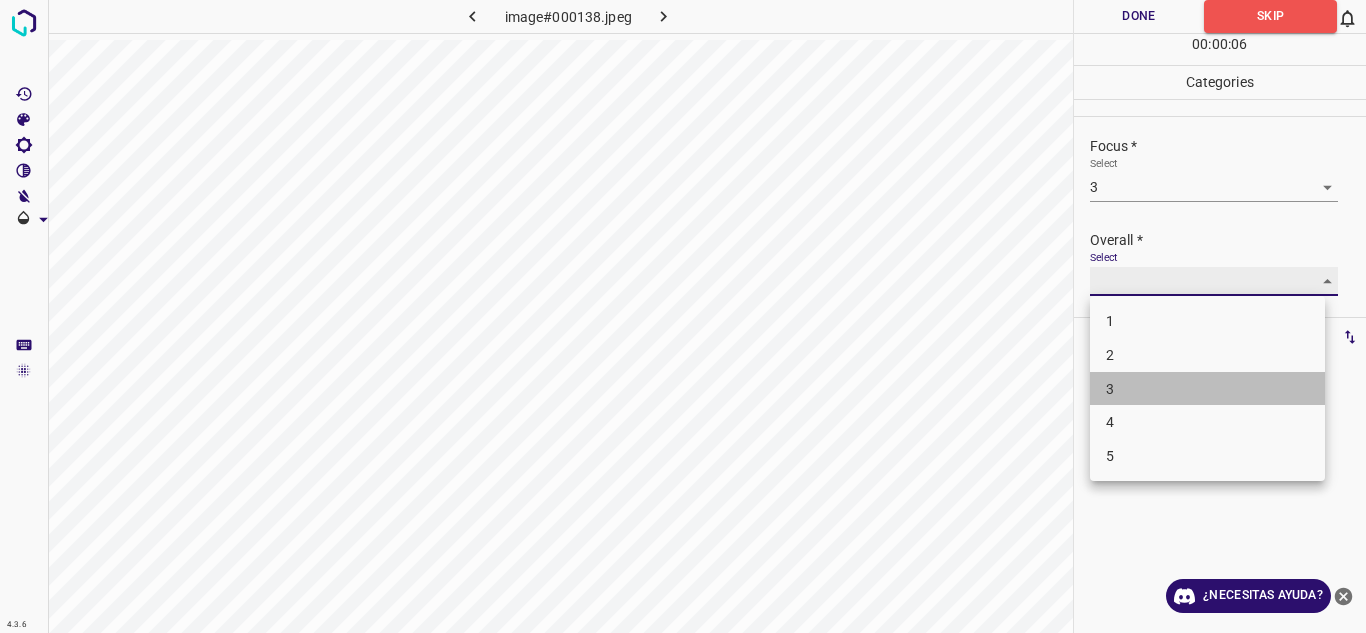 type on "3" 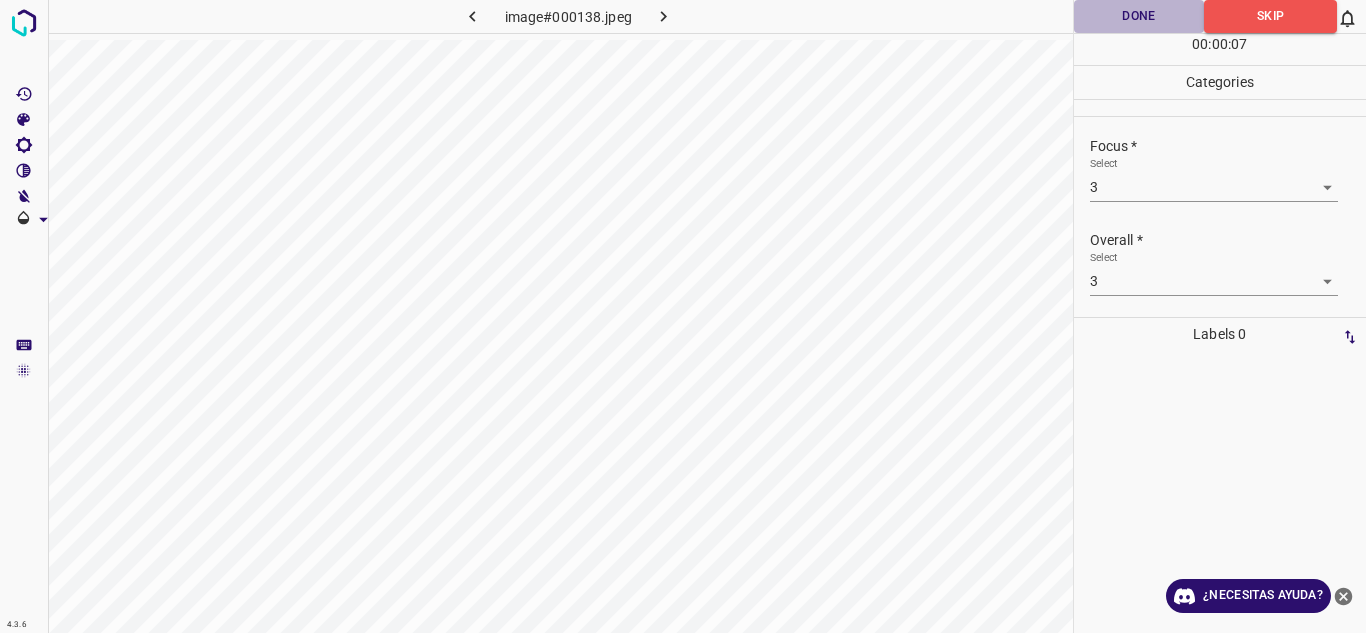click on "Done" at bounding box center [1139, 16] 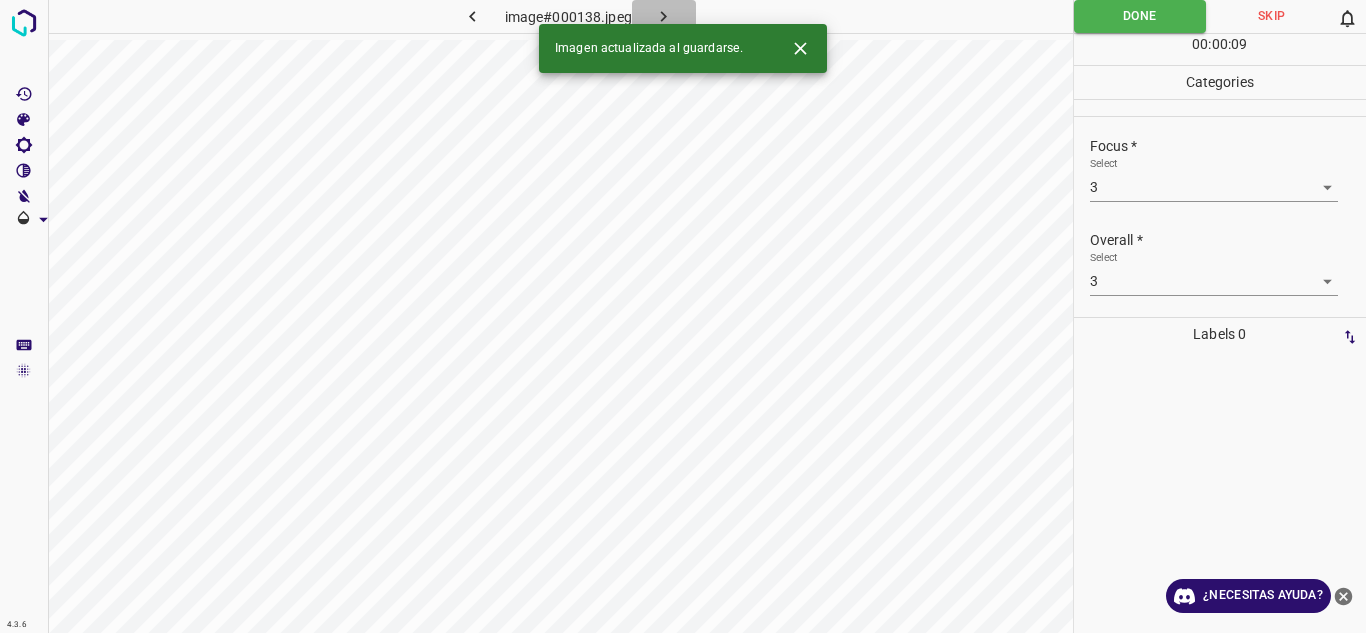 click at bounding box center [664, 16] 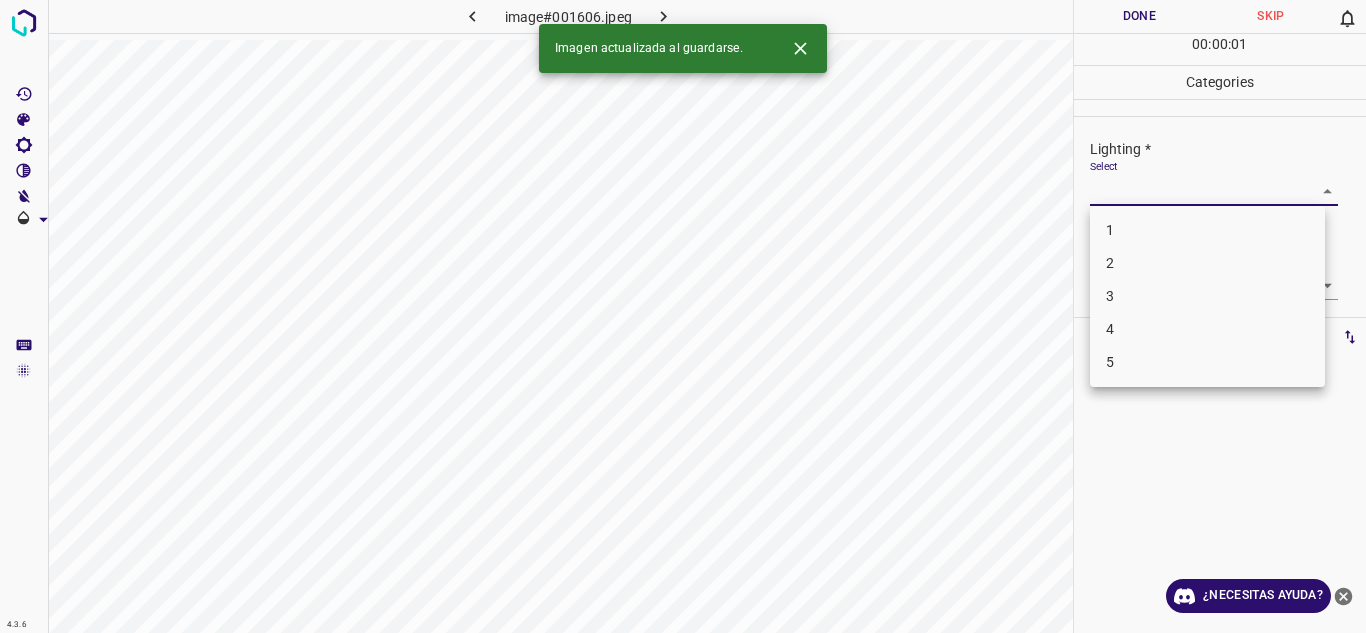 click on "4.3.6  image#001606.jpeg Done Skip 0 00   : 00   : 01   Categories Lighting *  Select ​ Focus *  Select ​ Overall *  Select ​ Labels   0 Categories 1 Lighting 2 Focus 3 Overall Tools Space Change between modes (Draw & Edit) I Auto labeling R Restore zoom M Zoom in N Zoom out Delete Delete selecte label Filters Z Restore filters X Saturation filter C Brightness filter V Contrast filter B Gray scale filter General O Download Imagen actualizada al guardarse. ¿Necesitas ayuda? Texto original Valora esta traducción Tu opinión servirá para ayudar a mejorar el Traductor de Google - Texto - Esconder - Borrar 1 2 3 4 5" at bounding box center (683, 316) 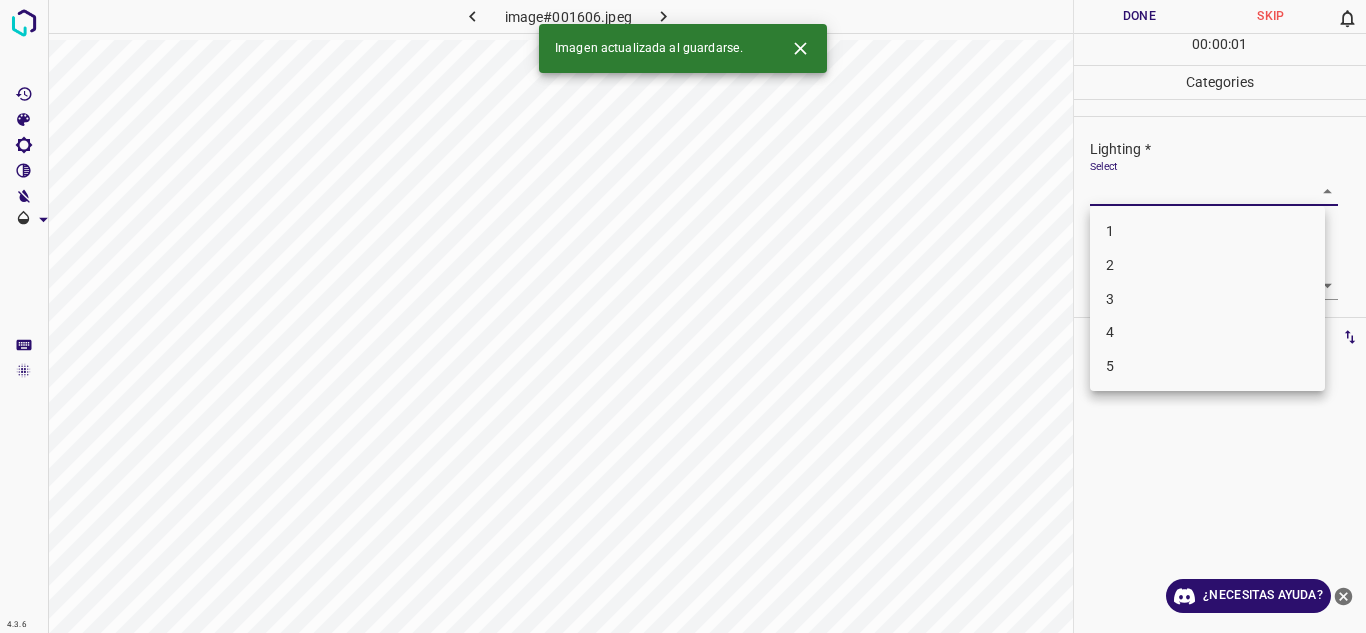 click on "5" at bounding box center (1207, 366) 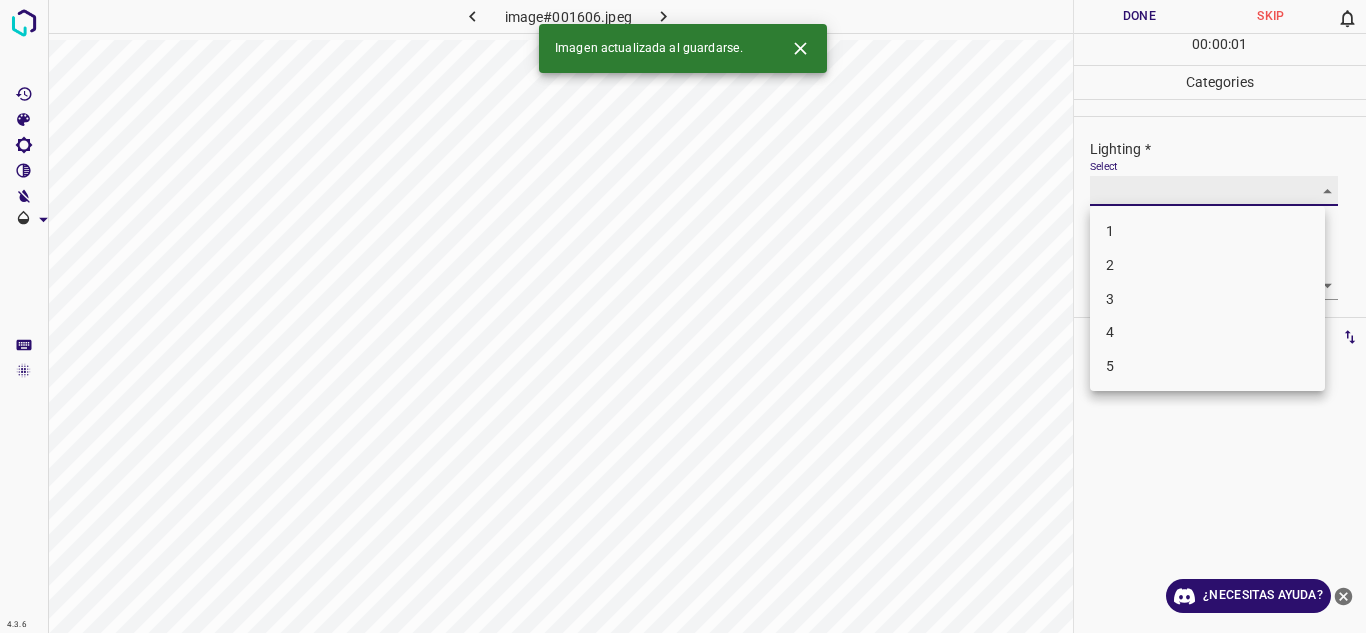 type on "5" 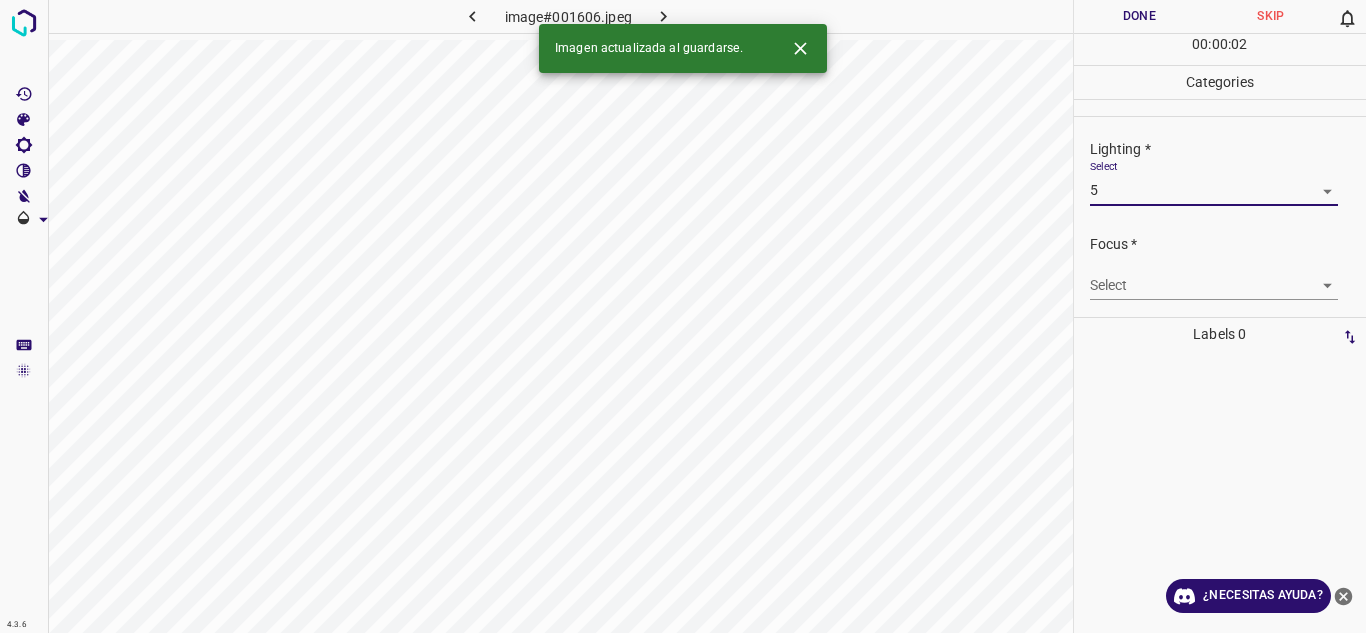 click on "4.3.6  image#001606.jpeg Done Skip 0 00   : 00   : 02   Categories Lighting *  Select 5 5 Focus *  Select ​ Overall *  Select ​ Labels   0 Categories 1 Lighting 2 Focus 3 Overall Tools Space Change between modes (Draw & Edit) I Auto labeling R Restore zoom M Zoom in N Zoom out Delete Delete selecte label Filters Z Restore filters X Saturation filter C Brightness filter V Contrast filter B Gray scale filter General O Download Imagen actualizada al guardarse. ¿Necesitas ayuda? Texto original Valora esta traducción Tu opinión servirá para ayudar a mejorar el Traductor de Google - Texto - Esconder - Borrar" at bounding box center (683, 316) 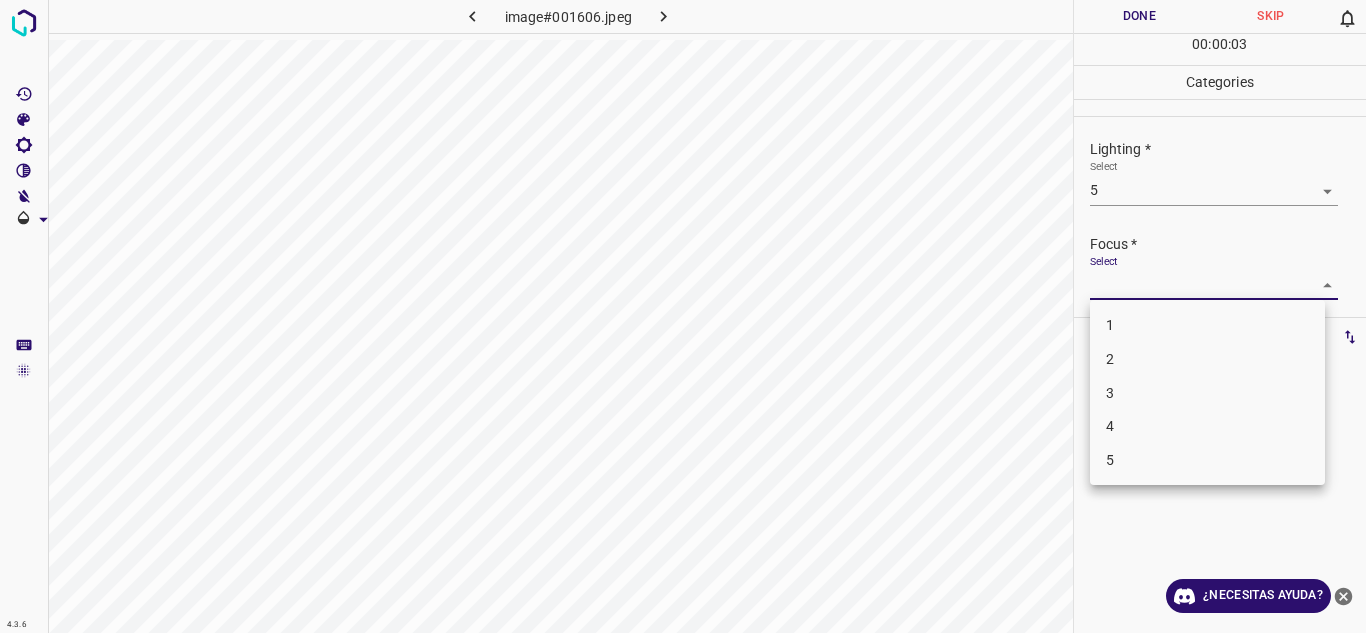 click on "4" at bounding box center [1207, 426] 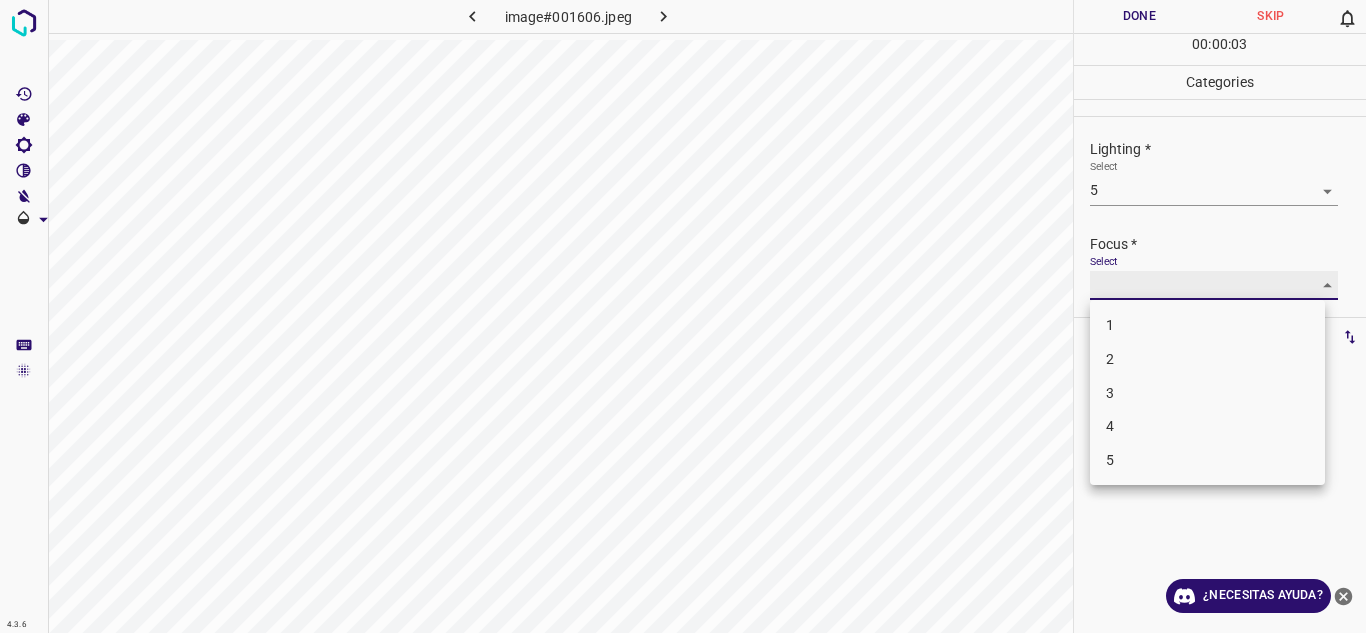type on "4" 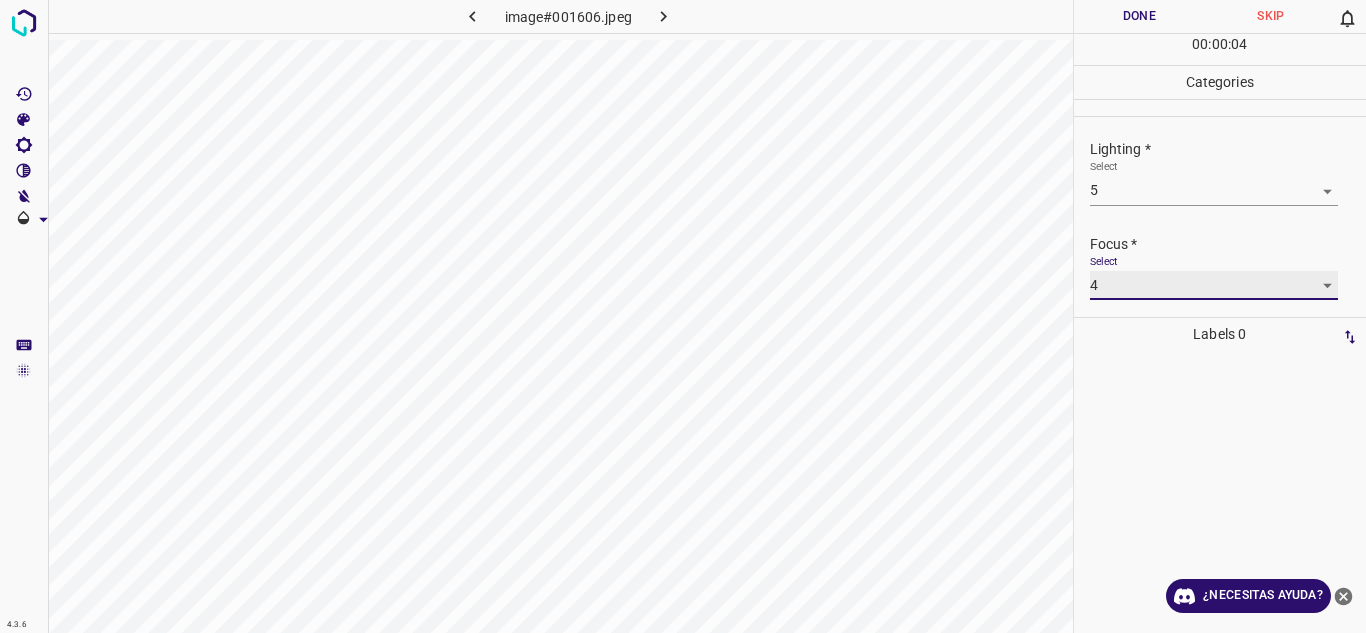 scroll, scrollTop: 98, scrollLeft: 0, axis: vertical 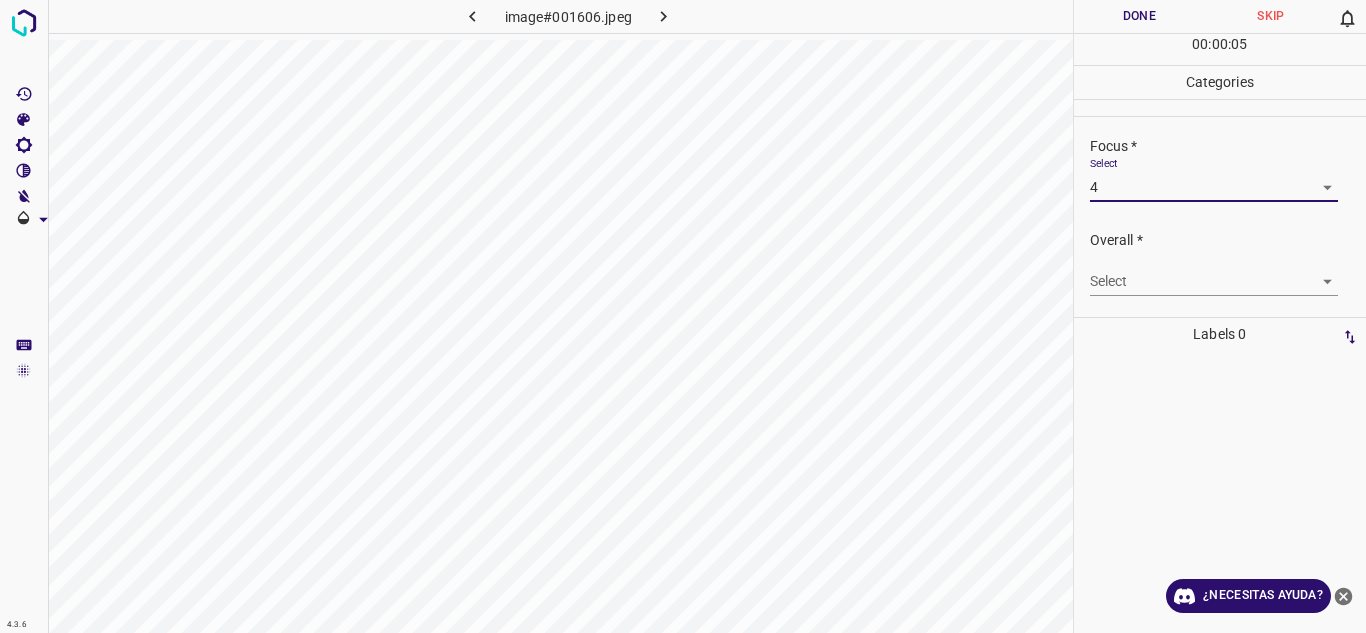 click on "4.3.6  image#001606.jpeg Done Skip 0 00   : 00   : 05   Categories Lighting *  Select 5 5 Focus *  Select 4 4 Overall *  Select ​ Labels   0 Categories 1 Lighting 2 Focus 3 Overall Tools Space Change between modes (Draw & Edit) I Auto labeling R Restore zoom M Zoom in N Zoom out Delete Delete selecte label Filters Z Restore filters X Saturation filter C Brightness filter V Contrast filter B Gray scale filter General O Download ¿Necesitas ayuda? Texto original Valora esta traducción Tu opinión servirá para ayudar a mejorar el Traductor de Google - Texto - Esconder - Borrar" at bounding box center (683, 316) 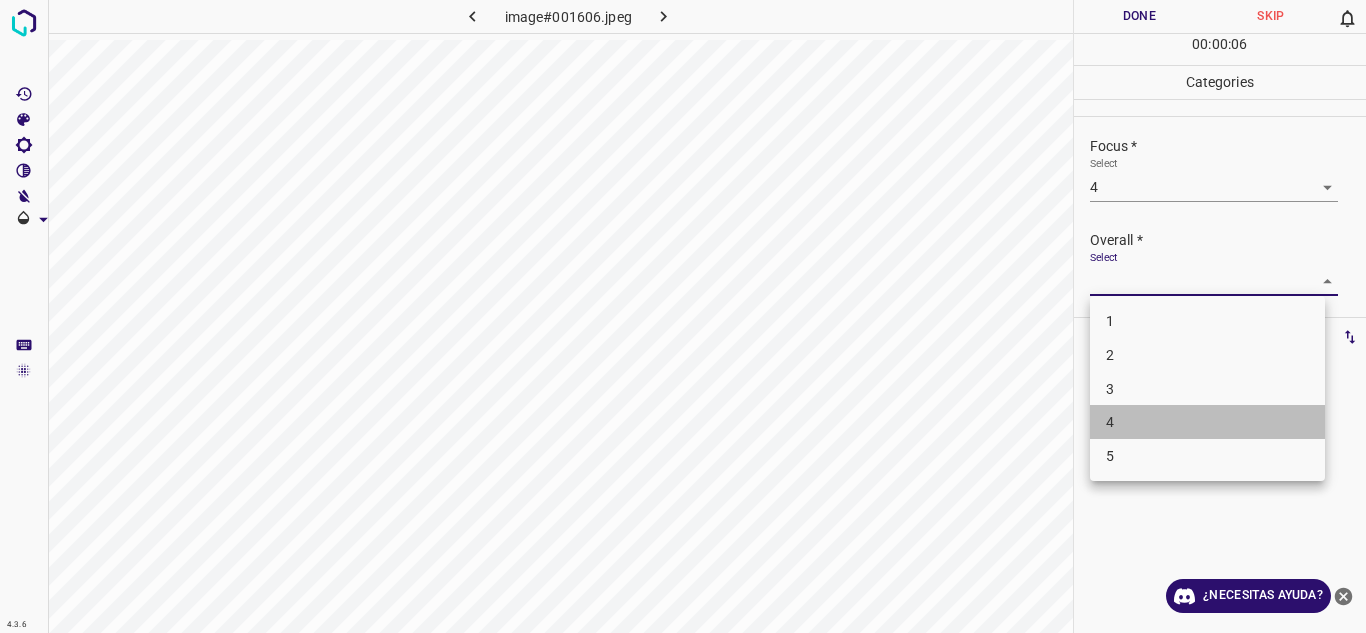 click on "4" at bounding box center [1207, 422] 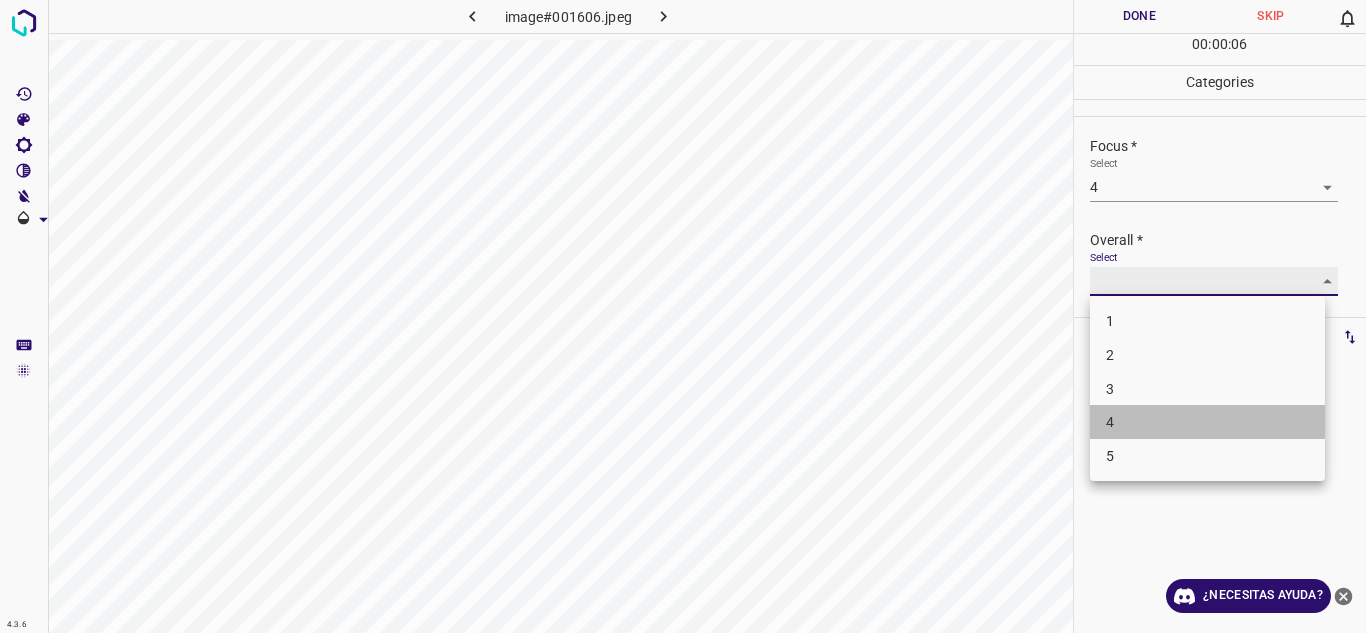 type on "4" 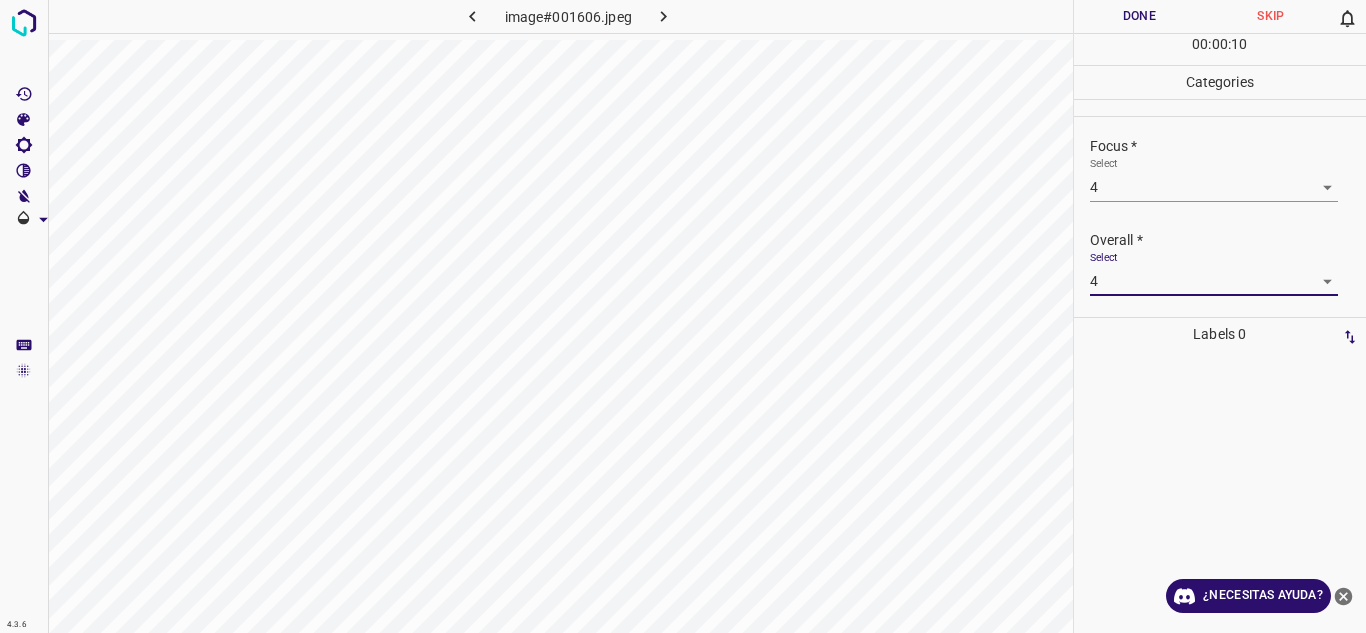 click on "Done" at bounding box center (1140, 16) 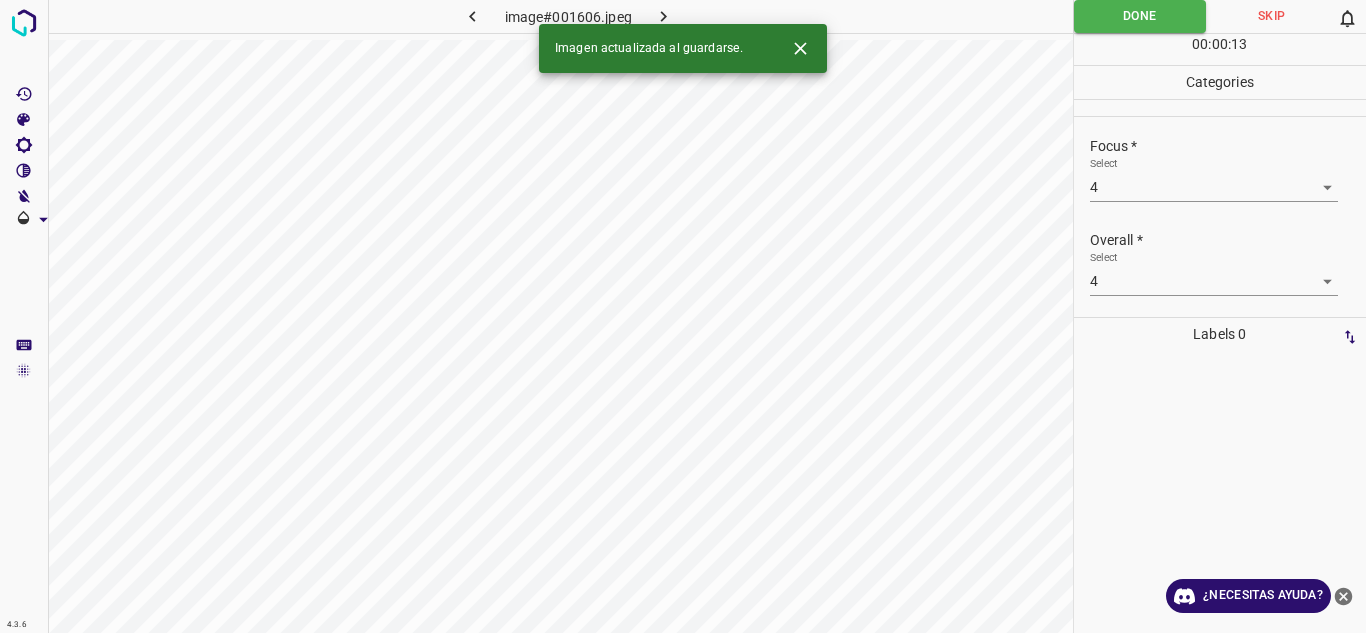 click 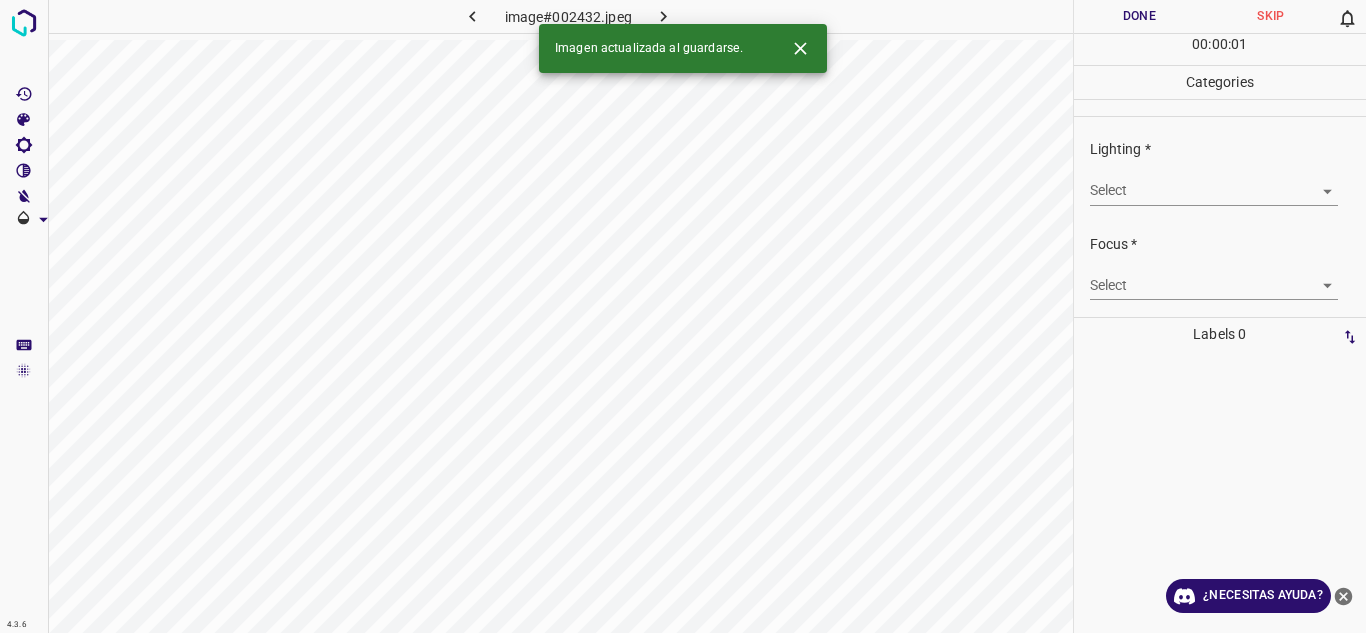 click on "4.3.6  image#002432.jpeg Done Skip 0 00   : 00   : 01   Categories Lighting *  Select ​ Focus *  Select ​ Overall *  Select ​ Labels   0 Categories 1 Lighting 2 Focus 3 Overall Tools Space Change between modes (Draw & Edit) I Auto labeling R Restore zoom M Zoom in N Zoom out Delete Delete selecte label Filters Z Restore filters X Saturation filter C Brightness filter V Contrast filter B Gray scale filter General O Download Imagen actualizada al guardarse. ¿Necesitas ayuda? Texto original Valora esta traducción Tu opinión servirá para ayudar a mejorar el Traductor de Google - Texto - Esconder - Borrar" at bounding box center [683, 316] 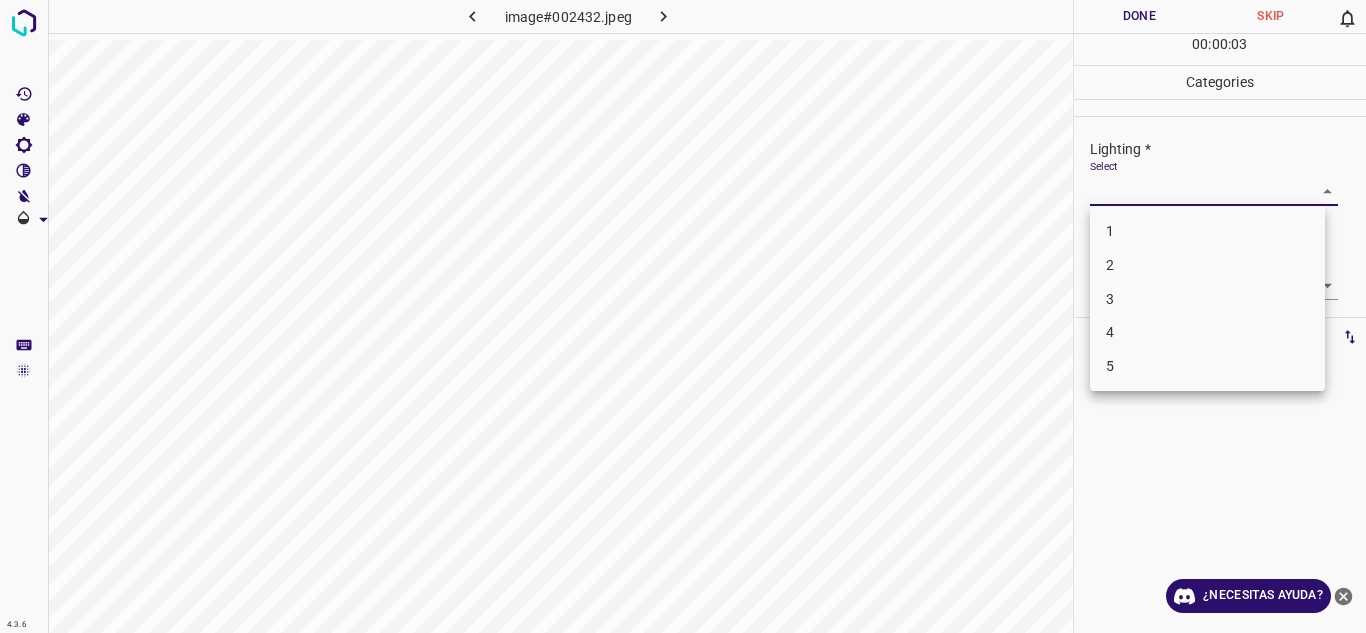 click on "3" at bounding box center [1207, 299] 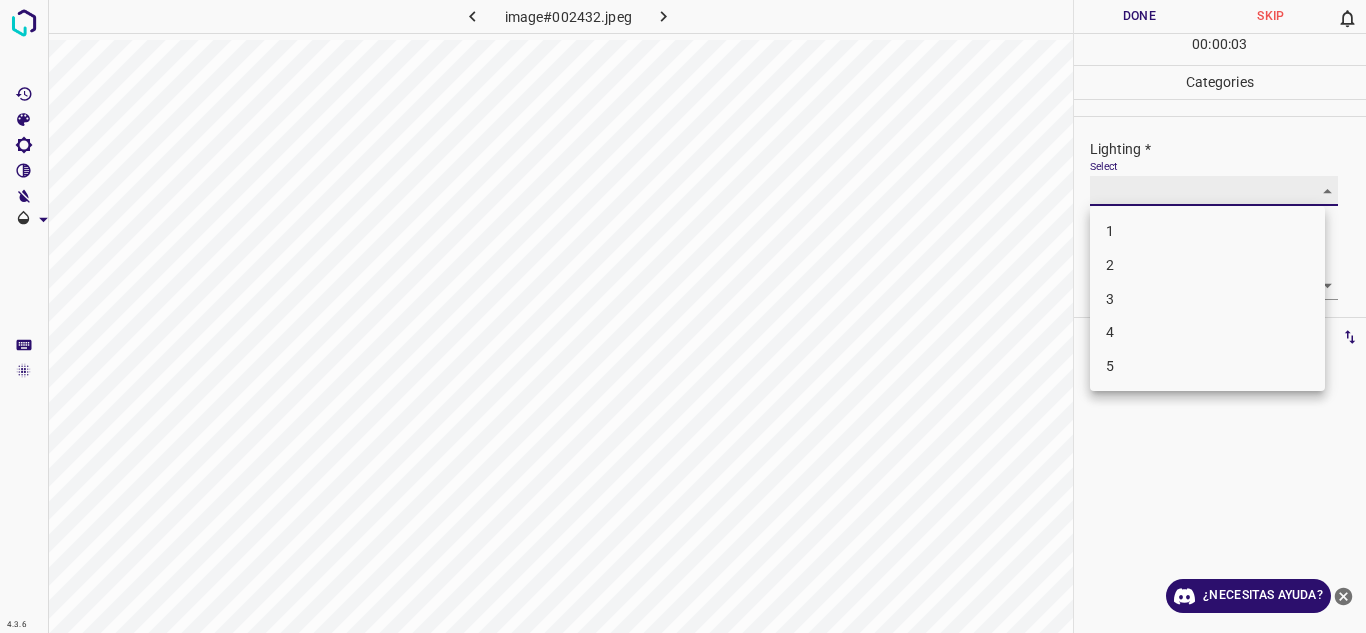 type on "3" 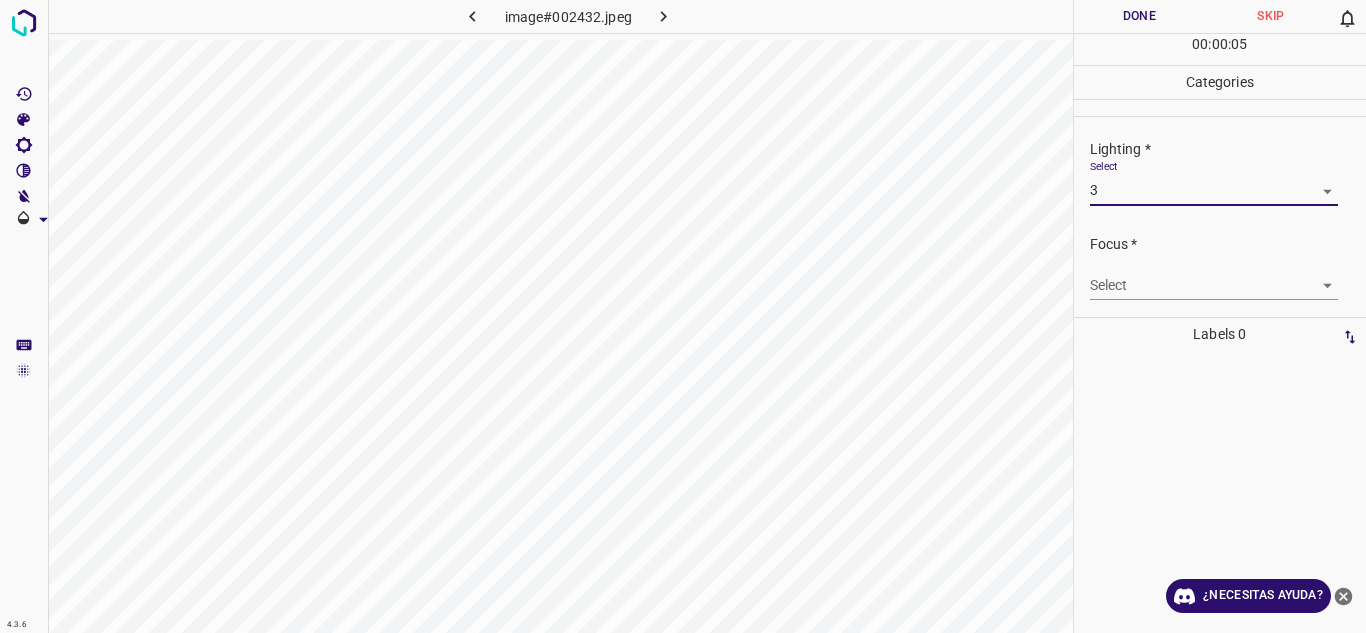 click on "4.3.6  image#002432.jpeg Done Skip 0 00   : 00   : 05   Categories Lighting *  Select 3 3 Focus *  Select ​ Overall *  Select ​ Labels   0 Categories 1 Lighting 2 Focus 3 Overall Tools Space Change between modes (Draw & Edit) I Auto labeling R Restore zoom M Zoom in N Zoom out Delete Delete selecte label Filters Z Restore filters X Saturation filter C Brightness filter V Contrast filter B Gray scale filter General O Download ¿Necesitas ayuda? Texto original Valora esta traducción Tu opinión servirá para ayudar a mejorar el Traductor de Google - Texto - Esconder - Borrar" at bounding box center (683, 316) 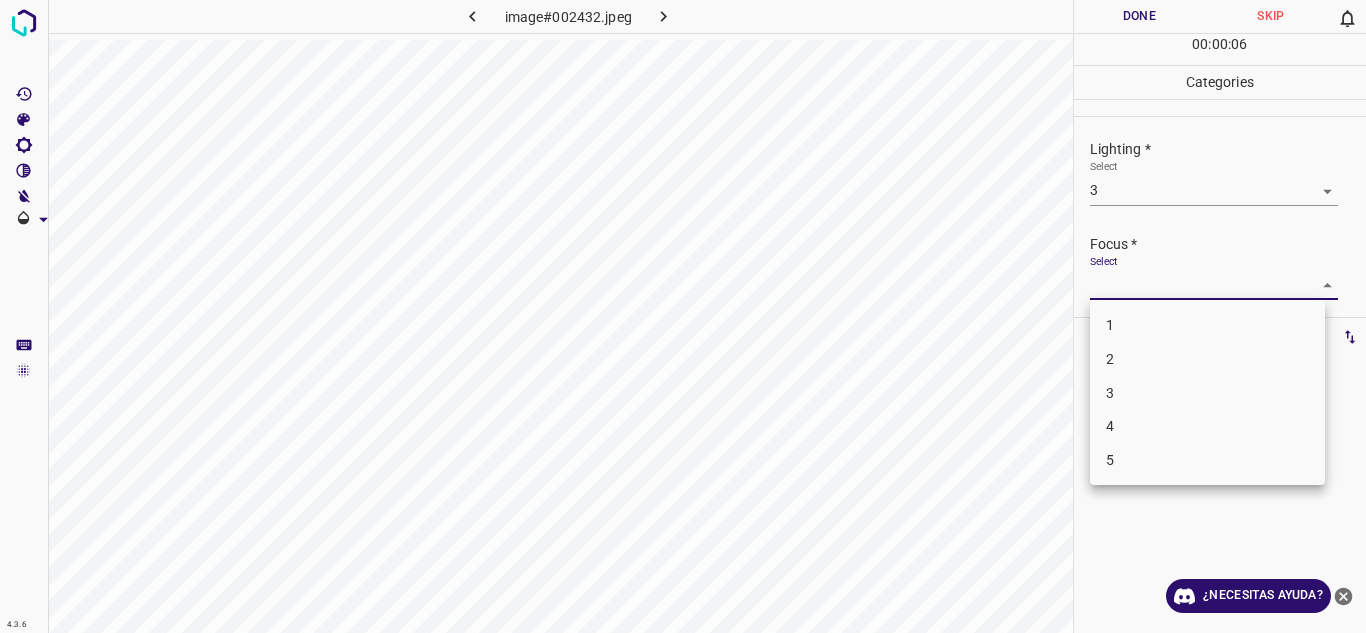 click on "3" at bounding box center (1207, 393) 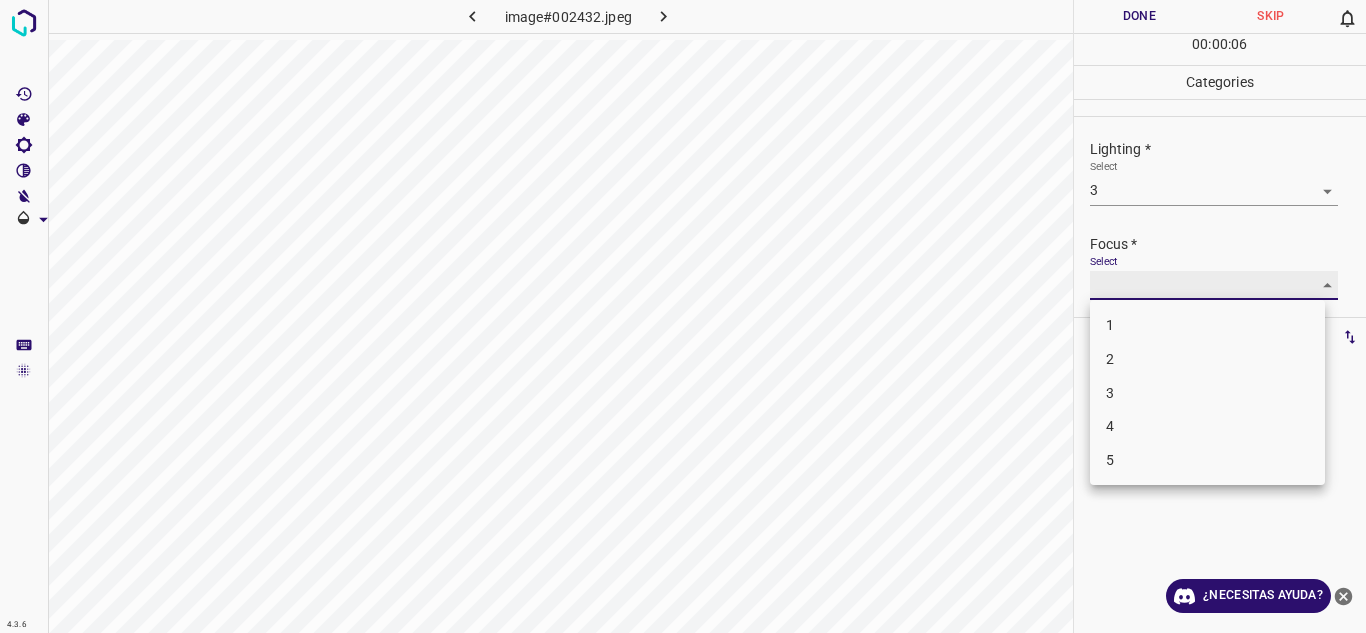 type on "3" 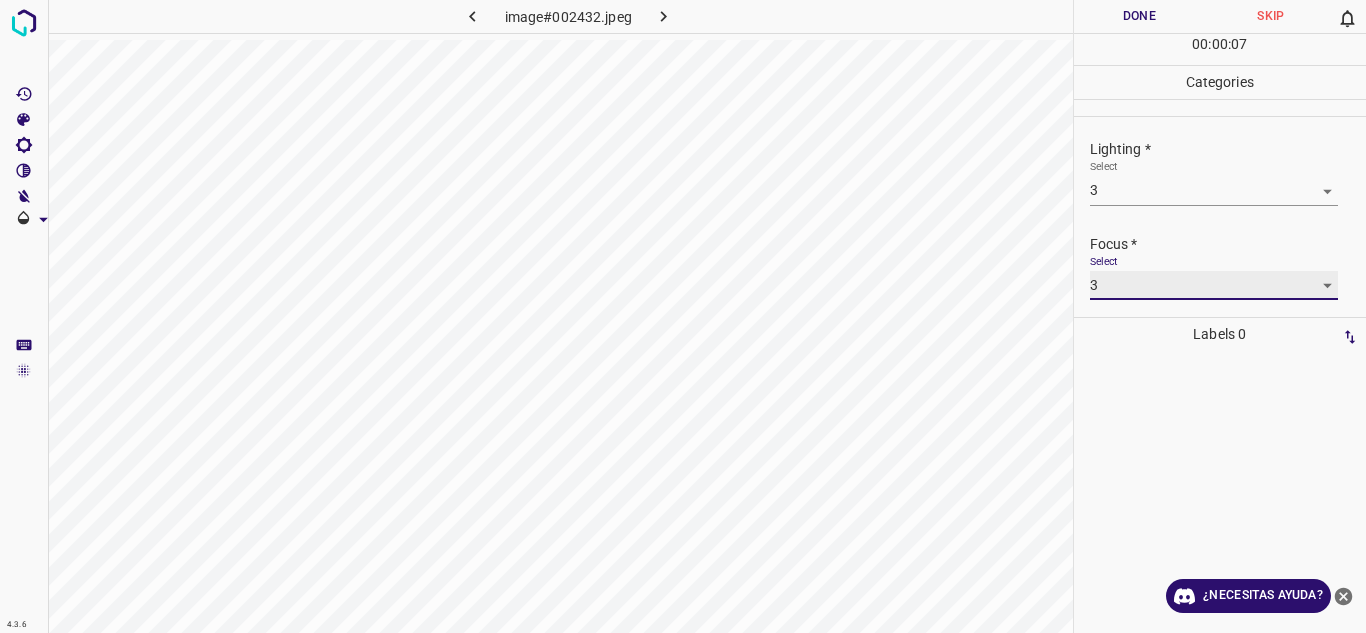 scroll, scrollTop: 98, scrollLeft: 0, axis: vertical 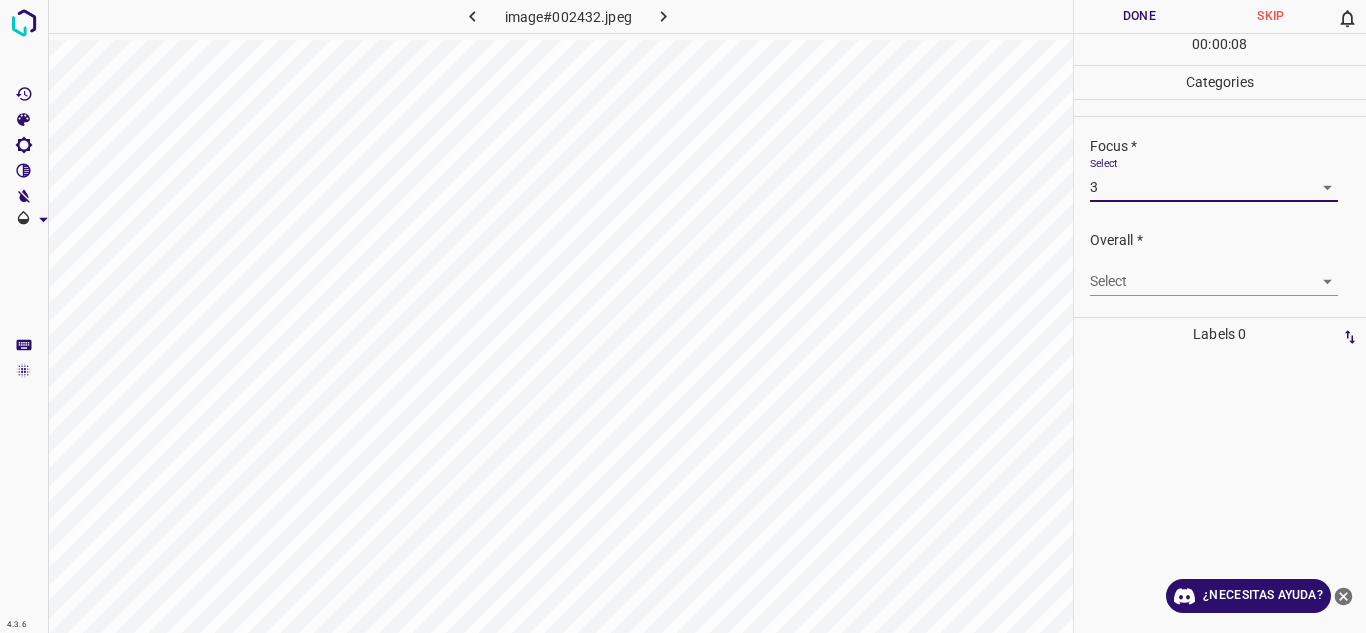 click on "4.3.6  image#002432.jpeg Done Skip 0 00   : 00   : 08   Categories Lighting *  Select 3 3 Focus *  Select 3 3 Overall *  Select ​ Labels   0 Categories 1 Lighting 2 Focus 3 Overall Tools Space Change between modes (Draw & Edit) I Auto labeling R Restore zoom M Zoom in N Zoom out Delete Delete selecte label Filters Z Restore filters X Saturation filter C Brightness filter V Contrast filter B Gray scale filter General O Download ¿Necesitas ayuda? Texto original Valora esta traducción Tu opinión servirá para ayudar a mejorar el Traductor de Google - Texto - Esconder - Borrar" at bounding box center (683, 316) 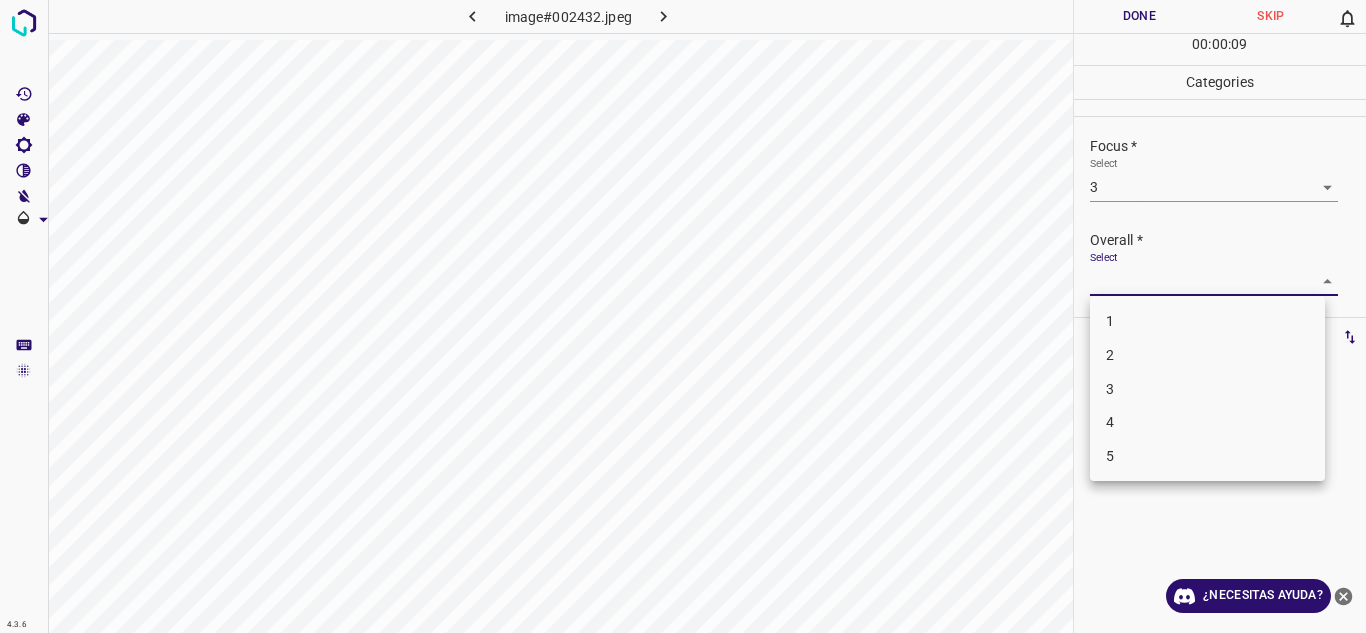 click on "3" at bounding box center (1207, 389) 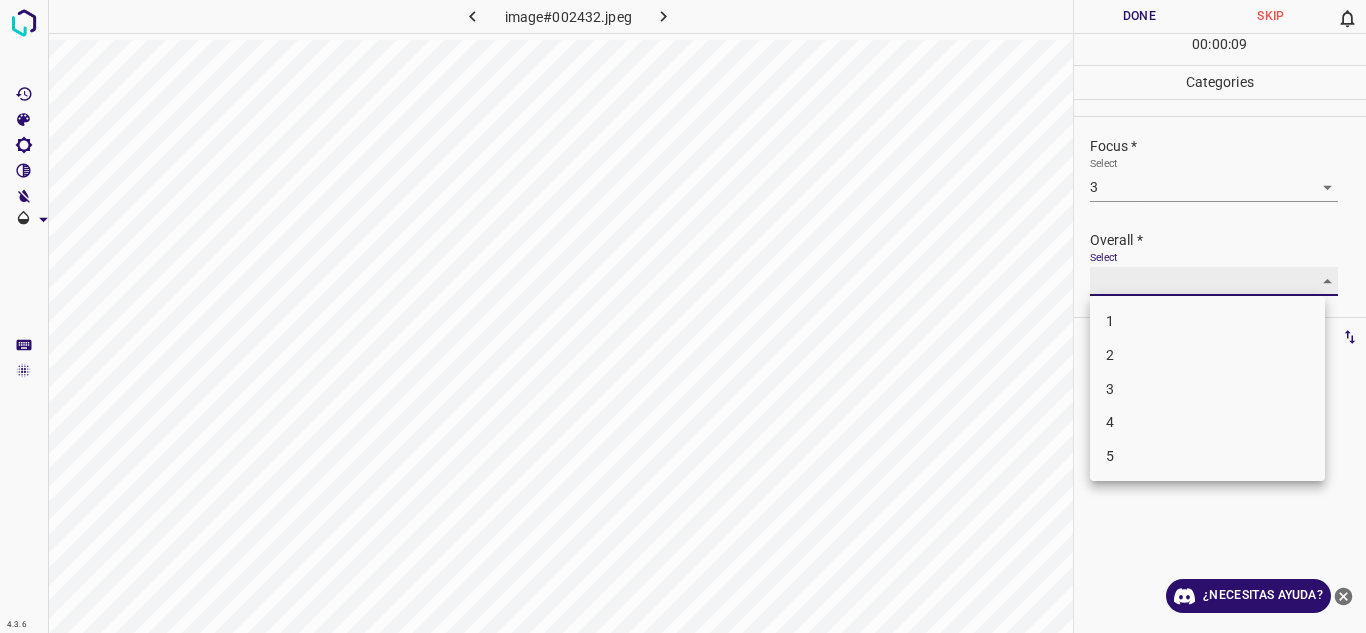 type on "3" 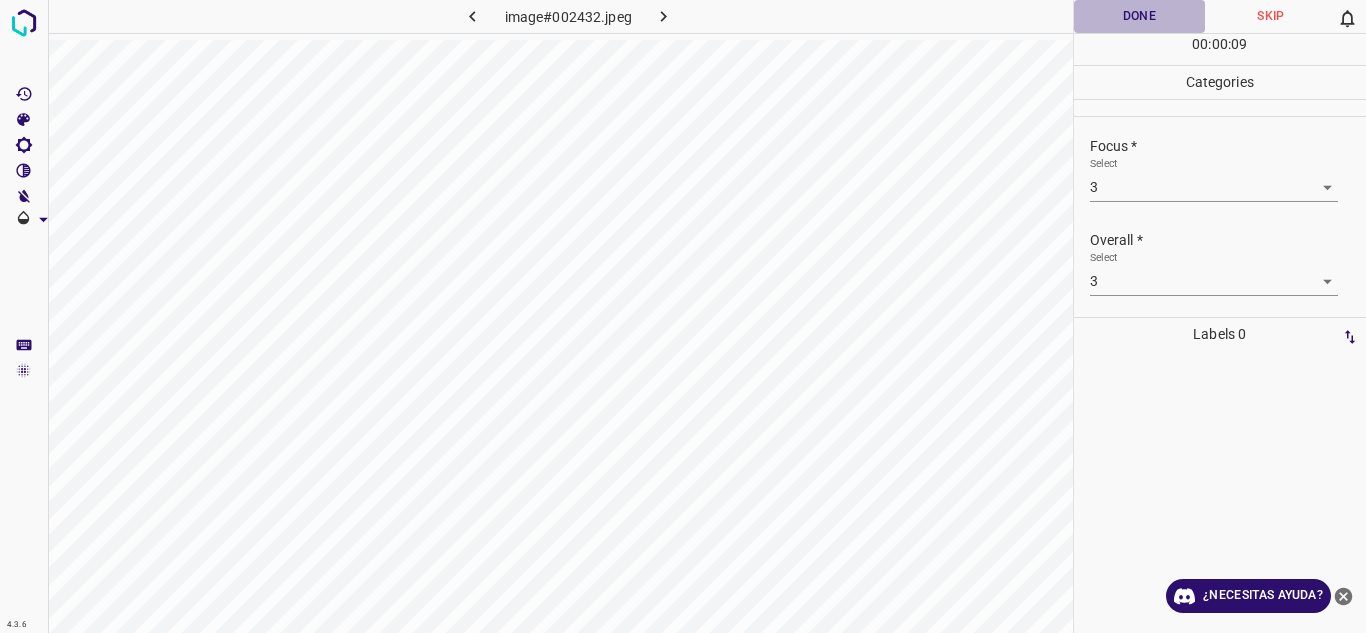 click on "Done" at bounding box center [1140, 16] 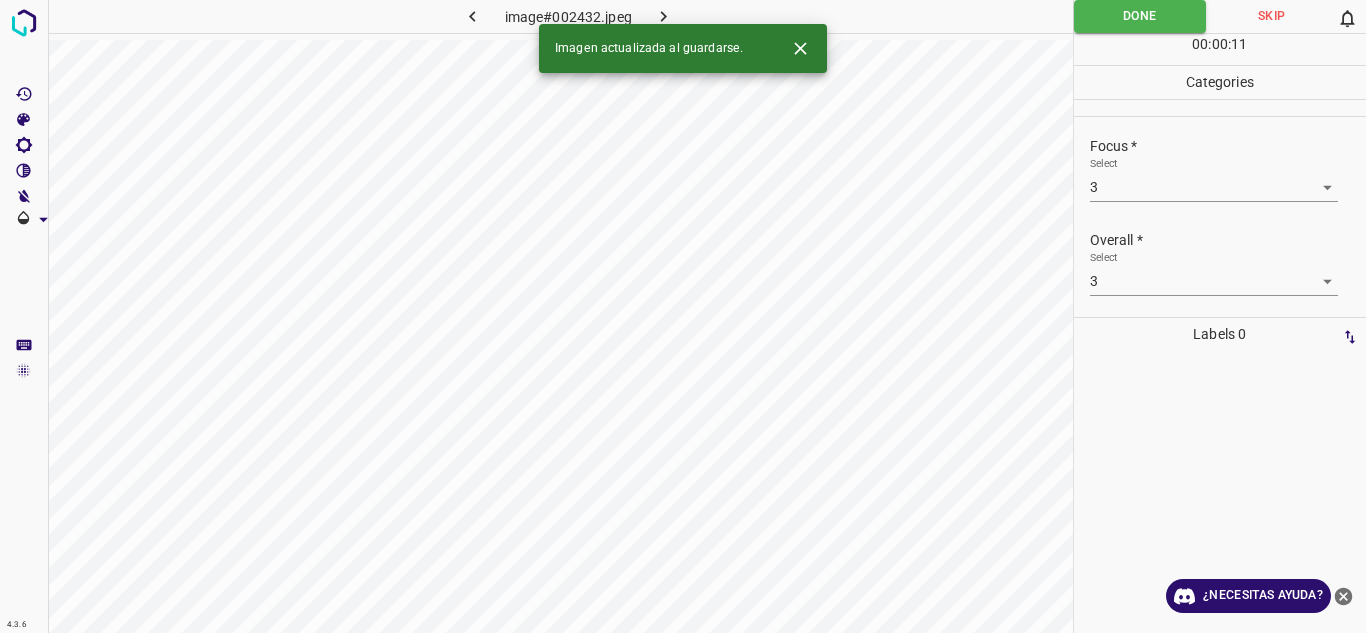 click 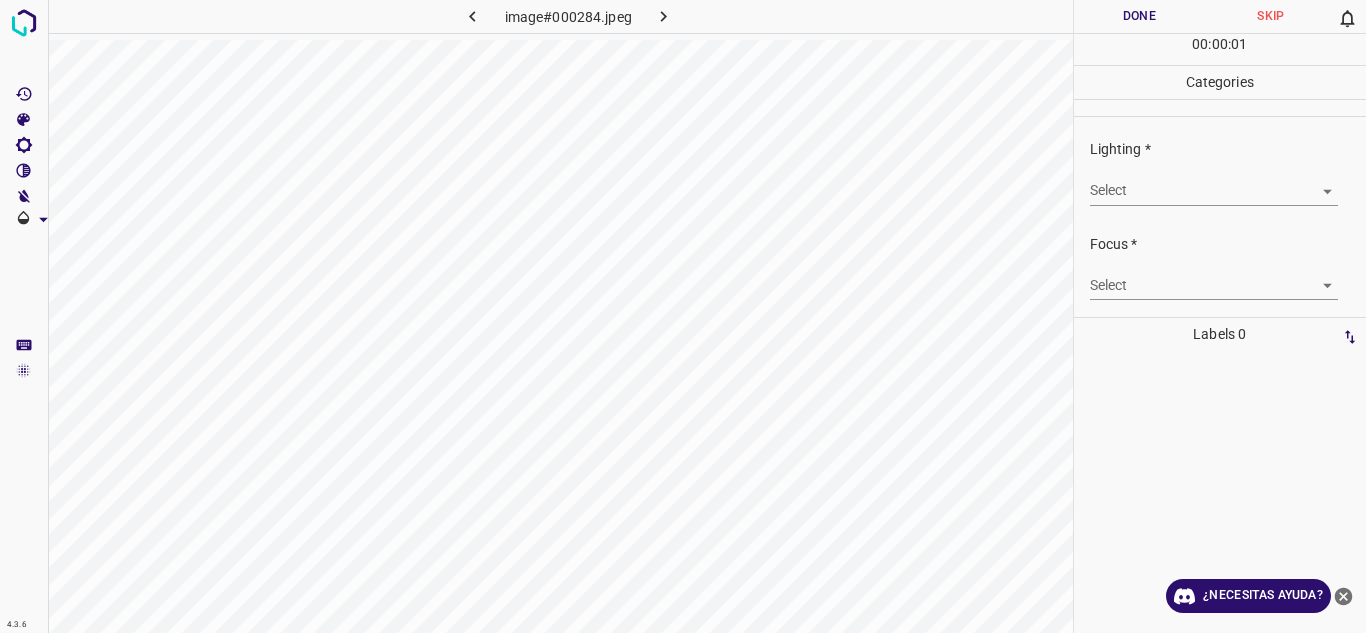 click on "4.3.6  image#000284.jpeg Done Skip 0 00   : 00   : 01   Categories Lighting *  Select ​ Focus *  Select ​ Overall *  Select ​ Labels   0 Categories 1 Lighting 2 Focus 3 Overall Tools Space Change between modes (Draw & Edit) I Auto labeling R Restore zoom M Zoom in N Zoom out Delete Delete selecte label Filters Z Restore filters X Saturation filter C Brightness filter V Contrast filter B Gray scale filter General O Download ¿Necesitas ayuda? Texto original Valora esta traducción Tu opinión servirá para ayudar a mejorar el Traductor de Google - Texto - Esconder - Borrar" at bounding box center [683, 316] 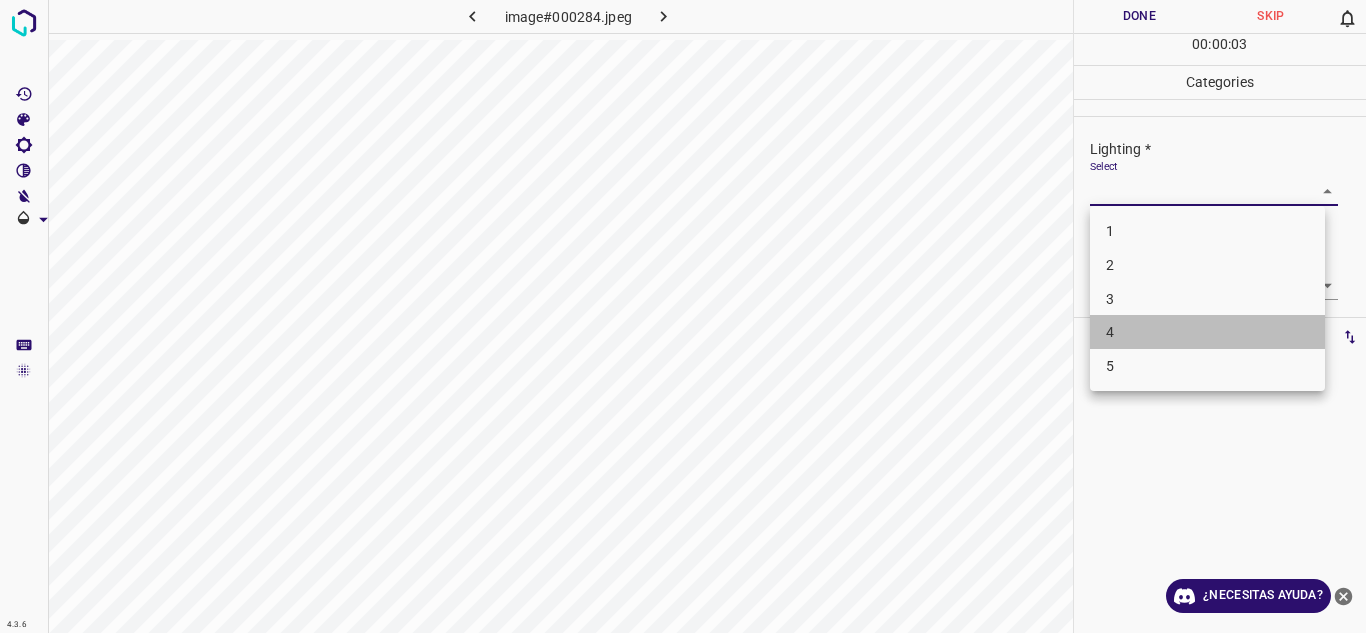 click on "4" at bounding box center (1207, 332) 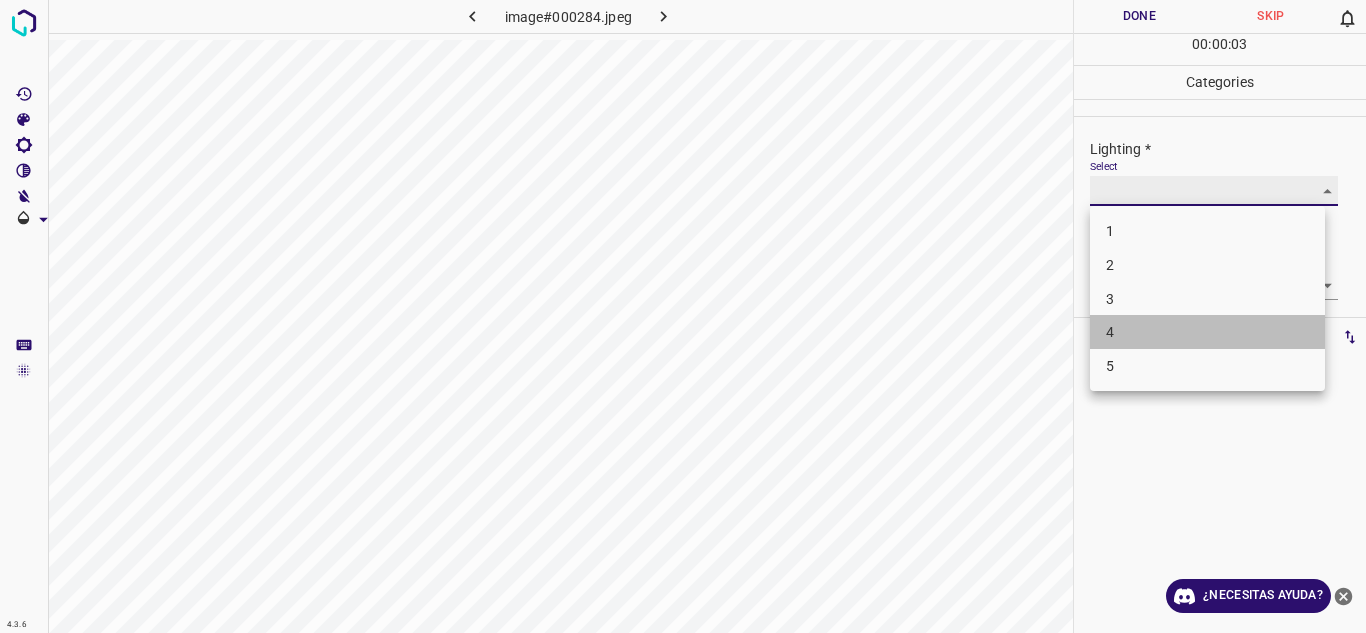 type on "4" 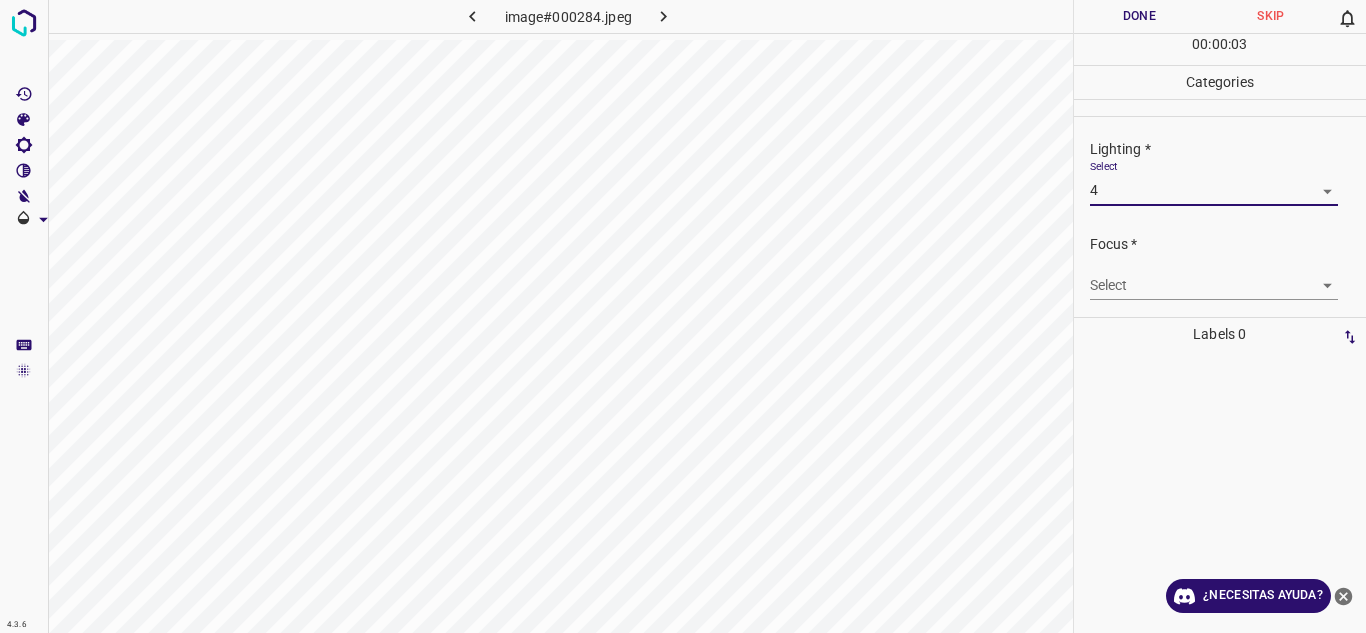click on "4.3.6  image#000284.jpeg Done Skip 0 00   : 00   : 03   Categories Lighting *  Select 4 4 Focus *  Select ​ Overall *  Select ​ Labels   0 Categories 1 Lighting 2 Focus 3 Overall Tools Space Change between modes (Draw & Edit) I Auto labeling R Restore zoom M Zoom in N Zoom out Delete Delete selecte label Filters Z Restore filters X Saturation filter C Brightness filter V Contrast filter B Gray scale filter General O Download ¿Necesitas ayuda? Texto original Valora esta traducción Tu opinión servirá para ayudar a mejorar el Traductor de Google - Texto - Esconder - Borrar" at bounding box center (683, 316) 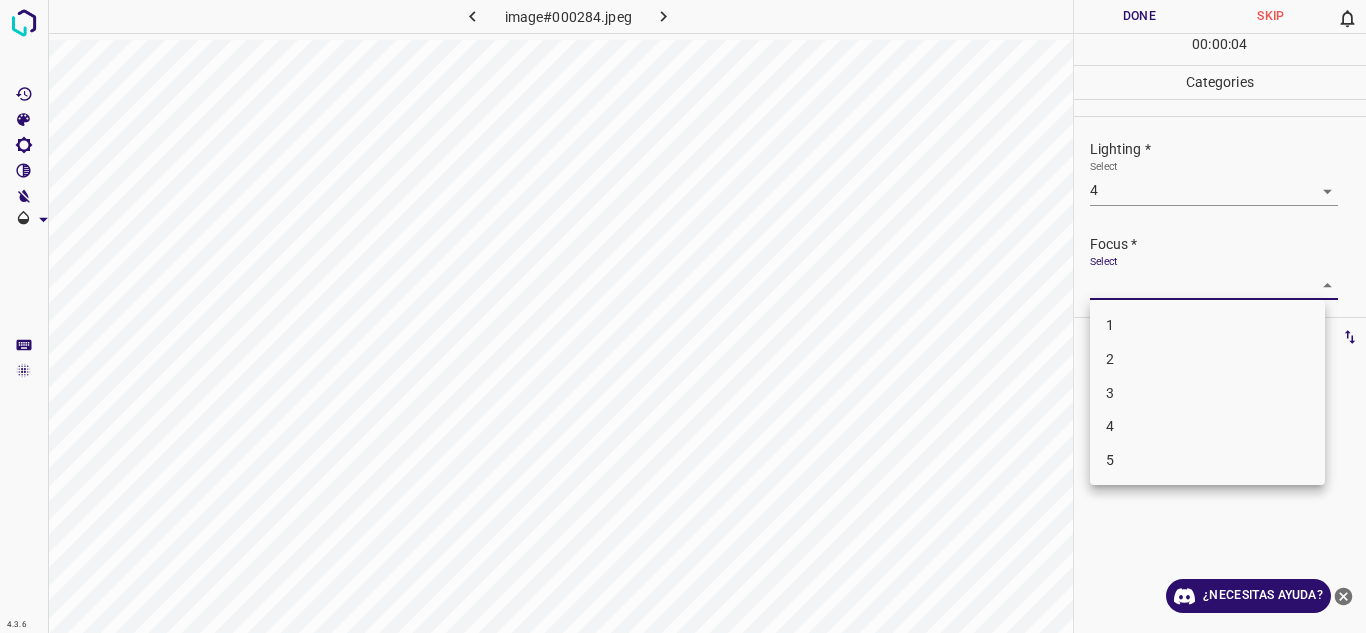 click on "3" at bounding box center [1207, 393] 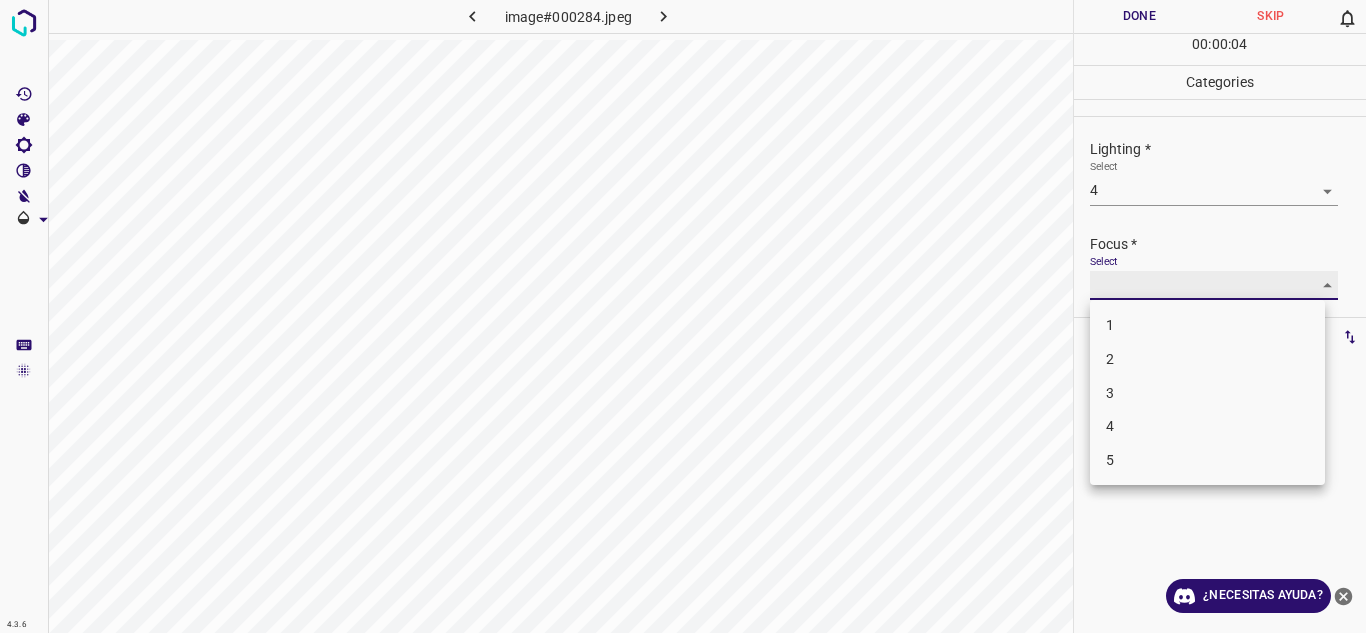 type on "3" 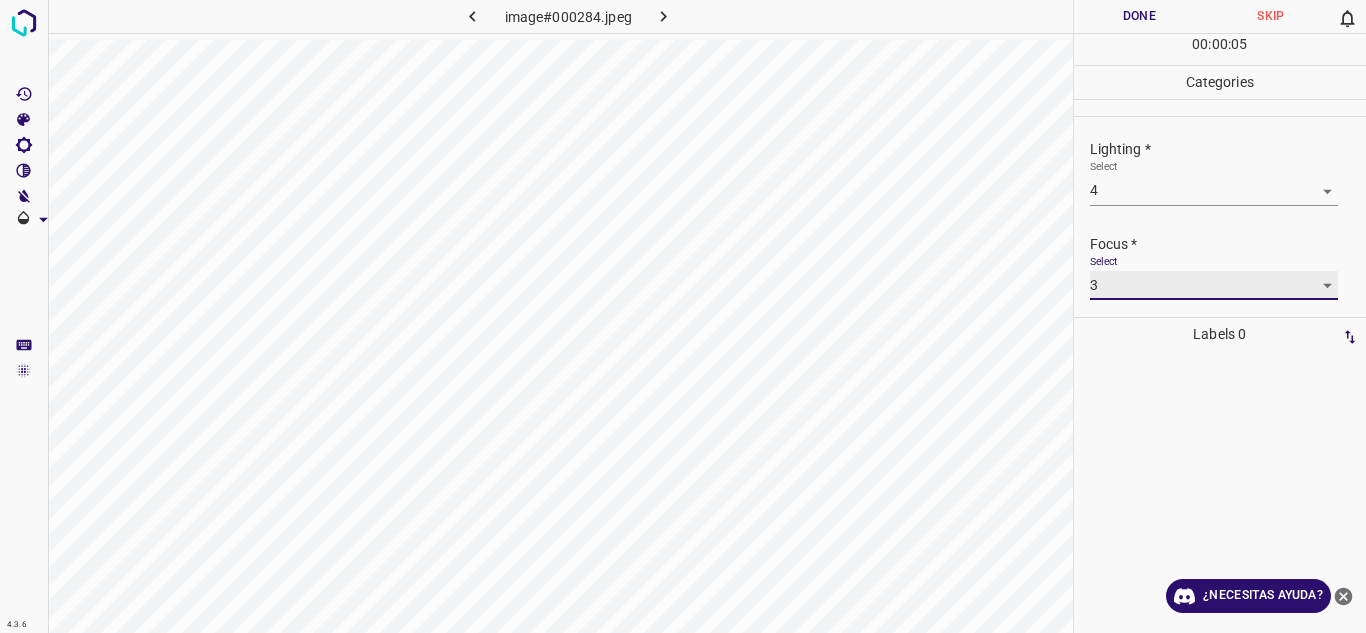 scroll, scrollTop: 98, scrollLeft: 0, axis: vertical 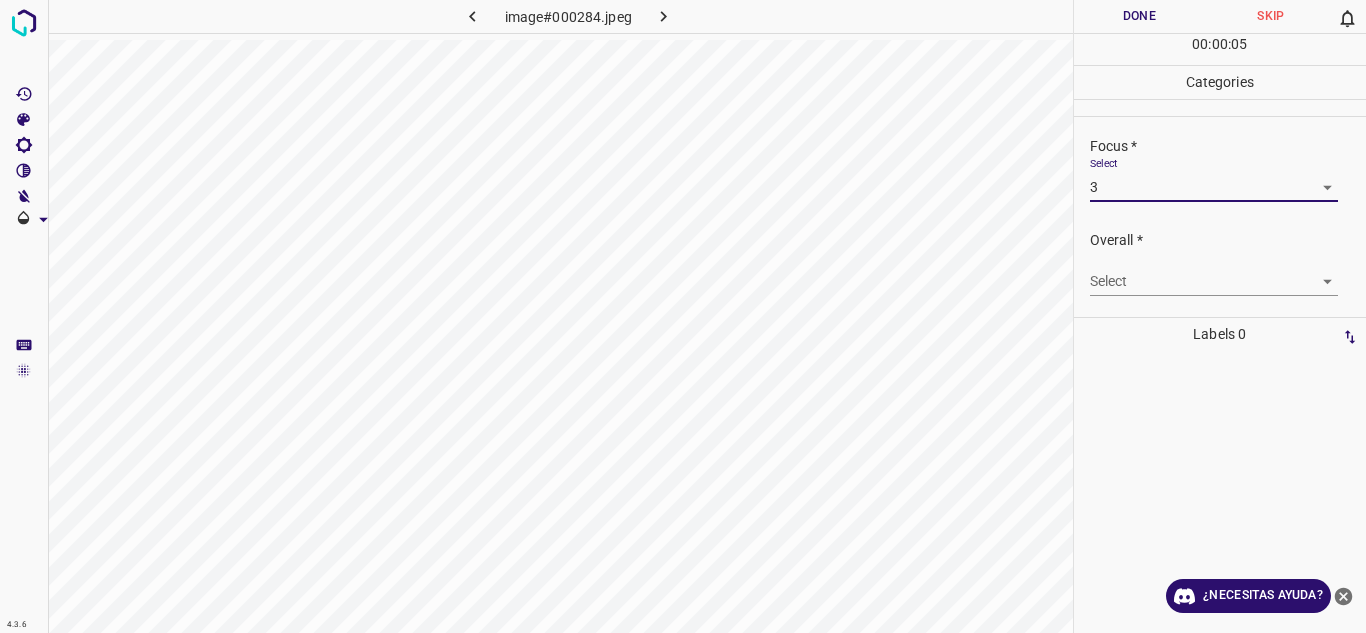 click on "4.3.6  image#000284.jpeg Done Skip 0 00   : 00   : 05   Categories Lighting *  Select 4 4 Focus *  Select 3 3 Overall *  Select ​ Labels   0 Categories 1 Lighting 2 Focus 3 Overall Tools Space Change between modes (Draw & Edit) I Auto labeling R Restore zoom M Zoom in N Zoom out Delete Delete selecte label Filters Z Restore filters X Saturation filter C Brightness filter V Contrast filter B Gray scale filter General O Download ¿Necesitas ayuda? Texto original Valora esta traducción Tu opinión servirá para ayudar a mejorar el Traductor de Google - Texto - Esconder - Borrar" at bounding box center (683, 316) 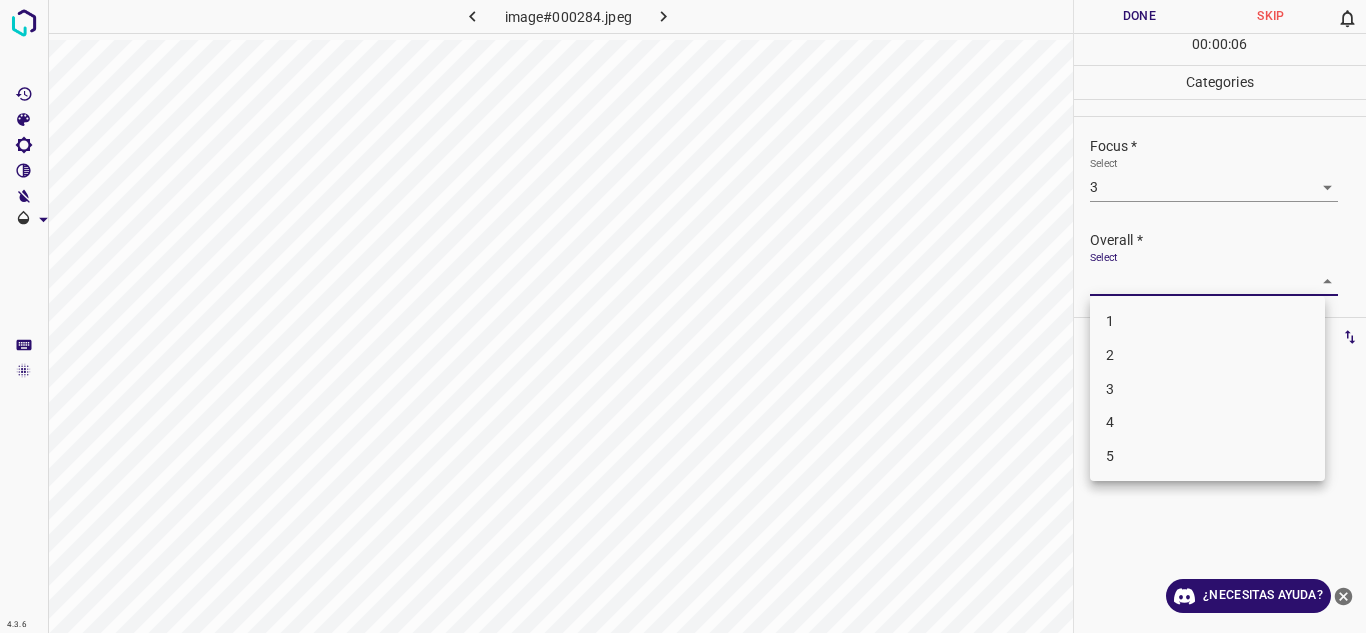 click on "3" at bounding box center (1207, 389) 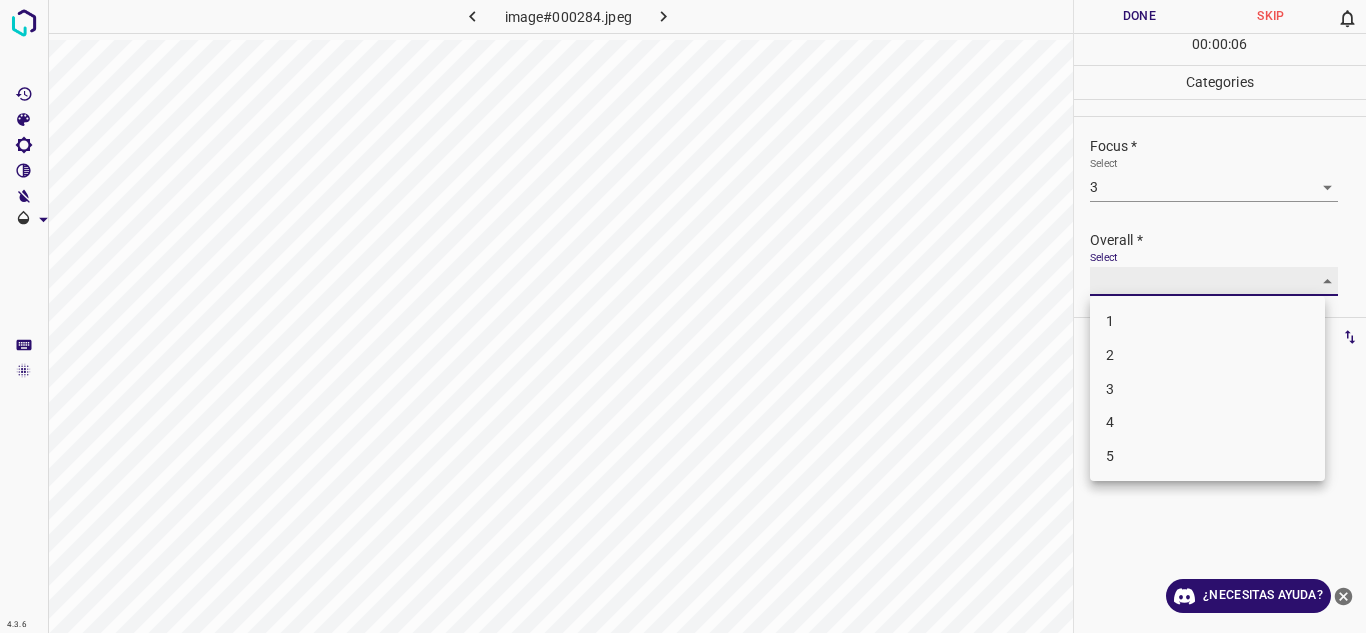 type on "3" 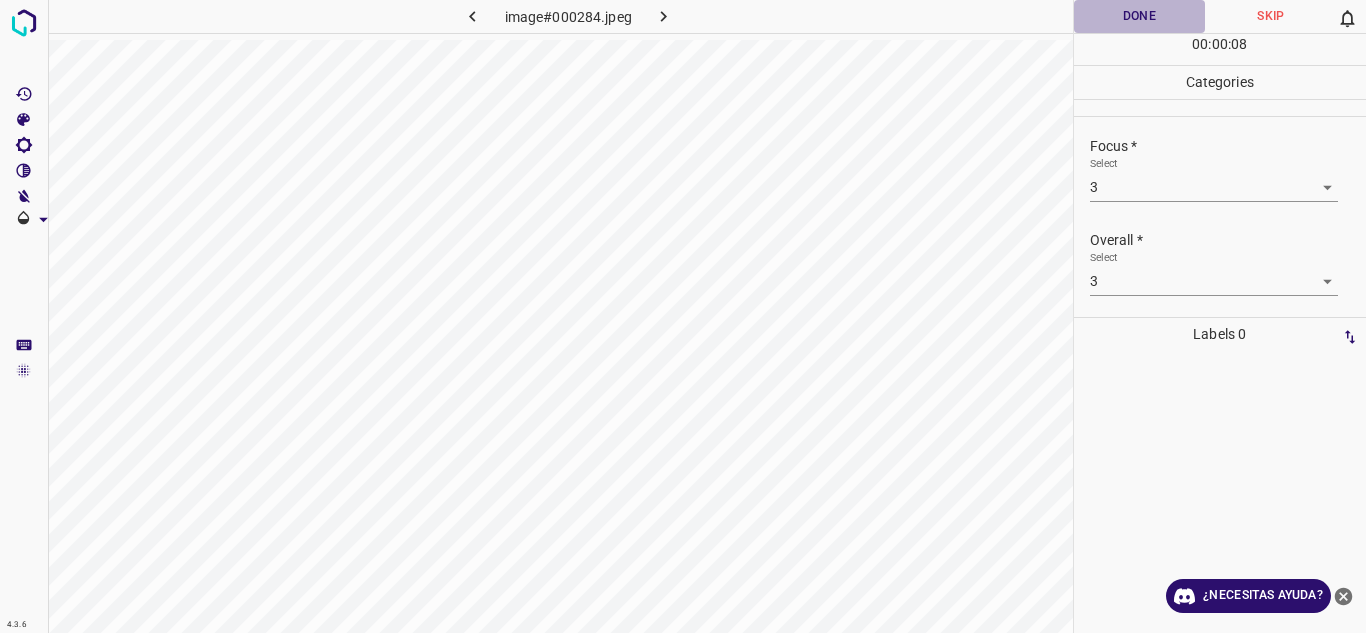 click on "Done" at bounding box center [1140, 16] 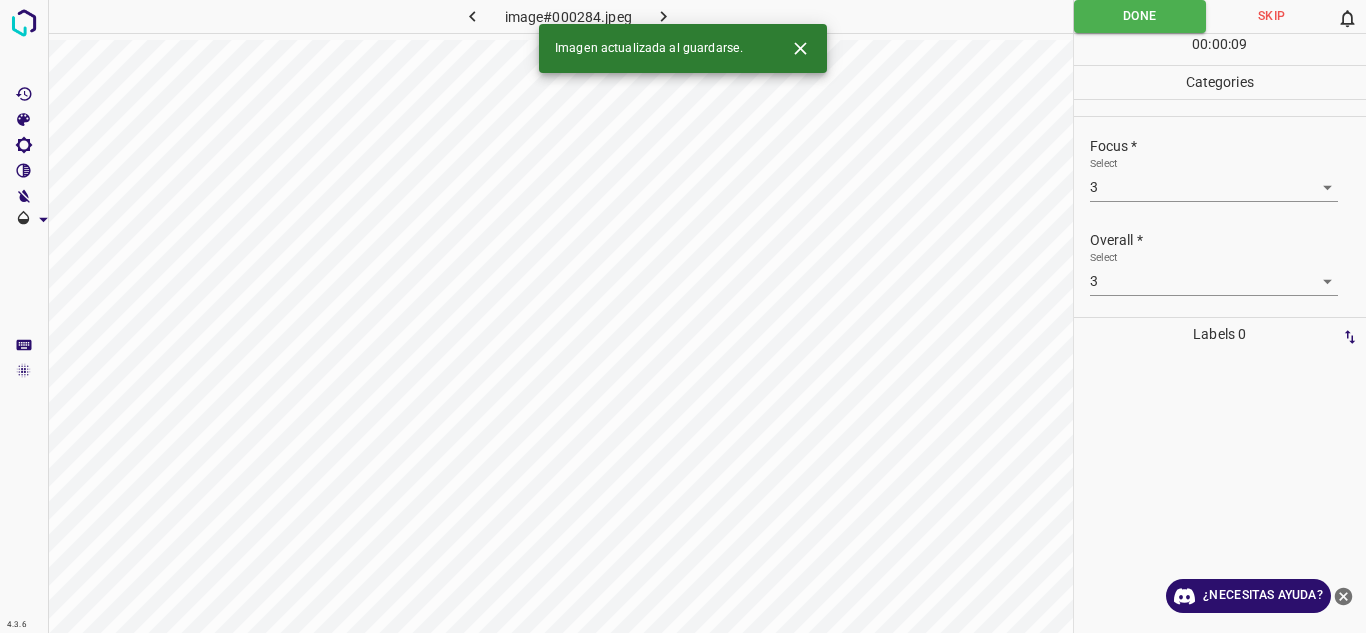 click 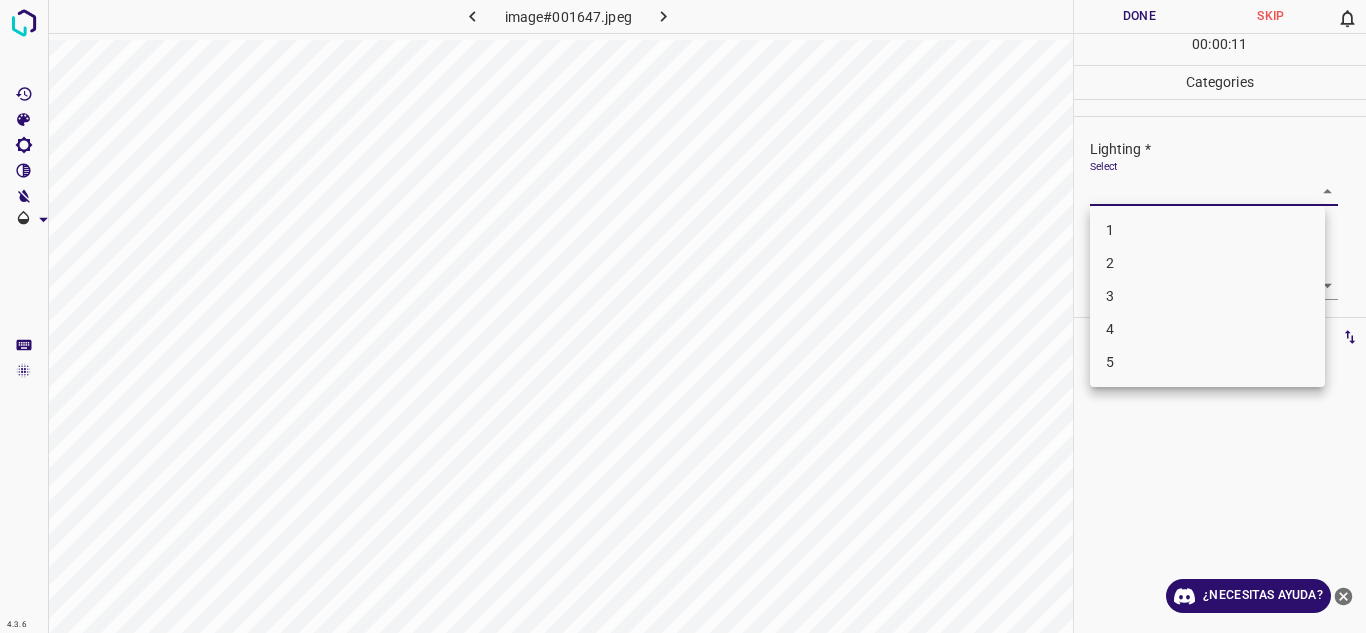 click on "4.3.6  image#001647.jpeg Done Skip 0 00   : 00   : 11   Categories Lighting *  Select ​ Focus *  Select ​ Overall *  Select ​ Labels   0 Categories 1 Lighting 2 Focus 3 Overall Tools Space Change between modes (Draw & Edit) I Auto labeling R Restore zoom M Zoom in N Zoom out Delete Delete selecte label Filters Z Restore filters X Saturation filter C Brightness filter V Contrast filter B Gray scale filter General O Download ¿Necesitas ayuda? Texto original Valora esta traducción Tu opinión servirá para ayudar a mejorar el Traductor de Google - Texto - Esconder - Borrar 1 2 3 4 5" at bounding box center [683, 316] 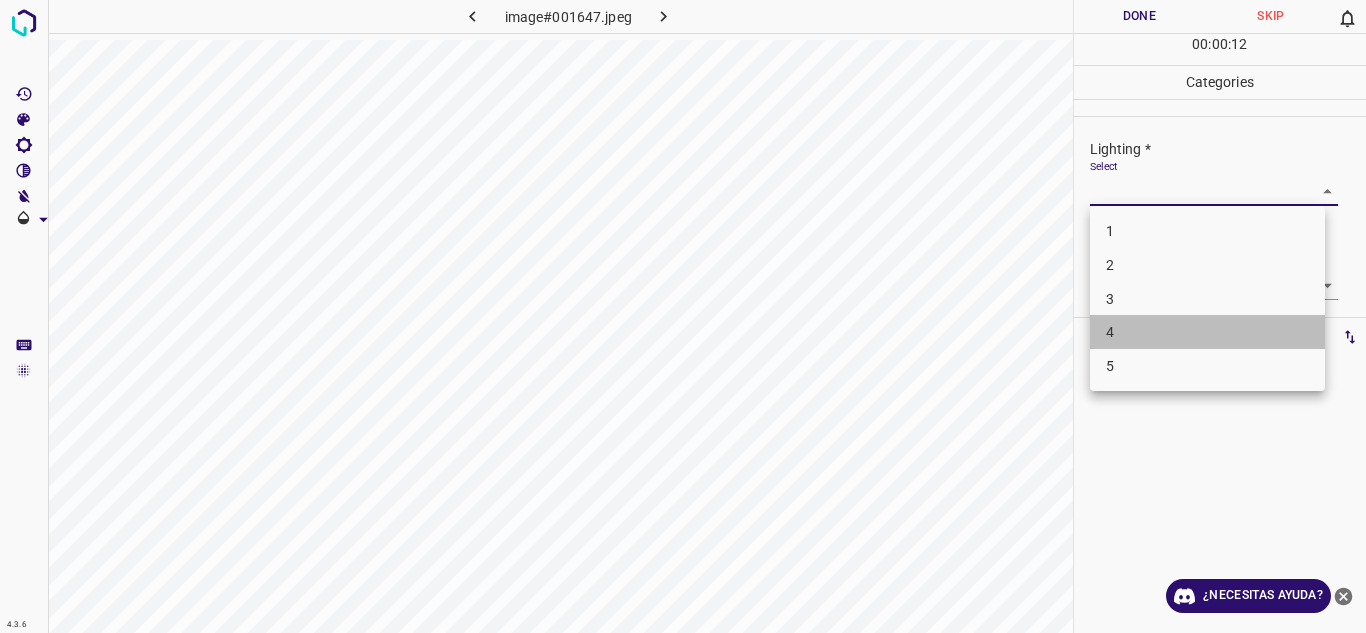 click on "4" at bounding box center [1207, 332] 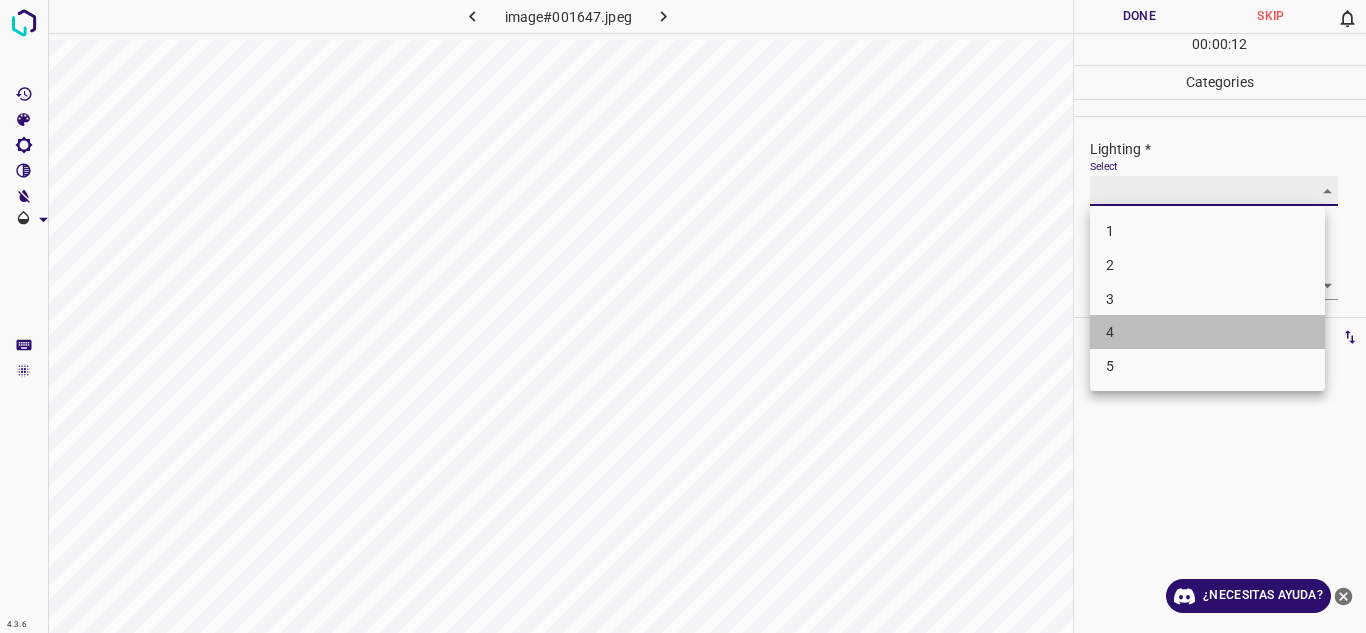 type on "4" 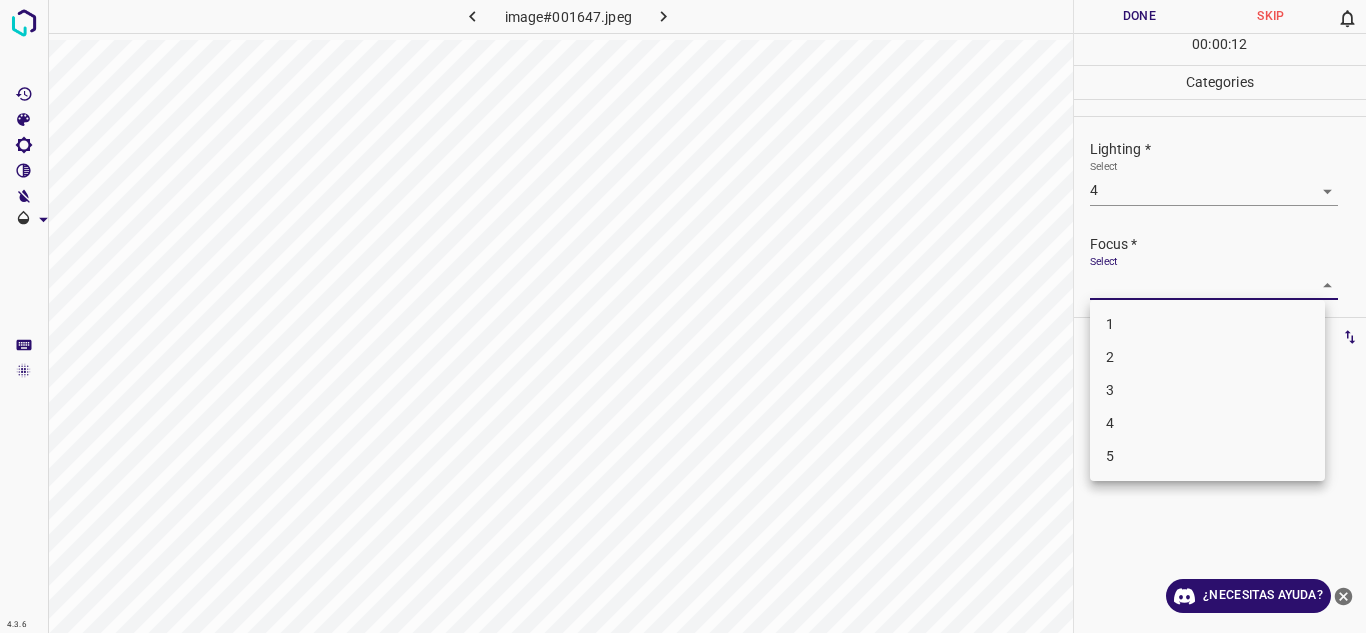 click on "4.3.6  image#001647.jpeg Done Skip 0 00   : 00   : 12   Categories Lighting *  Select 4 4 Focus *  Select ​ Overall *  Select ​ Labels   0 Categories 1 Lighting 2 Focus 3 Overall Tools Space Change between modes (Draw & Edit) I Auto labeling R Restore zoom M Zoom in N Zoom out Delete Delete selecte label Filters Z Restore filters X Saturation filter C Brightness filter V Contrast filter B Gray scale filter General O Download ¿Necesitas ayuda? Texto original Valora esta traducción Tu opinión servirá para ayudar a mejorar el Traductor de Google - Texto - Esconder - Borrar 1 2 3 4 5" at bounding box center (683, 316) 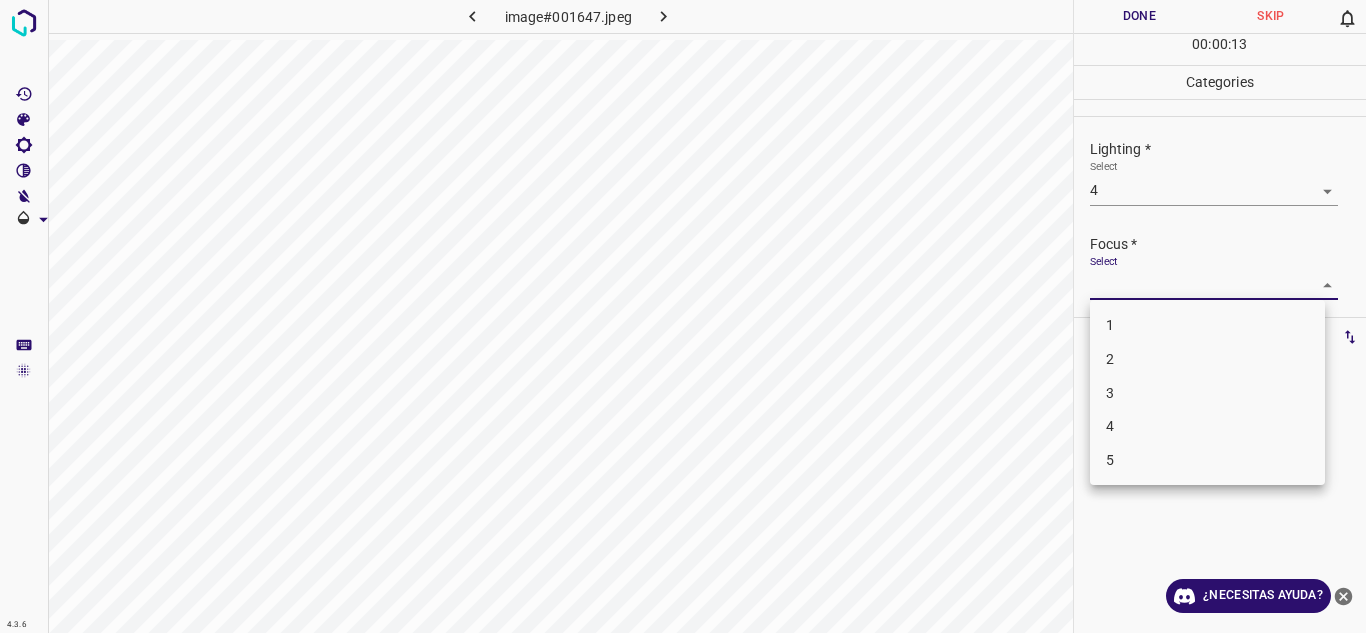 click on "4" at bounding box center (1207, 426) 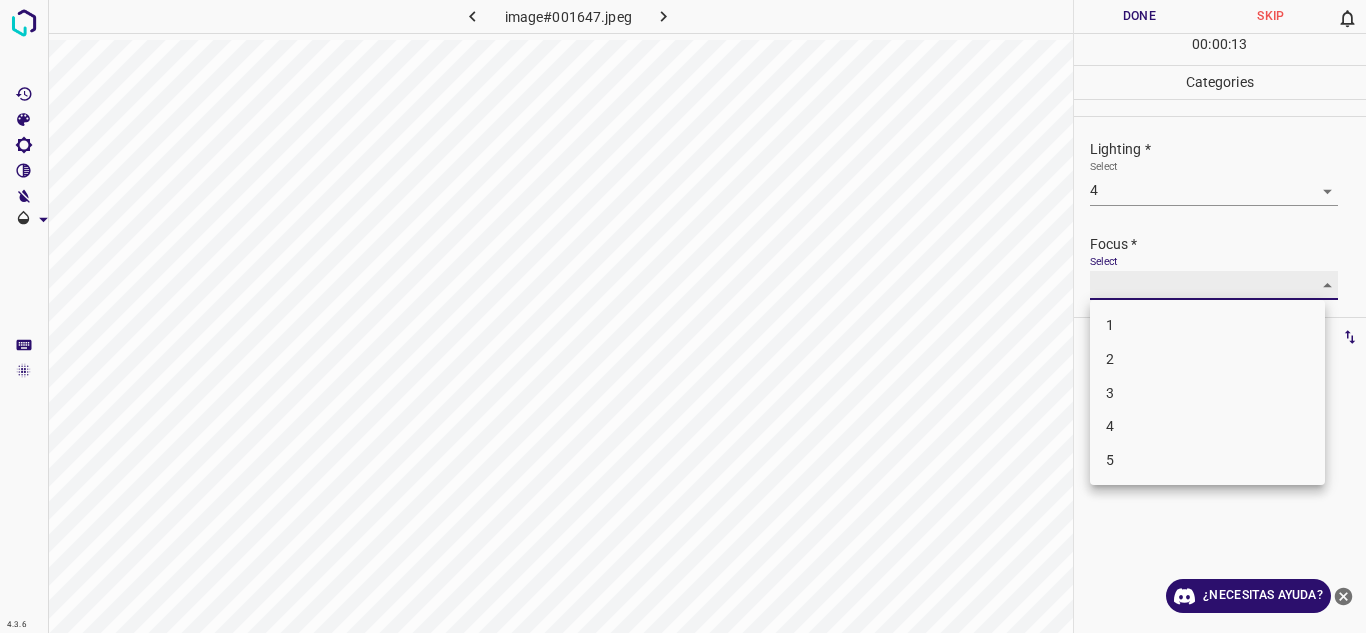 type on "4" 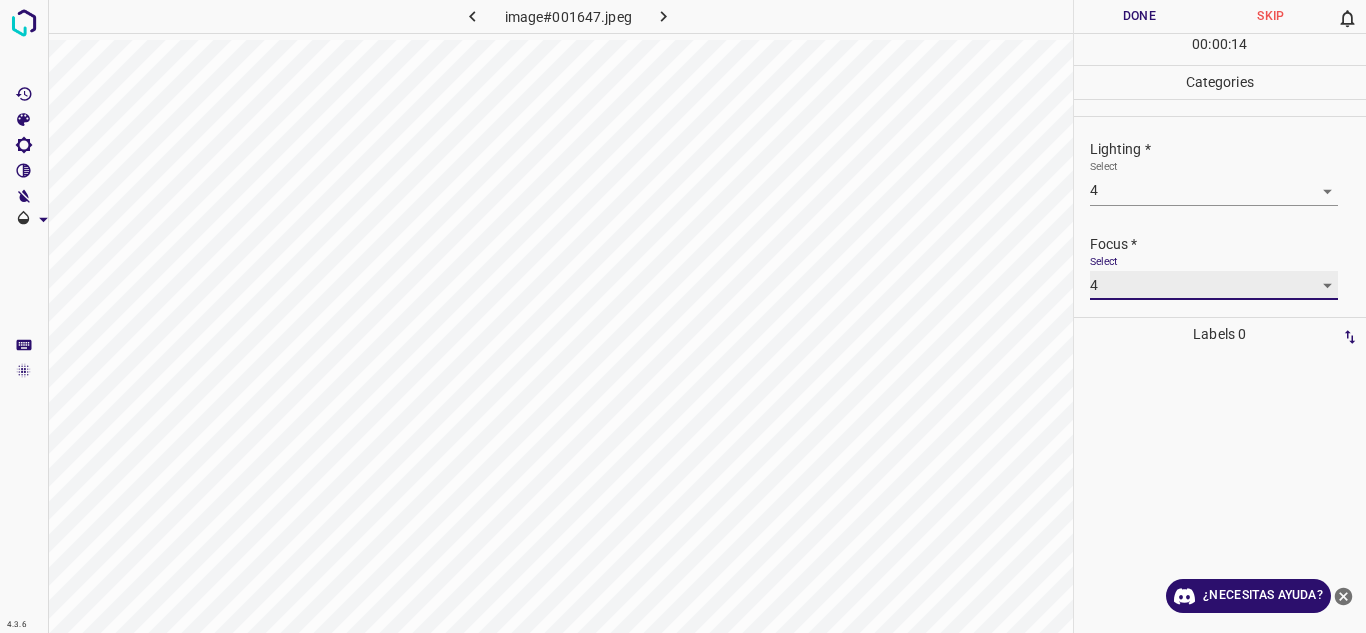 scroll, scrollTop: 98, scrollLeft: 0, axis: vertical 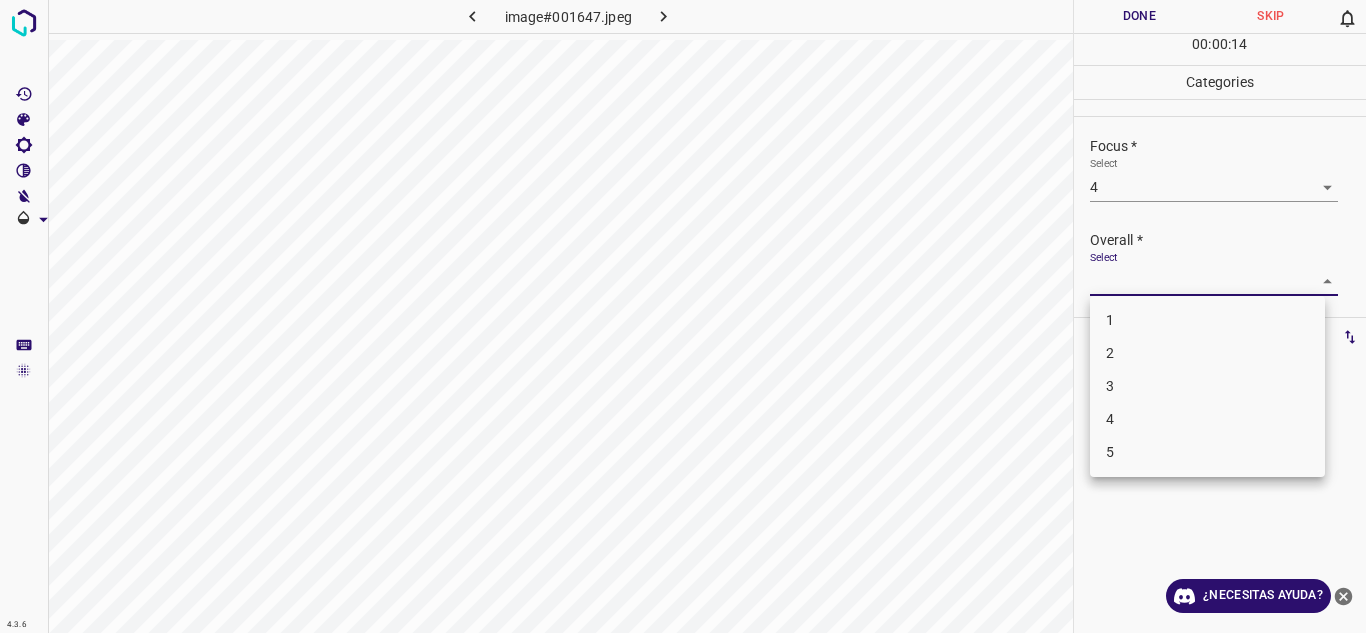 drag, startPoint x: 1321, startPoint y: 271, endPoint x: 1231, endPoint y: 394, distance: 152.41063 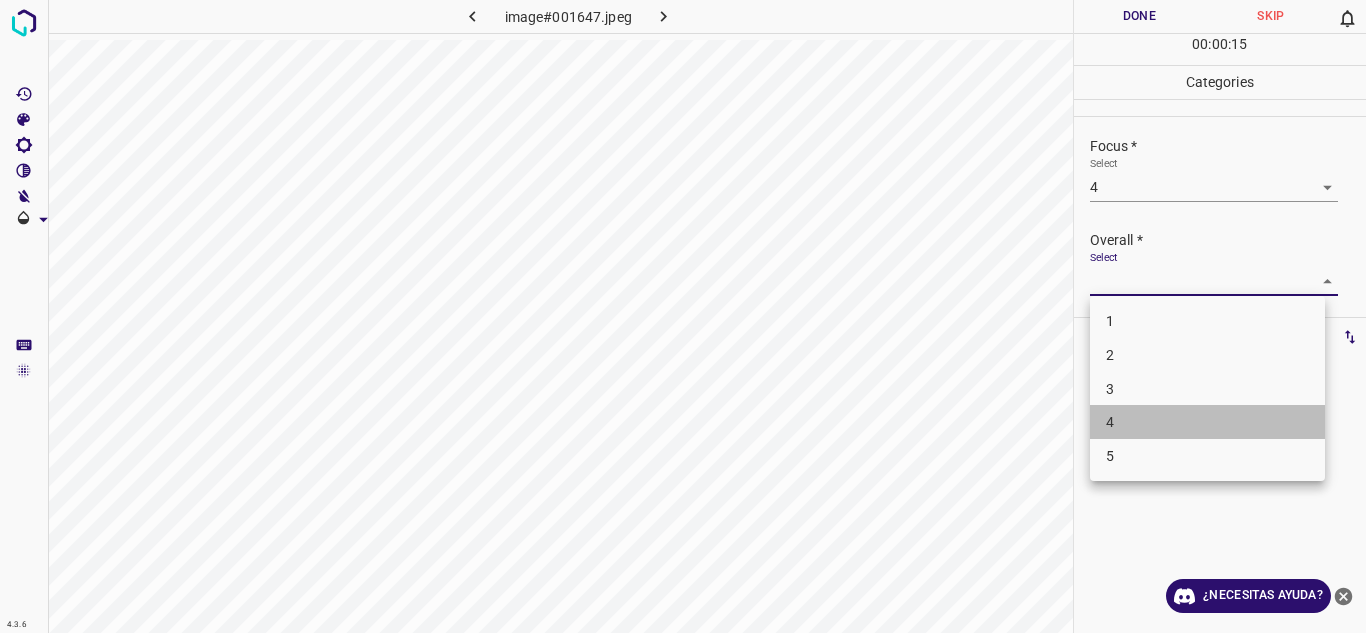 click on "4" at bounding box center [1207, 422] 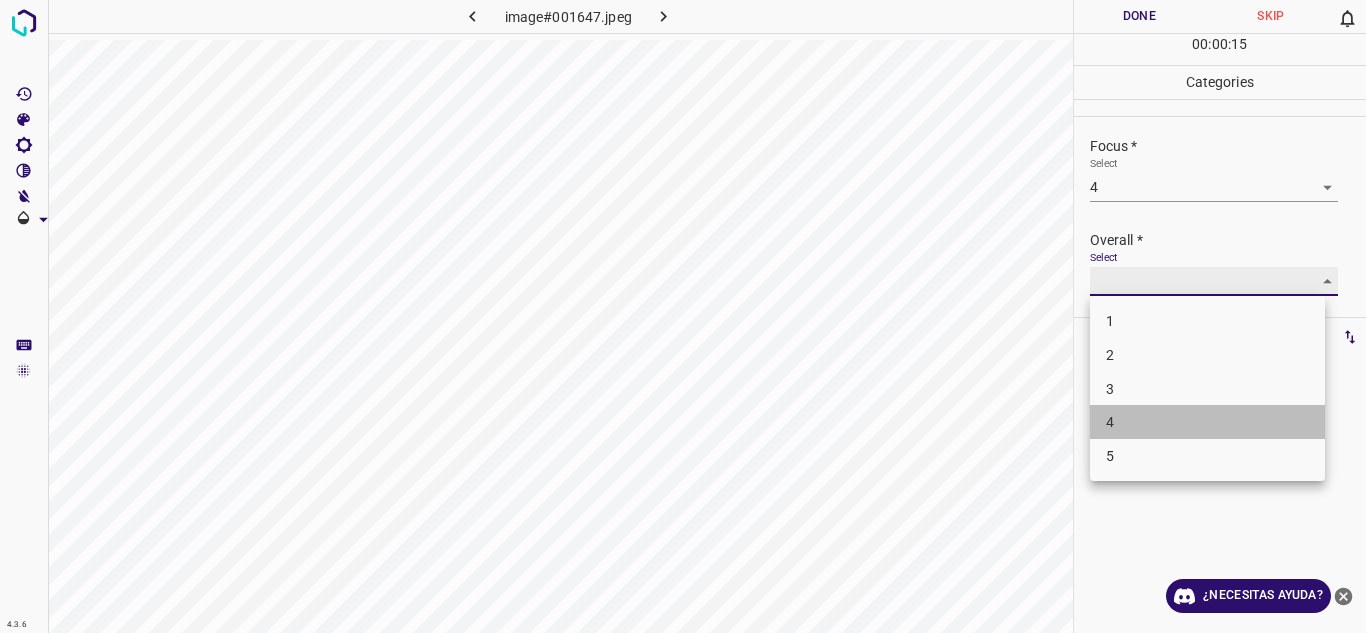 type on "4" 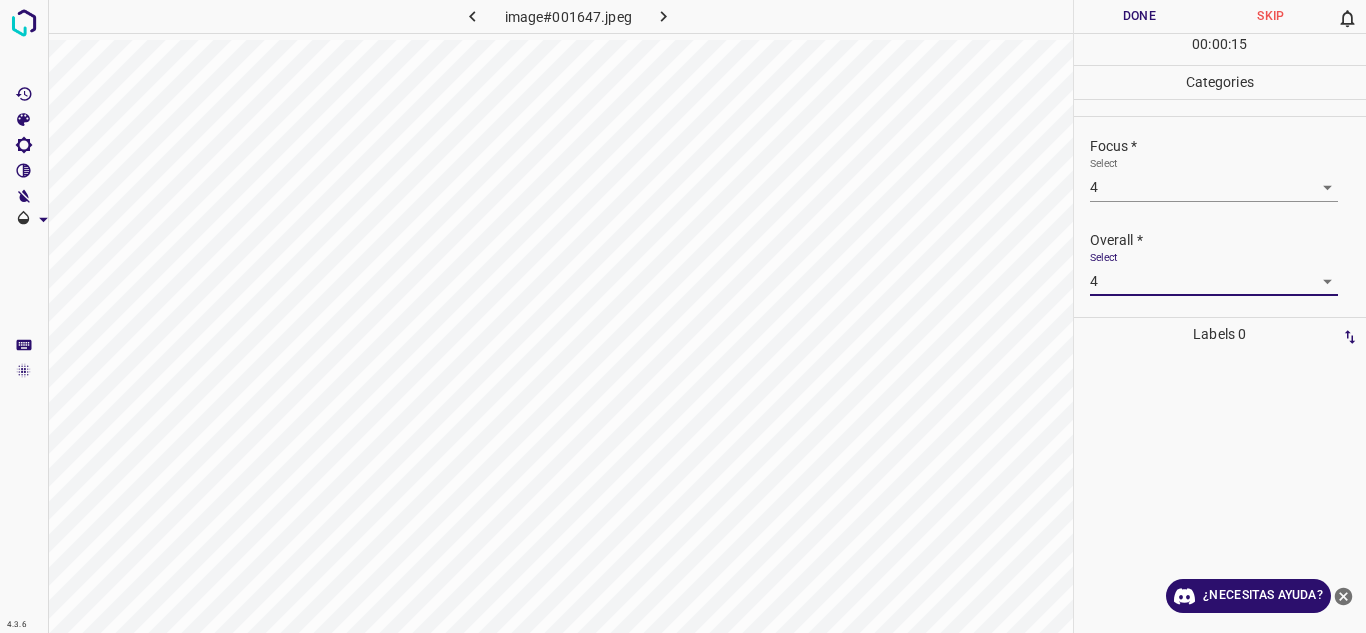 click on "Done" at bounding box center [1140, 16] 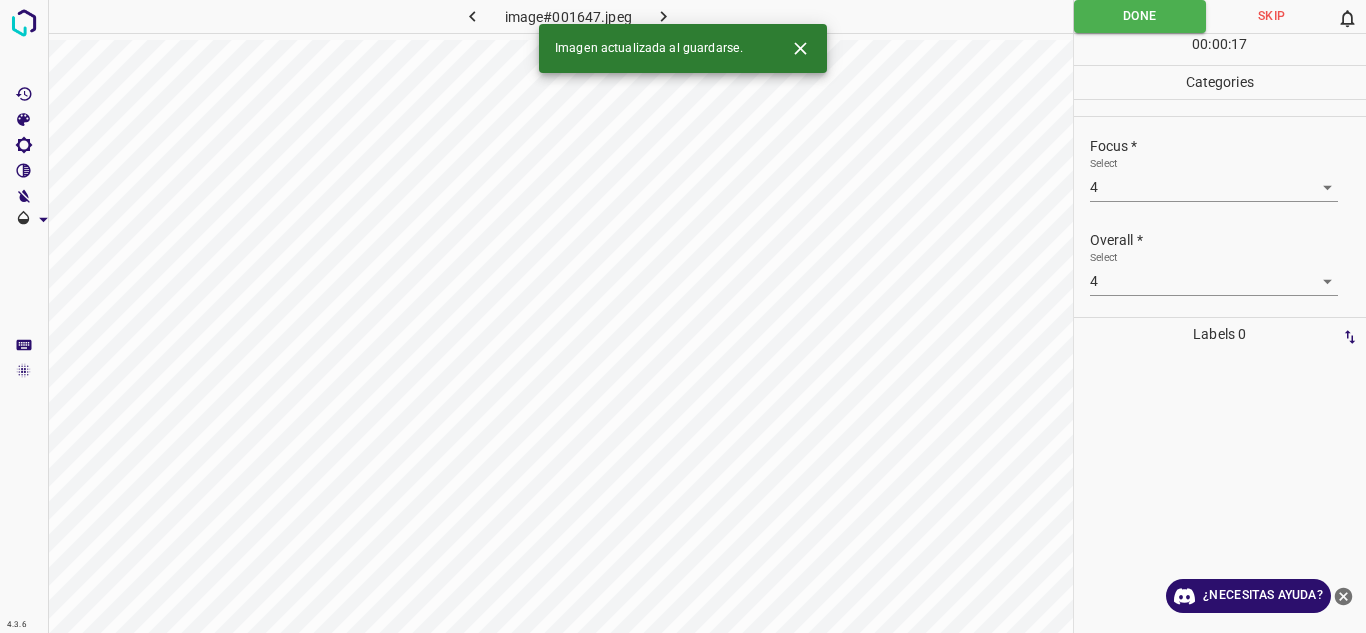 click at bounding box center (664, 16) 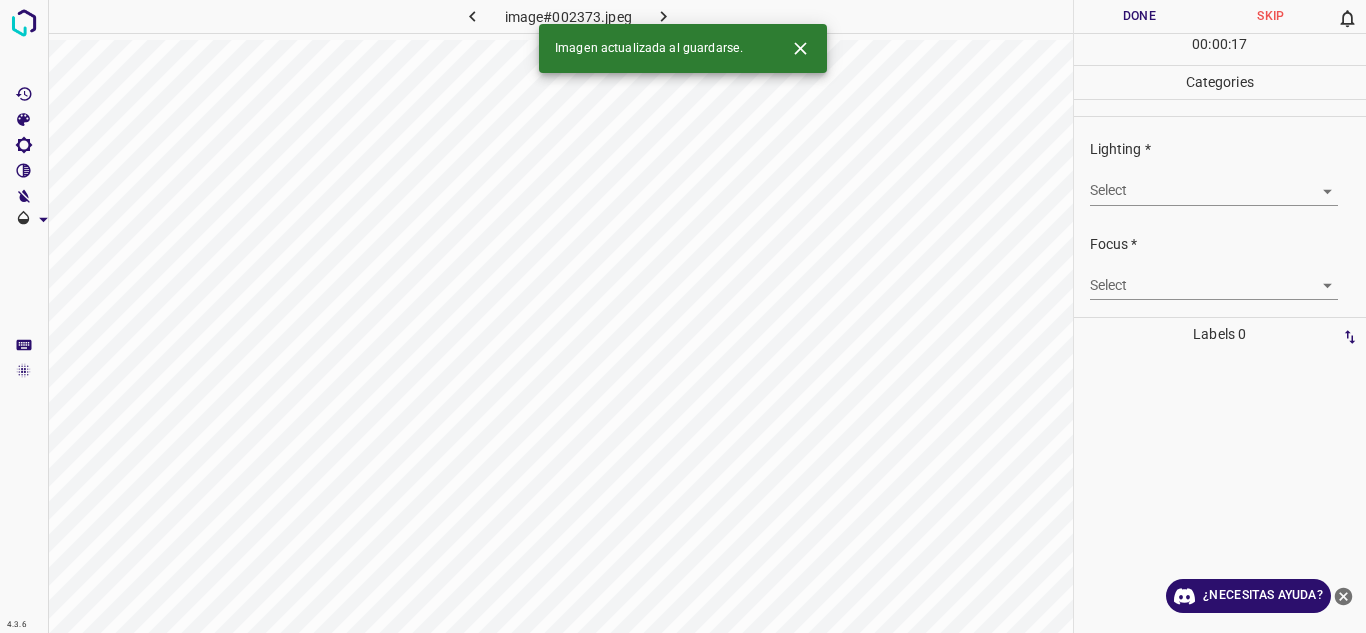 click on "4.3.6  image#002373.jpeg Done Skip 0 00   : 00   : 17   Categories Lighting *  Select ​ Focus *  Select ​ Overall *  Select ​ Labels   0 Categories 1 Lighting 2 Focus 3 Overall Tools Space Change between modes (Draw & Edit) I Auto labeling R Restore zoom M Zoom in N Zoom out Delete Delete selecte label Filters Z Restore filters X Saturation filter C Brightness filter V Contrast filter B Gray scale filter General O Download Imagen actualizada al guardarse. ¿Necesitas ayuda? Texto original Valora esta traducción Tu opinión servirá para ayudar a mejorar el Traductor de Google - Texto - Esconder - Borrar" at bounding box center [683, 316] 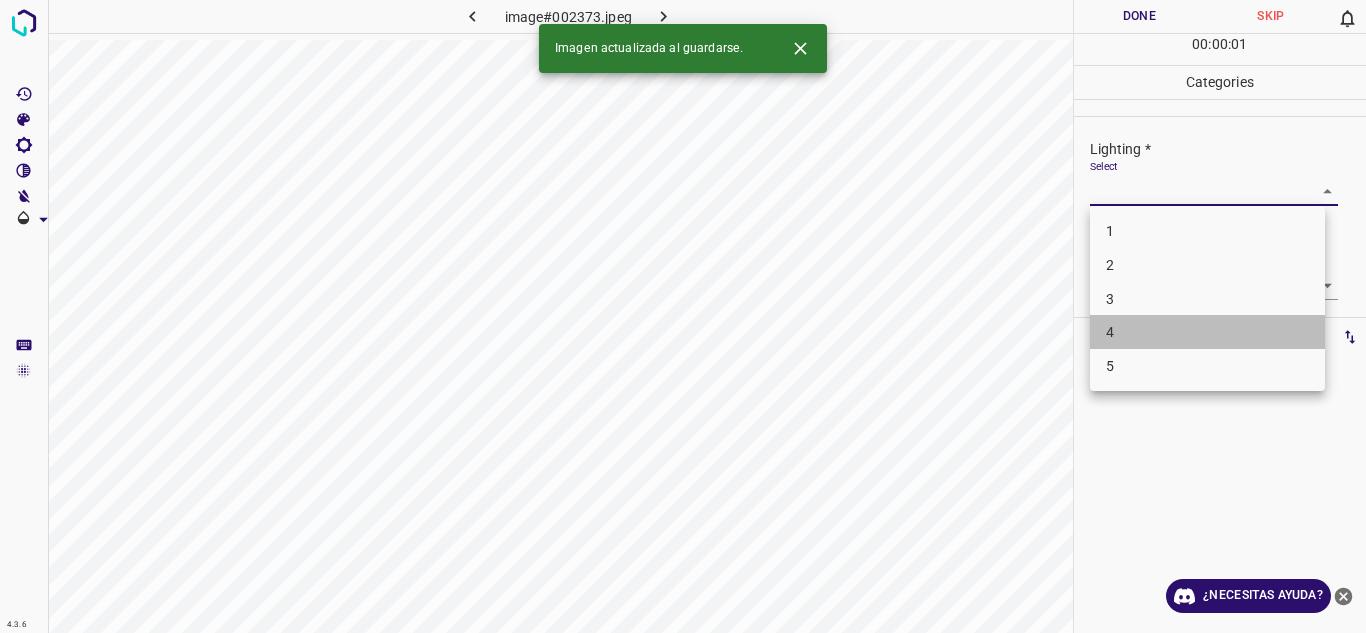 click on "4" at bounding box center [1207, 332] 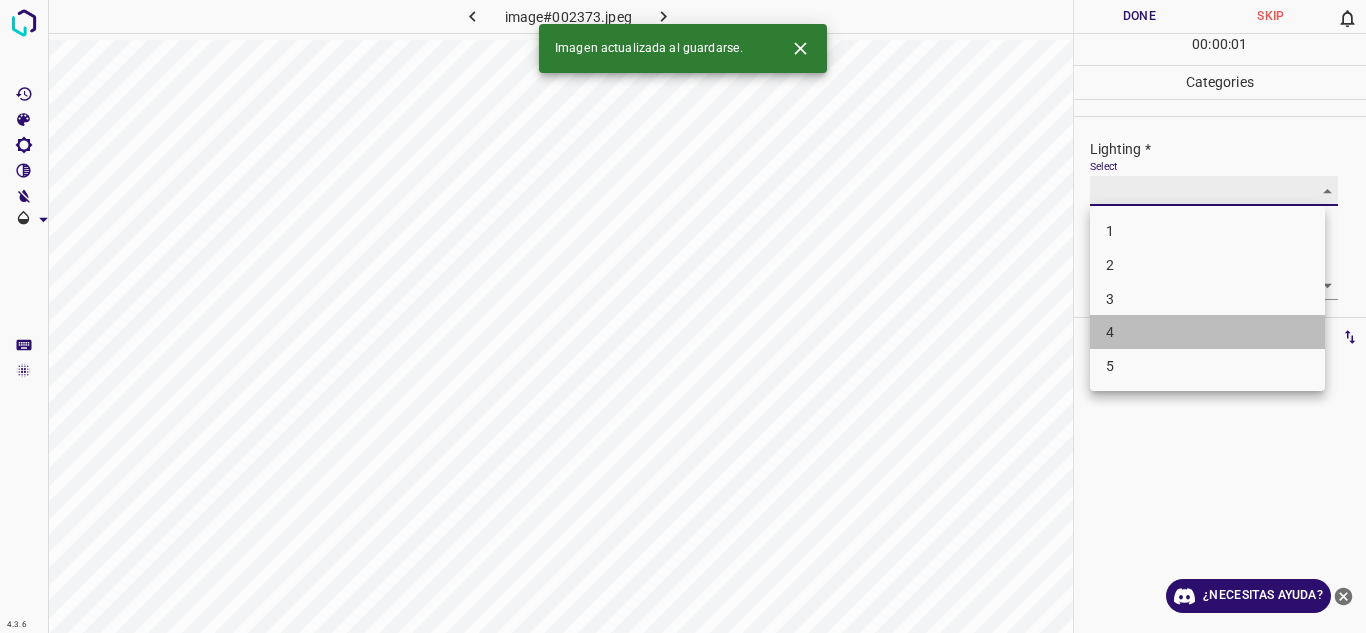 type on "4" 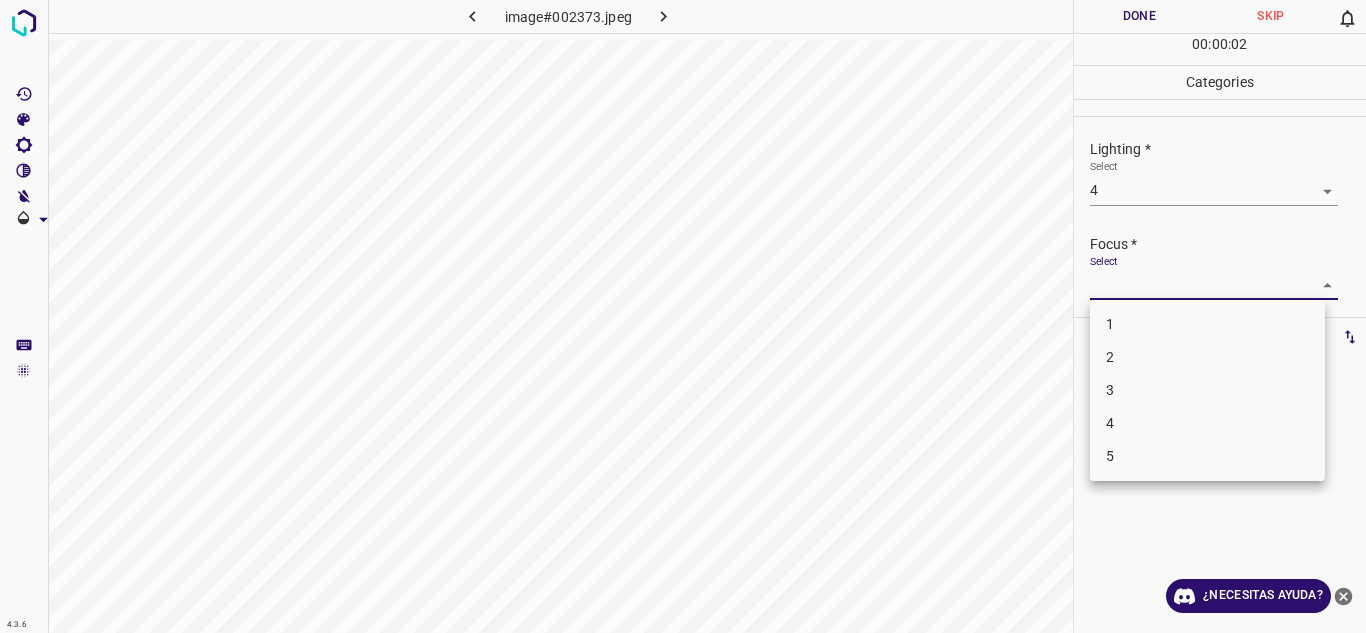 drag, startPoint x: 1298, startPoint y: 284, endPoint x: 1165, endPoint y: 402, distance: 177.80045 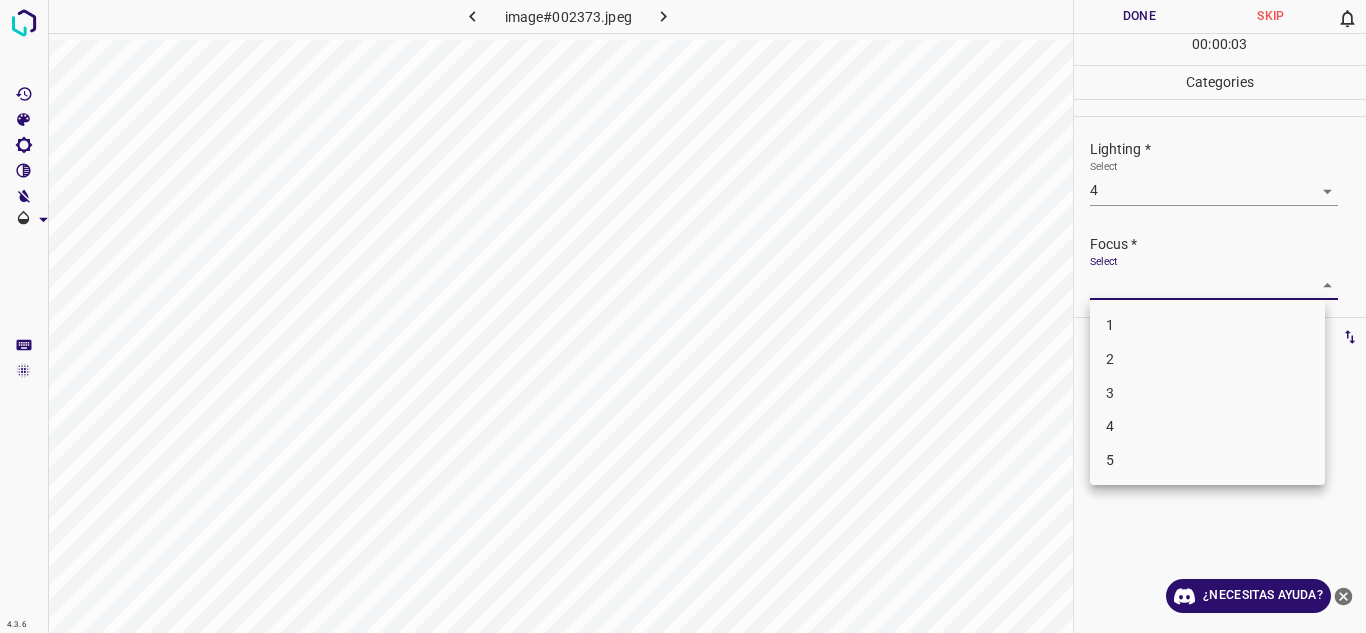 click on "3" at bounding box center (1207, 393) 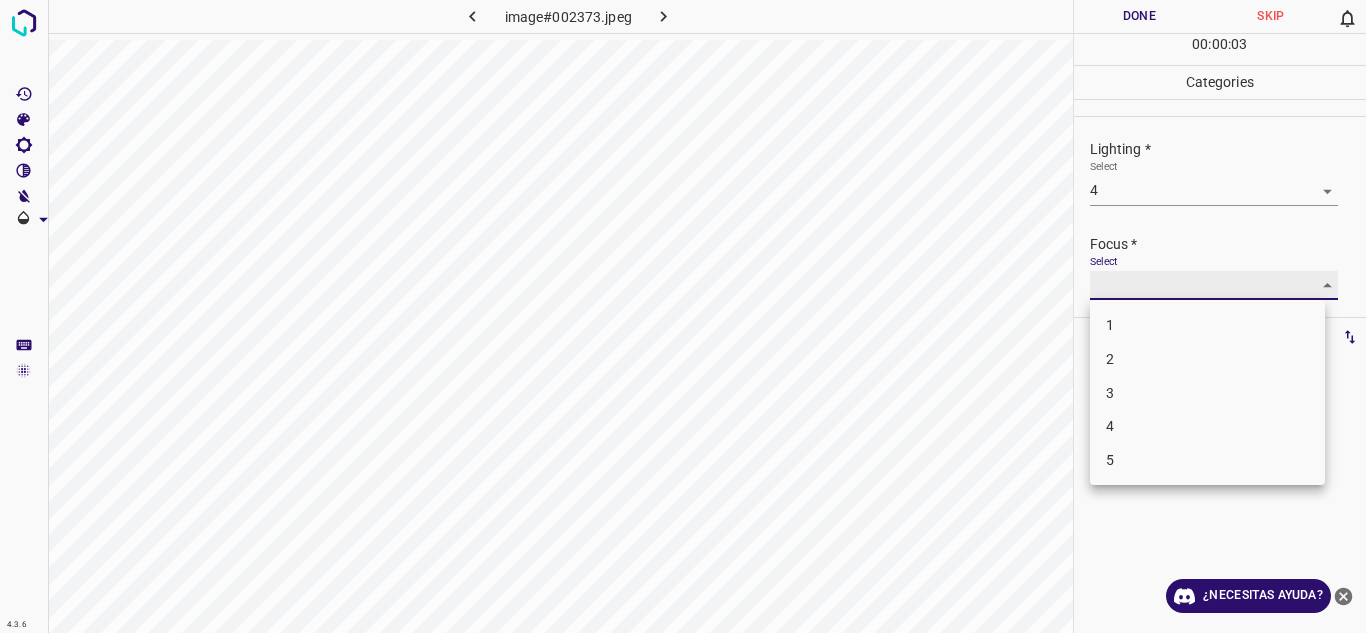 type on "3" 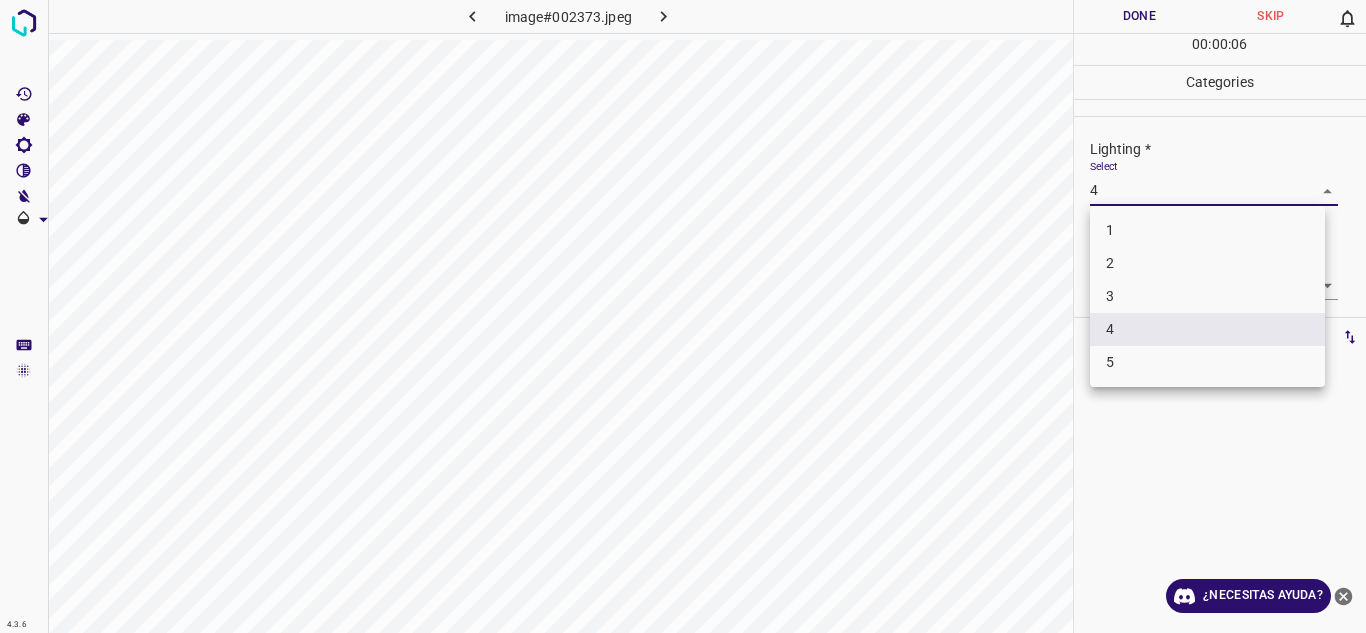 click on "4.3.6  image#002373.jpeg Done Skip 0 00   : 00   : 06   Categories Lighting *  Select 4 4 Focus *  Select 3 3 Overall *  Select ​ Labels   0 Categories 1 Lighting 2 Focus 3 Overall Tools Space Change between modes (Draw & Edit) I Auto labeling R Restore zoom M Zoom in N Zoom out Delete Delete selecte label Filters Z Restore filters X Saturation filter C Brightness filter V Contrast filter B Gray scale filter General O Download ¿Necesitas ayuda? Texto original Valora esta traducción Tu opinión servirá para ayudar a mejorar el Traductor de Google - Texto - Esconder - Borrar 1 2 3 4 5" at bounding box center [683, 316] 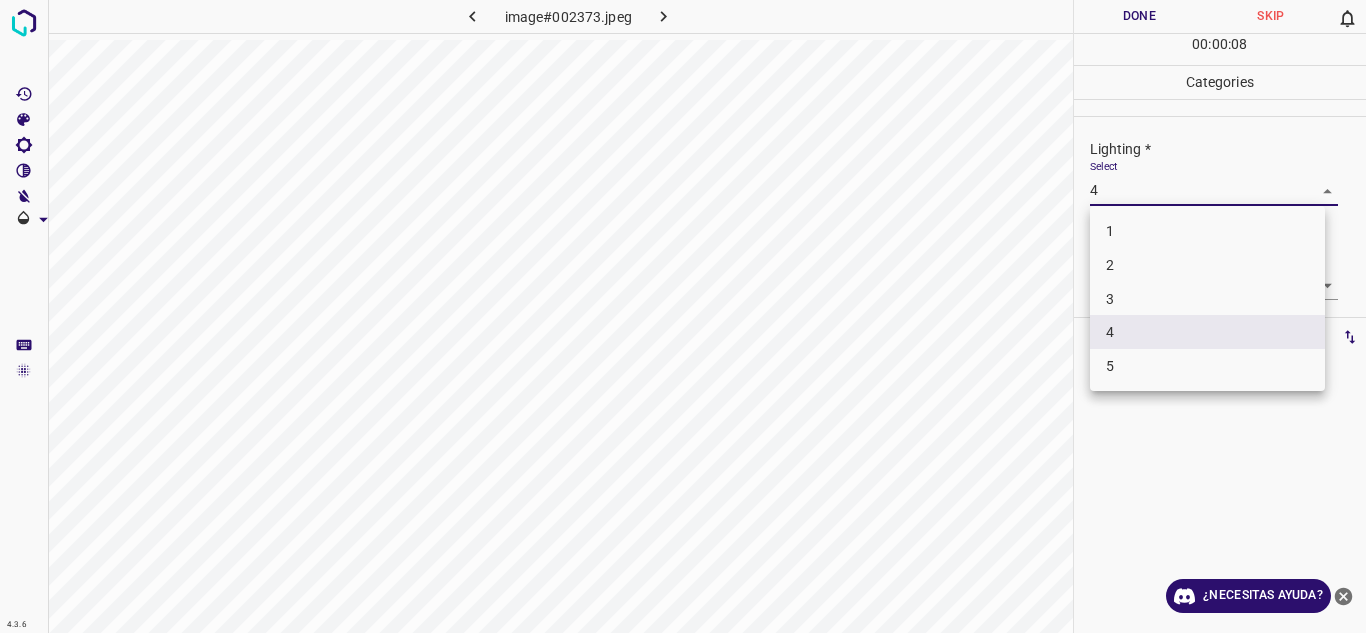 click at bounding box center [683, 316] 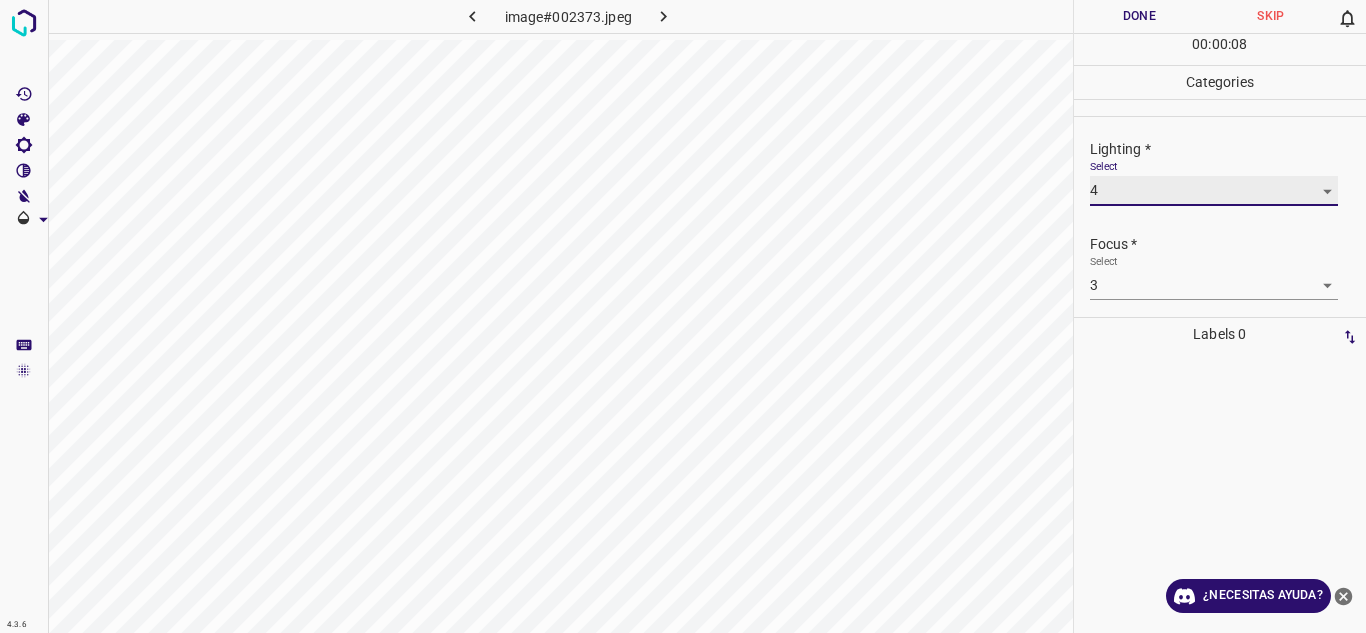 scroll, scrollTop: 98, scrollLeft: 0, axis: vertical 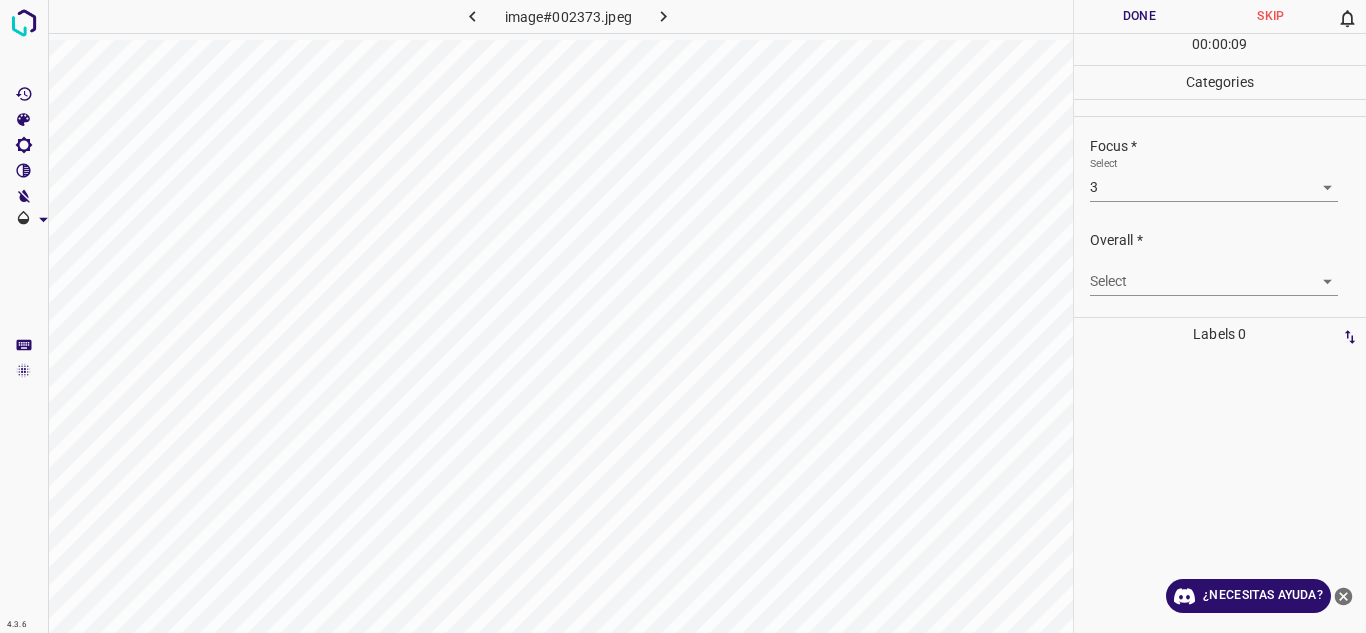 click on "4.3.6  image#002373.jpeg Done Skip 0 00   : 00   : 09   Categories Lighting *  Select 4 4 Focus *  Select 3 3 Overall *  Select ​ Labels   0 Categories 1 Lighting 2 Focus 3 Overall Tools Space Change between modes (Draw & Edit) I Auto labeling R Restore zoom M Zoom in N Zoom out Delete Delete selecte label Filters Z Restore filters X Saturation filter C Brightness filter V Contrast filter B Gray scale filter General O Download ¿Necesitas ayuda? Texto original Valora esta traducción Tu opinión servirá para ayudar a mejorar el Traductor de Google - Texto - Esconder - Borrar" at bounding box center (683, 316) 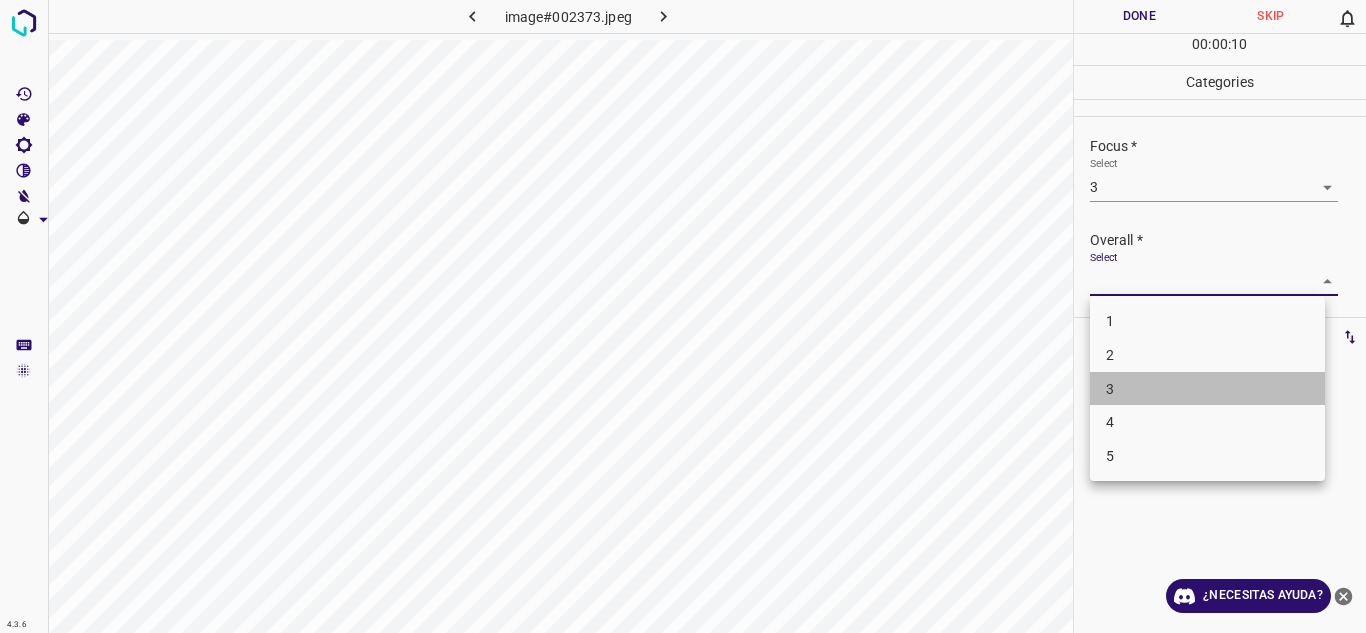 click on "3" at bounding box center [1207, 389] 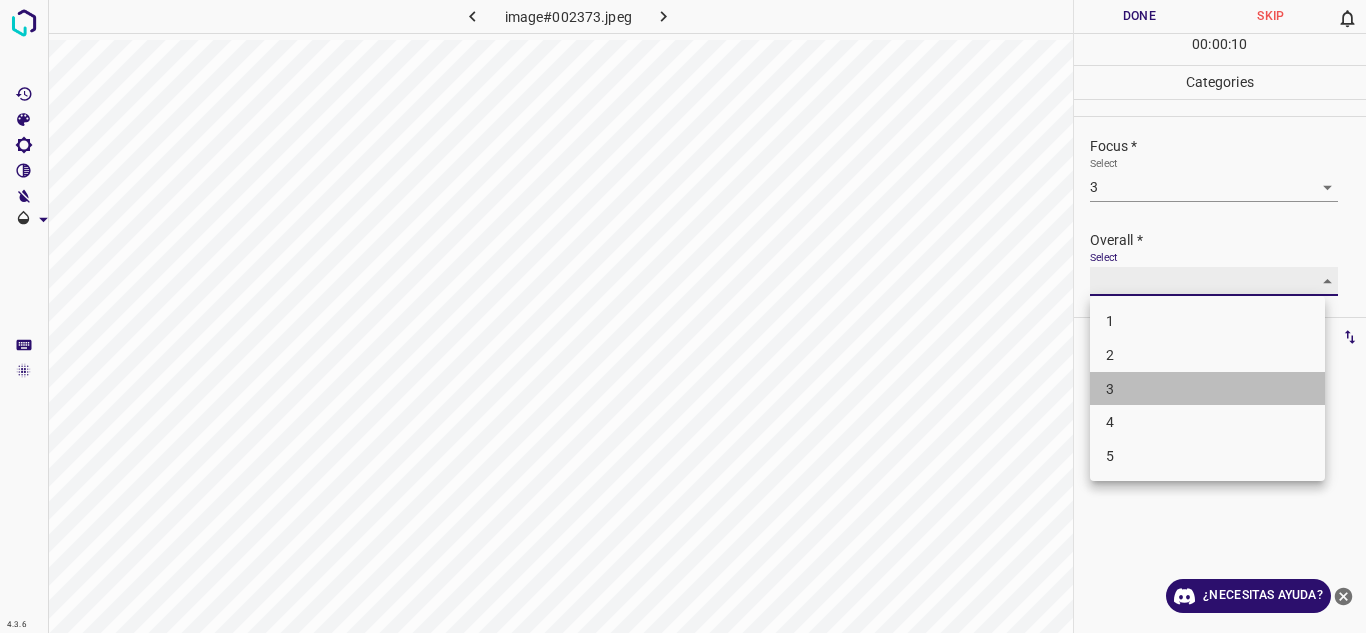 type on "3" 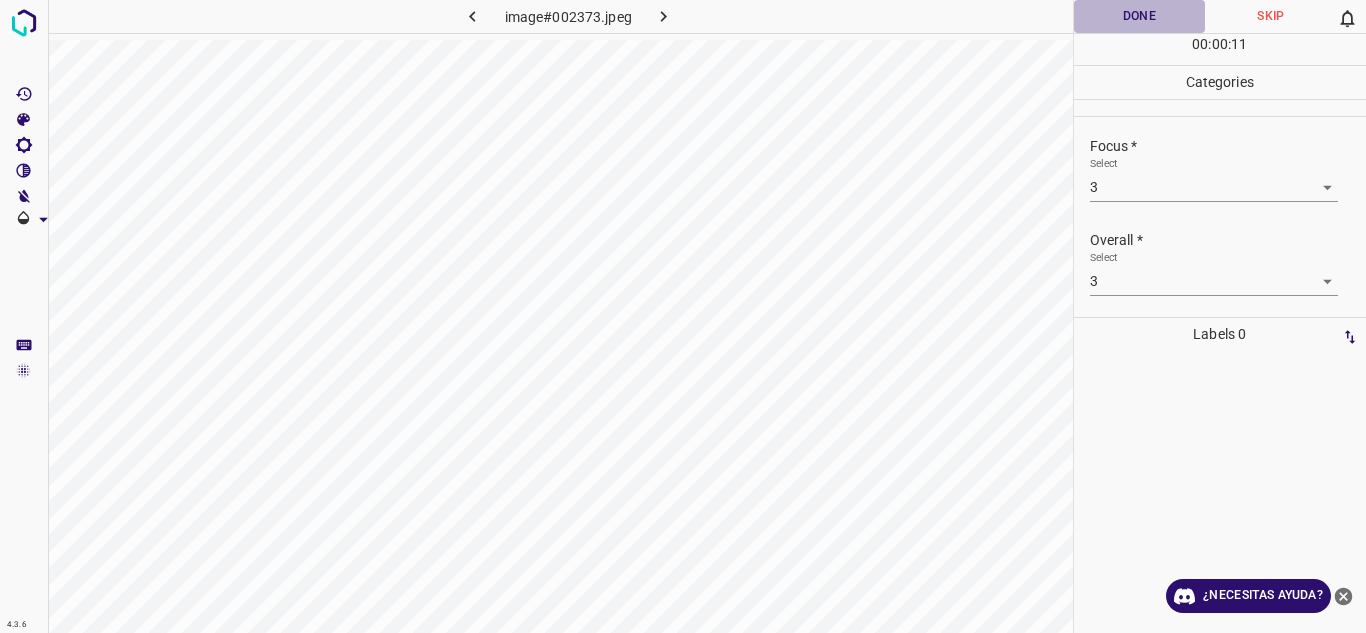 click on "Done" at bounding box center [1140, 16] 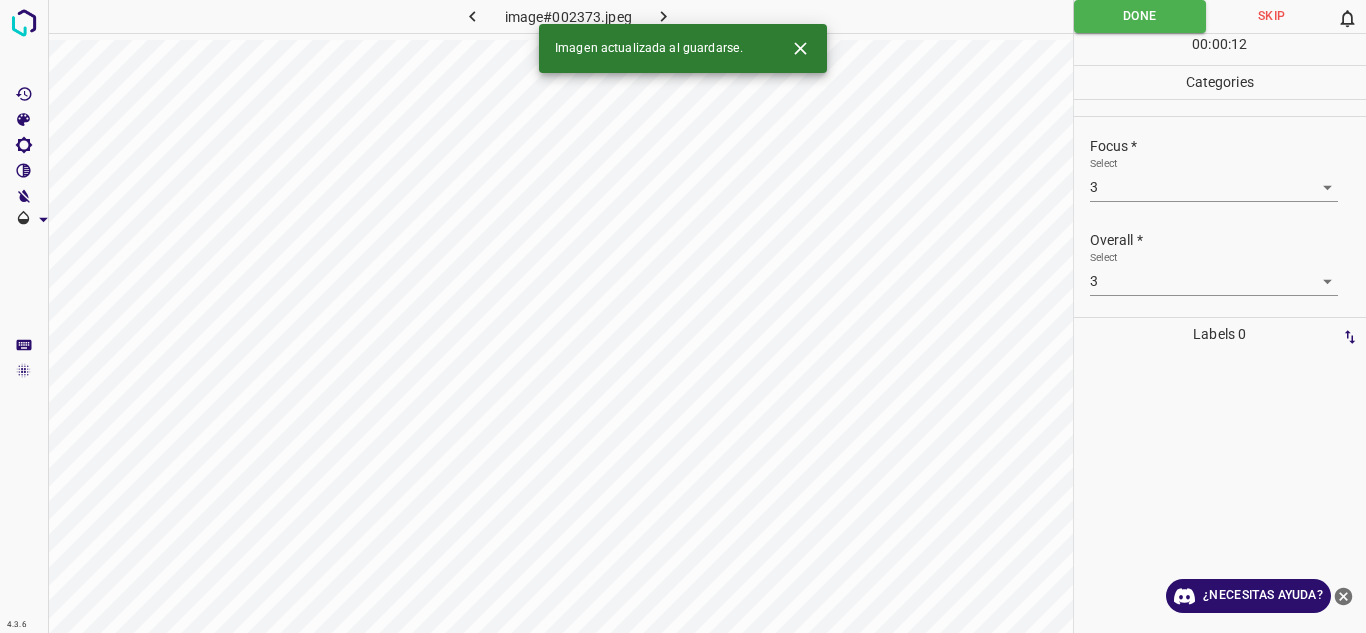 click at bounding box center (664, 16) 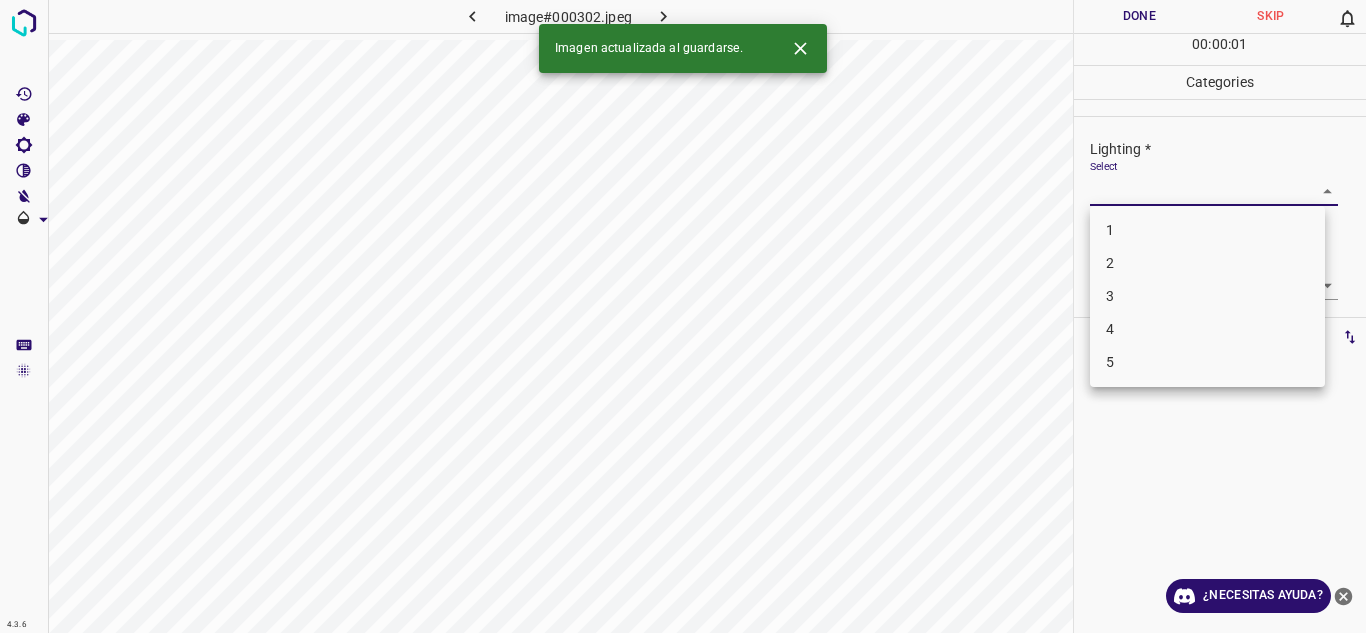click on "4.3.6  image#000302.jpeg Done Skip 0 00   : 00   : 01   Categories Lighting *  Select ​ Focus *  Select ​ Overall *  Select ​ Labels   0 Categories 1 Lighting 2 Focus 3 Overall Tools Space Change between modes (Draw & Edit) I Auto labeling R Restore zoom M Zoom in N Zoom out Delete Delete selecte label Filters Z Restore filters X Saturation filter C Brightness filter V Contrast filter B Gray scale filter General O Download Imagen actualizada al guardarse. ¿Necesitas ayuda? Texto original Valora esta traducción Tu opinión servirá para ayudar a mejorar el Traductor de Google - Texto - Esconder - Borrar 1 2 3 4 5" at bounding box center (683, 316) 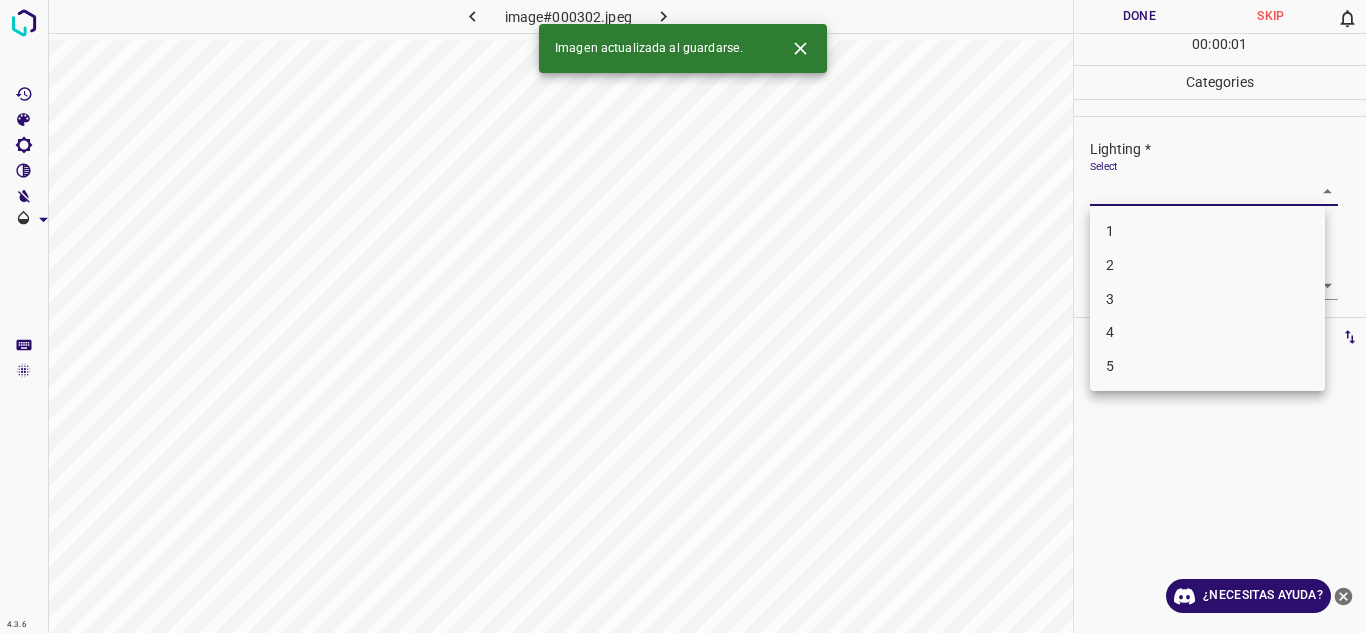 click on "5" at bounding box center (1207, 366) 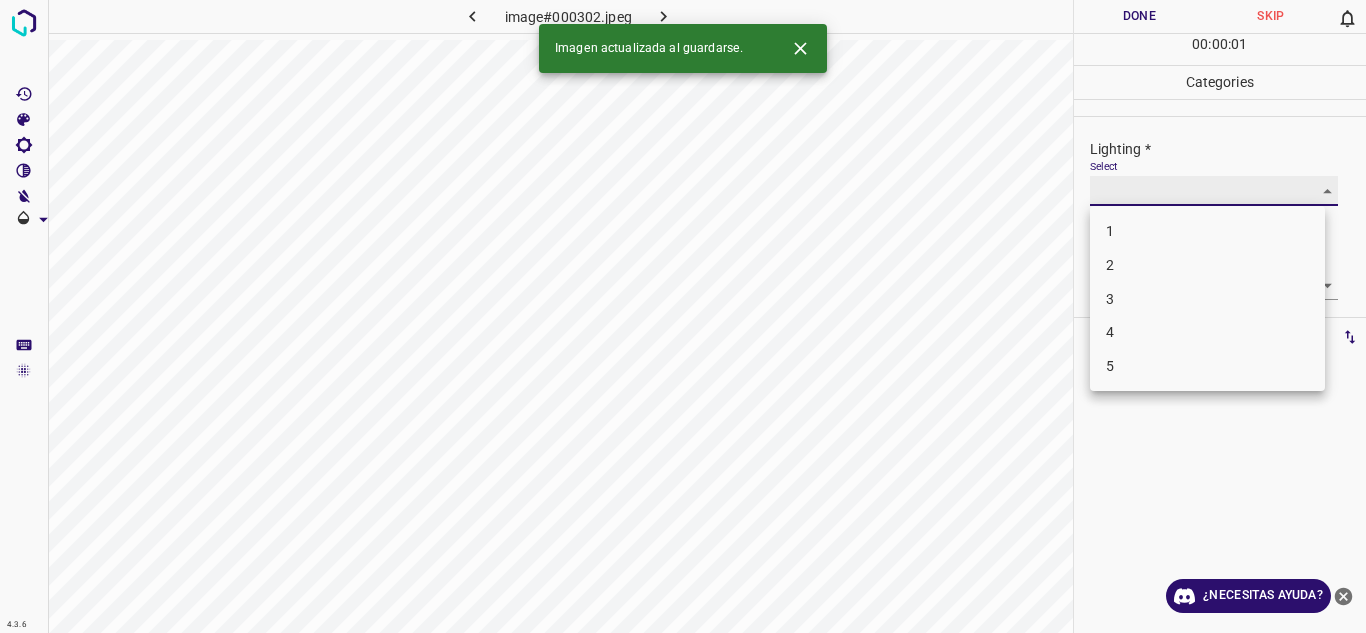 type on "5" 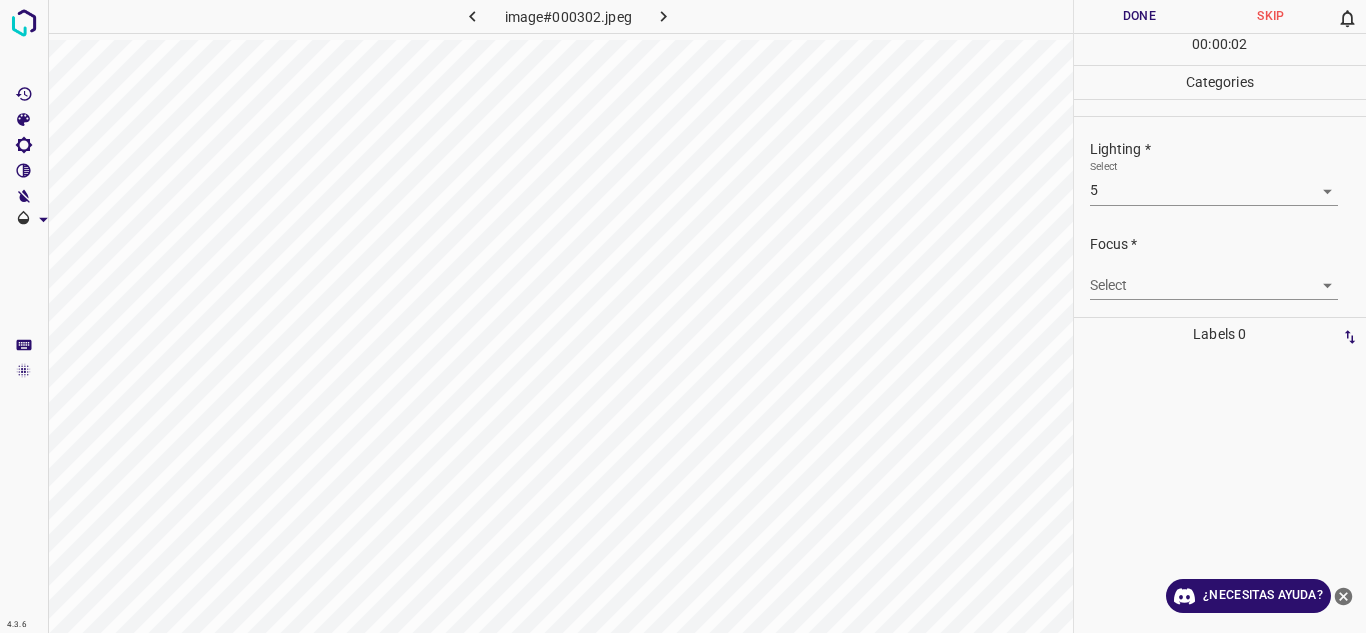 click on "Select ​" at bounding box center (1214, 277) 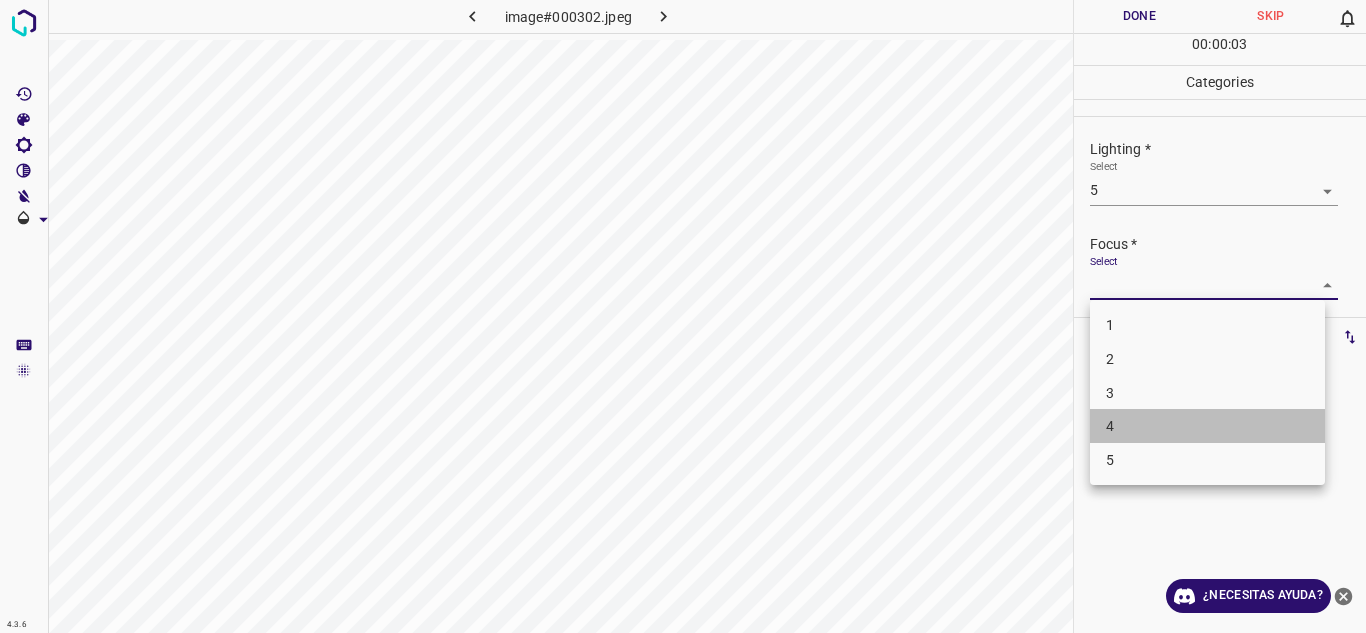 click on "4" at bounding box center [1207, 426] 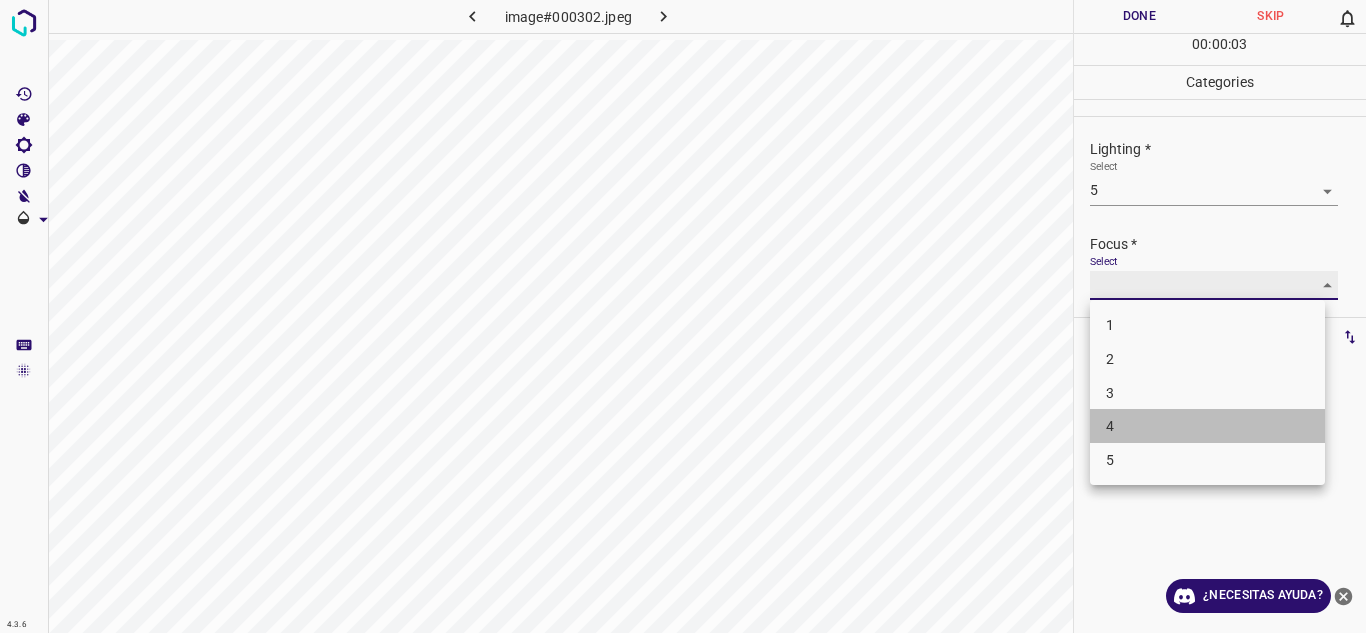 type on "4" 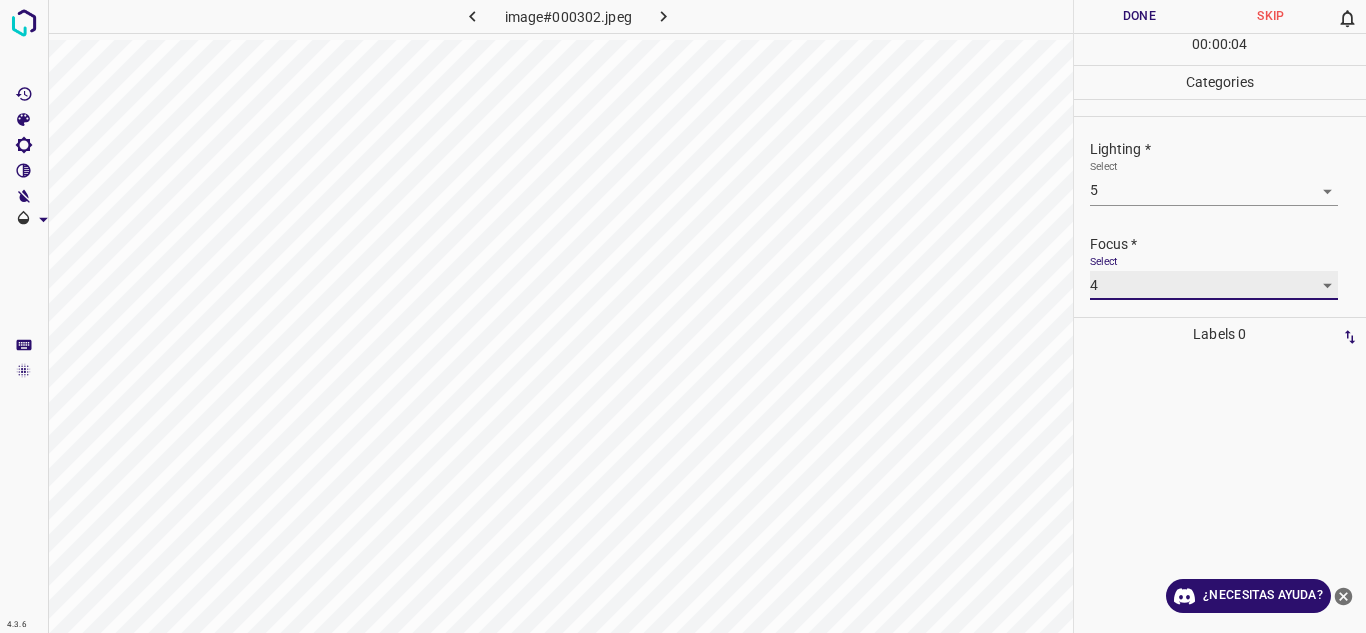 scroll, scrollTop: 98, scrollLeft: 0, axis: vertical 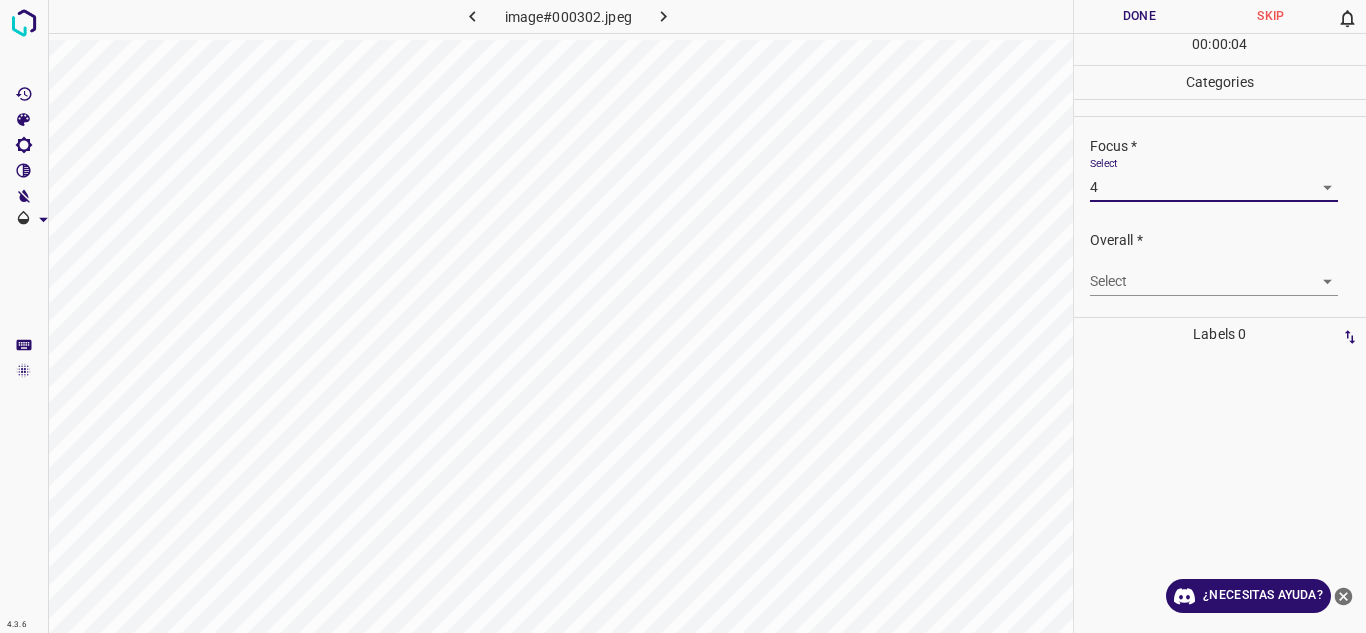 click on "4.3.6  image#000302.jpeg Done Skip 0 00   : 00   : 04   Categories Lighting *  Select 5 5 Focus *  Select 4 4 Overall *  Select ​ Labels   0 Categories 1 Lighting 2 Focus 3 Overall Tools Space Change between modes (Draw & Edit) I Auto labeling R Restore zoom M Zoom in N Zoom out Delete Delete selecte label Filters Z Restore filters X Saturation filter C Brightness filter V Contrast filter B Gray scale filter General O Download ¿Necesitas ayuda? Texto original Valora esta traducción Tu opinión servirá para ayudar a mejorar el Traductor de Google - Texto - Esconder - Borrar" at bounding box center [683, 316] 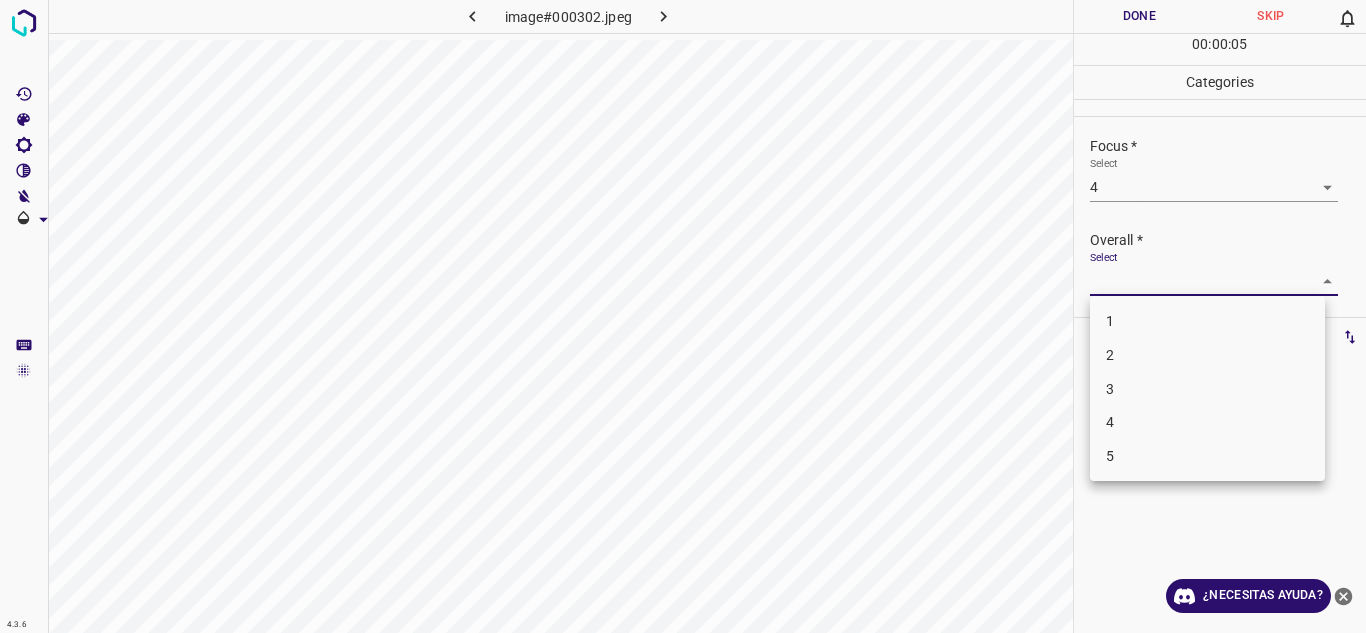click on "4" at bounding box center (1207, 422) 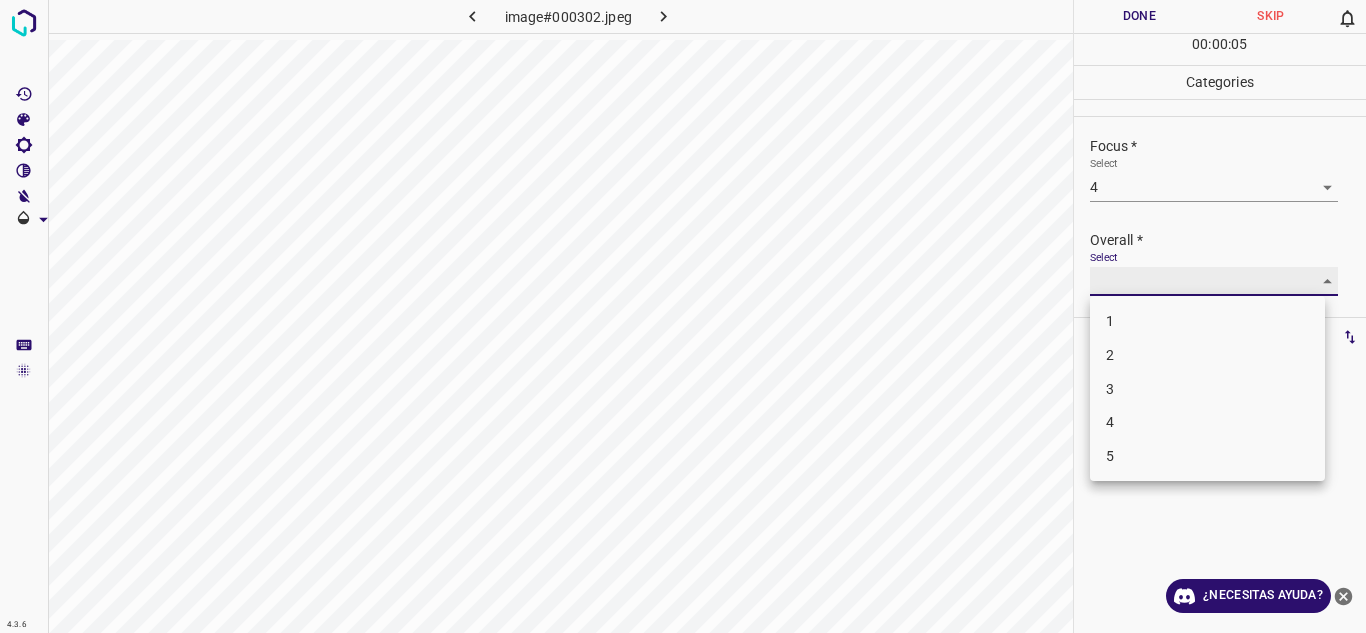 type on "4" 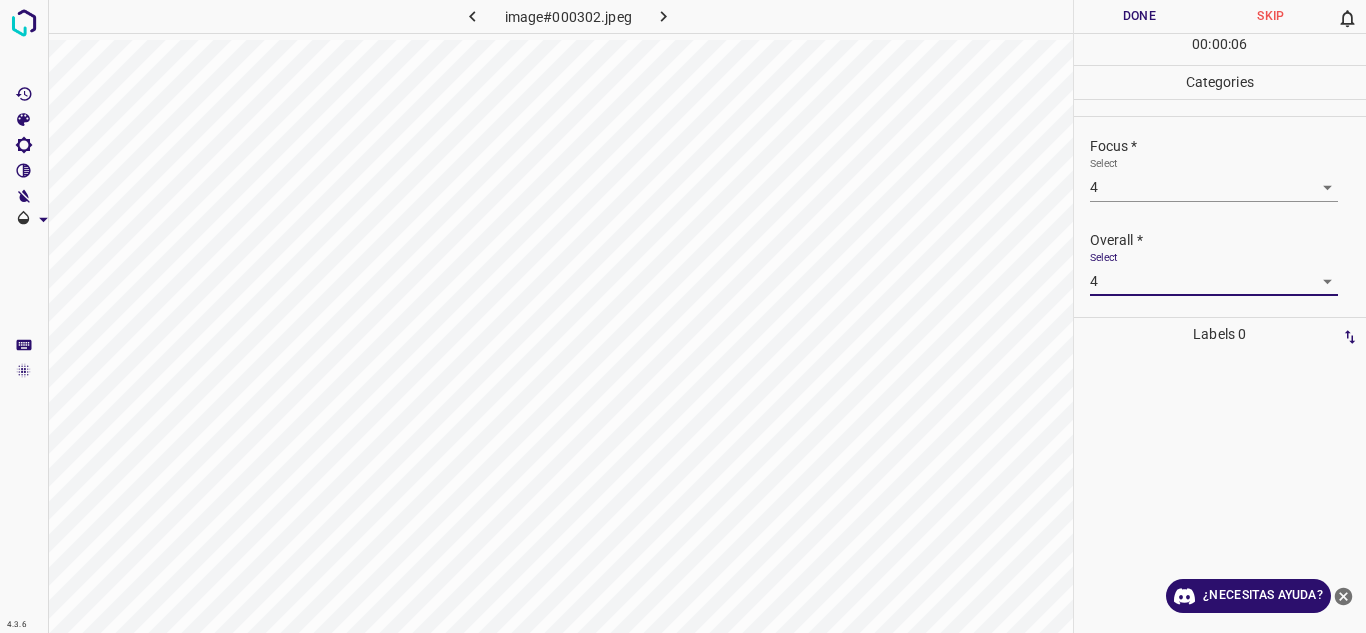 click on "Done" at bounding box center (1140, 16) 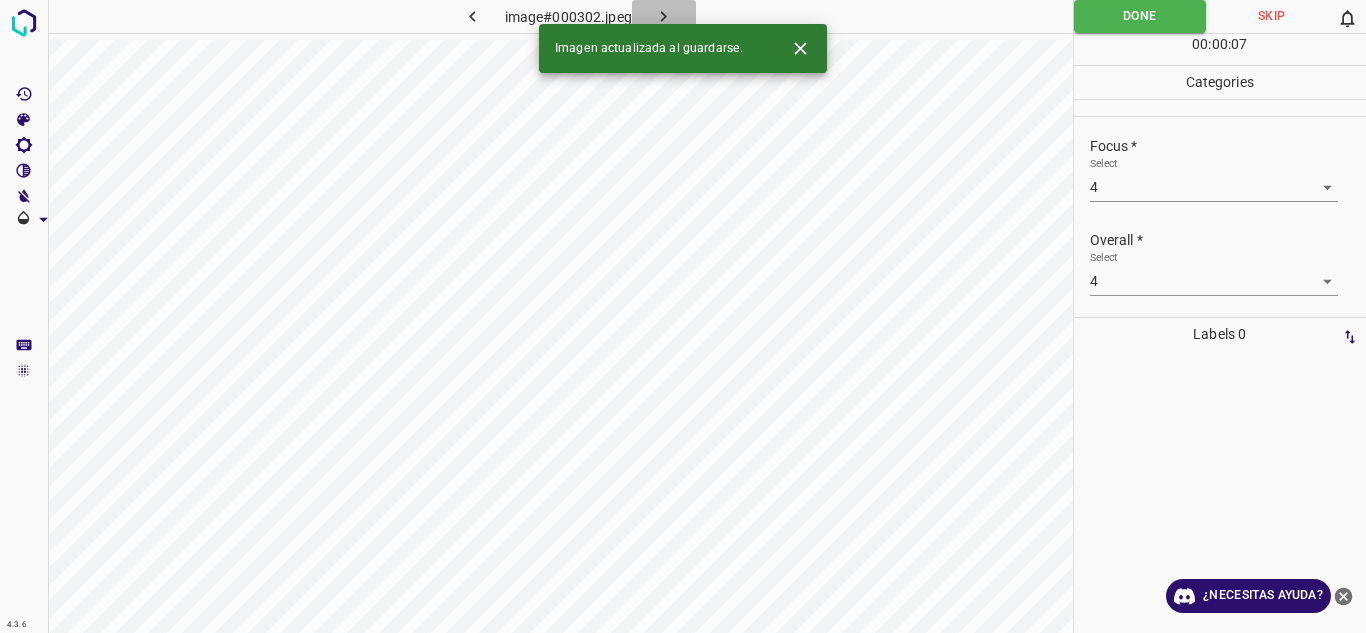 click at bounding box center [664, 16] 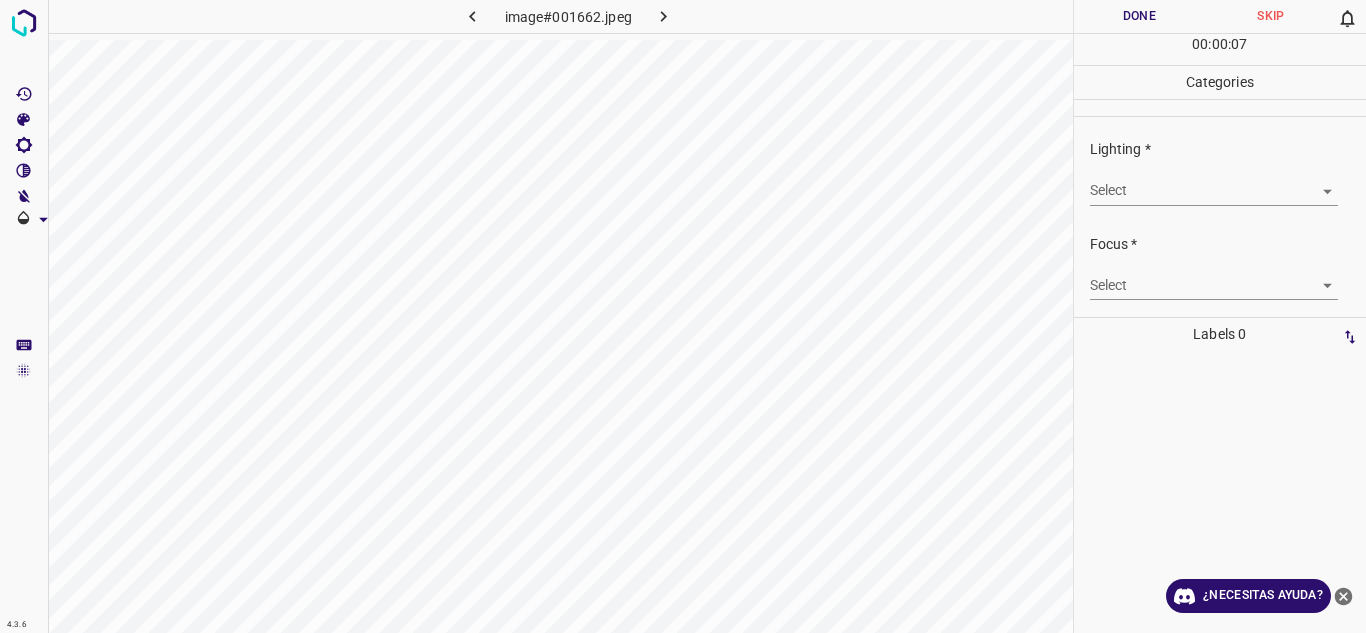 click on "Select ​" at bounding box center (1228, 182) 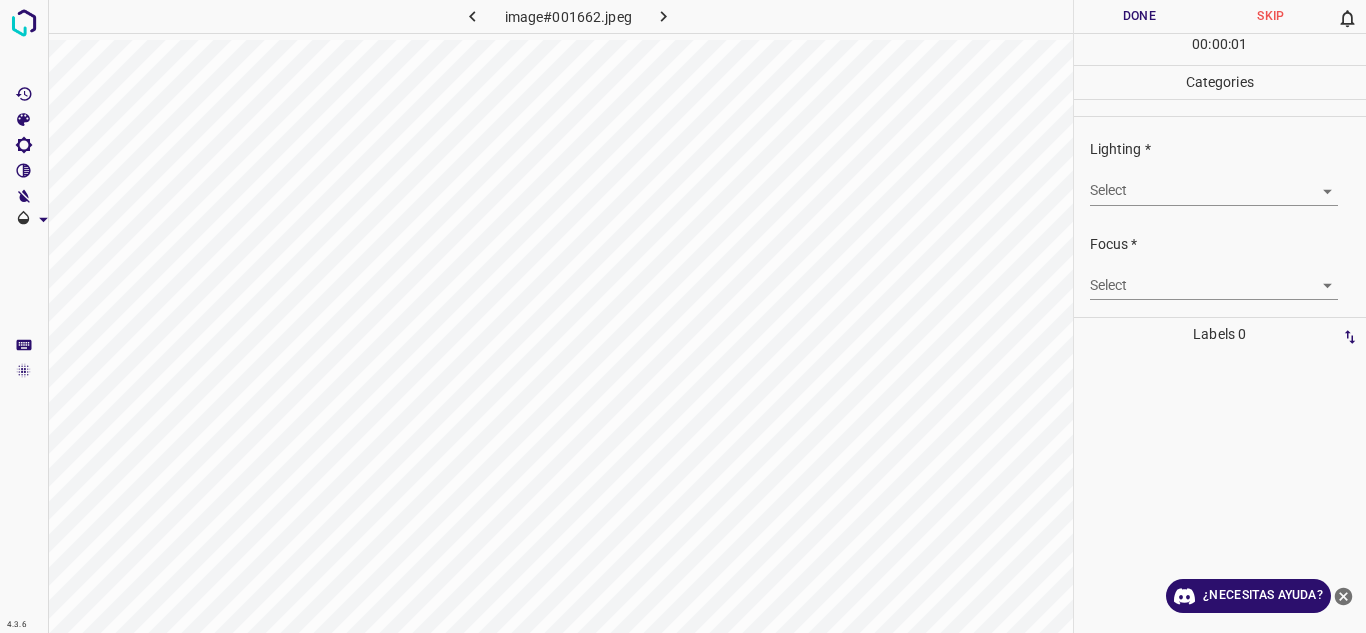 click on "4.3.6  image#001662.jpeg Done Skip 0 00   : 00   : 01   Categories Lighting *  Select ​ Focus *  Select ​ Overall *  Select ​ Labels   0 Categories 1 Lighting 2 Focus 3 Overall Tools Space Change between modes (Draw & Edit) I Auto labeling R Restore zoom M Zoom in N Zoom out Delete Delete selecte label Filters Z Restore filters X Saturation filter C Brightness filter V Contrast filter B Gray scale filter General O Download ¿Necesitas ayuda? Texto original Valora esta traducción Tu opinión servirá para ayudar a mejorar el Traductor de Google - Texto - Esconder - Borrar" at bounding box center (683, 316) 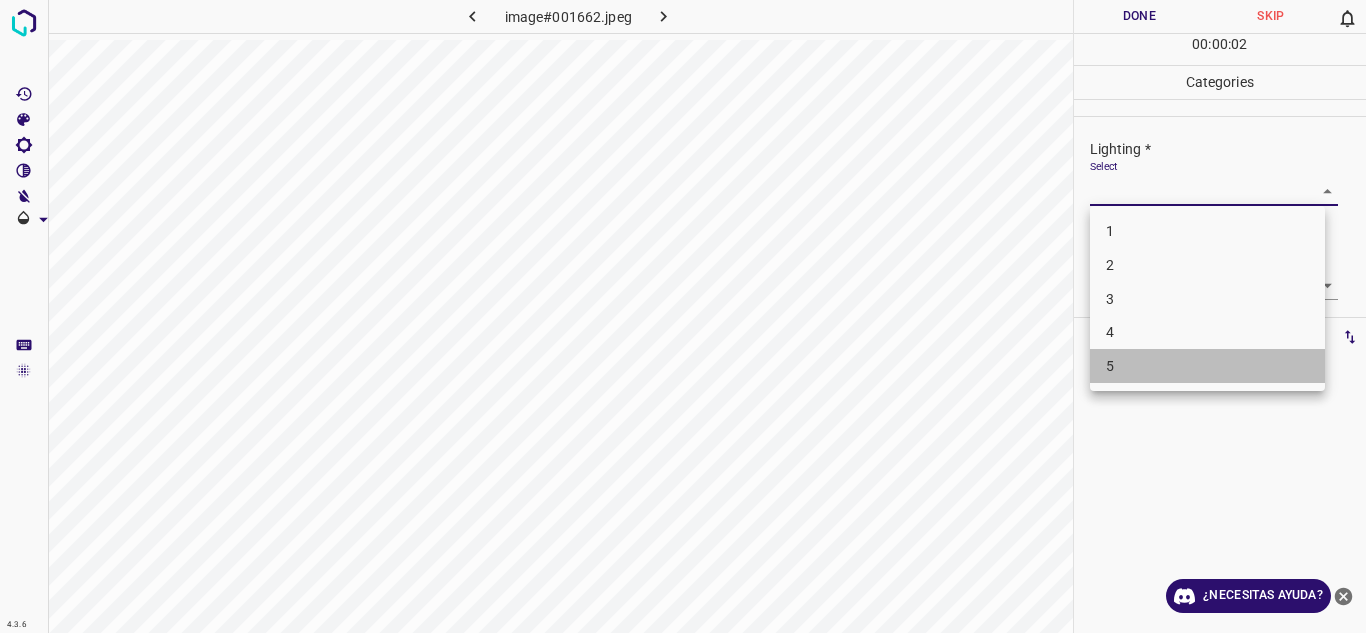 click on "5" at bounding box center (1207, 366) 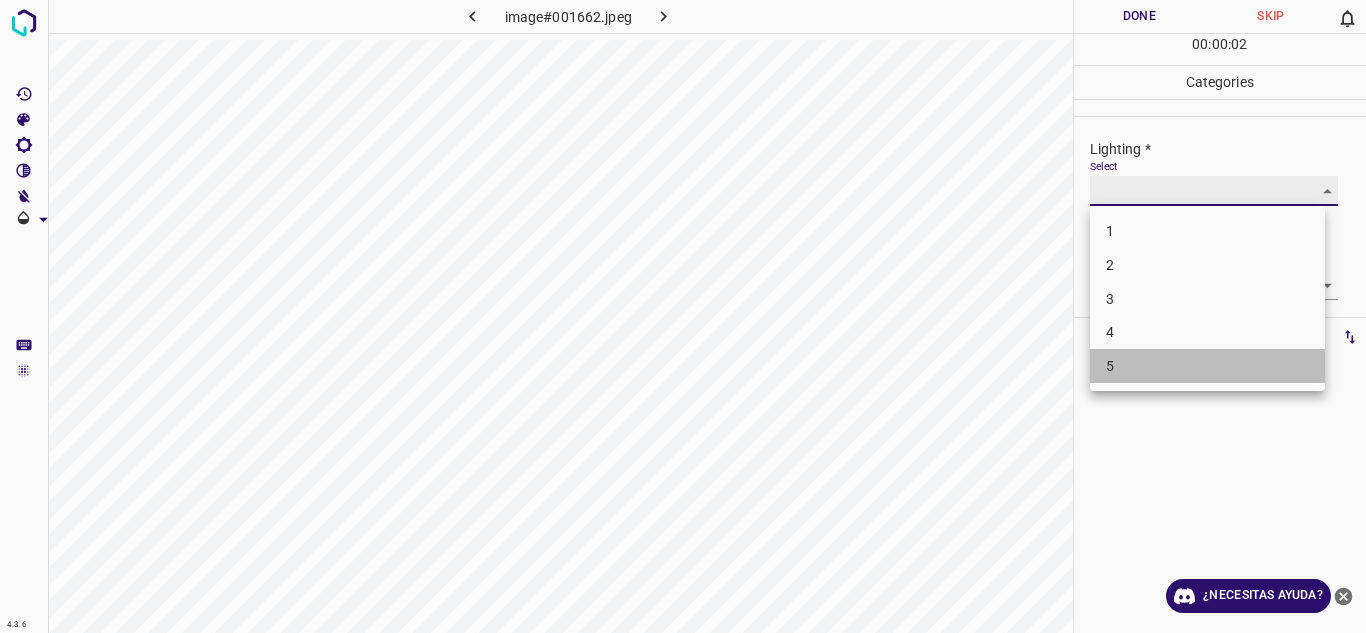 type on "5" 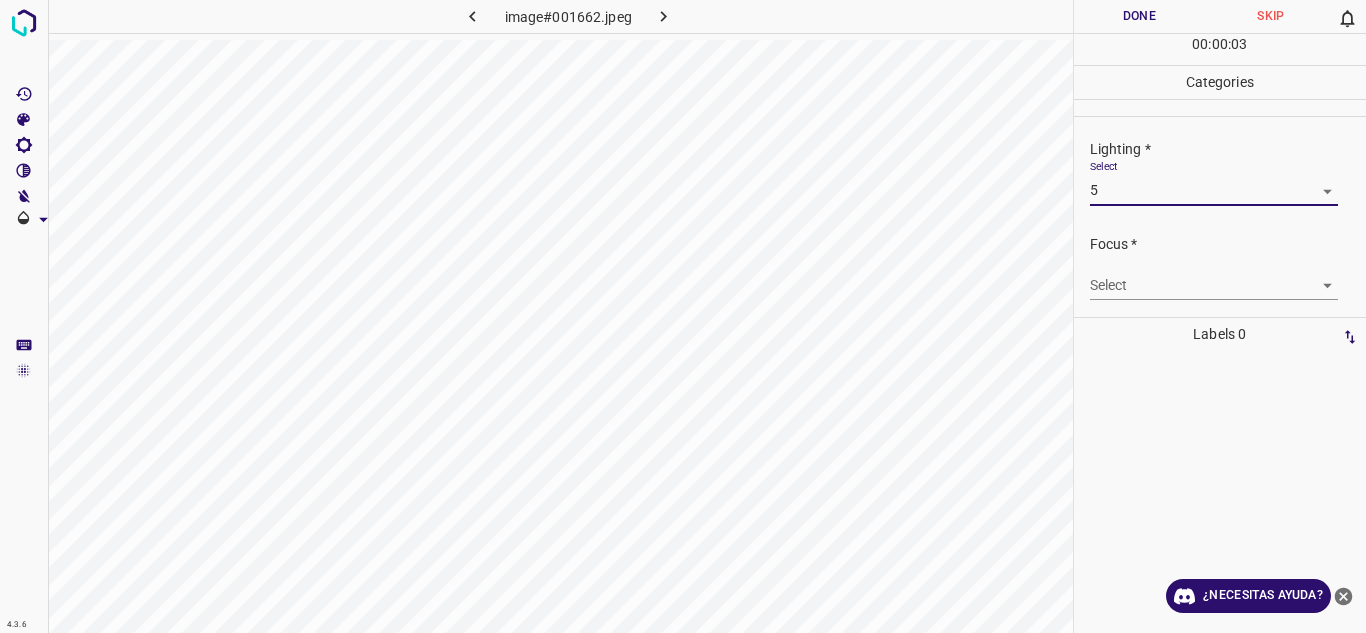 click on "4.3.6  image#001662.jpeg Done Skip 0 00   : 00   : 03   Categories Lighting *  Select 5 5 Focus *  Select ​ Overall *  Select ​ Labels   0 Categories 1 Lighting 2 Focus 3 Overall Tools Space Change between modes (Draw & Edit) I Auto labeling R Restore zoom M Zoom in N Zoom out Delete Delete selecte label Filters Z Restore filters X Saturation filter C Brightness filter V Contrast filter B Gray scale filter General O Download ¿Necesitas ayuda? Texto original Valora esta traducción Tu opinión servirá para ayudar a mejorar el Traductor de Google - Texto - Esconder - Borrar" at bounding box center [683, 316] 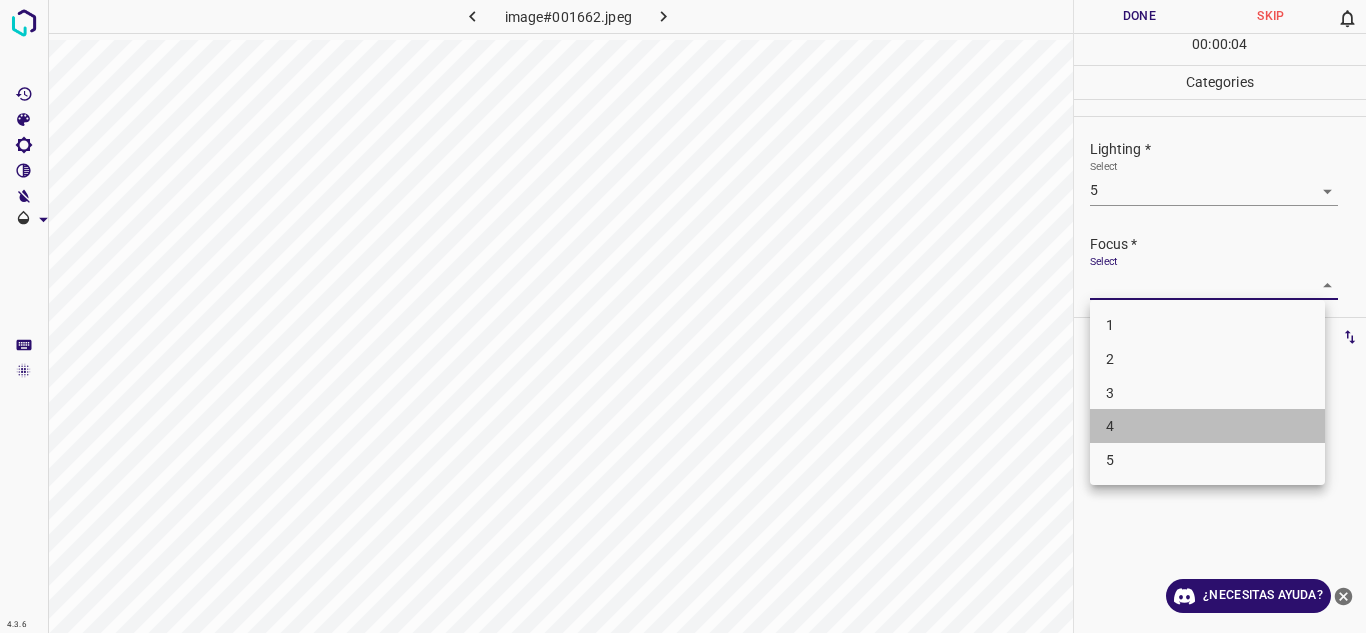 drag, startPoint x: 1143, startPoint y: 421, endPoint x: 1340, endPoint y: 276, distance: 244.6099 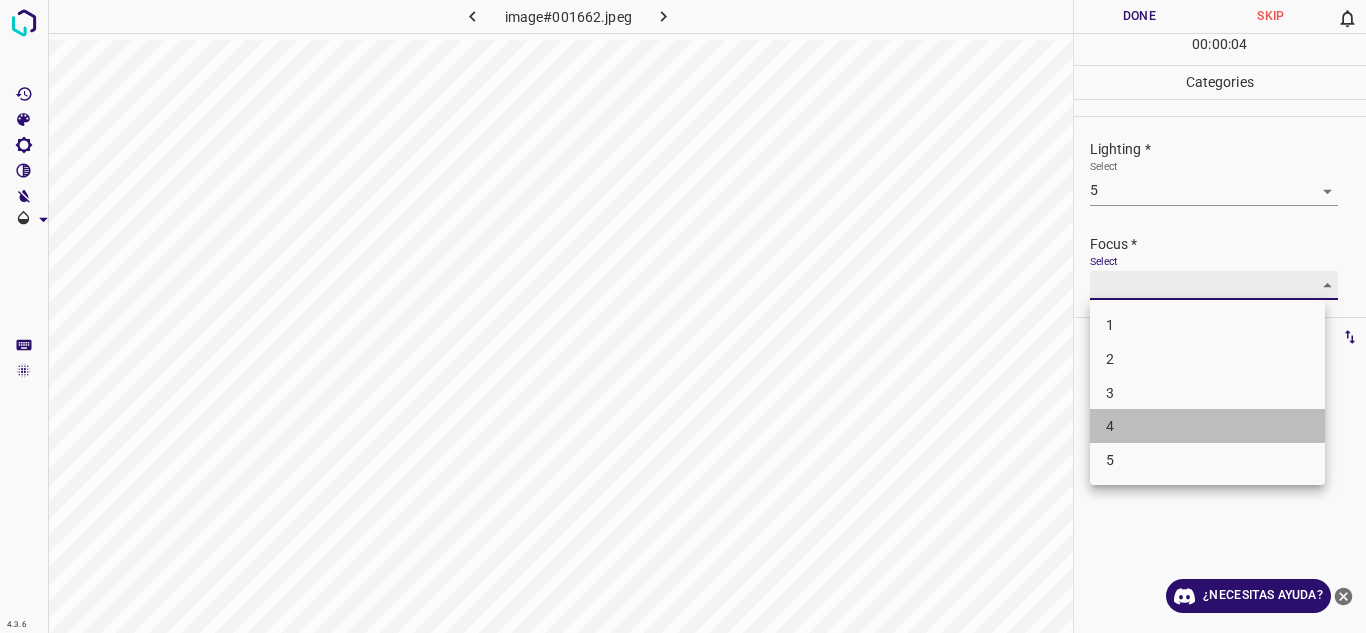 type on "4" 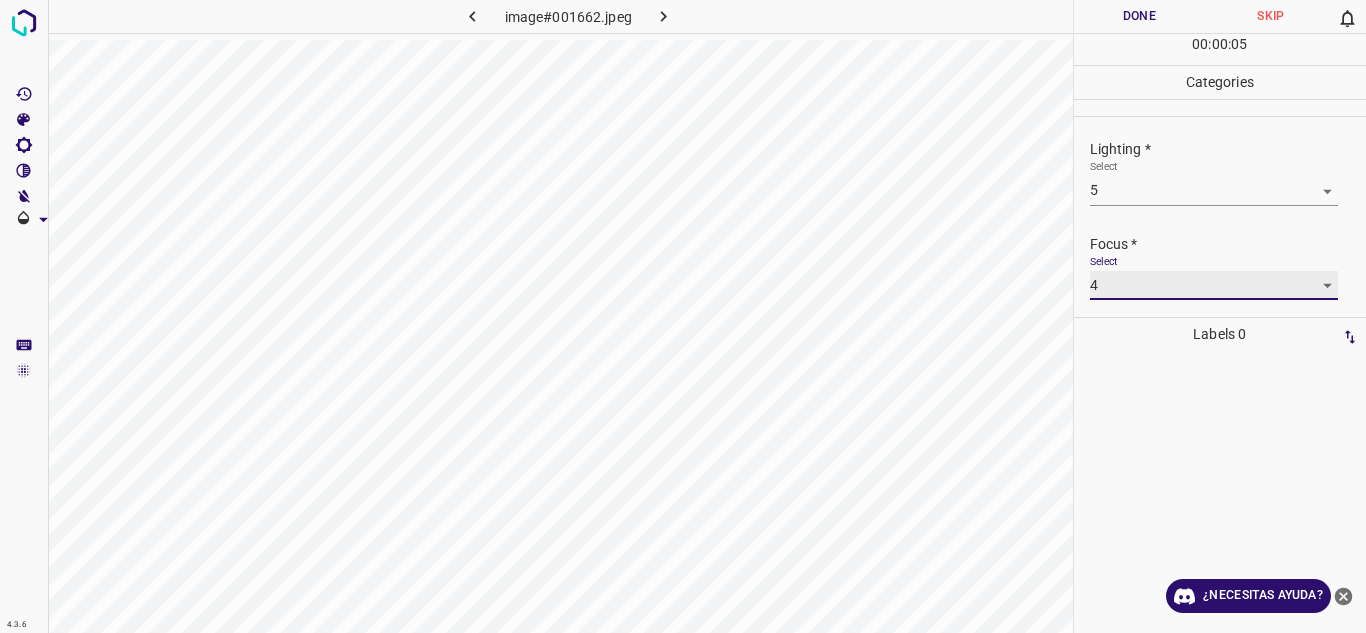 scroll, scrollTop: 98, scrollLeft: 0, axis: vertical 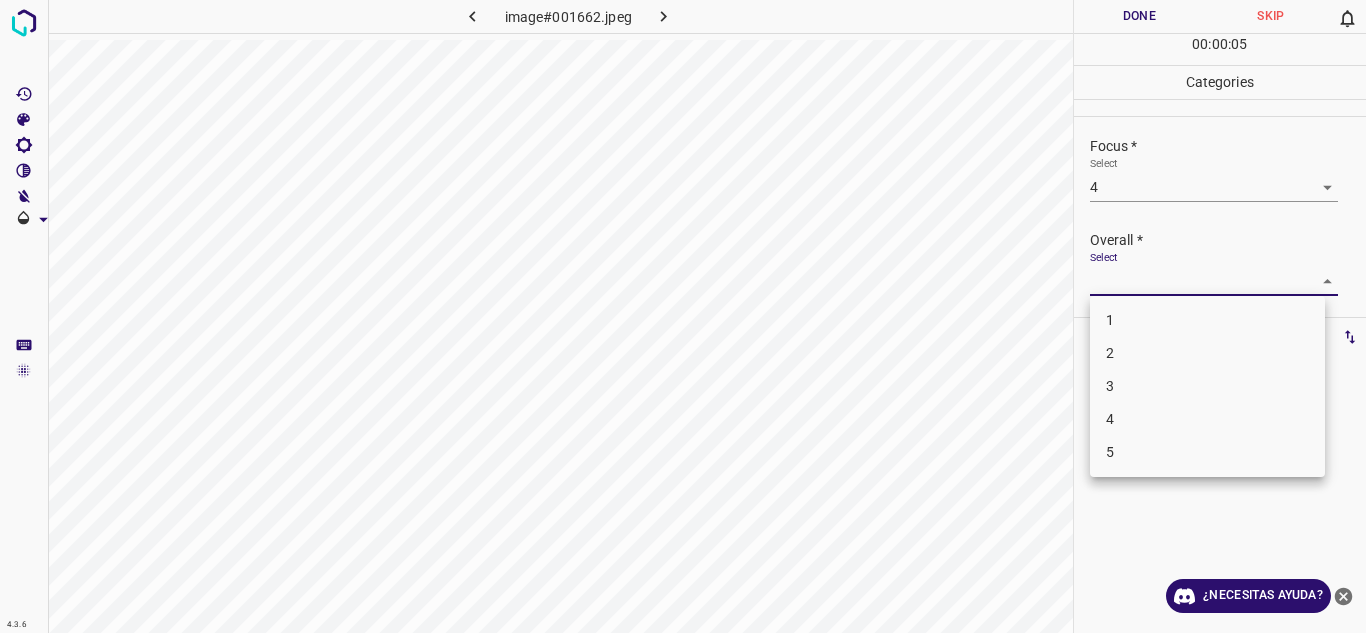 click on "4.3.6  image#001662.jpeg Done Skip 0 00   : 00   : 05   Categories Lighting *  Select 5 5 Focus *  Select 4 4 Overall *  Select ​ Labels   0 Categories 1 Lighting 2 Focus 3 Overall Tools Space Change between modes (Draw & Edit) I Auto labeling R Restore zoom M Zoom in N Zoom out Delete Delete selecte label Filters Z Restore filters X Saturation filter C Brightness filter V Contrast filter B Gray scale filter General O Download ¿Necesitas ayuda? Texto original Valora esta traducción Tu opinión servirá para ayudar a mejorar el Traductor de Google - Texto - Esconder - Borrar 1 2 3 4 5" at bounding box center [683, 316] 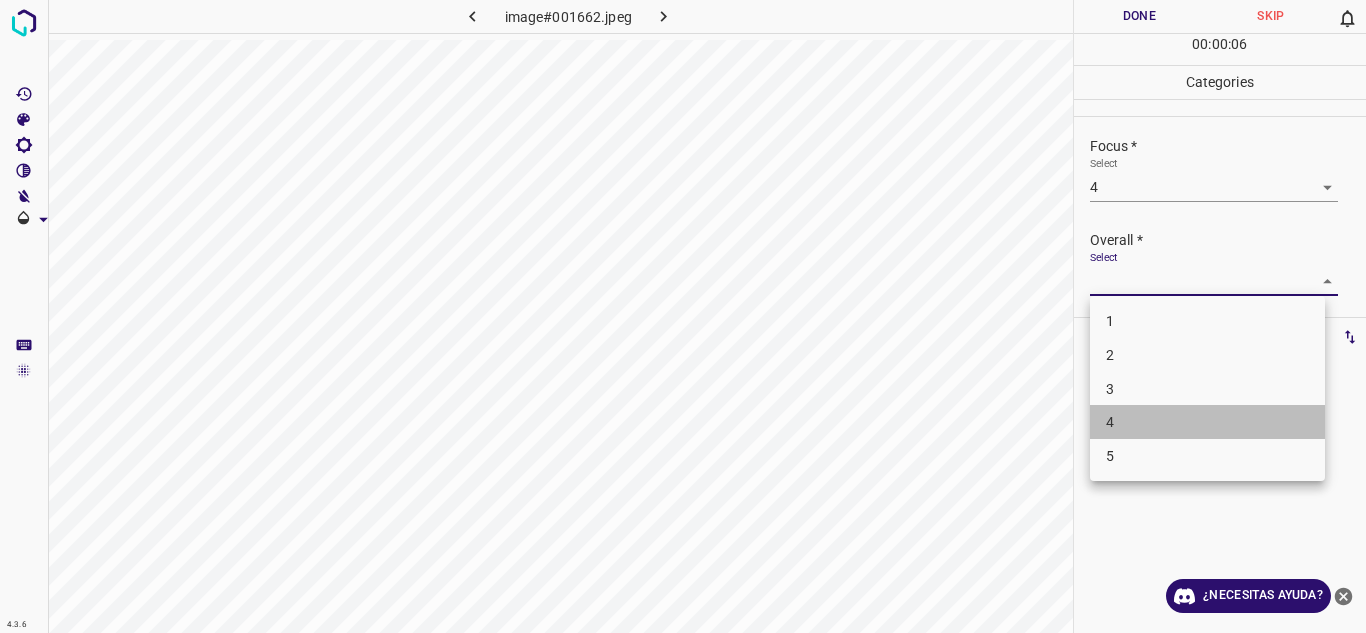 click on "4" at bounding box center [1207, 422] 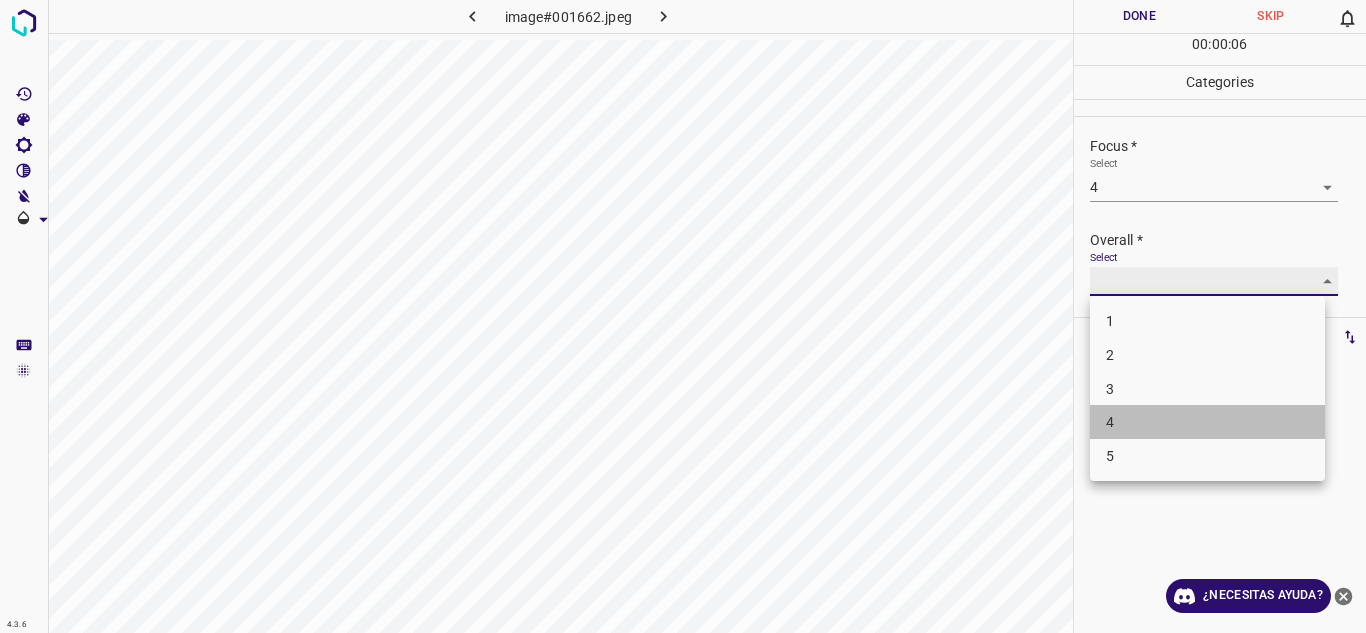 type on "4" 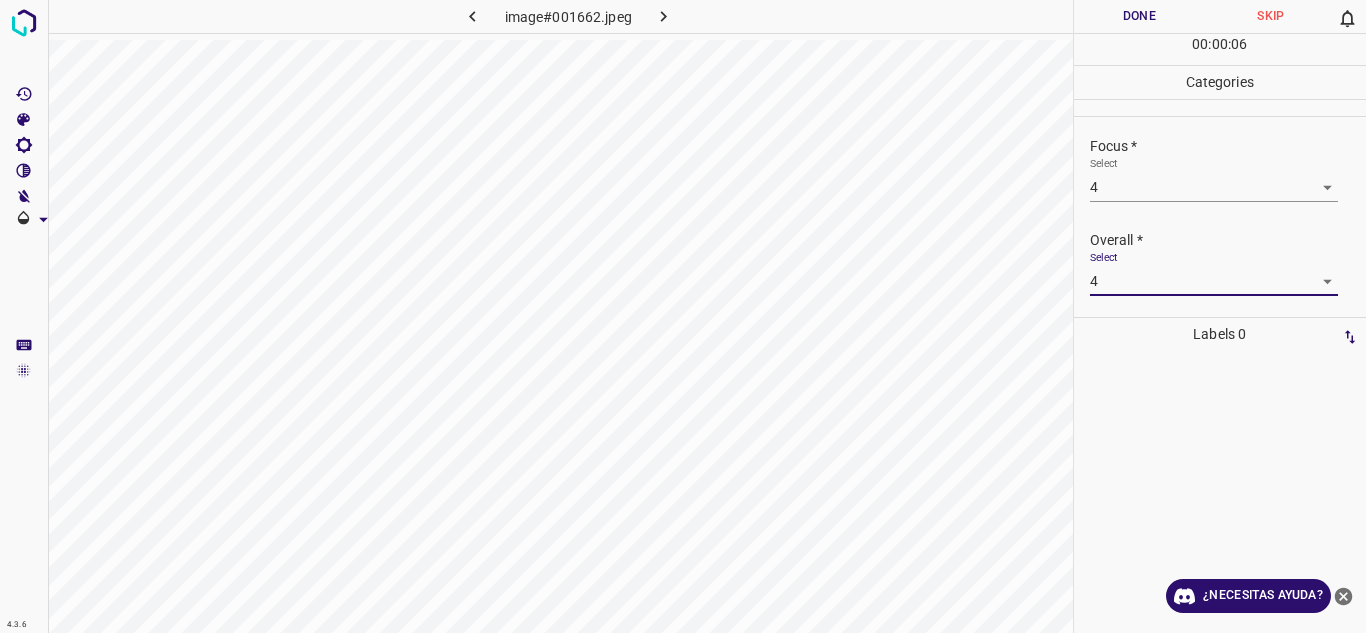 click on "Done" at bounding box center [1140, 16] 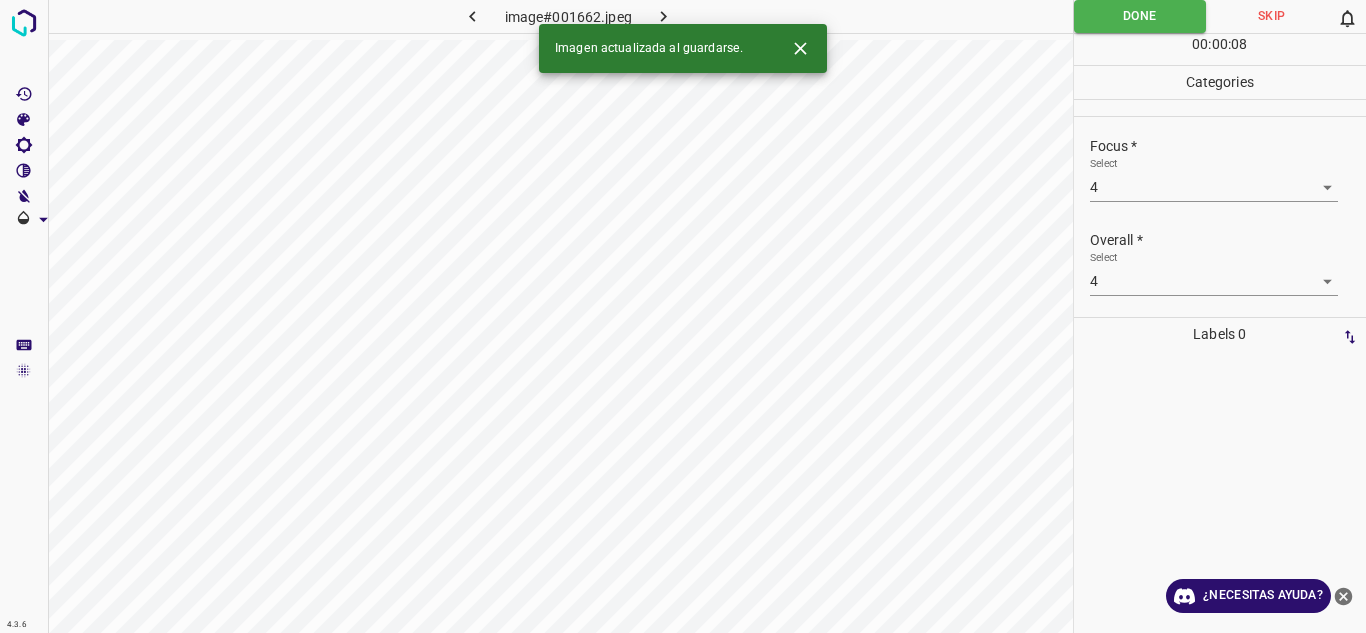 click 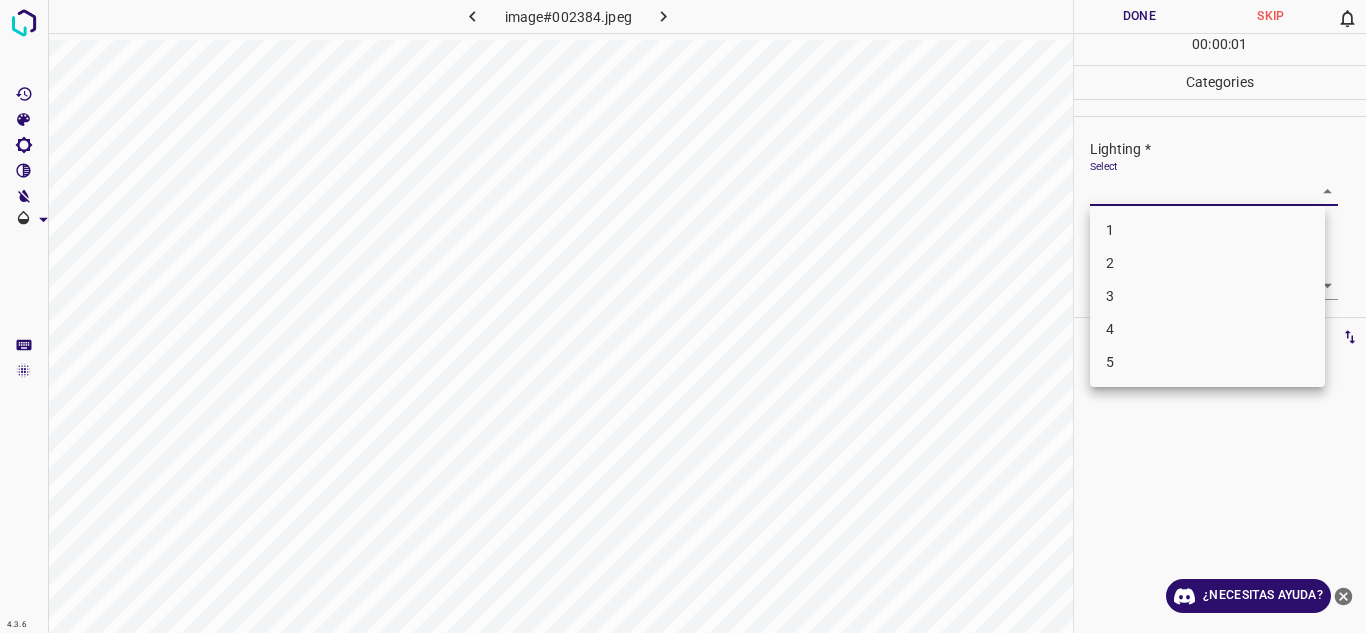 click on "4.3.6  image#002384.jpeg Done Skip 0 00   : 00   : 01   Categories Lighting *  Select ​ Focus *  Select ​ Overall *  Select ​ Labels   0 Categories 1 Lighting 2 Focus 3 Overall Tools Space Change between modes (Draw & Edit) I Auto labeling R Restore zoom M Zoom in N Zoom out Delete Delete selecte label Filters Z Restore filters X Saturation filter C Brightness filter V Contrast filter B Gray scale filter General O Download ¿Necesitas ayuda? Texto original Valora esta traducción Tu opinión servirá para ayudar a mejorar el Traductor de Google - Texto - Esconder - Borrar 1 2 3 4 5" at bounding box center (683, 316) 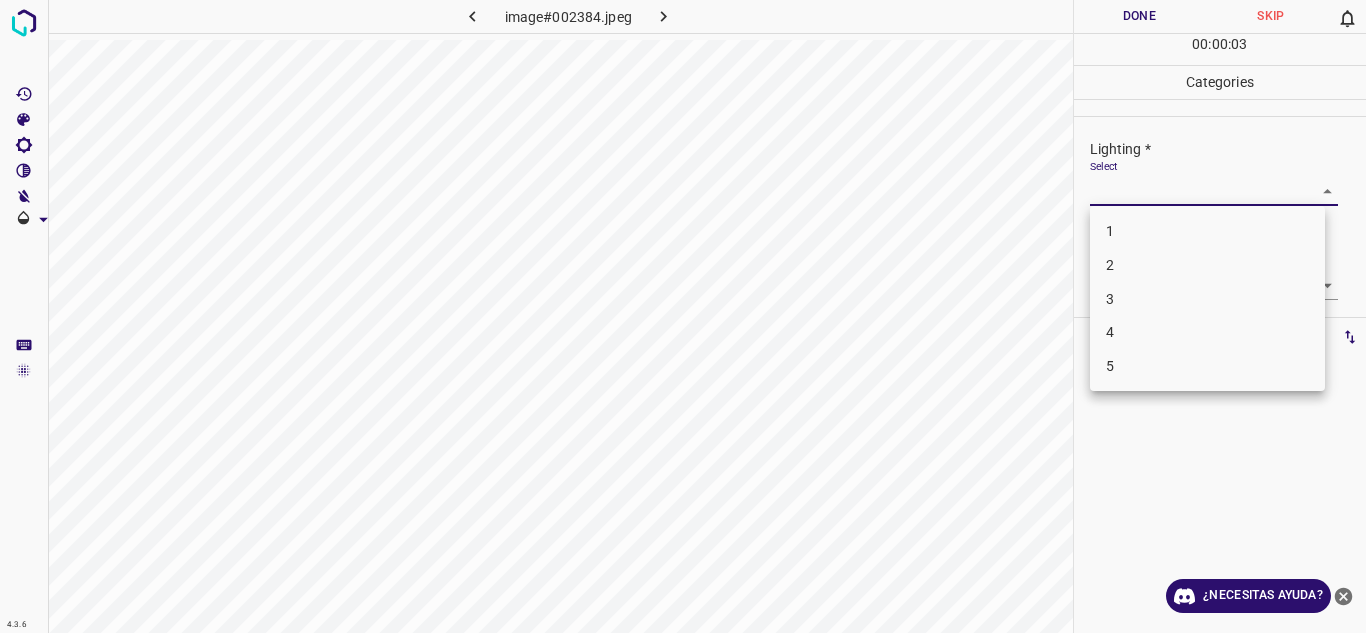 click on "4" at bounding box center (1207, 332) 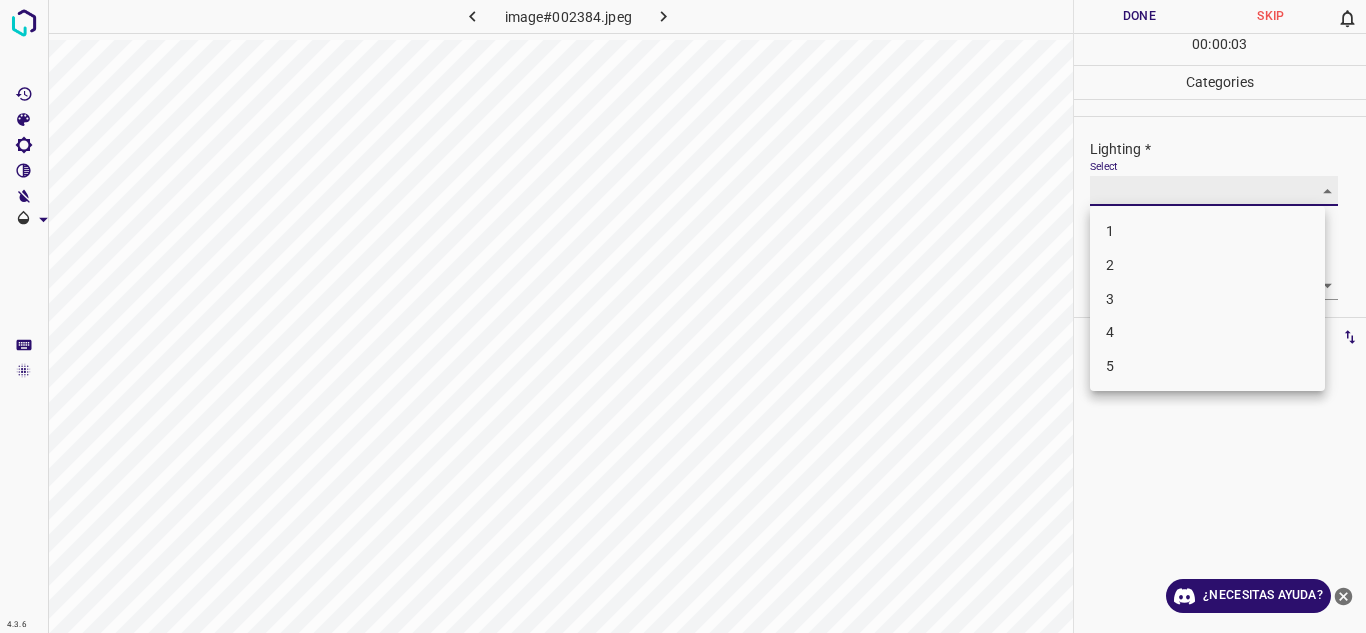 type on "4" 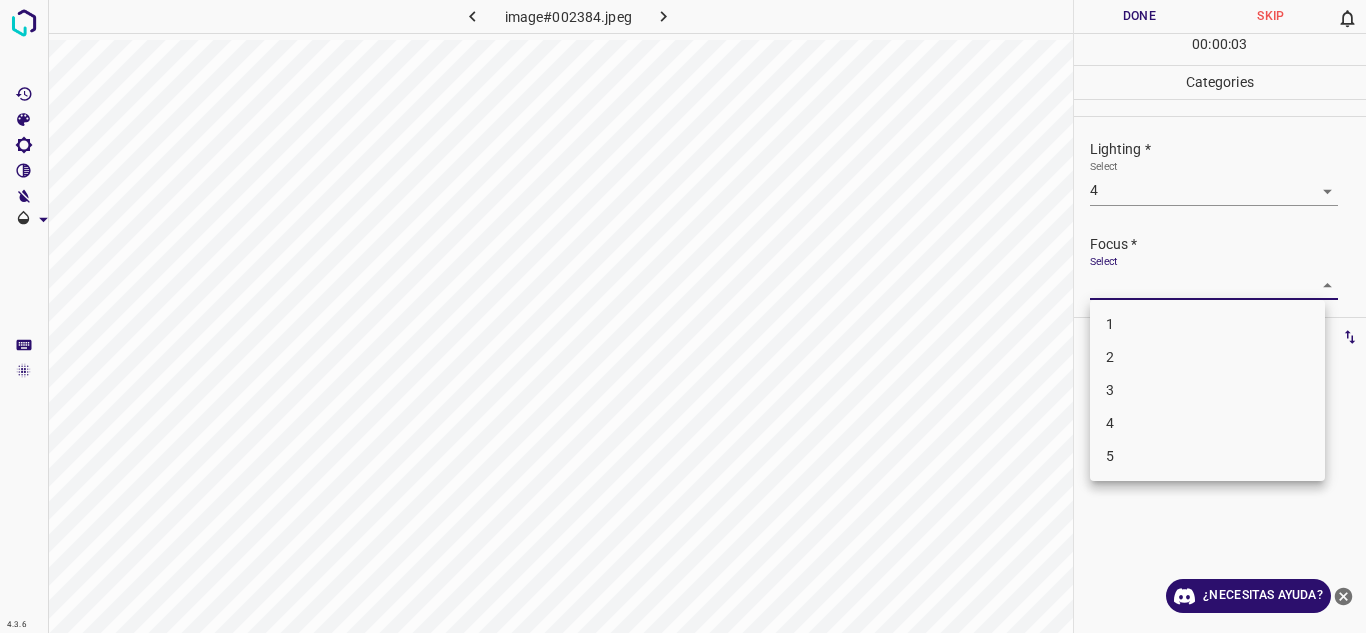 click on "4.3.6  image#002384.jpeg Done Skip 0 00   : 00   : 03   Categories Lighting *  Select 4 4 Focus *  Select ​ Overall *  Select ​ Labels   0 Categories 1 Lighting 2 Focus 3 Overall Tools Space Change between modes (Draw & Edit) I Auto labeling R Restore zoom M Zoom in N Zoom out Delete Delete selecte label Filters Z Restore filters X Saturation filter C Brightness filter V Contrast filter B Gray scale filter General O Download ¿Necesitas ayuda? Texto original Valora esta traducción Tu opinión servirá para ayudar a mejorar el Traductor de Google - Texto - Esconder - Borrar 1 2 3 4 5" at bounding box center (683, 316) 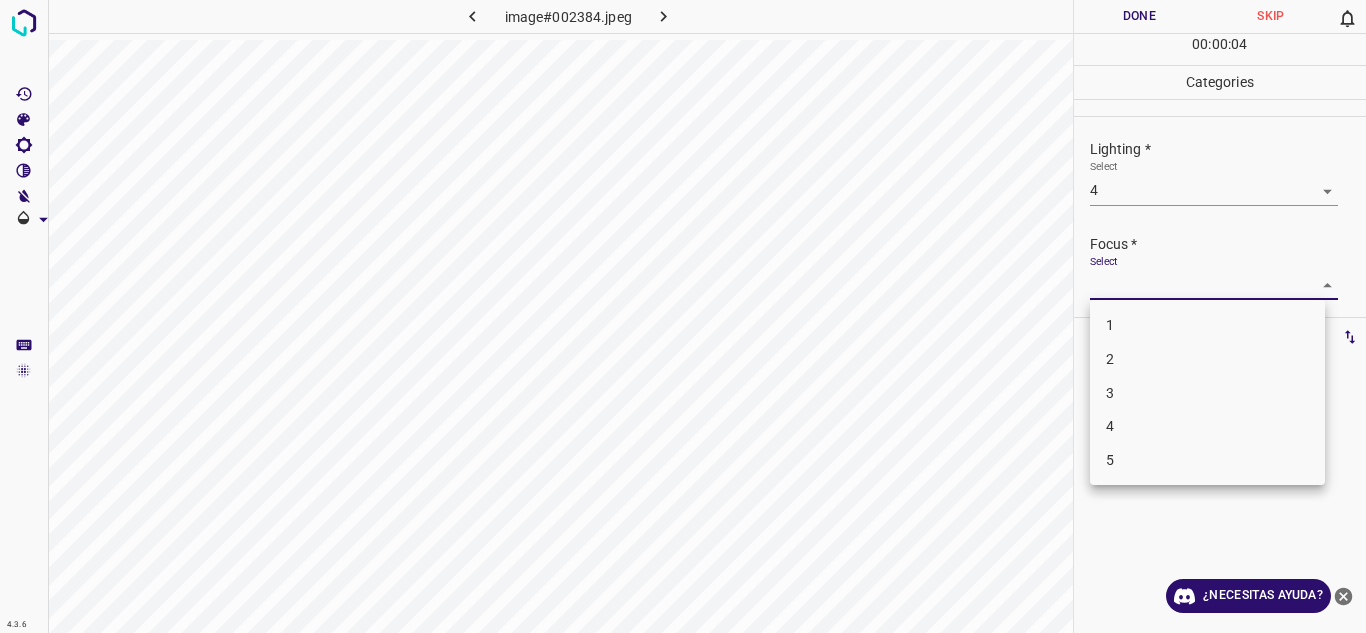 click on "4" at bounding box center [1207, 426] 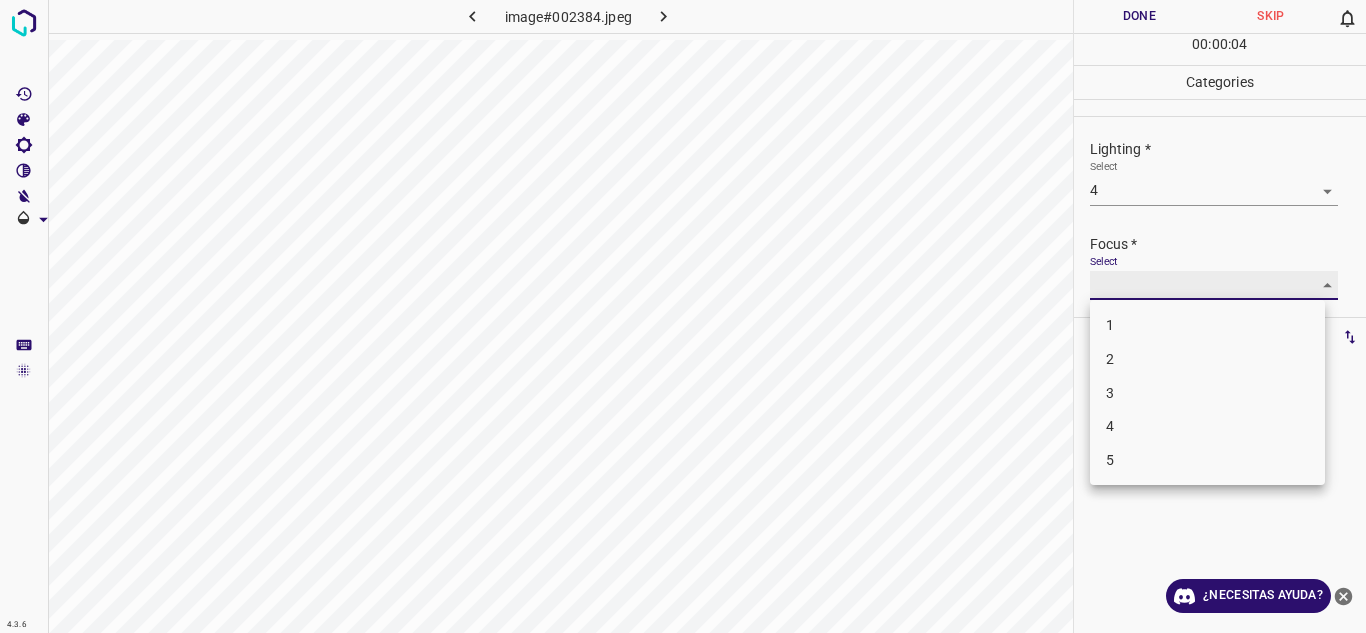 type on "4" 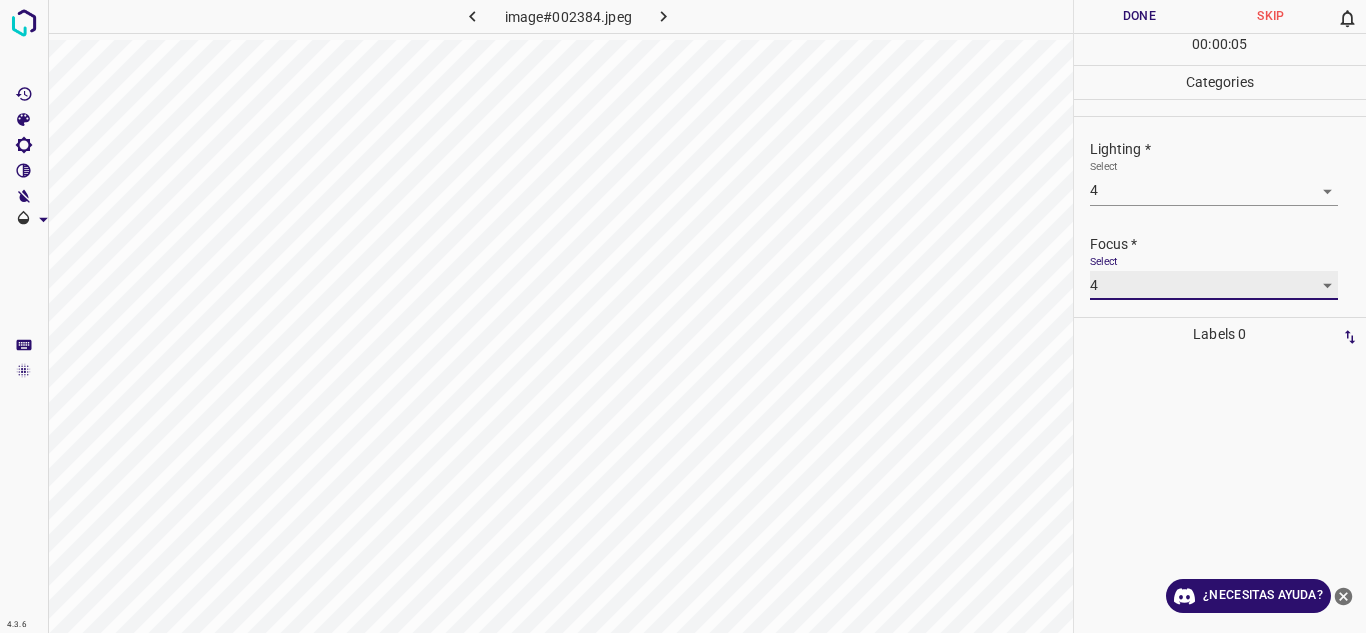 scroll, scrollTop: 98, scrollLeft: 0, axis: vertical 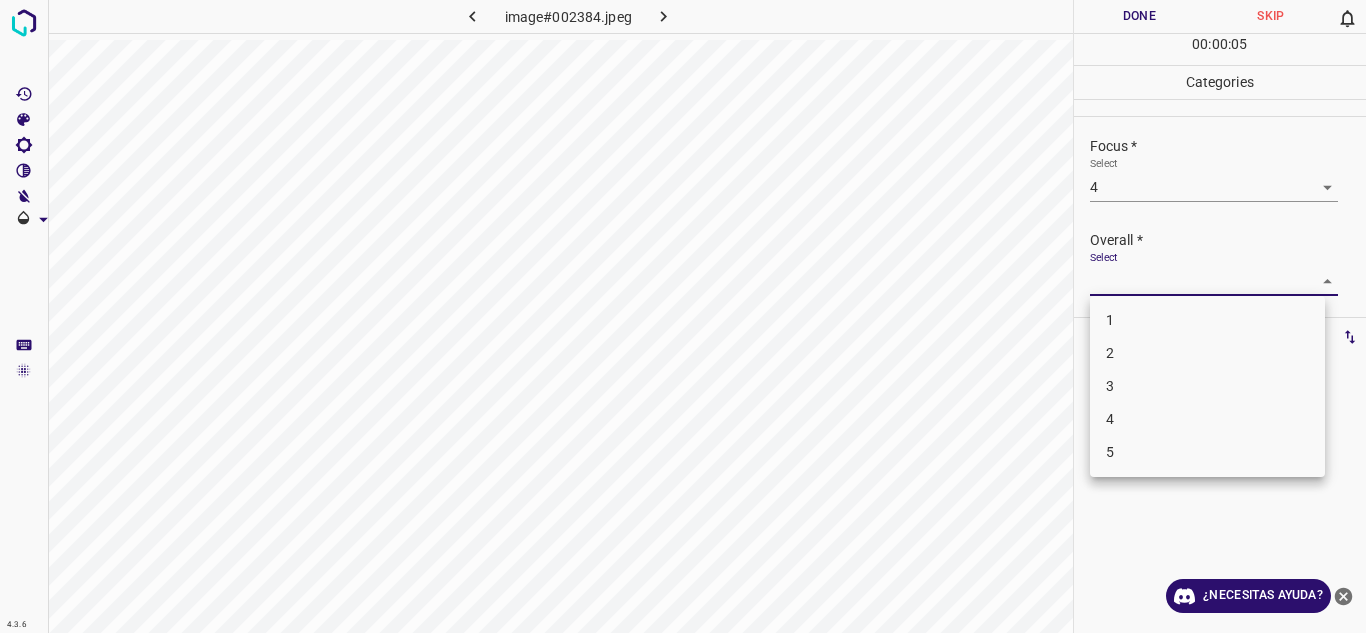 click on "4.3.6  image#002384.jpeg Done Skip 0 00   : 00   : 05   Categories Lighting *  Select 4 4 Focus *  Select 4 4 Overall *  Select ​ Labels   0 Categories 1 Lighting 2 Focus 3 Overall Tools Space Change between modes (Draw & Edit) I Auto labeling R Restore zoom M Zoom in N Zoom out Delete Delete selecte label Filters Z Restore filters X Saturation filter C Brightness filter V Contrast filter B Gray scale filter General O Download ¿Necesitas ayuda? Texto original Valora esta traducción Tu opinión servirá para ayudar a mejorar el Traductor de Google - Texto - Esconder - Borrar 1 2 3 4 5" at bounding box center [683, 316] 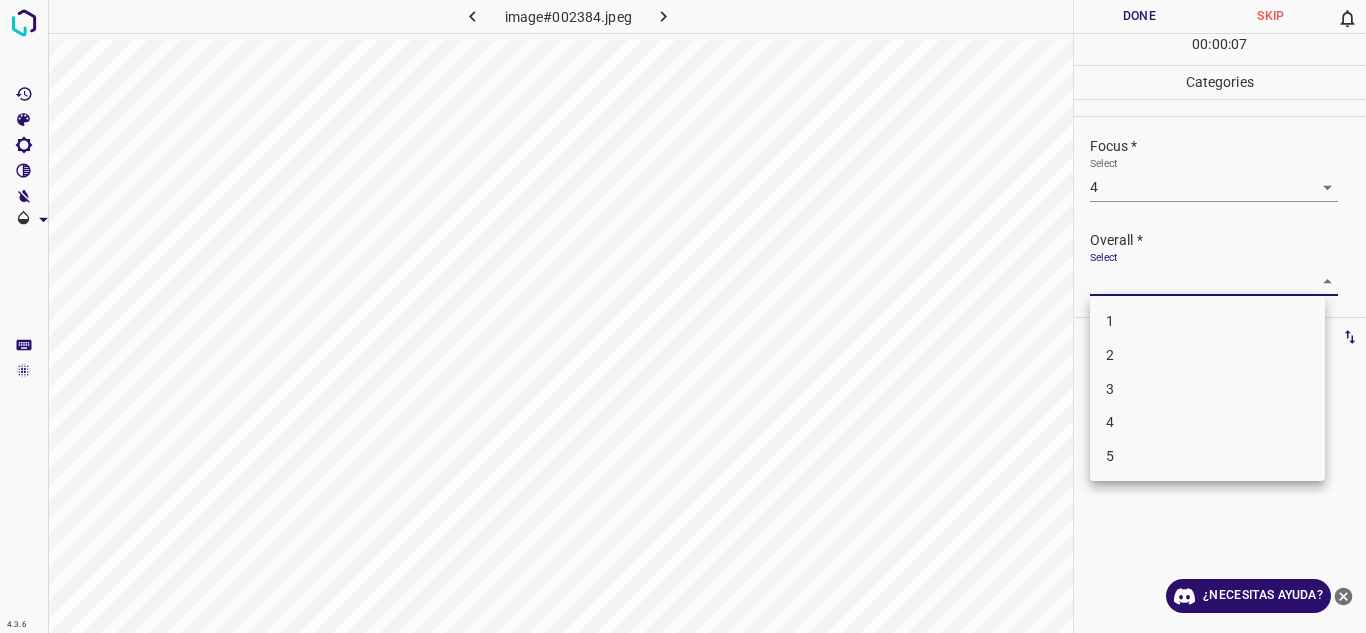 click on "4" at bounding box center (1207, 422) 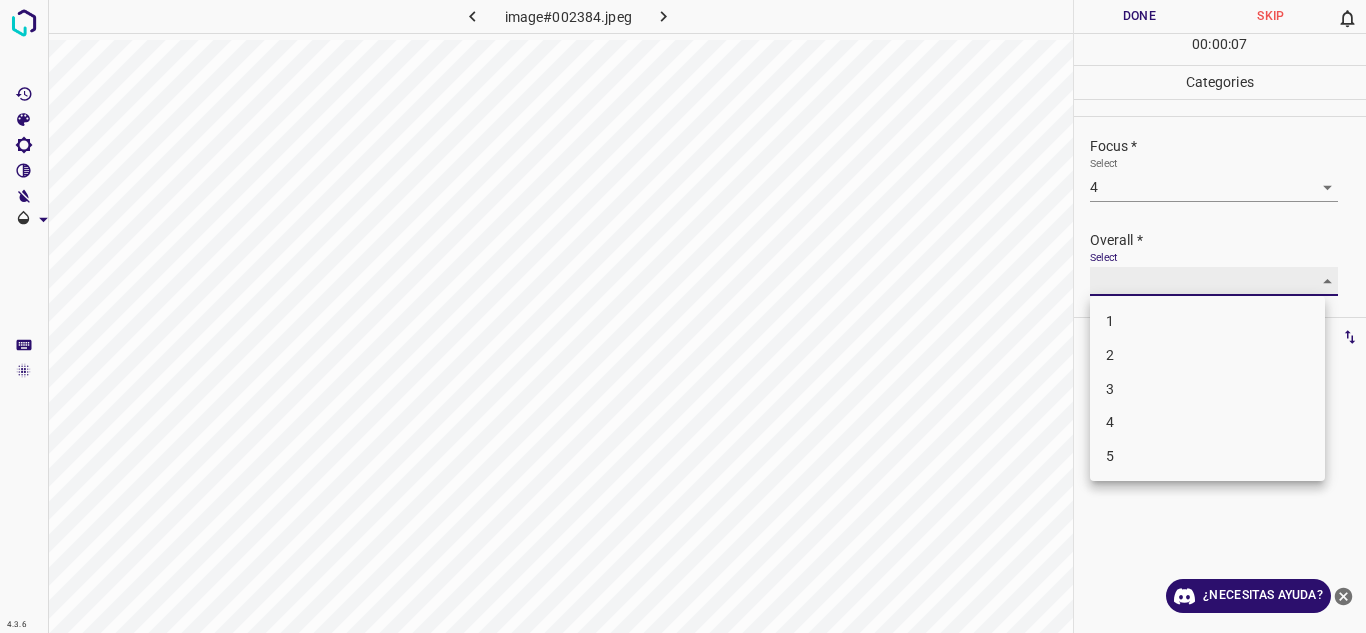 type on "4" 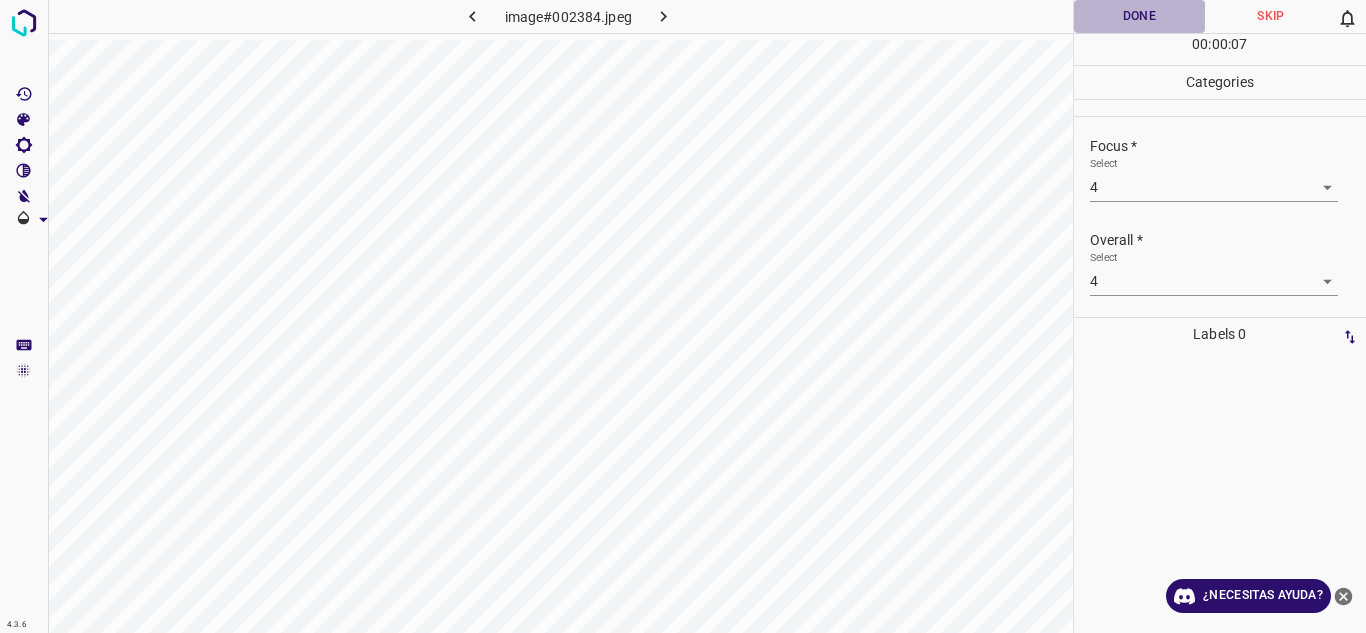 click on "Done" at bounding box center (1140, 16) 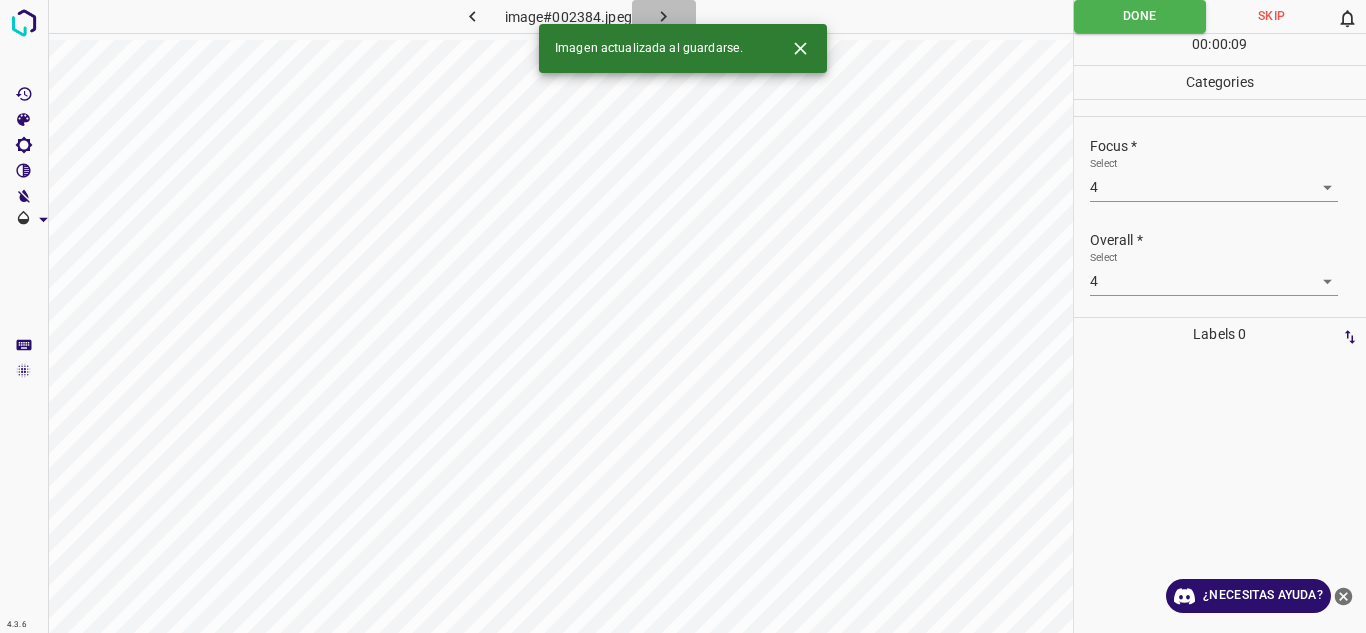 click 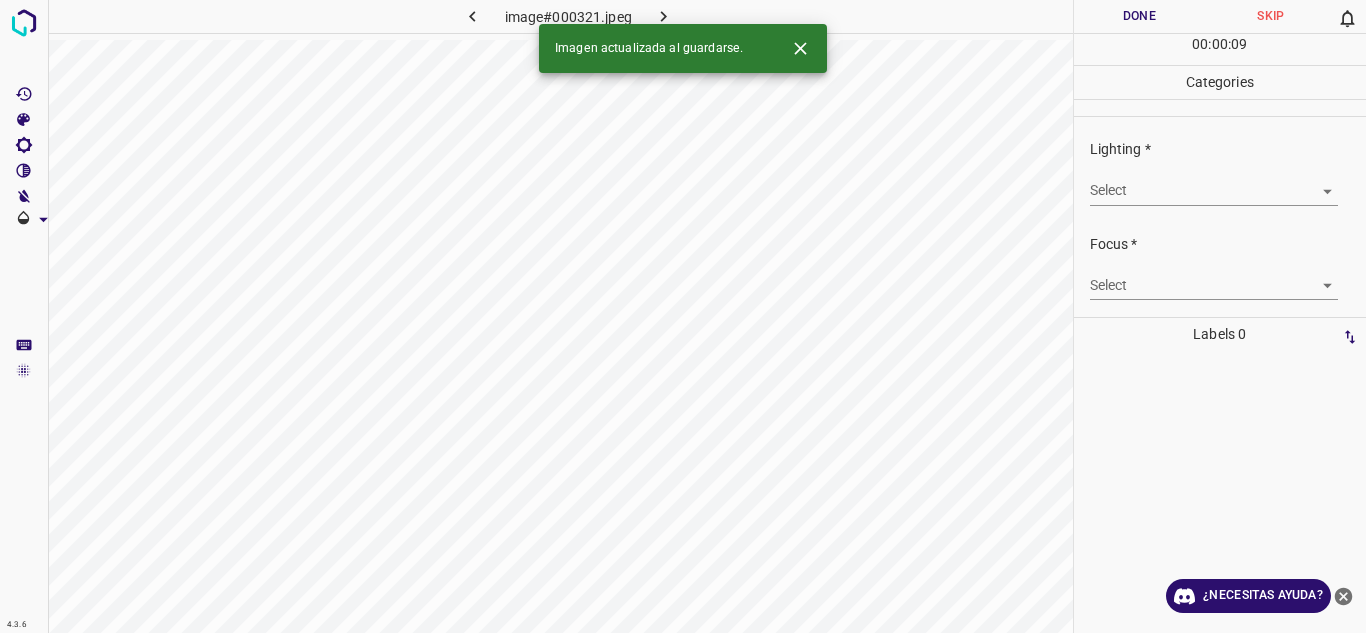 click on "4.3.6  image#000321.jpeg Done Skip 0 00   : 00   : 09   Categories Lighting *  Select ​ Focus *  Select ​ Overall *  Select ​ Labels   0 Categories 1 Lighting 2 Focus 3 Overall Tools Space Change between modes (Draw & Edit) I Auto labeling R Restore zoom M Zoom in N Zoom out Delete Delete selecte label Filters Z Restore filters X Saturation filter C Brightness filter V Contrast filter B Gray scale filter General O Download Imagen actualizada al guardarse. ¿Necesitas ayuda? Texto original Valora esta traducción Tu opinión servirá para ayudar a mejorar el Traductor de Google - Texto - Esconder - Borrar" at bounding box center [683, 316] 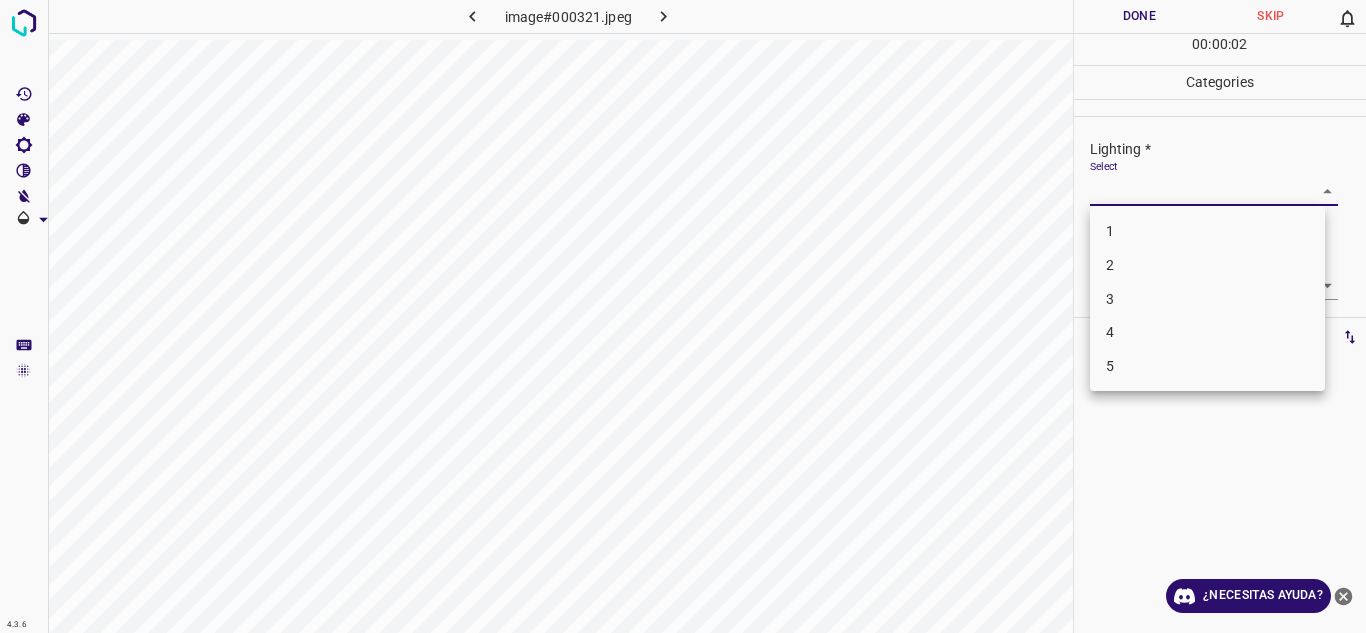 click on "5" at bounding box center (1207, 366) 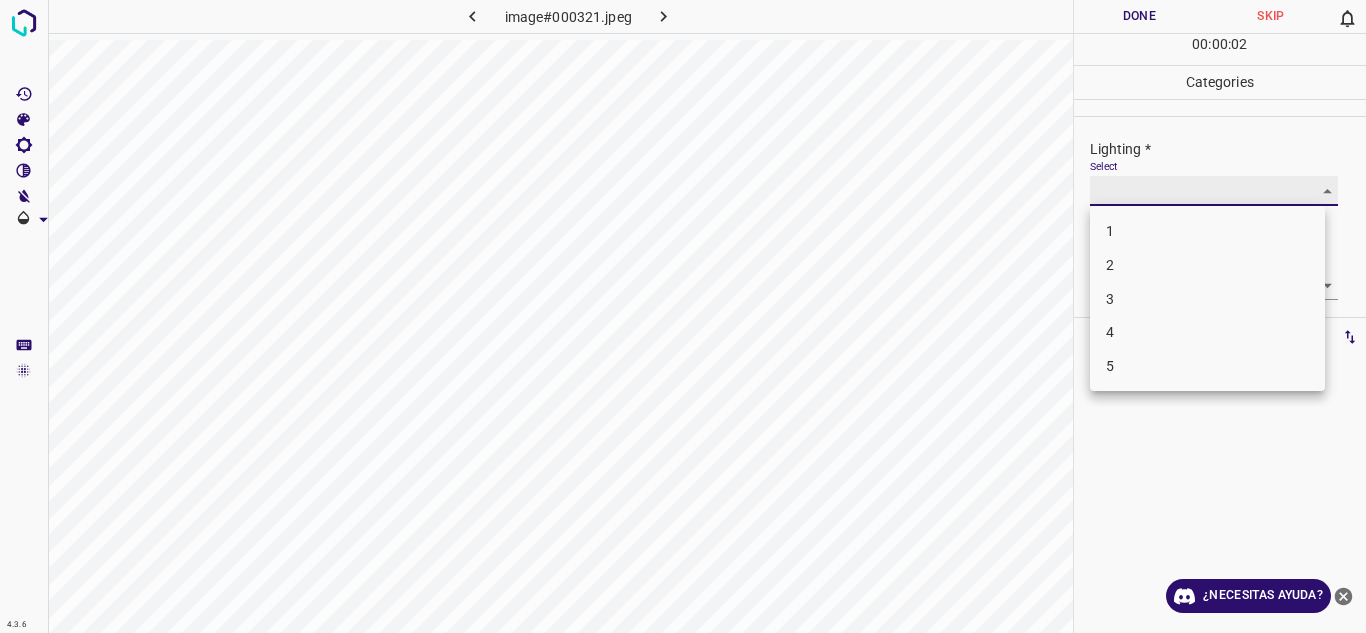 type on "5" 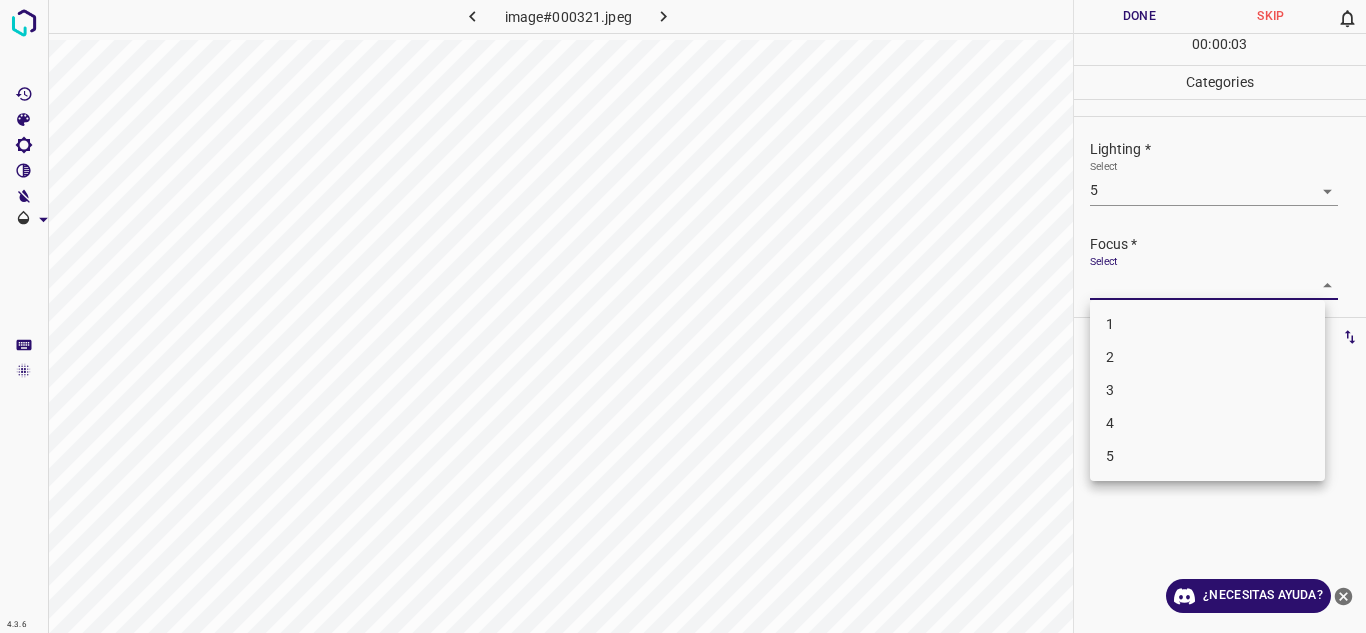 drag, startPoint x: 1302, startPoint y: 285, endPoint x: 1140, endPoint y: 373, distance: 184.35835 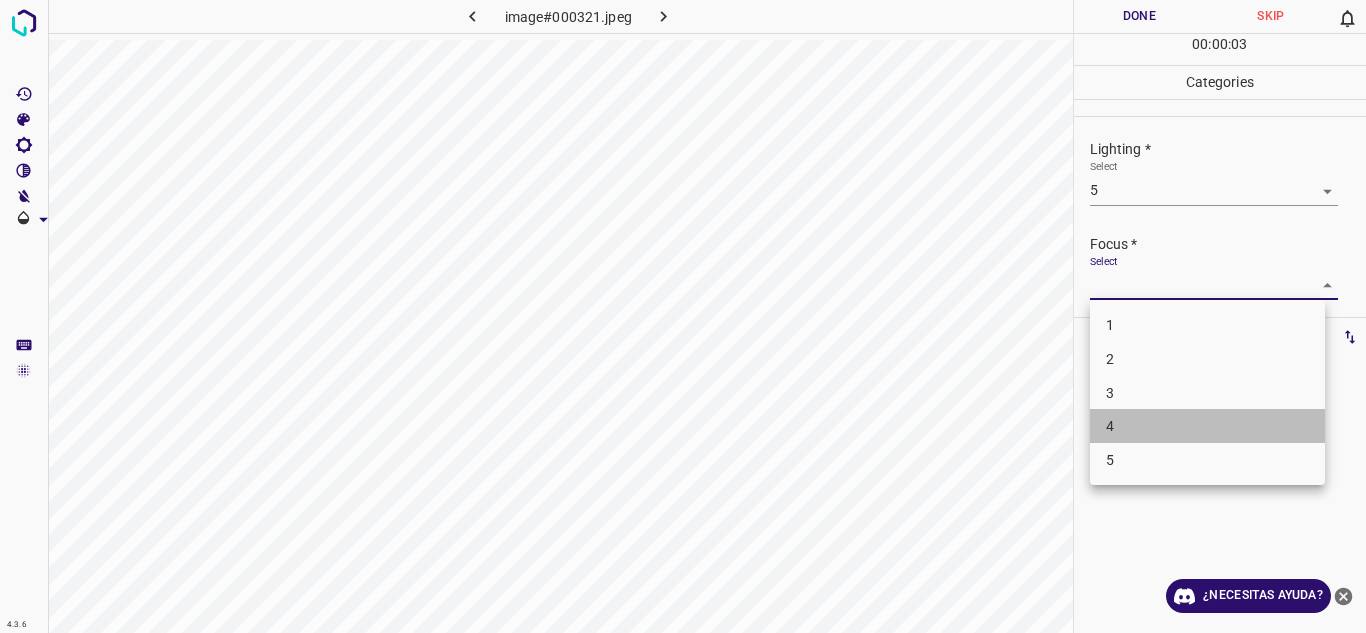 drag, startPoint x: 1117, startPoint y: 412, endPoint x: 1220, endPoint y: 317, distance: 140.12137 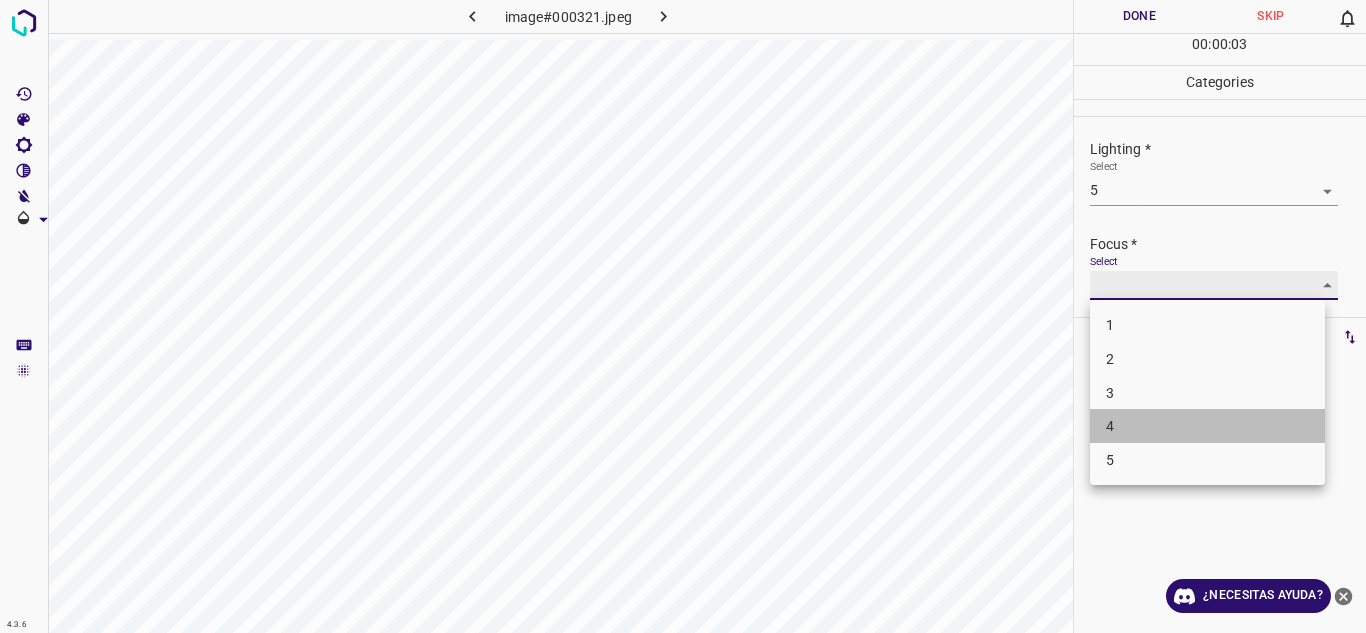 type on "4" 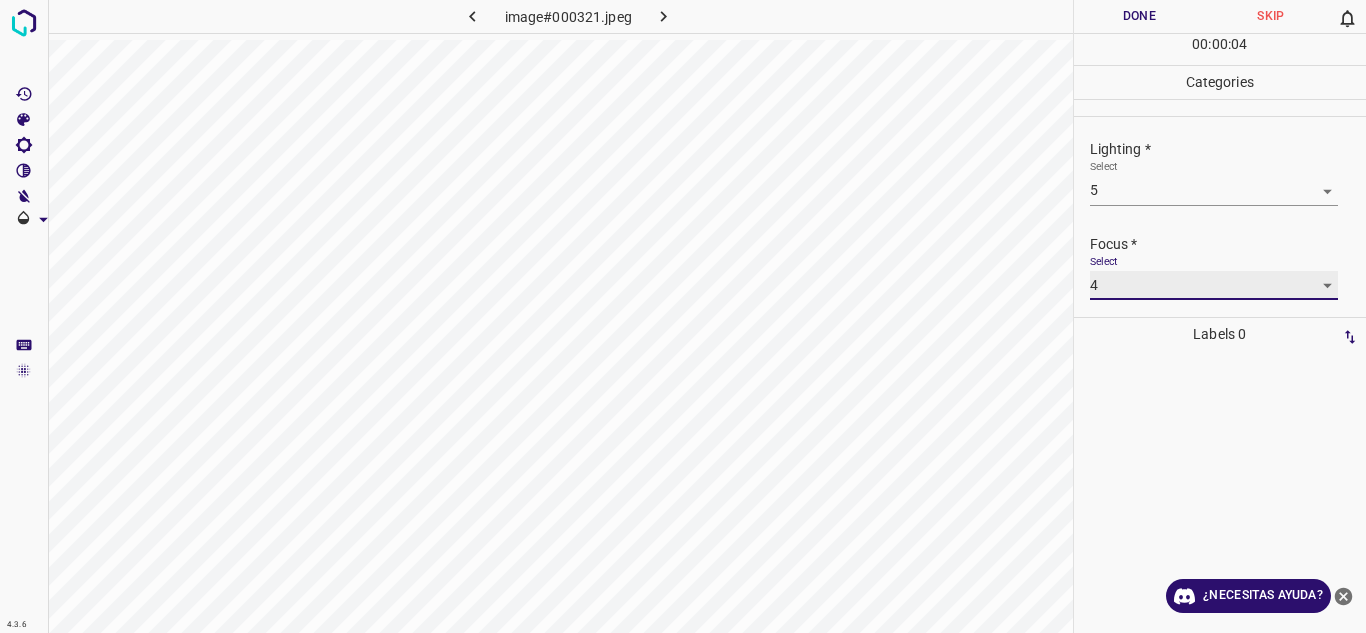 scroll, scrollTop: 98, scrollLeft: 0, axis: vertical 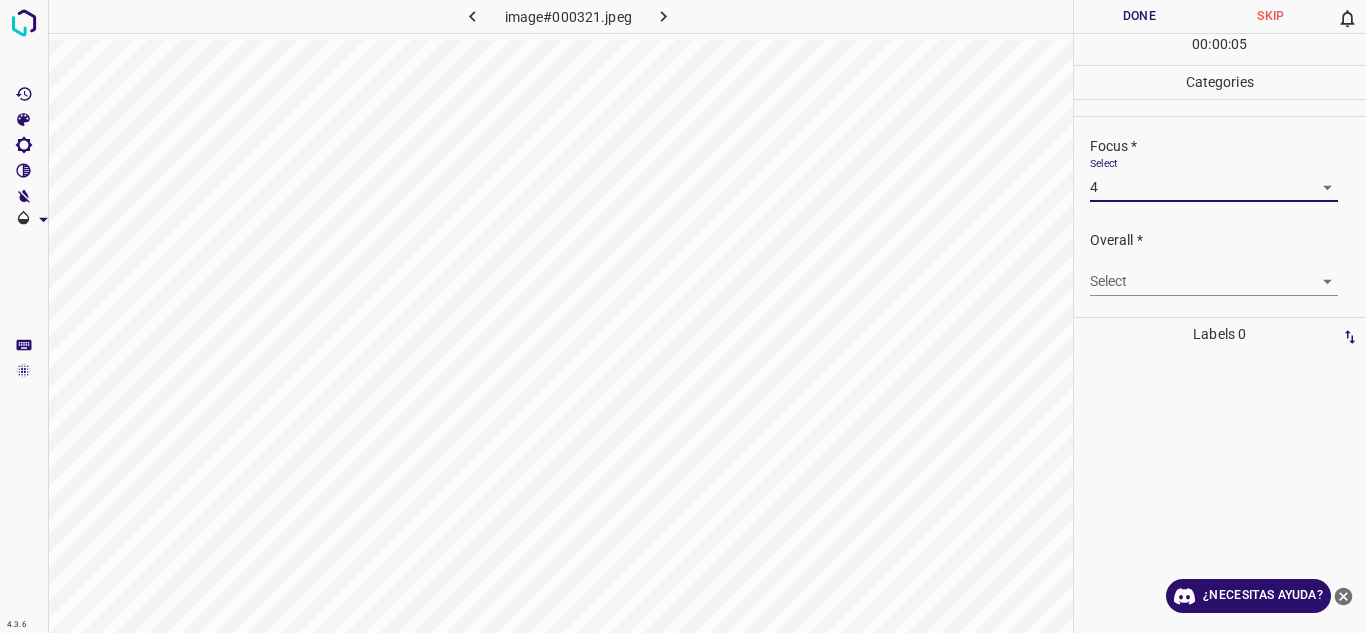 click on "4.3.6  image#000321.jpeg Done Skip 0 00   : 00   : 05   Categories Lighting *  Select 5 5 Focus *  Select 4 4 Overall *  Select ​ Labels   0 Categories 1 Lighting 2 Focus 3 Overall Tools Space Change between modes (Draw & Edit) I Auto labeling R Restore zoom M Zoom in N Zoom out Delete Delete selecte label Filters Z Restore filters X Saturation filter C Brightness filter V Contrast filter B Gray scale filter General O Download ¿Necesitas ayuda? Texto original Valora esta traducción Tu opinión servirá para ayudar a mejorar el Traductor de Google - Texto - Esconder - Borrar" at bounding box center (683, 316) 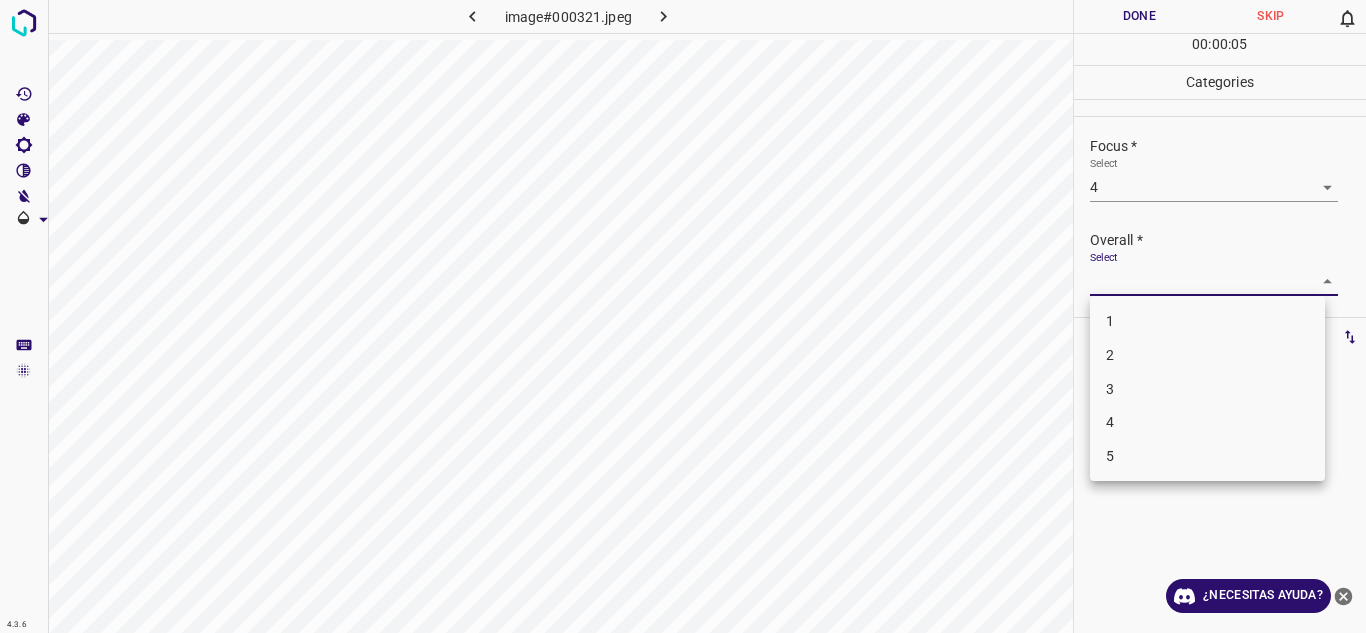 click on "4" at bounding box center [1207, 422] 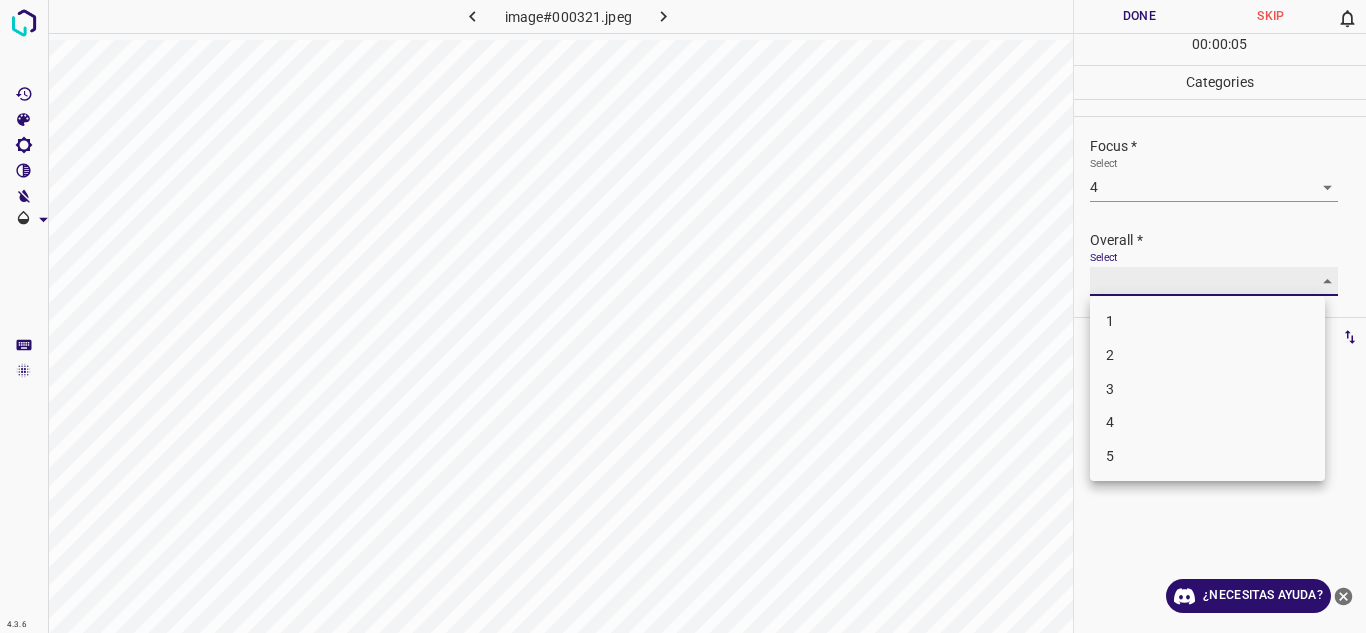 type on "4" 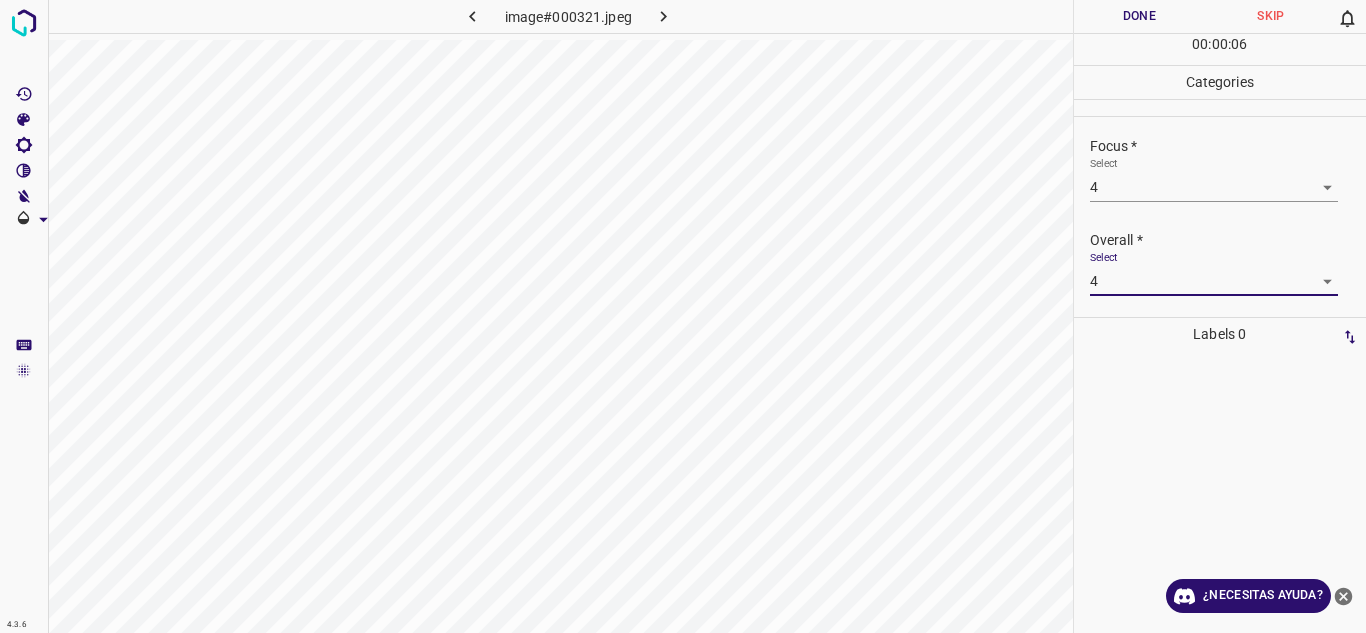 click on "Done" at bounding box center (1140, 16) 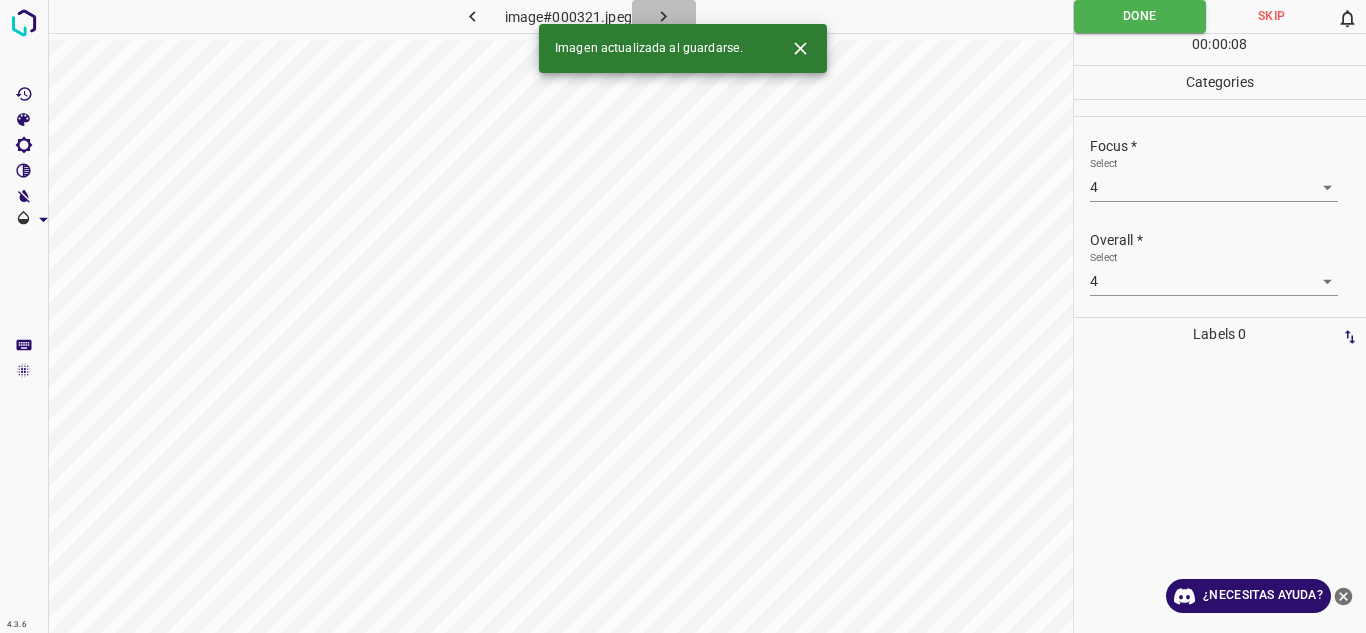 click 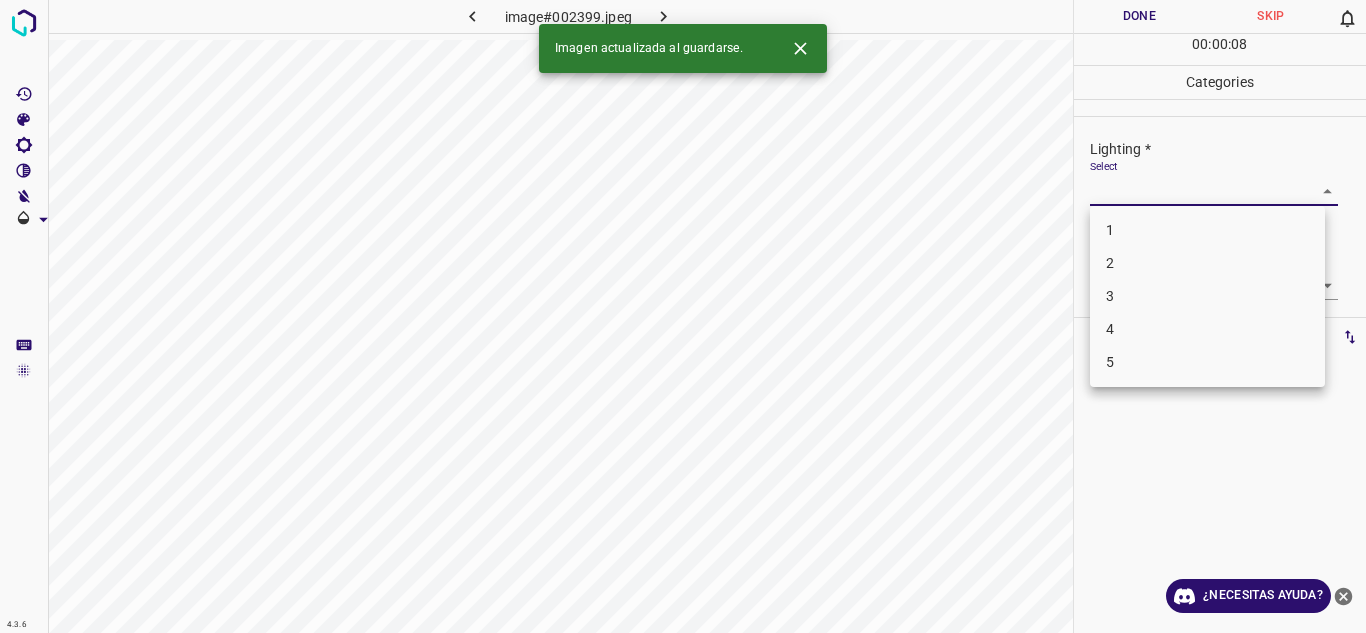 click on "4.3.6  image#002399.jpeg Done Skip 0 00   : 00   : 08   Categories Lighting *  Select ​ Focus *  Select ​ Overall *  Select ​ Labels   0 Categories 1 Lighting 2 Focus 3 Overall Tools Space Change between modes (Draw & Edit) I Auto labeling R Restore zoom M Zoom in N Zoom out Delete Delete selecte label Filters Z Restore filters X Saturation filter C Brightness filter V Contrast filter B Gray scale filter General O Download Imagen actualizada al guardarse. ¿Necesitas ayuda? Texto original Valora esta traducción Tu opinión servirá para ayudar a mejorar el Traductor de Google - Texto - Esconder - Borrar 1 2 3 4 5" at bounding box center [683, 316] 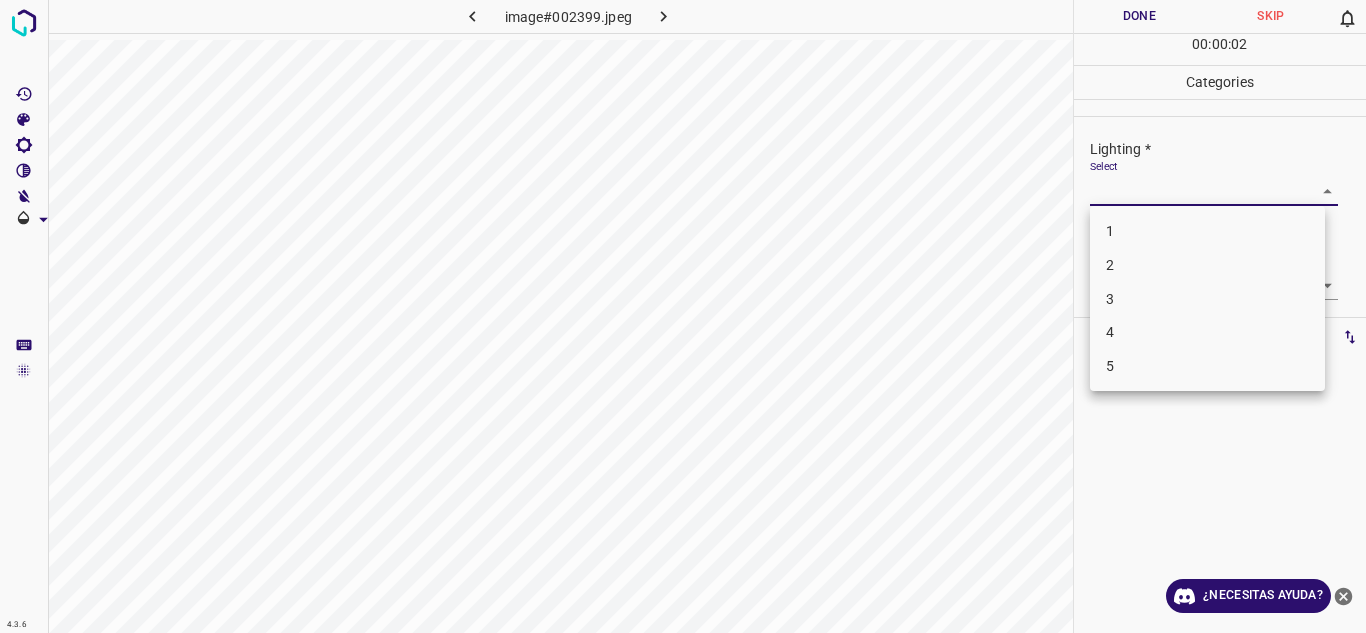 drag, startPoint x: 1201, startPoint y: 371, endPoint x: 1238, endPoint y: 370, distance: 37.01351 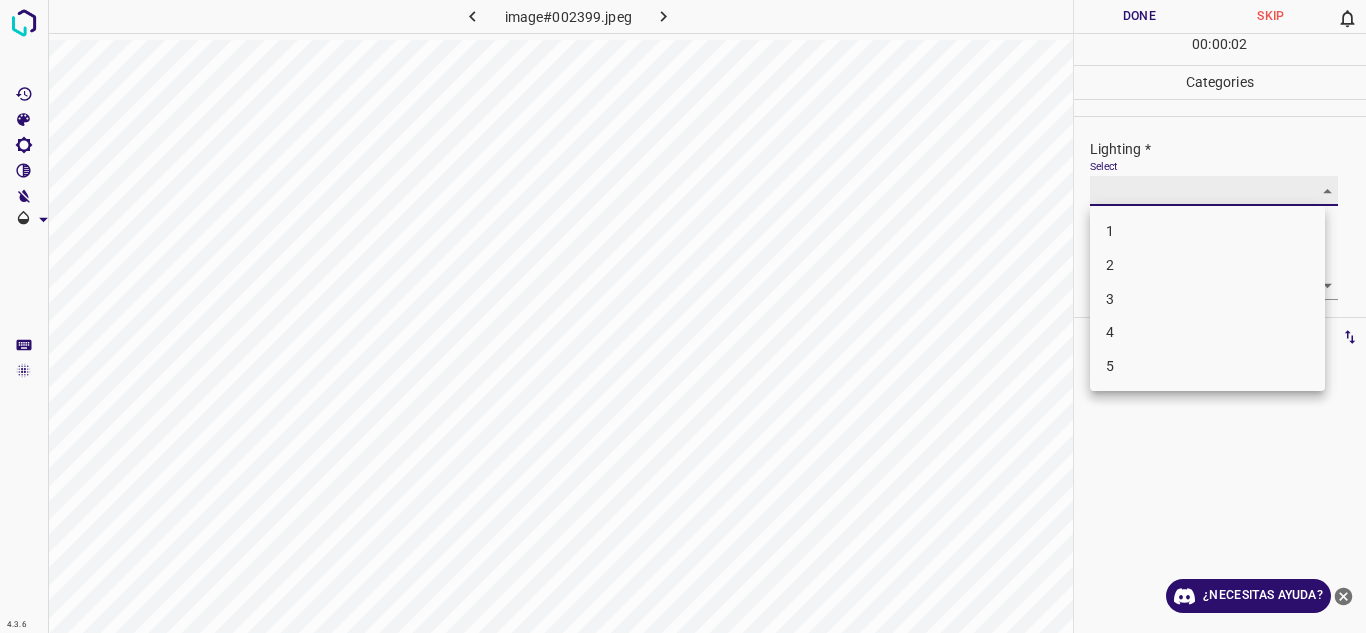 type on "5" 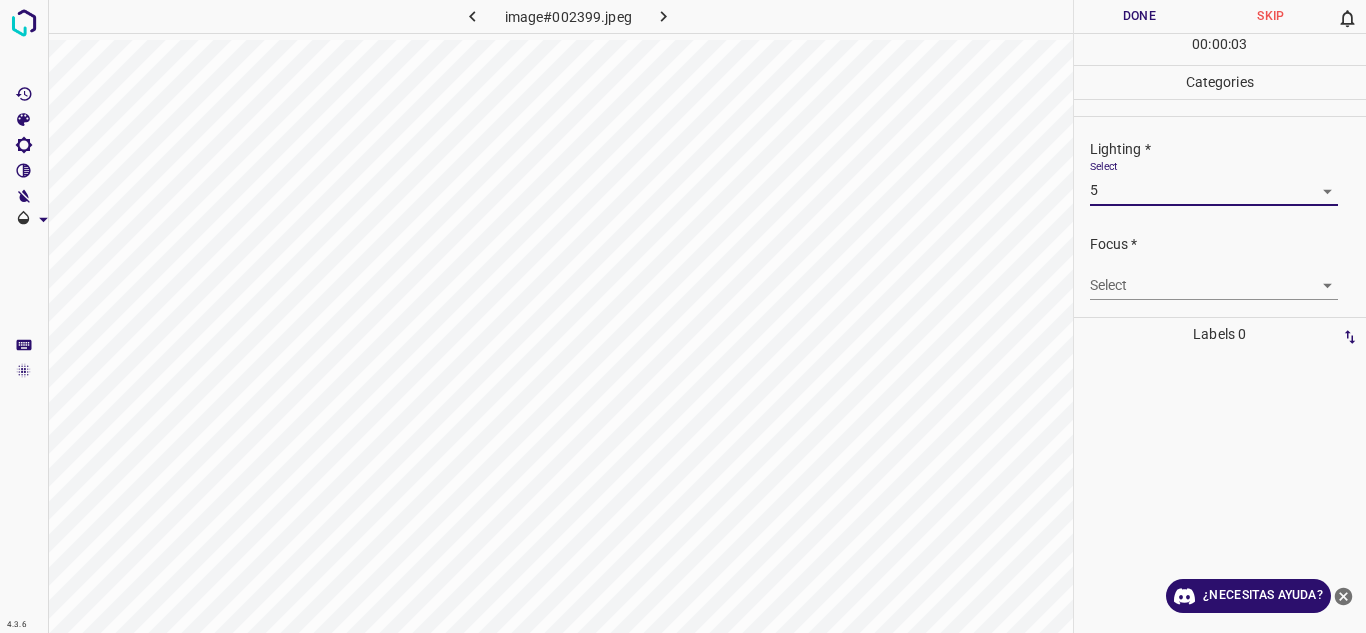 click on "4.3.6  image#002399.jpeg Done Skip 0 00   : 00   : 03   Categories Lighting *  Select 5 5 Focus *  Select ​ Overall *  Select ​ Labels   0 Categories 1 Lighting 2 Focus 3 Overall Tools Space Change between modes (Draw & Edit) I Auto labeling R Restore zoom M Zoom in N Zoom out Delete Delete selecte label Filters Z Restore filters X Saturation filter C Brightness filter V Contrast filter B Gray scale filter General O Download ¿Necesitas ayuda? Texto original Valora esta traducción Tu opinión servirá para ayudar a mejorar el Traductor de Google - Texto - Esconder - Borrar" at bounding box center [683, 316] 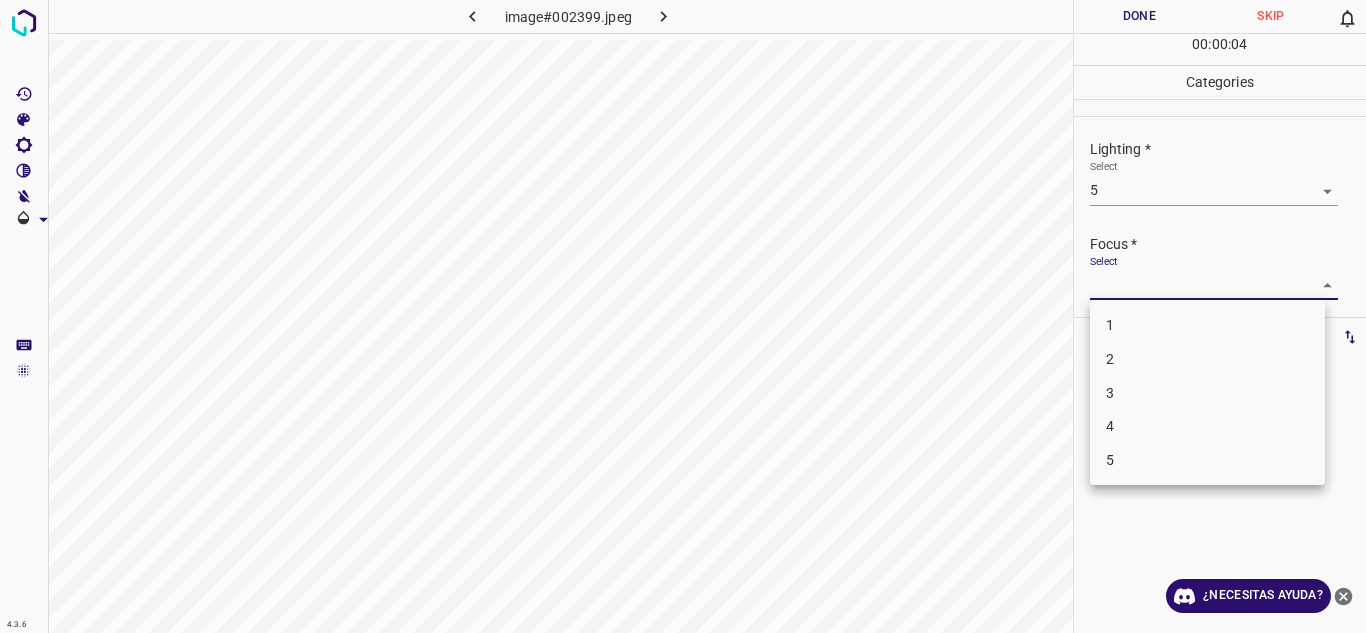 drag, startPoint x: 1194, startPoint y: 412, endPoint x: 1343, endPoint y: 328, distance: 171.04678 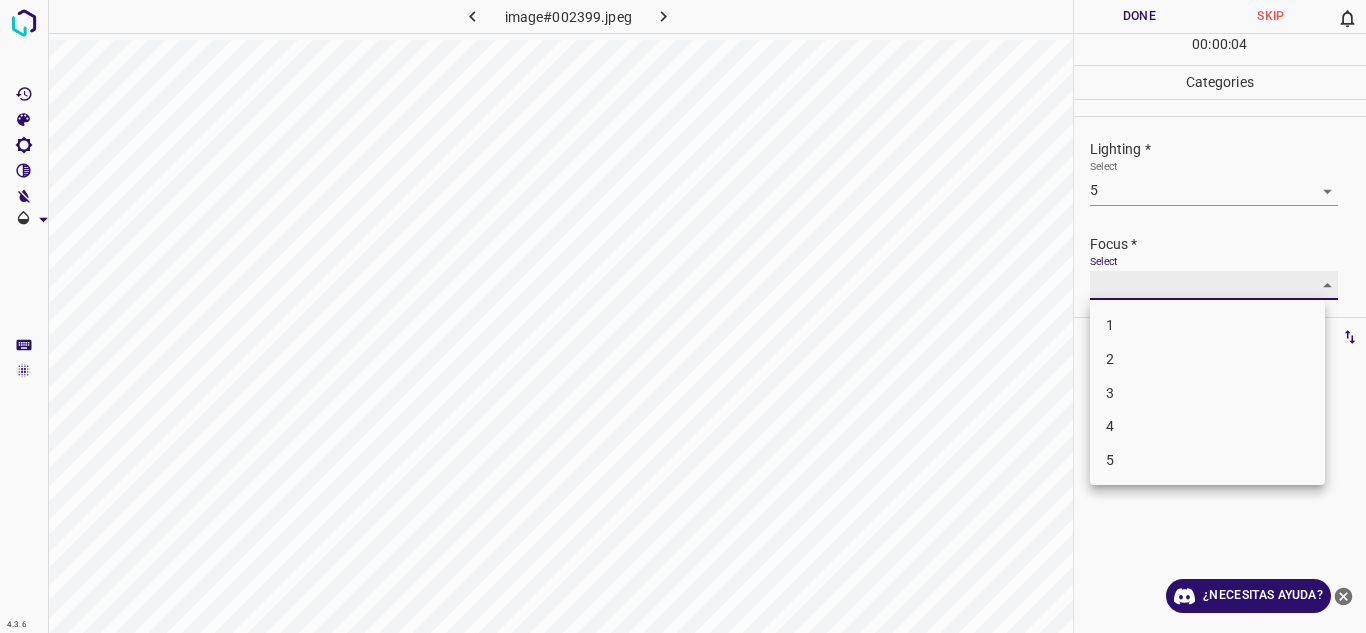 type on "4" 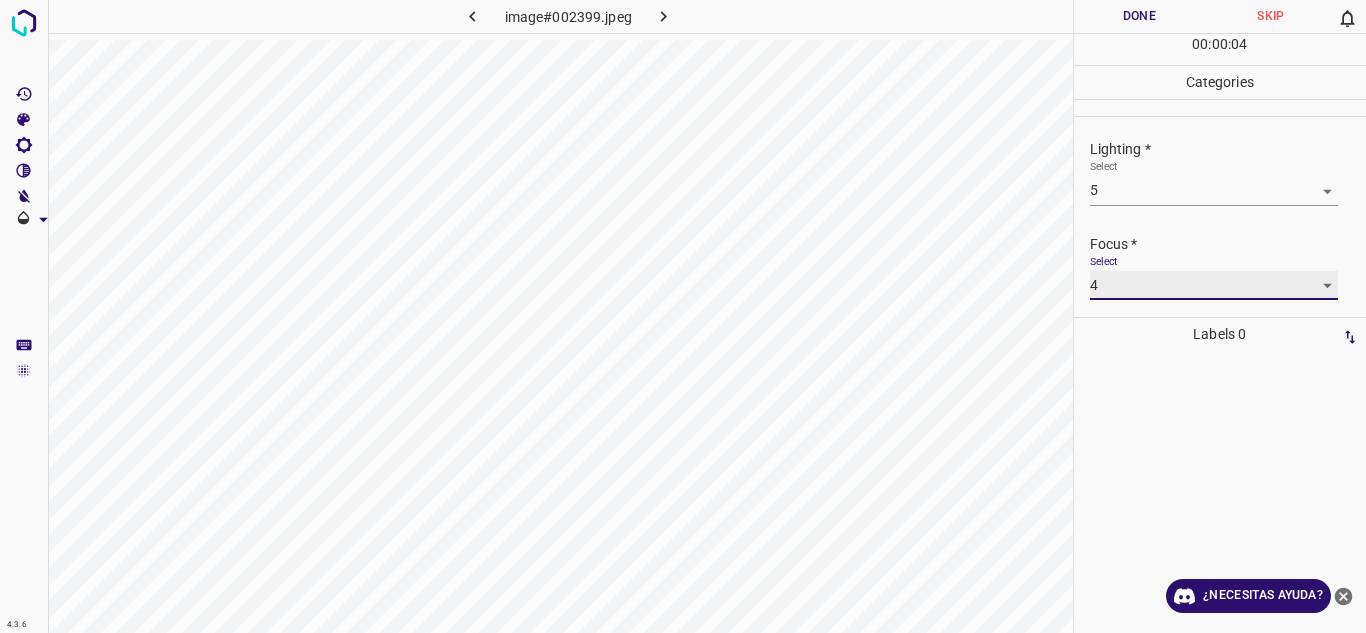 scroll, scrollTop: 98, scrollLeft: 0, axis: vertical 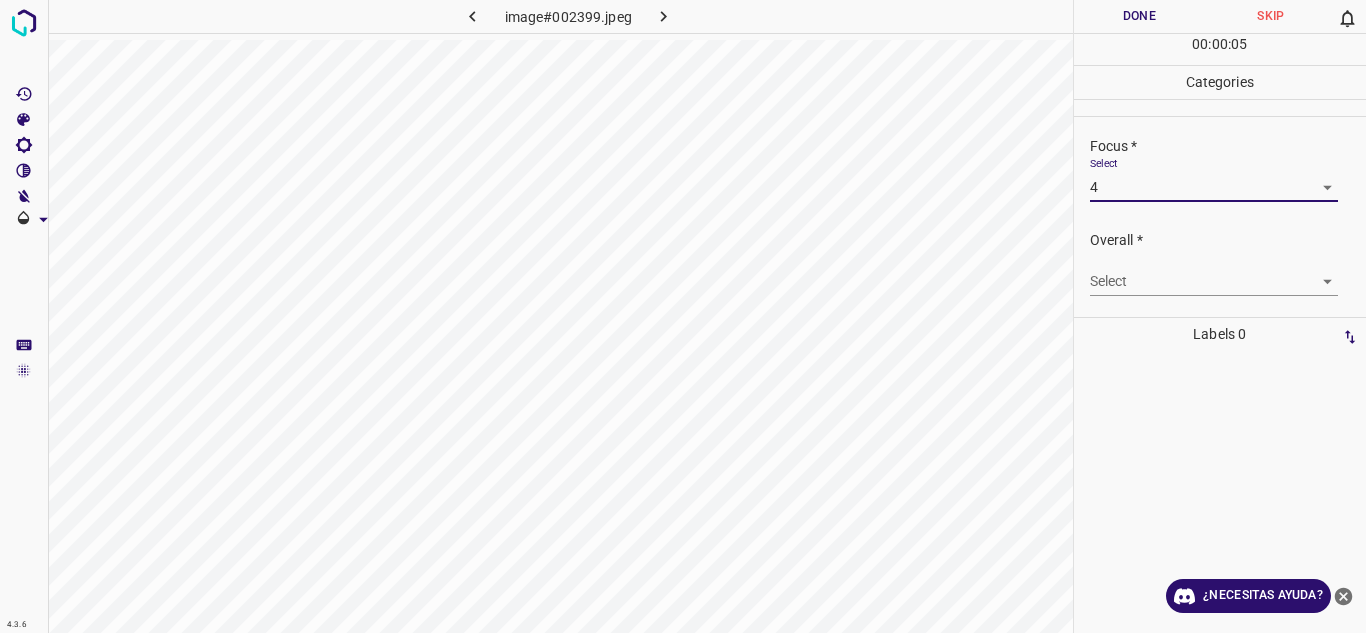 click on "4.3.6  image#002399.jpeg Done Skip 0 00   : 00   : 05   Categories Lighting *  Select 5 5 Focus *  Select 4 4 Overall *  Select ​ Labels   0 Categories 1 Lighting 2 Focus 3 Overall Tools Space Change between modes (Draw & Edit) I Auto labeling R Restore zoom M Zoom in N Zoom out Delete Delete selecte label Filters Z Restore filters X Saturation filter C Brightness filter V Contrast filter B Gray scale filter General O Download ¿Necesitas ayuda? Texto original Valora esta traducción Tu opinión servirá para ayudar a mejorar el Traductor de Google - Texto - Esconder - Borrar" at bounding box center [683, 316] 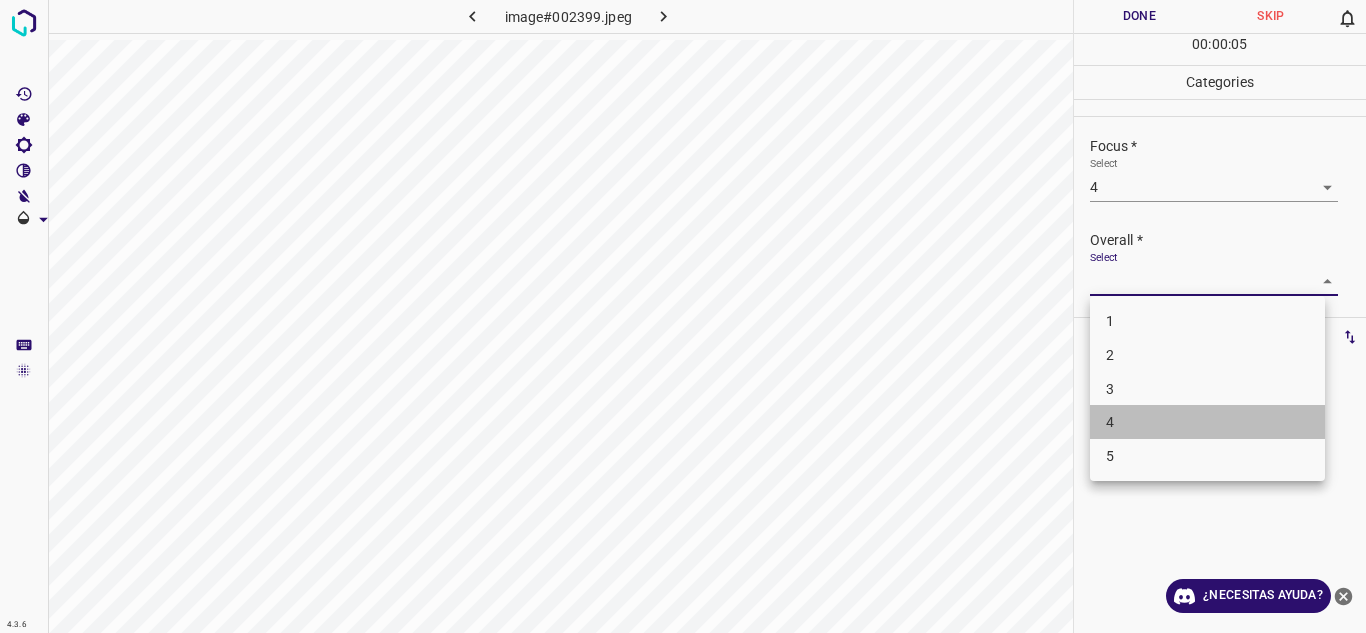 drag, startPoint x: 1193, startPoint y: 415, endPoint x: 1189, endPoint y: 200, distance: 215.0372 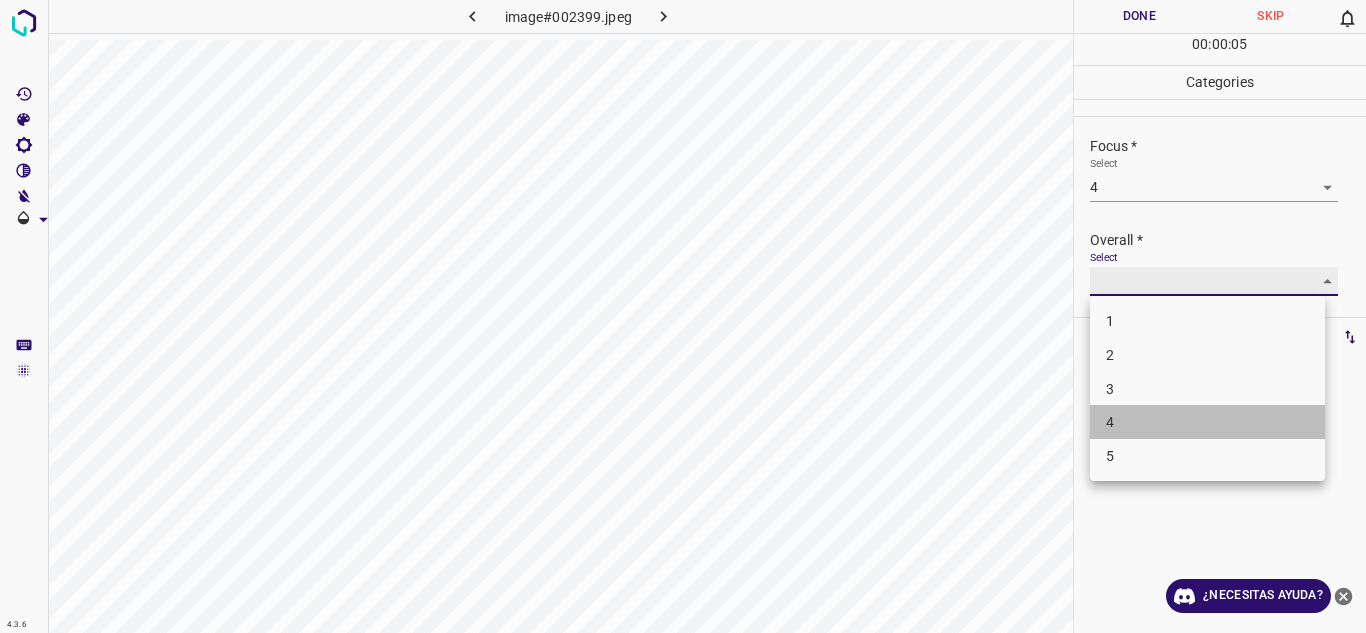 type on "4" 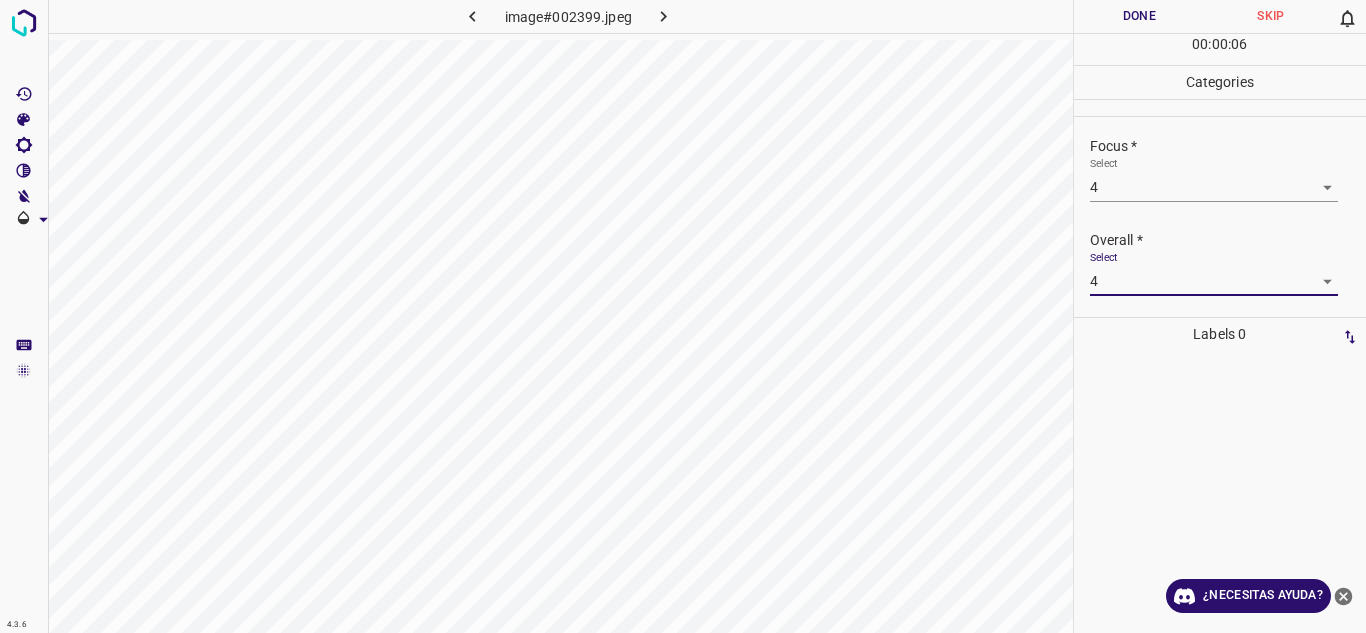 click on "Done" at bounding box center (1140, 16) 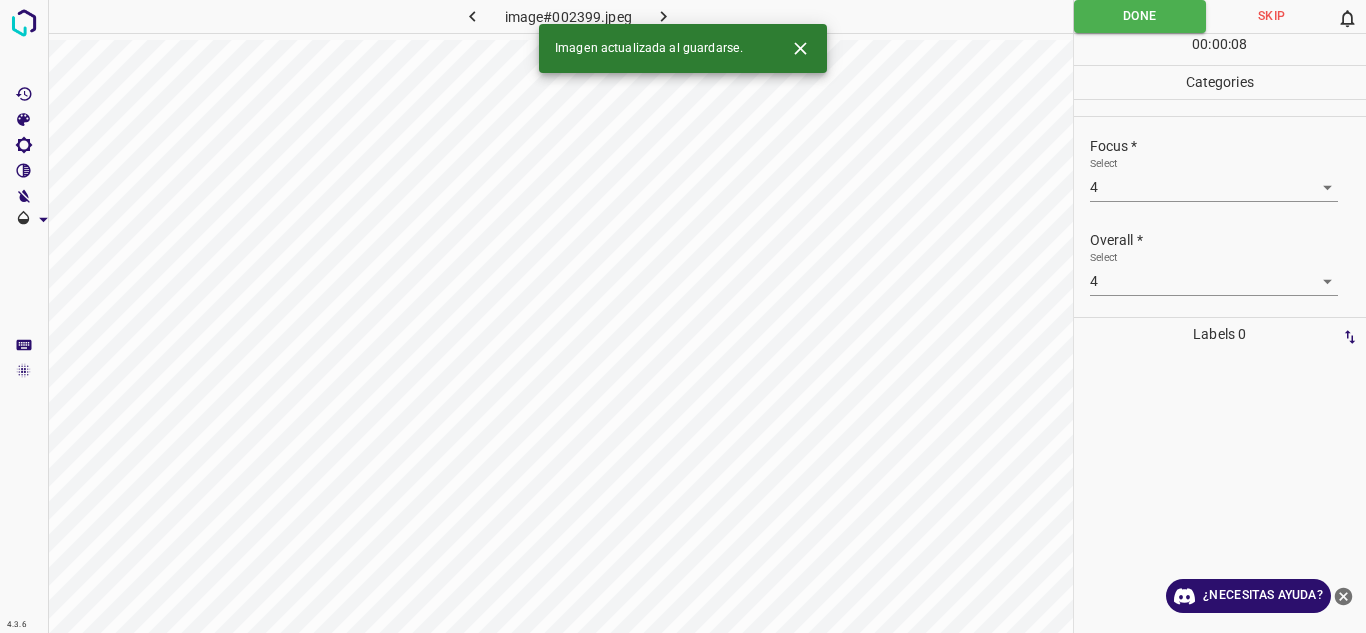 click at bounding box center [664, 16] 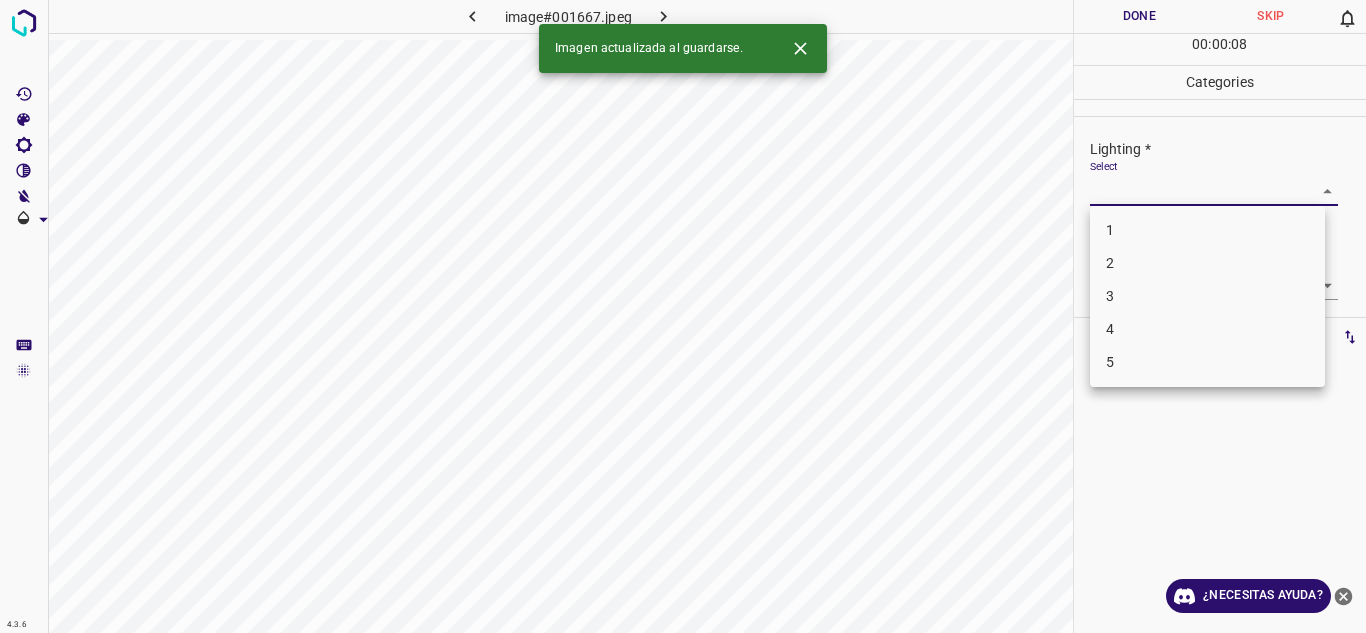 click on "4.3.6  image#001667.jpeg Done Skip 0 00   : 00   : 08   Categories Lighting *  Select ​ Focus *  Select ​ Overall *  Select ​ Labels   0 Categories 1 Lighting 2 Focus 3 Overall Tools Space Change between modes (Draw & Edit) I Auto labeling R Restore zoom M Zoom in N Zoom out Delete Delete selecte label Filters Z Restore filters X Saturation filter C Brightness filter V Contrast filter B Gray scale filter General O Download Imagen actualizada al guardarse. ¿Necesitas ayuda? Texto original Valora esta traducción Tu opinión servirá para ayudar a mejorar el Traductor de Google - Texto - Esconder - Borrar 1 2 3 4 5" at bounding box center [683, 316] 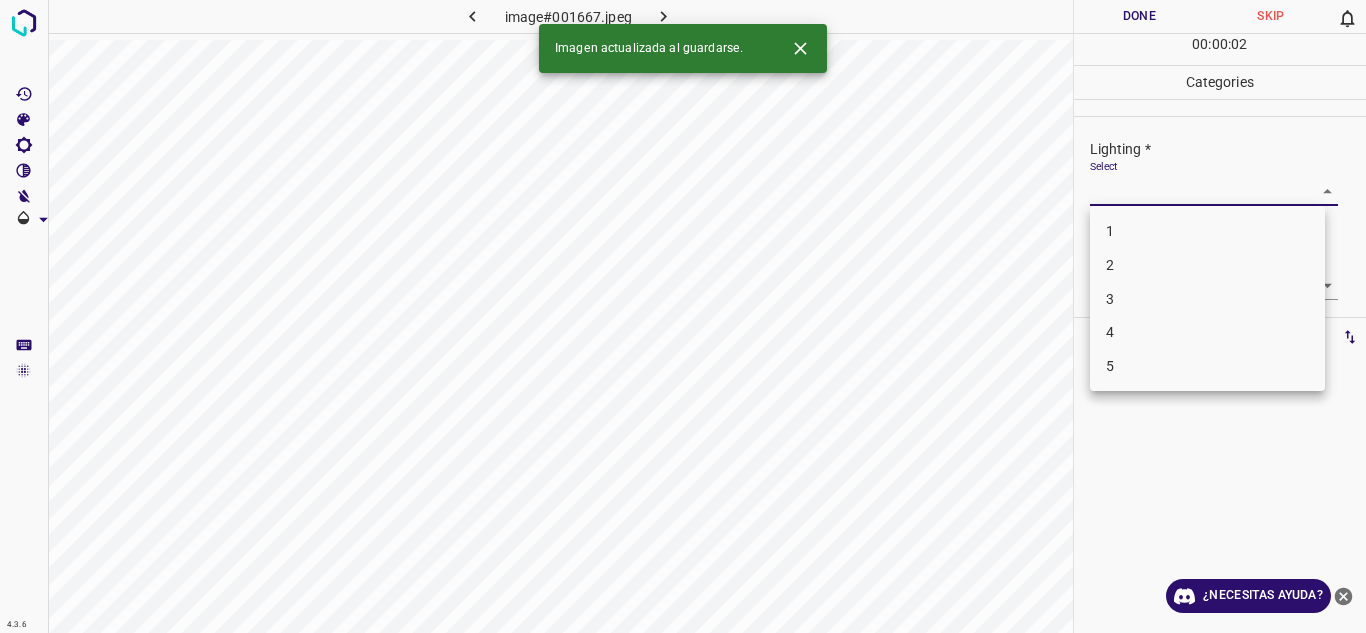 click on "3" at bounding box center (1207, 299) 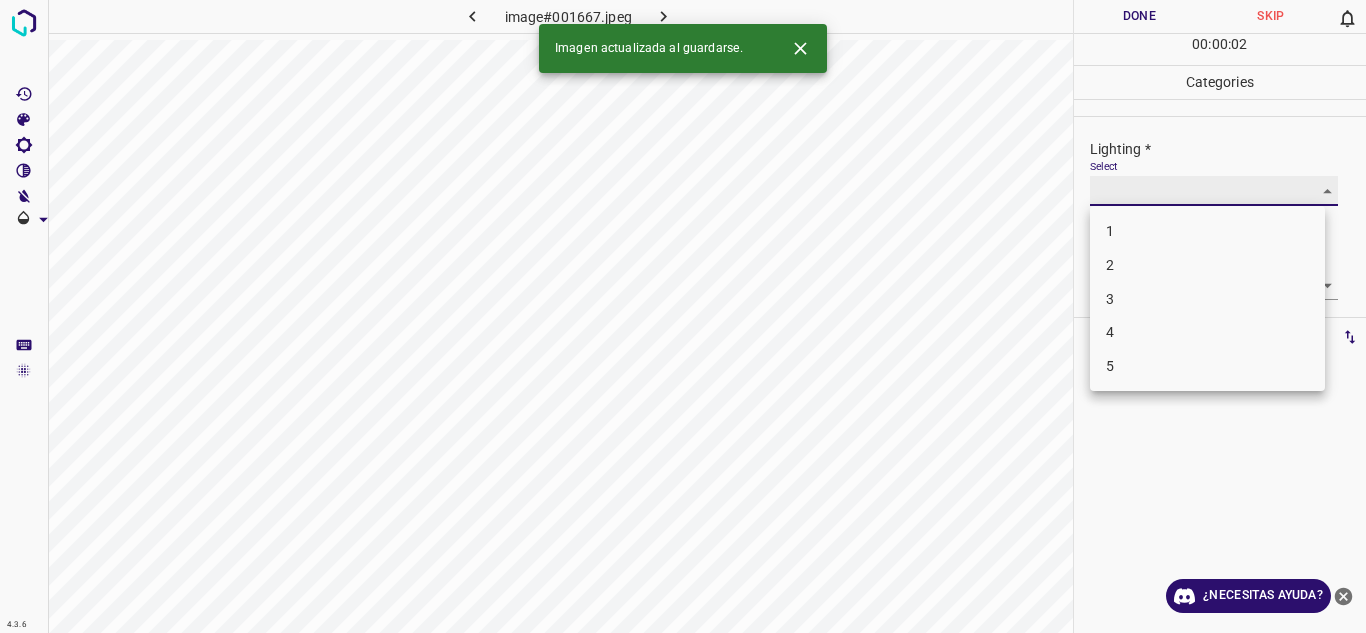 type on "3" 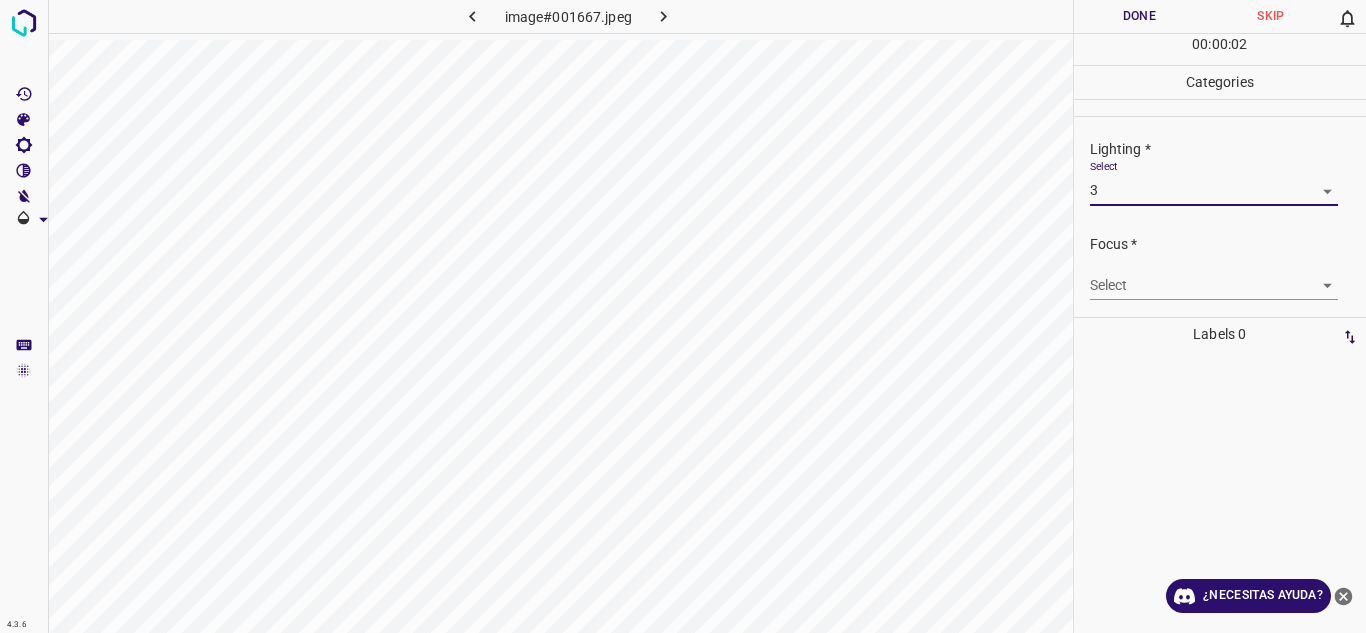 drag, startPoint x: 1325, startPoint y: 274, endPoint x: 1315, endPoint y: 287, distance: 16.40122 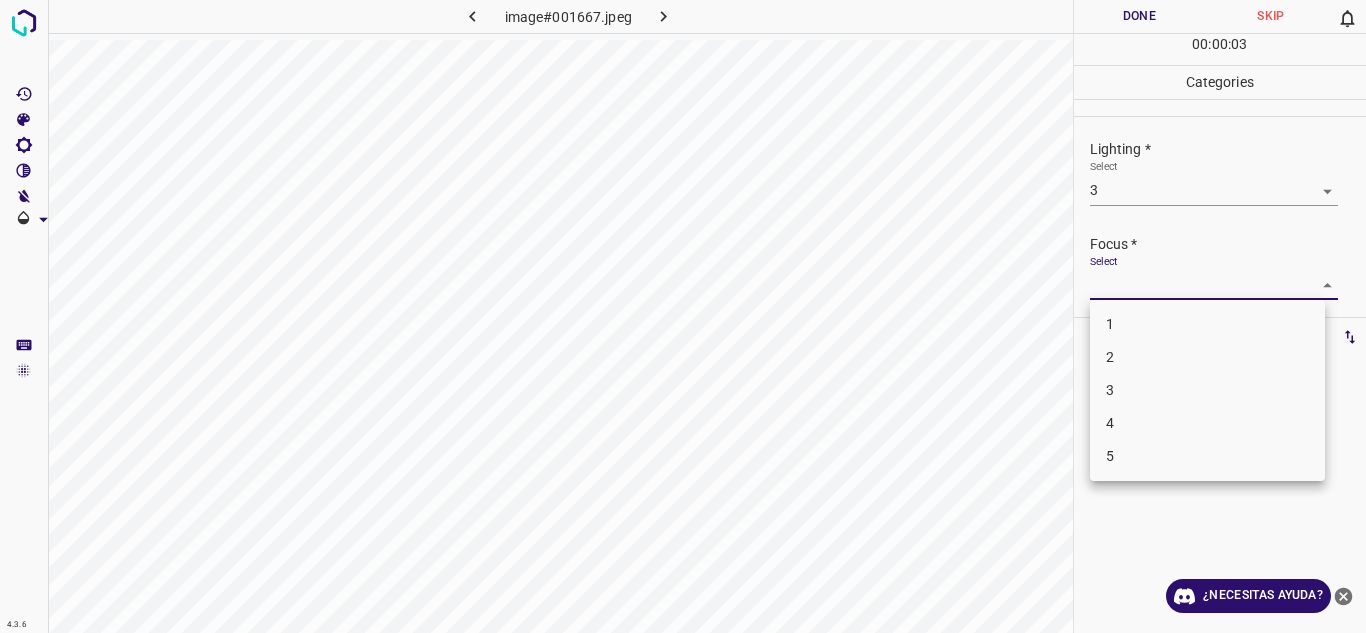 click on "4.3.6  image#001667.jpeg Done Skip 0 00   : 00   : 03   Categories Lighting *  Select 3 3 Focus *  Select ​ Overall *  Select ​ Labels   0 Categories 1 Lighting 2 Focus 3 Overall Tools Space Change between modes (Draw & Edit) I Auto labeling R Restore zoom M Zoom in N Zoom out Delete Delete selecte label Filters Z Restore filters X Saturation filter C Brightness filter V Contrast filter B Gray scale filter General O Download ¿Necesitas ayuda? Texto original Valora esta traducción Tu opinión servirá para ayudar a mejorar el Traductor de Google - Texto - Esconder - Borrar 1 2 3 4 5" at bounding box center (683, 316) 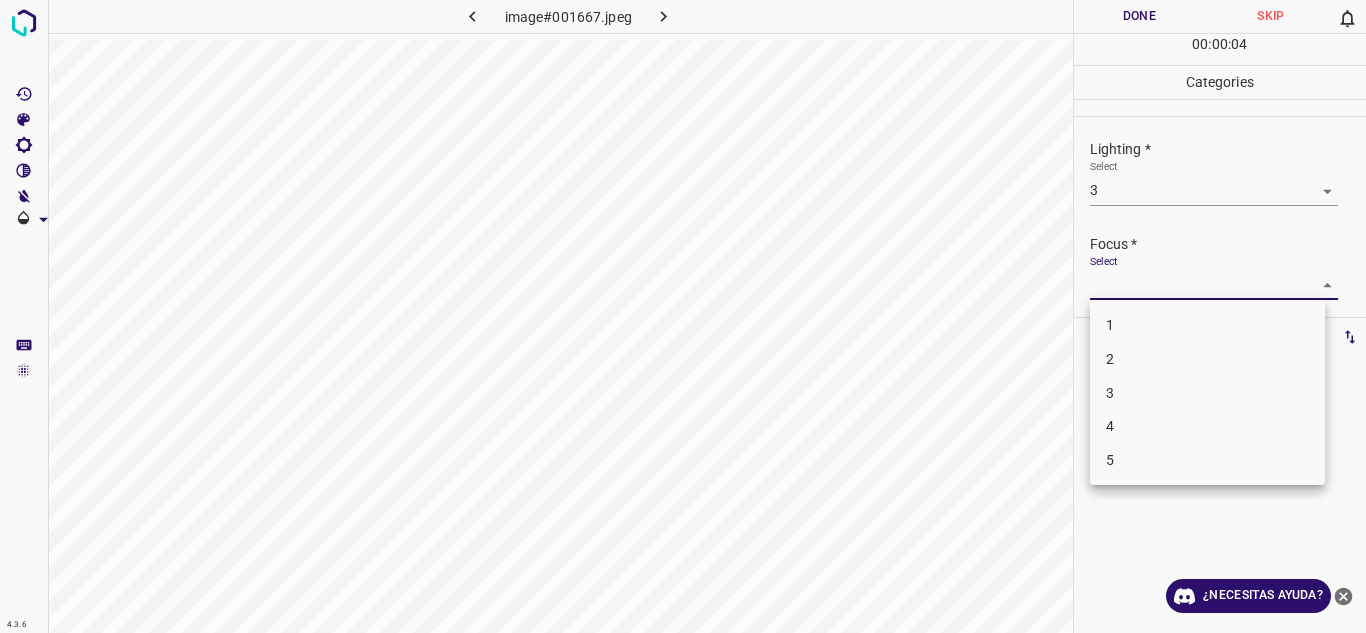 click on "3" at bounding box center (1207, 393) 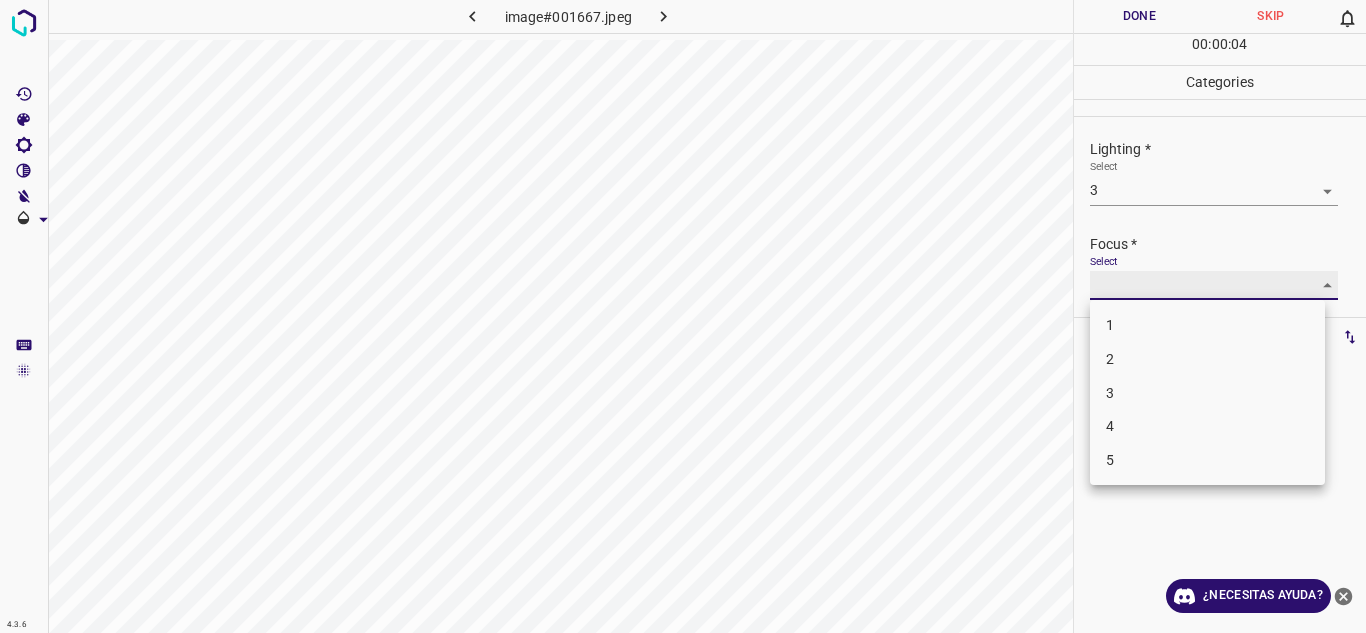 type on "3" 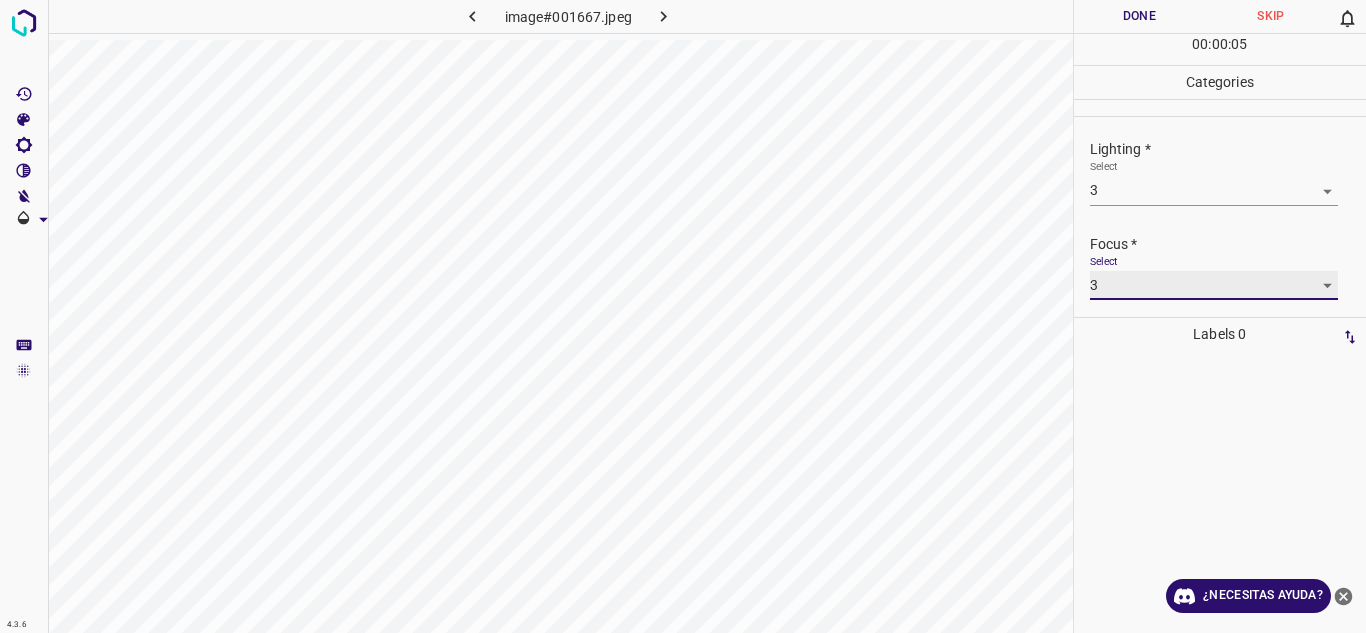 scroll, scrollTop: 98, scrollLeft: 0, axis: vertical 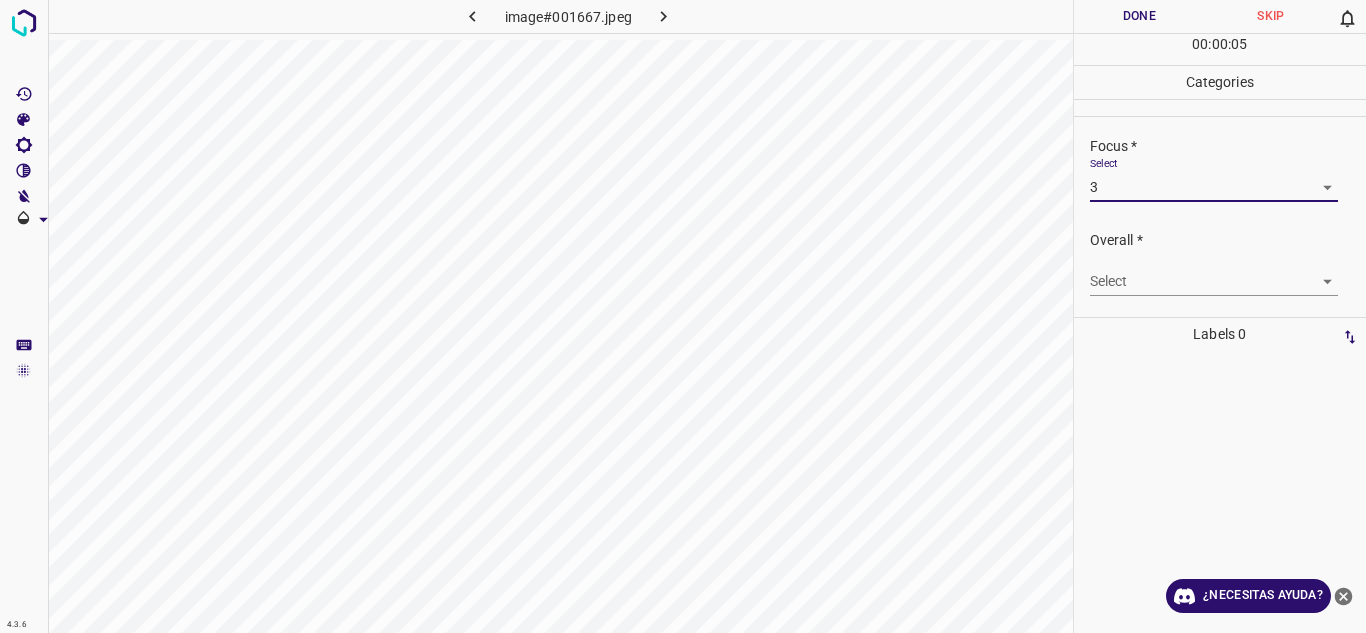 click on "4.3.6  image#001667.jpeg Done Skip 0 00   : 00   : 05   Categories Lighting *  Select 3 3 Focus *  Select 3 3 Overall *  Select ​ Labels   0 Categories 1 Lighting 2 Focus 3 Overall Tools Space Change between modes (Draw & Edit) I Auto labeling R Restore zoom M Zoom in N Zoom out Delete Delete selecte label Filters Z Restore filters X Saturation filter C Brightness filter V Contrast filter B Gray scale filter General O Download ¿Necesitas ayuda? Texto original Valora esta traducción Tu opinión servirá para ayudar a mejorar el Traductor de Google - Texto - Esconder - Borrar" at bounding box center [683, 316] 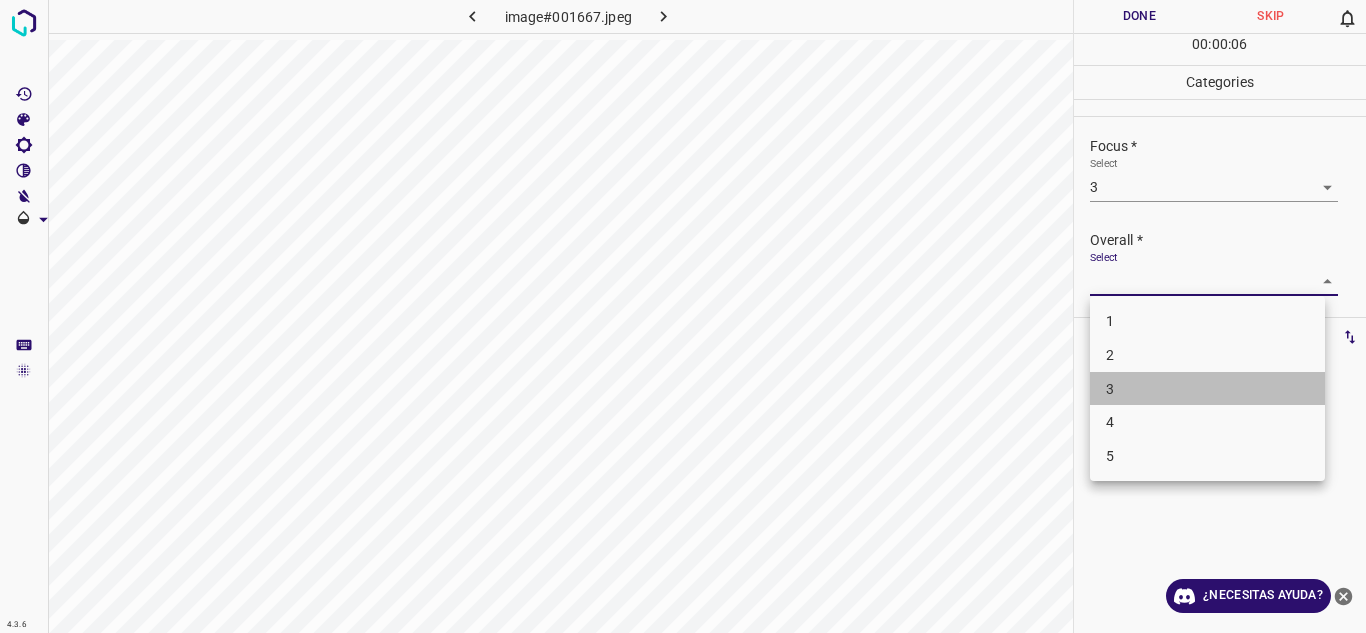 click on "3" at bounding box center [1207, 389] 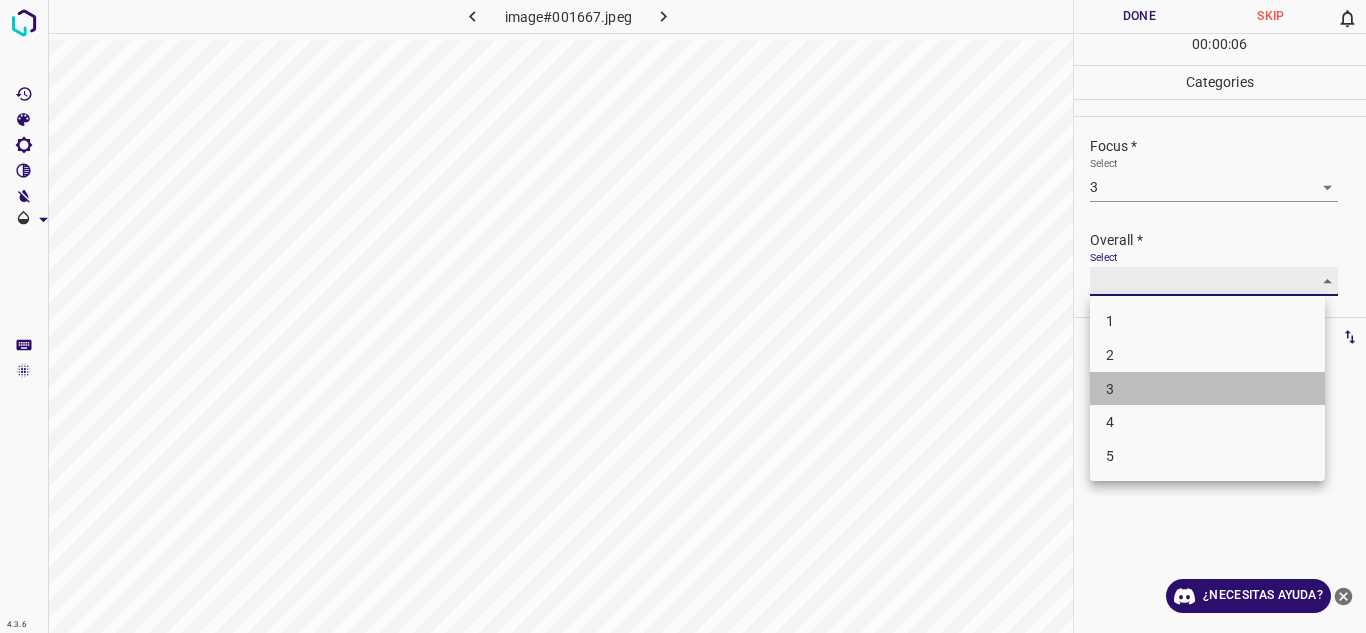 type on "3" 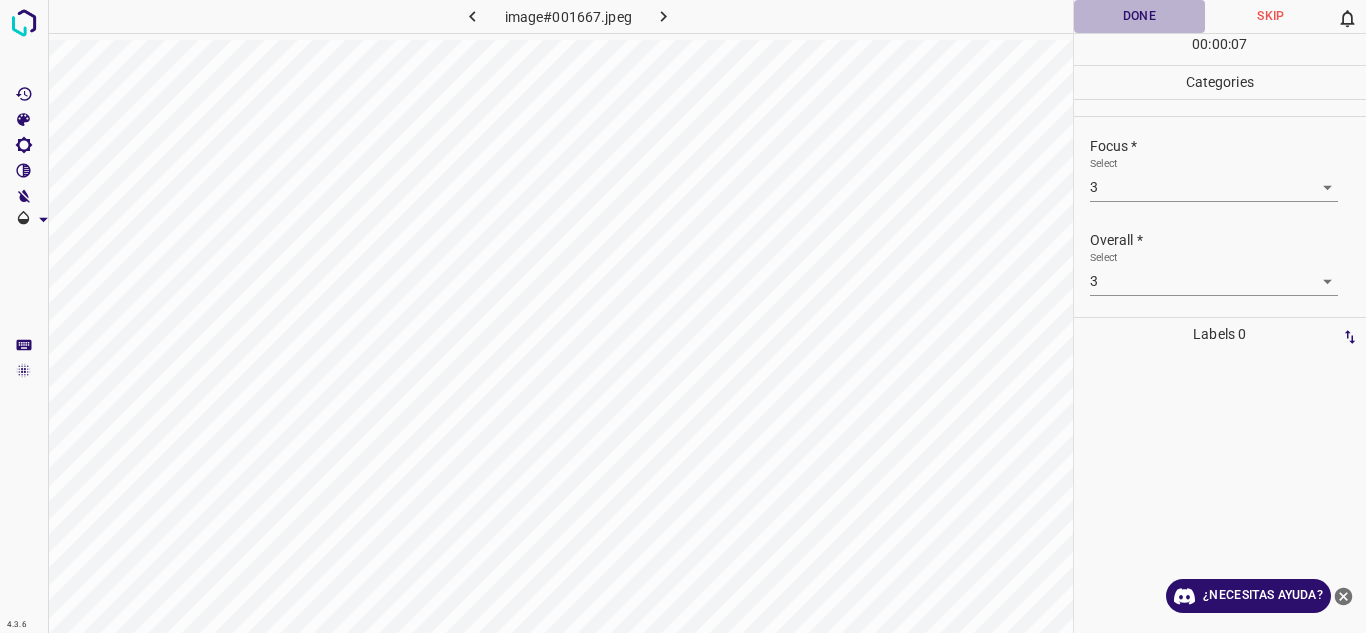 click on "Done" at bounding box center [1140, 16] 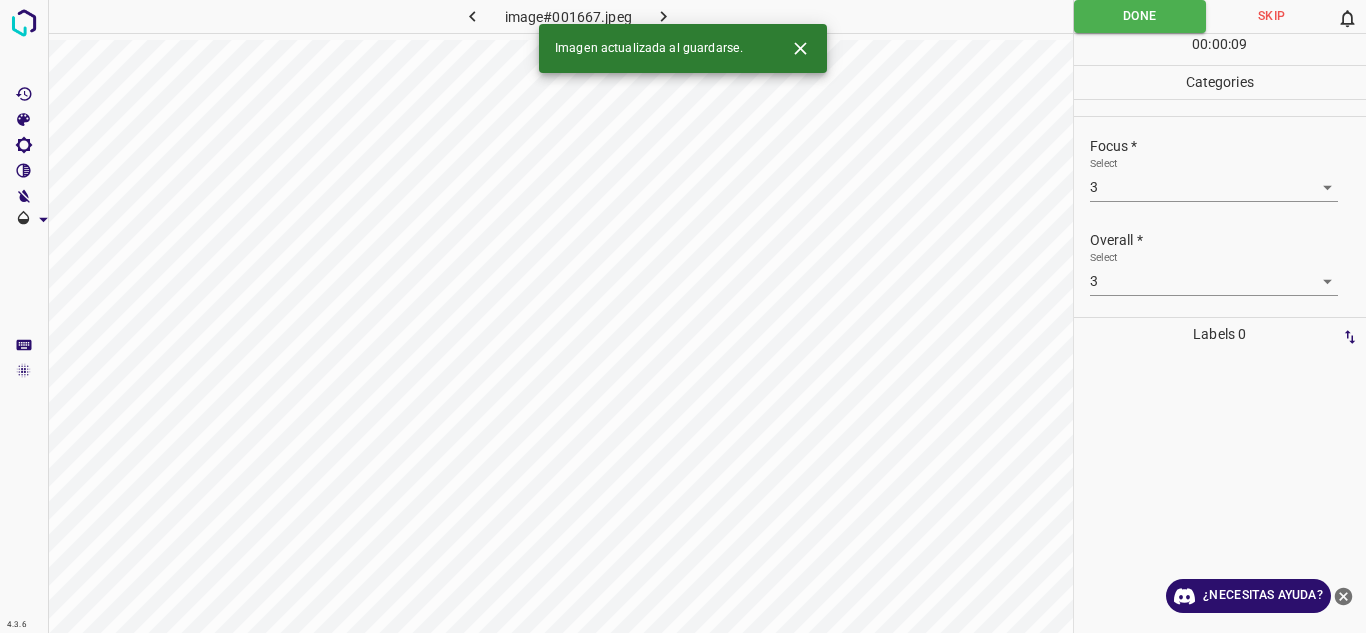 click 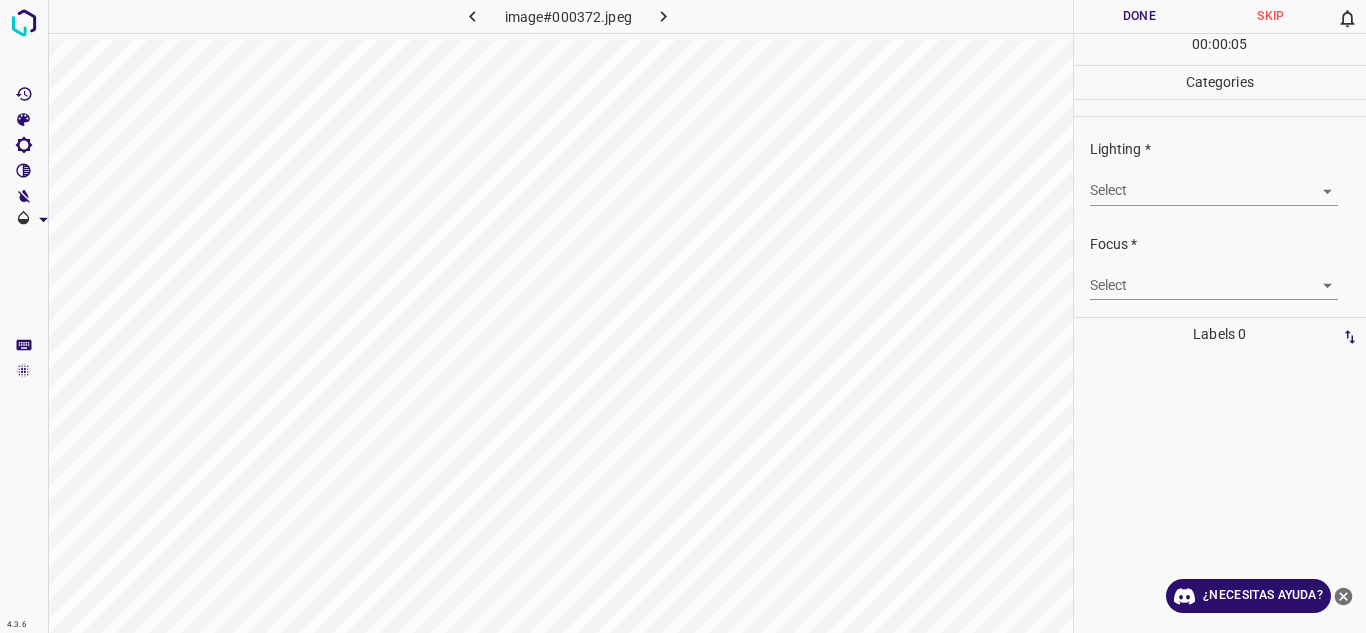 click on "4.3.6  image#000372.jpeg Done Skip 0 00   : 00   : 05   Categories Lighting *  Select ​ Focus *  Select ​ Overall *  Select ​ Labels   0 Categories 1 Lighting 2 Focus 3 Overall Tools Space Change between modes (Draw & Edit) I Auto labeling R Restore zoom M Zoom in N Zoom out Delete Delete selecte label Filters Z Restore filters X Saturation filter C Brightness filter V Contrast filter B Gray scale filter General O Download ¿Necesitas ayuda? Texto original Valora esta traducción Tu opinión servirá para ayudar a mejorar el Traductor de Google - Texto - Esconder - Borrar" at bounding box center (683, 316) 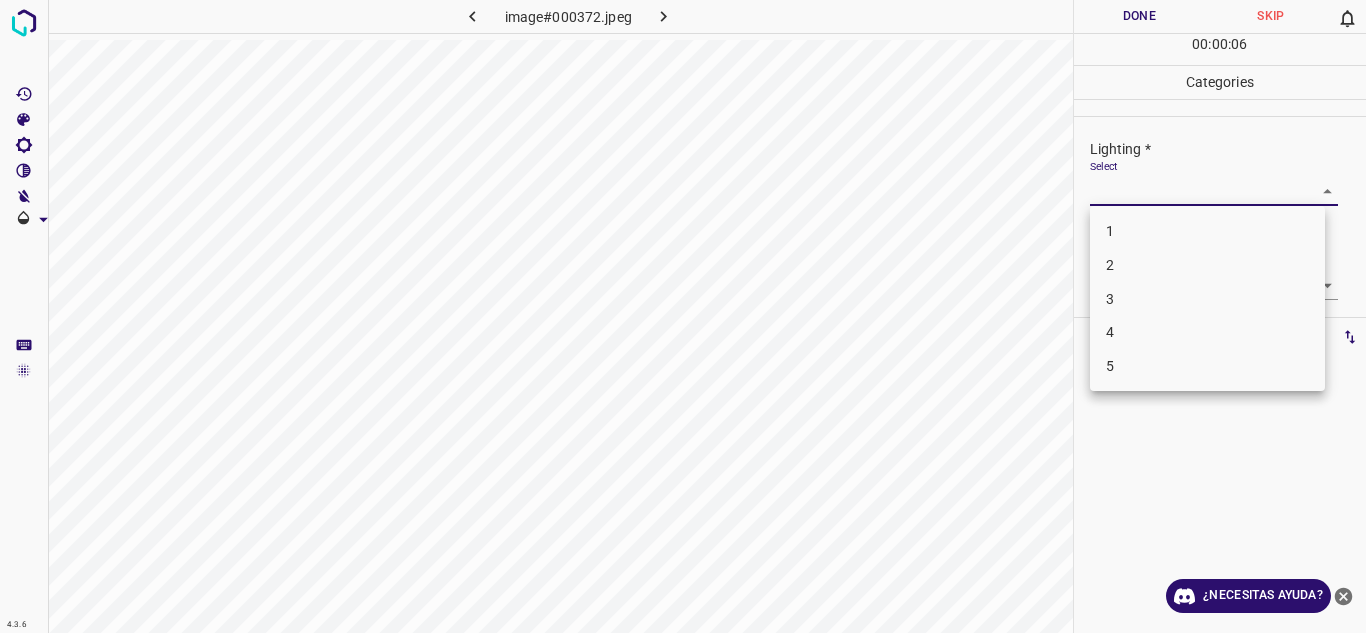 click on "4" at bounding box center (1207, 332) 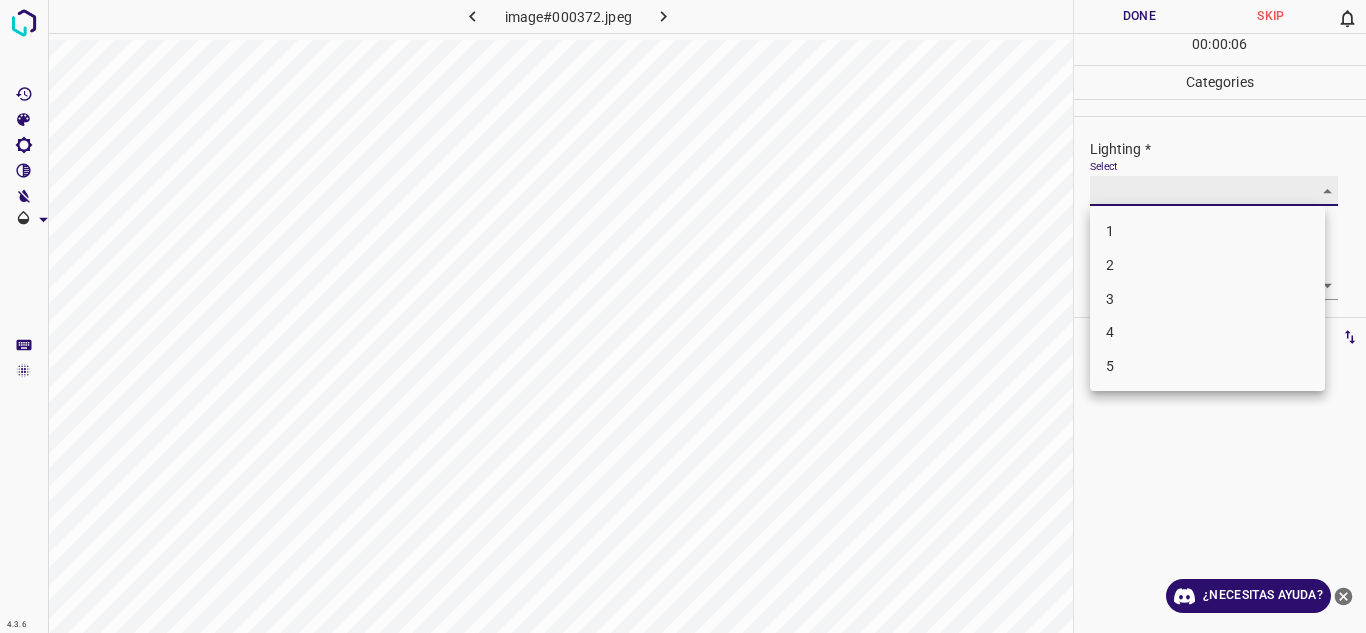 type on "4" 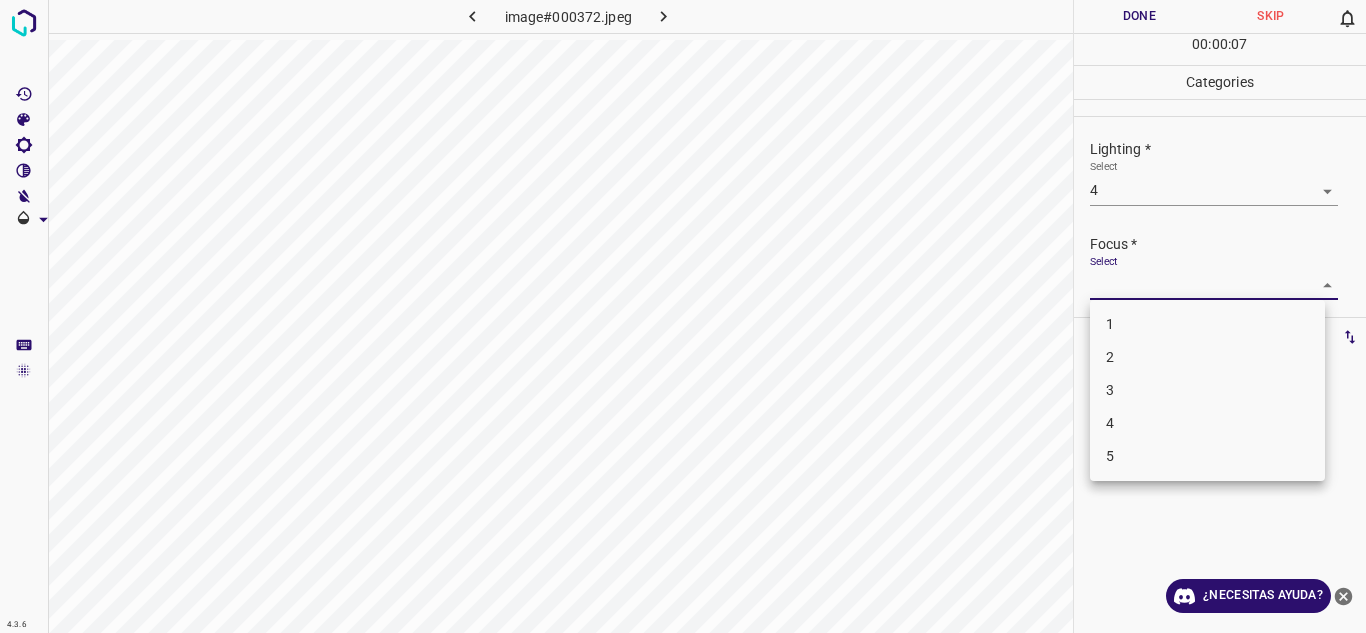 click on "4.3.6  image#000372.jpeg Done Skip 0 00   : 00   : 07   Categories Lighting *  Select 4 4 Focus *  Select ​ Overall *  Select ​ Labels   0 Categories 1 Lighting 2 Focus 3 Overall Tools Space Change between modes (Draw & Edit) I Auto labeling R Restore zoom M Zoom in N Zoom out Delete Delete selecte label Filters Z Restore filters X Saturation filter C Brightness filter V Contrast filter B Gray scale filter General O Download ¿Necesitas ayuda? Texto original Valora esta traducción Tu opinión servirá para ayudar a mejorar el Traductor de Google - Texto - Esconder - Borrar 1 2 3 4 5" at bounding box center [683, 316] 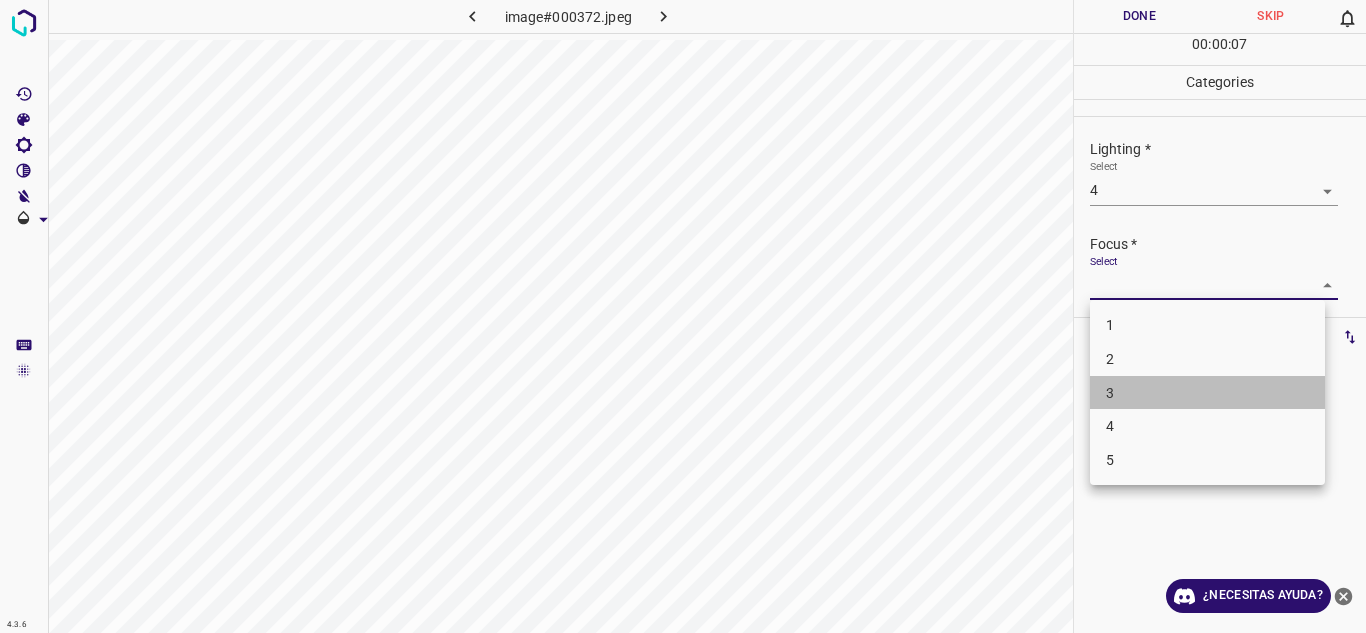 drag, startPoint x: 1185, startPoint y: 394, endPoint x: 1365, endPoint y: 224, distance: 247.58836 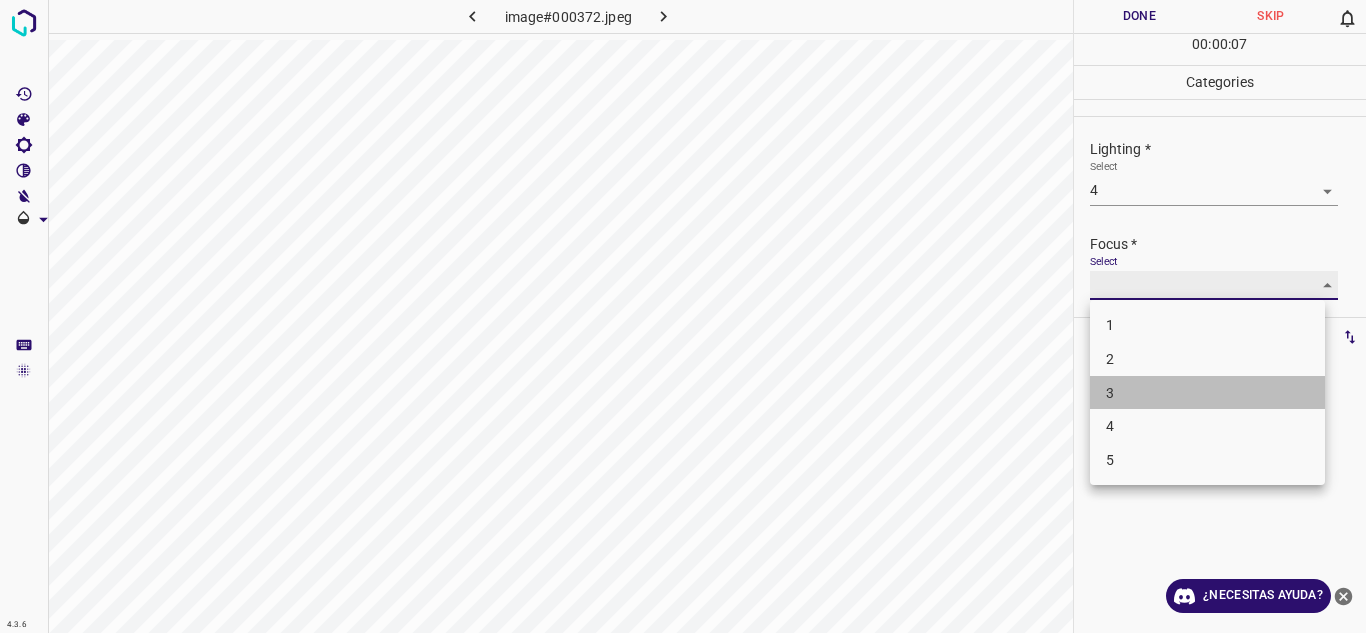 type on "3" 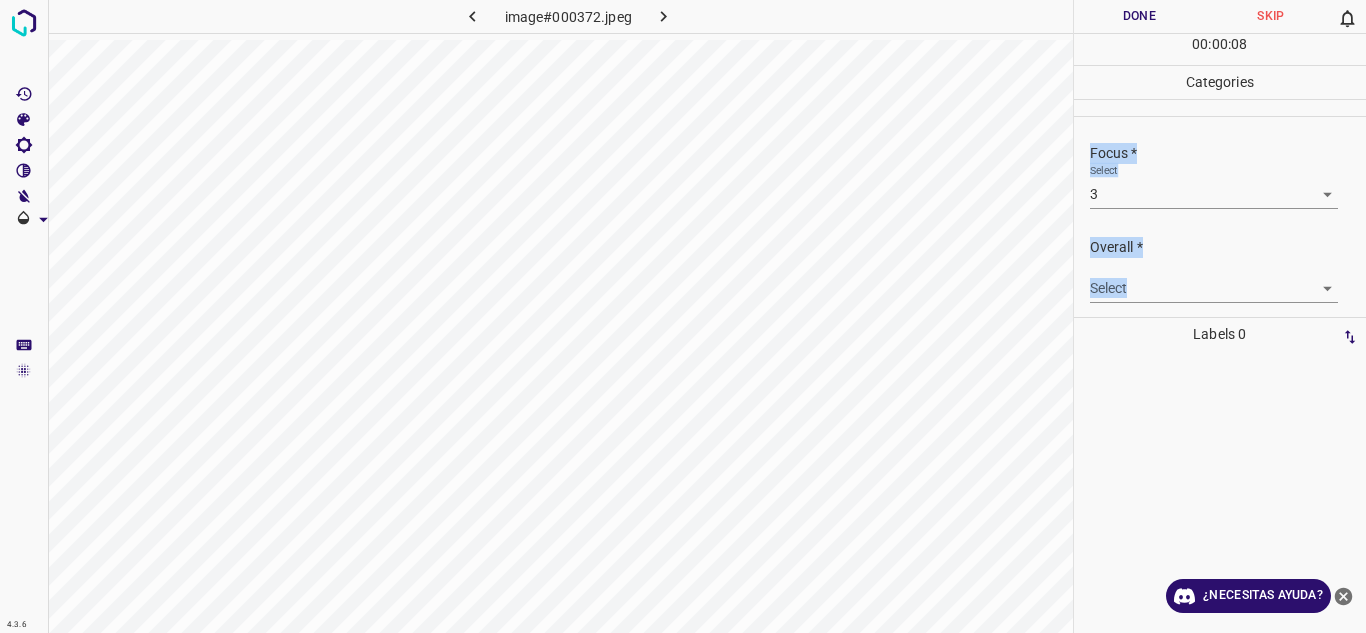 drag, startPoint x: 1365, startPoint y: 188, endPoint x: 1351, endPoint y: 311, distance: 123.79418 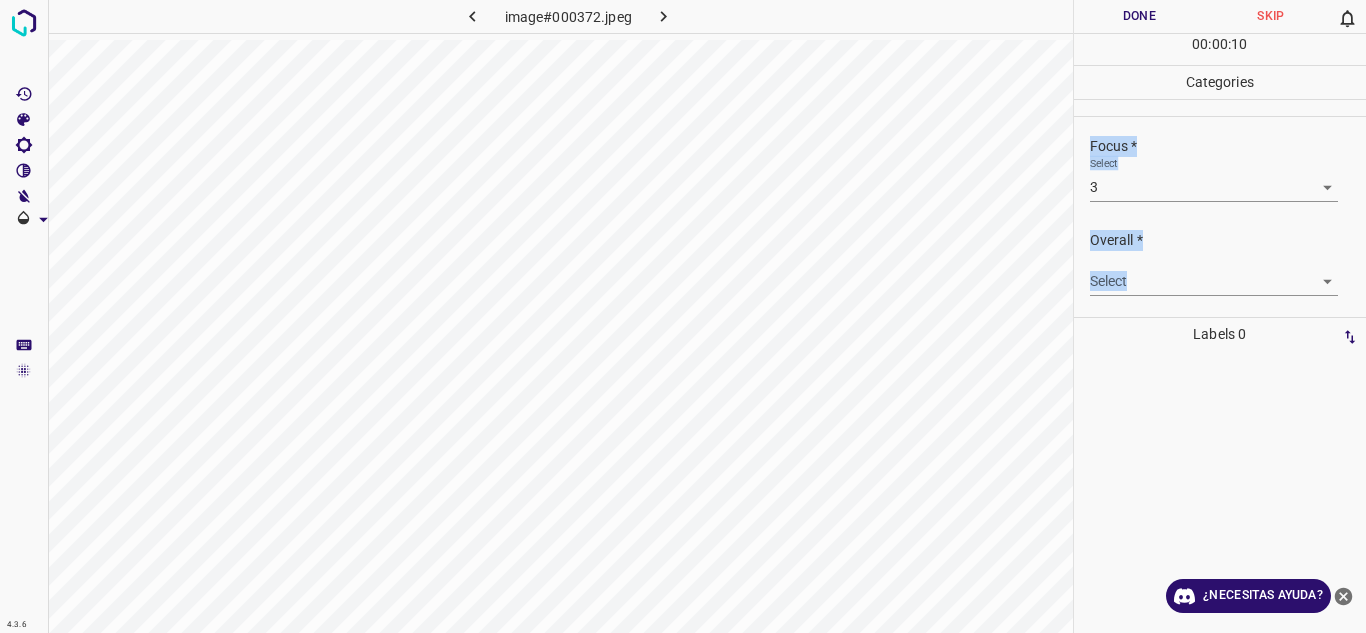 click on "4.3.6  image#000372.jpeg Done Skip 0 00   : 00   : 10   Categories Lighting *  Select 4 4 Focus *  Select 3 3 Overall *  Select ​ Labels   0 Categories 1 Lighting 2 Focus 3 Overall Tools Space Change between modes (Draw & Edit) I Auto labeling R Restore zoom M Zoom in N Zoom out Delete Delete selecte label Filters Z Restore filters X Saturation filter C Brightness filter V Contrast filter B Gray scale filter General O Download ¿Necesitas ayuda? Texto original Valora esta traducción Tu opinión servirá para ayudar a mejorar el Traductor de Google - Texto - Esconder - Borrar" at bounding box center [683, 316] 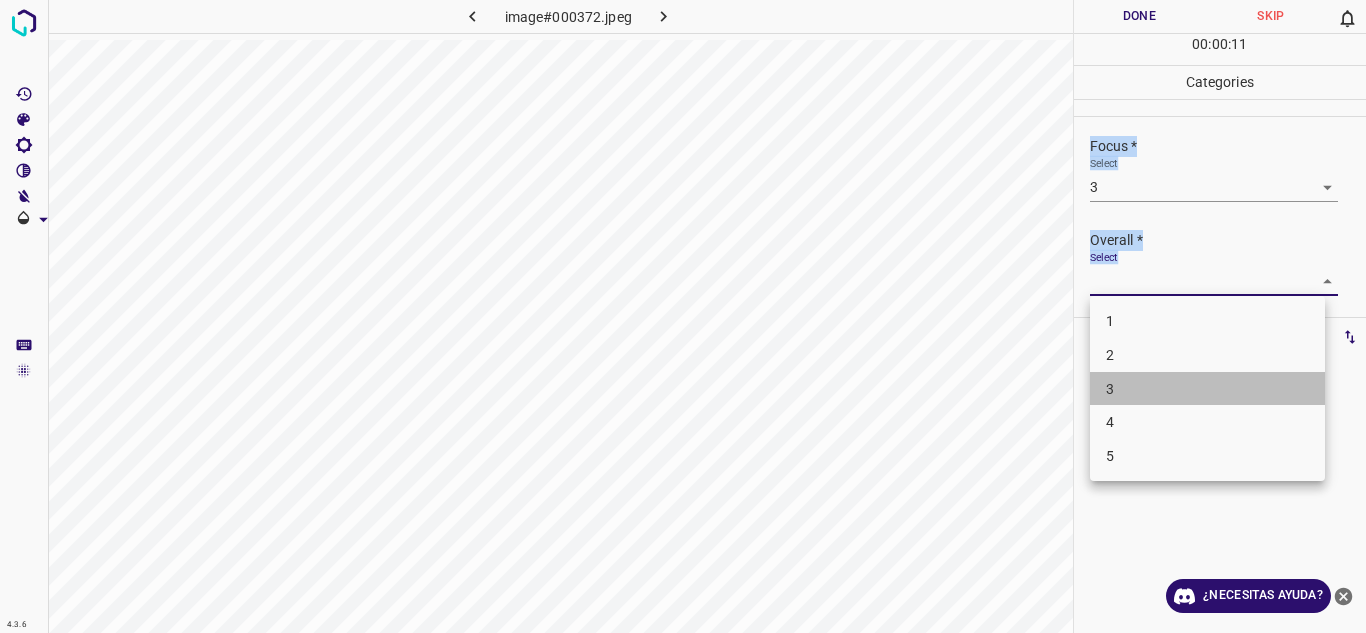 click on "3" at bounding box center [1207, 389] 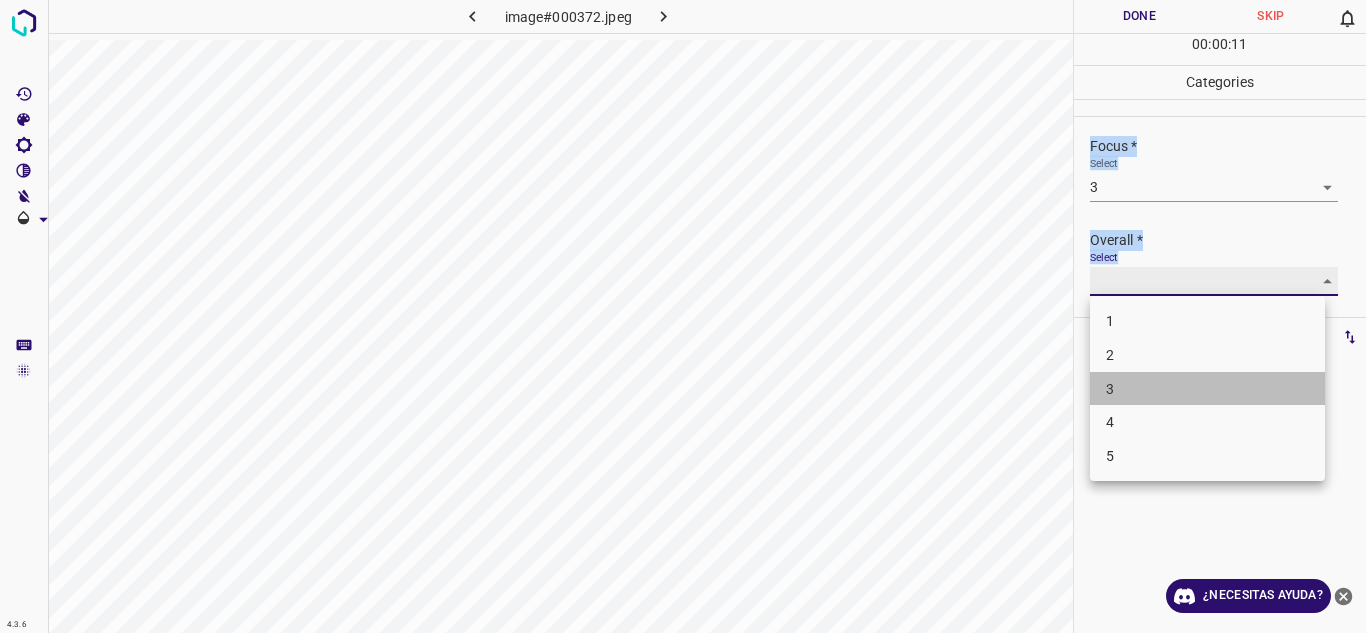 type on "3" 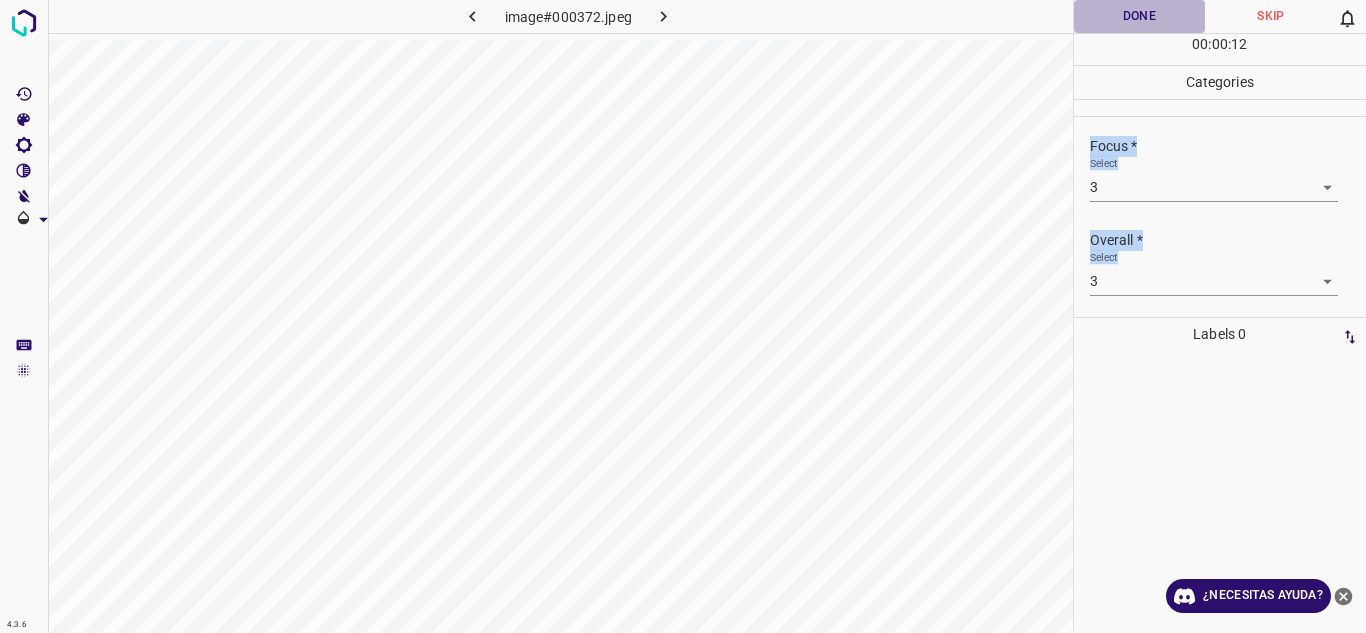 click on "Done" at bounding box center (1140, 16) 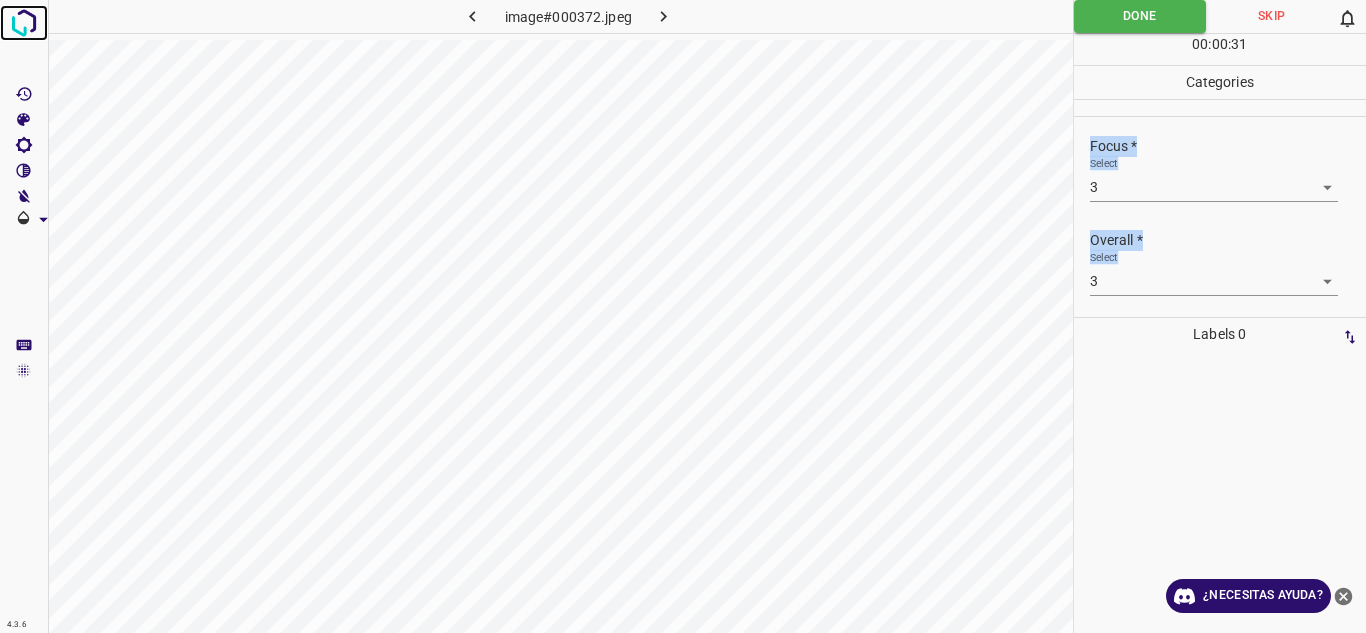 click at bounding box center [24, 23] 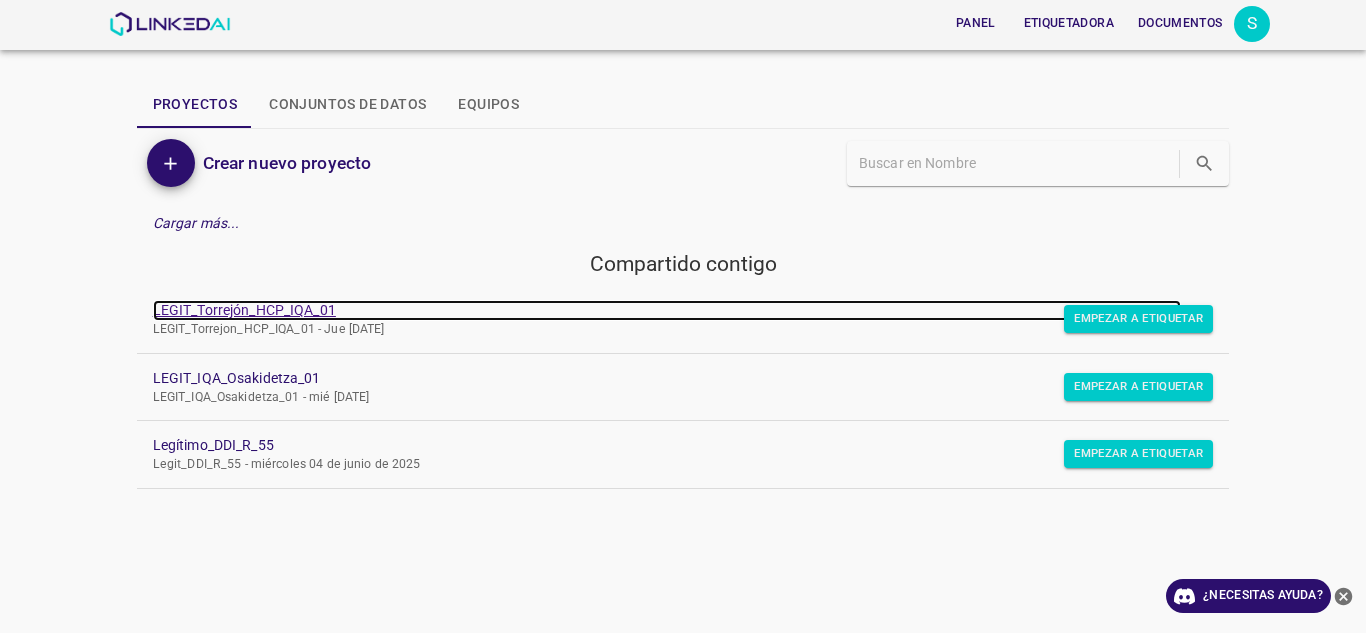 click on "LEGIT_Torrejón_HCP_IQA_01" at bounding box center (244, 310) 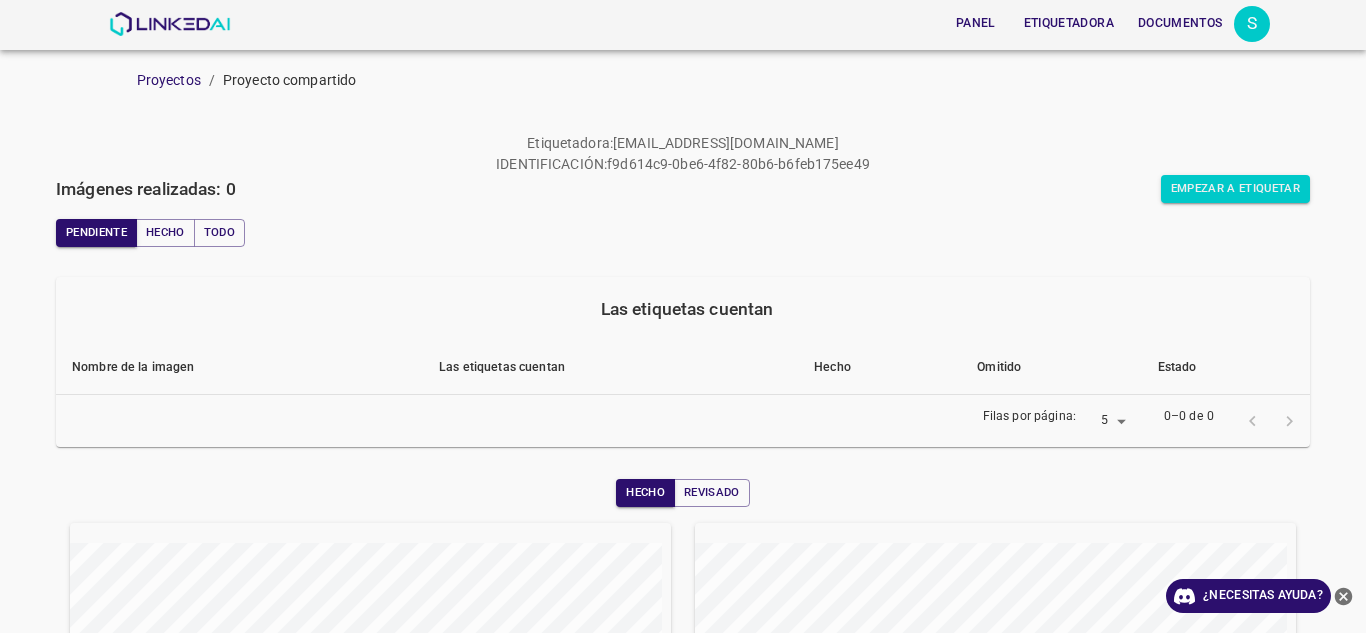 scroll, scrollTop: 0, scrollLeft: 0, axis: both 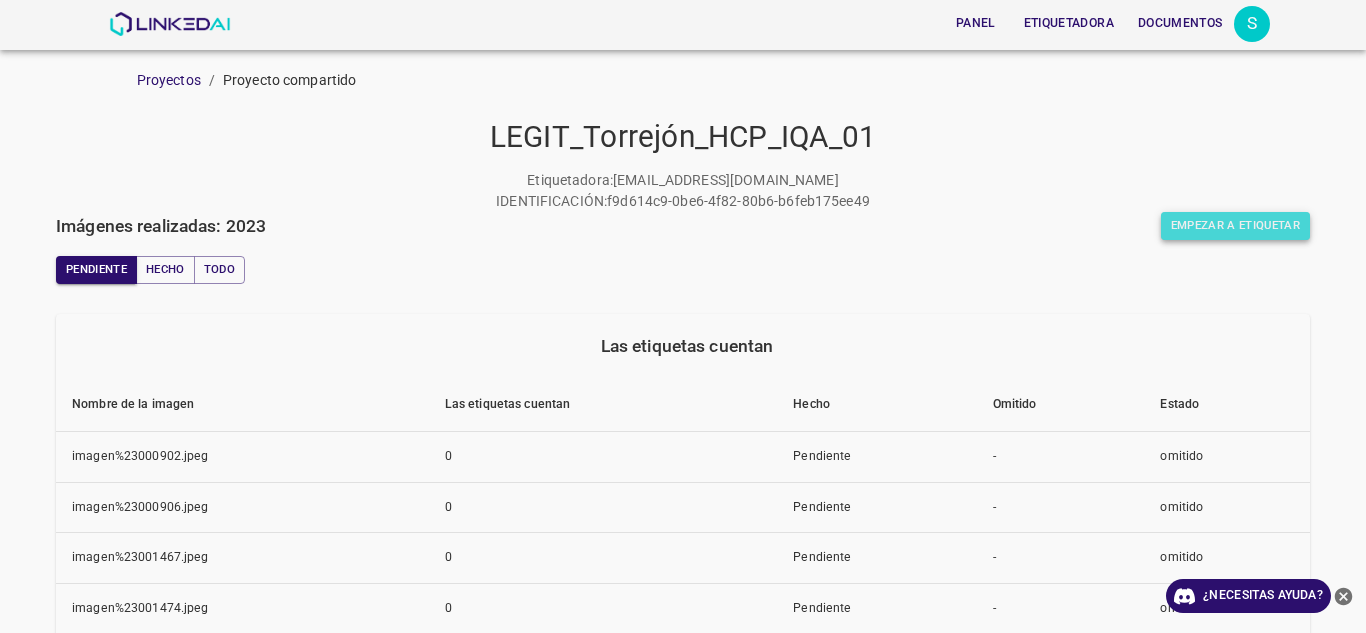 click on "Empezar a etiquetar" at bounding box center (1235, 225) 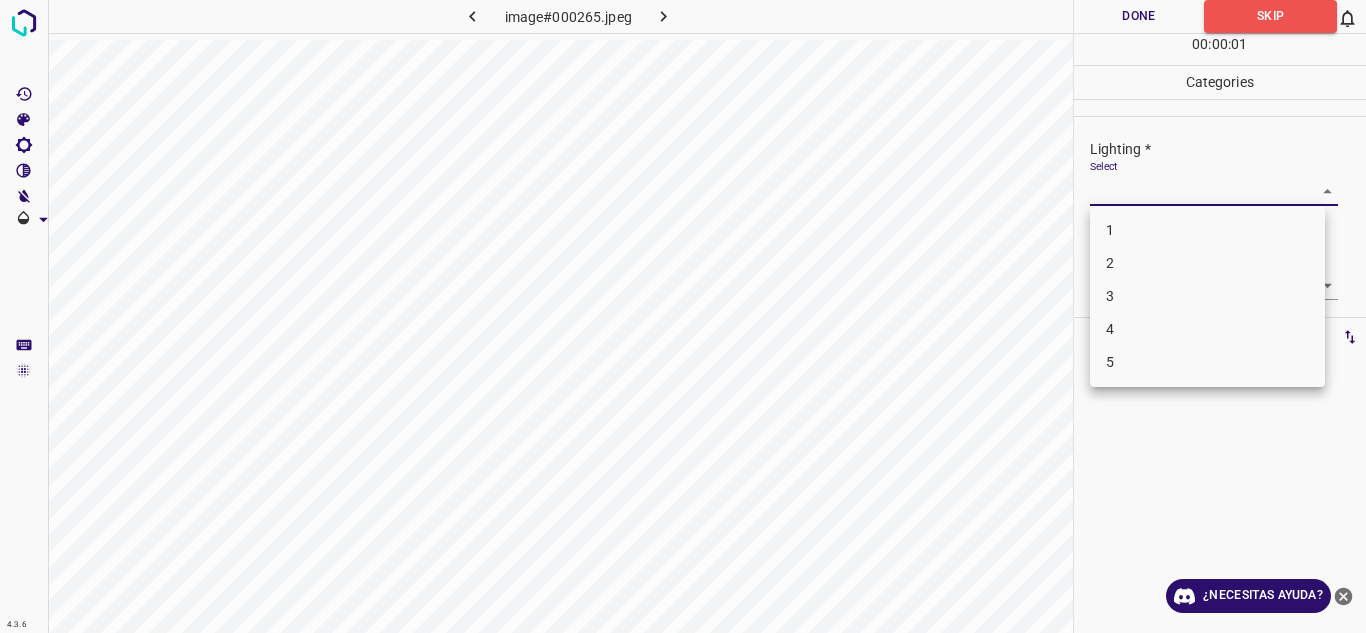 click on "4.3.6  image#000265.jpeg Done Skip 0 00   : 00   : 01   Categories Lighting *  Select ​ Focus *  Select ​ Overall *  Select ​ Labels   0 Categories 1 Lighting 2 Focus 3 Overall Tools Space Change between modes (Draw & Edit) I Auto labeling R Restore zoom M Zoom in N Zoom out Delete Delete selecte label Filters Z Restore filters X Saturation filter C Brightness filter V Contrast filter B Gray scale filter General O Download ¿Necesitas ayuda? Texto original Valora esta traducción Tu opinión servirá para ayudar a mejorar el Traductor de Google - Texto - Esconder - Borrar 1 2 3 4 5" at bounding box center [683, 316] 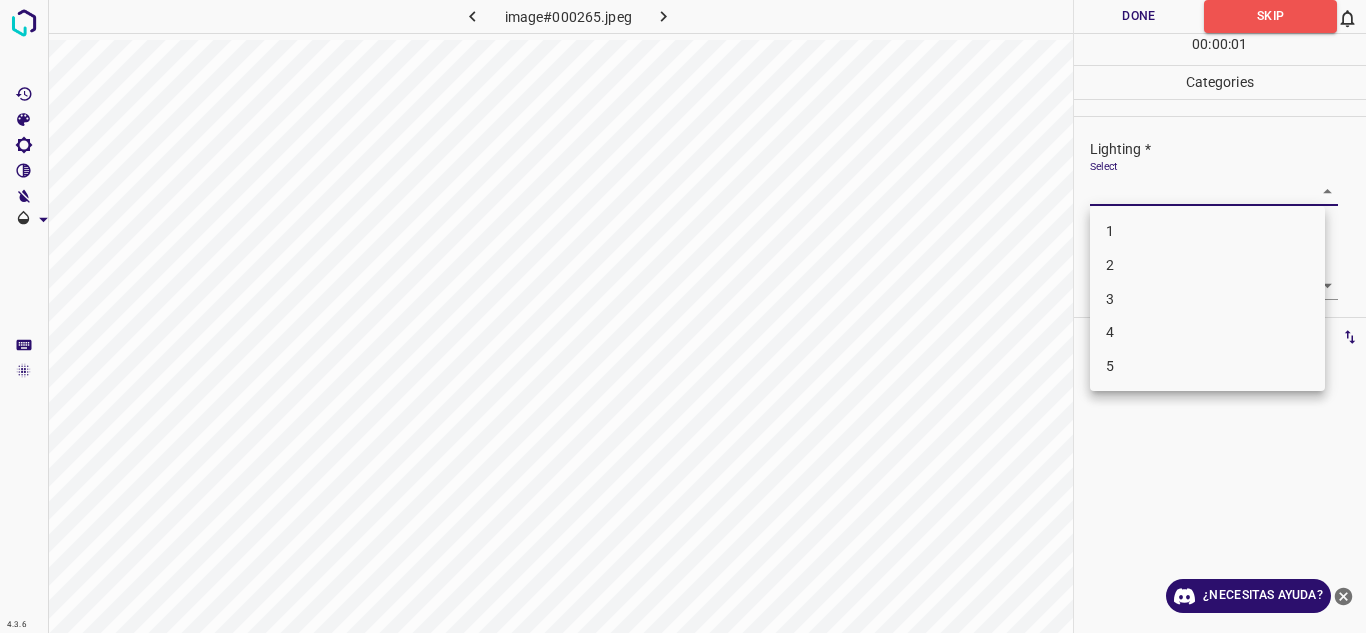 click on "5" at bounding box center [1207, 366] 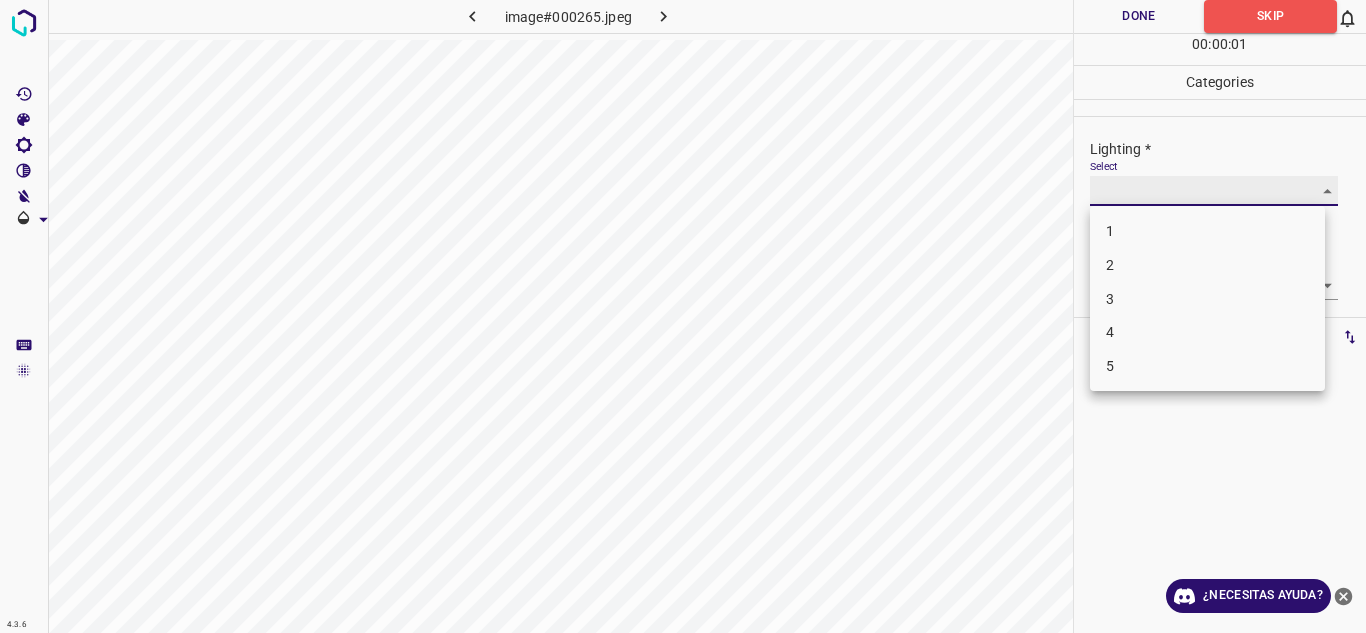 type on "5" 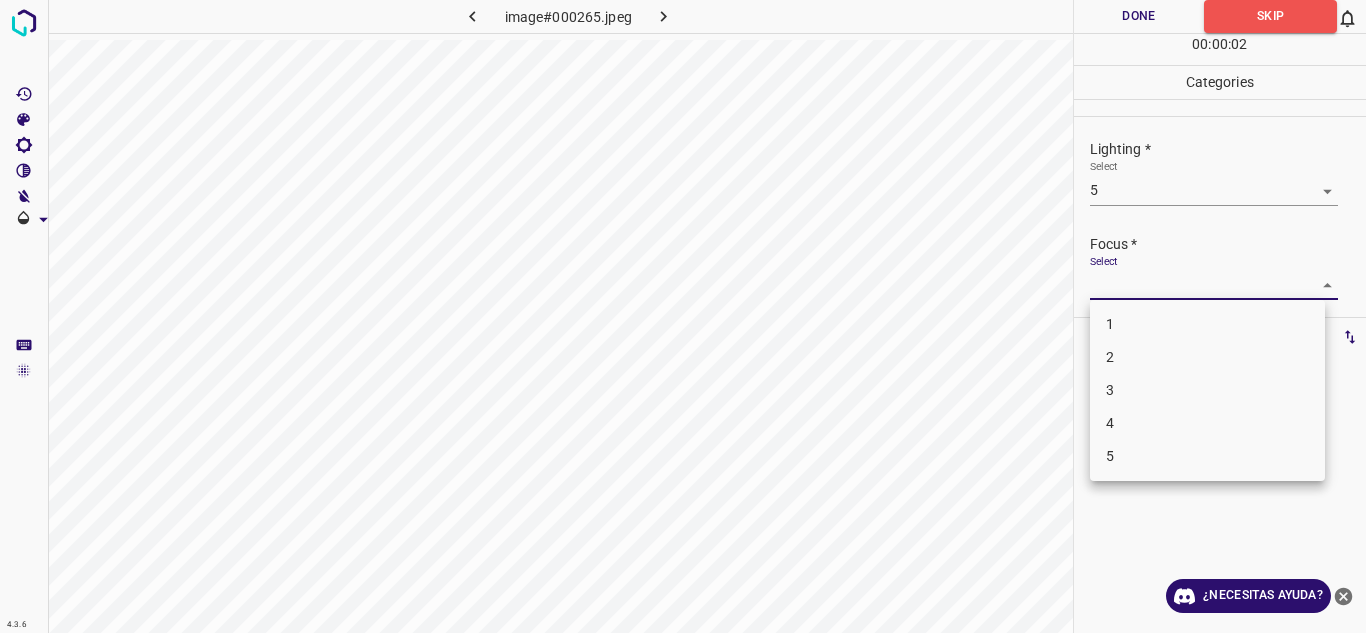 click on "4.3.6  image#000265.jpeg Done Skip 0 00   : 00   : 02   Categories Lighting *  Select 5 5 Focus *  Select ​ Overall *  Select ​ Labels   0 Categories 1 Lighting 2 Focus 3 Overall Tools Space Change between modes (Draw & Edit) I Auto labeling R Restore zoom M Zoom in N Zoom out Delete Delete selecte label Filters Z Restore filters X Saturation filter C Brightness filter V Contrast filter B Gray scale filter General O Download ¿Necesitas ayuda? Texto original Valora esta traducción Tu opinión servirá para ayudar a mejorar el Traductor de Google - Texto - Esconder - Borrar 1 2 3 4 5" at bounding box center [683, 316] 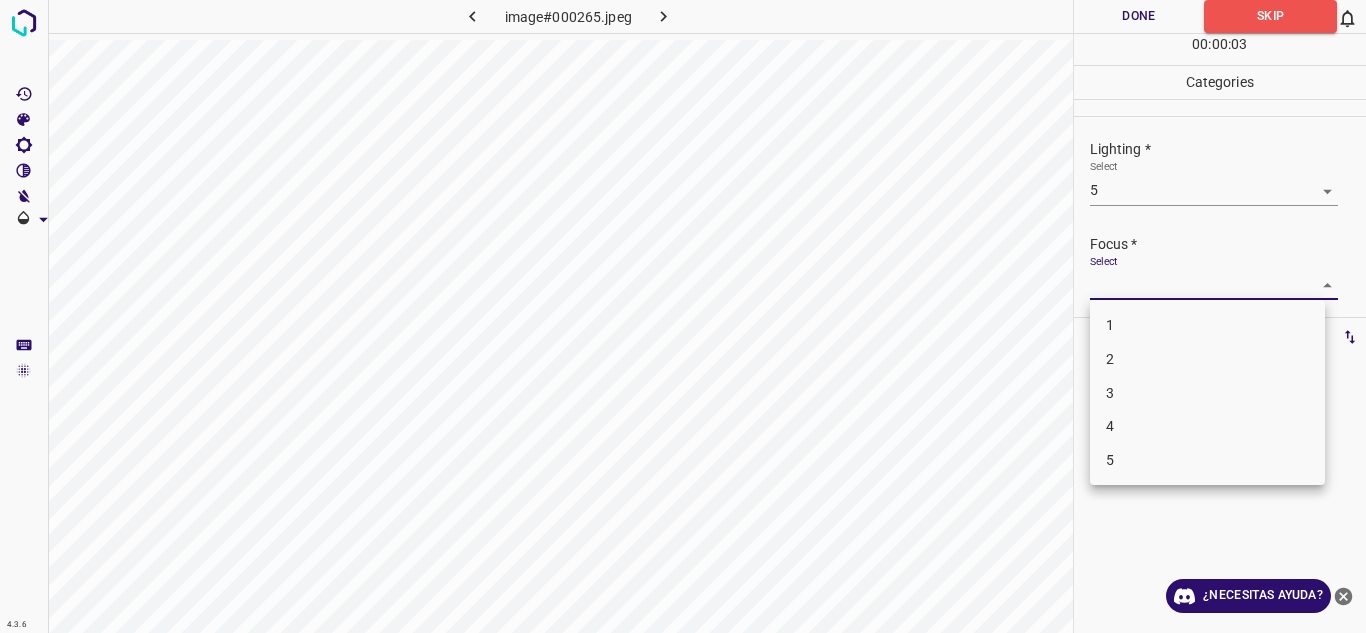 click on "5" at bounding box center [1207, 460] 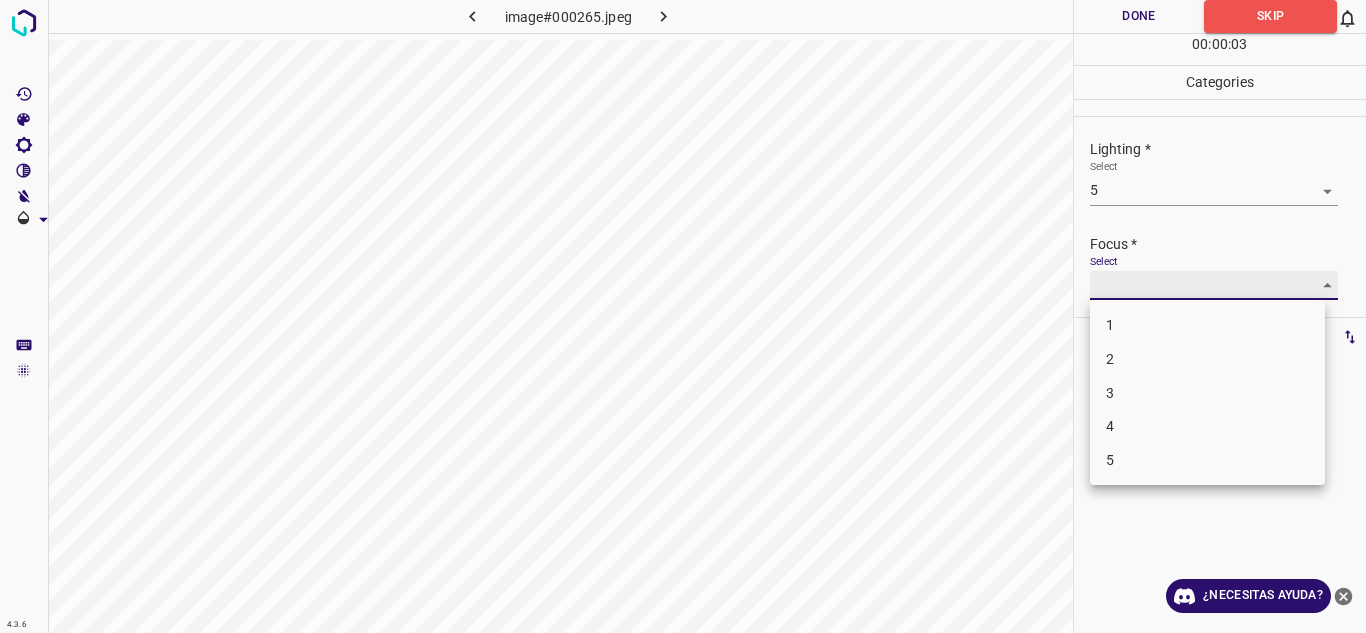 type on "5" 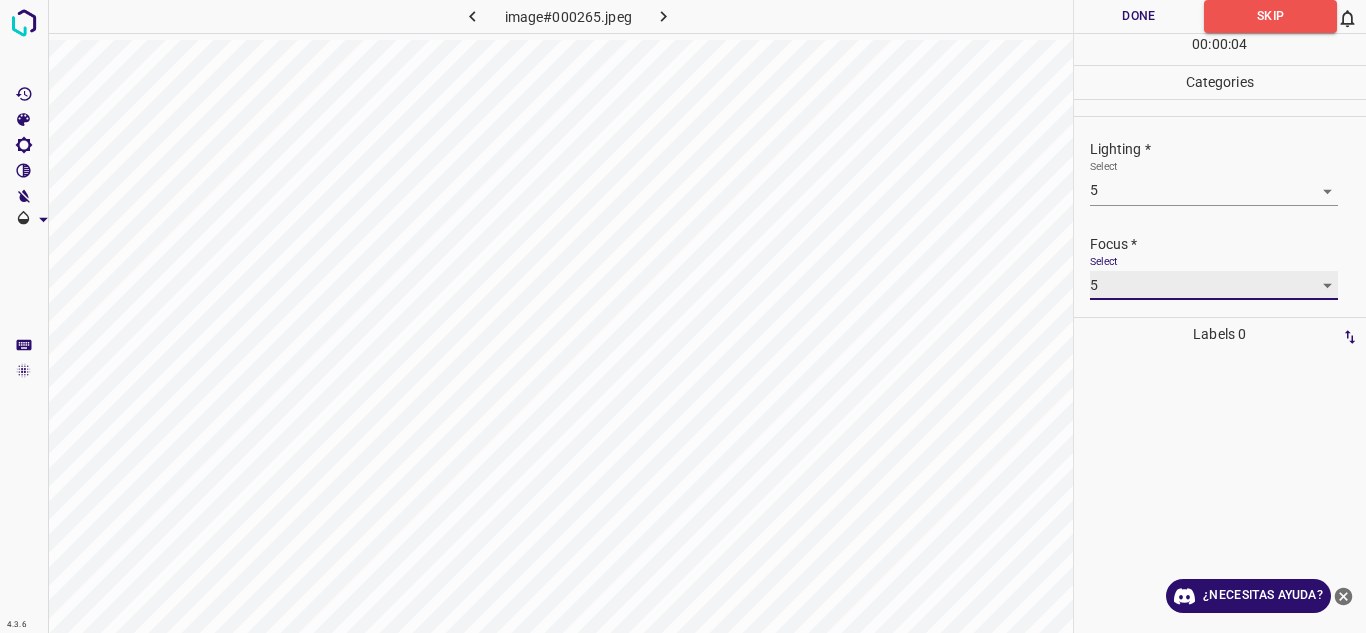 scroll, scrollTop: 98, scrollLeft: 0, axis: vertical 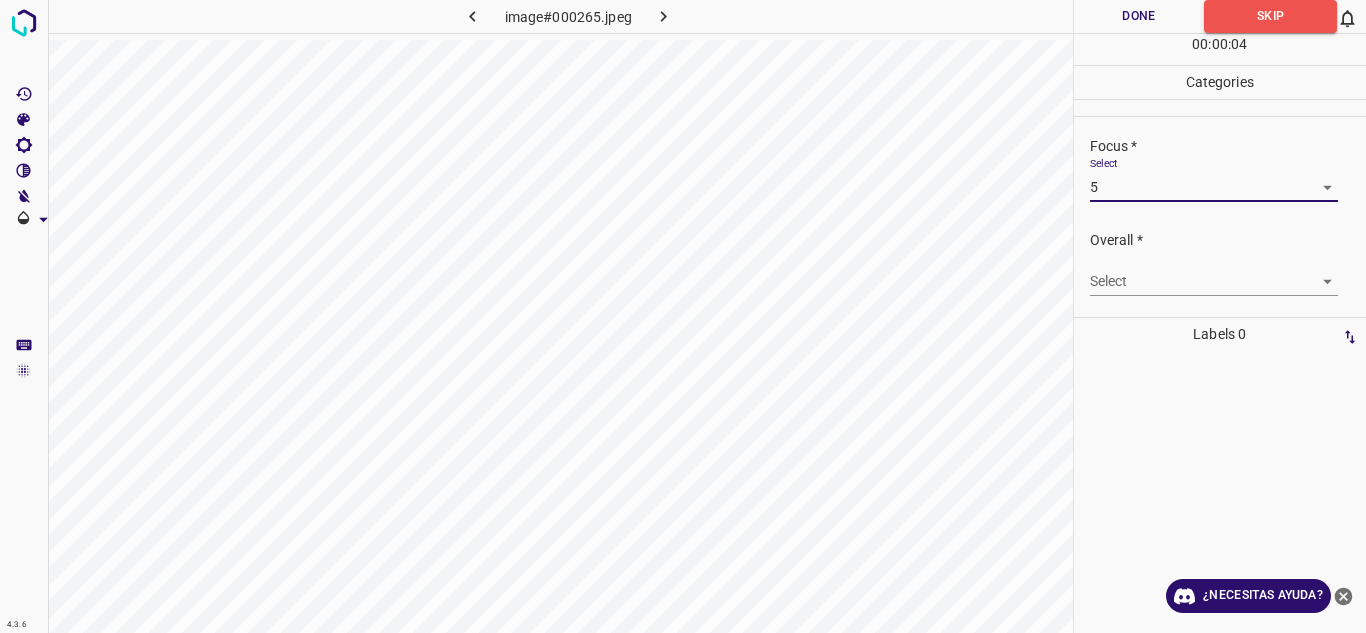 click on "4.3.6  image#000265.jpeg Done Skip 0 00   : 00   : 04   Categories Lighting *  Select 5 5 Focus *  Select 5 5 Overall *  Select ​ Labels   0 Categories 1 Lighting 2 Focus 3 Overall Tools Space Change between modes (Draw & Edit) I Auto labeling R Restore zoom M Zoom in N Zoom out Delete Delete selecte label Filters Z Restore filters X Saturation filter C Brightness filter V Contrast filter B Gray scale filter General O Download ¿Necesitas ayuda? Texto original Valora esta traducción Tu opinión servirá para ayudar a mejorar el Traductor de Google - Texto - Esconder - Borrar" at bounding box center (683, 316) 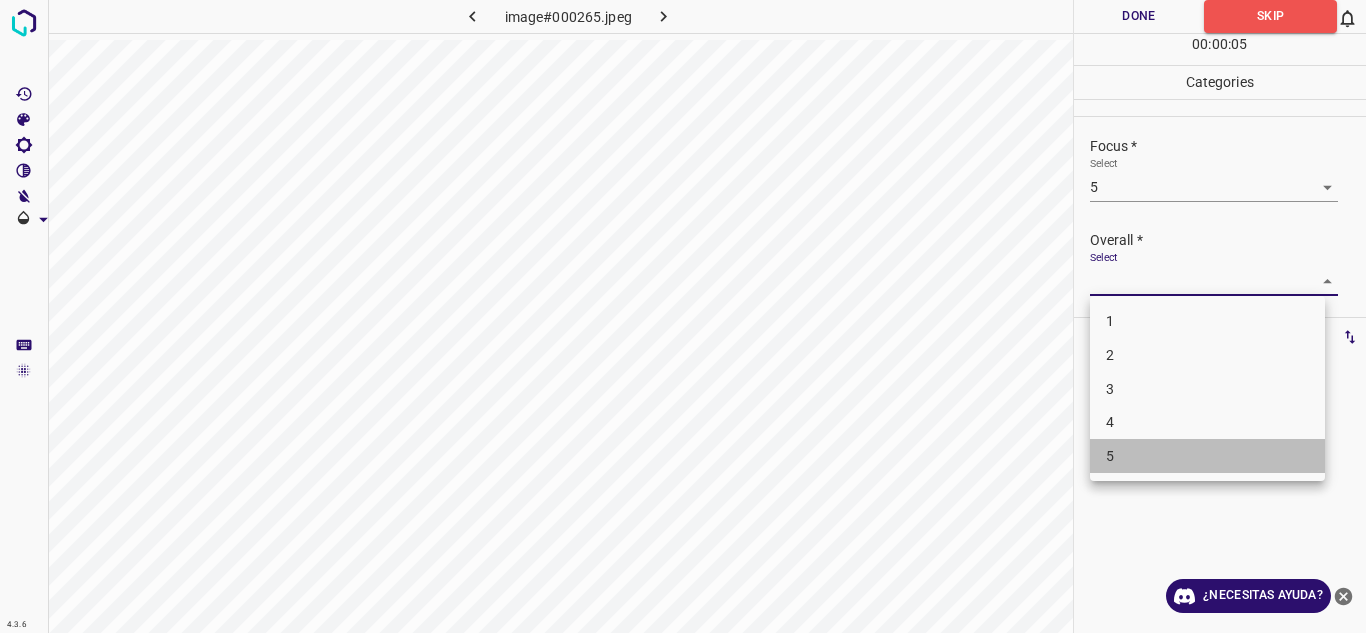 drag, startPoint x: 1161, startPoint y: 450, endPoint x: 1159, endPoint y: 437, distance: 13.152946 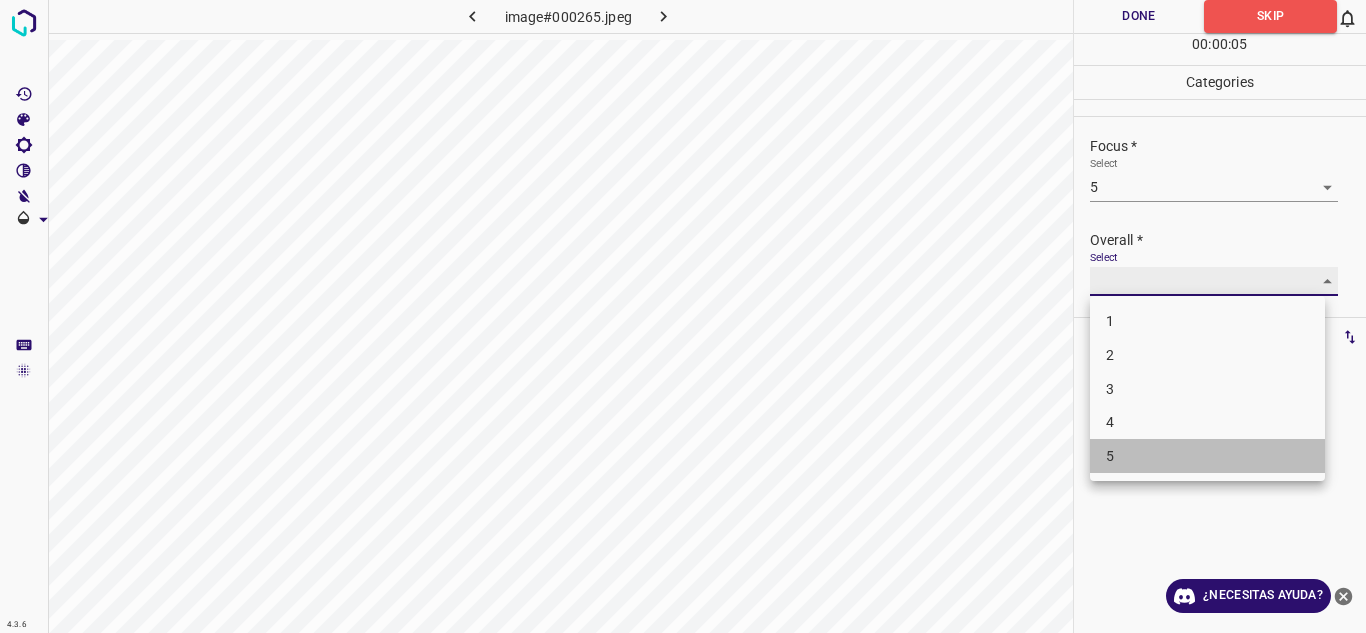 type on "5" 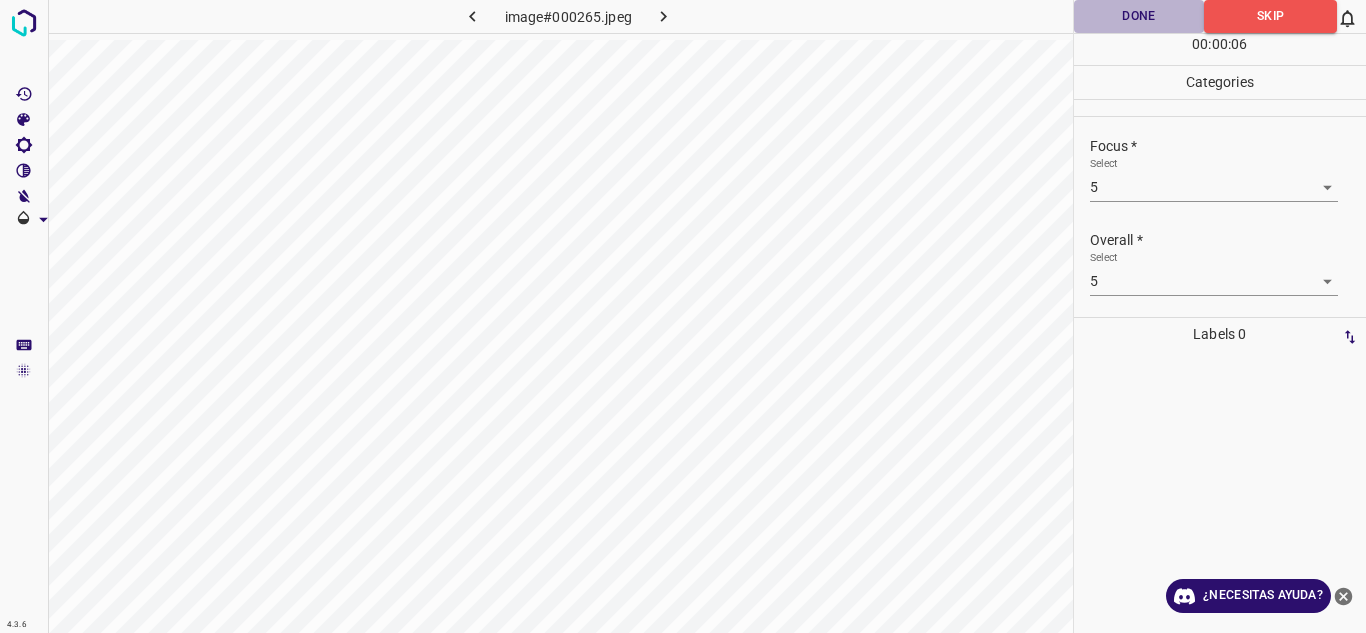 click on "Done" at bounding box center (1139, 16) 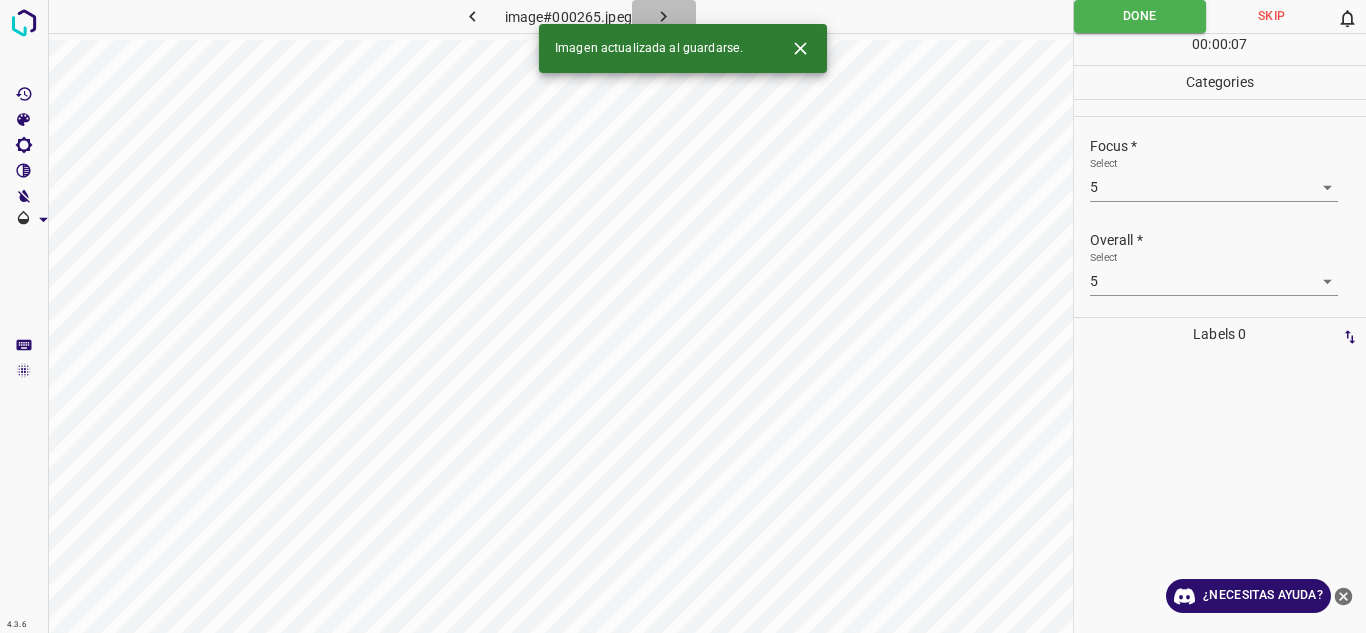 click 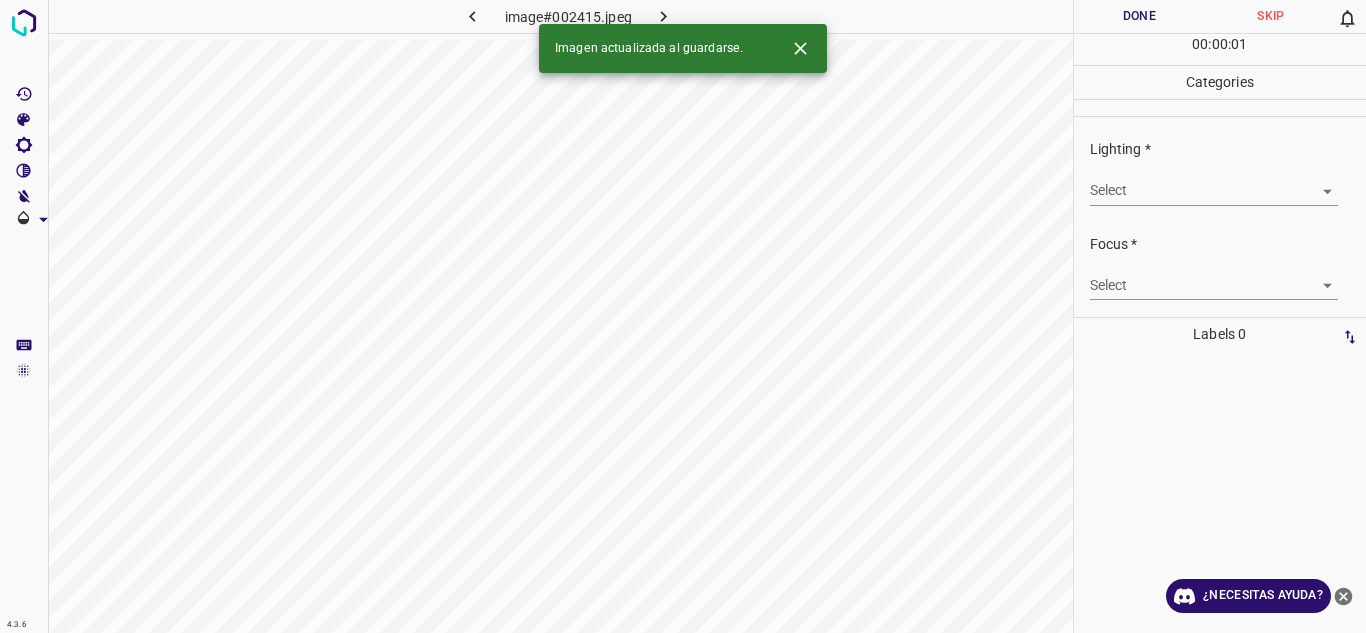 click on "4.3.6  image#002415.jpeg Done Skip 0 00   : 00   : 01   Categories Lighting *  Select ​ Focus *  Select ​ Overall *  Select ​ Labels   0 Categories 1 Lighting 2 Focus 3 Overall Tools Space Change between modes (Draw & Edit) I Auto labeling R Restore zoom M Zoom in N Zoom out Delete Delete selecte label Filters Z Restore filters X Saturation filter C Brightness filter V Contrast filter B Gray scale filter General O Download Imagen actualizada al guardarse. ¿Necesitas ayuda? Texto original Valora esta traducción Tu opinión servirá para ayudar a mejorar el Traductor de Google - Texto - Esconder - Borrar" at bounding box center [683, 316] 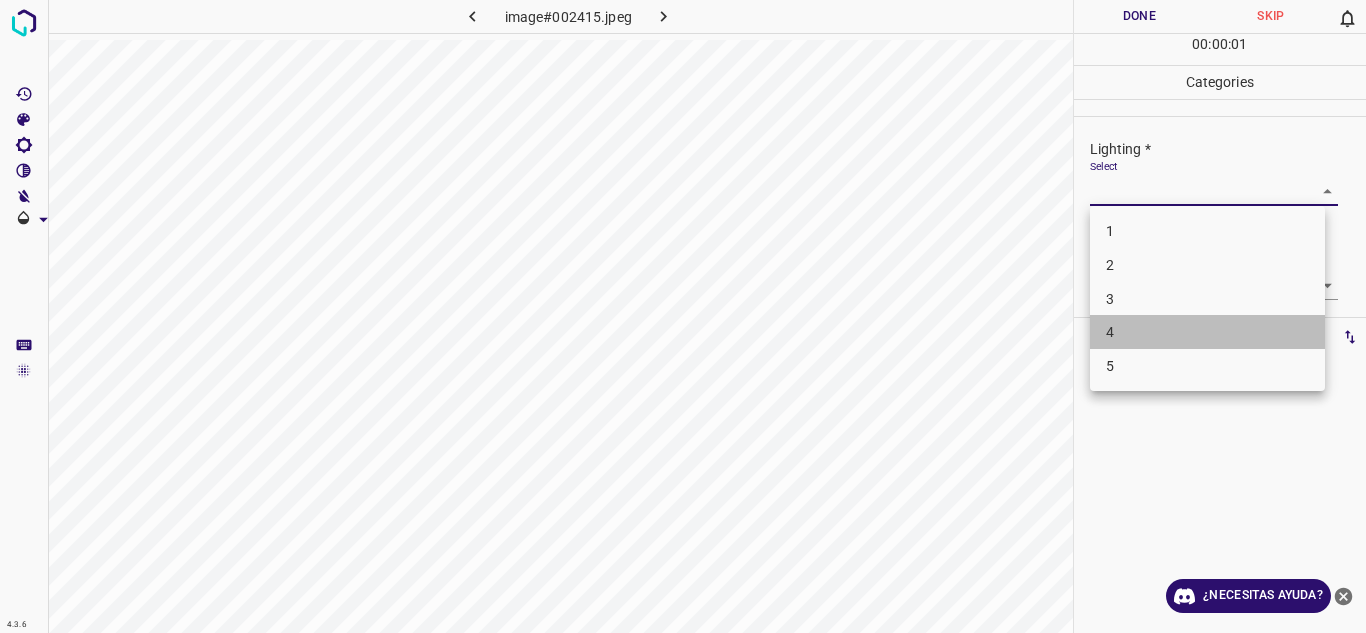 click on "4" at bounding box center [1207, 332] 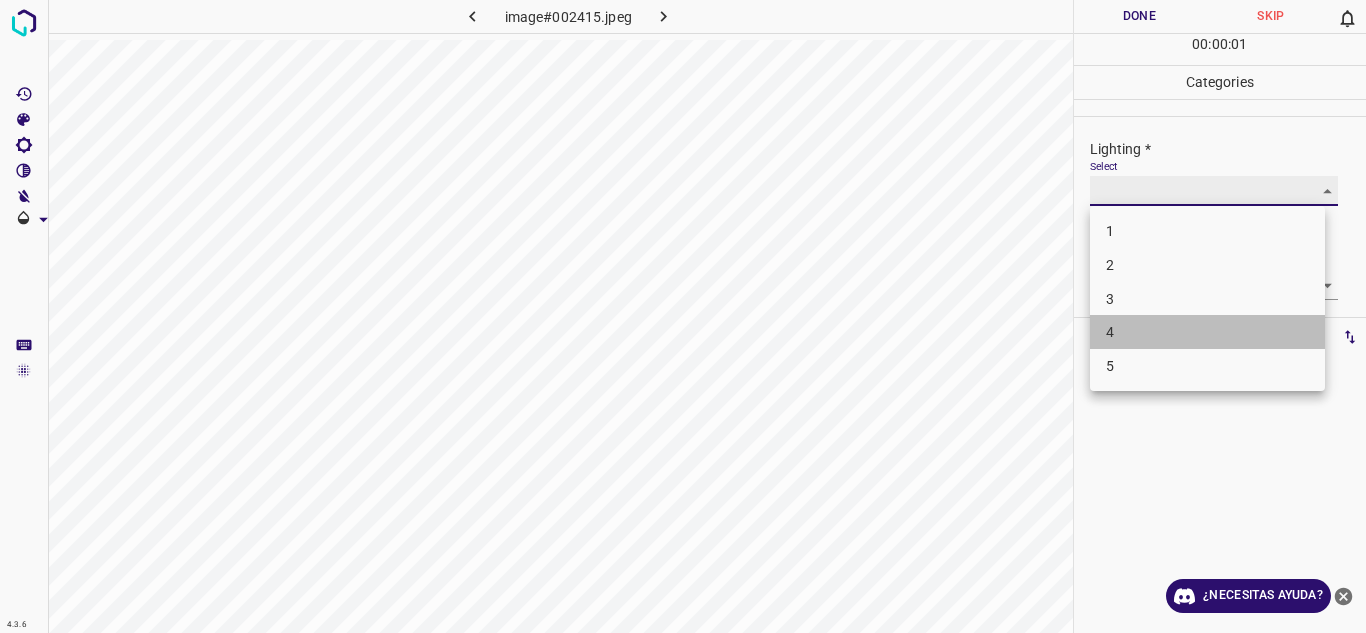 type on "4" 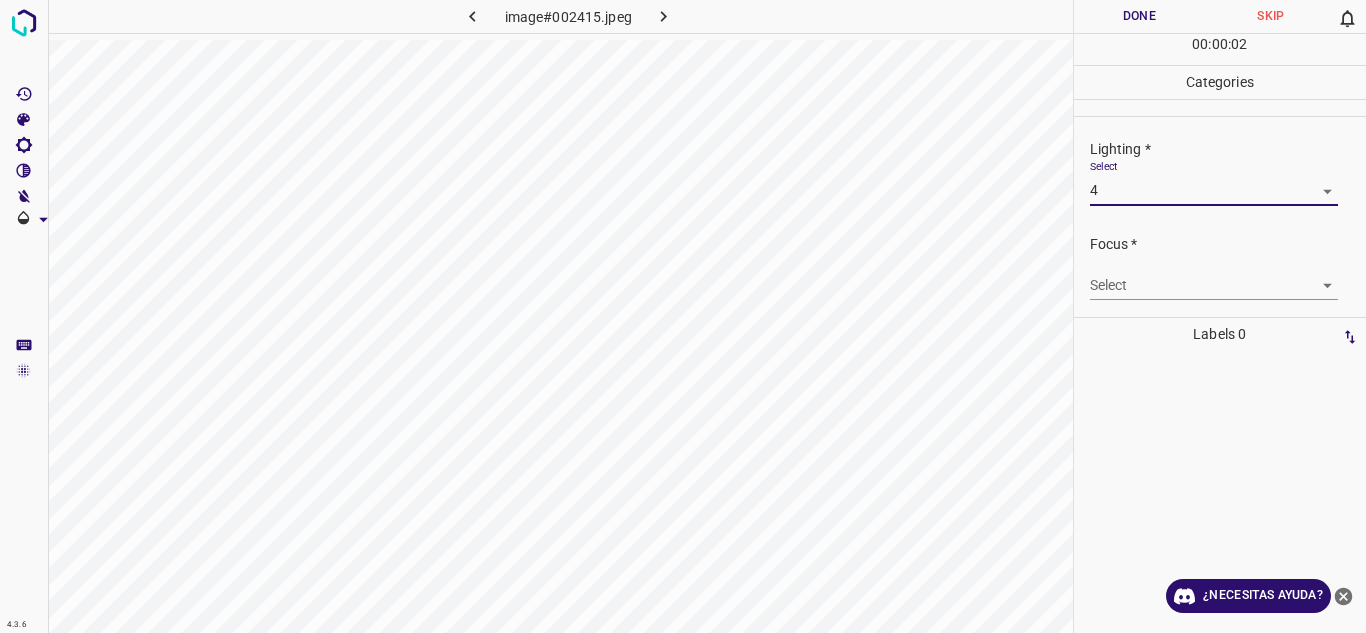 click on "4.3.6  image#002415.jpeg Done Skip 0 00   : 00   : 02   Categories Lighting *  Select 4 4 Focus *  Select ​ Overall *  Select ​ Labels   0 Categories 1 Lighting 2 Focus 3 Overall Tools Space Change between modes (Draw & Edit) I Auto labeling R Restore zoom M Zoom in N Zoom out Delete Delete selecte label Filters Z Restore filters X Saturation filter C Brightness filter V Contrast filter B Gray scale filter General O Download ¿Necesitas ayuda? Texto original Valora esta traducción Tu opinión servirá para ayudar a mejorar el Traductor de Google - Texto - Esconder - Borrar" at bounding box center [683, 316] 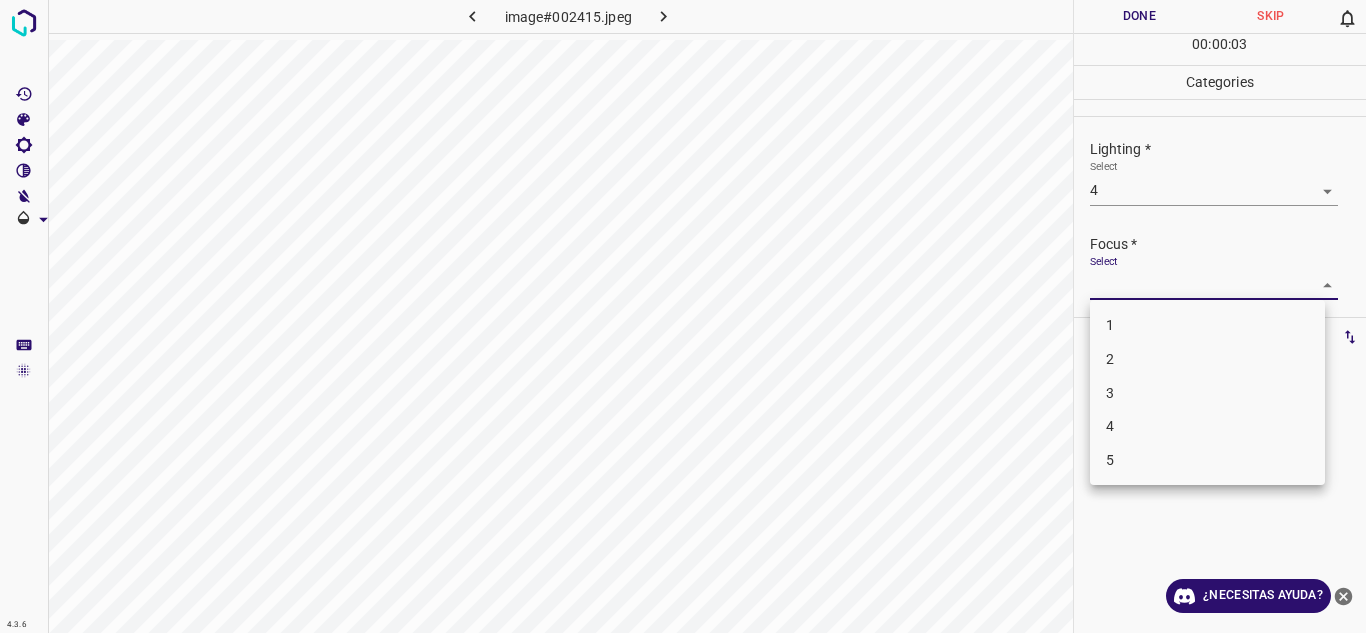 click on "3" at bounding box center (1207, 393) 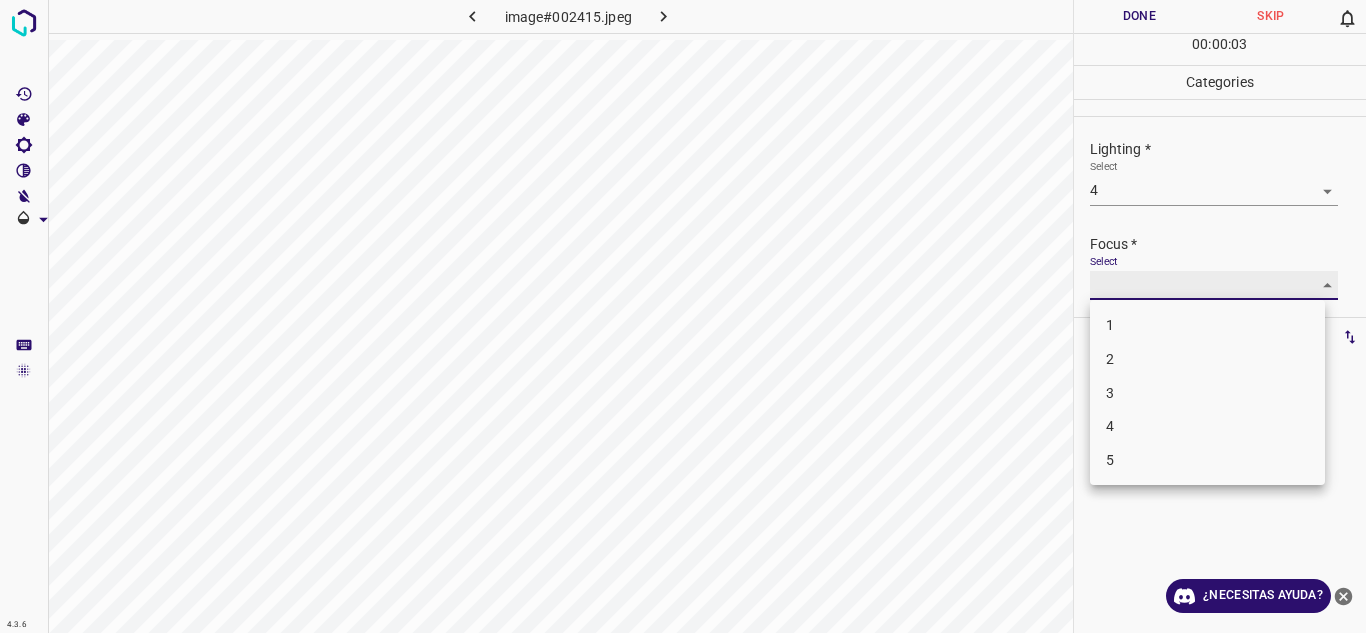 type on "3" 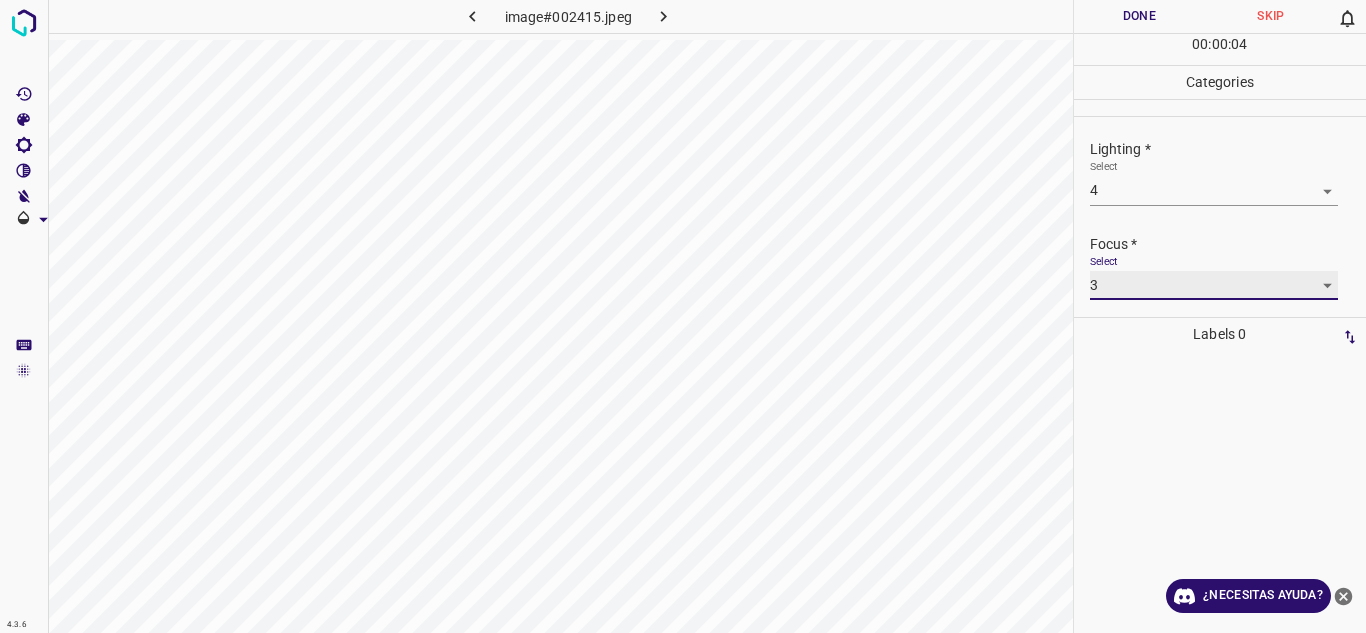 scroll, scrollTop: 98, scrollLeft: 0, axis: vertical 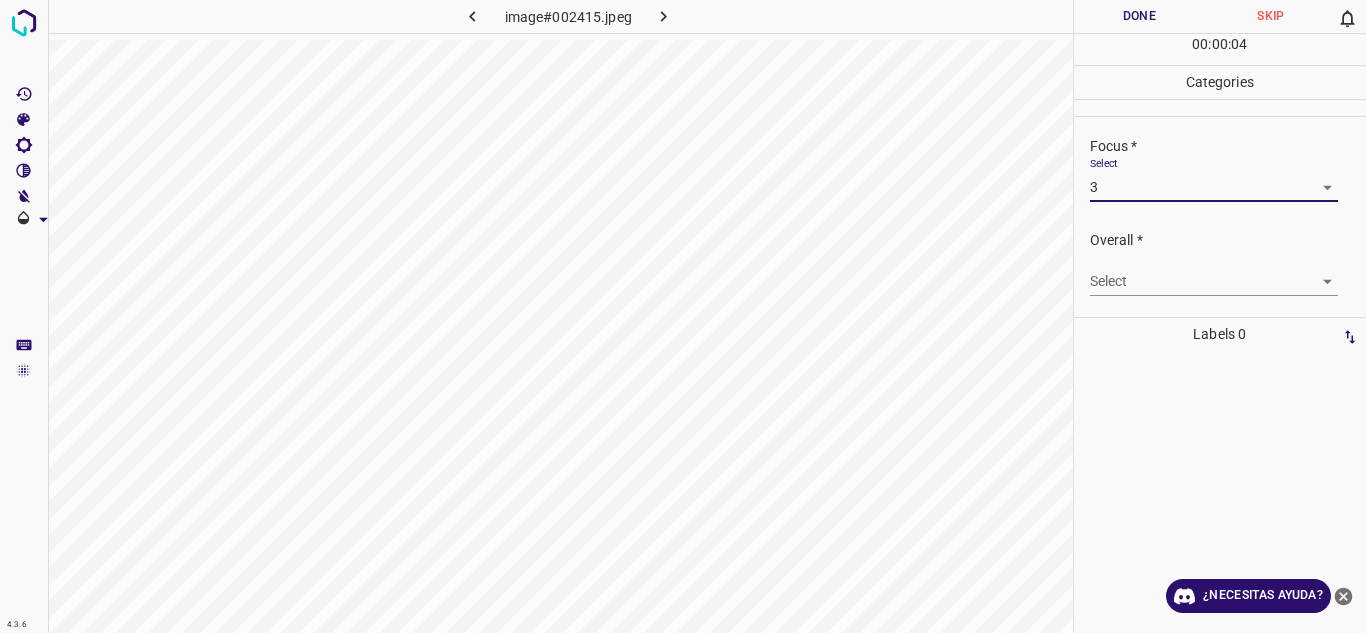 click on "4.3.6  image#002415.jpeg Done Skip 0 00   : 00   : 04   Categories Lighting *  Select 4 4 Focus *  Select 3 3 Overall *  Select ​ Labels   0 Categories 1 Lighting 2 Focus 3 Overall Tools Space Change between modes (Draw & Edit) I Auto labeling R Restore zoom M Zoom in N Zoom out Delete Delete selecte label Filters Z Restore filters X Saturation filter C Brightness filter V Contrast filter B Gray scale filter General O Download ¿Necesitas ayuda? Texto original Valora esta traducción Tu opinión servirá para ayudar a mejorar el Traductor de Google - Texto - Esconder - Borrar" at bounding box center (683, 316) 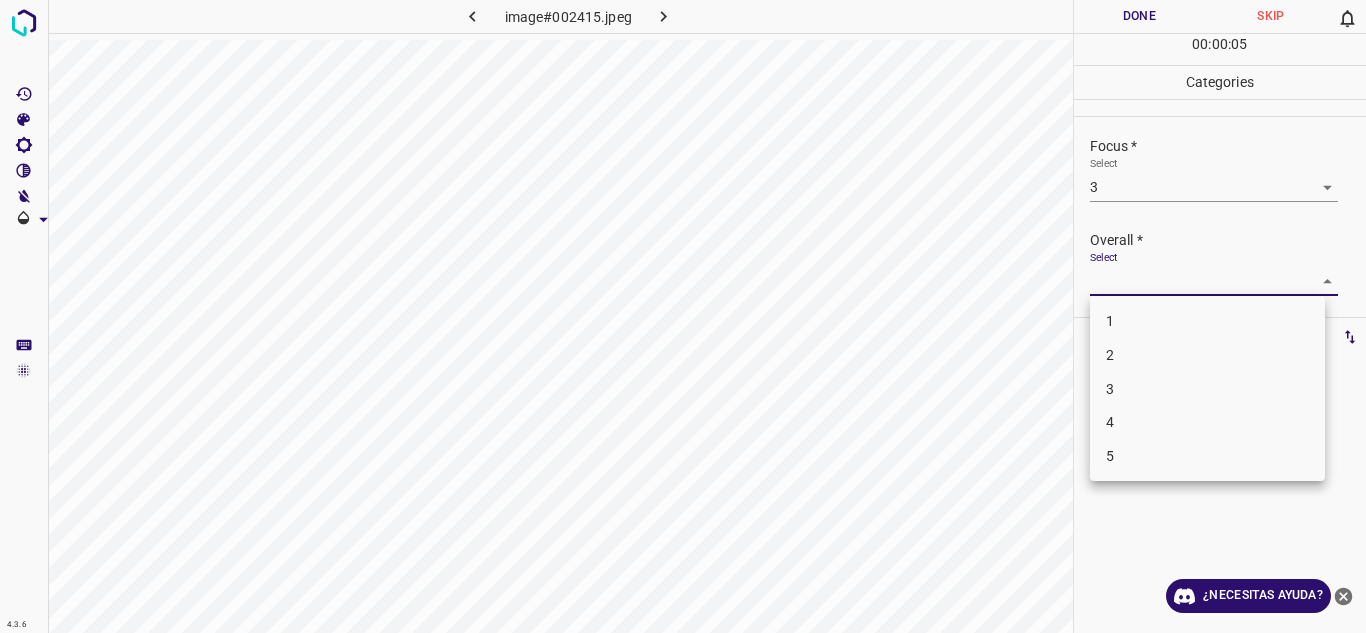 click on "4" at bounding box center [1207, 422] 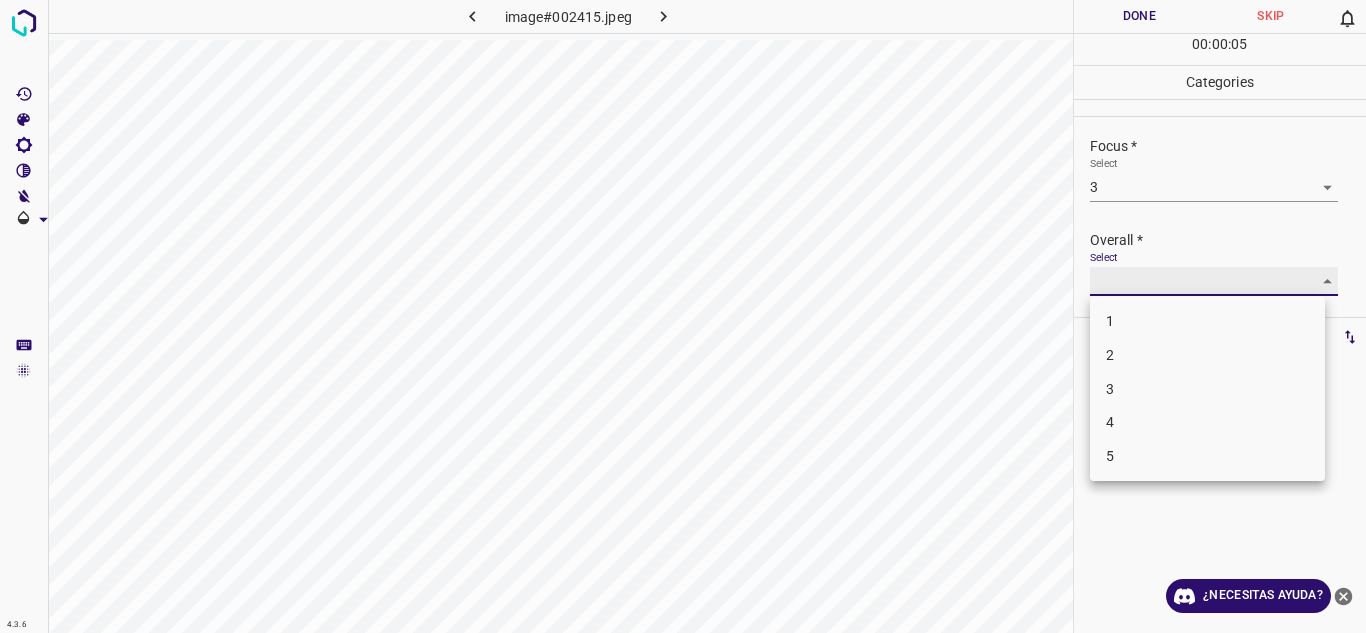 type on "4" 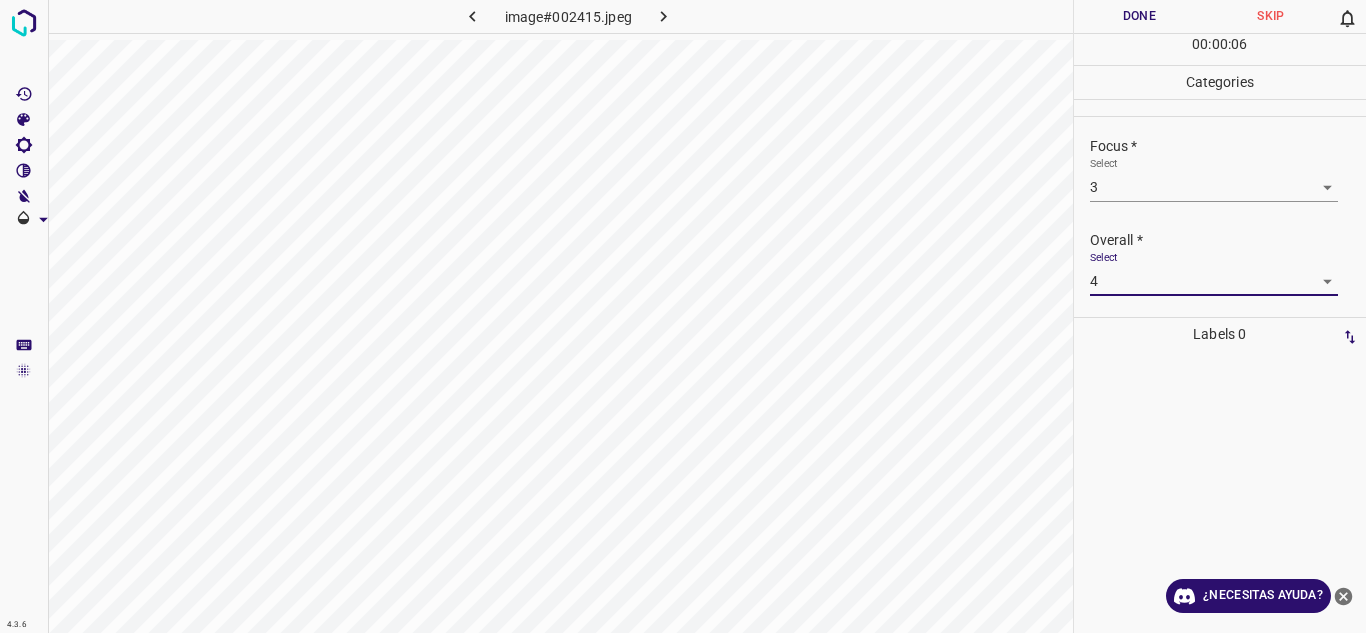 click on "Done" at bounding box center (1140, 16) 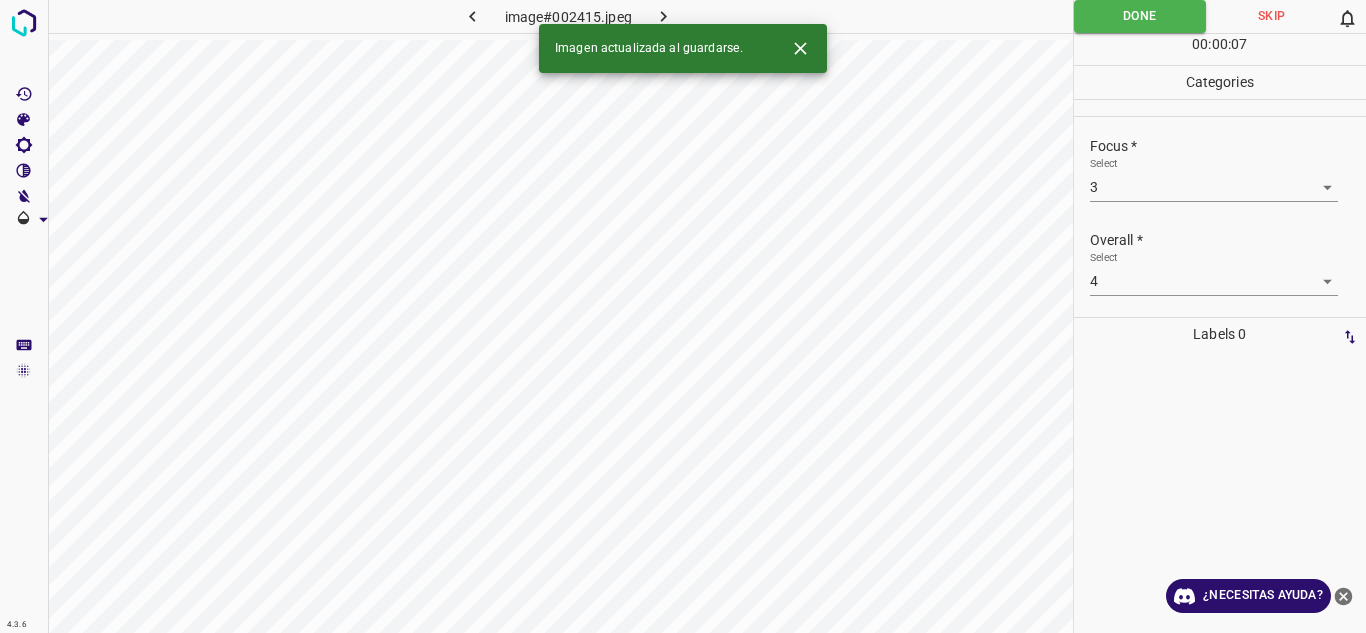 click 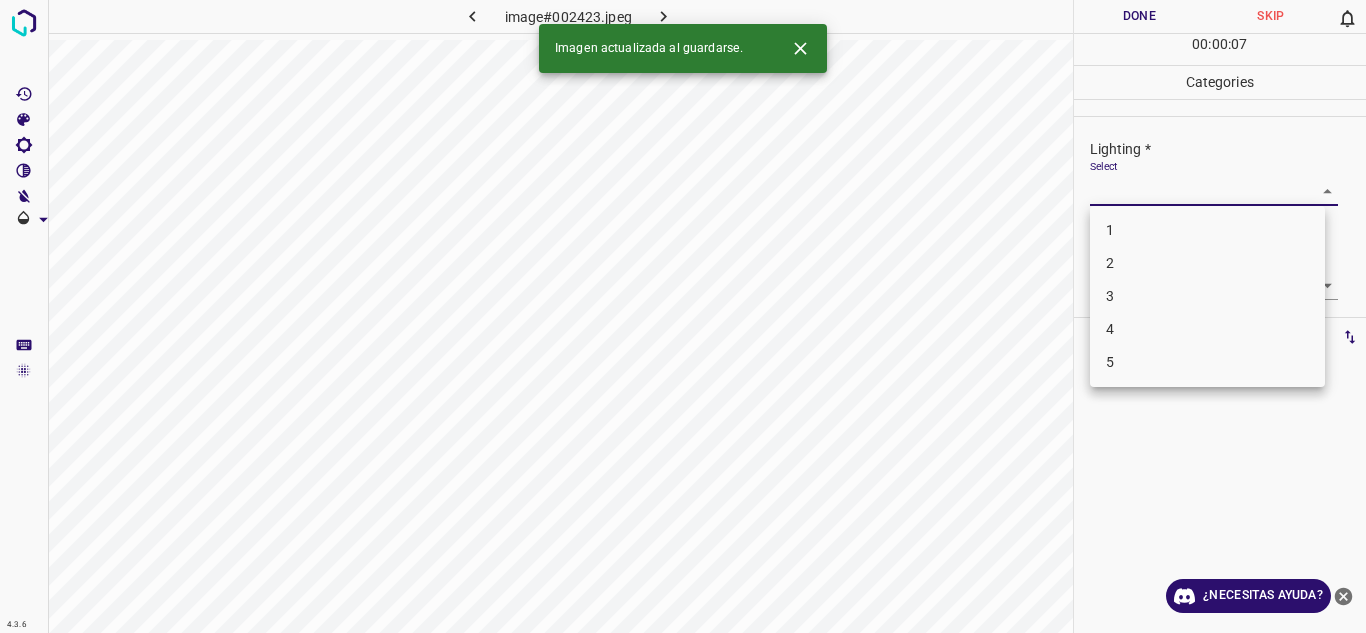 click on "4.3.6  image#002423.jpeg Done Skip 0 00   : 00   : 07   Categories Lighting *  Select ​ Focus *  Select ​ Overall *  Select ​ Labels   0 Categories 1 Lighting 2 Focus 3 Overall Tools Space Change between modes (Draw & Edit) I Auto labeling R Restore zoom M Zoom in N Zoom out Delete Delete selecte label Filters Z Restore filters X Saturation filter C Brightness filter V Contrast filter B Gray scale filter General O Download Imagen actualizada al guardarse. ¿Necesitas ayuda? Texto original Valora esta traducción Tu opinión servirá para ayudar a mejorar el Traductor de Google - Texto - Esconder - Borrar 1 2 3 4 5" at bounding box center [683, 316] 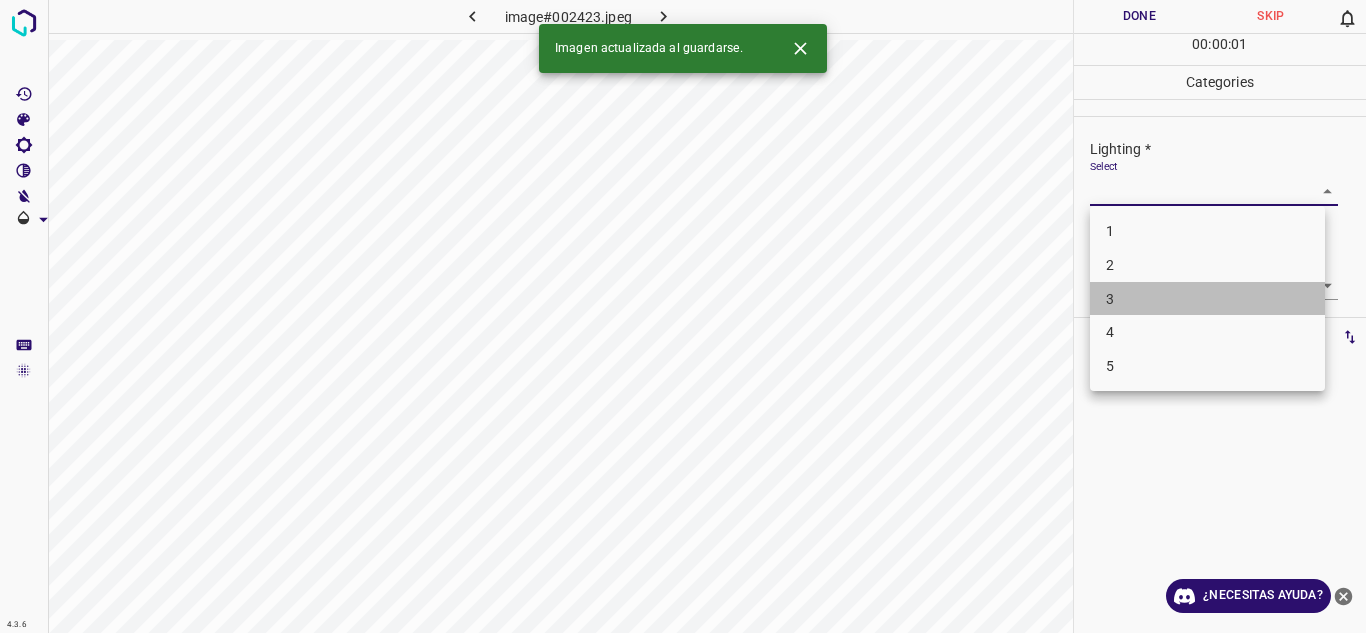 click on "3" at bounding box center (1207, 299) 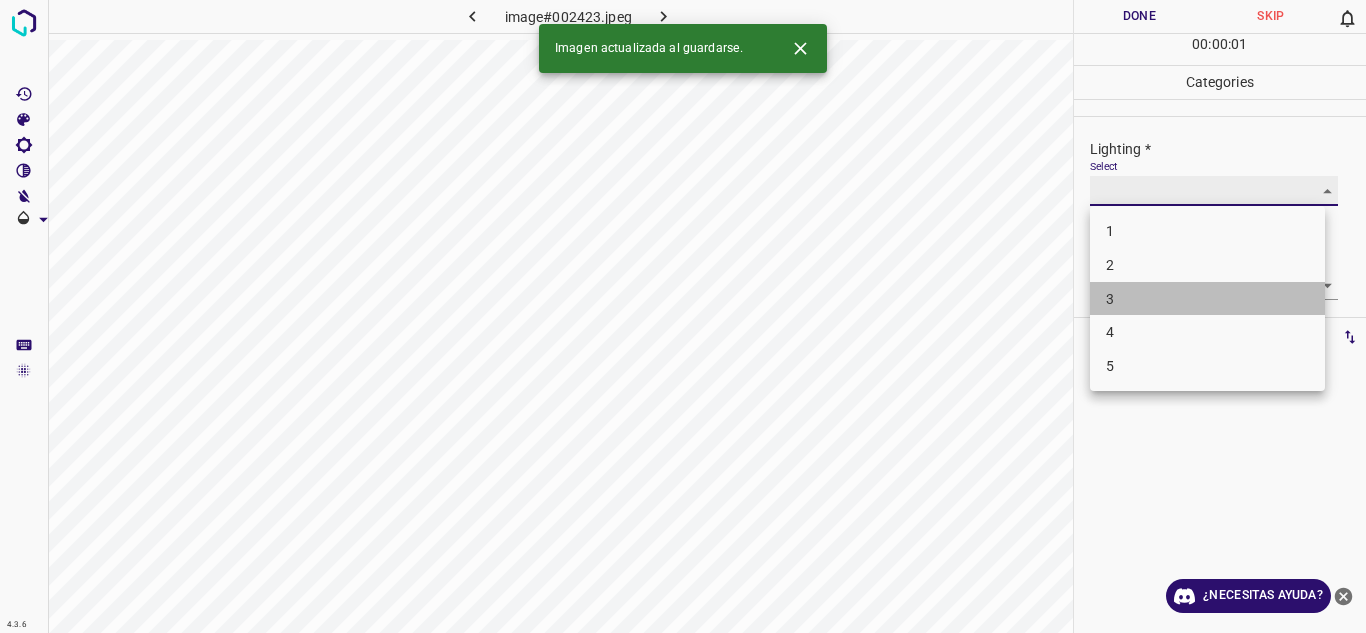 type on "3" 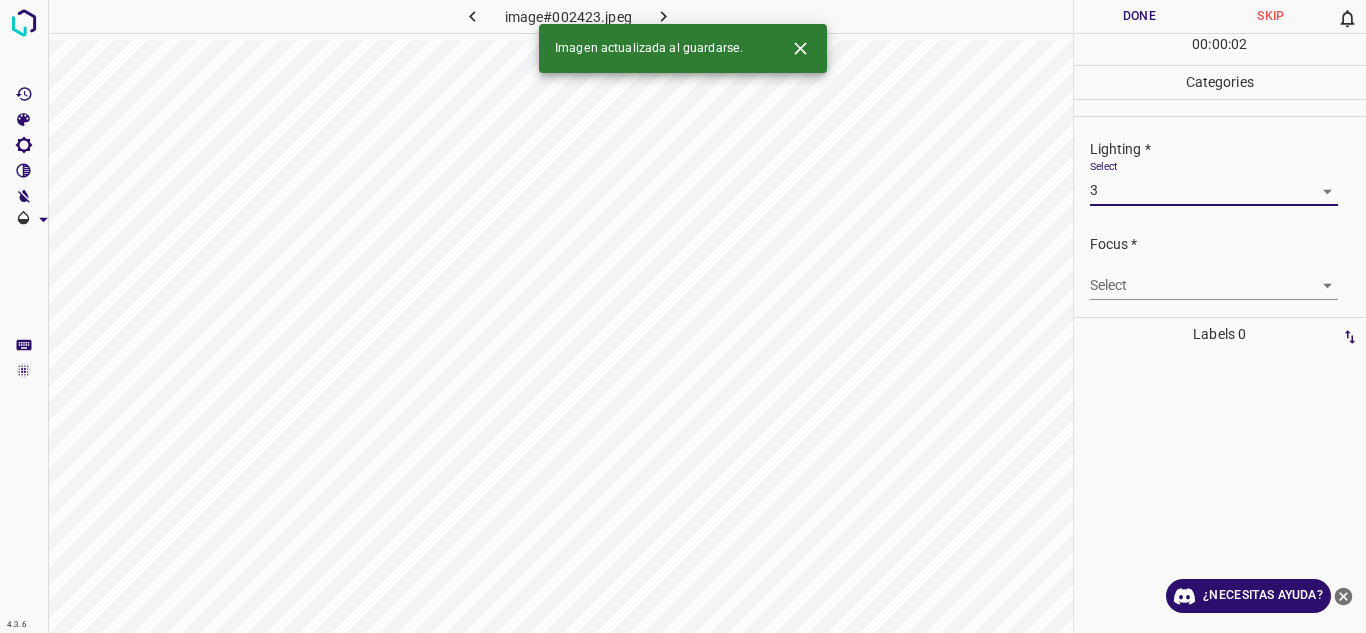 click on "4.3.6  image#002423.jpeg Done Skip 0 00   : 00   : 02   Categories Lighting *  Select 3 3 Focus *  Select ​ Overall *  Select ​ Labels   0 Categories 1 Lighting 2 Focus 3 Overall Tools Space Change between modes (Draw & Edit) I Auto labeling R Restore zoom M Zoom in N Zoom out Delete Delete selecte label Filters Z Restore filters X Saturation filter C Brightness filter V Contrast filter B Gray scale filter General O Download Imagen actualizada al guardarse. ¿Necesitas ayuda? Texto original Valora esta traducción Tu opinión servirá para ayudar a mejorar el Traductor de Google - Texto - Esconder - Borrar" at bounding box center [683, 316] 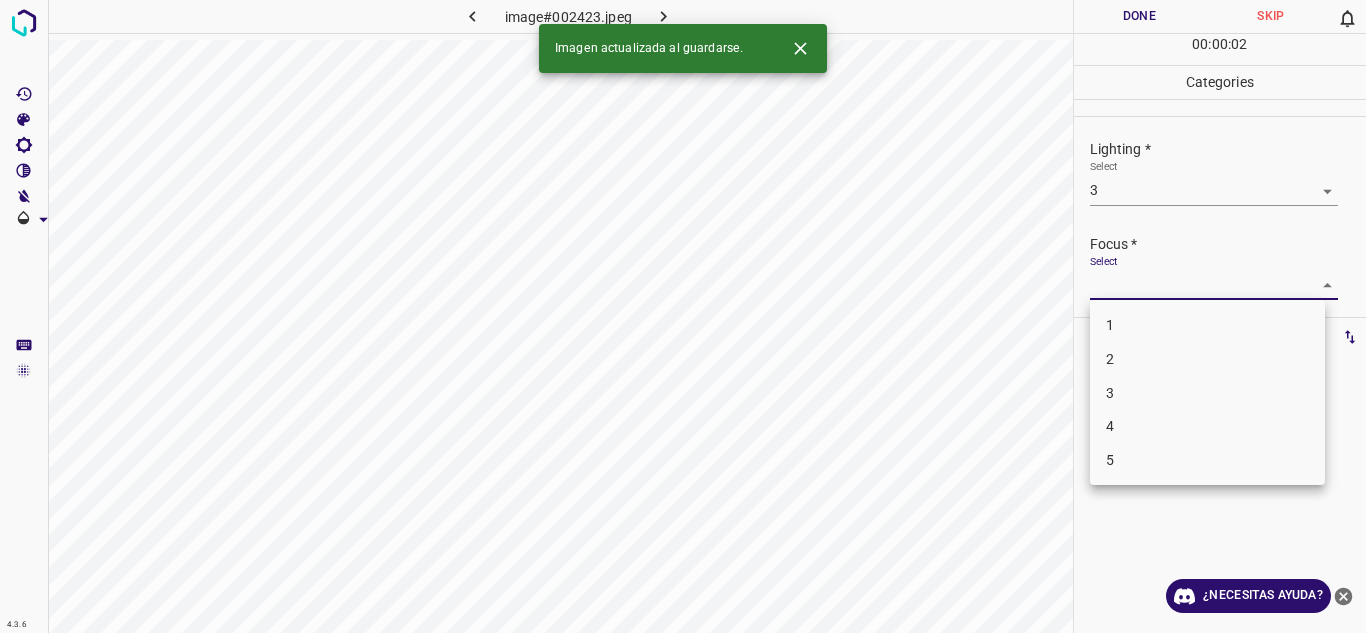 click on "2" at bounding box center [1207, 359] 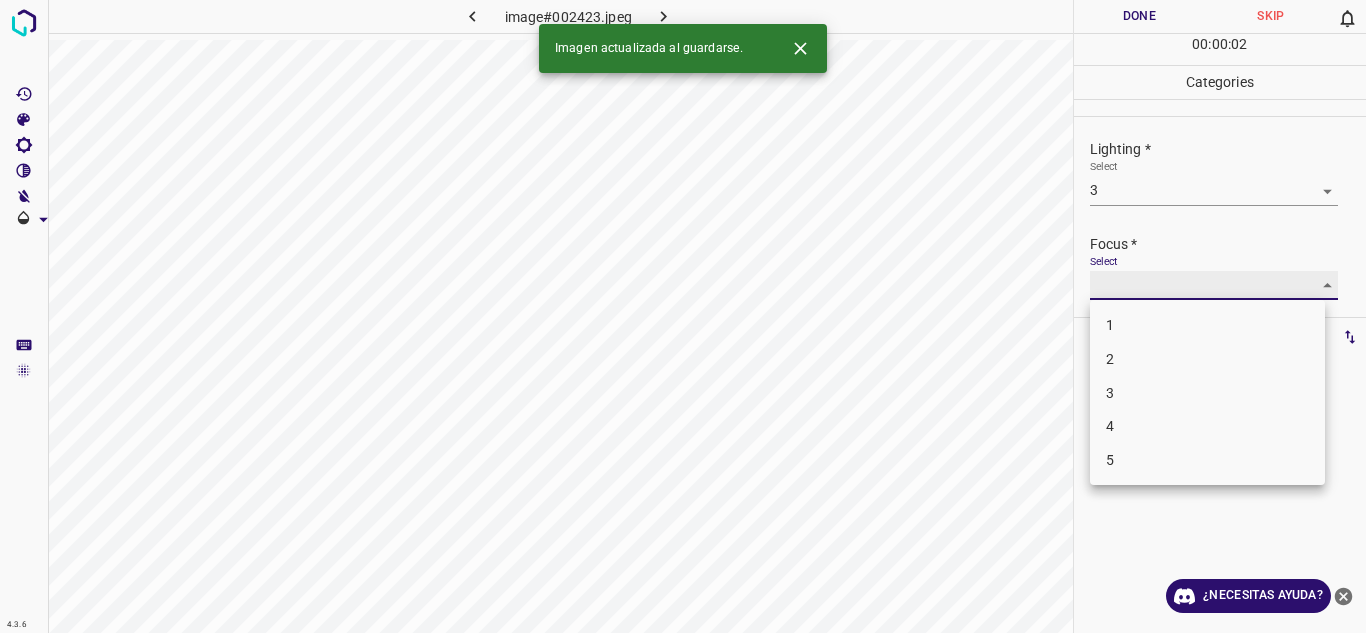 type on "2" 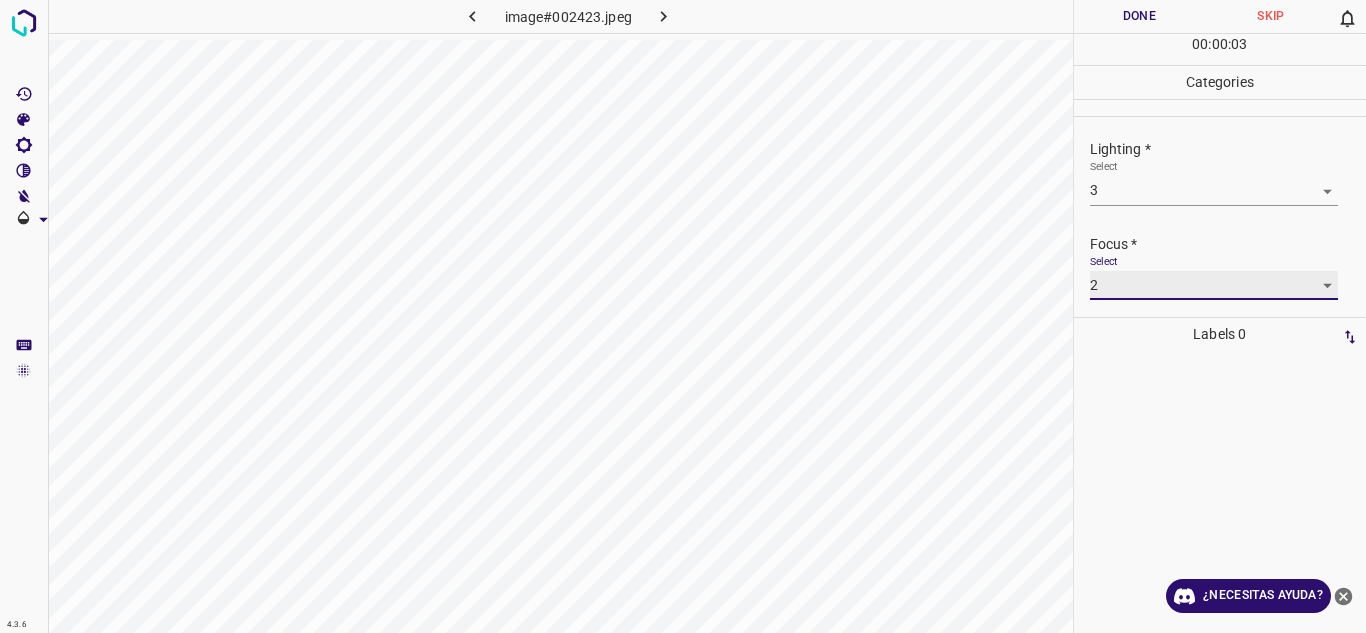 scroll, scrollTop: 98, scrollLeft: 0, axis: vertical 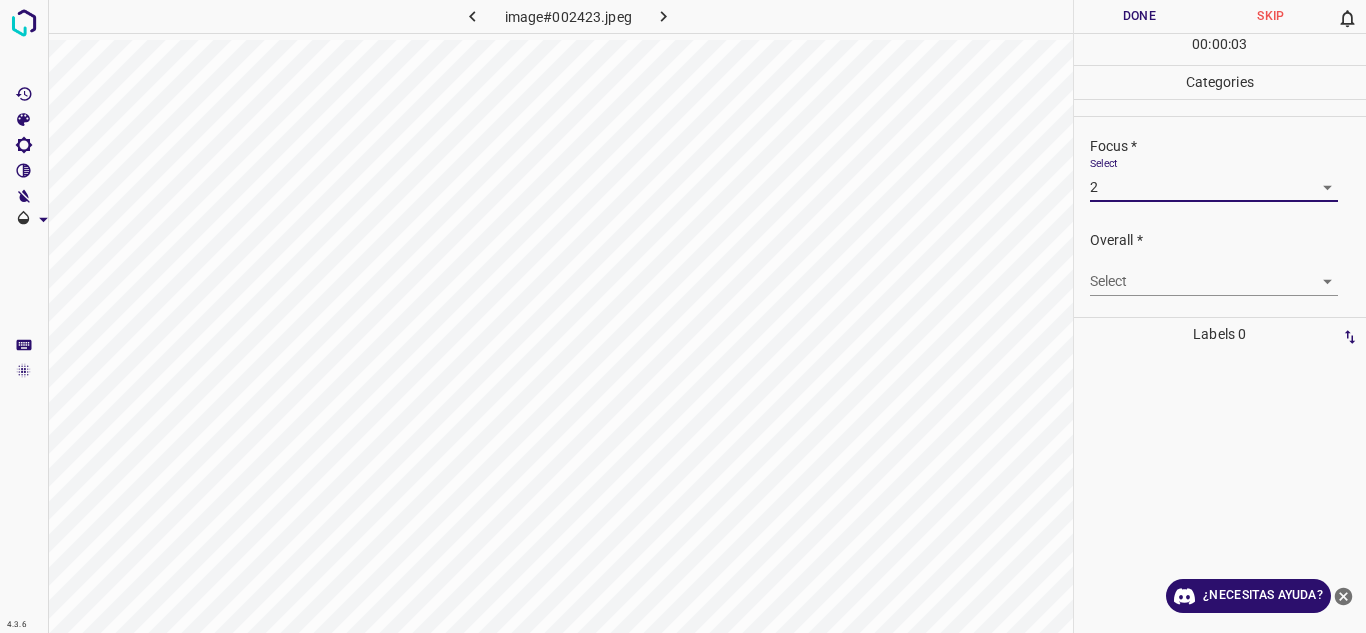 click on "4.3.6  image#002423.jpeg Done Skip 0 00   : 00   : 03   Categories Lighting *  Select 3 3 Focus *  Select 2 2 Overall *  Select ​ Labels   0 Categories 1 Lighting 2 Focus 3 Overall Tools Space Change between modes (Draw & Edit) I Auto labeling R Restore zoom M Zoom in N Zoom out Delete Delete selecte label Filters Z Restore filters X Saturation filter C Brightness filter V Contrast filter B Gray scale filter General O Download ¿Necesitas ayuda? Texto original Valora esta traducción Tu opinión servirá para ayudar a mejorar el Traductor de Google - Texto - Esconder - Borrar" at bounding box center [683, 316] 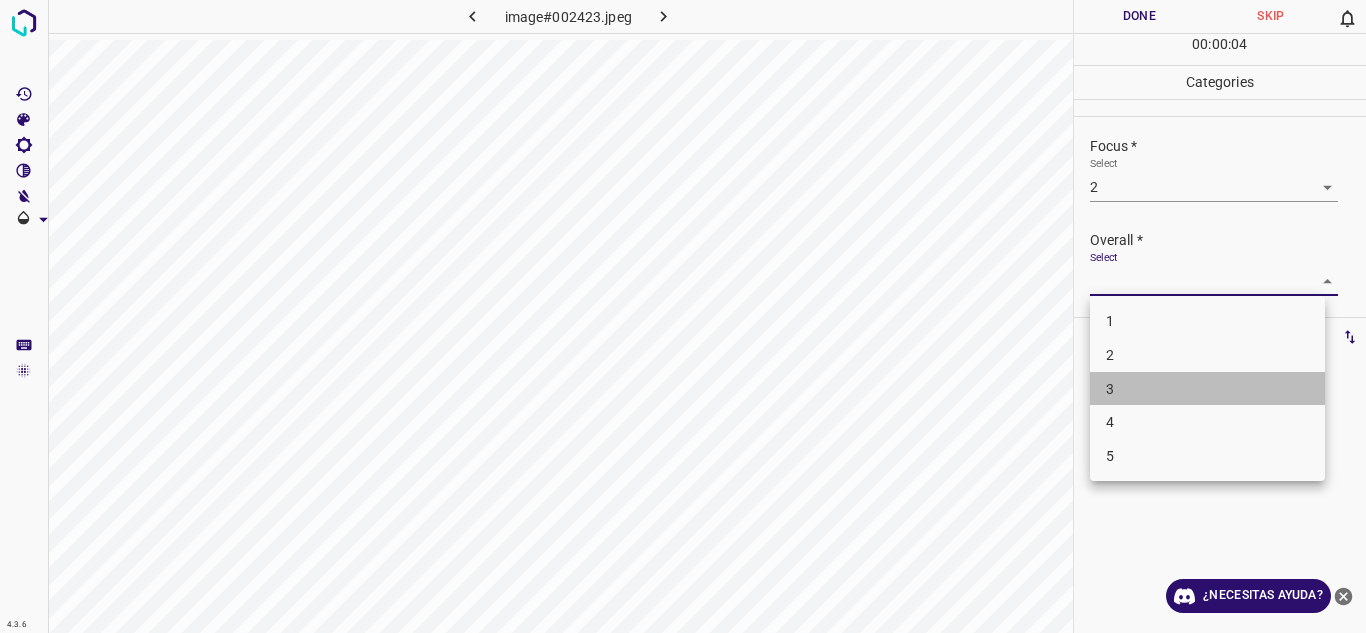 click on "3" at bounding box center (1207, 389) 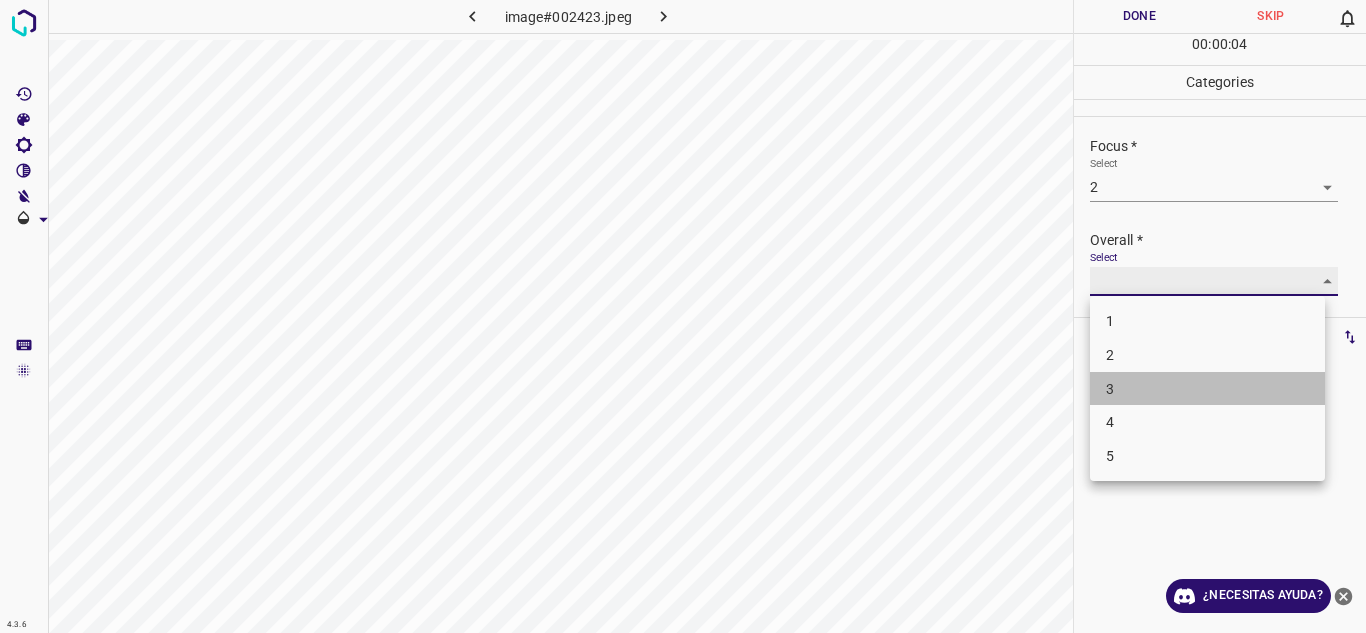 type on "3" 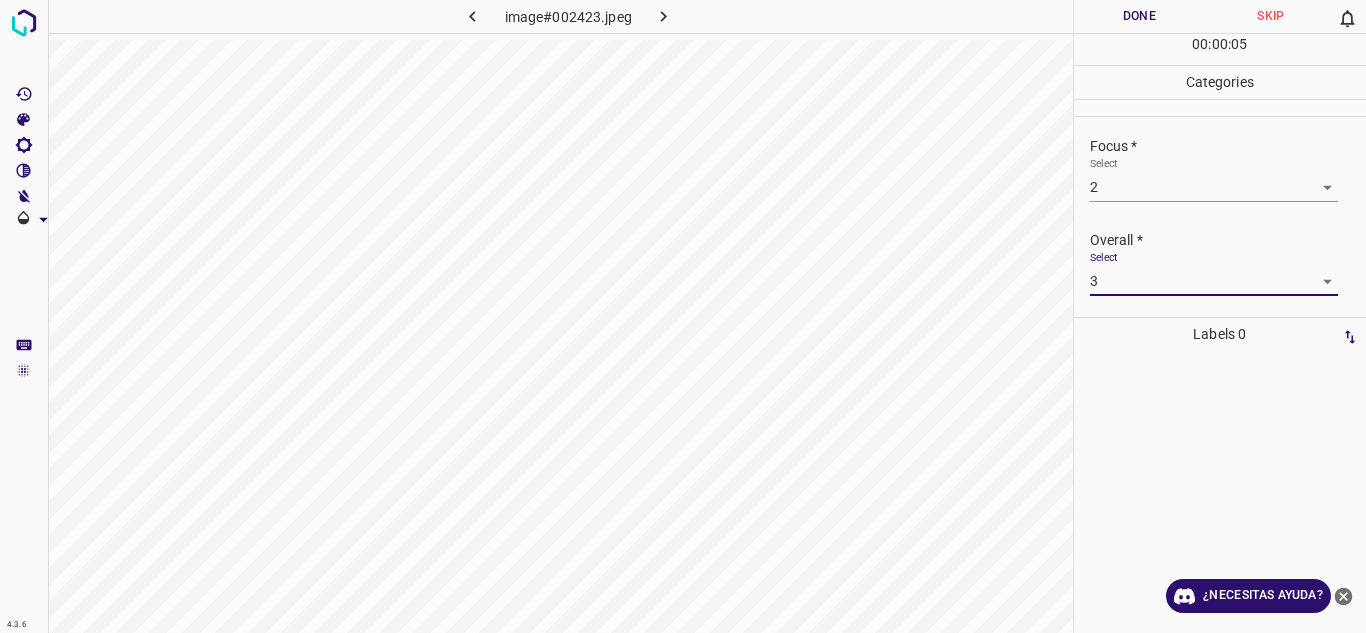 click on "Done" at bounding box center [1140, 16] 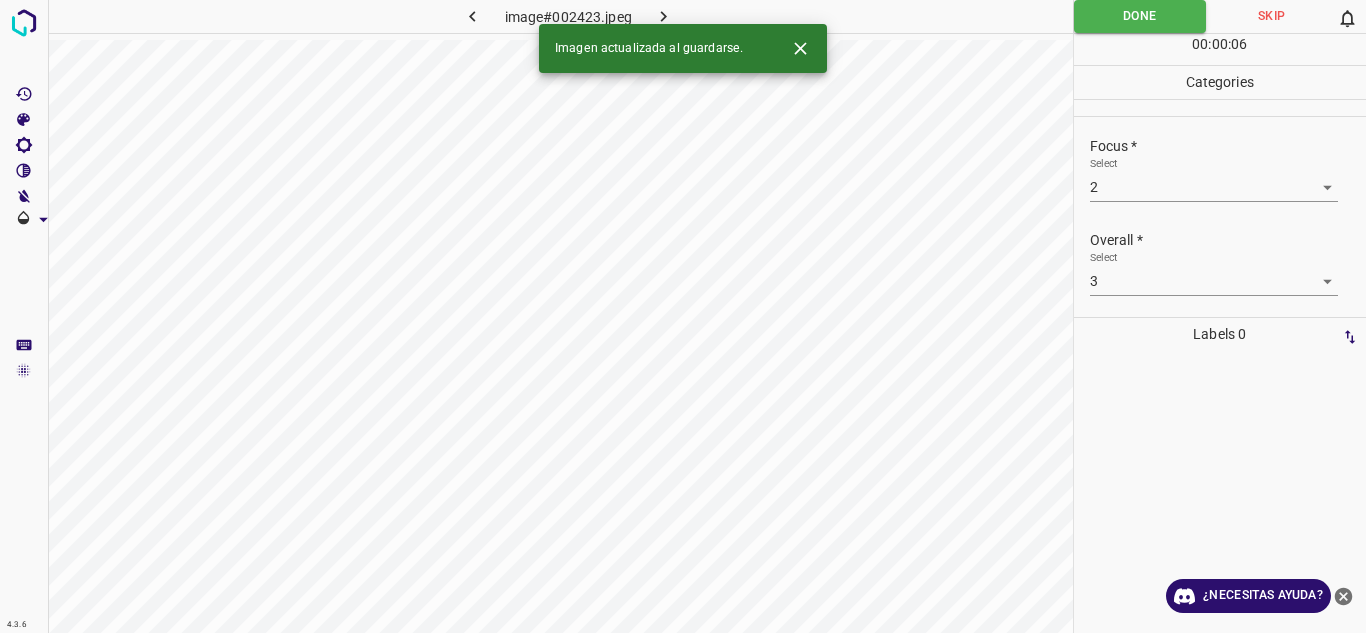 click 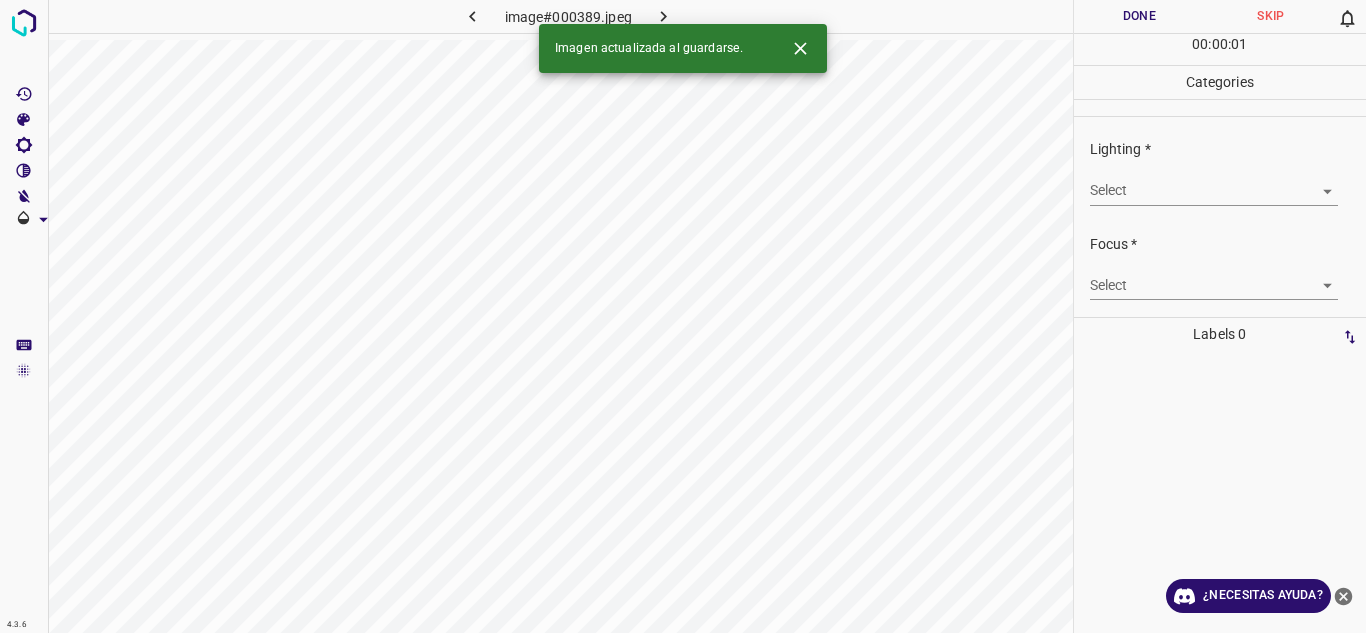 click on "4.3.6  image#000389.jpeg Done Skip 0 00   : 00   : 01   Categories Lighting *  Select ​ Focus *  Select ​ Overall *  Select ​ Labels   0 Categories 1 Lighting 2 Focus 3 Overall Tools Space Change between modes (Draw & Edit) I Auto labeling R Restore zoom M Zoom in N Zoom out Delete Delete selecte label Filters Z Restore filters X Saturation filter C Brightness filter V Contrast filter B Gray scale filter General O Download Imagen actualizada al guardarse. ¿Necesitas ayuda? Texto original Valora esta traducción Tu opinión servirá para ayudar a mejorar el Traductor de Google - Texto - Esconder - Borrar" at bounding box center (683, 316) 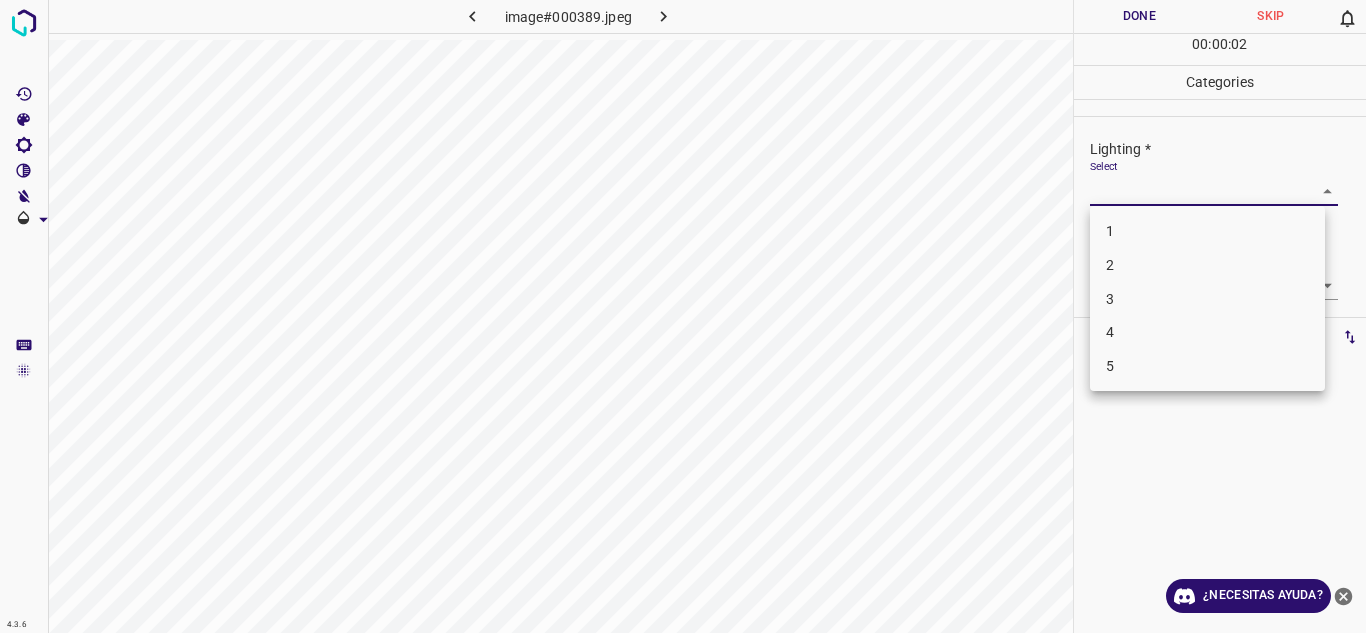 click on "4" at bounding box center (1110, 332) 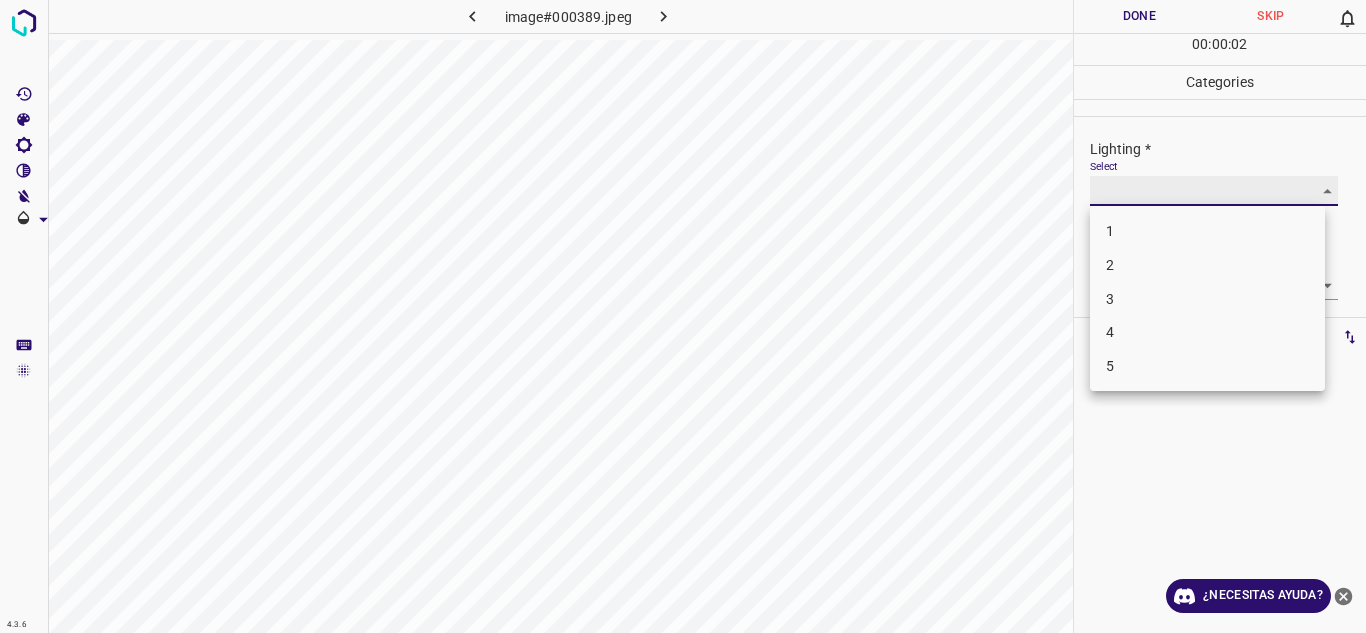 type on "4" 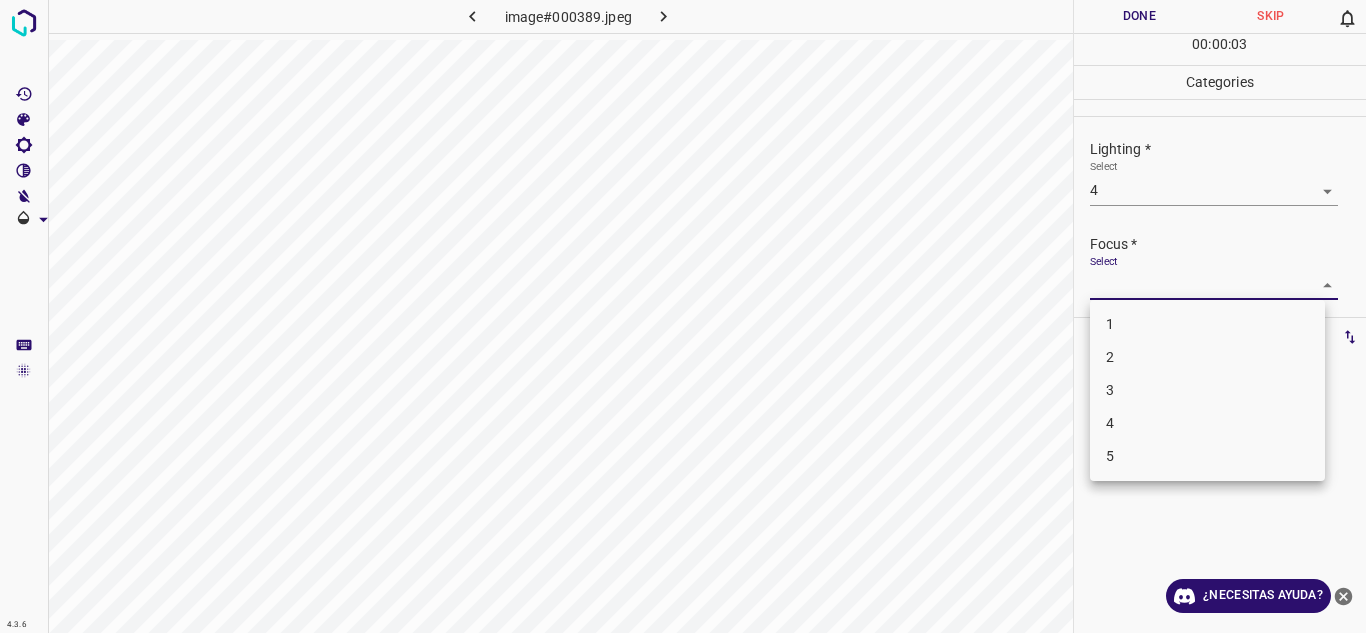 click on "4.3.6  image#000389.jpeg Done Skip 0 00   : 00   : 03   Categories Lighting *  Select 4 4 Focus *  Select ​ Overall *  Select ​ Labels   0 Categories 1 Lighting 2 Focus 3 Overall Tools Space Change between modes (Draw & Edit) I Auto labeling R Restore zoom M Zoom in N Zoom out Delete Delete selecte label Filters Z Restore filters X Saturation filter C Brightness filter V Contrast filter B Gray scale filter General O Download ¿Necesitas ayuda? Texto original Valora esta traducción Tu opinión servirá para ayudar a mejorar el Traductor de Google - Texto - Esconder - Borrar 1 2 3 4 5" at bounding box center (683, 316) 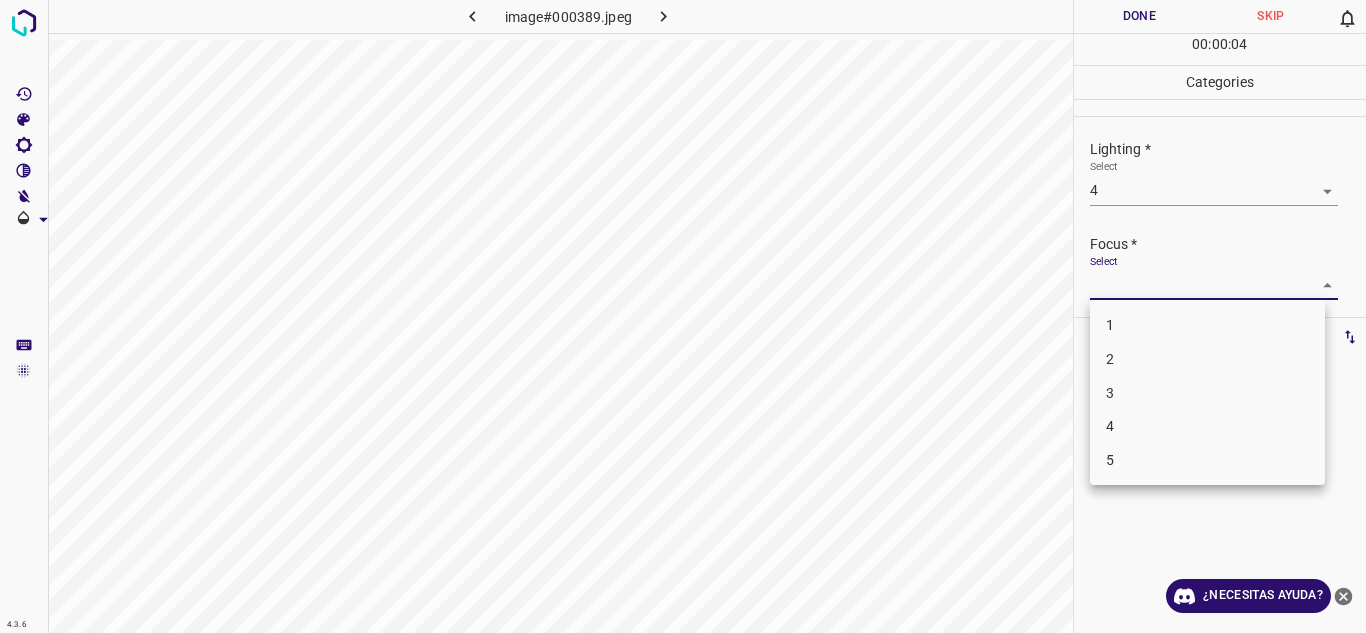 click on "4" at bounding box center [1207, 426] 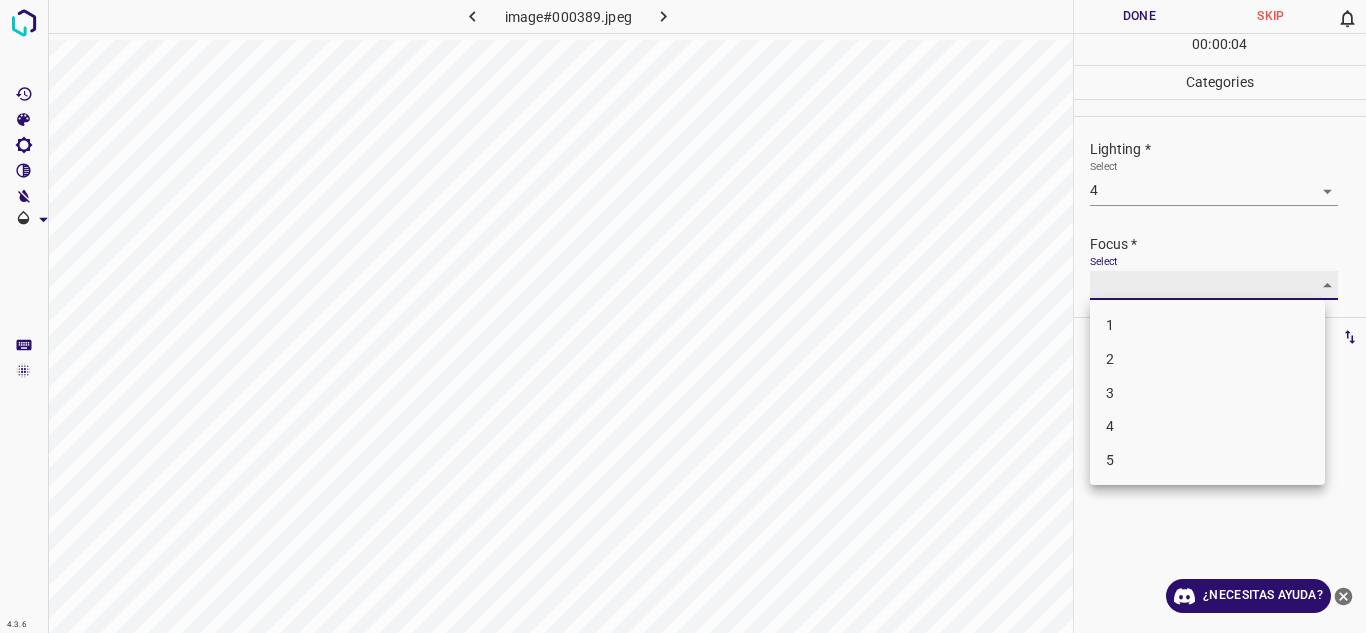 type on "4" 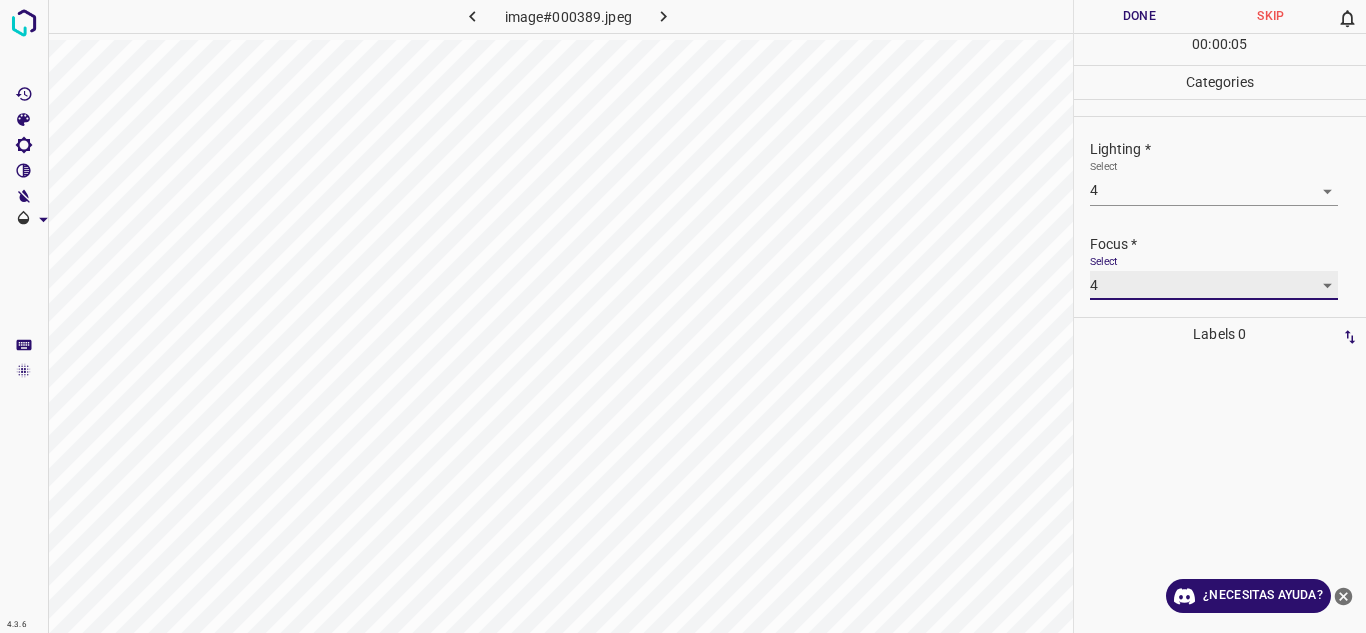 scroll, scrollTop: 98, scrollLeft: 0, axis: vertical 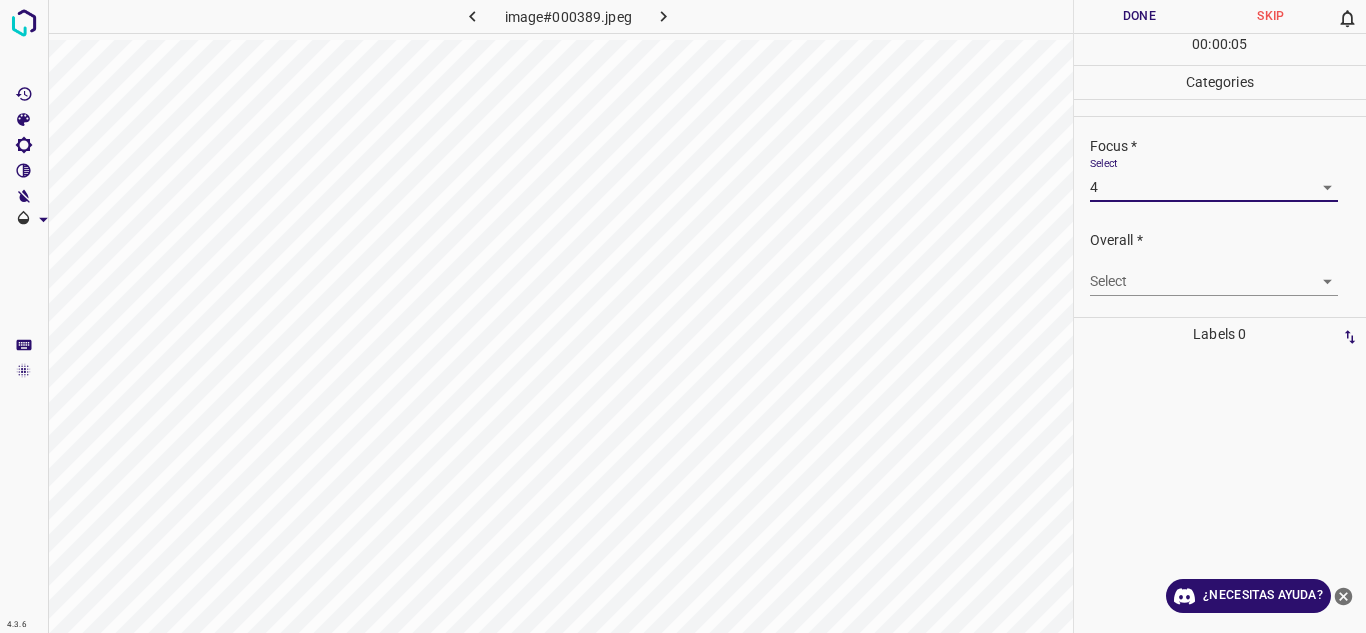 click on "4.3.6  image#000389.jpeg Done Skip 0 00   : 00   : 05   Categories Lighting *  Select 4 4 Focus *  Select 4 4 Overall *  Select ​ Labels   0 Categories 1 Lighting 2 Focus 3 Overall Tools Space Change between modes (Draw & Edit) I Auto labeling R Restore zoom M Zoom in N Zoom out Delete Delete selecte label Filters Z Restore filters X Saturation filter C Brightness filter V Contrast filter B Gray scale filter General O Download ¿Necesitas ayuda? Texto original Valora esta traducción Tu opinión servirá para ayudar a mejorar el Traductor de Google - Texto - Esconder - Borrar" at bounding box center (683, 316) 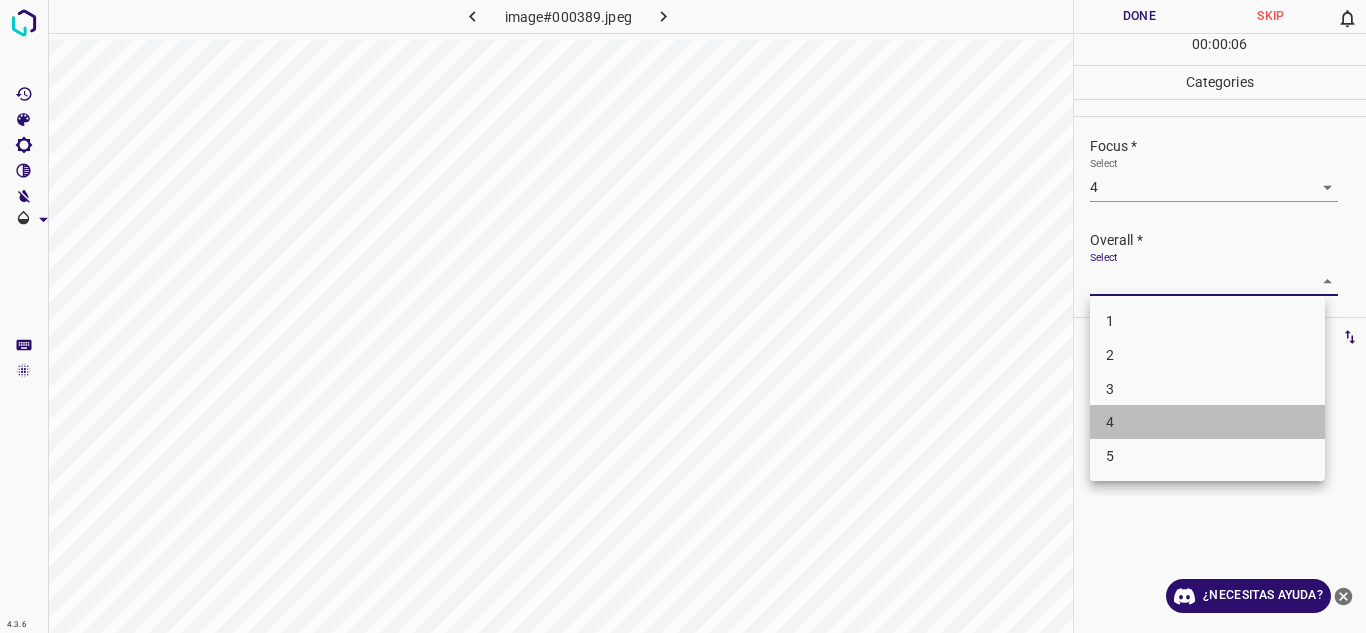 click on "4" at bounding box center [1207, 422] 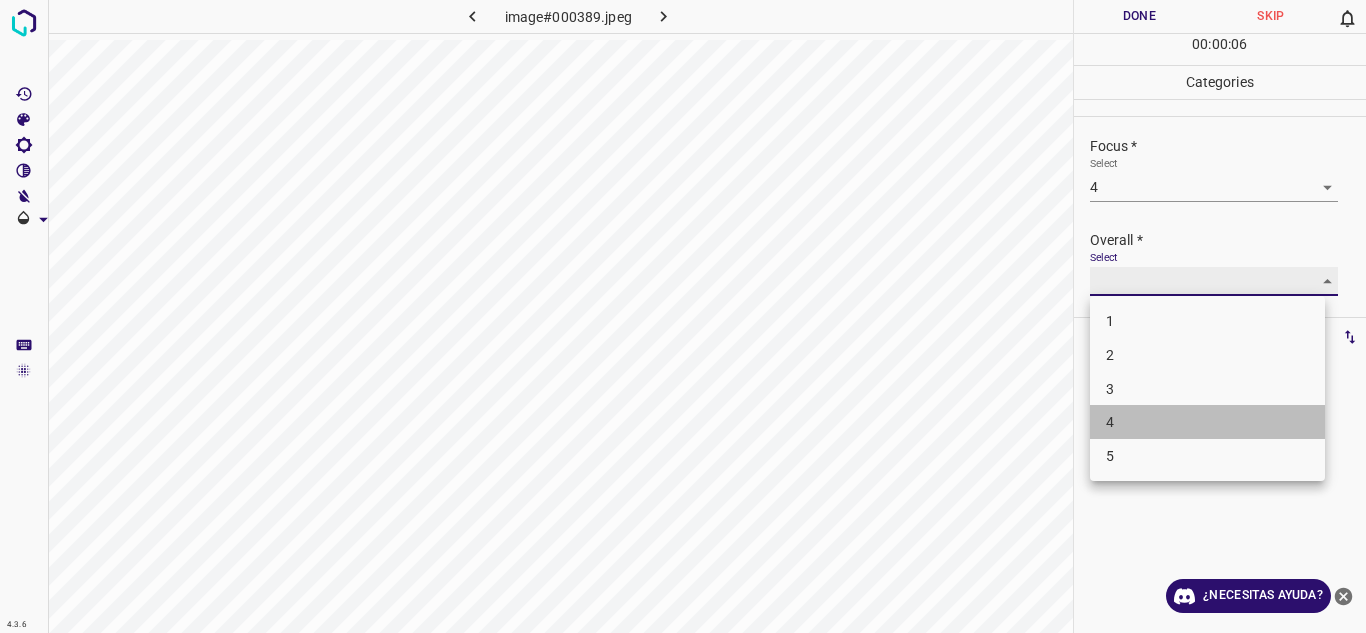 type on "4" 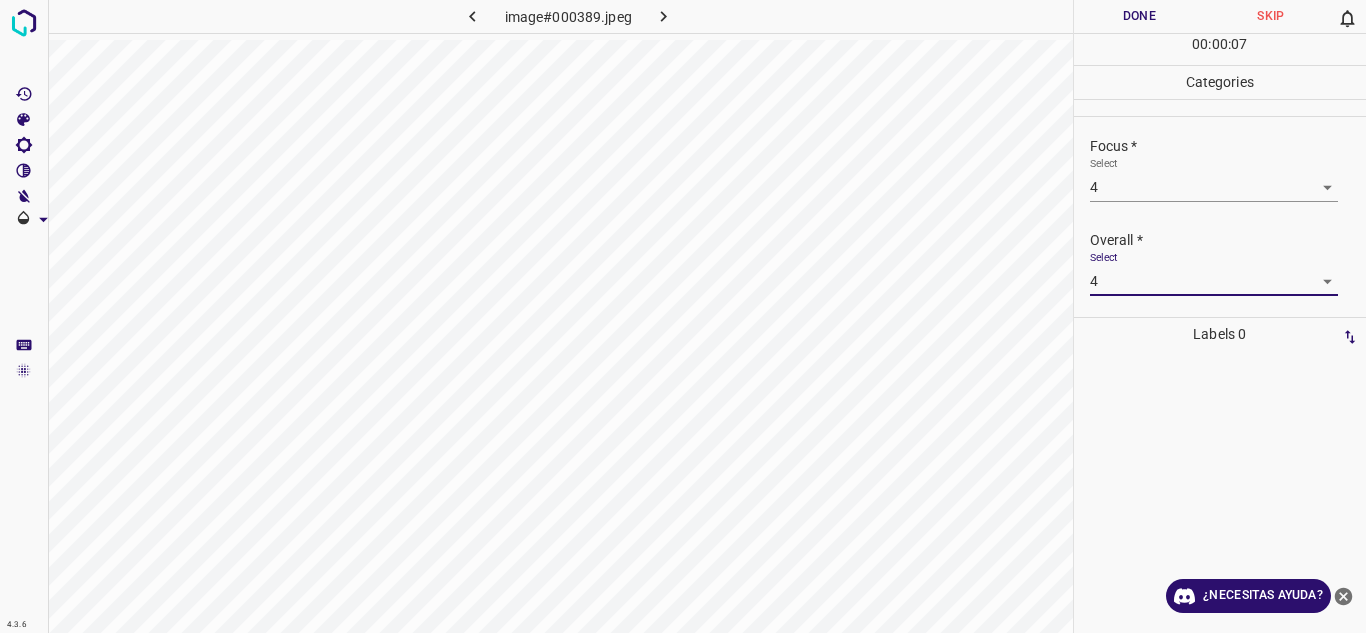 click on "Done" at bounding box center (1140, 16) 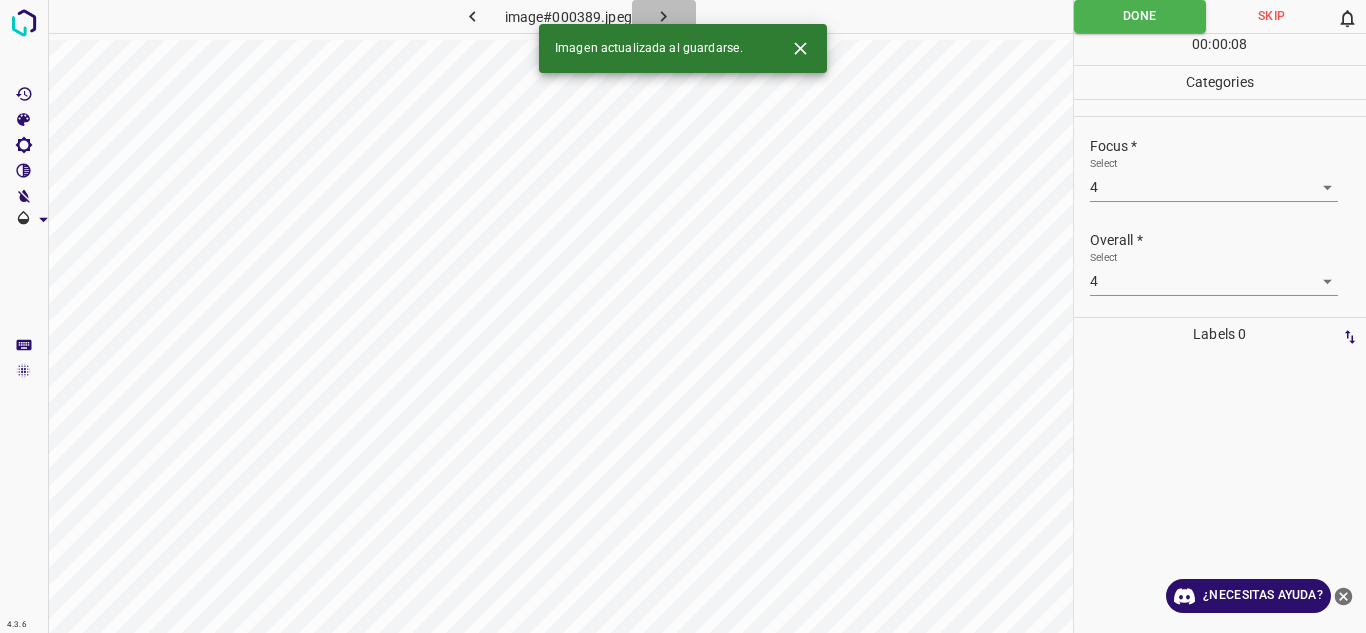 click at bounding box center (664, 16) 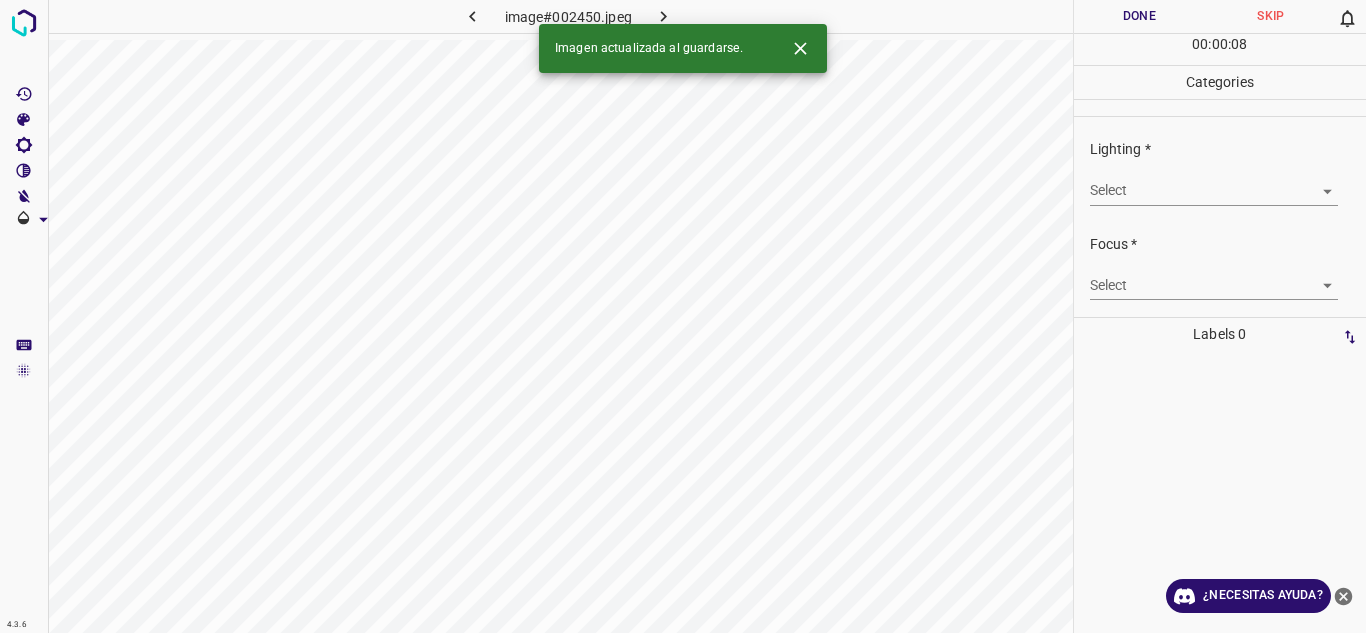 click on "4.3.6  image#002450.jpeg Done Skip 0 00   : 00   : 08   Categories Lighting *  Select ​ Focus *  Select ​ Overall *  Select ​ Labels   0 Categories 1 Lighting 2 Focus 3 Overall Tools Space Change between modes (Draw & Edit) I Auto labeling R Restore zoom M Zoom in N Zoom out Delete Delete selecte label Filters Z Restore filters X Saturation filter C Brightness filter V Contrast filter B Gray scale filter General O Download Imagen actualizada al guardarse. ¿Necesitas ayuda? Texto original Valora esta traducción Tu opinión servirá para ayudar a mejorar el Traductor de Google - Texto - Esconder - Borrar" at bounding box center [683, 316] 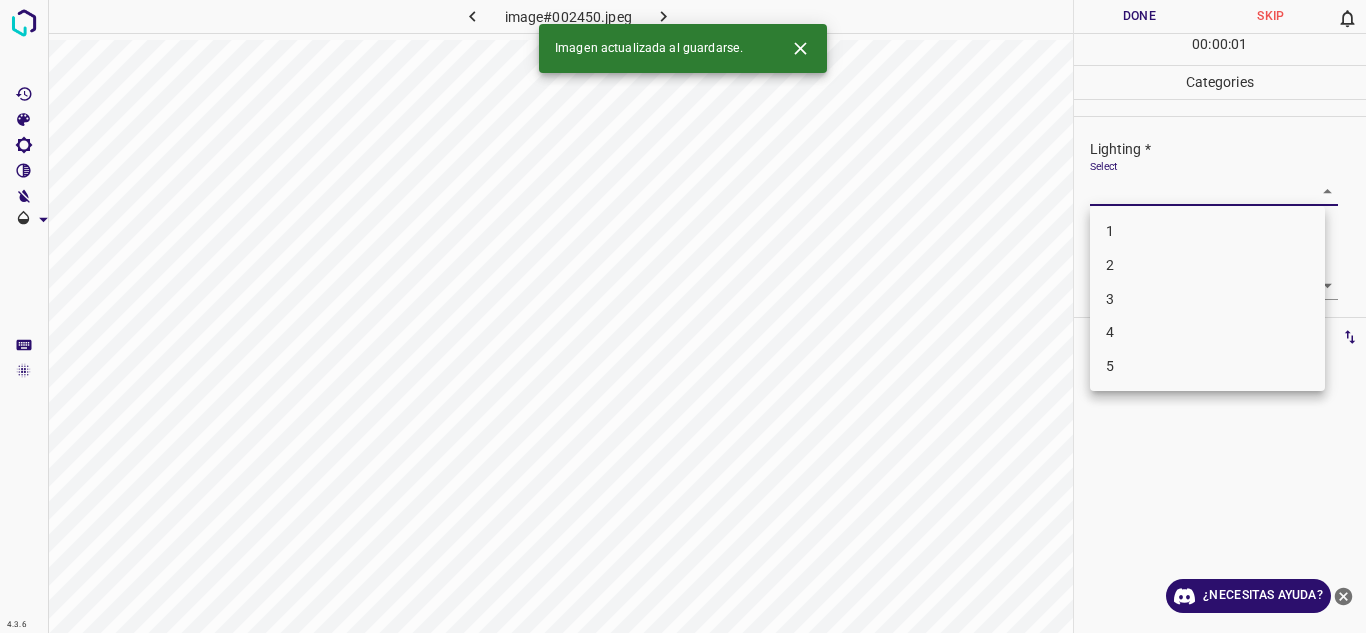 drag, startPoint x: 1112, startPoint y: 301, endPoint x: 1229, endPoint y: 303, distance: 117.01709 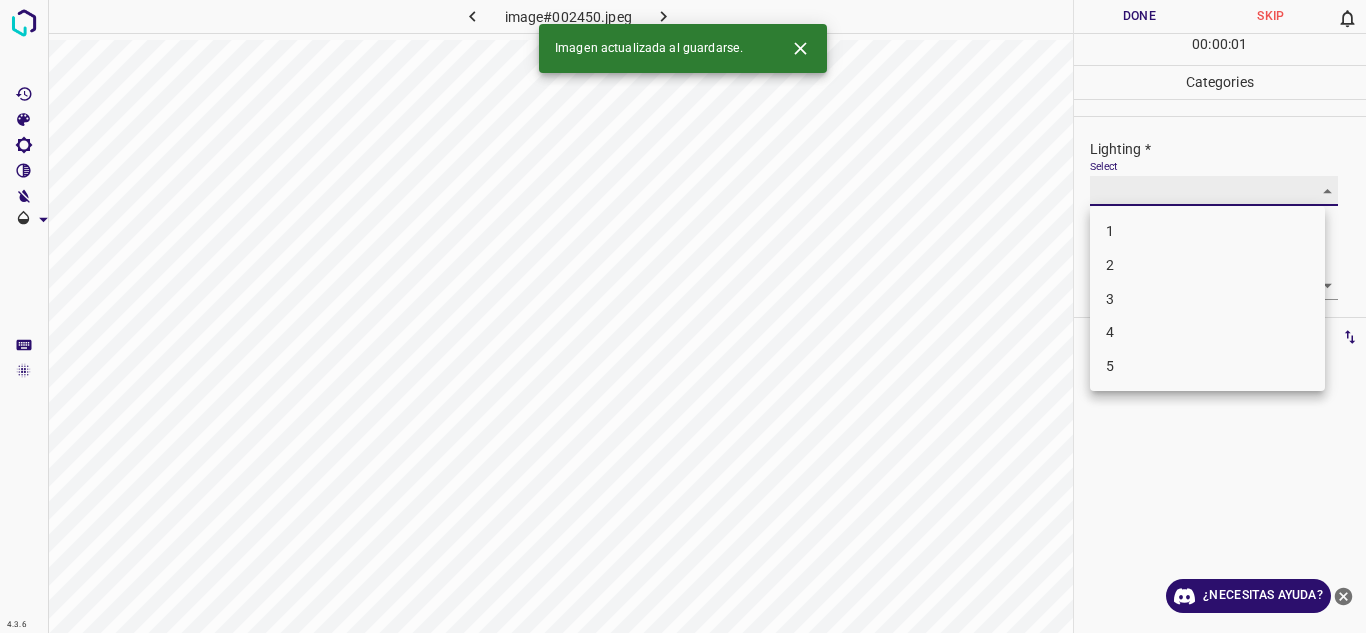 type on "3" 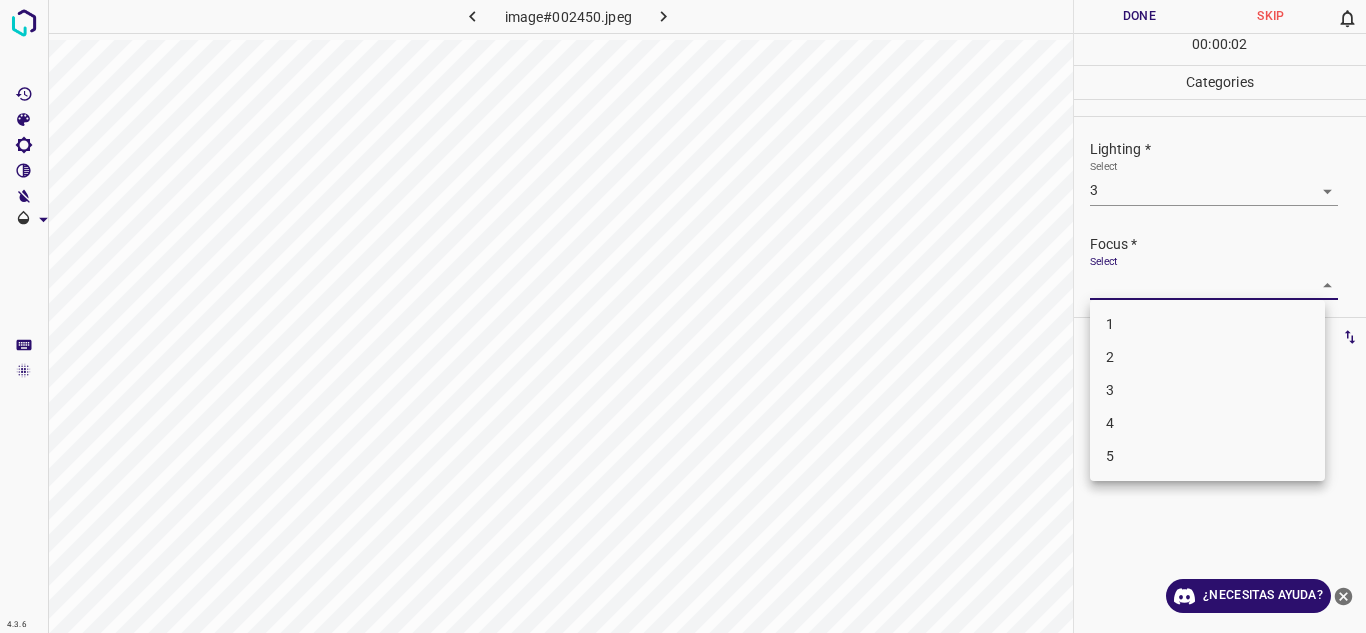 click on "4.3.6  image#002450.jpeg Done Skip 0 00   : 00   : 02   Categories Lighting *  Select 3 3 Focus *  Select ​ Overall *  Select ​ Labels   0 Categories 1 Lighting 2 Focus 3 Overall Tools Space Change between modes (Draw & Edit) I Auto labeling R Restore zoom M Zoom in N Zoom out Delete Delete selecte label Filters Z Restore filters X Saturation filter C Brightness filter V Contrast filter B Gray scale filter General O Download ¿Necesitas ayuda? Texto original Valora esta traducción Tu opinión servirá para ayudar a mejorar el Traductor de Google - Texto - Esconder - Borrar 1 2 3 4 5" at bounding box center (683, 316) 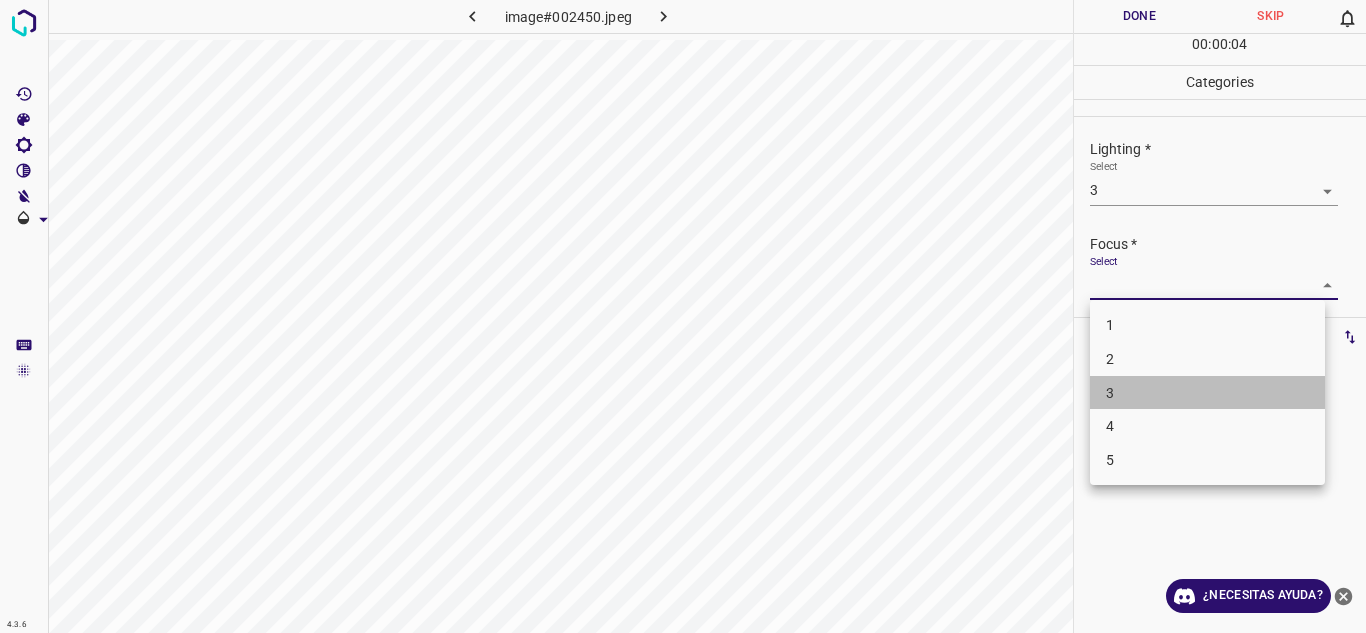 click on "3" at bounding box center (1207, 393) 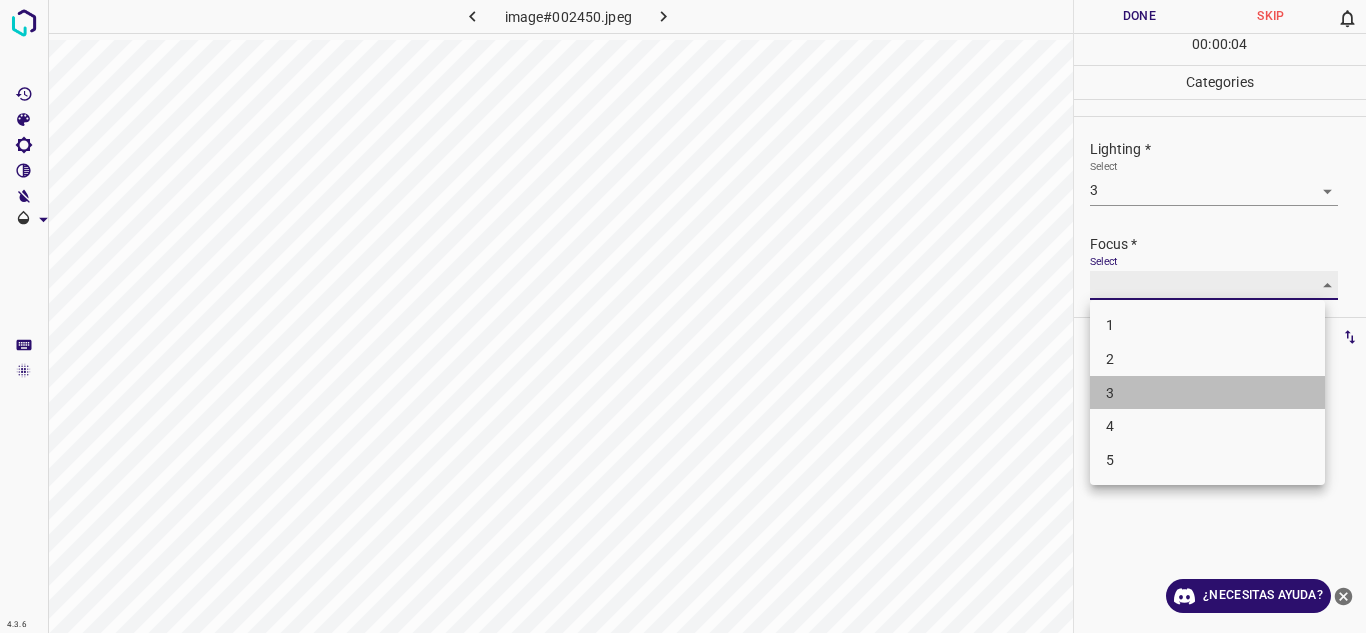 type on "3" 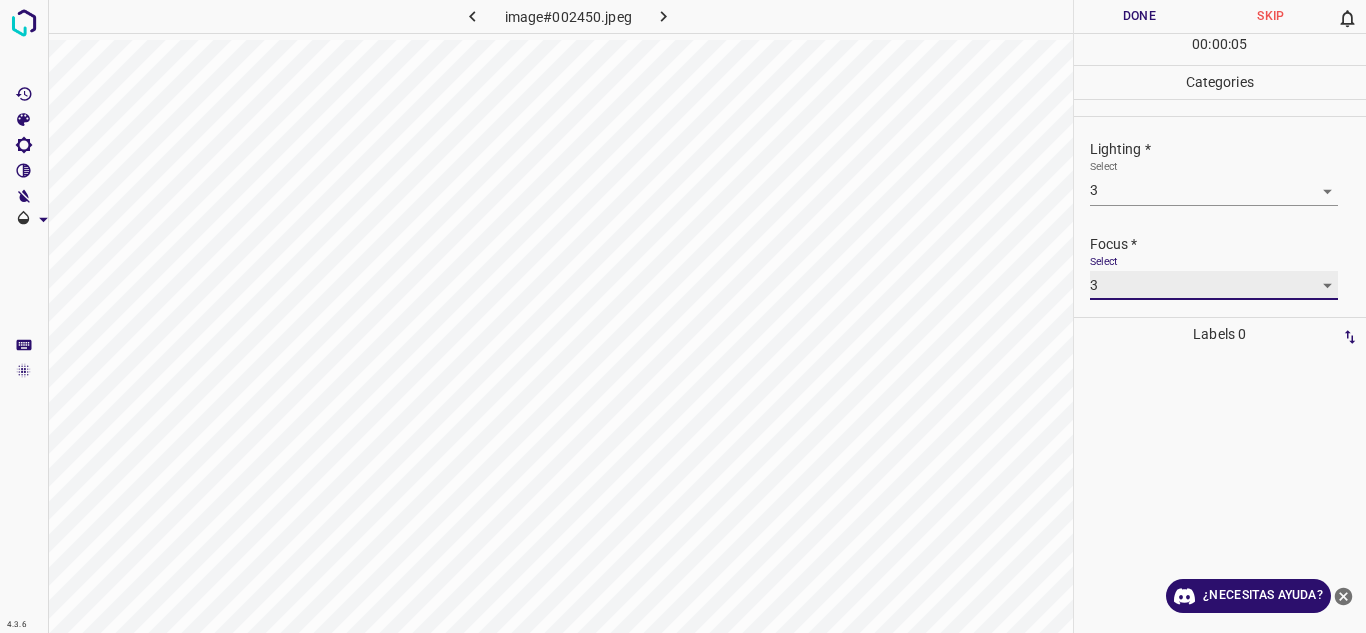 scroll, scrollTop: 98, scrollLeft: 0, axis: vertical 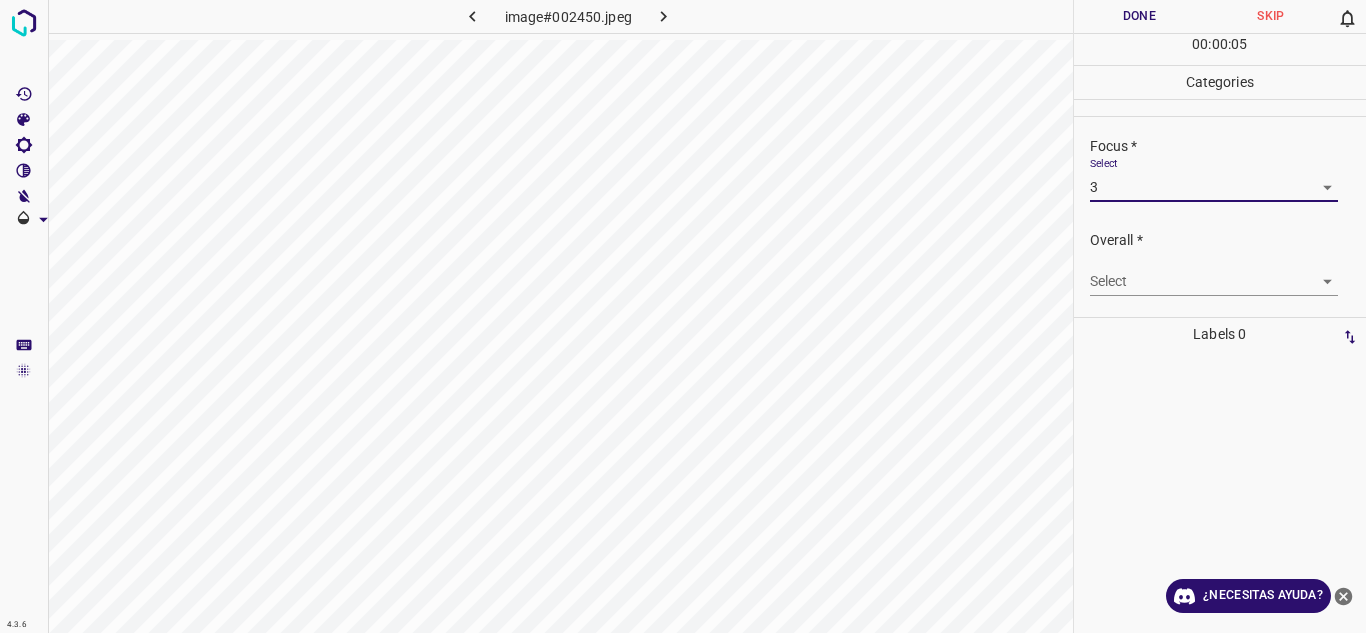click on "4.3.6  image#002450.jpeg Done Skip 0 00   : 00   : 05   Categories Lighting *  Select 3 3 Focus *  Select 3 3 Overall *  Select ​ Labels   0 Categories 1 Lighting 2 Focus 3 Overall Tools Space Change between modes (Draw & Edit) I Auto labeling R Restore zoom M Zoom in N Zoom out Delete Delete selecte label Filters Z Restore filters X Saturation filter C Brightness filter V Contrast filter B Gray scale filter General O Download ¿Necesitas ayuda? Texto original Valora esta traducción Tu opinión servirá para ayudar a mejorar el Traductor de Google - Texto - Esconder - Borrar" at bounding box center [683, 316] 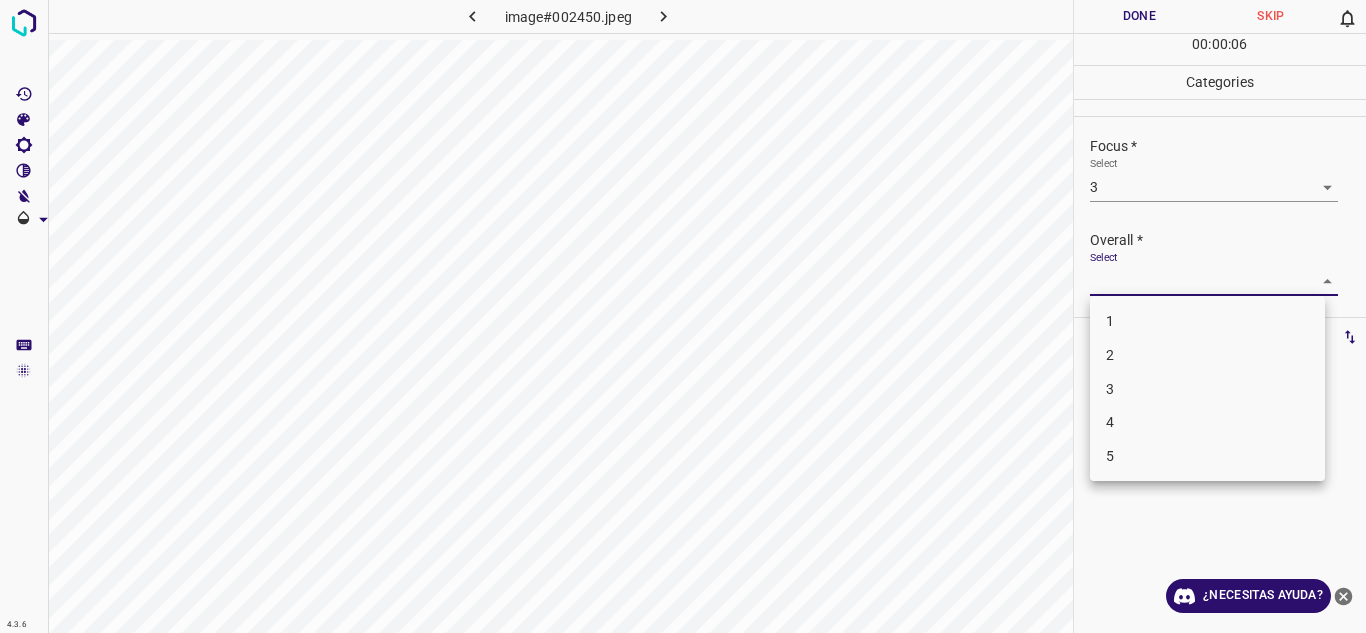 click on "3" at bounding box center [1207, 389] 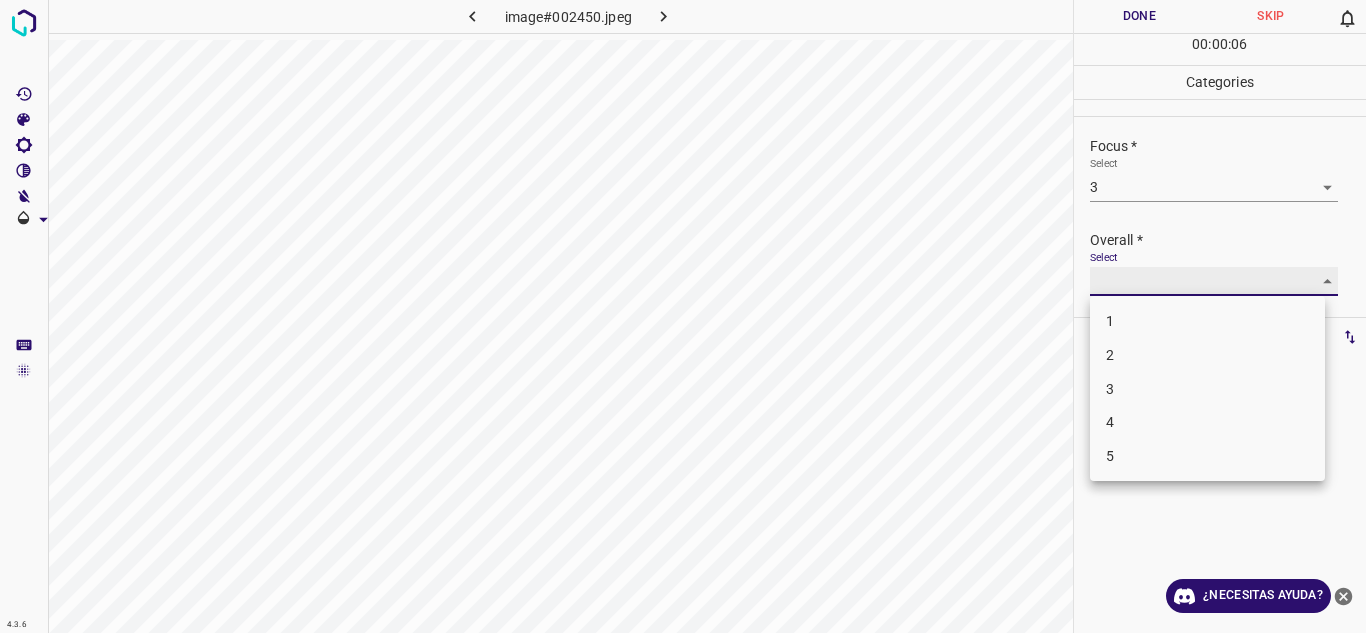 type on "3" 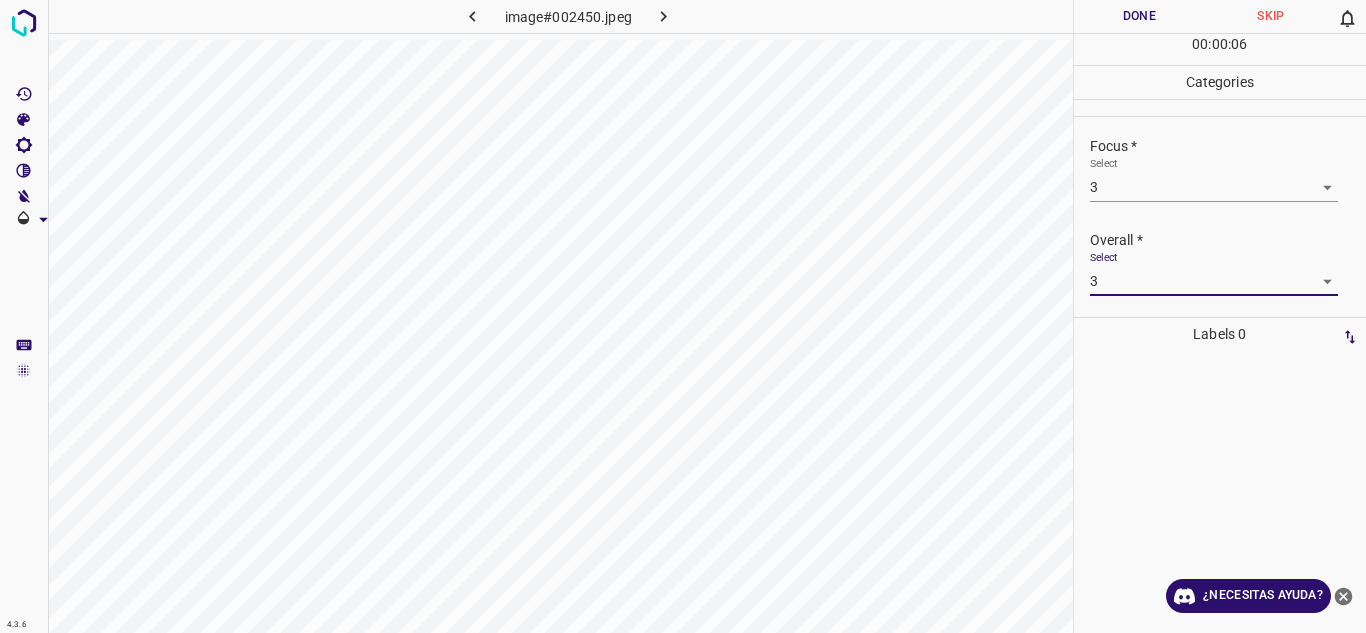 click on "Done" at bounding box center [1140, 16] 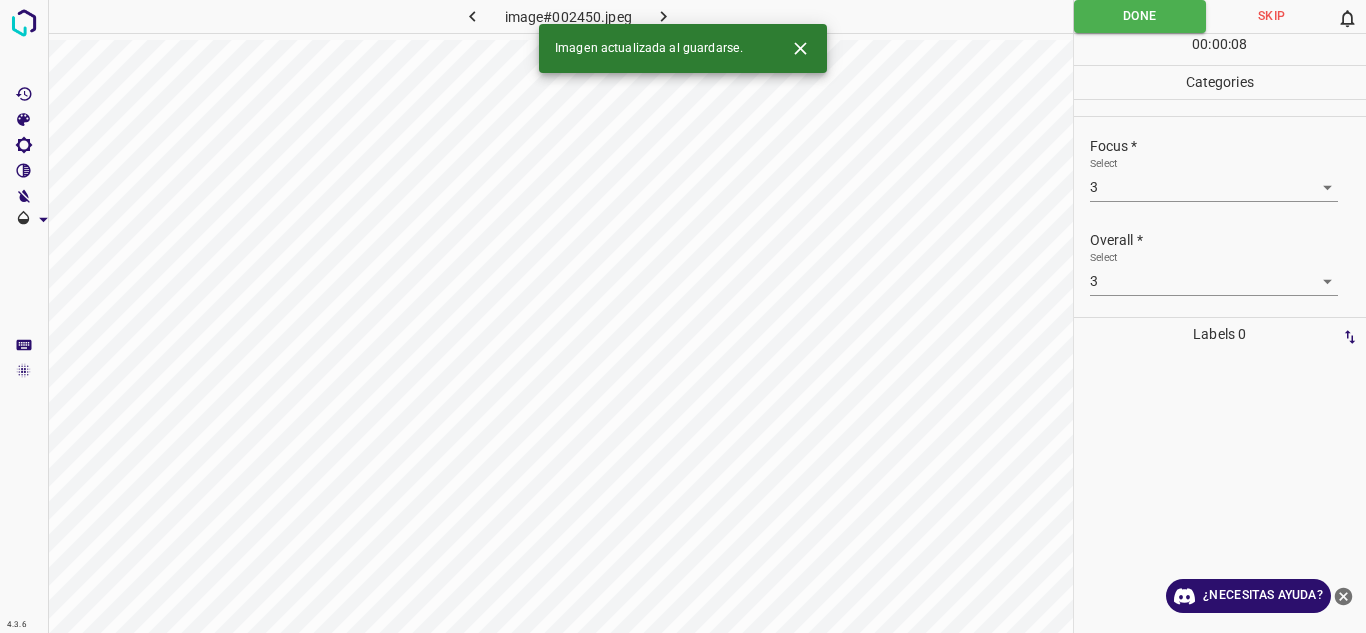 click 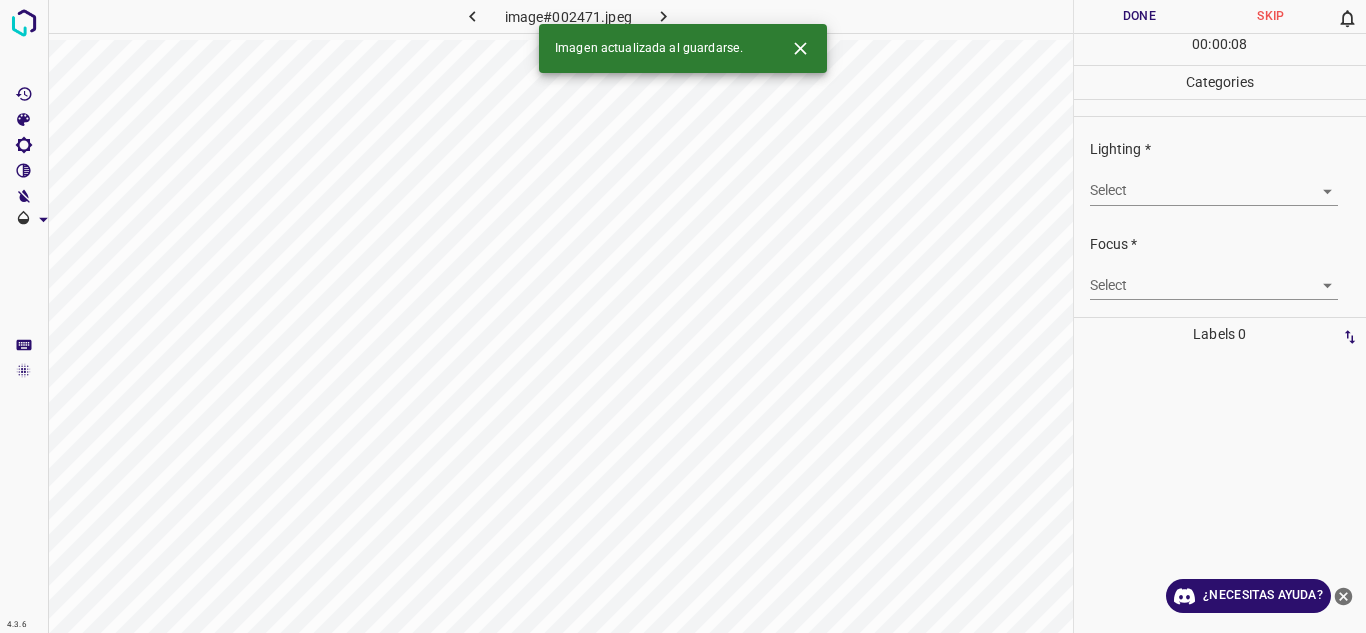 click on "4.3.6  image#002471.jpeg Done Skip 0 00   : 00   : 08   Categories Lighting *  Select ​ Focus *  Select ​ Overall *  Select ​ Labels   0 Categories 1 Lighting 2 Focus 3 Overall Tools Space Change between modes (Draw & Edit) I Auto labeling R Restore zoom M Zoom in N Zoom out Delete Delete selecte label Filters Z Restore filters X Saturation filter C Brightness filter V Contrast filter B Gray scale filter General O Download Imagen actualizada al guardarse. ¿Necesitas ayuda? Texto original Valora esta traducción Tu opinión servirá para ayudar a mejorar el Traductor de Google - Texto - Esconder - Borrar" at bounding box center [683, 316] 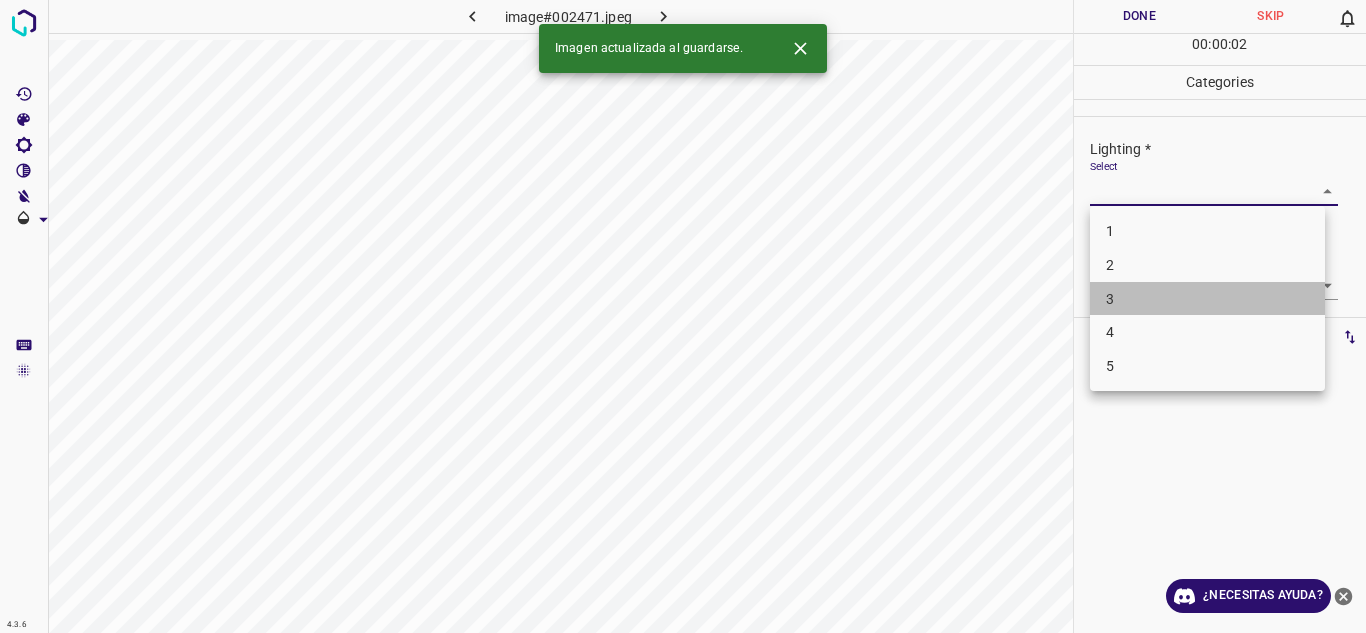 drag, startPoint x: 1123, startPoint y: 298, endPoint x: 1259, endPoint y: 301, distance: 136.03308 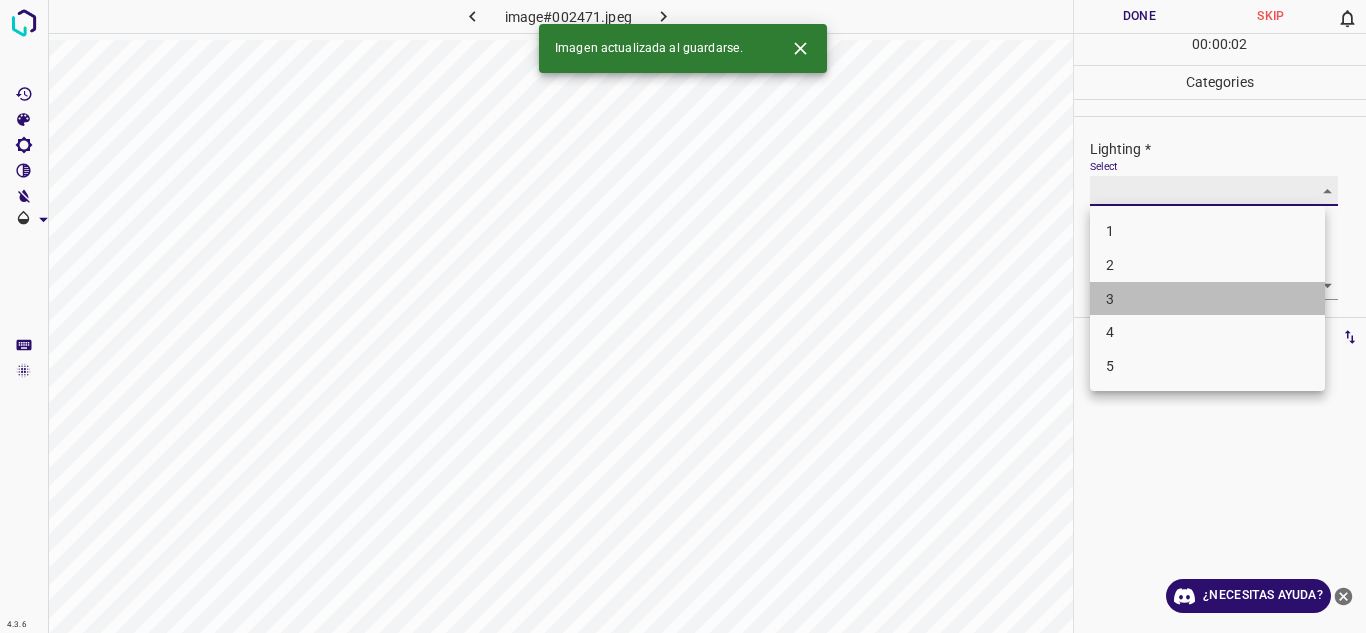 type on "3" 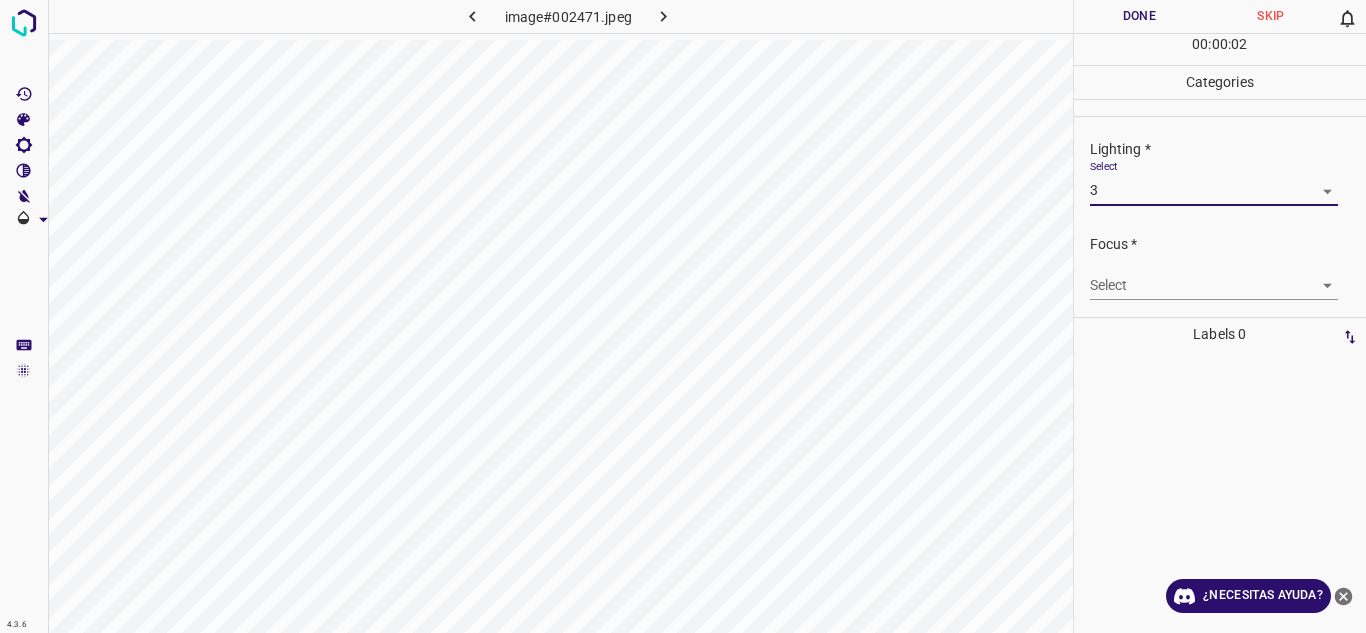 click on "4.3.6  image#002471.jpeg Done Skip 0 00   : 00   : 02   Categories Lighting *  Select 3 3 Focus *  Select ​ Overall *  Select ​ Labels   0 Categories 1 Lighting 2 Focus 3 Overall Tools Space Change between modes (Draw & Edit) I Auto labeling R Restore zoom M Zoom in N Zoom out Delete Delete selecte label Filters Z Restore filters X Saturation filter C Brightness filter V Contrast filter B Gray scale filter General O Download ¿Necesitas ayuda? Texto original Valora esta traducción Tu opinión servirá para ayudar a mejorar el Traductor de Google - Texto - Esconder - Borrar" at bounding box center (683, 316) 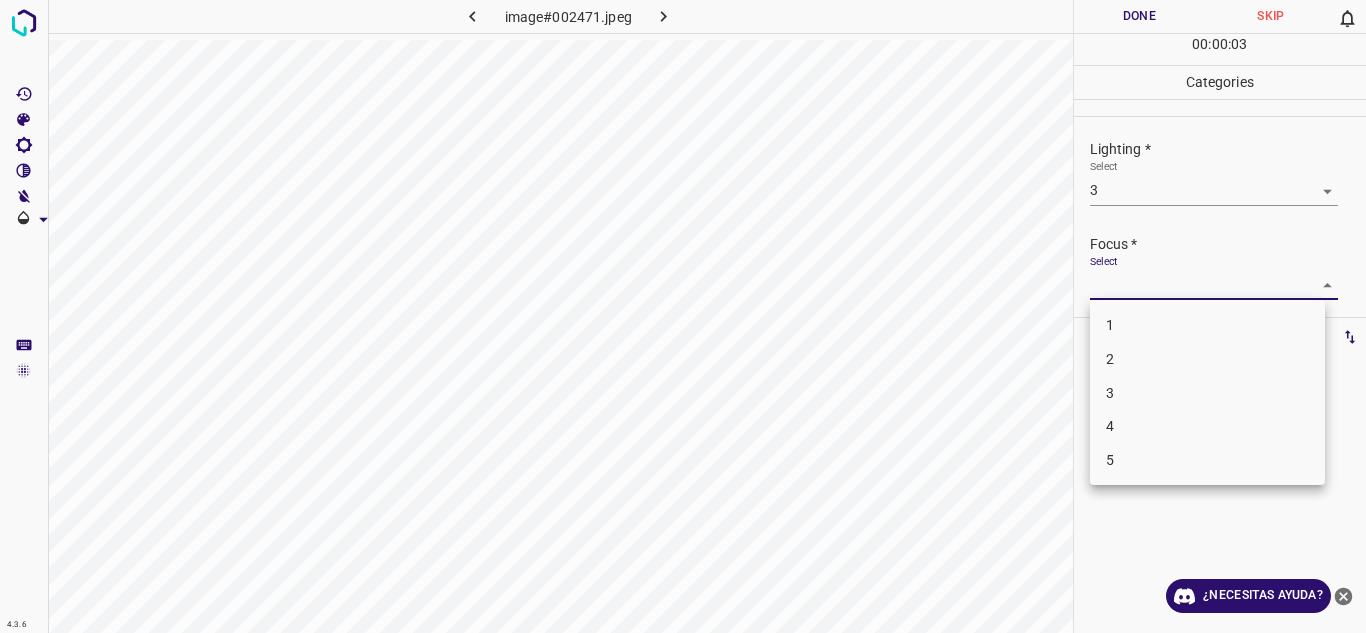 click on "3" at bounding box center [1207, 393] 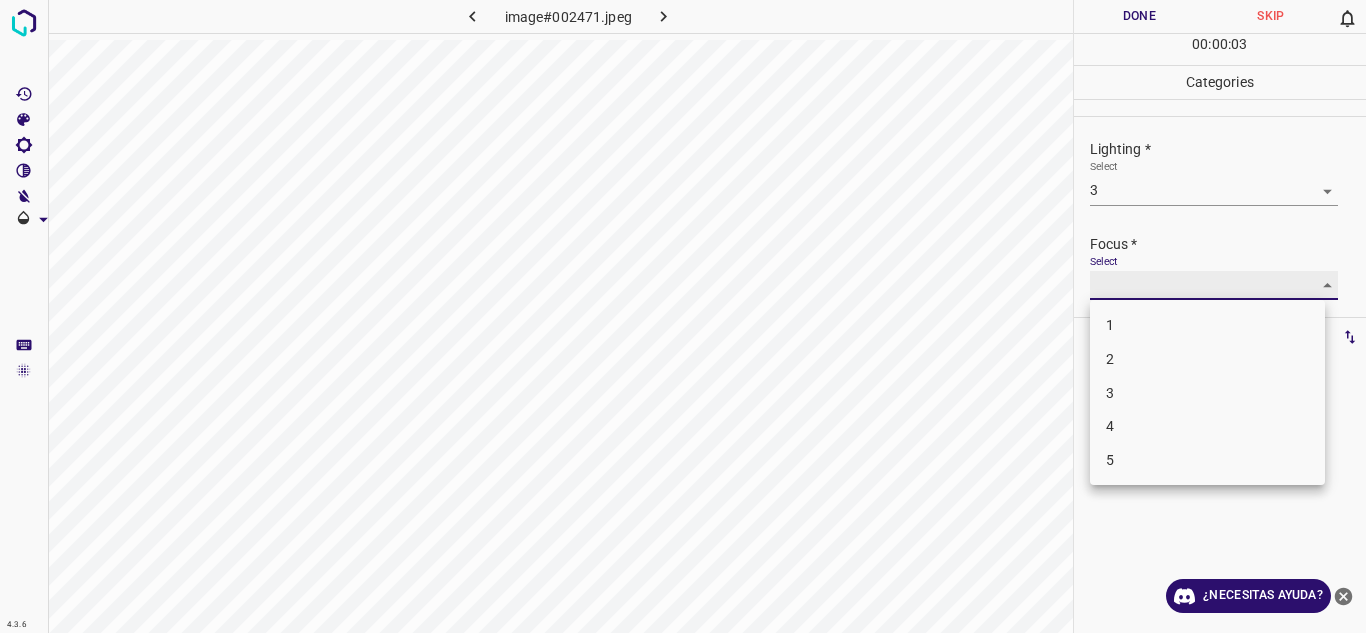 type on "3" 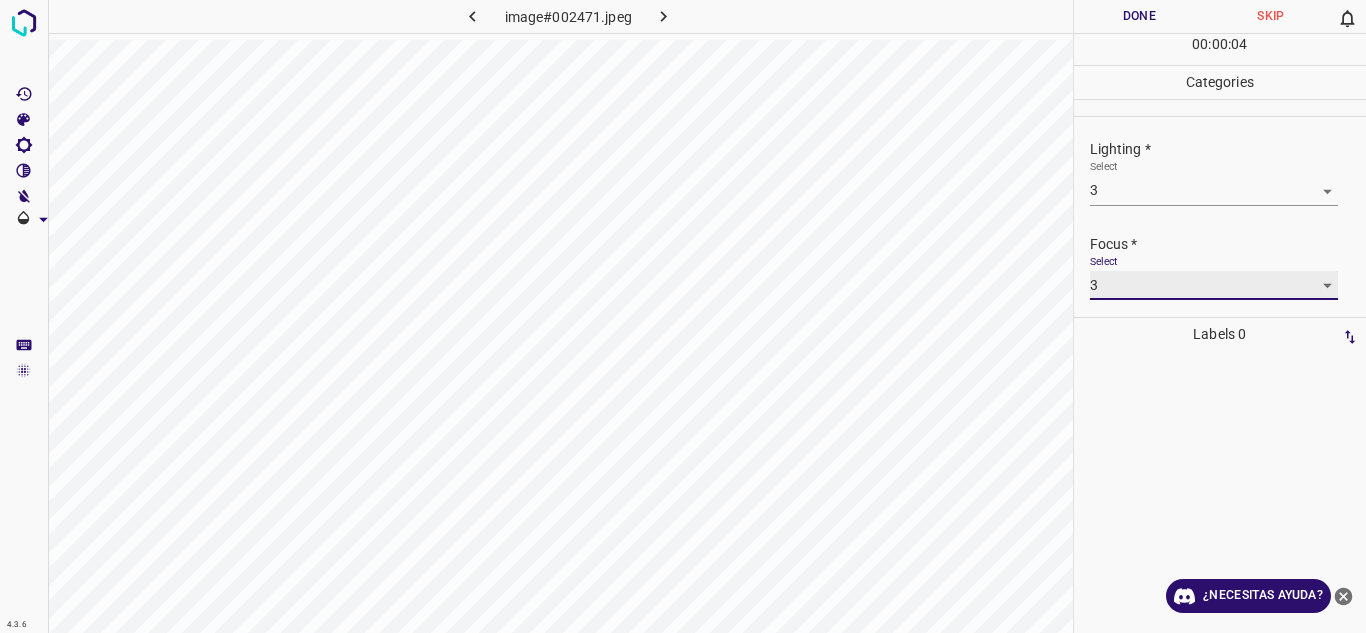 scroll, scrollTop: 98, scrollLeft: 0, axis: vertical 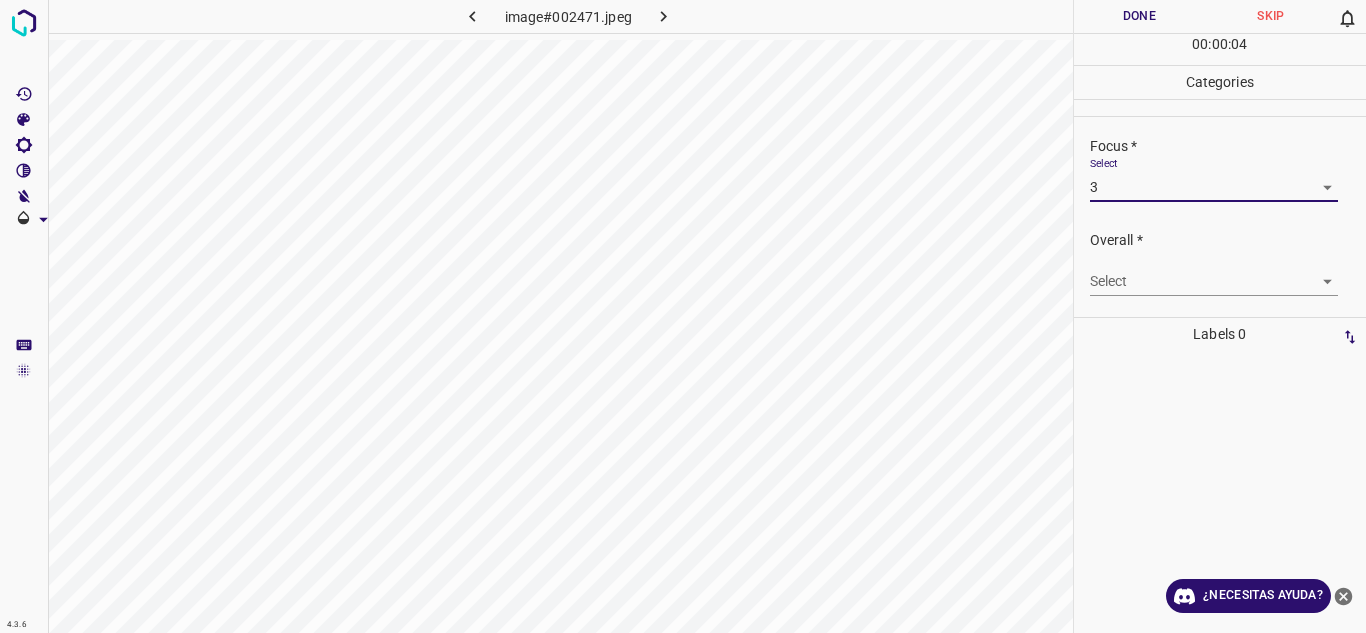 click on "4.3.6  image#002471.jpeg Done Skip 0 00   : 00   : 04   Categories Lighting *  Select 3 3 Focus *  Select 3 3 Overall *  Select ​ Labels   0 Categories 1 Lighting 2 Focus 3 Overall Tools Space Change between modes (Draw & Edit) I Auto labeling R Restore zoom M Zoom in N Zoom out Delete Delete selecte label Filters Z Restore filters X Saturation filter C Brightness filter V Contrast filter B Gray scale filter General O Download ¿Necesitas ayuda? Texto original Valora esta traducción Tu opinión servirá para ayudar a mejorar el Traductor de Google - Texto - Esconder - Borrar" at bounding box center [683, 316] 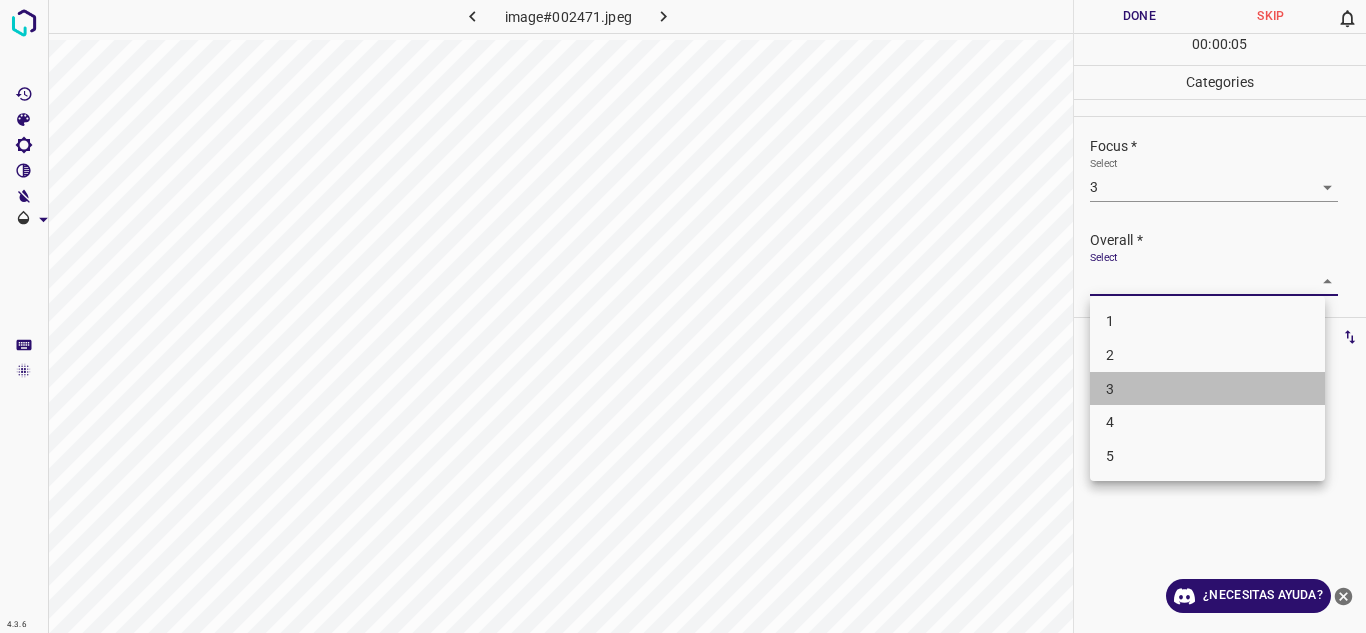 click on "3" at bounding box center [1207, 389] 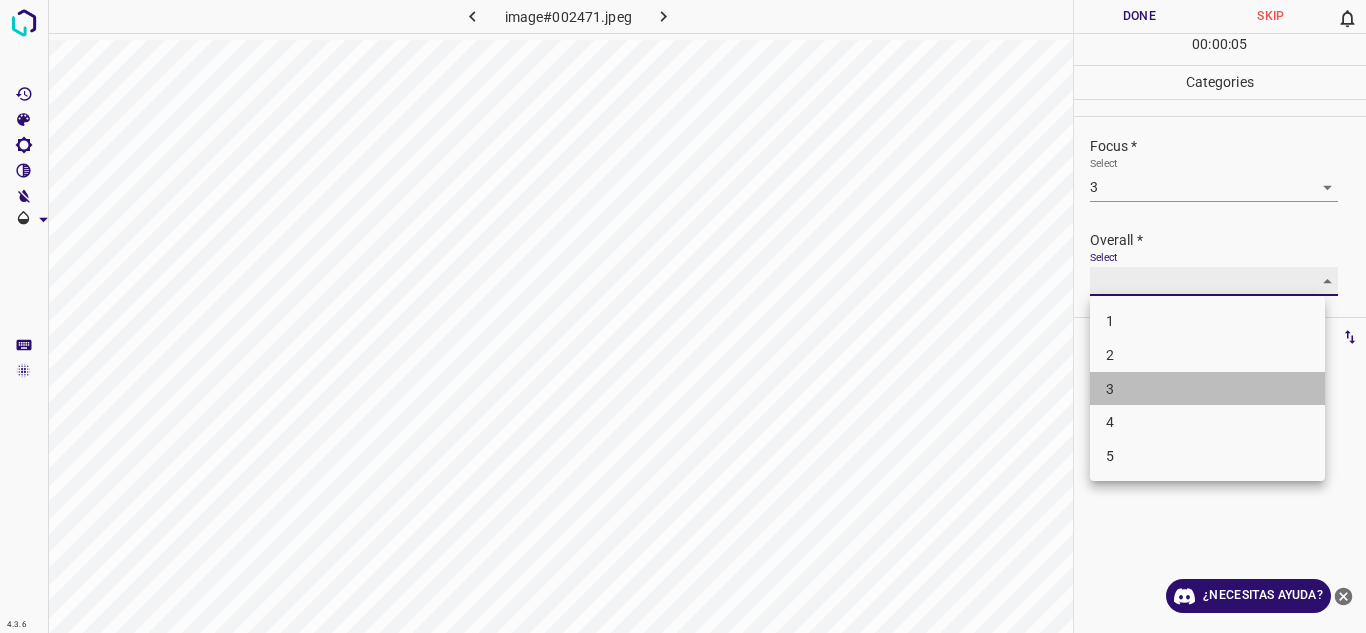 type on "3" 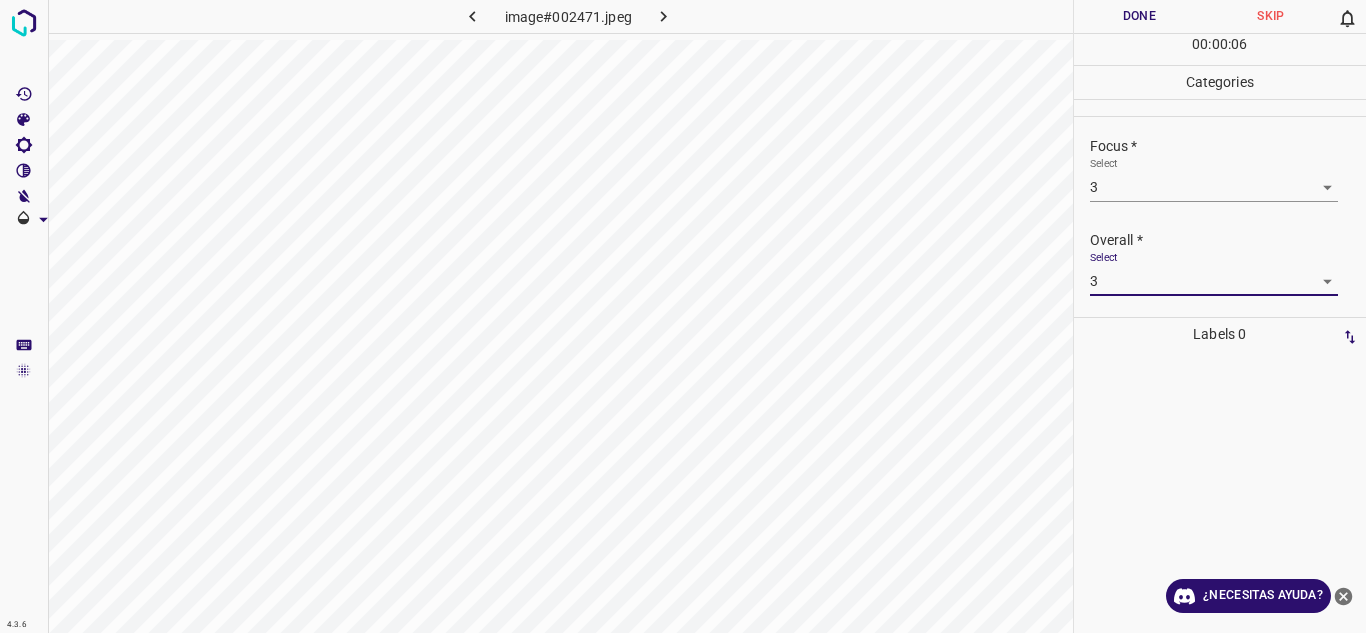 click on "Done" at bounding box center [1140, 16] 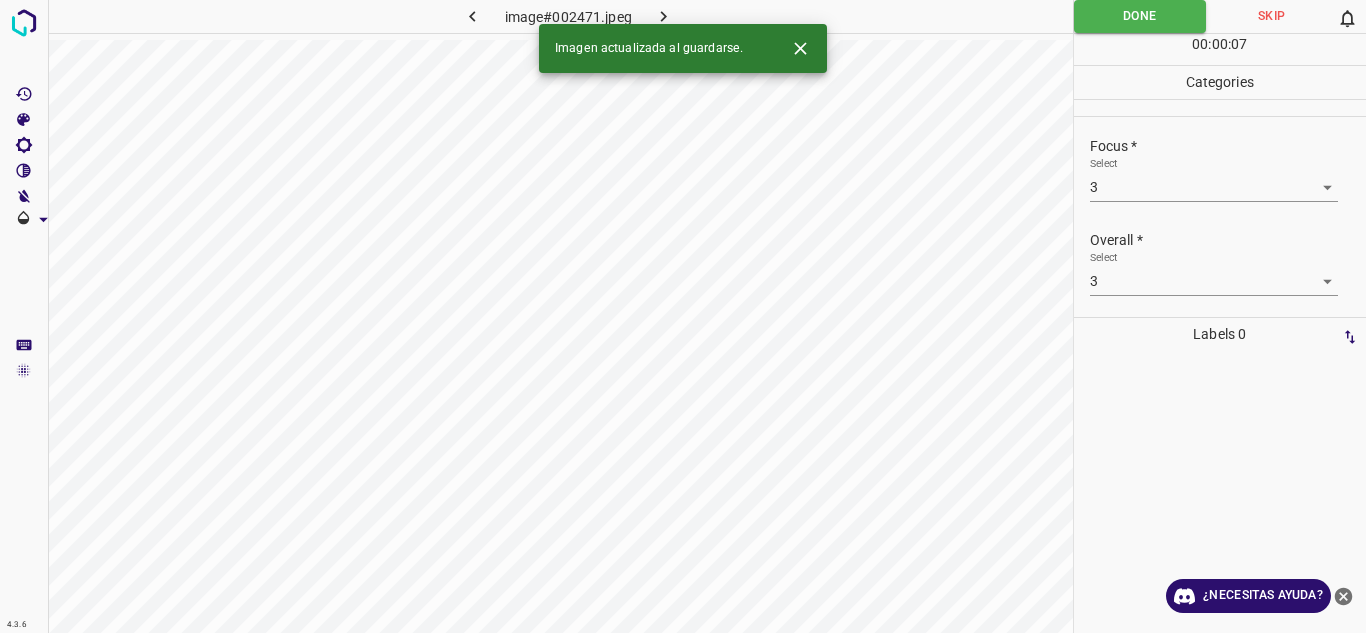 click 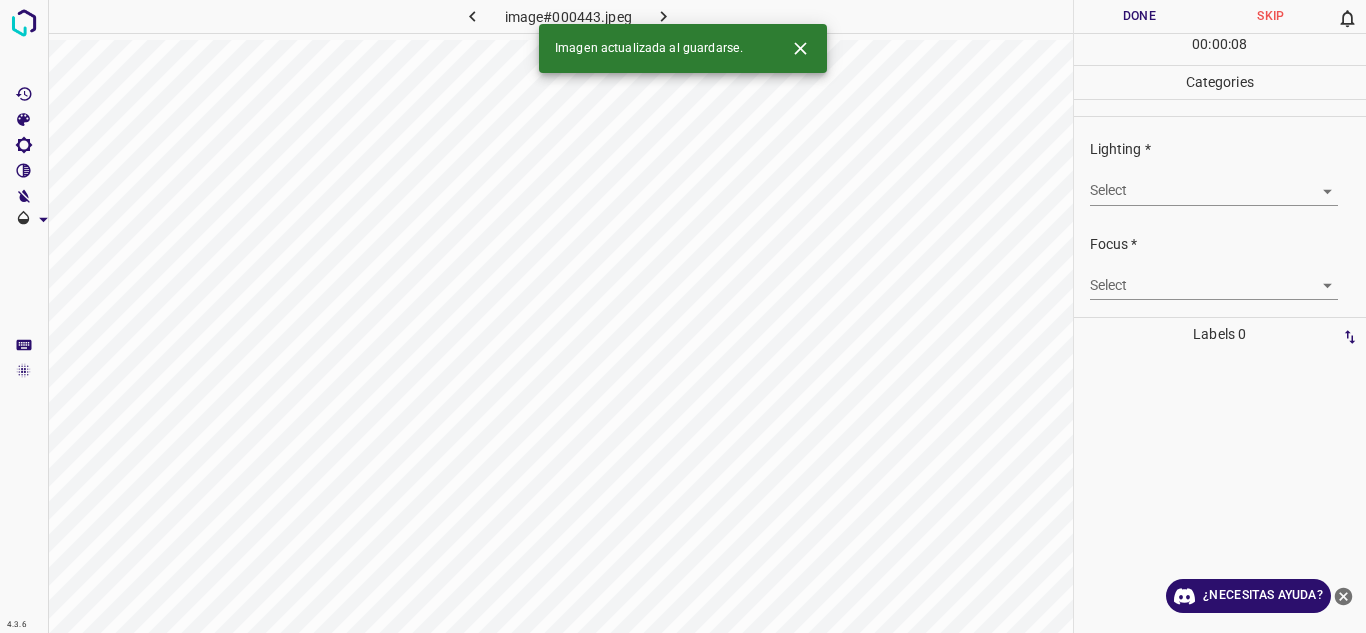 click on "4.3.6  image#000443.jpeg Done Skip 0 00   : 00   : 08   Categories Lighting *  Select ​ Focus *  Select ​ Overall *  Select ​ Labels   0 Categories 1 Lighting 2 Focus 3 Overall Tools Space Change between modes (Draw & Edit) I Auto labeling R Restore zoom M Zoom in N Zoom out Delete Delete selecte label Filters Z Restore filters X Saturation filter C Brightness filter V Contrast filter B Gray scale filter General O Download Imagen actualizada al guardarse. ¿Necesitas ayuda? Texto original Valora esta traducción Tu opinión servirá para ayudar a mejorar el Traductor de Google - Texto - Esconder - Borrar" at bounding box center [683, 316] 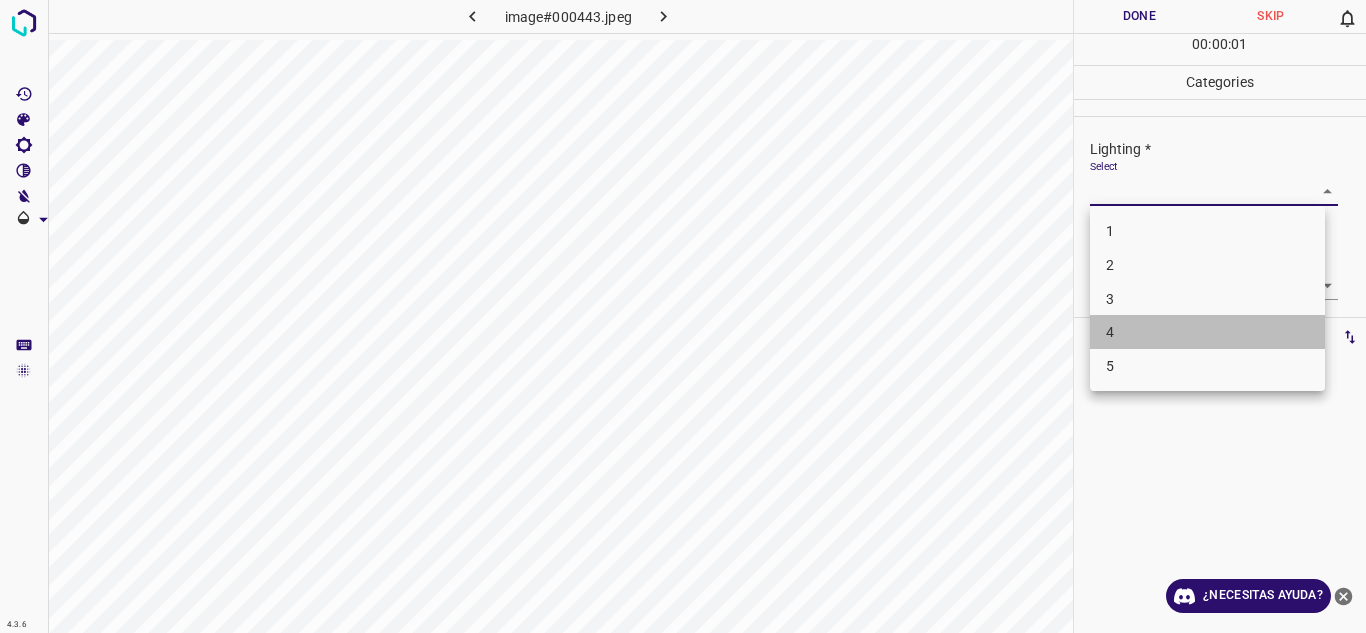 click on "4" at bounding box center (1207, 332) 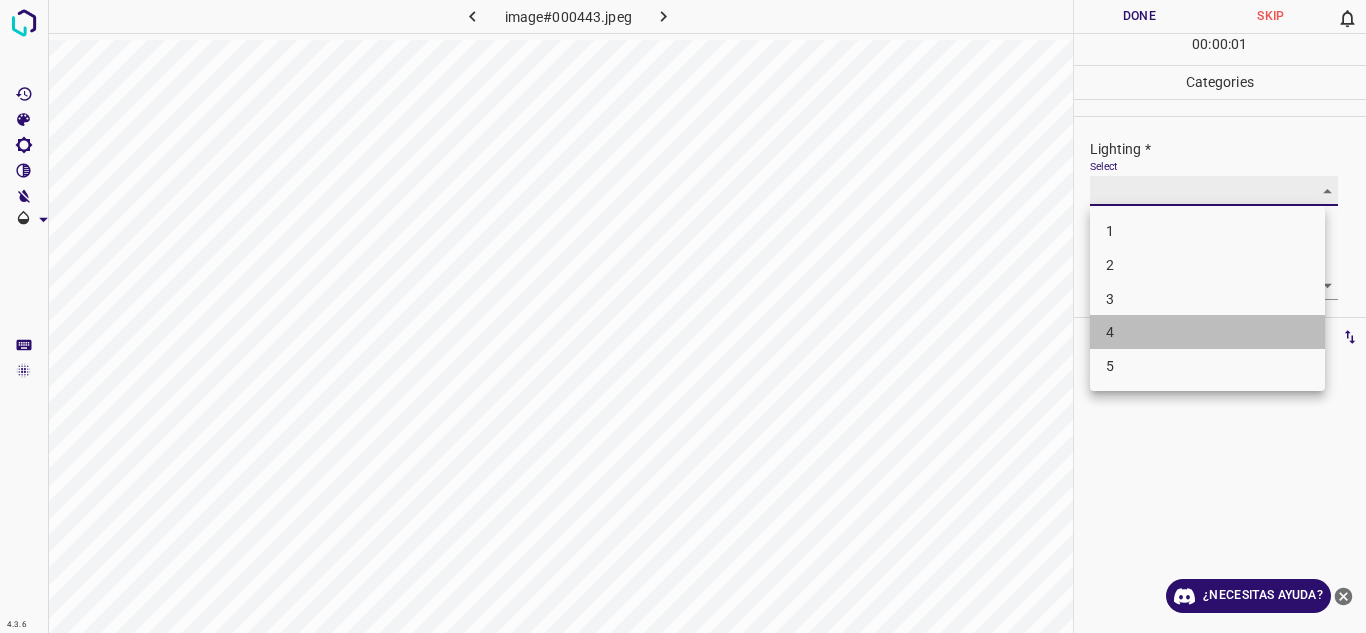 type on "4" 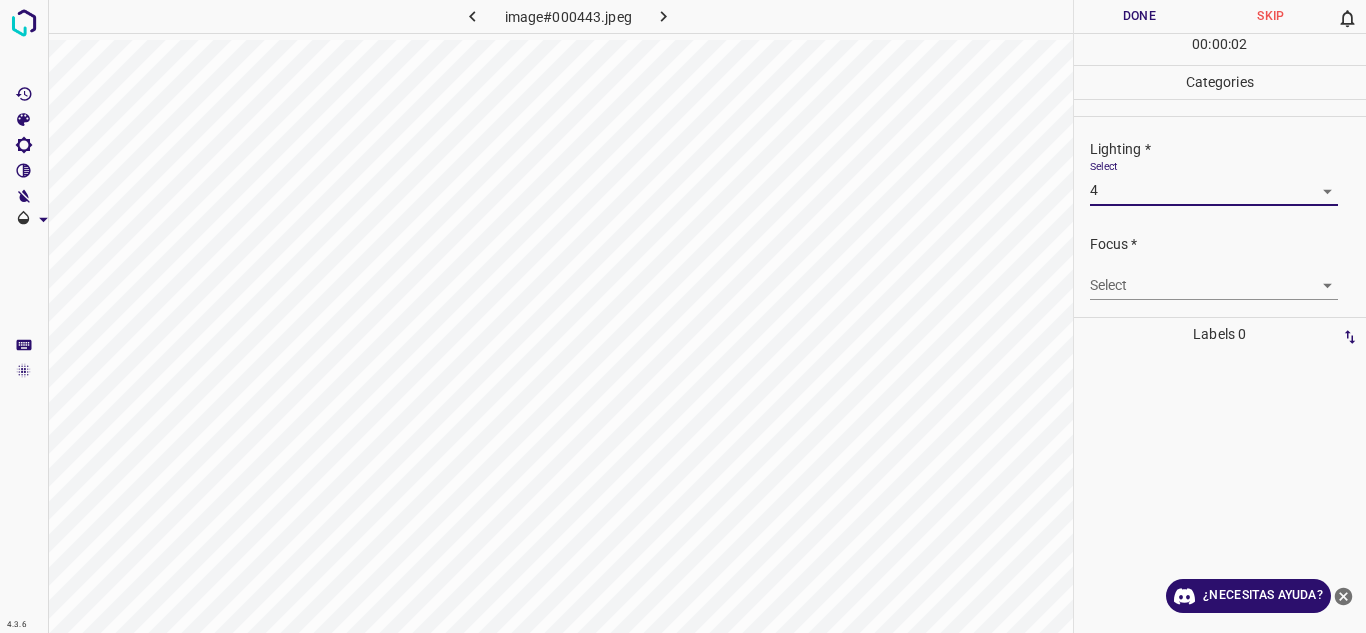 click on "4.3.6  image#000443.jpeg Done Skip 0 00   : 00   : 02   Categories Lighting *  Select 4 4 Focus *  Select ​ Overall *  Select ​ Labels   0 Categories 1 Lighting 2 Focus 3 Overall Tools Space Change between modes (Draw & Edit) I Auto labeling R Restore zoom M Zoom in N Zoom out Delete Delete selecte label Filters Z Restore filters X Saturation filter C Brightness filter V Contrast filter B Gray scale filter General O Download ¿Necesitas ayuda? Texto original Valora esta traducción Tu opinión servirá para ayudar a mejorar el Traductor de Google - Texto - Esconder - Borrar" at bounding box center [683, 316] 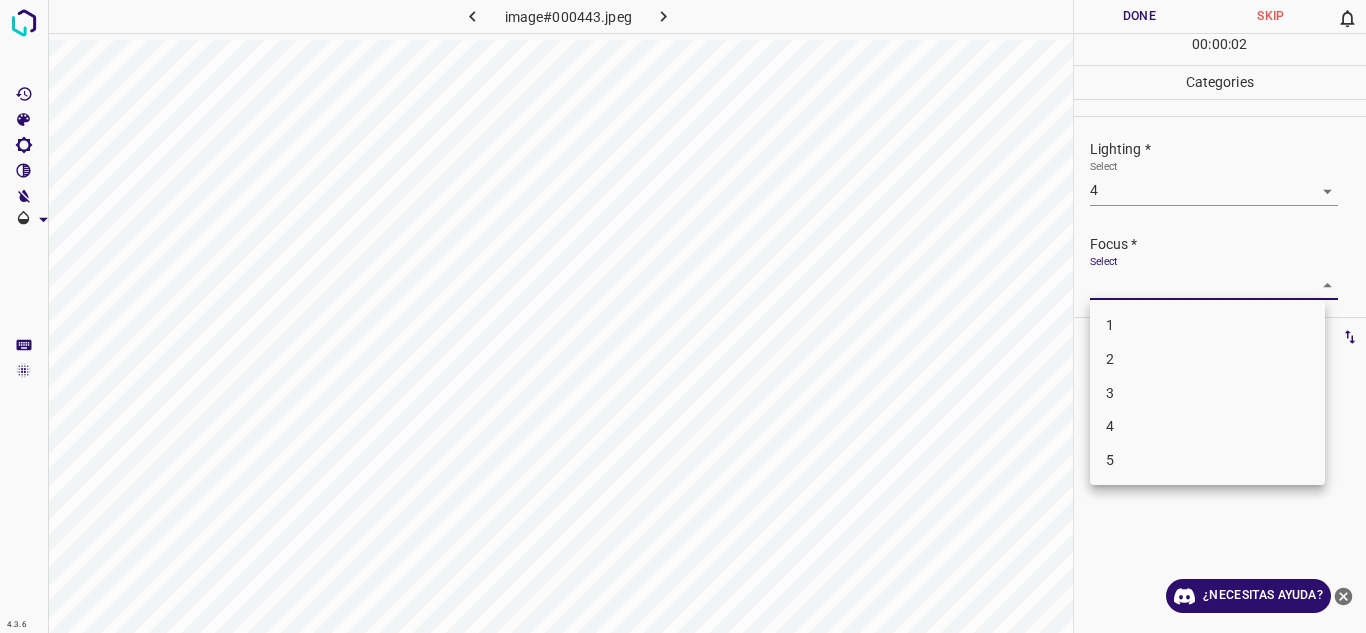 click on "4" at bounding box center (1207, 426) 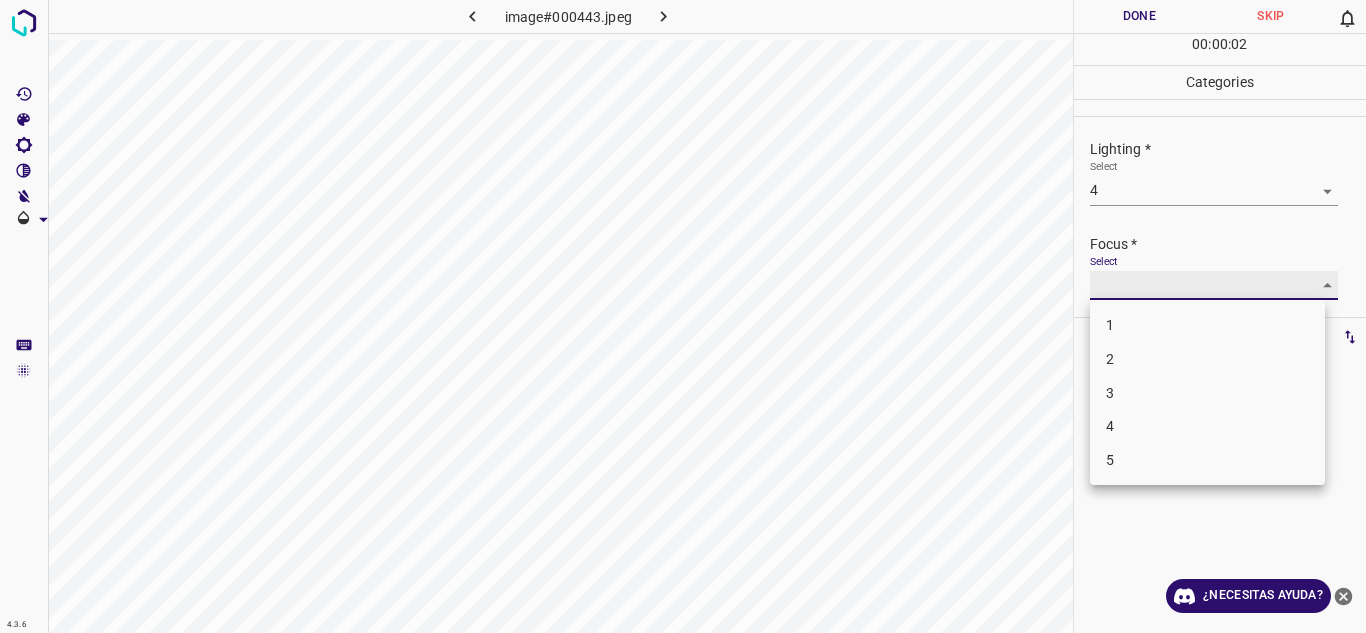 type on "4" 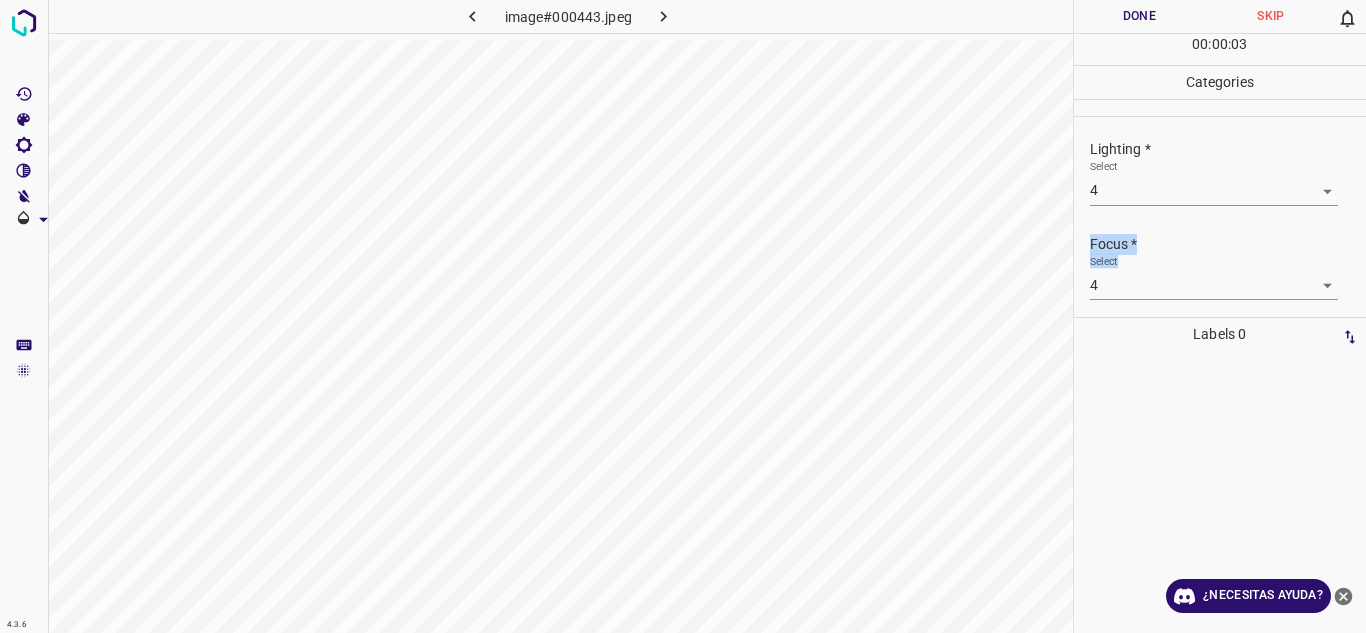 drag, startPoint x: 1350, startPoint y: 168, endPoint x: 1316, endPoint y: 267, distance: 104.67569 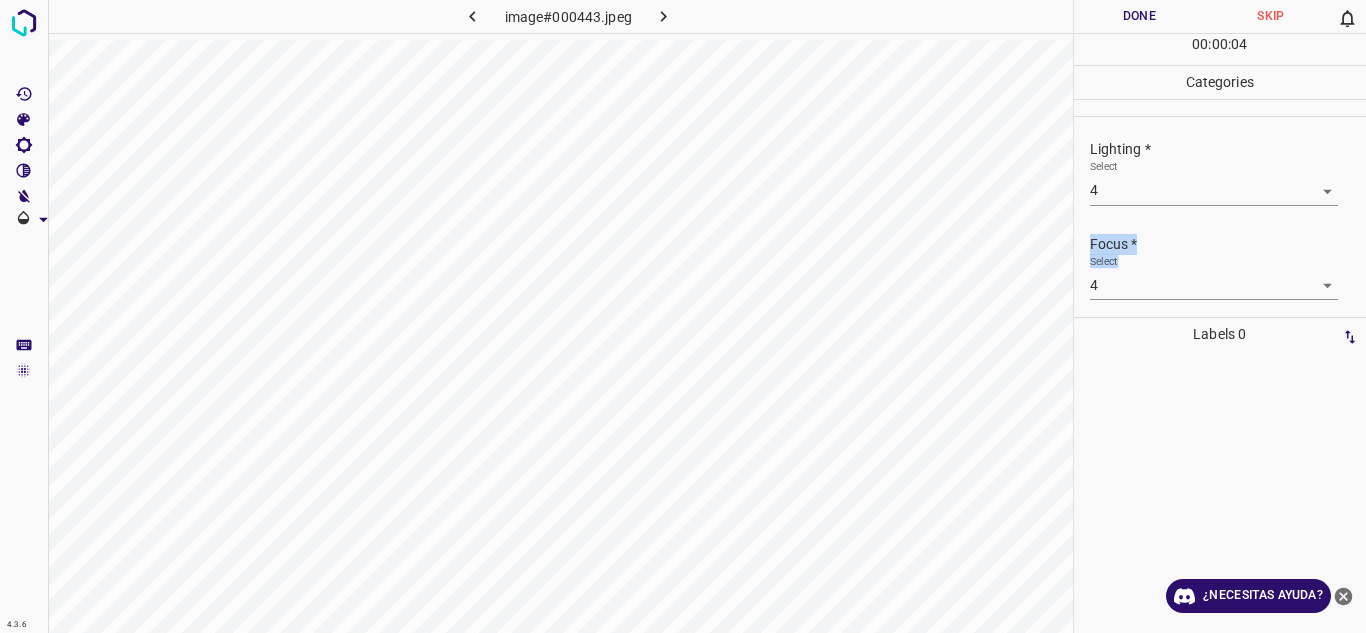 scroll, scrollTop: 98, scrollLeft: 0, axis: vertical 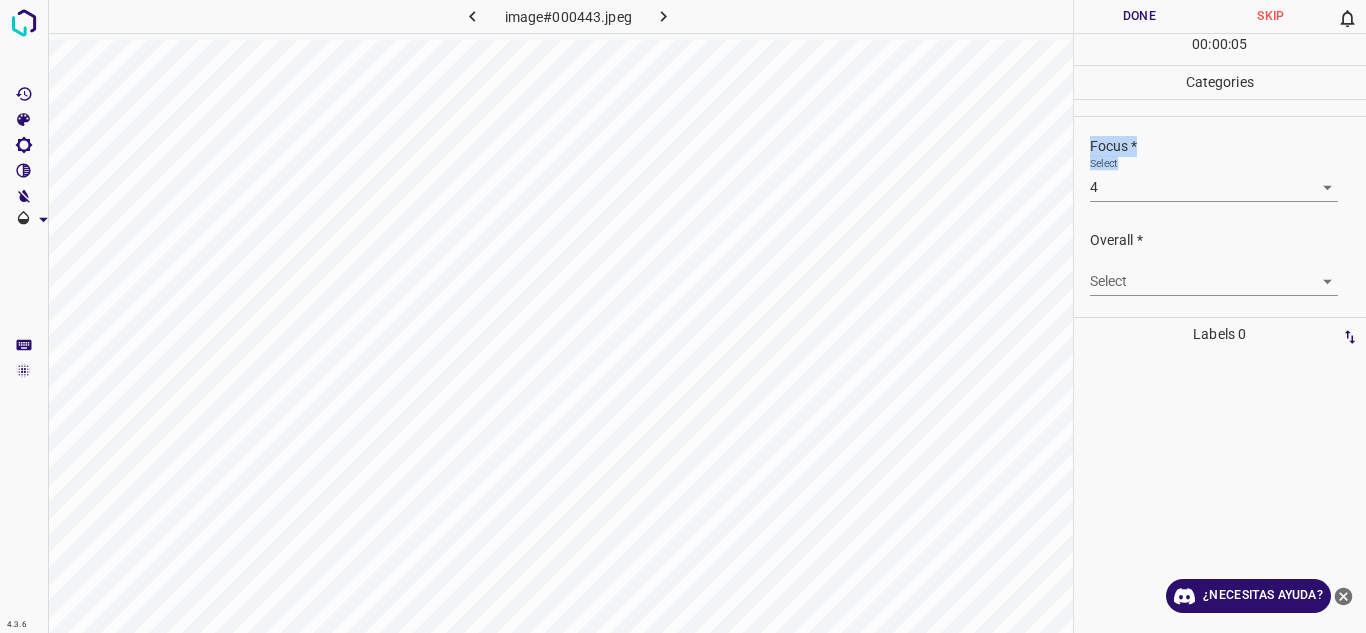click on "4.3.6  image#000443.jpeg Done Skip 0 00   : 00   : 05   Categories Lighting *  Select 4 4 Focus *  Select 4 4 Overall *  Select ​ Labels   0 Categories 1 Lighting 2 Focus 3 Overall Tools Space Change between modes (Draw & Edit) I Auto labeling R Restore zoom M Zoom in N Zoom out Delete Delete selecte label Filters Z Restore filters X Saturation filter C Brightness filter V Contrast filter B Gray scale filter General O Download ¿Necesitas ayuda? Texto original Valora esta traducción Tu opinión servirá para ayudar a mejorar el Traductor de Google - Texto - Esconder - Borrar" at bounding box center (683, 316) 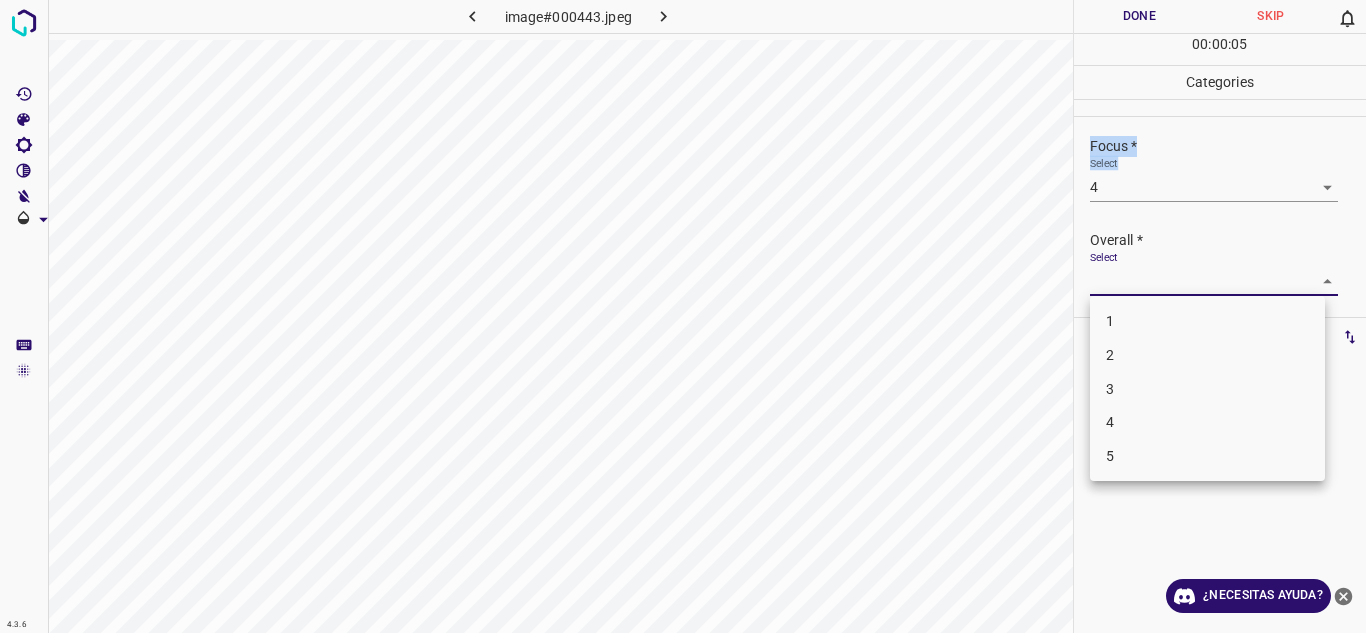 click on "3" at bounding box center [1207, 389] 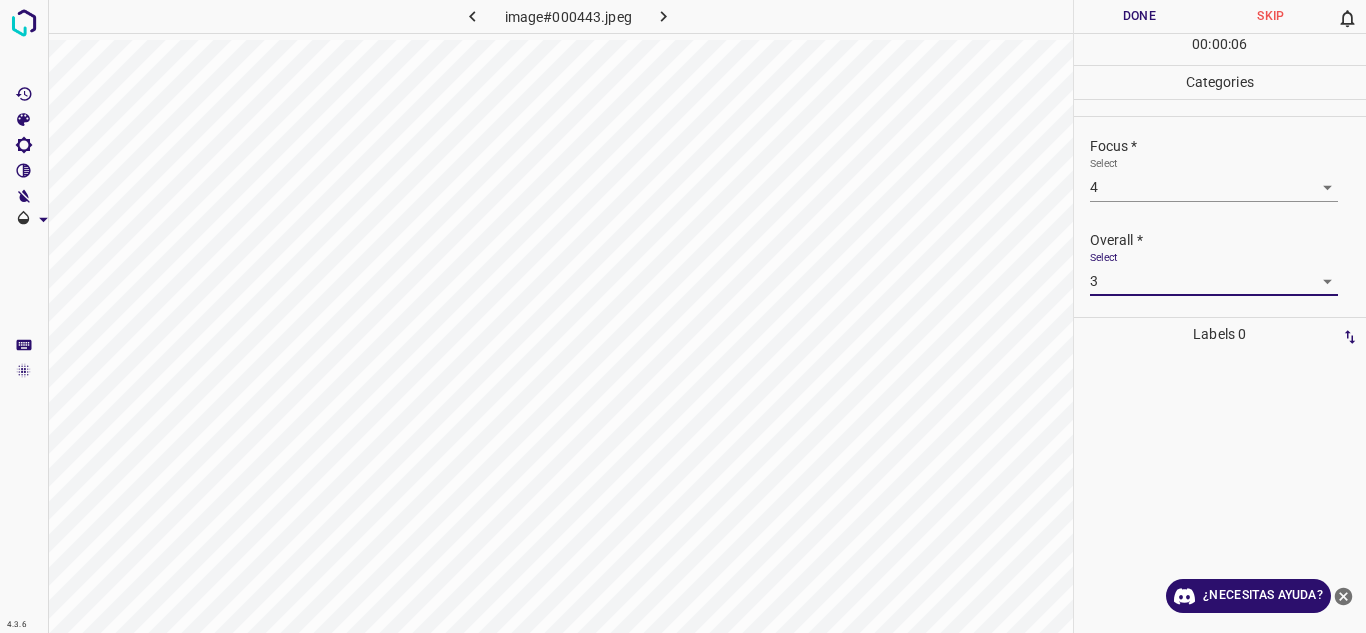 click on "Select 3 3" at bounding box center (1228, 273) 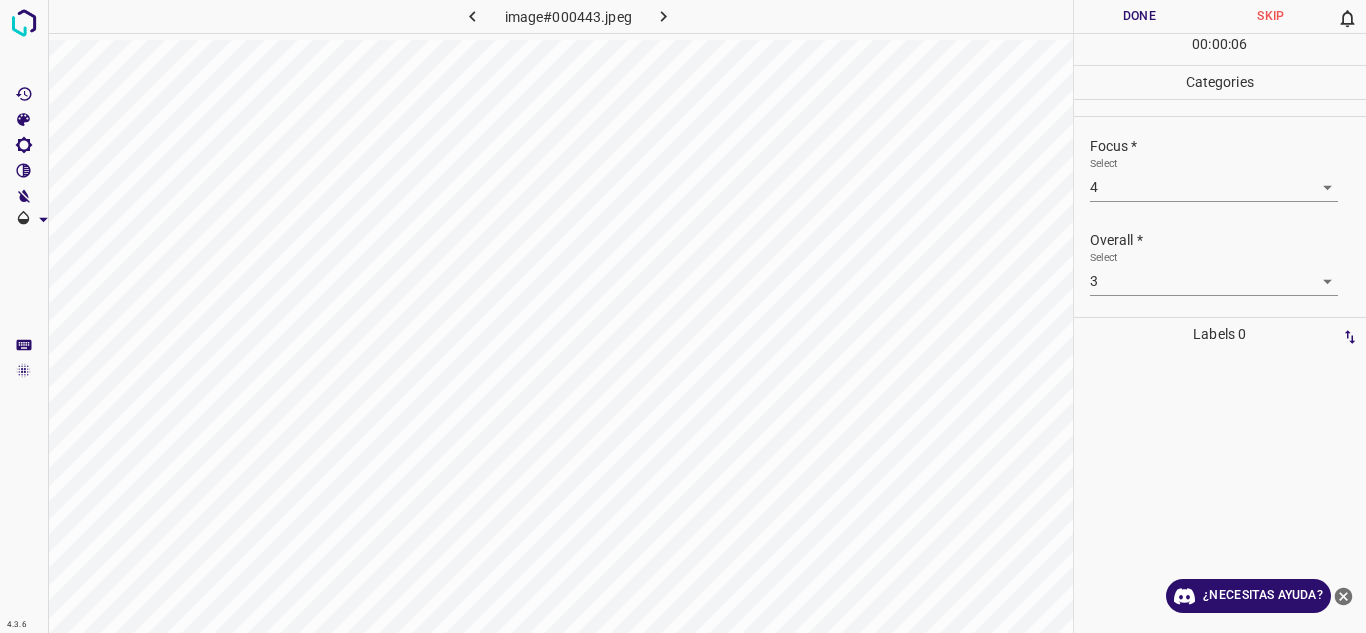 click on "4.3.6  image#000443.jpeg Done Skip 0 00   : 00   : 06   Categories Lighting *  Select 4 4 Focus *  Select 4 4 Overall *  Select 3 3 Labels   0 Categories 1 Lighting 2 Focus 3 Overall Tools Space Change between modes (Draw & Edit) I Auto labeling R Restore zoom M Zoom in N Zoom out Delete Delete selecte label Filters Z Restore filters X Saturation filter C Brightness filter V Contrast filter B Gray scale filter General O Download ¿Necesitas ayuda? Texto original Valora esta traducción Tu opinión servirá para ayudar a mejorar el Traductor de Google - Texto - Esconder - Borrar" at bounding box center [683, 316] 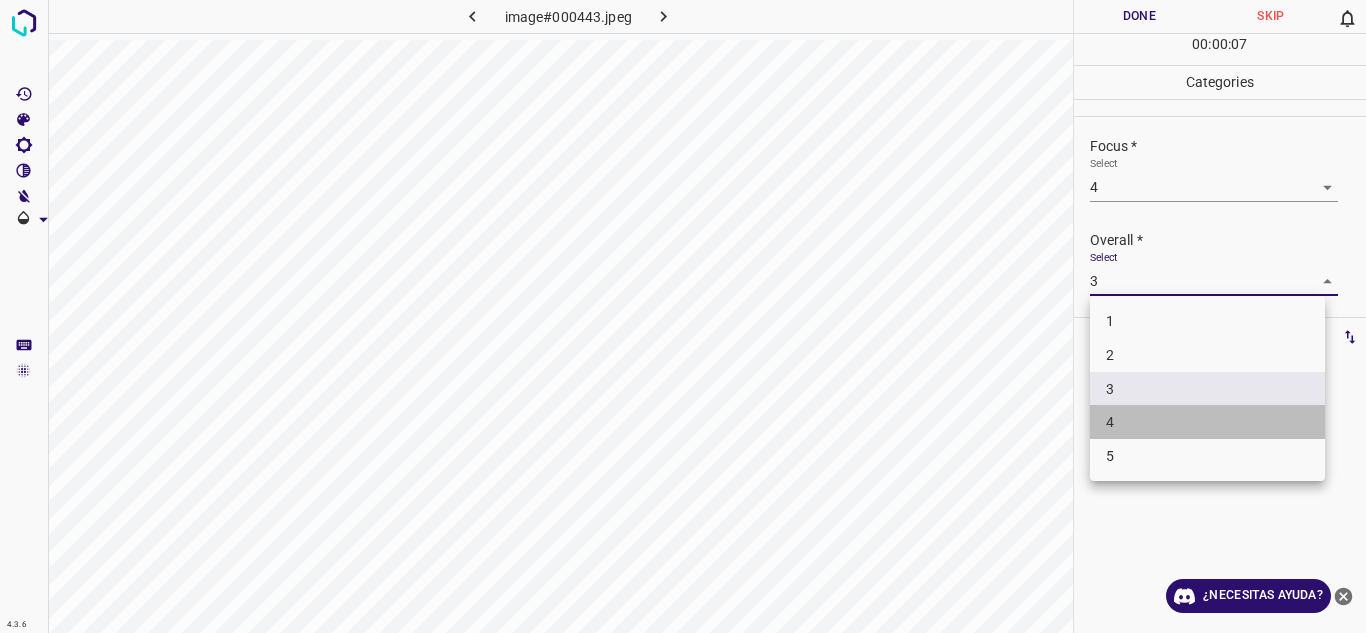 drag, startPoint x: 1171, startPoint y: 418, endPoint x: 1197, endPoint y: 250, distance: 170 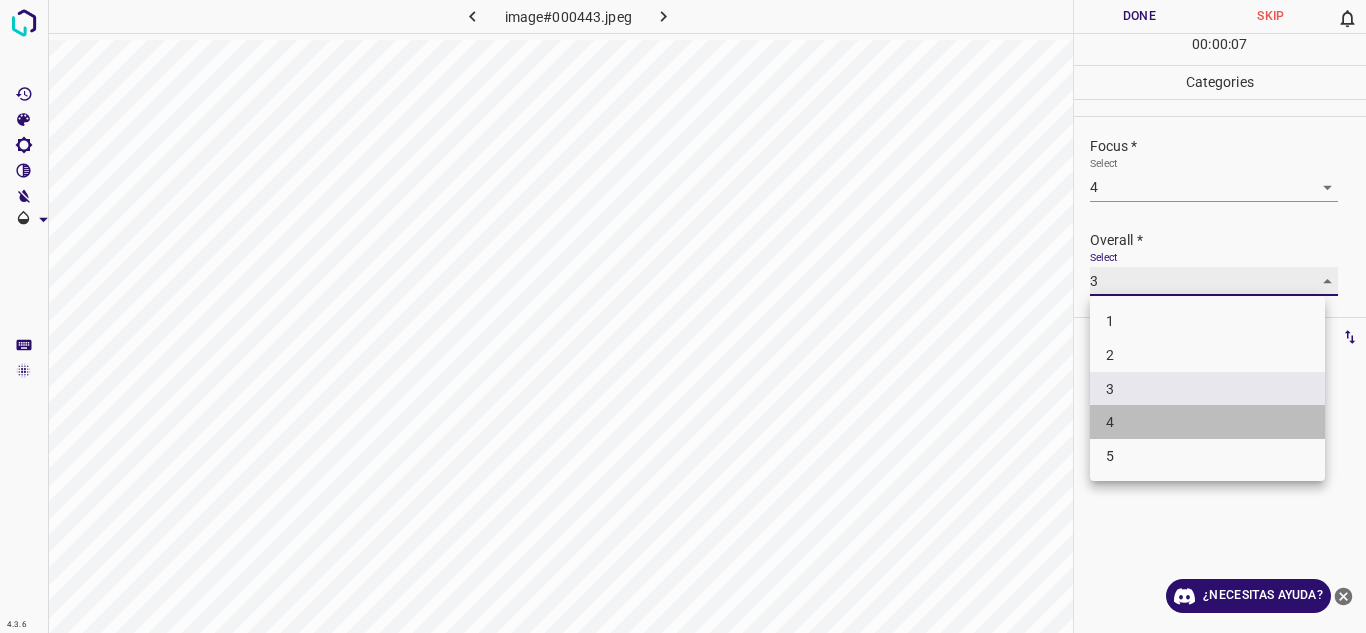 type on "4" 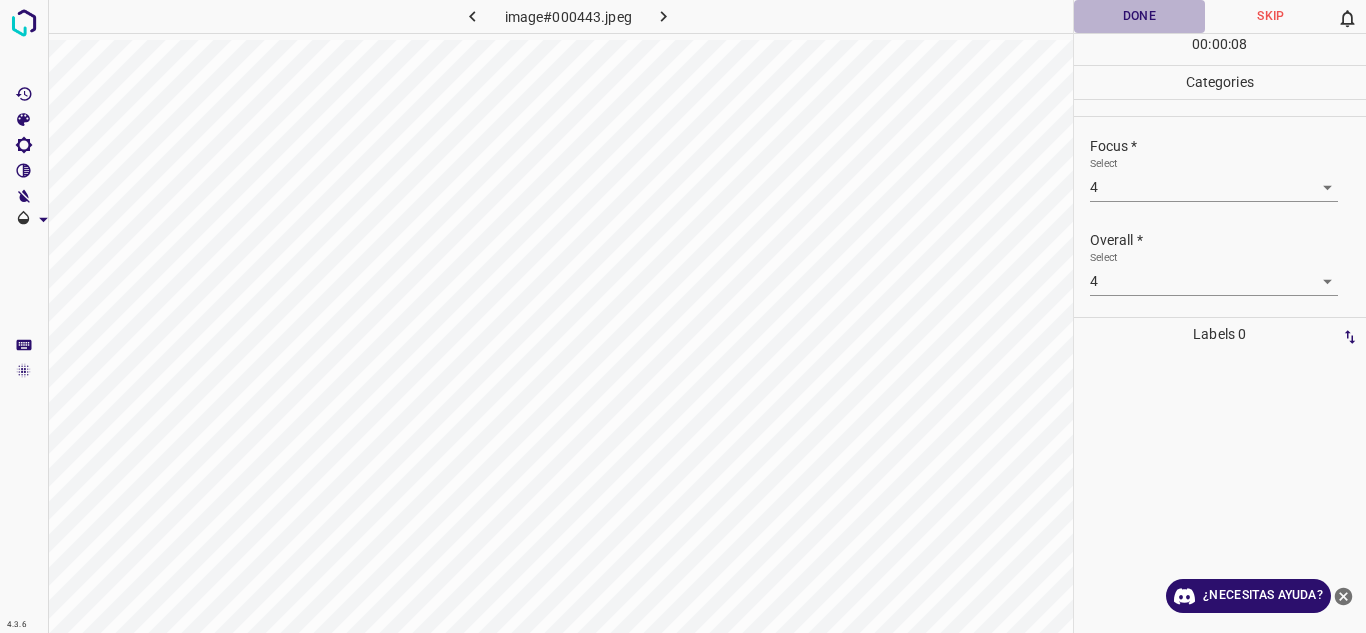 click on "Done" at bounding box center (1140, 16) 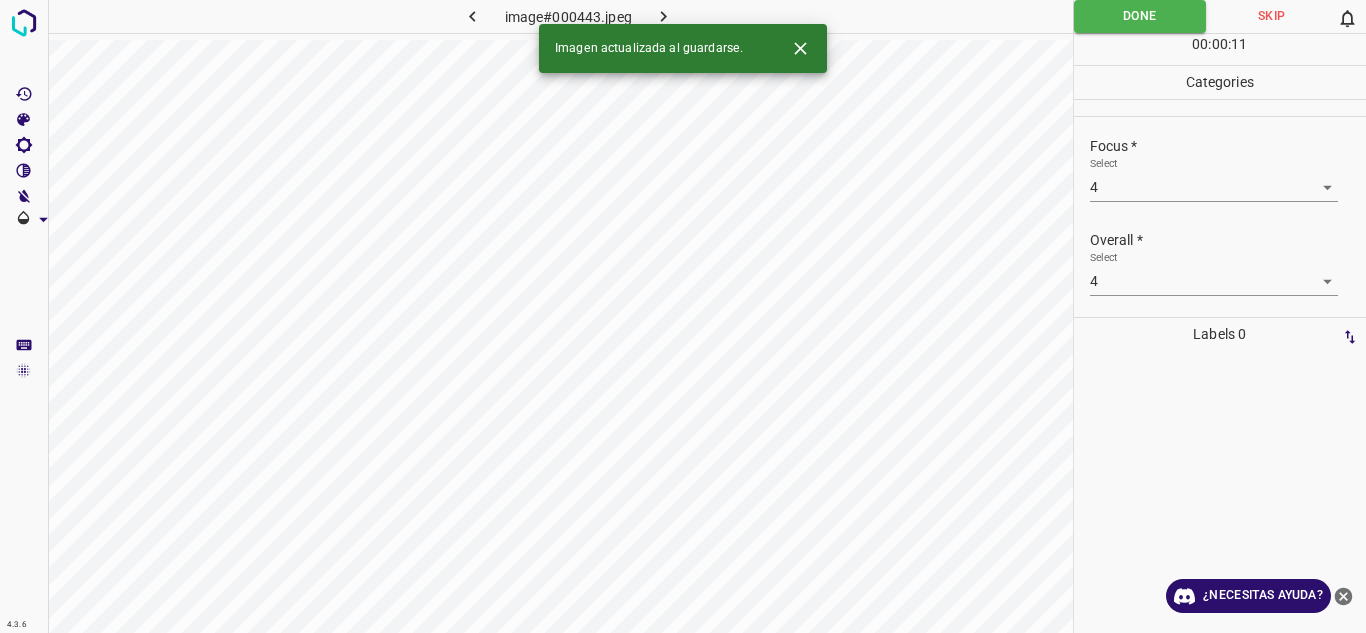 click 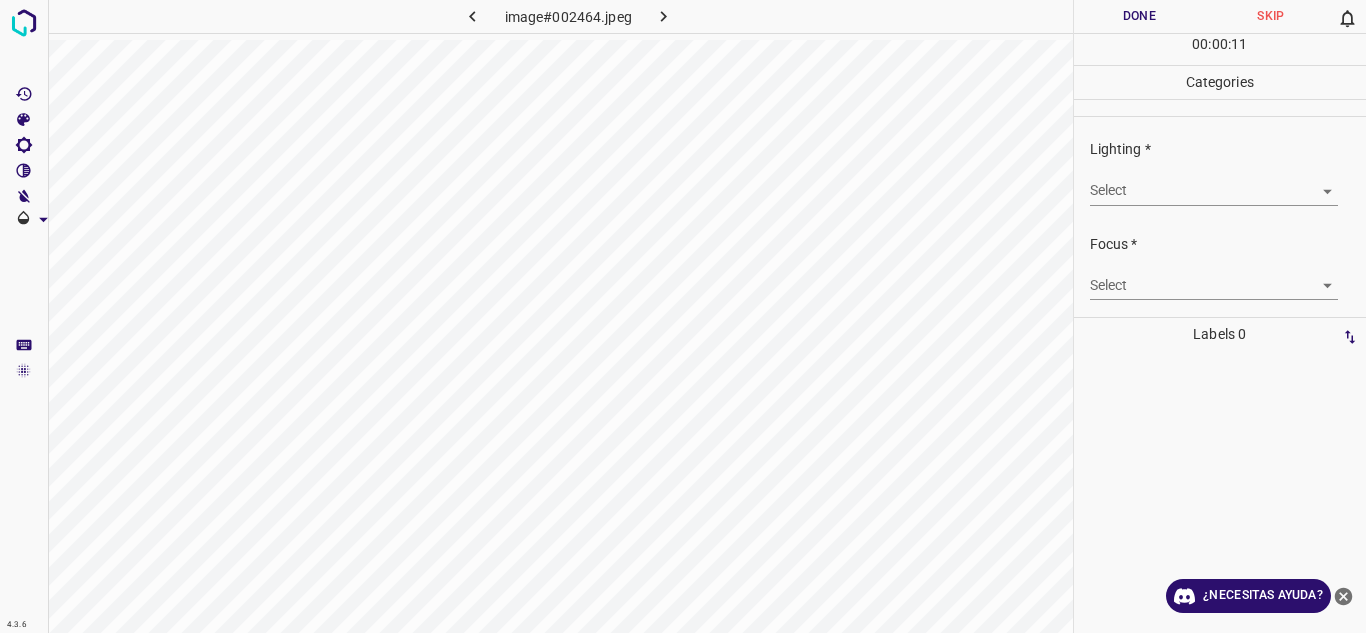 click on "4.3.6  image#002464.jpeg Done Skip 0 00   : 00   : 11   Categories Lighting *  Select ​ Focus *  Select ​ Overall *  Select ​ Labels   0 Categories 1 Lighting 2 Focus 3 Overall Tools Space Change between modes (Draw & Edit) I Auto labeling R Restore zoom M Zoom in N Zoom out Delete Delete selecte label Filters Z Restore filters X Saturation filter C Brightness filter V Contrast filter B Gray scale filter General O Download ¿Necesitas ayuda? Texto original Valora esta traducción Tu opinión servirá para ayudar a mejorar el Traductor de Google - Texto - Esconder - Borrar" at bounding box center [683, 316] 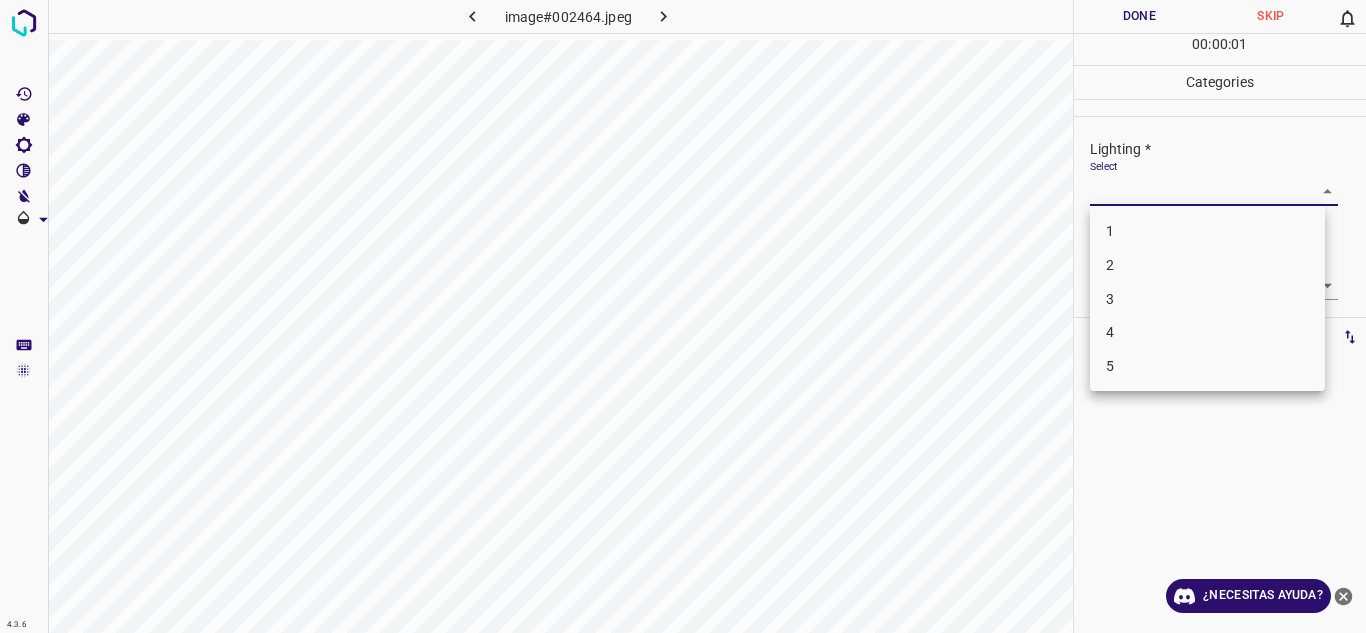 click on "4" at bounding box center (1207, 332) 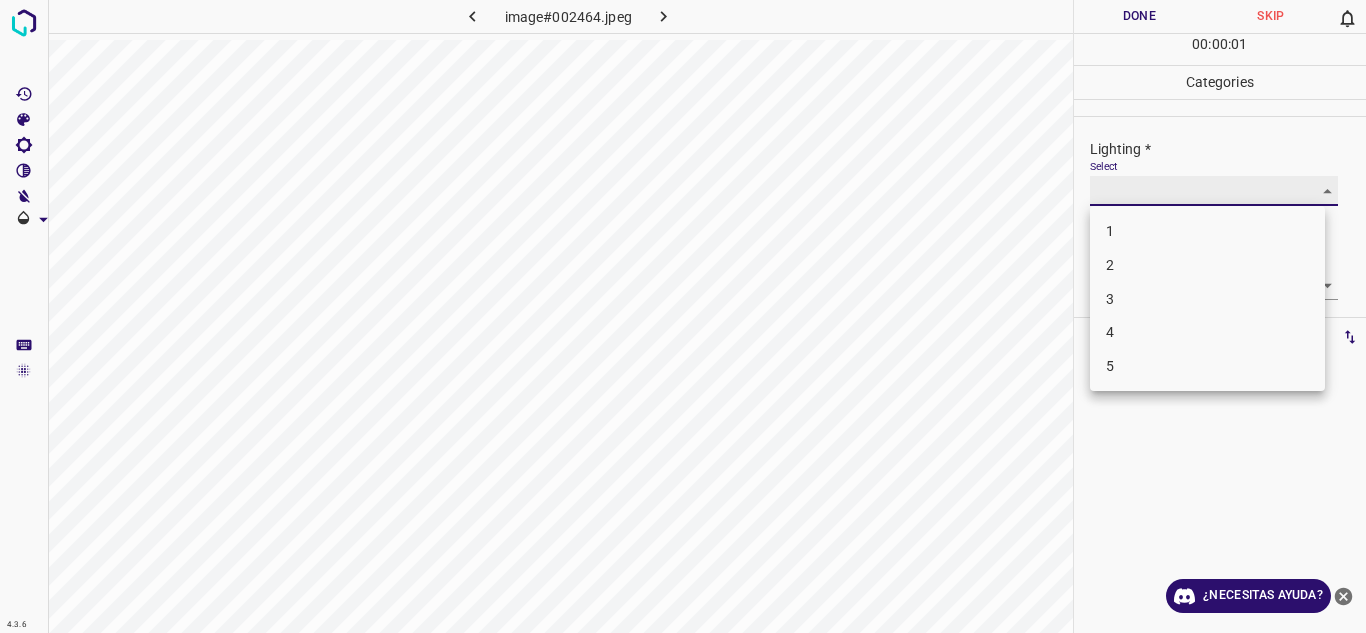 type on "4" 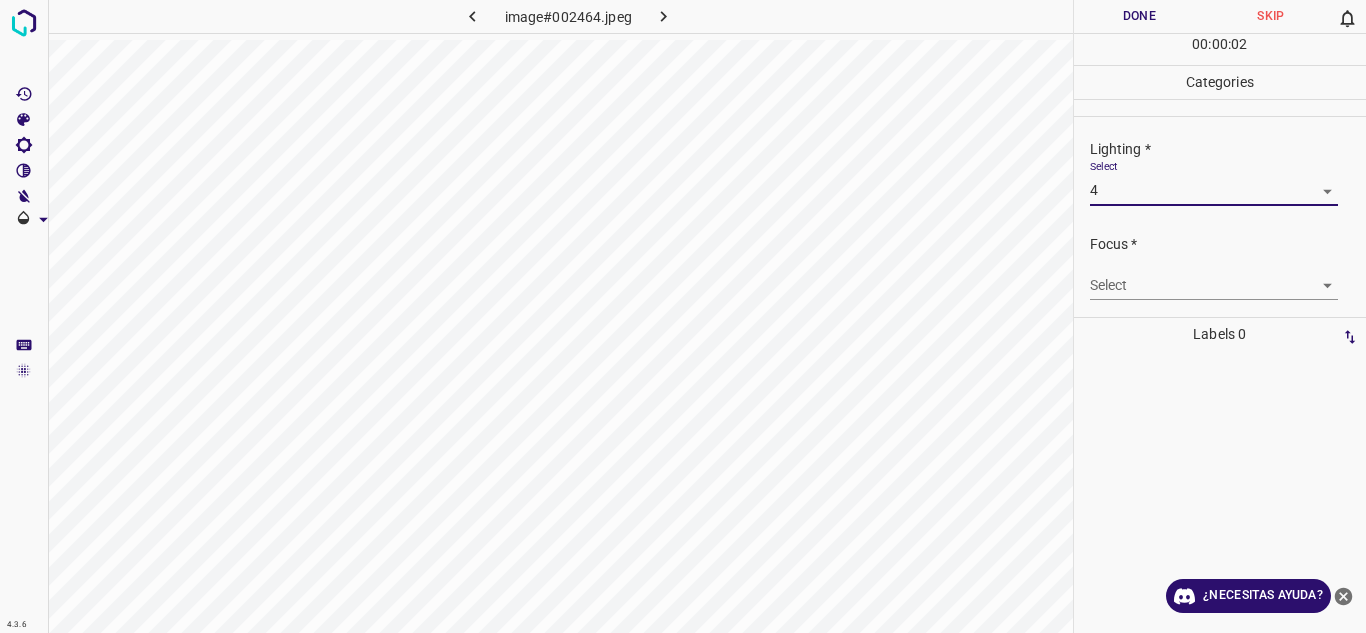 click on "4.3.6  image#002464.jpeg Done Skip 0 00   : 00   : 02   Categories Lighting *  Select 4 4 Focus *  Select ​ Overall *  Select ​ Labels   0 Categories 1 Lighting 2 Focus 3 Overall Tools Space Change between modes (Draw & Edit) I Auto labeling R Restore zoom M Zoom in N Zoom out Delete Delete selecte label Filters Z Restore filters X Saturation filter C Brightness filter V Contrast filter B Gray scale filter General O Download ¿Necesitas ayuda? Texto original Valora esta traducción Tu opinión servirá para ayudar a mejorar el Traductor de Google - Texto - Esconder - Borrar" at bounding box center (683, 316) 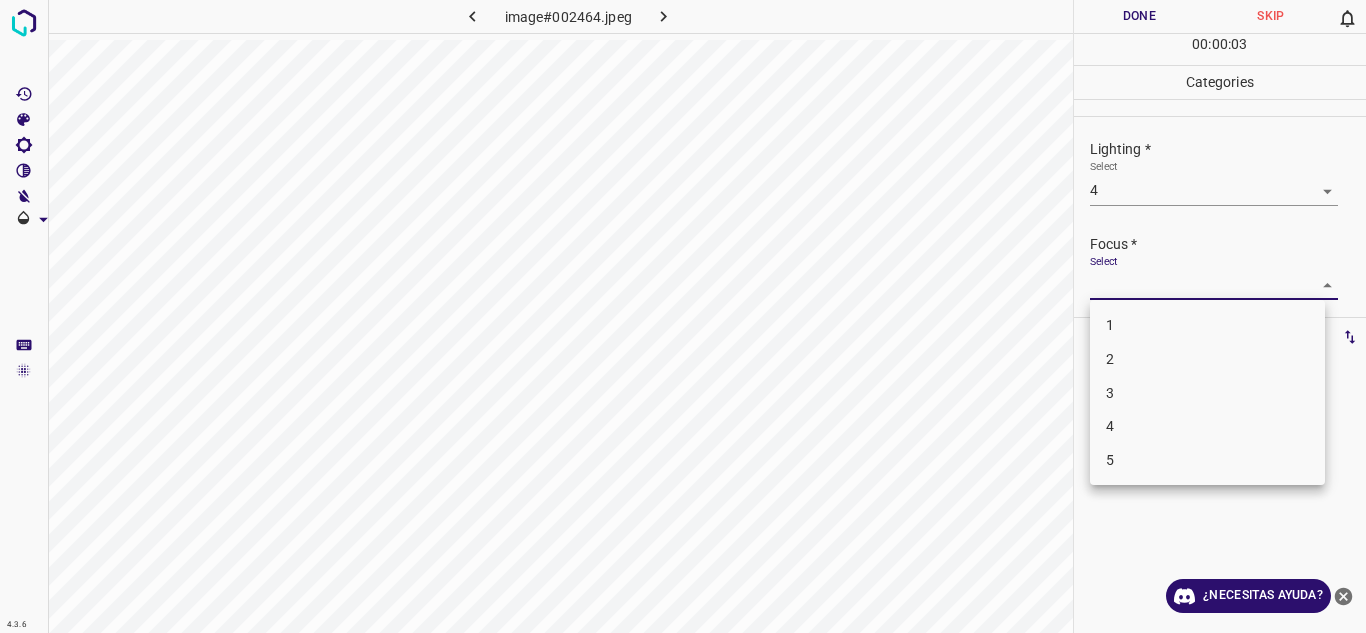 click on "4" at bounding box center (1207, 426) 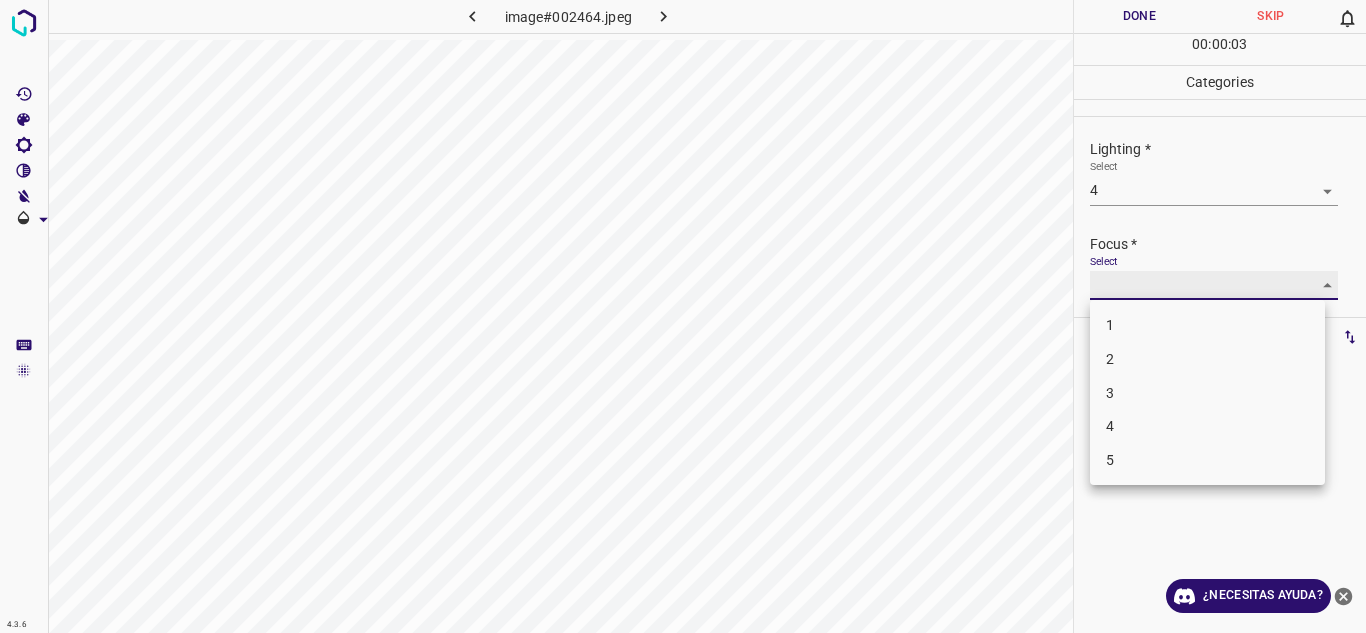 type on "4" 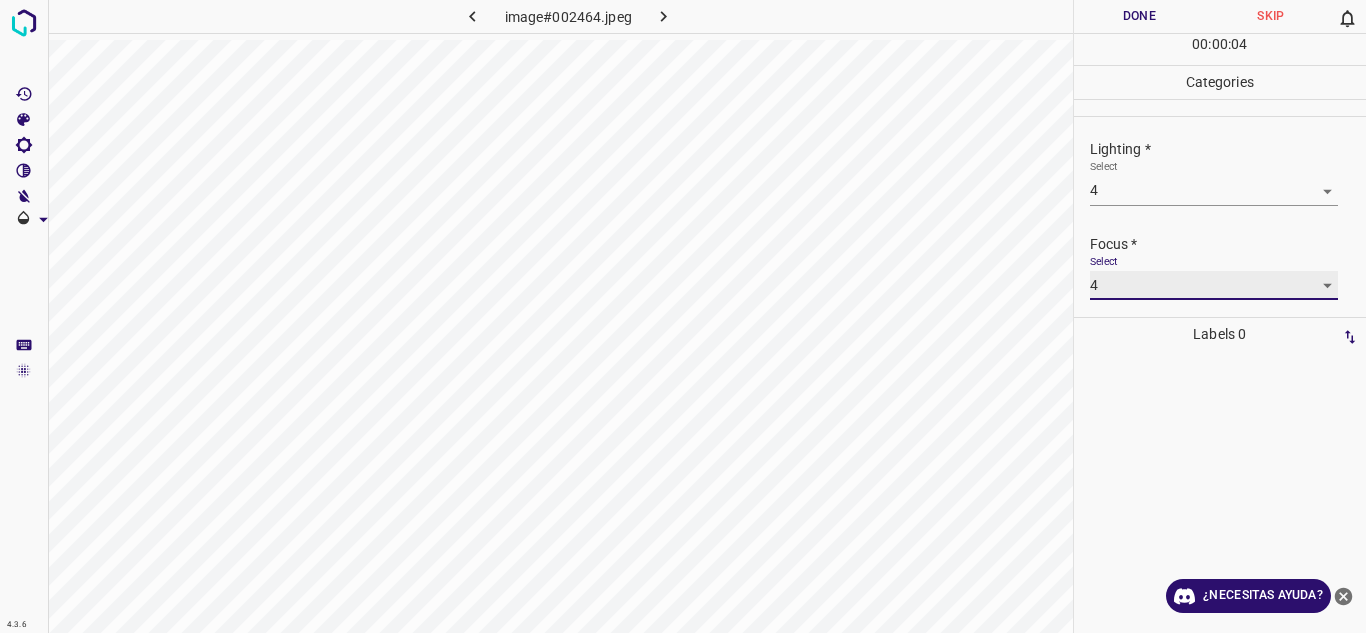 scroll, scrollTop: 98, scrollLeft: 0, axis: vertical 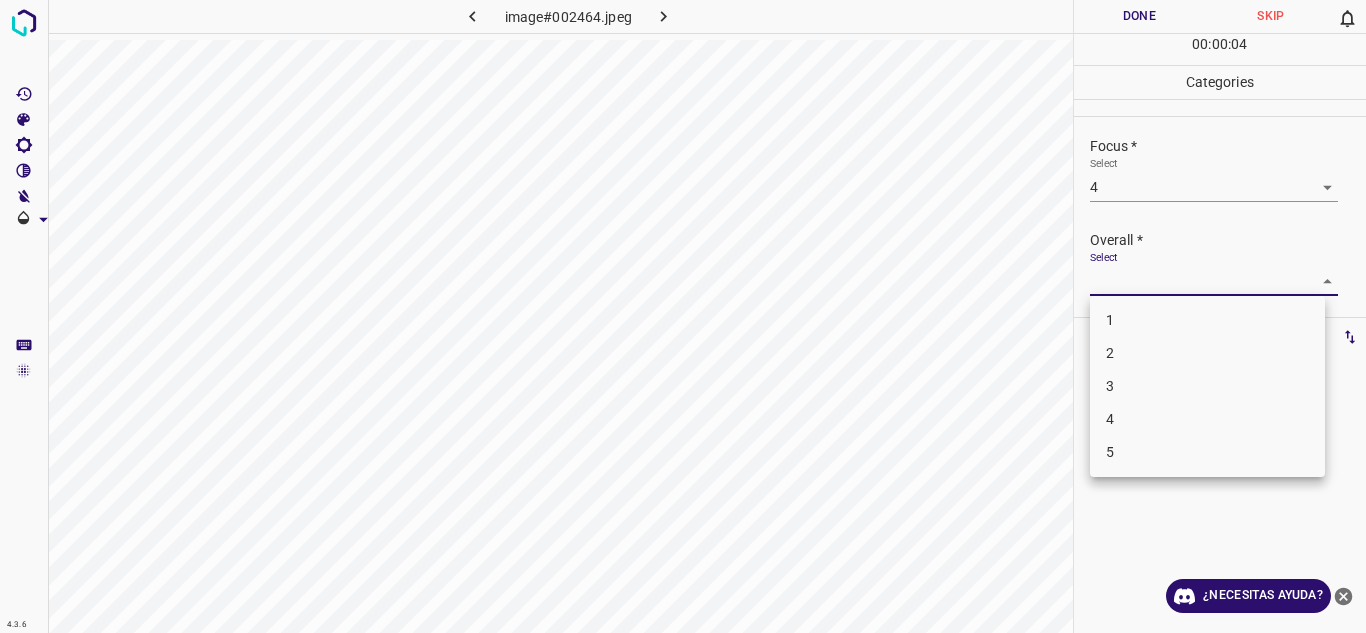 drag, startPoint x: 1309, startPoint y: 289, endPoint x: 1161, endPoint y: 385, distance: 176.40862 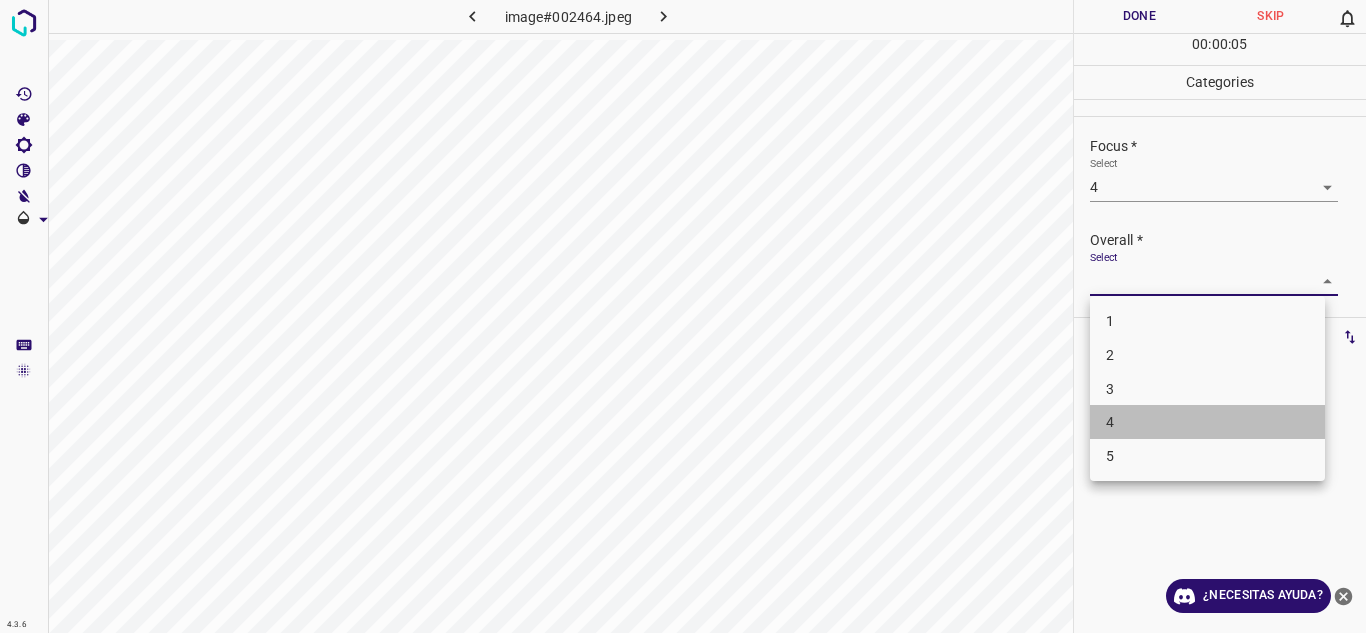 click on "4" at bounding box center (1207, 422) 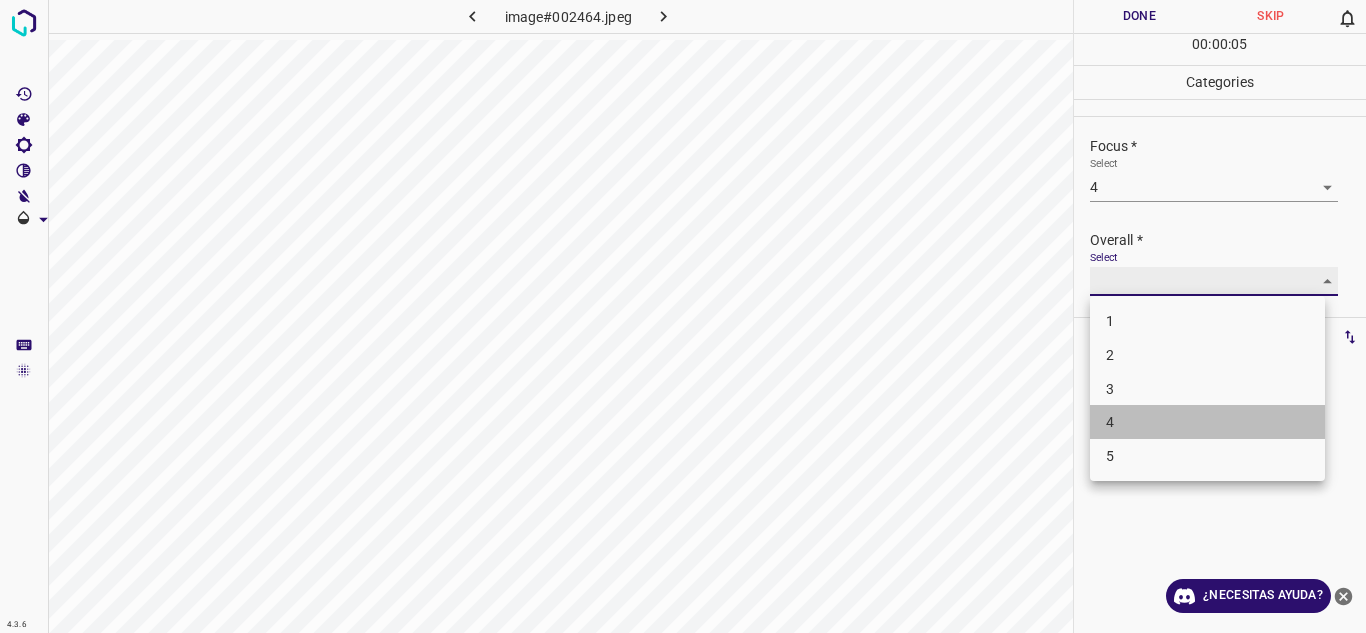 type on "4" 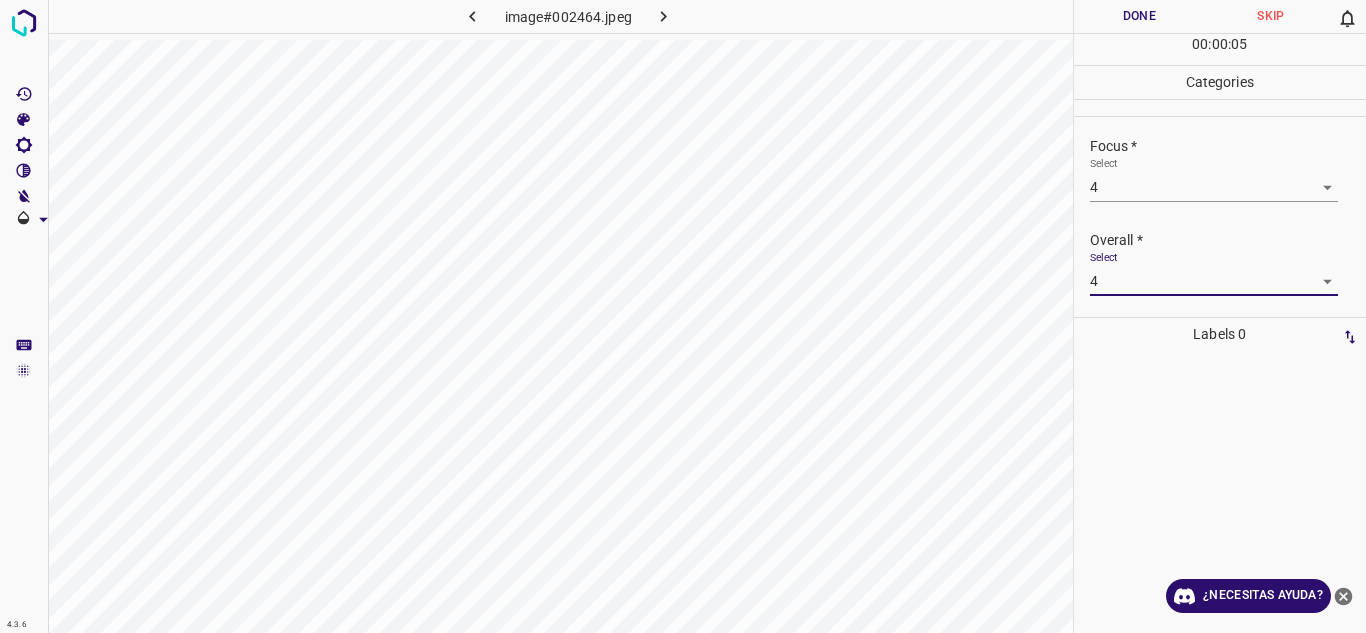 click on "Done" at bounding box center [1140, 16] 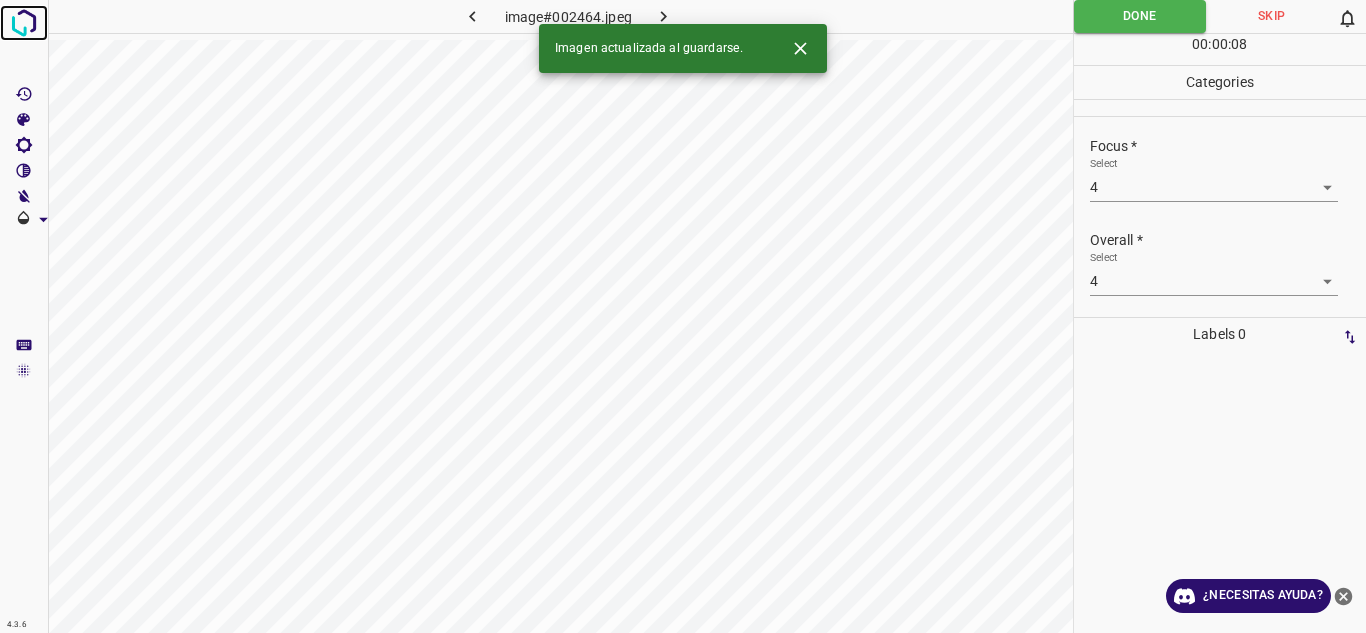 click at bounding box center [24, 23] 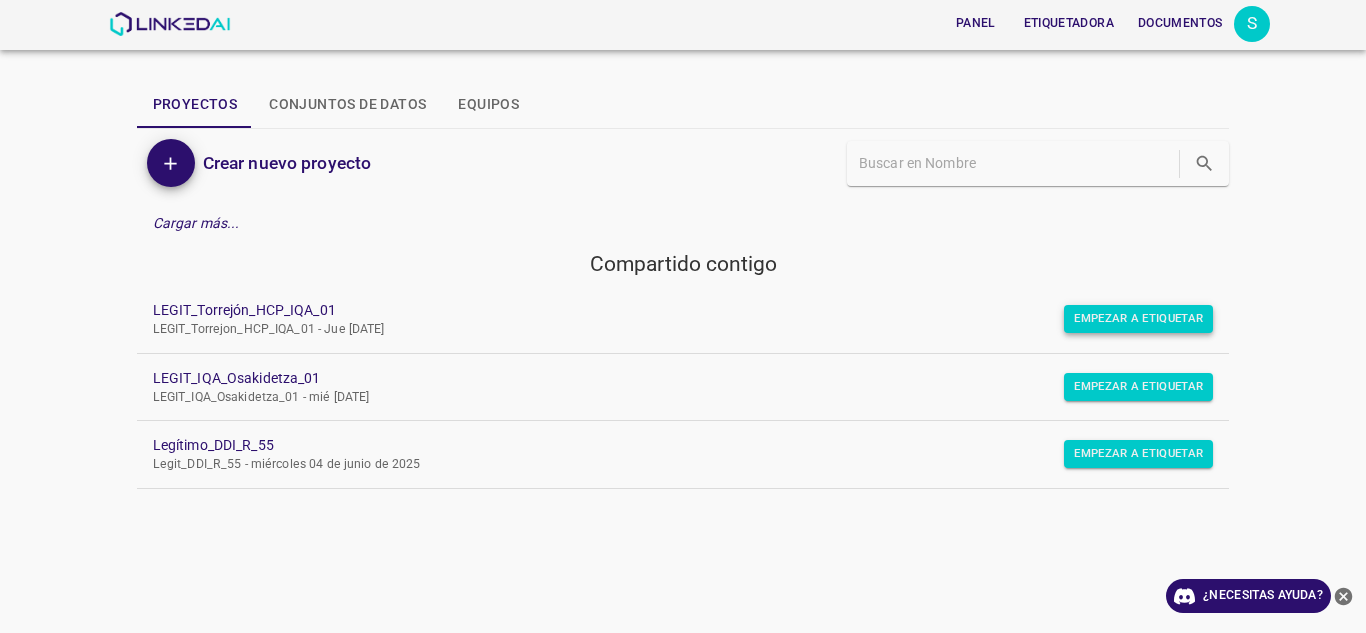 click on "Empezar a etiquetar" at bounding box center (1138, 318) 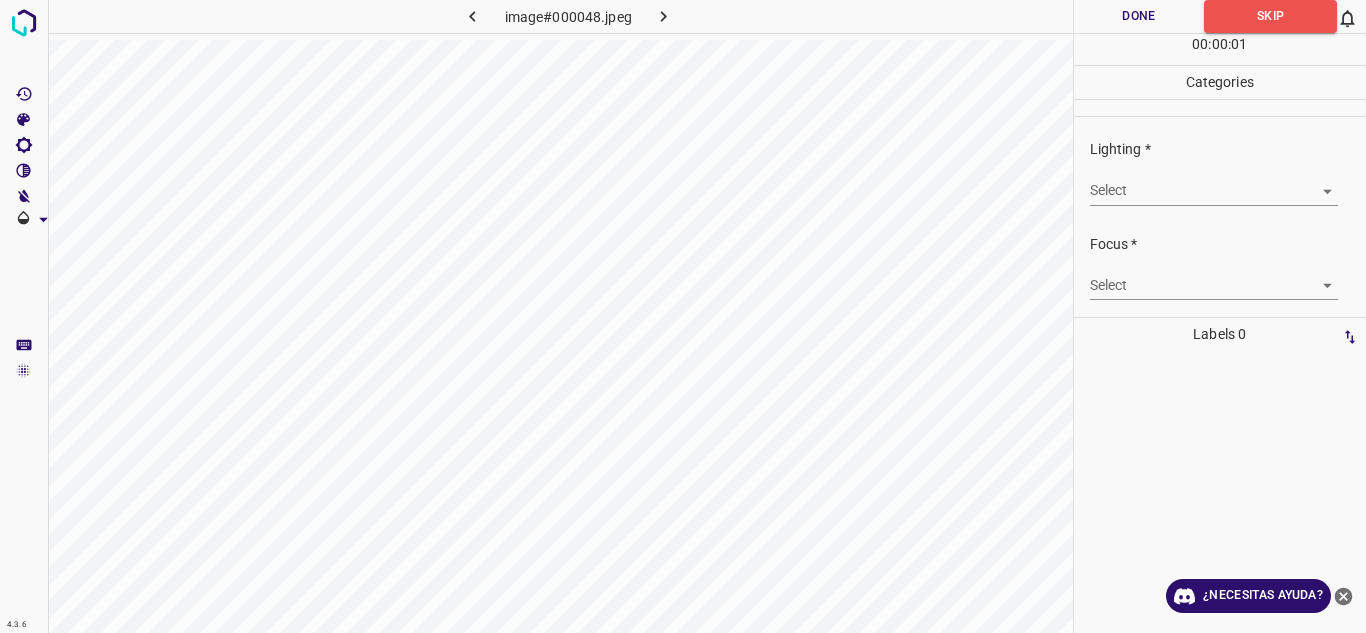 click on "4.3.6  image#000048.jpeg Done Skip 0 00   : 00   : 01   Categories Lighting *  Select ​ Focus *  Select ​ Overall *  Select ​ Labels   0 Categories 1 Lighting 2 Focus 3 Overall Tools Space Change between modes (Draw & Edit) I Auto labeling R Restore zoom M Zoom in N Zoom out Delete Delete selecte label Filters Z Restore filters X Saturation filter C Brightness filter V Contrast filter B Gray scale filter General O Download ¿Necesitas ayuda? Texto original Valora esta traducción Tu opinión servirá para ayudar a mejorar el Traductor de Google - Texto - Esconder - Borrar" at bounding box center [683, 316] 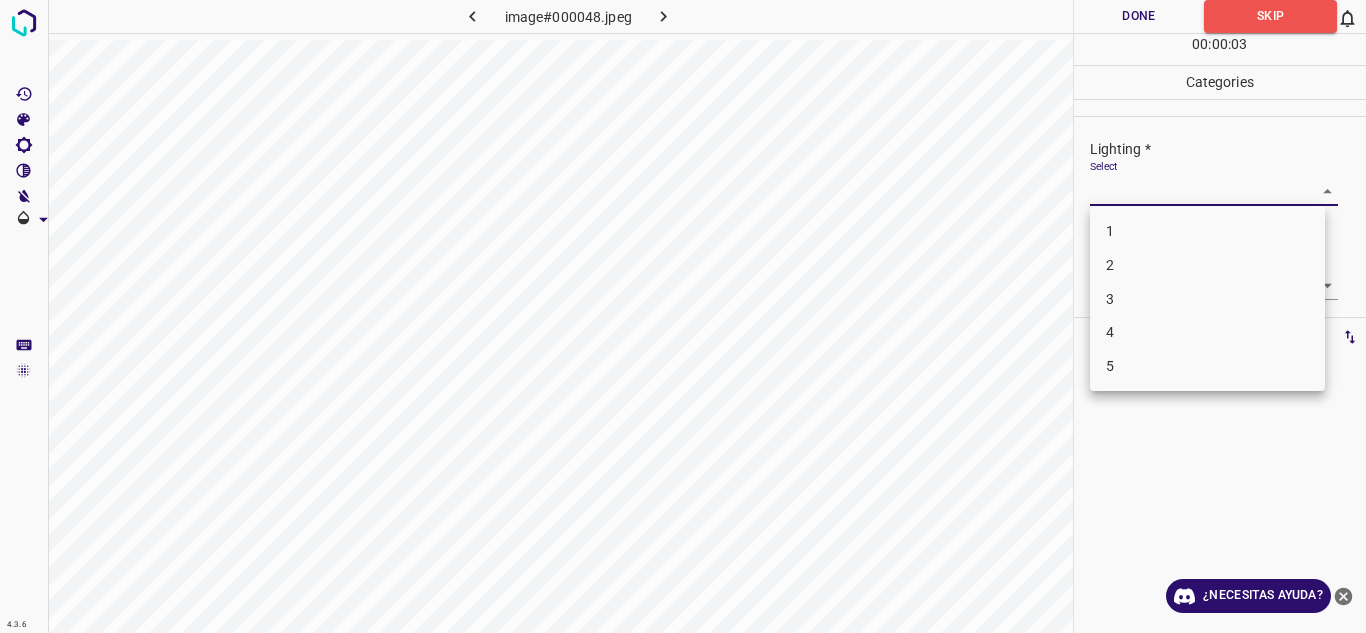 click on "4" at bounding box center [1207, 332] 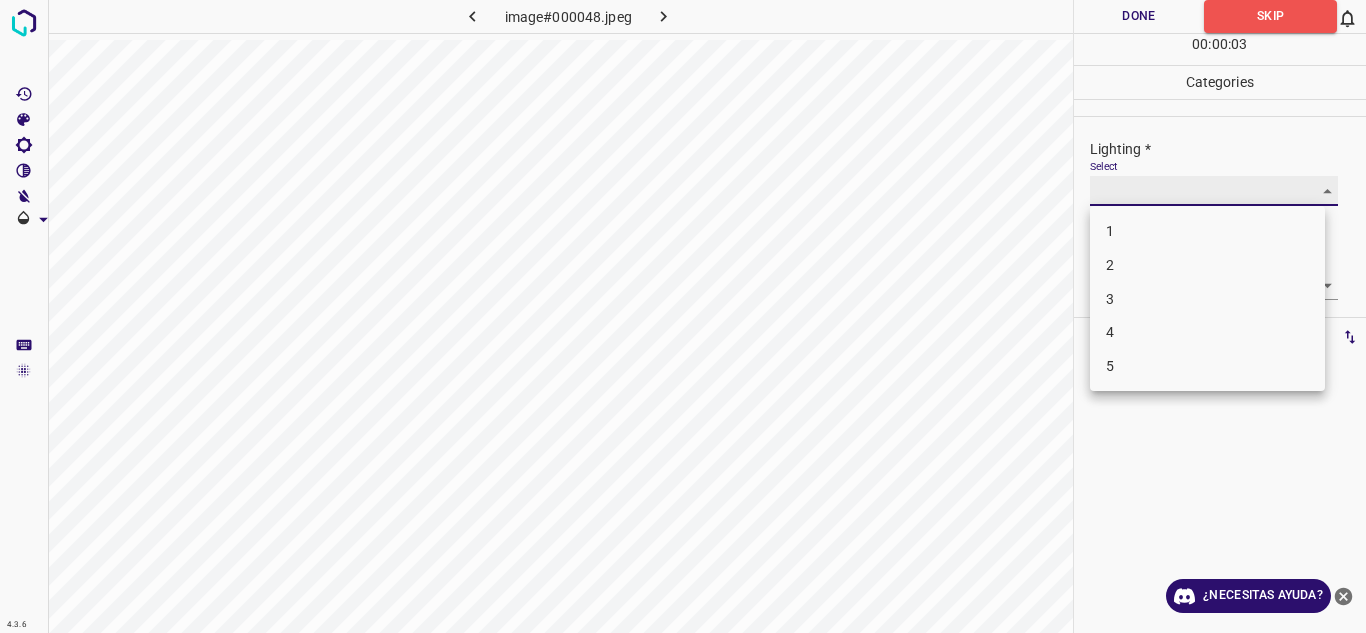 type on "4" 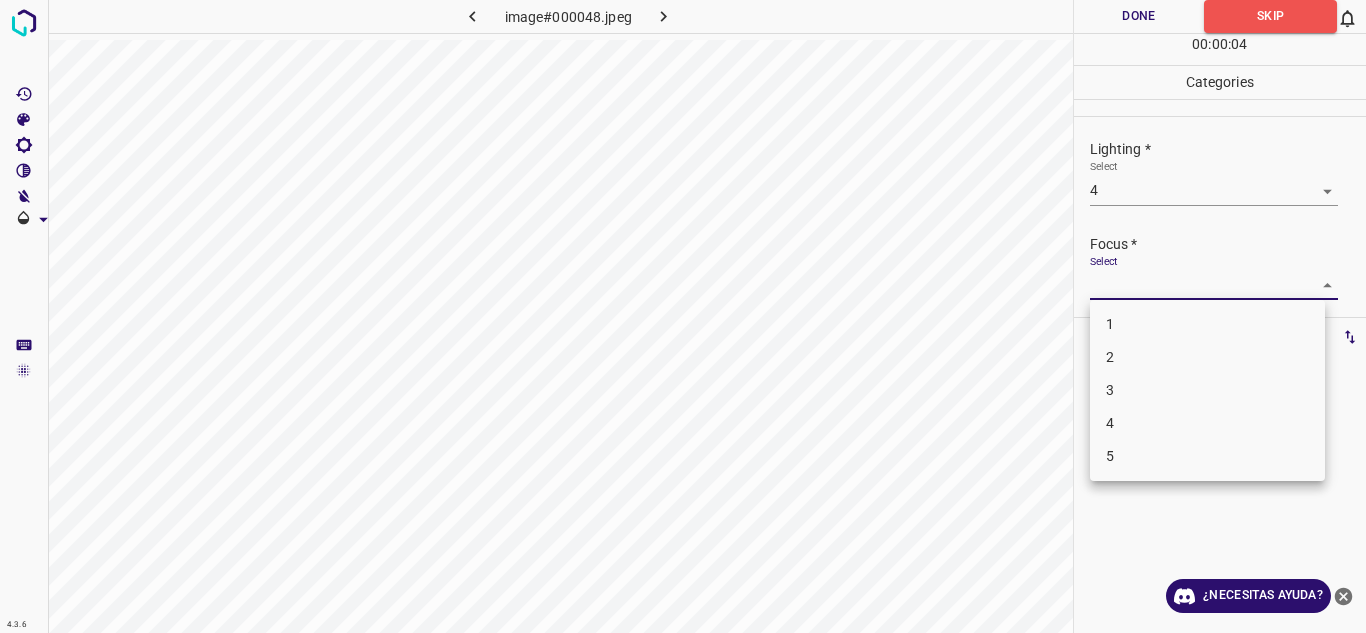 drag, startPoint x: 1306, startPoint y: 271, endPoint x: 1245, endPoint y: 329, distance: 84.17244 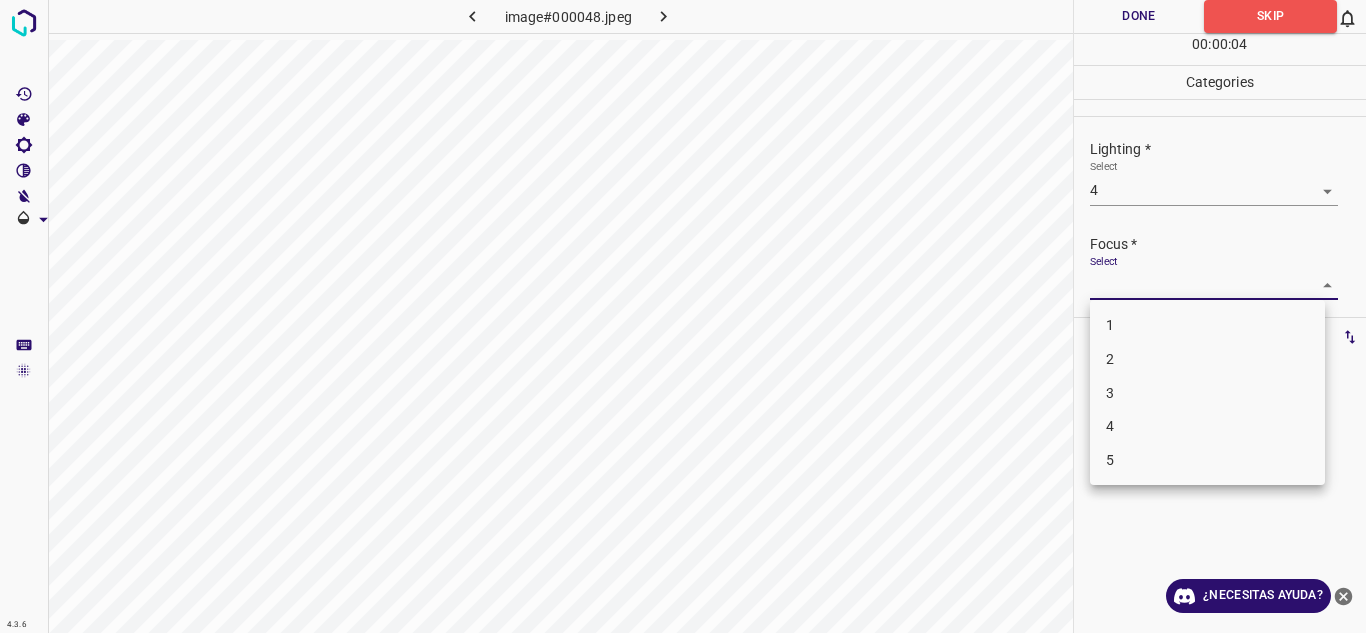 click on "4" at bounding box center [1207, 426] 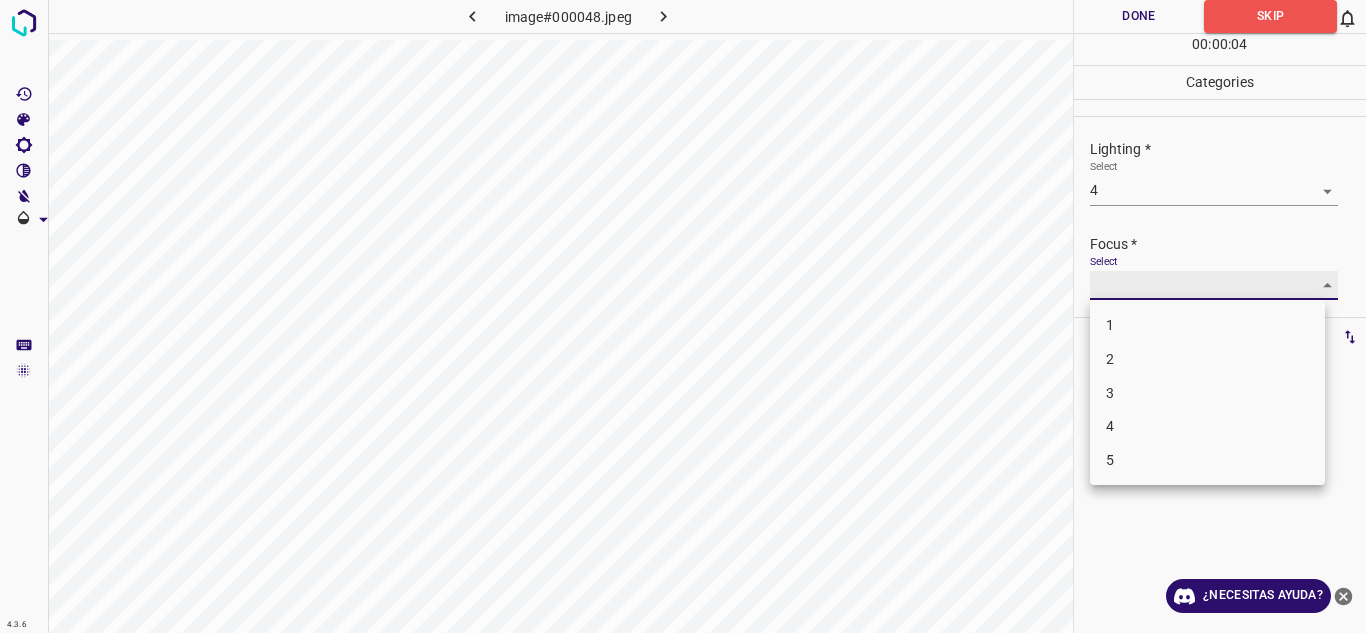 type on "4" 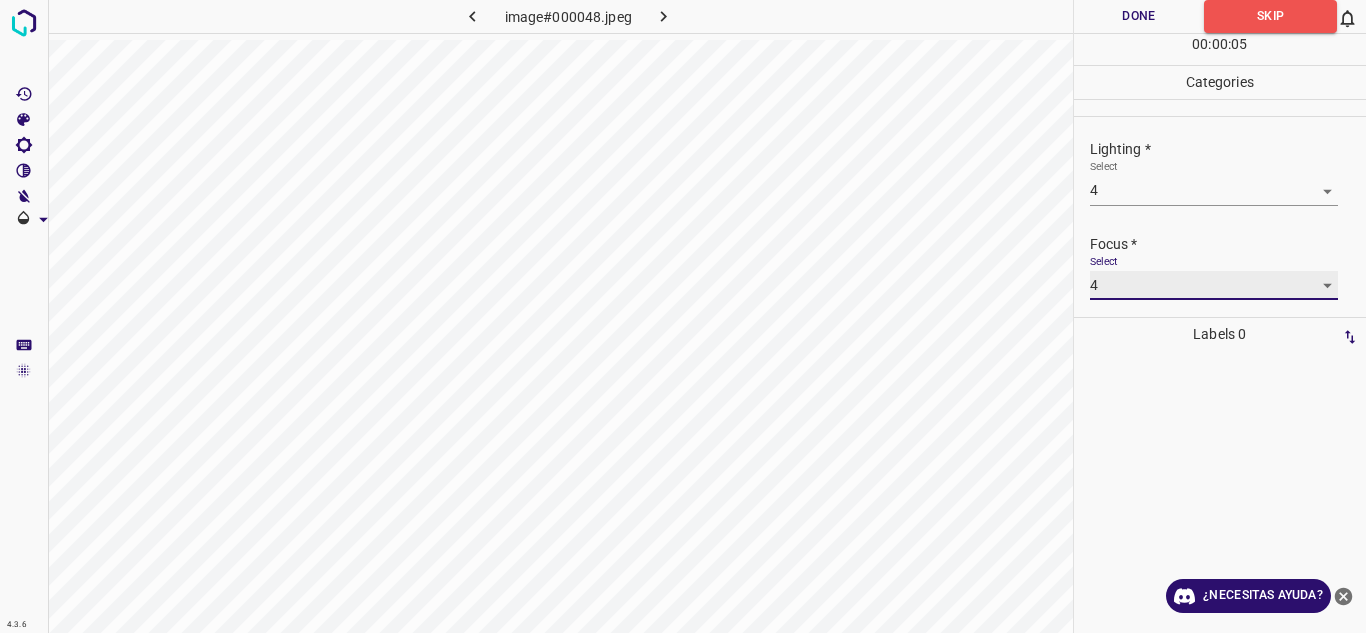 scroll, scrollTop: 98, scrollLeft: 0, axis: vertical 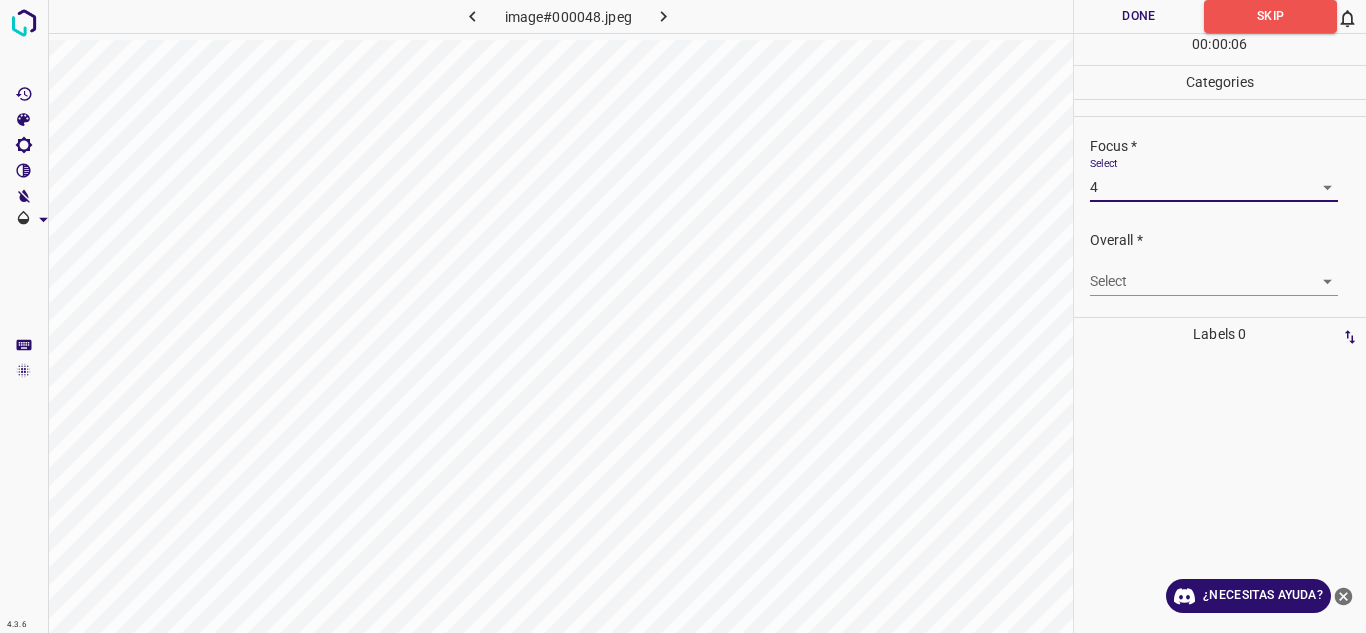 click on "4.3.6  image#000048.jpeg Done Skip 0 00   : 00   : 06   Categories Lighting *  Select 4 4 Focus *  Select 4 4 Overall *  Select ​ Labels   0 Categories 1 Lighting 2 Focus 3 Overall Tools Space Change between modes (Draw & Edit) I Auto labeling R Restore zoom M Zoom in N Zoom out Delete Delete selecte label Filters Z Restore filters X Saturation filter C Brightness filter V Contrast filter B Gray scale filter General O Download ¿Necesitas ayuda? Texto original Valora esta traducción Tu opinión servirá para ayudar a mejorar el Traductor de Google - Texto - Esconder - Borrar" at bounding box center [683, 316] 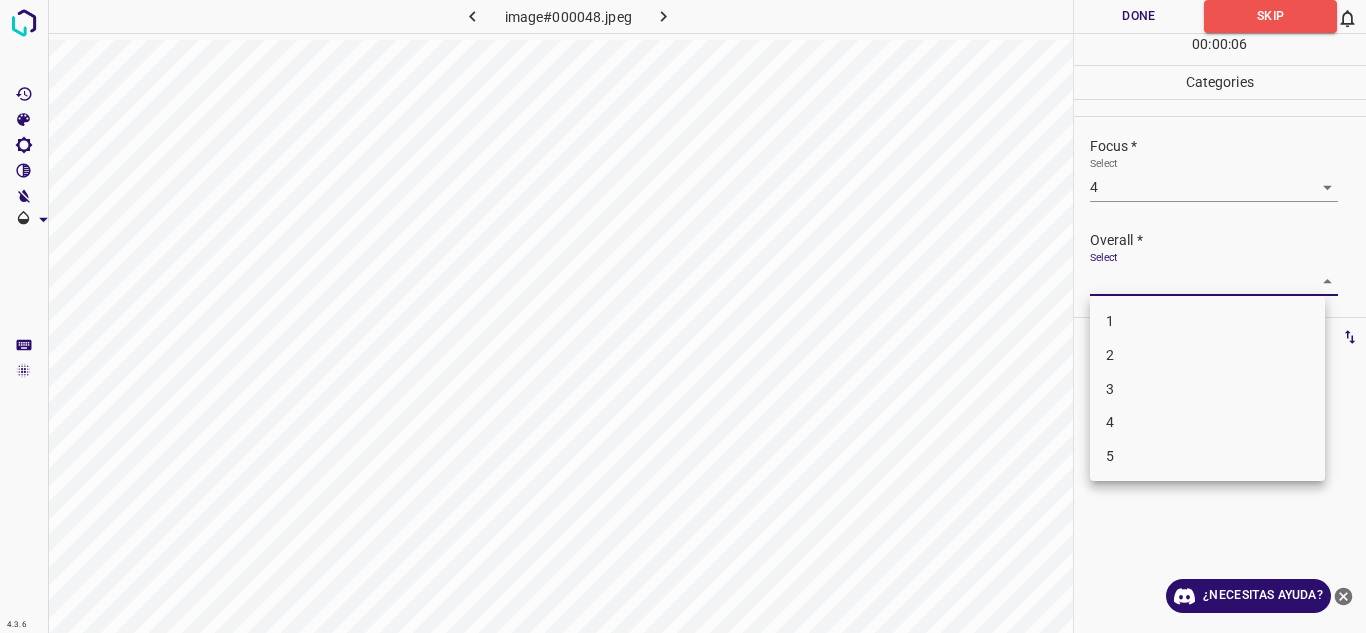 click on "4" at bounding box center (1207, 422) 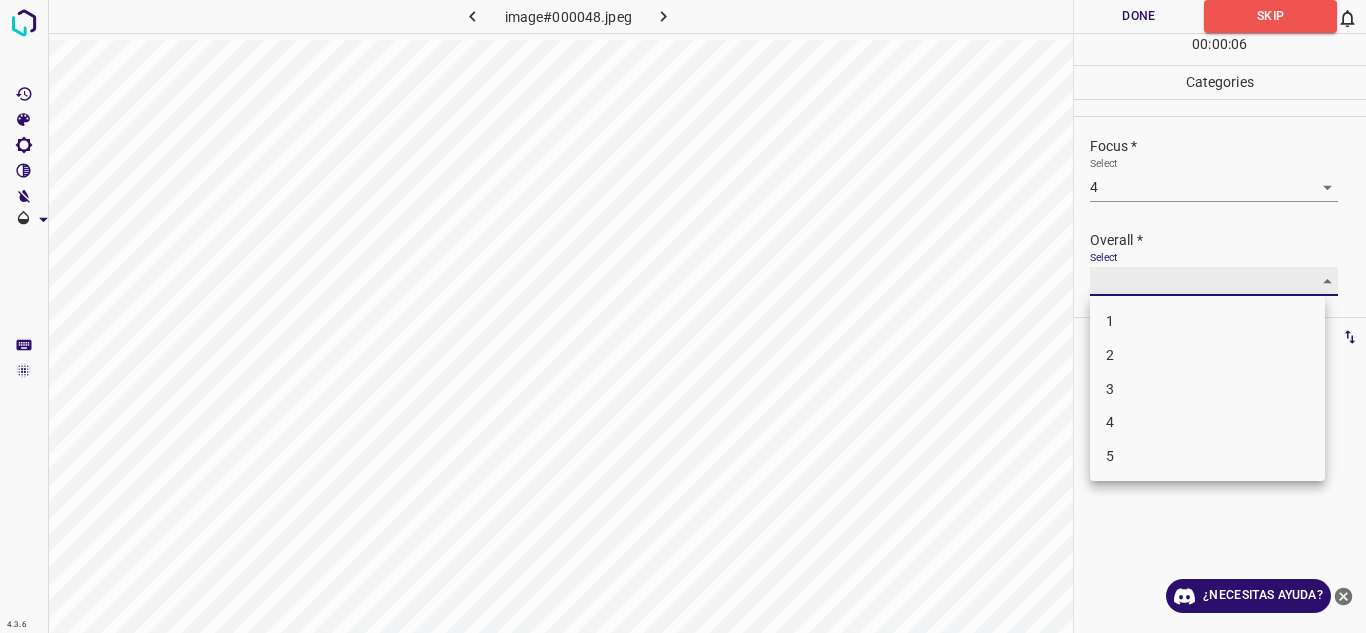 type on "4" 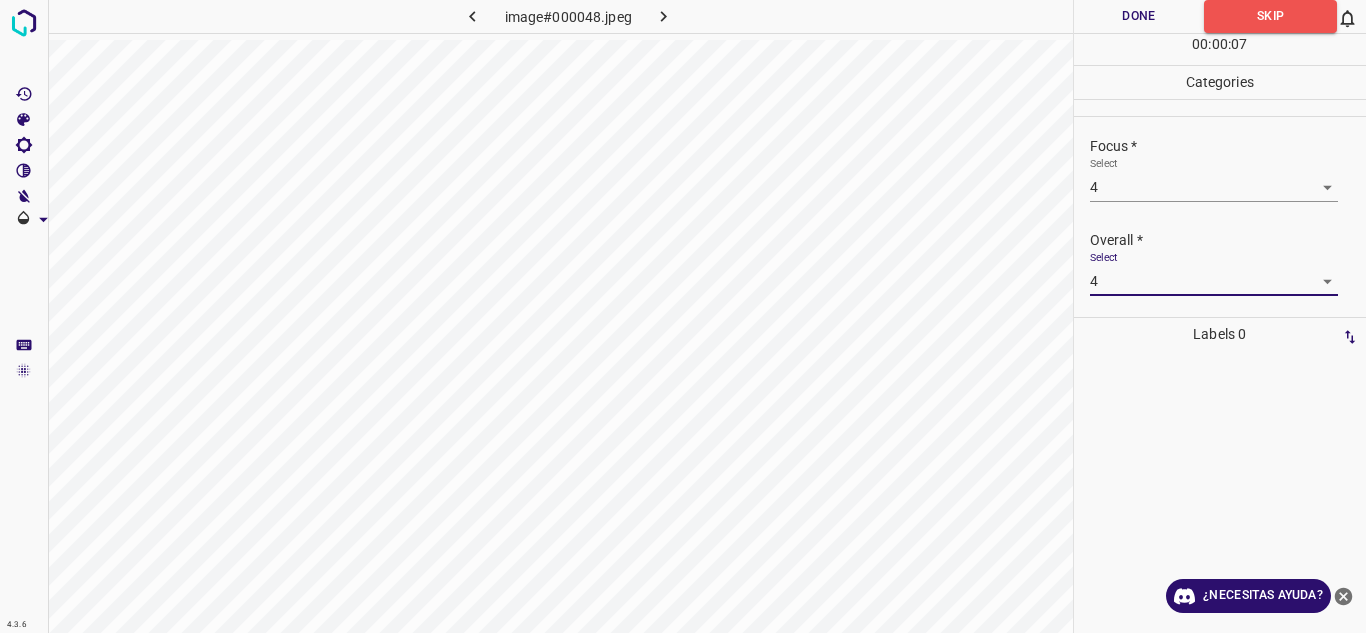 click on "Done" at bounding box center [1139, 16] 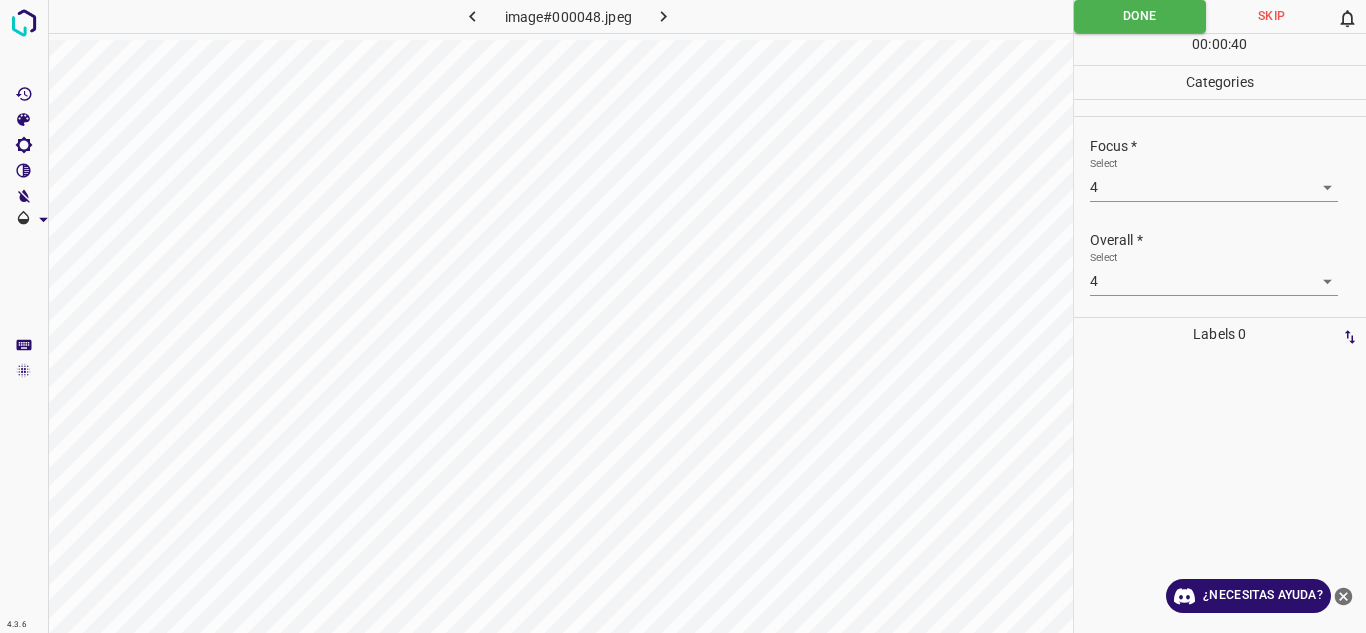 click 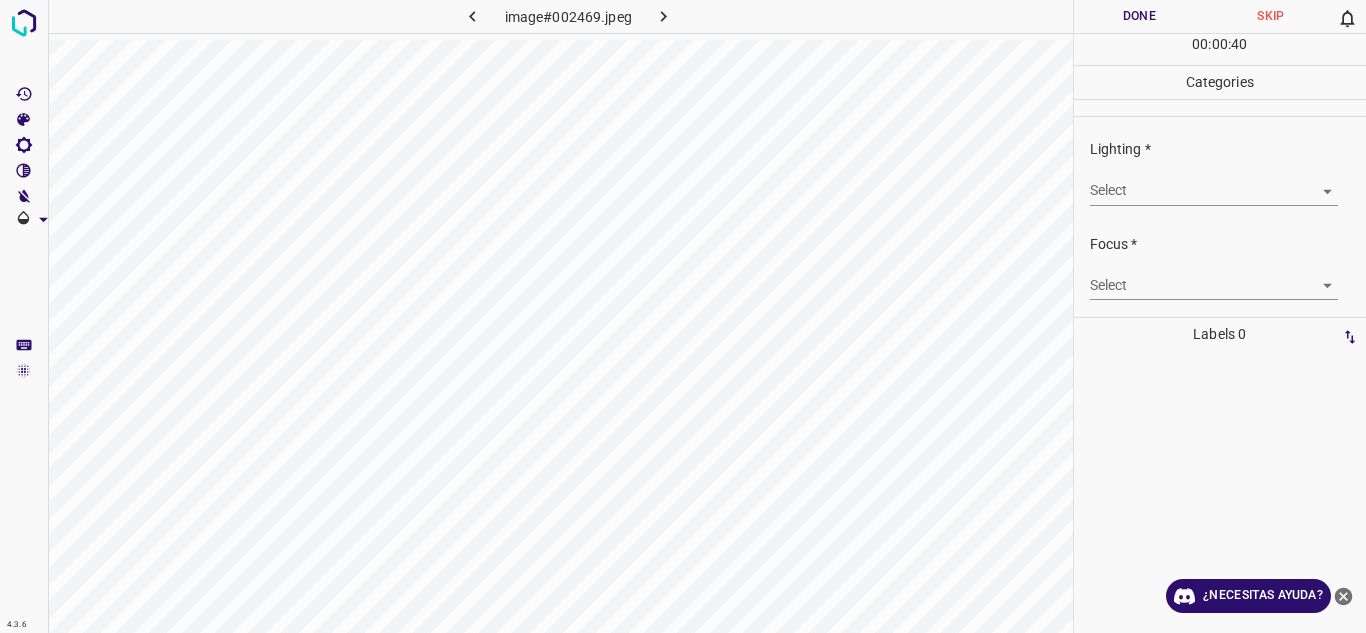 click on "4.3.6  image#002469.jpeg Done Skip 0 00   : 00   : 40   Categories Lighting *  Select ​ Focus *  Select ​ Overall *  Select ​ Labels   0 Categories 1 Lighting 2 Focus 3 Overall Tools Space Change between modes (Draw & Edit) I Auto labeling R Restore zoom M Zoom in N Zoom out Delete Delete selecte label Filters Z Restore filters X Saturation filter C Brightness filter V Contrast filter B Gray scale filter General O Download ¿Necesitas ayuda? Texto original Valora esta traducción Tu opinión servirá para ayudar a mejorar el Traductor de Google - Texto - Esconder - Borrar" at bounding box center (683, 316) 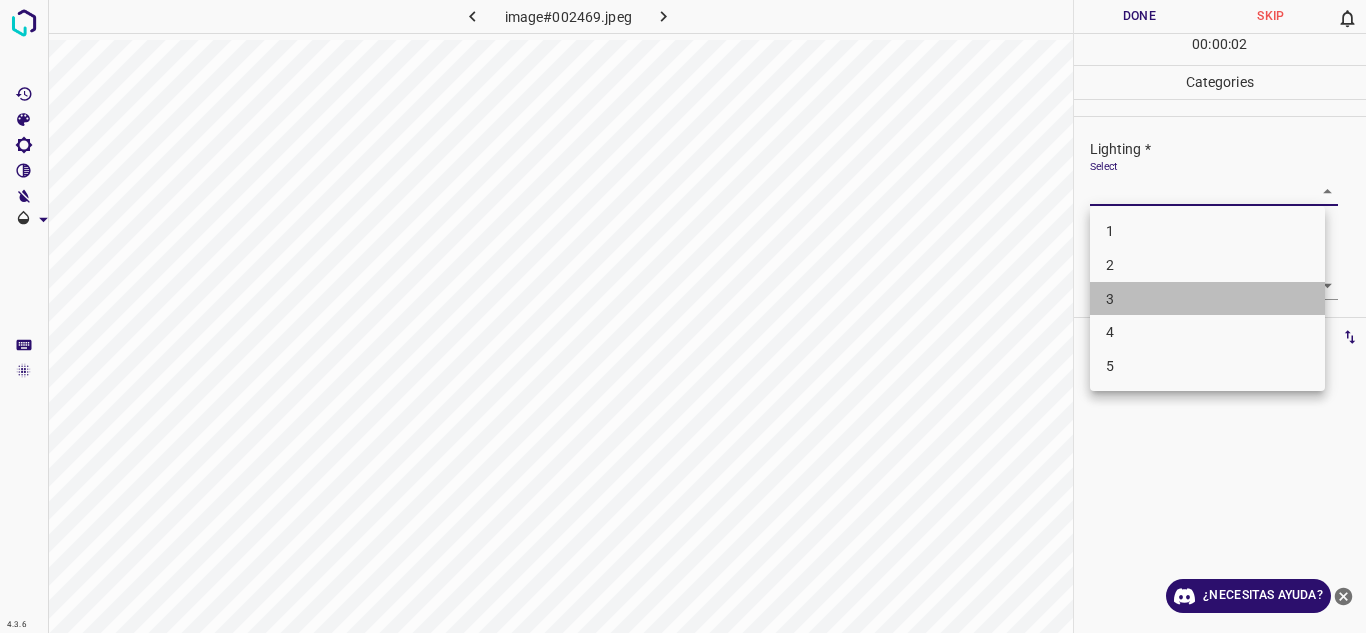 click on "3" at bounding box center [1207, 299] 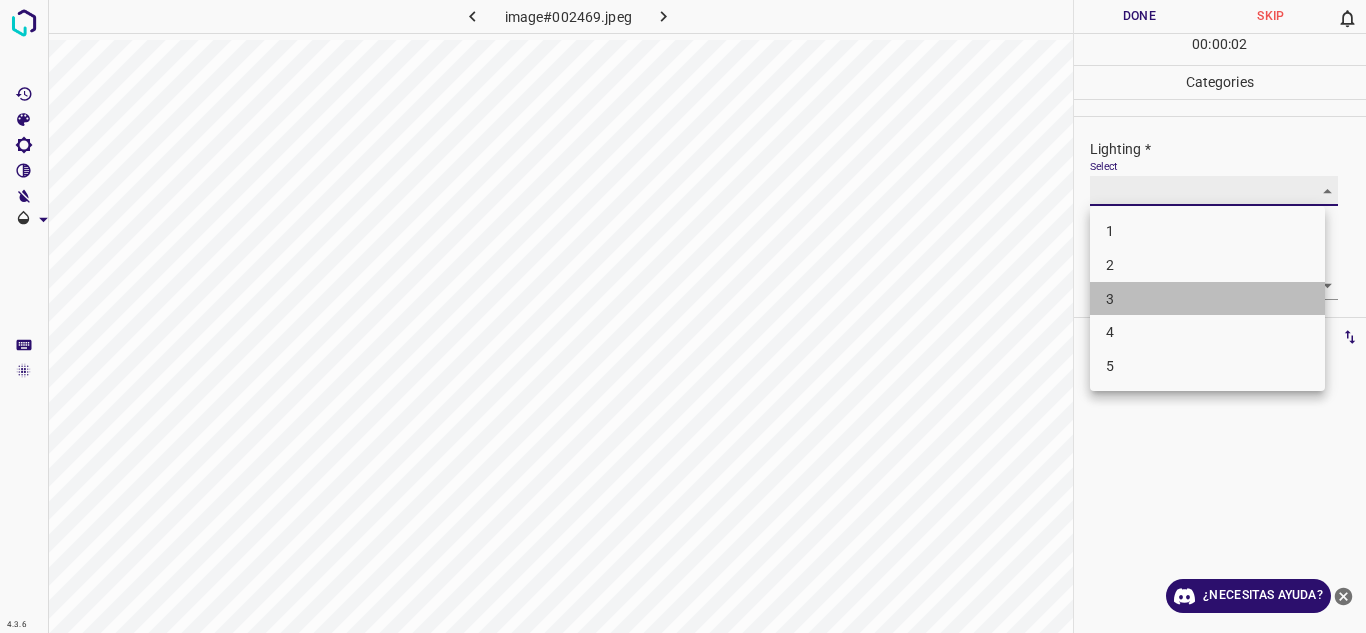 type on "3" 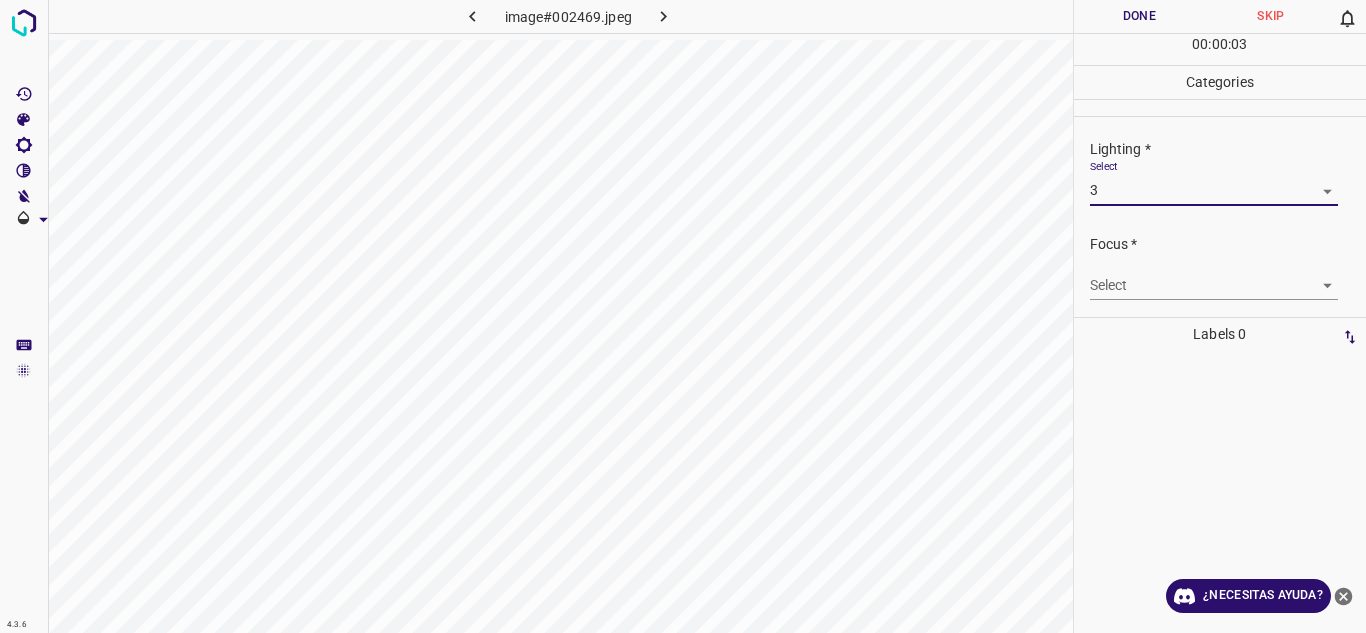click on "4.3.6  image#002469.jpeg Done Skip 0 00   : 00   : 03   Categories Lighting *  Select 3 3 Focus *  Select ​ Overall *  Select ​ Labels   0 Categories 1 Lighting 2 Focus 3 Overall Tools Space Change between modes (Draw & Edit) I Auto labeling R Restore zoom M Zoom in N Zoom out Delete Delete selecte label Filters Z Restore filters X Saturation filter C Brightness filter V Contrast filter B Gray scale filter General O Download ¿Necesitas ayuda? Texto original Valora esta traducción Tu opinión servirá para ayudar a mejorar el Traductor de Google - Texto - Esconder - Borrar" at bounding box center [683, 316] 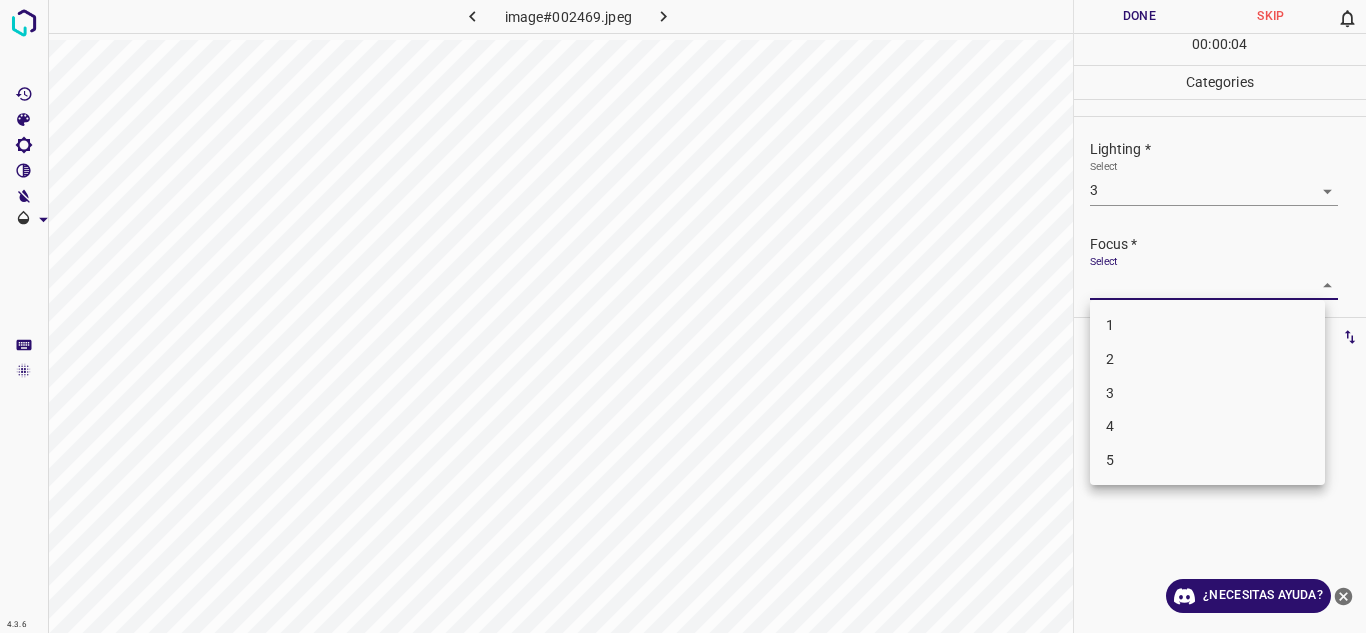 drag, startPoint x: 1131, startPoint y: 392, endPoint x: 1302, endPoint y: 349, distance: 176.32356 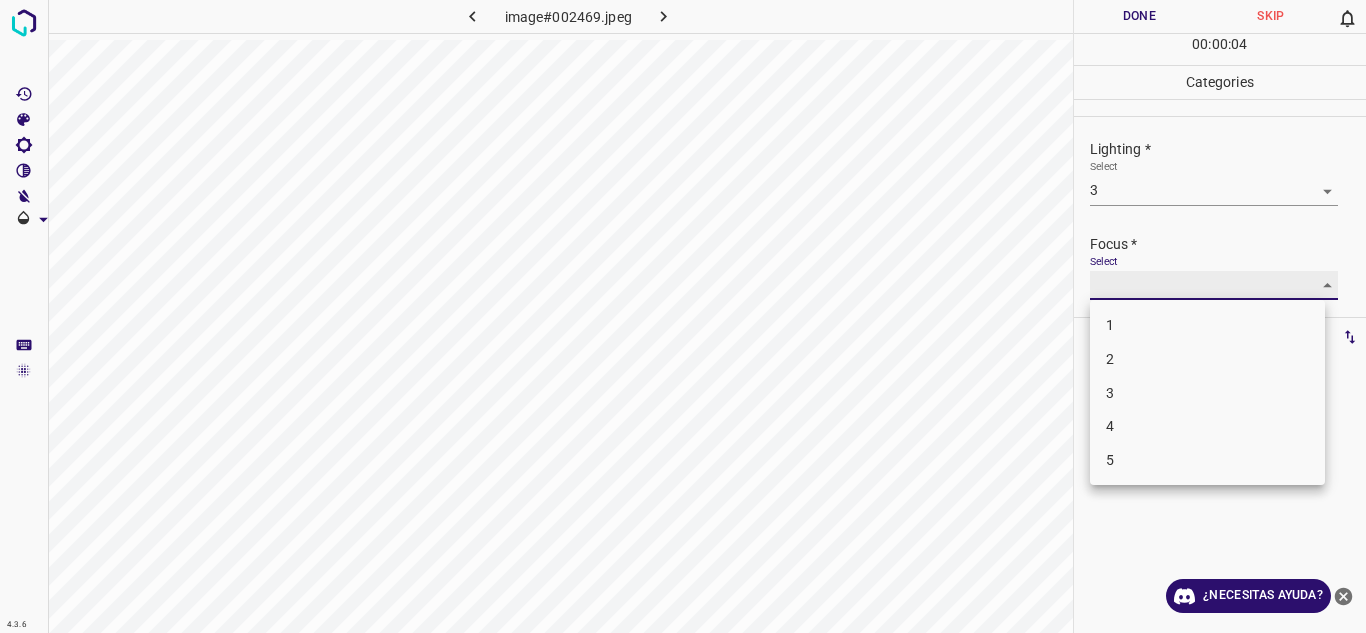 type on "3" 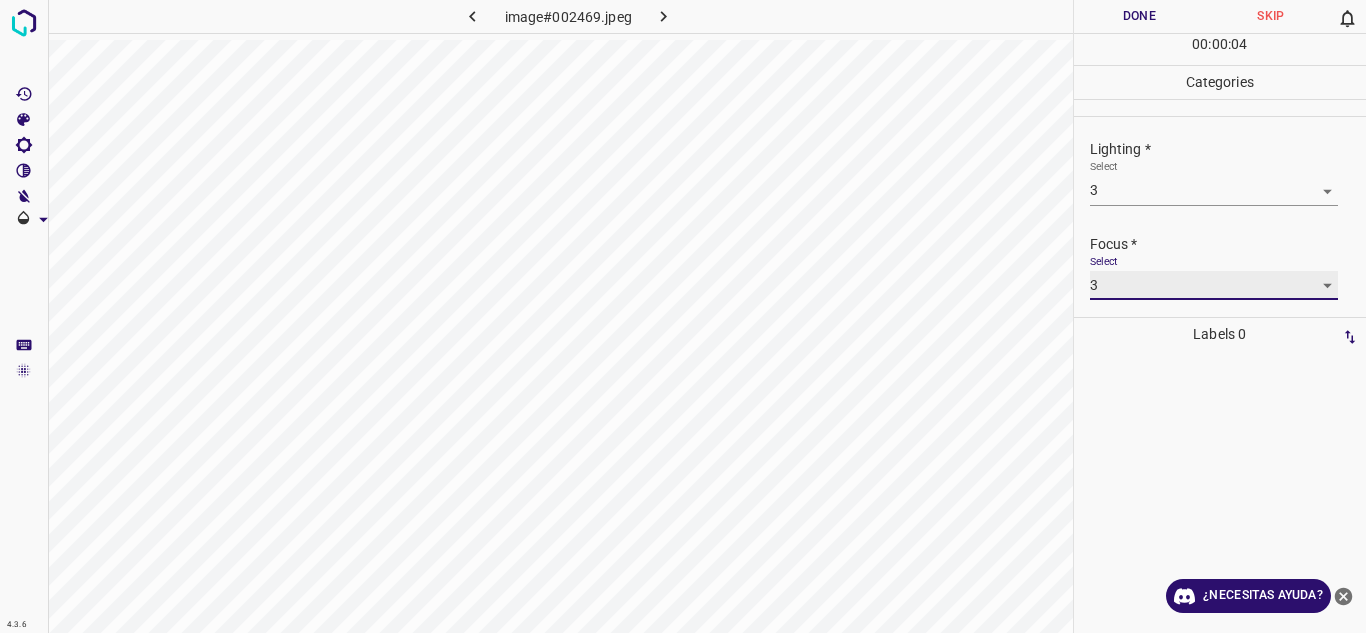 scroll, scrollTop: 98, scrollLeft: 0, axis: vertical 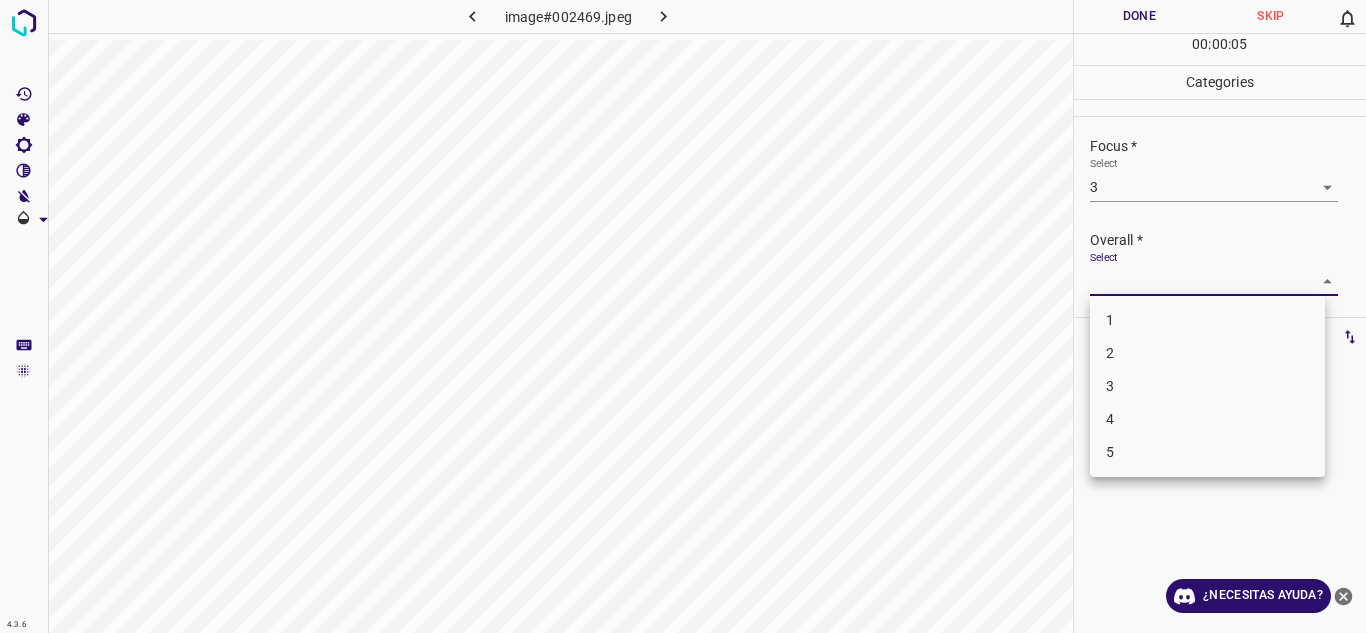 click on "4.3.6  image#002469.jpeg Done Skip 0 00   : 00   : 05   Categories Lighting *  Select 3 3 Focus *  Select 3 3 Overall *  Select ​ Labels   0 Categories 1 Lighting 2 Focus 3 Overall Tools Space Change between modes (Draw & Edit) I Auto labeling R Restore zoom M Zoom in N Zoom out Delete Delete selecte label Filters Z Restore filters X Saturation filter C Brightness filter V Contrast filter B Gray scale filter General O Download ¿Necesitas ayuda? Texto original Valora esta traducción Tu opinión servirá para ayudar a mejorar el Traductor de Google - Texto - Esconder - Borrar 1 2 3 4 5" at bounding box center [683, 316] 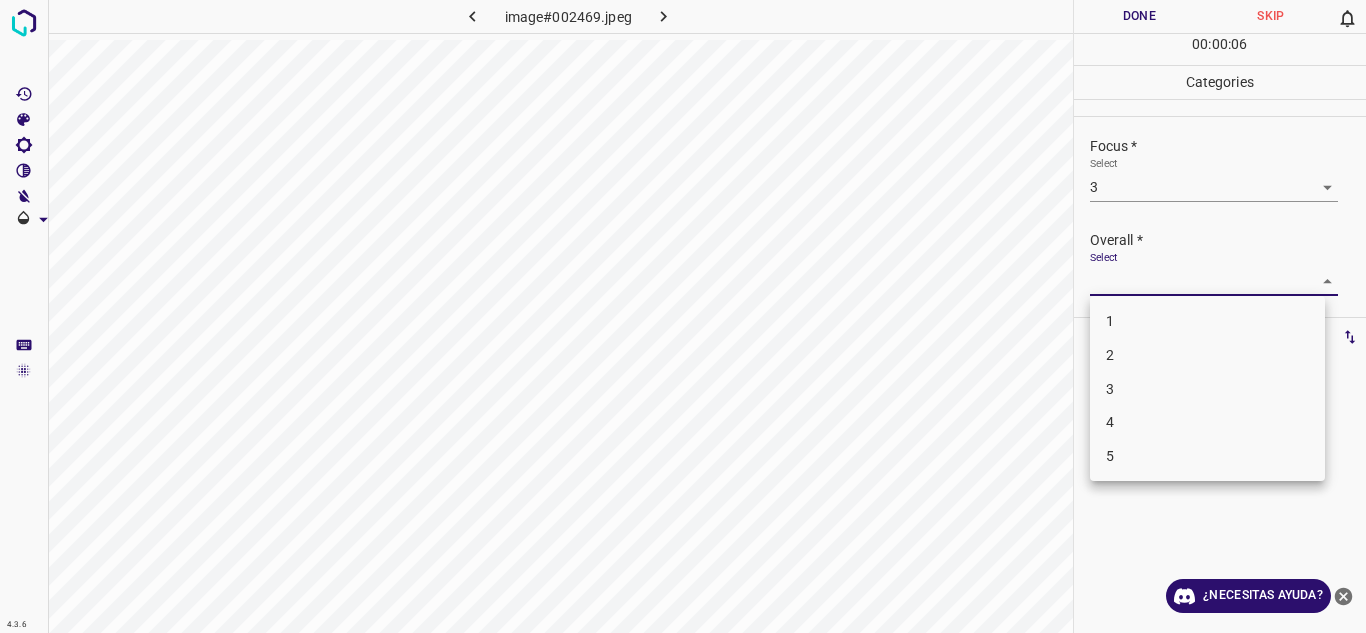 click on "3" at bounding box center [1207, 389] 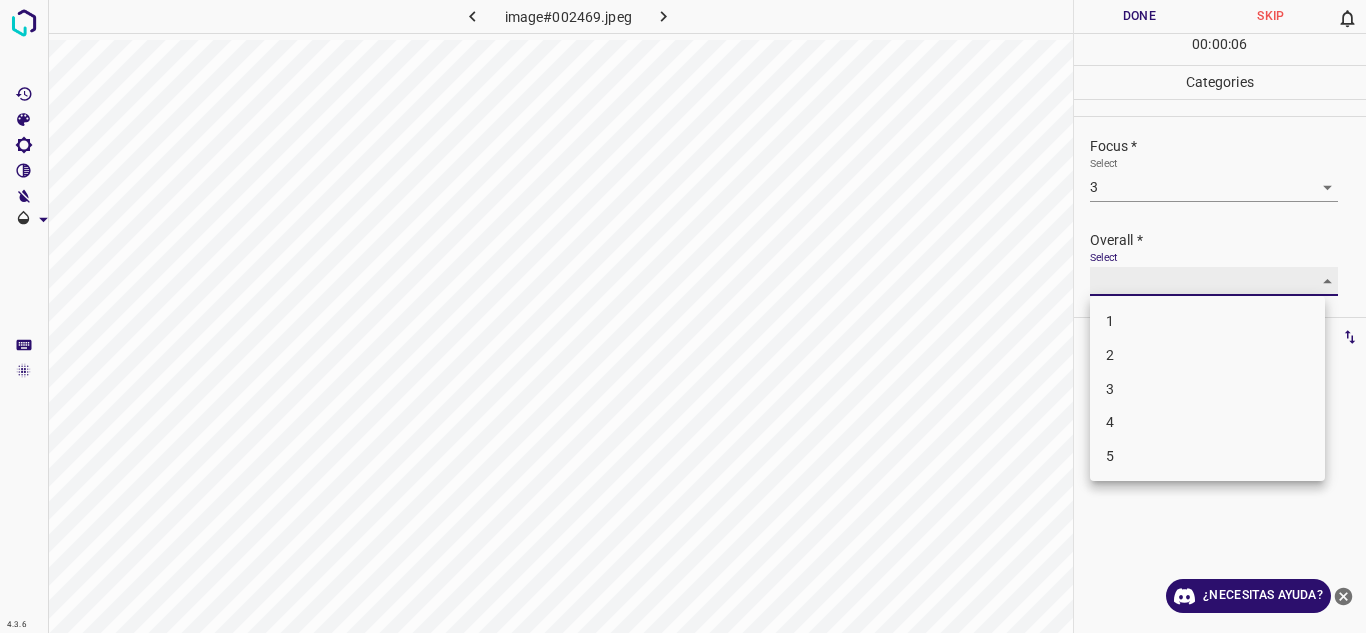 type on "3" 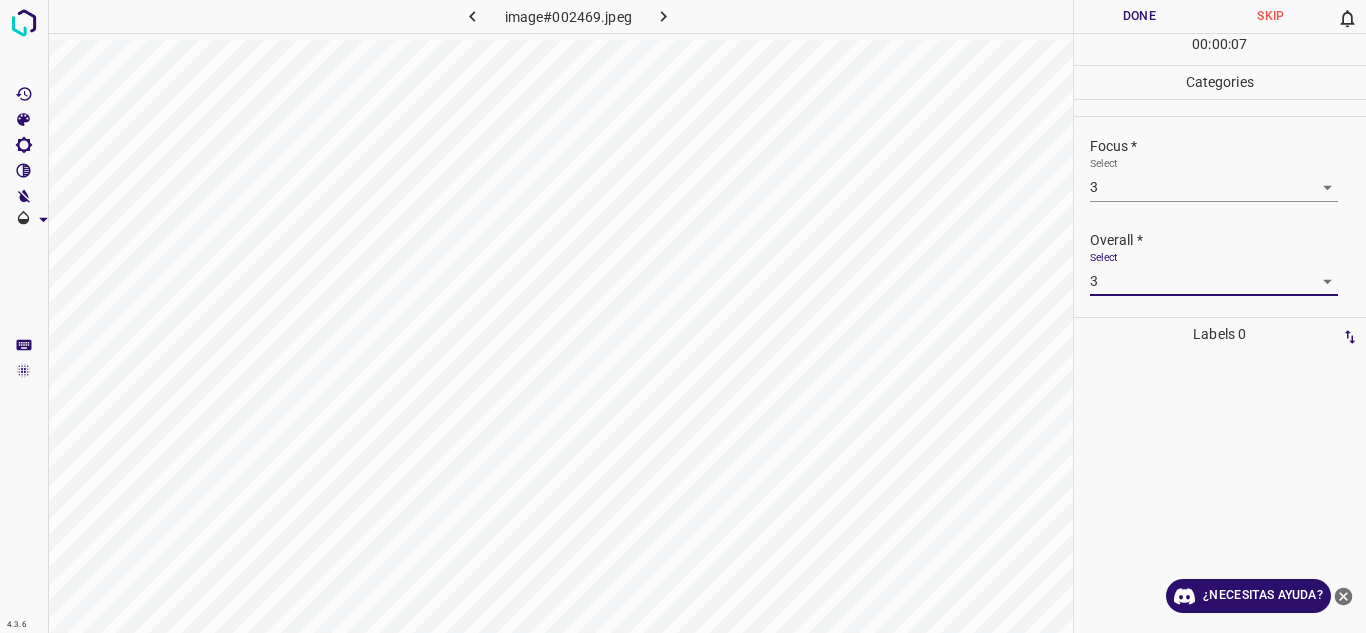 click on "Done" at bounding box center [1140, 16] 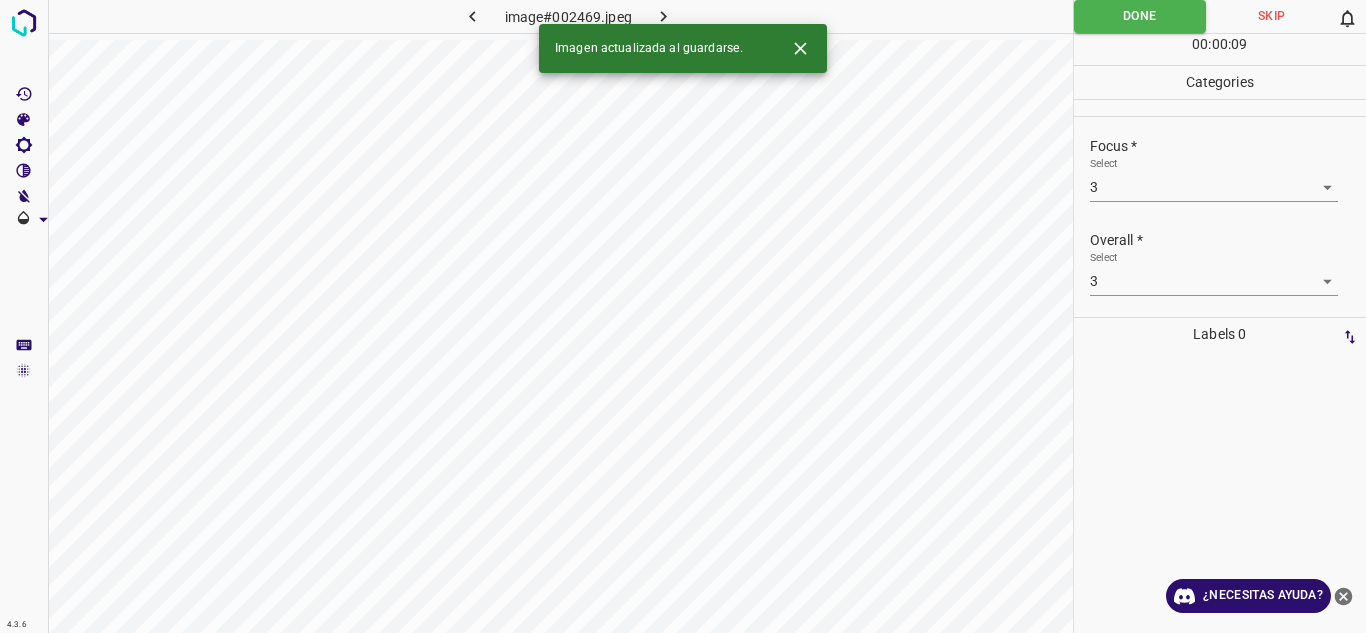 click 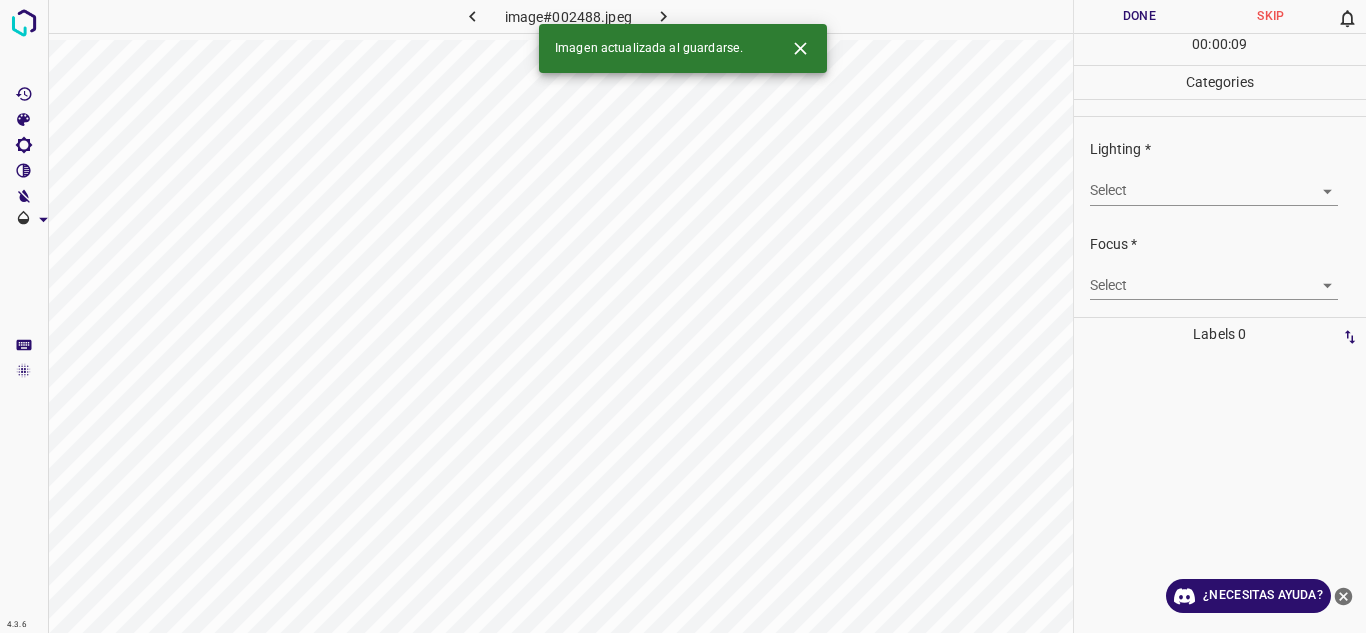 click on "4.3.6  image#002488.jpeg Done Skip 0 00   : 00   : 09   Categories Lighting *  Select ​ Focus *  Select ​ Overall *  Select ​ Labels   0 Categories 1 Lighting 2 Focus 3 Overall Tools Space Change between modes (Draw & Edit) I Auto labeling R Restore zoom M Zoom in N Zoom out Delete Delete selecte label Filters Z Restore filters X Saturation filter C Brightness filter V Contrast filter B Gray scale filter General O Download Imagen actualizada al guardarse. ¿Necesitas ayuda? Texto original Valora esta traducción Tu opinión servirá para ayudar a mejorar el Traductor de Google - Texto - Esconder - Borrar" at bounding box center [683, 316] 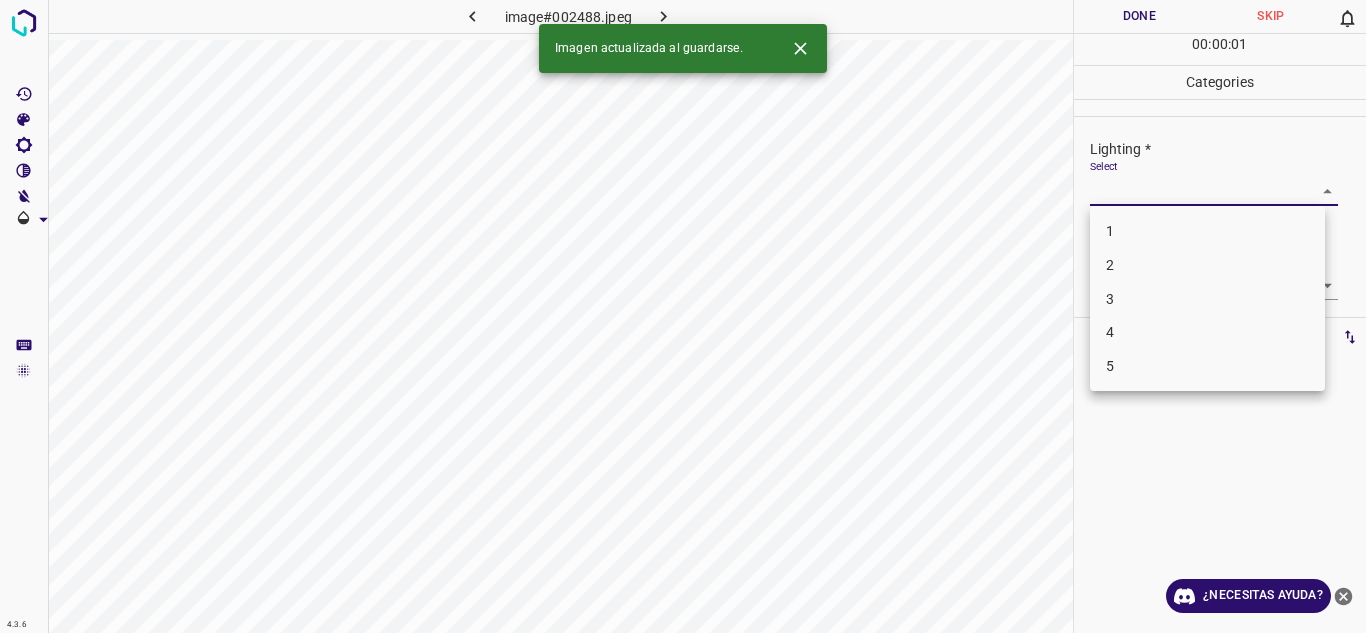 click on "4" at bounding box center (1207, 332) 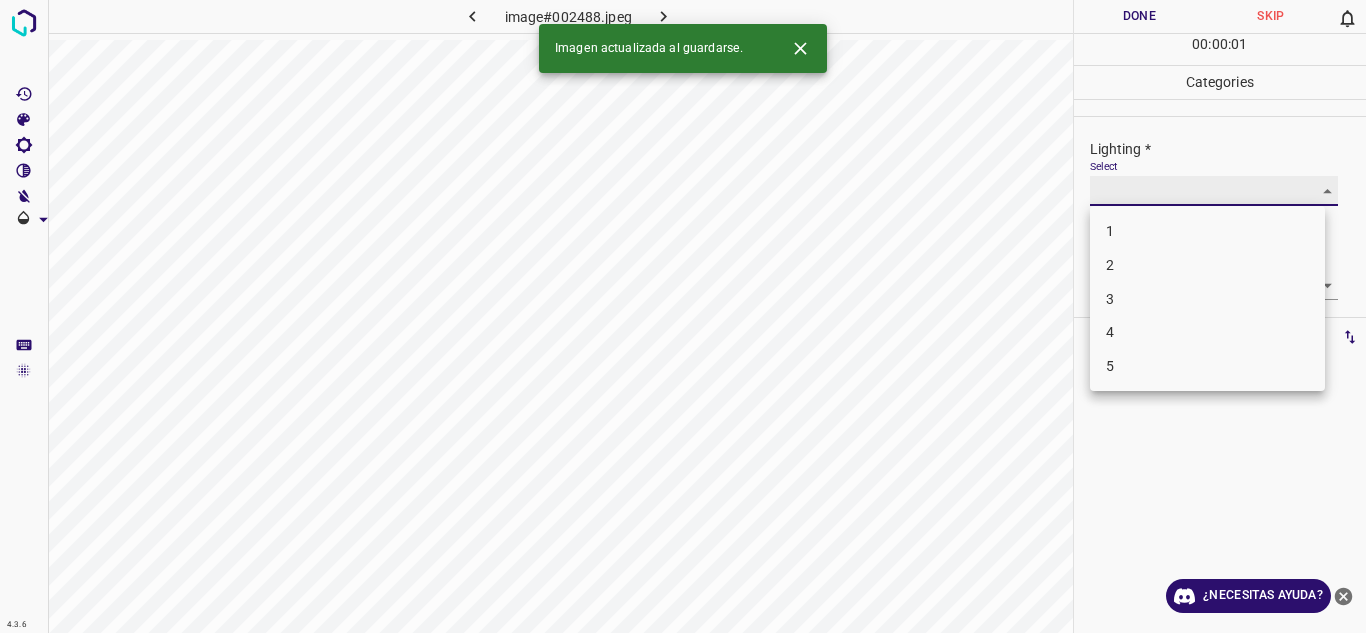 type on "4" 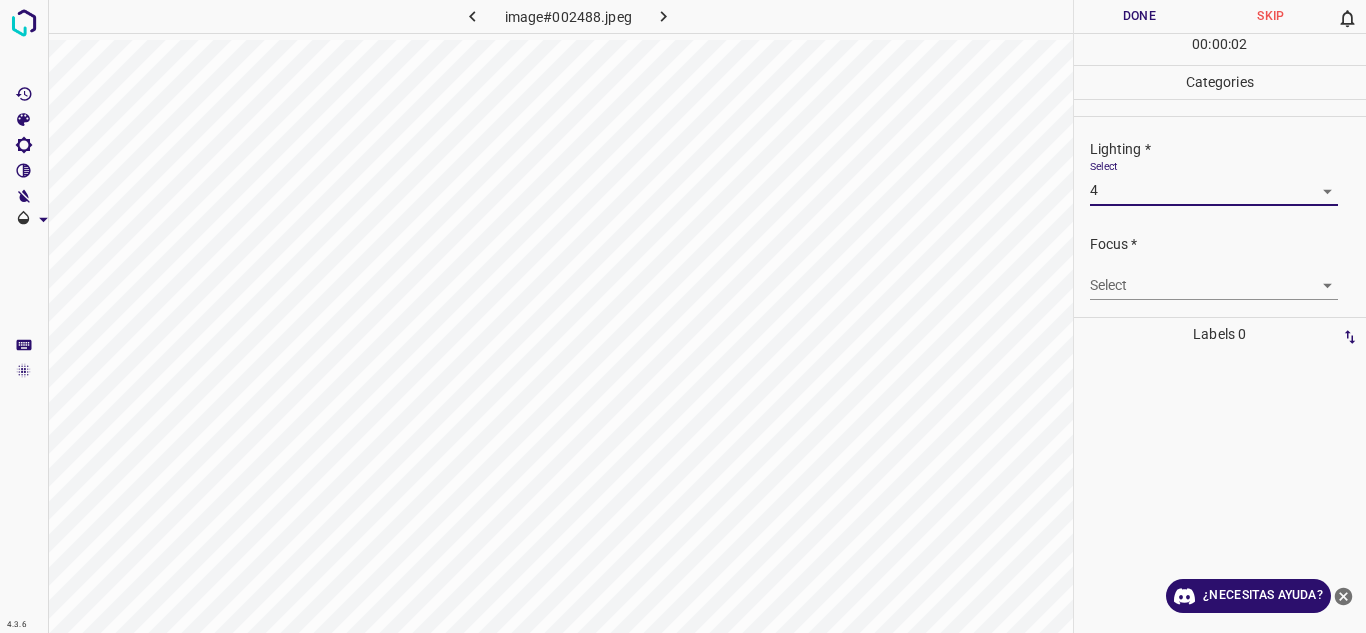 click on "4.3.6  image#002488.jpeg Done Skip 0 00   : 00   : 02   Categories Lighting *  Select 4 4 Focus *  Select ​ Overall *  Select ​ Labels   0 Categories 1 Lighting 2 Focus 3 Overall Tools Space Change between modes (Draw & Edit) I Auto labeling R Restore zoom M Zoom in N Zoom out Delete Delete selecte label Filters Z Restore filters X Saturation filter C Brightness filter V Contrast filter B Gray scale filter General O Download ¿Necesitas ayuda? Texto original Valora esta traducción Tu opinión servirá para ayudar a mejorar el Traductor de Google - Texto - Esconder - Borrar" at bounding box center [683, 316] 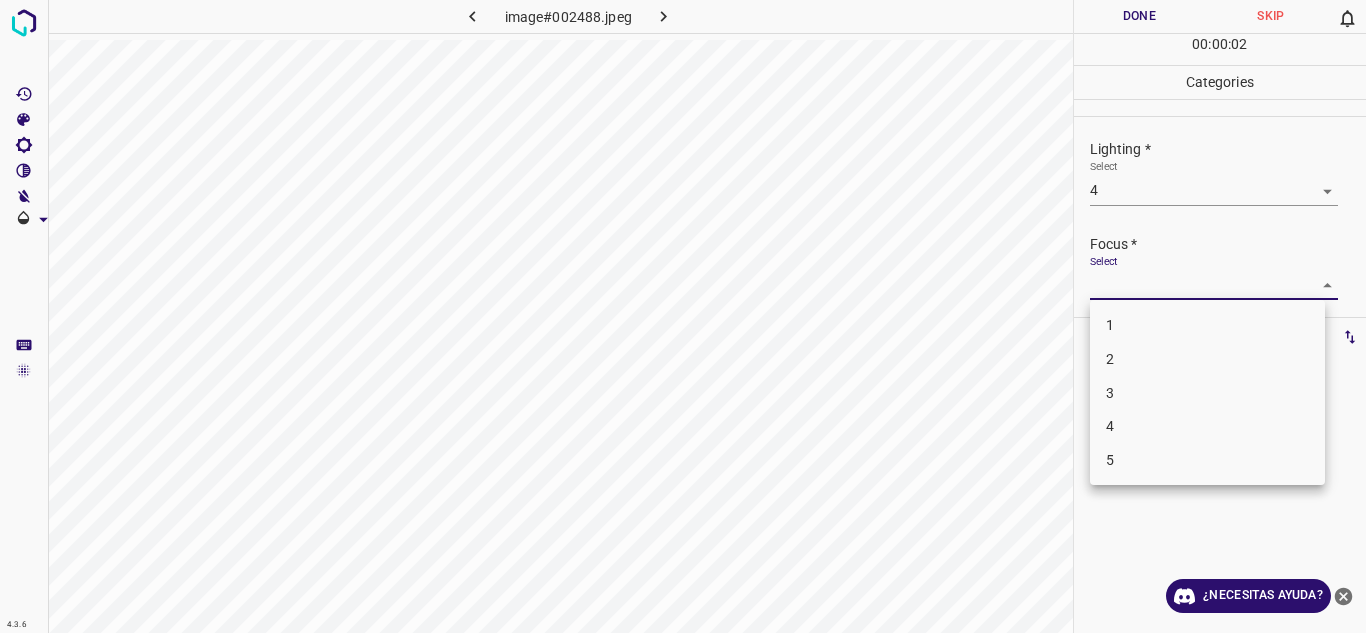 click on "3" at bounding box center (1207, 393) 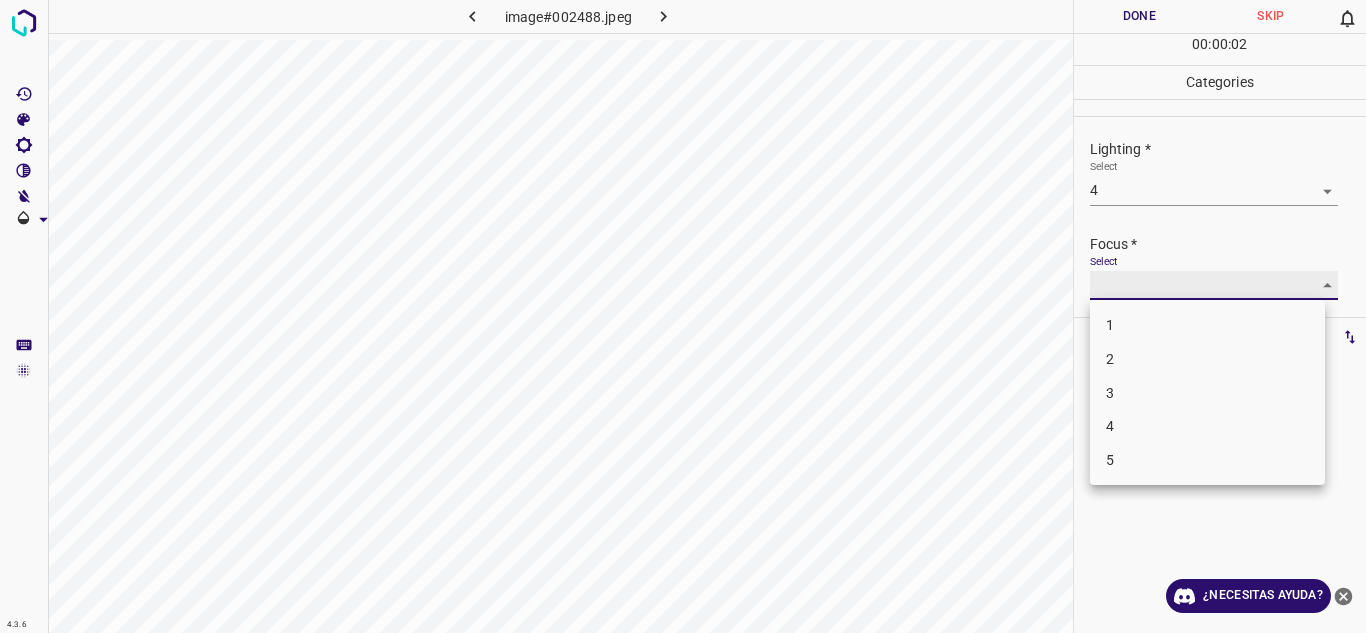 type on "3" 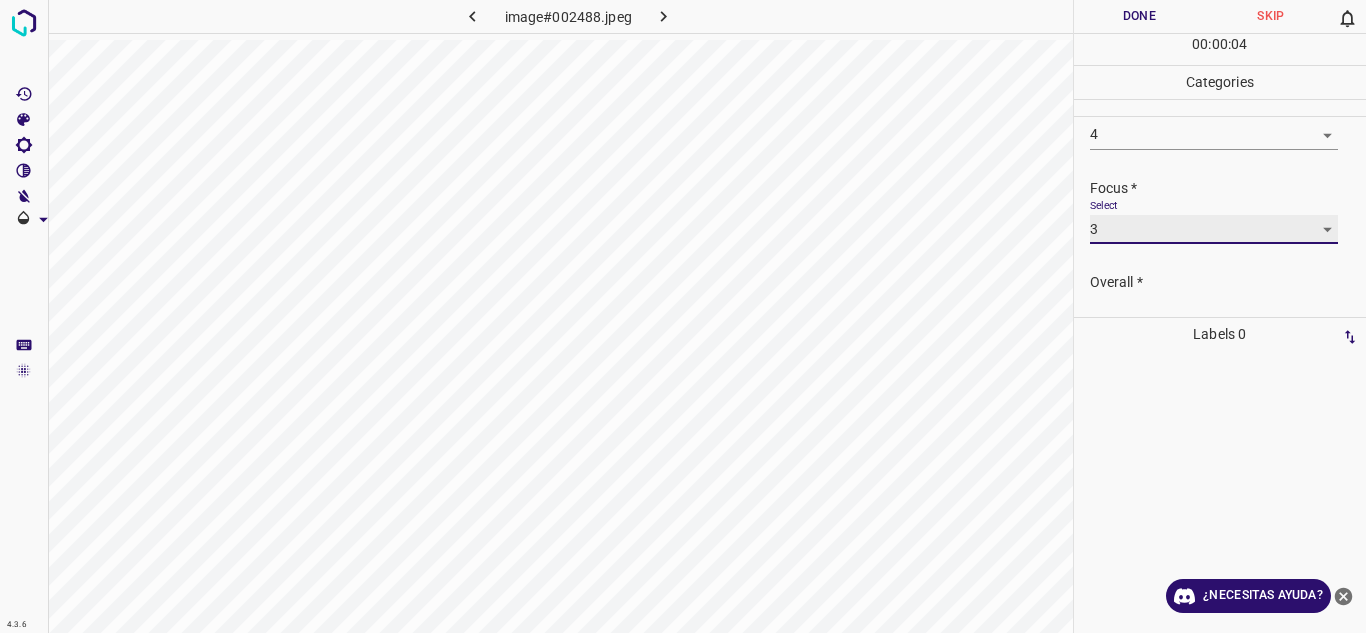 scroll, scrollTop: 98, scrollLeft: 0, axis: vertical 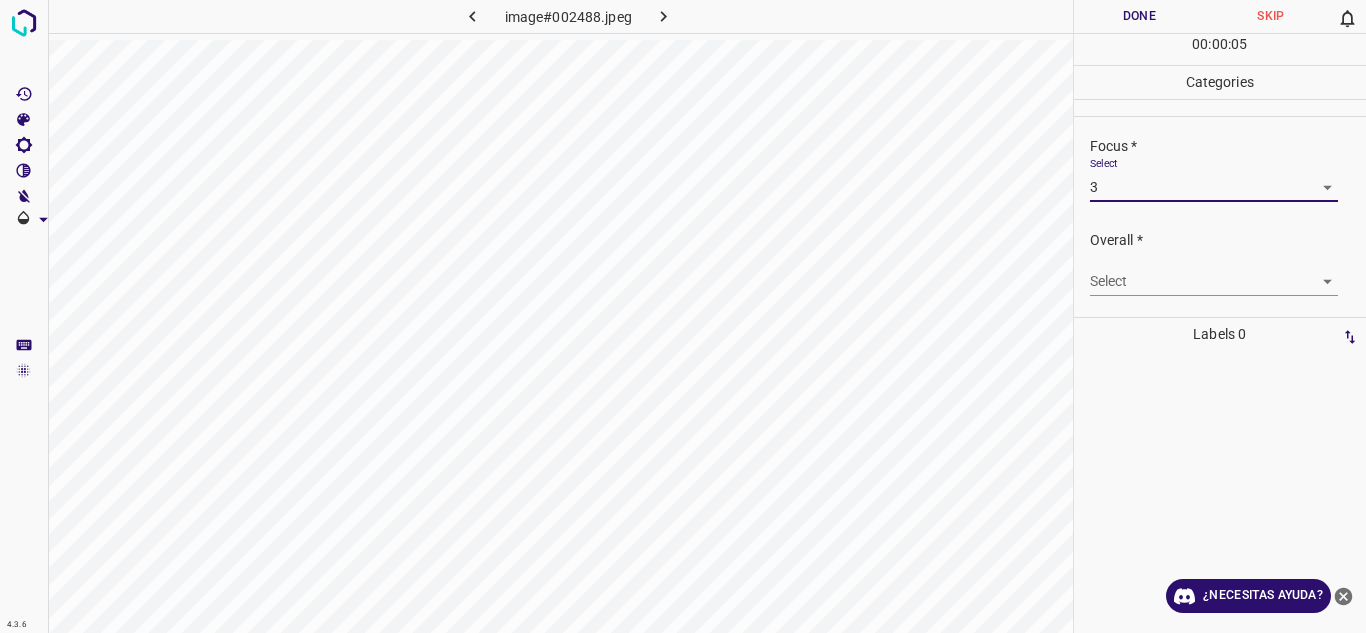 click on "4.3.6  image#002488.jpeg Done Skip 0 00   : 00   : 05   Categories Lighting *  Select 4 4 Focus *  Select 3 3 Overall *  Select ​ Labels   0 Categories 1 Lighting 2 Focus 3 Overall Tools Space Change between modes (Draw & Edit) I Auto labeling R Restore zoom M Zoom in N Zoom out Delete Delete selecte label Filters Z Restore filters X Saturation filter C Brightness filter V Contrast filter B Gray scale filter General O Download ¿Necesitas ayuda? Texto original Valora esta traducción Tu opinión servirá para ayudar a mejorar el Traductor de Google - Texto - Esconder - Borrar" at bounding box center [683, 316] 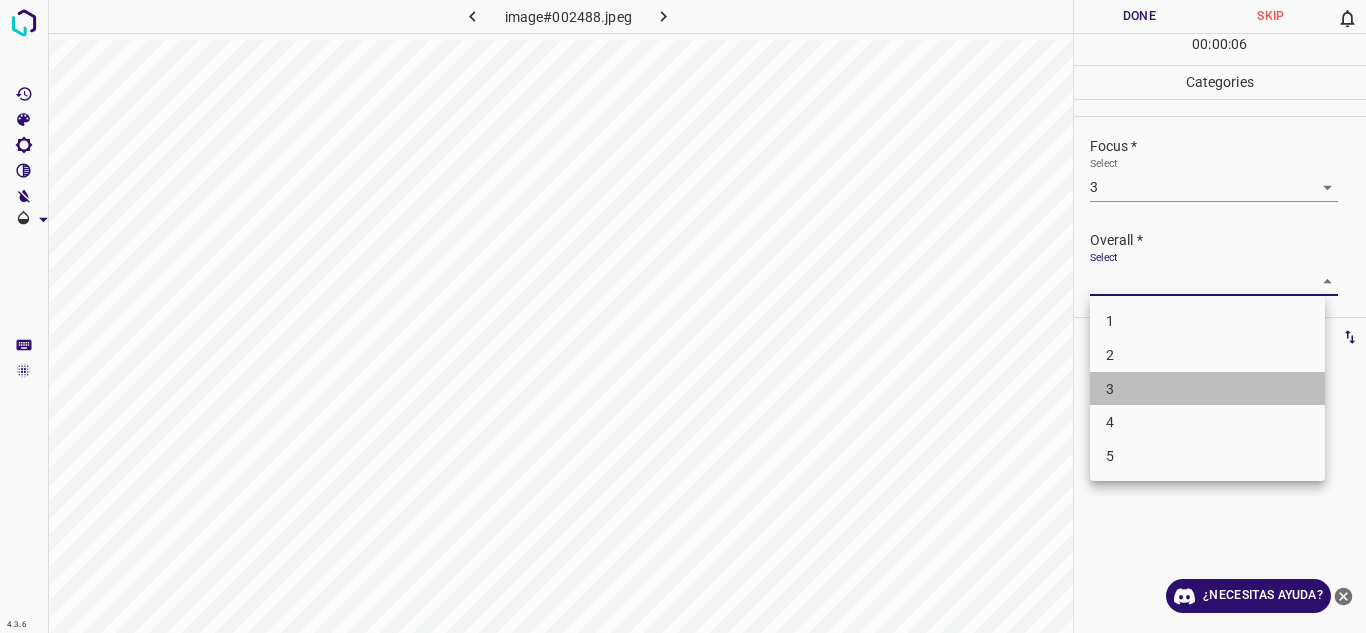 click on "3" at bounding box center (1207, 389) 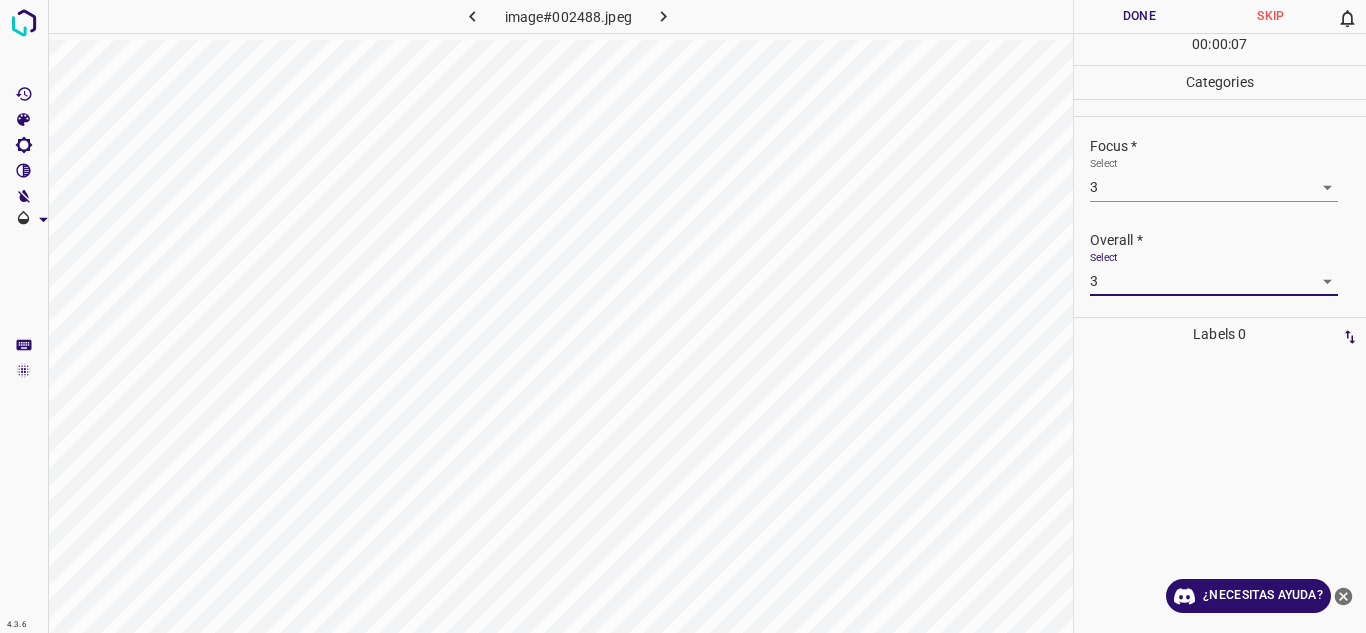 click on "Select 3 3" at bounding box center (1228, 273) 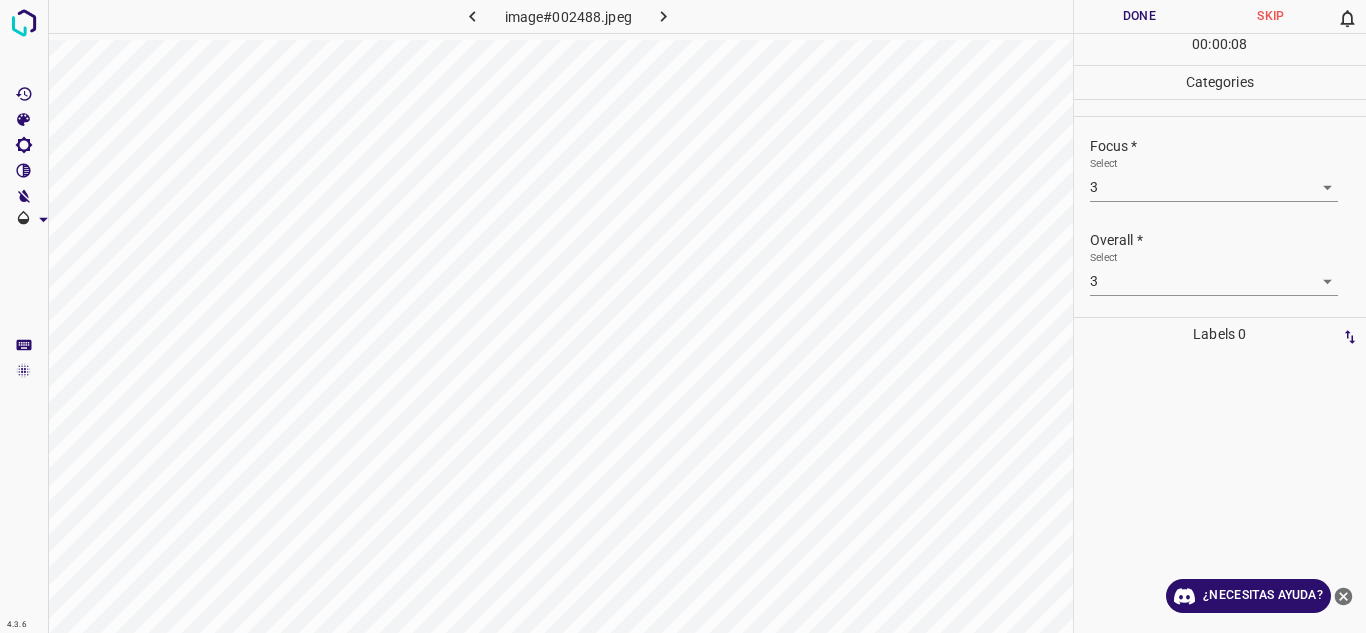 click on "Select 3 3" at bounding box center (1228, 273) 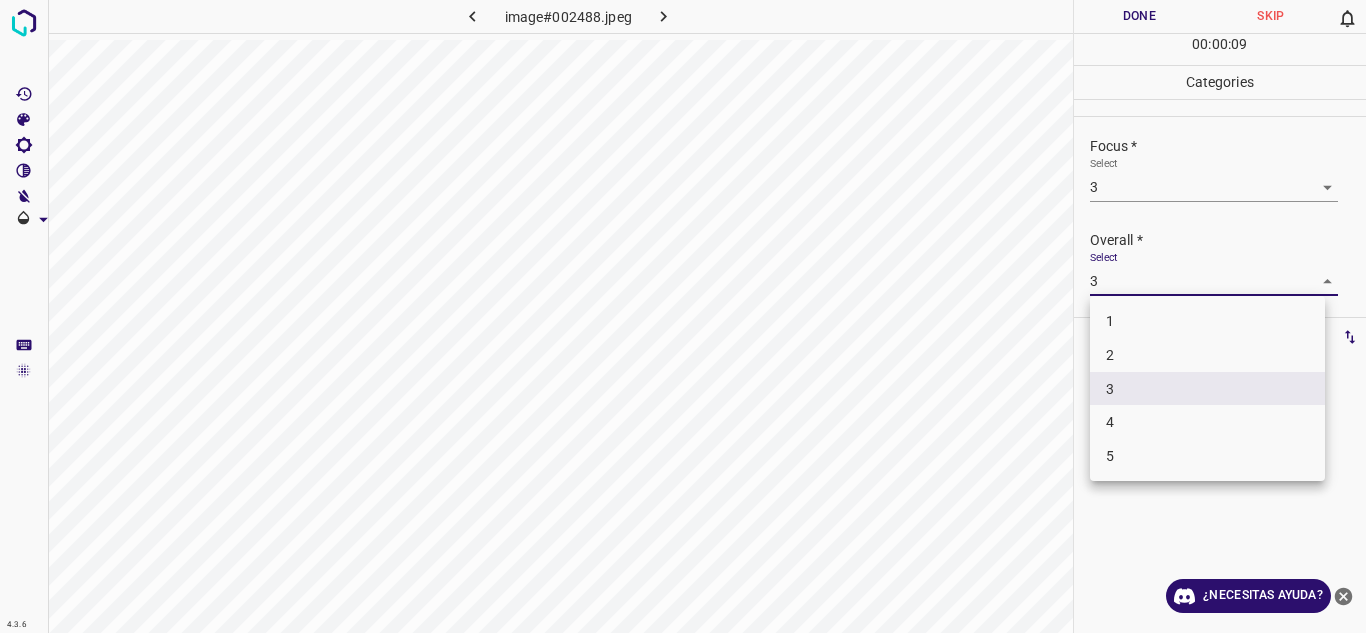 click on "4" at bounding box center [1207, 422] 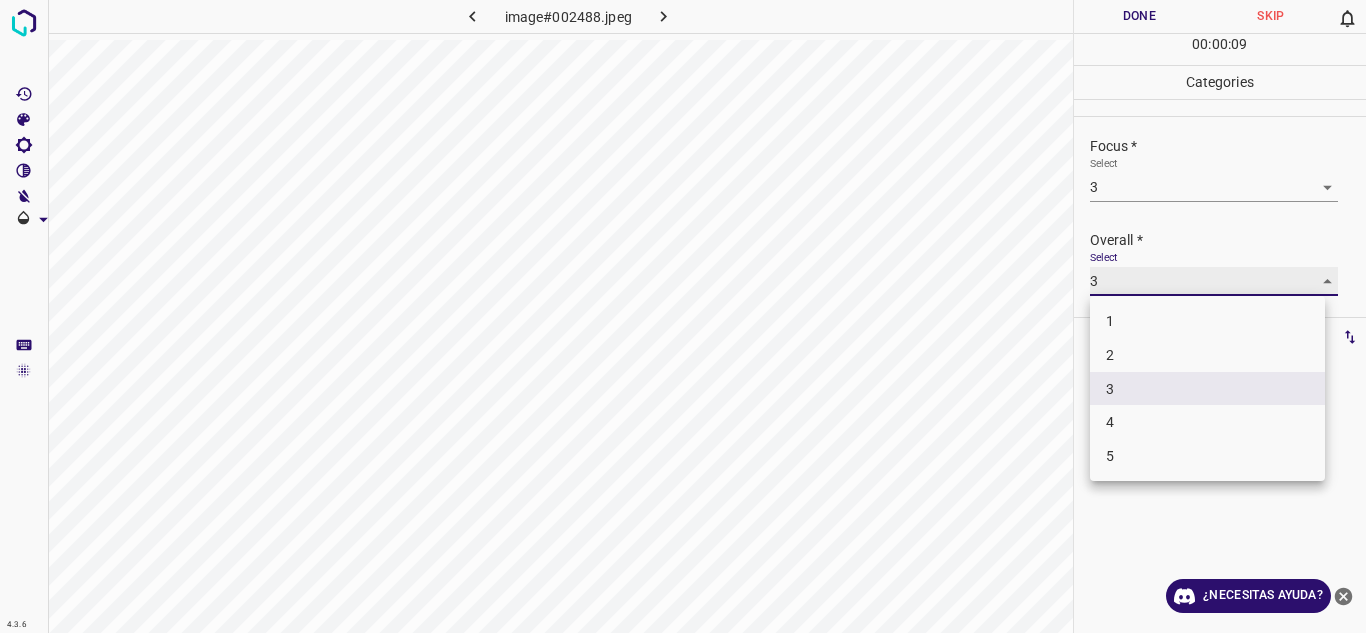 type on "4" 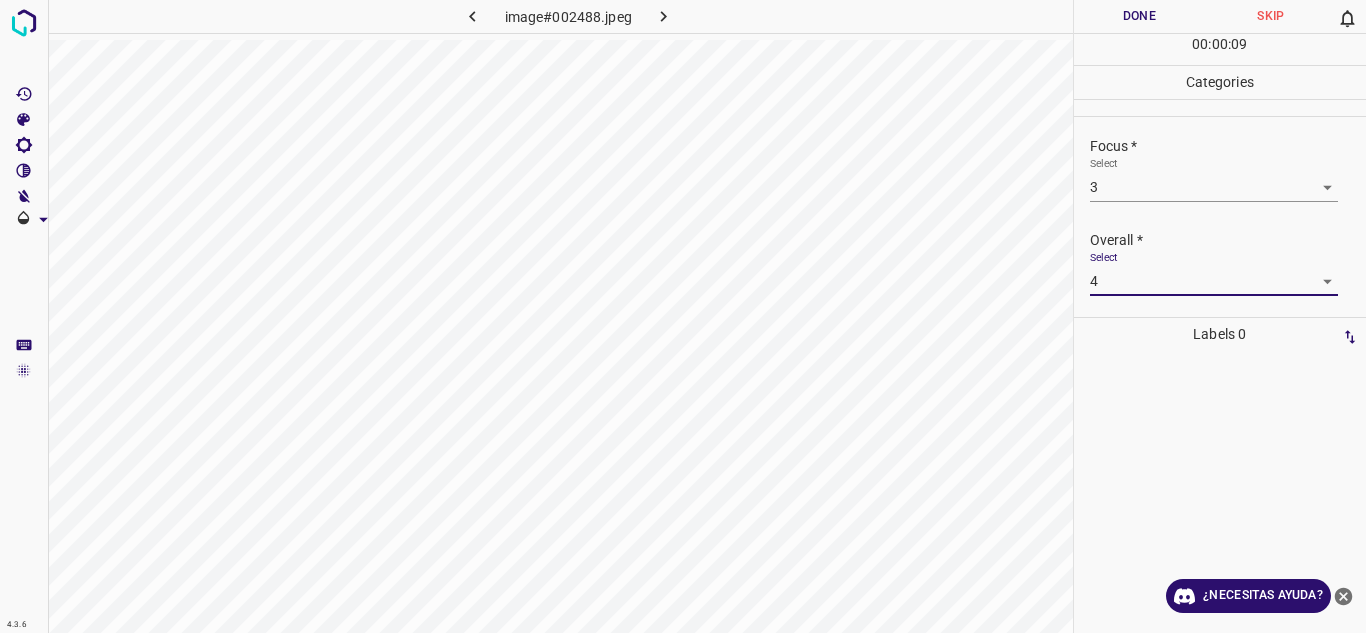 click on "Done" at bounding box center (1140, 16) 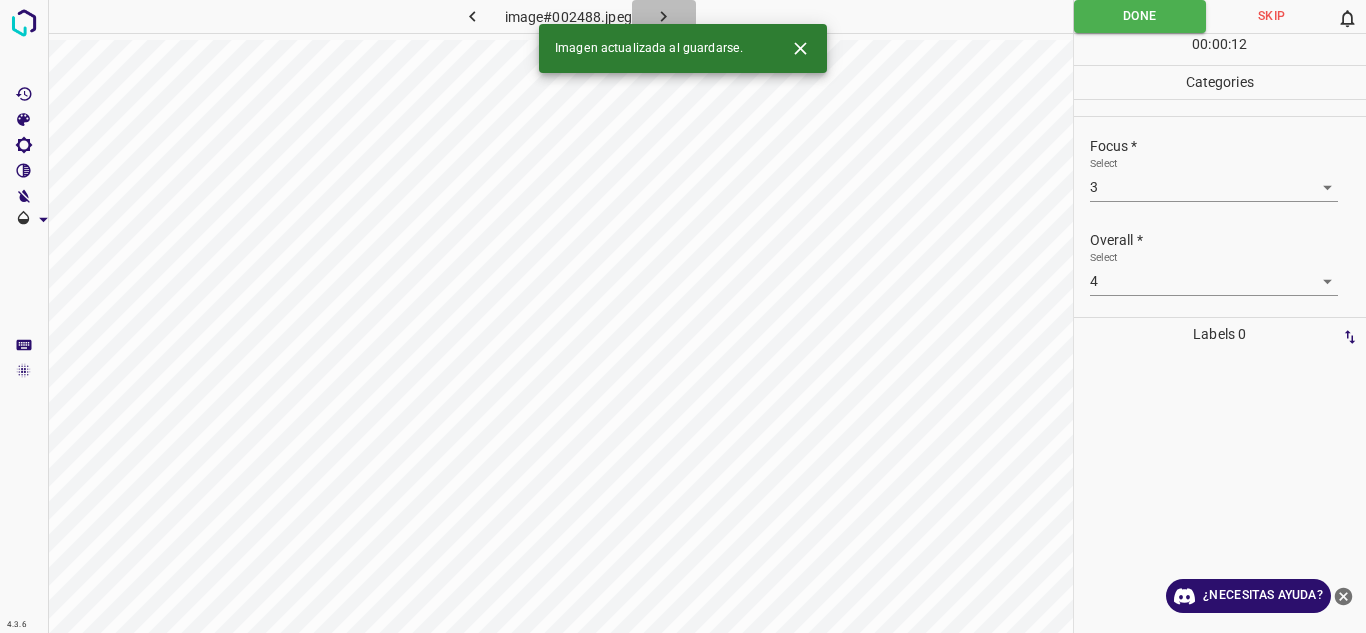 click 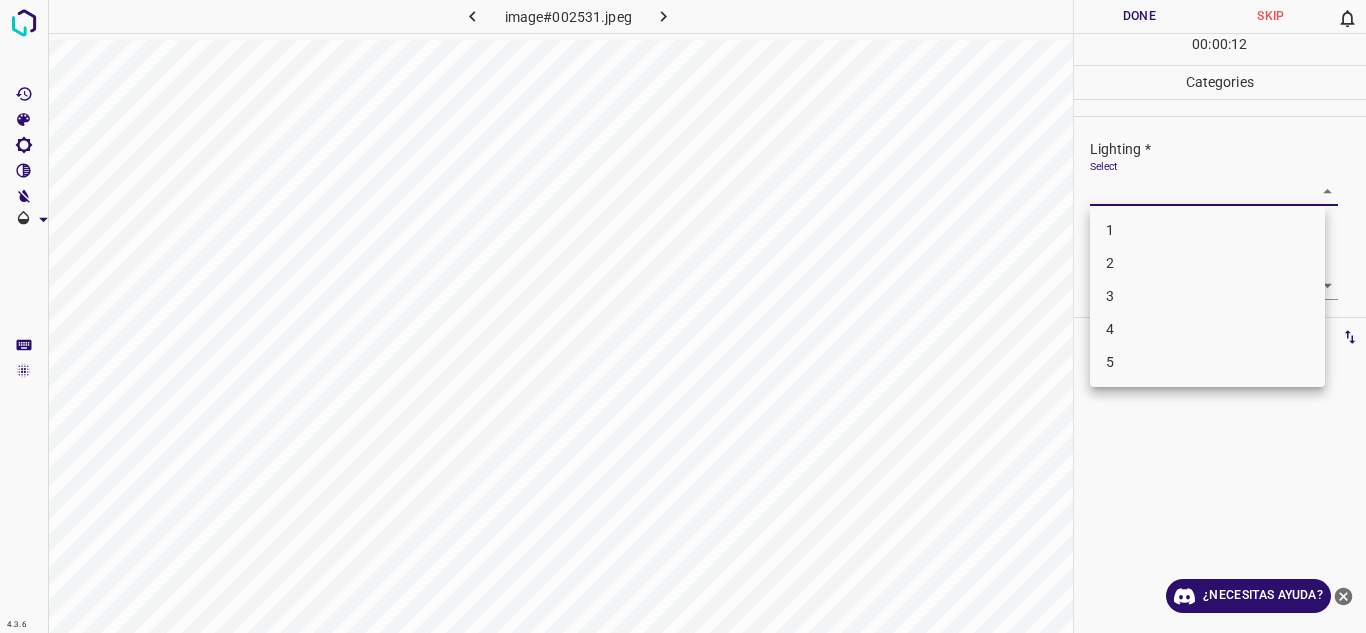 click on "4.3.6  image#002531.jpeg Done Skip 0 00   : 00   : 12   Categories Lighting *  Select ​ Focus *  Select ​ Overall *  Select ​ Labels   0 Categories 1 Lighting 2 Focus 3 Overall Tools Space Change between modes (Draw & Edit) I Auto labeling R Restore zoom M Zoom in N Zoom out Delete Delete selecte label Filters Z Restore filters X Saturation filter C Brightness filter V Contrast filter B Gray scale filter General O Download ¿Necesitas ayuda? Texto original Valora esta traducción Tu opinión servirá para ayudar a mejorar el Traductor de Google - Texto - Esconder - Borrar 1 2 3 4 5" at bounding box center [683, 316] 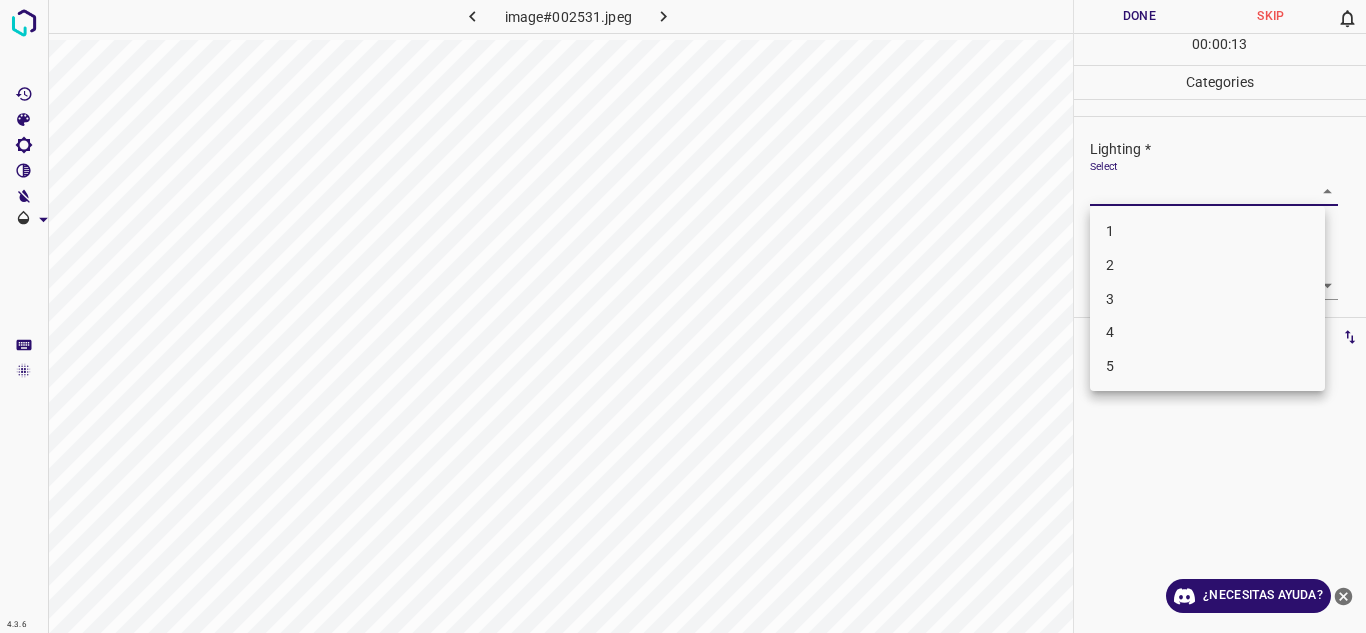 drag, startPoint x: 1150, startPoint y: 324, endPoint x: 1300, endPoint y: 337, distance: 150.56229 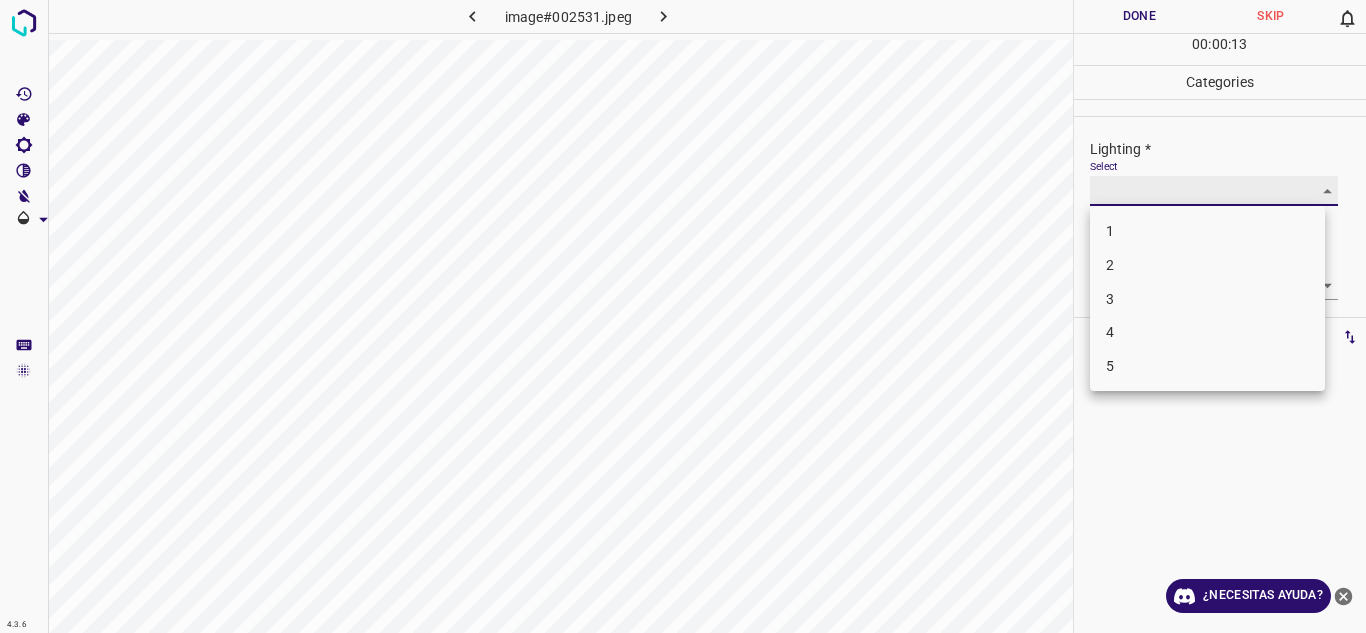 type on "4" 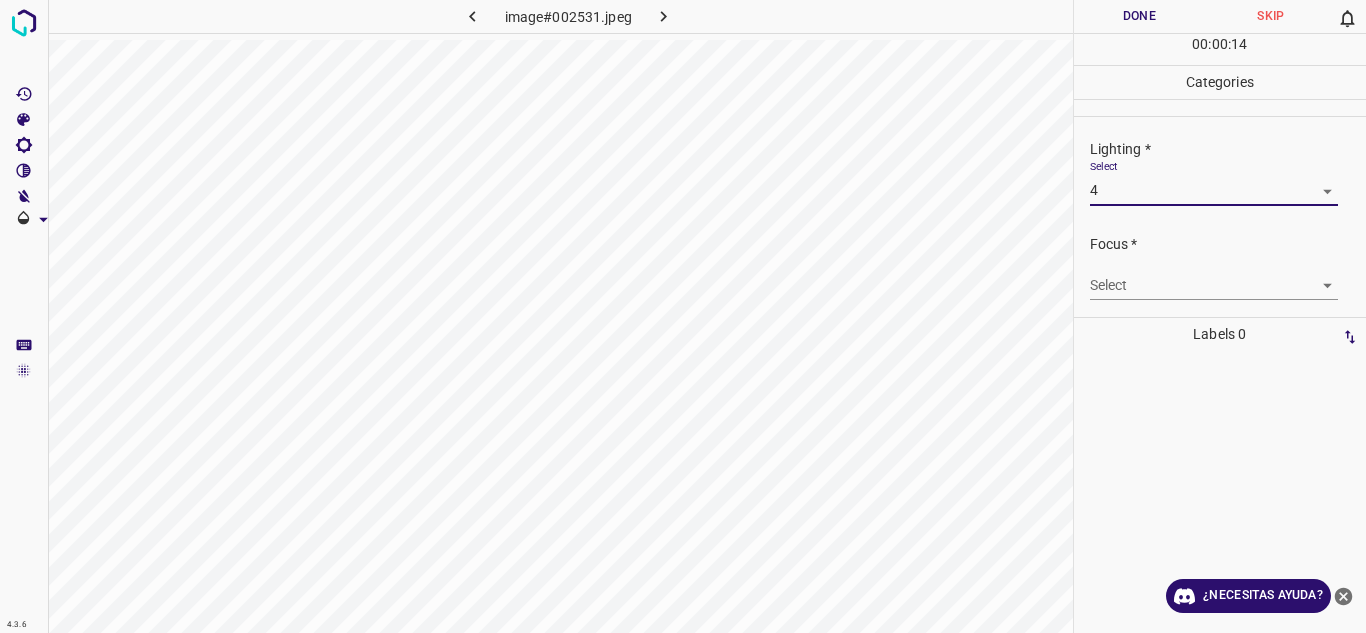 click on "4.3.6  image#002531.jpeg Done Skip 0 00   : 00   : 14   Categories Lighting *  Select 4 4 Focus *  Select ​ Overall *  Select ​ Labels   0 Categories 1 Lighting 2 Focus 3 Overall Tools Space Change between modes (Draw & Edit) I Auto labeling R Restore zoom M Zoom in N Zoom out Delete Delete selecte label Filters Z Restore filters X Saturation filter C Brightness filter V Contrast filter B Gray scale filter General O Download ¿Necesitas ayuda? Texto original Valora esta traducción Tu opinión servirá para ayudar a mejorar el Traductor de Google - Texto - Esconder - Borrar" at bounding box center (683, 316) 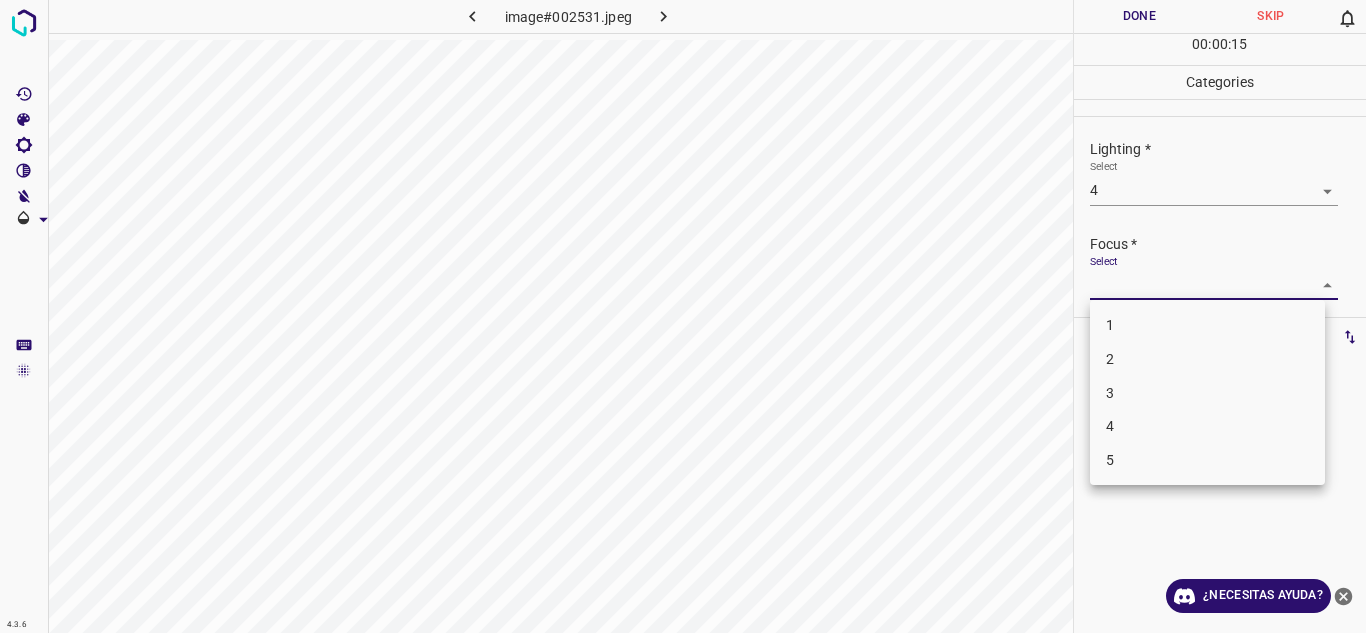 click on "4" at bounding box center [1207, 426] 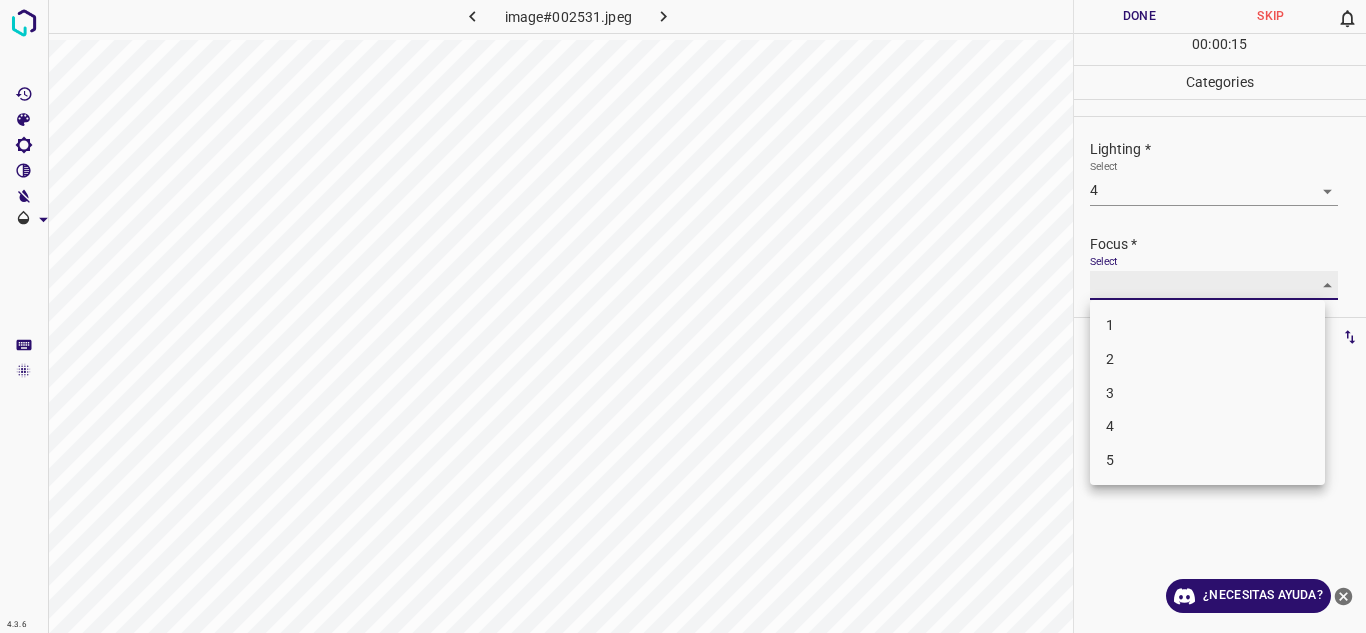 type on "4" 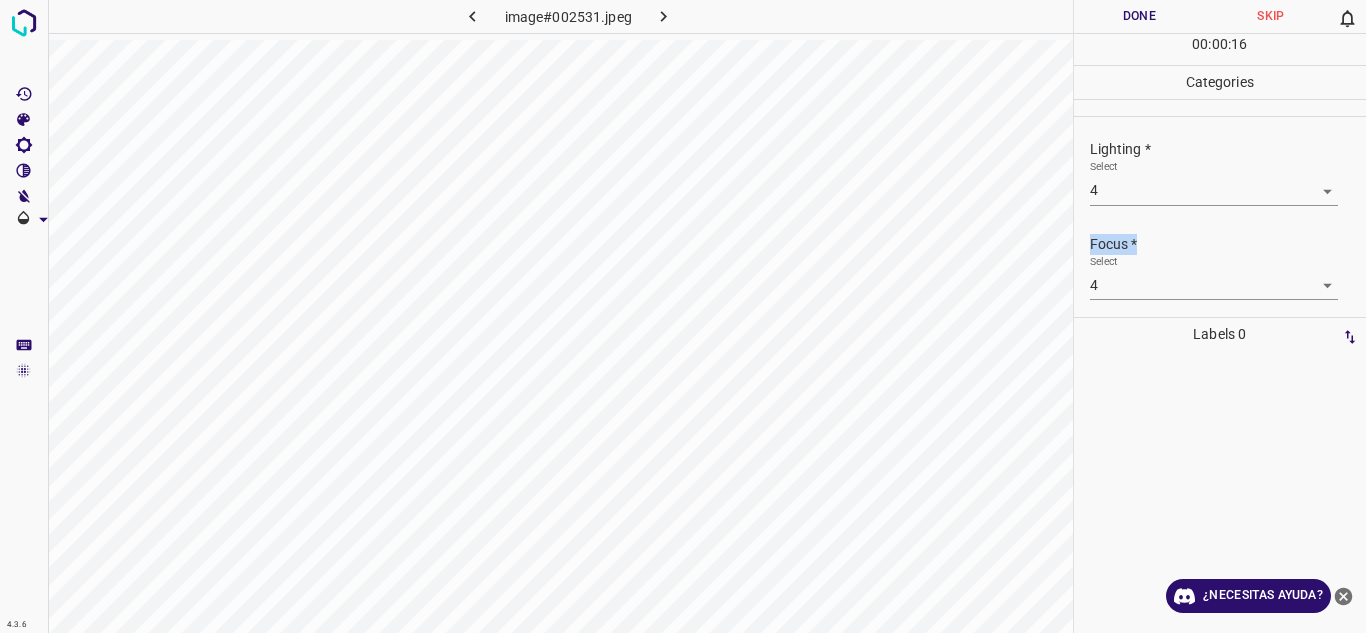 click on "Lighting *  Select 4 4 Focus *  Select 4 4 Overall *  Select ​" at bounding box center [1220, 217] 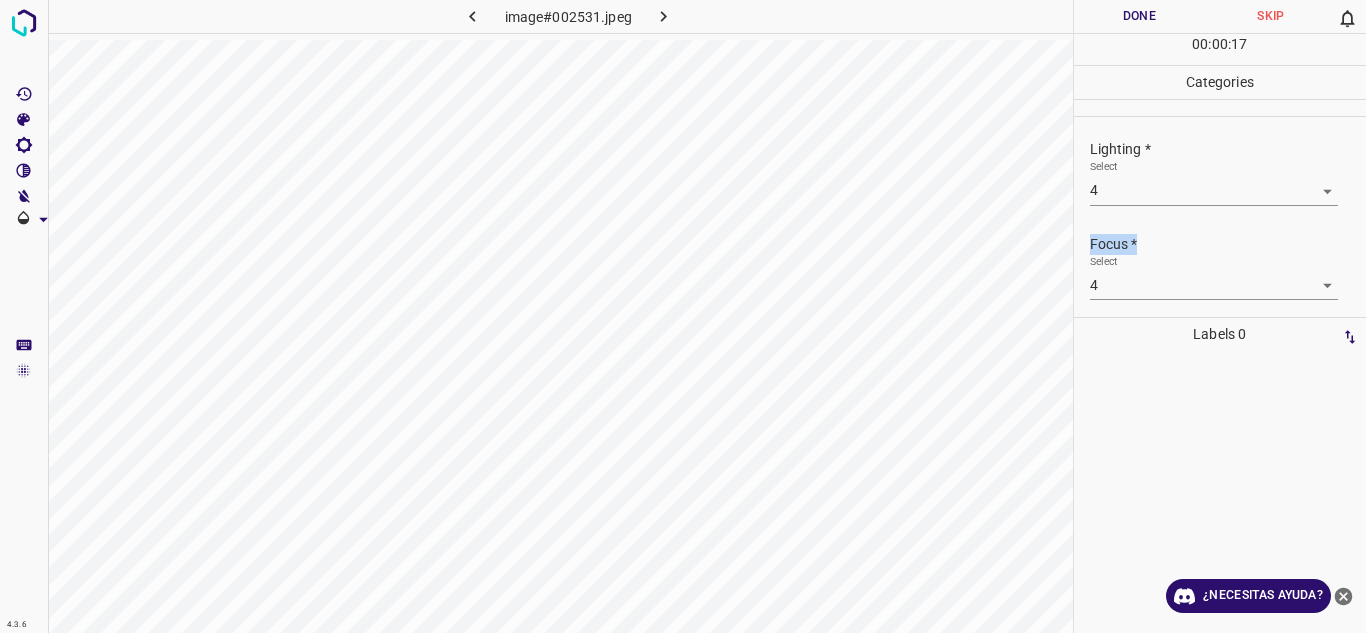 scroll, scrollTop: 98, scrollLeft: 0, axis: vertical 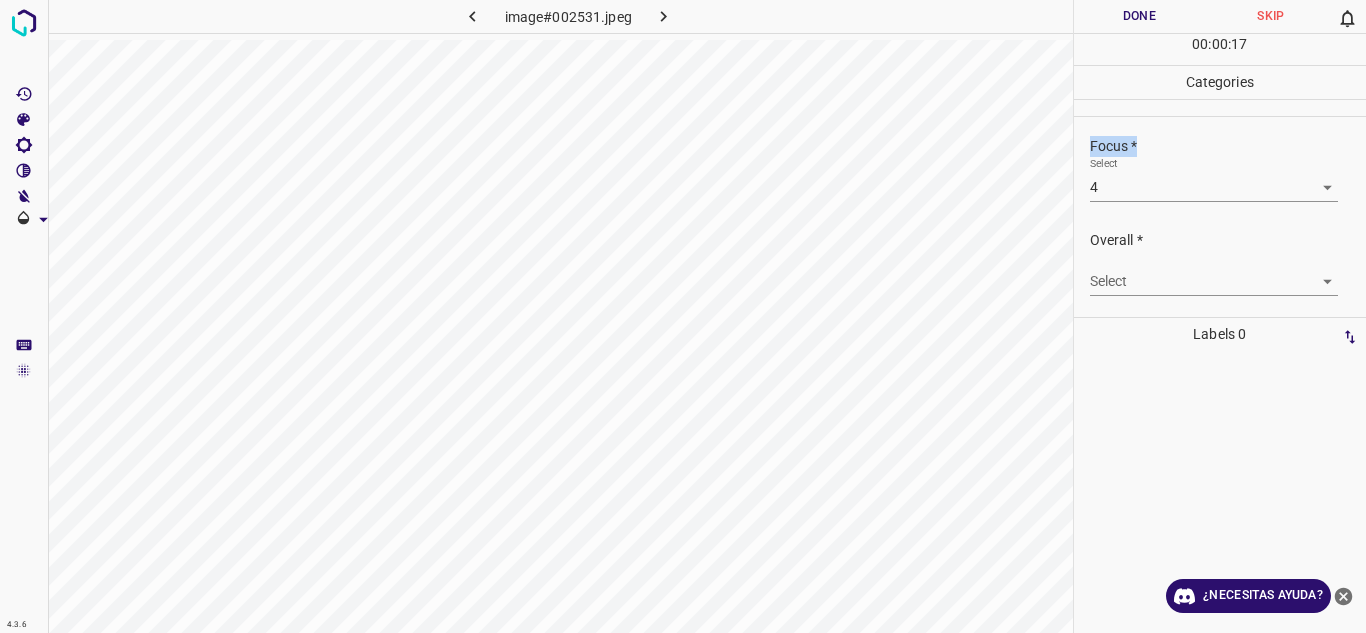 click on "4.3.6  image#002531.jpeg Done Skip 0 00   : 00   : 17   Categories Lighting *  Select 4 4 Focus *  Select 4 4 Overall *  Select ​ Labels   0 Categories 1 Lighting 2 Focus 3 Overall Tools Space Change between modes (Draw & Edit) I Auto labeling R Restore zoom M Zoom in N Zoom out Delete Delete selecte label Filters Z Restore filters X Saturation filter C Brightness filter V Contrast filter B Gray scale filter General O Download ¿Necesitas ayuda? Texto original Valora esta traducción Tu opinión servirá para ayudar a mejorar el Traductor de Google - Texto - Esconder - Borrar" at bounding box center [683, 316] 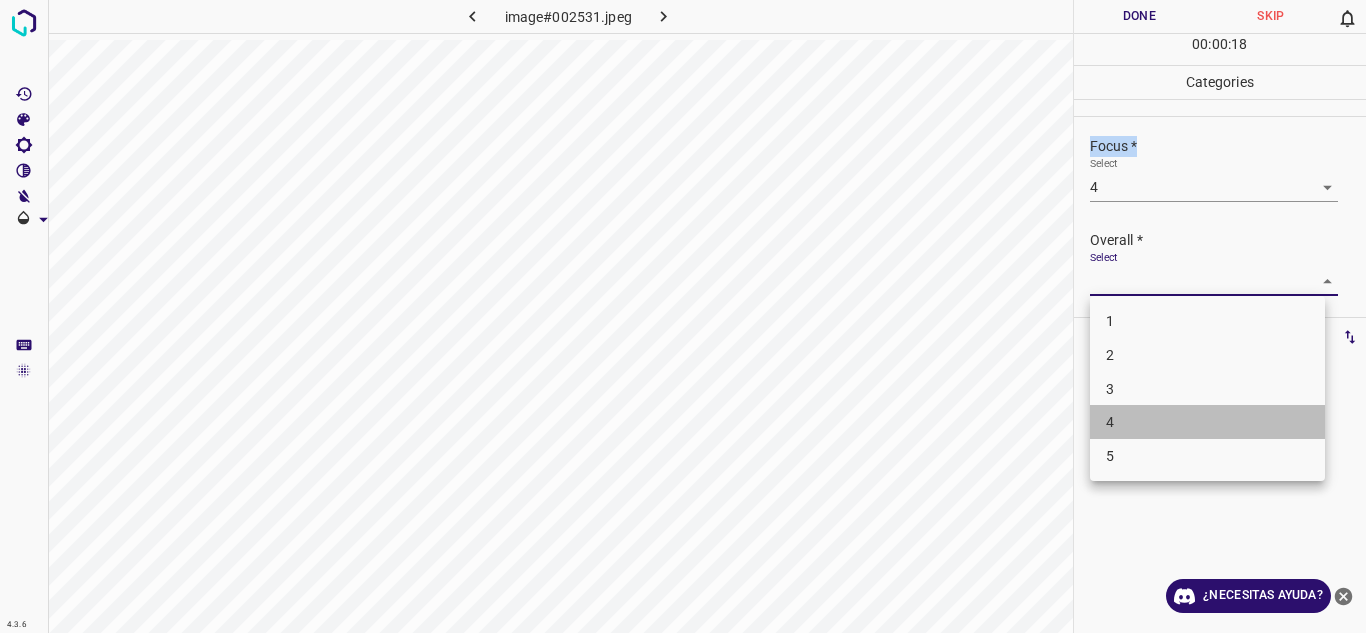 click on "4" at bounding box center (1207, 422) 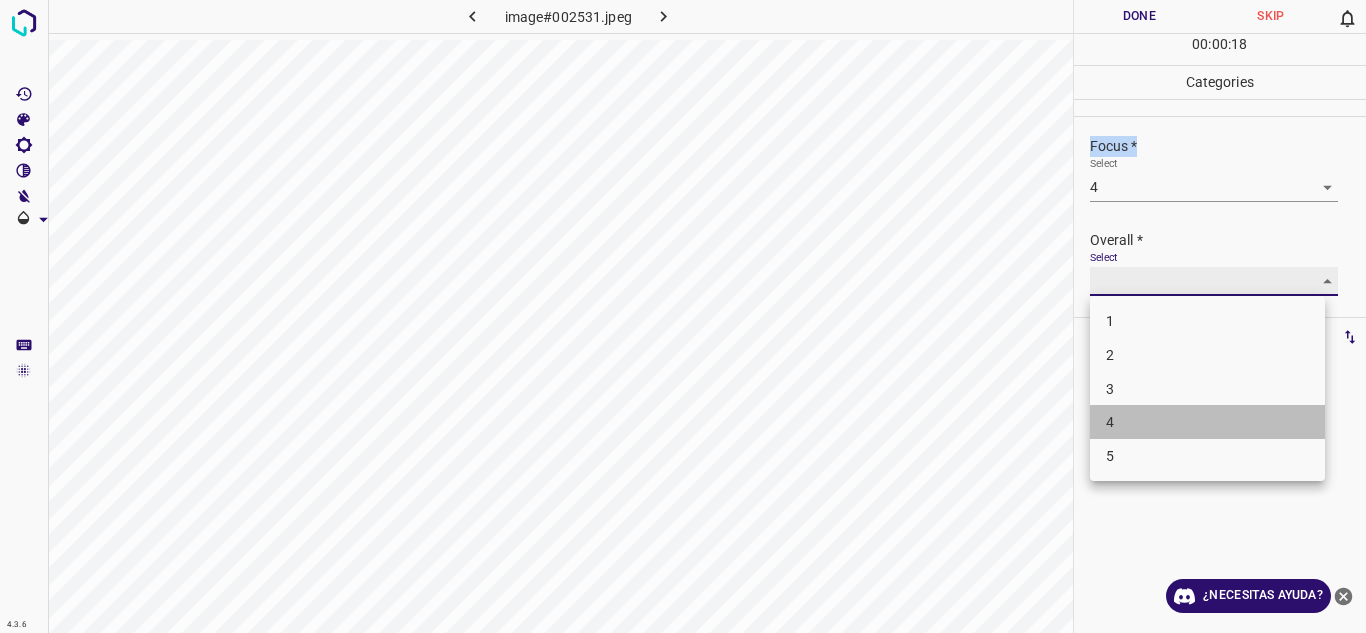 type on "4" 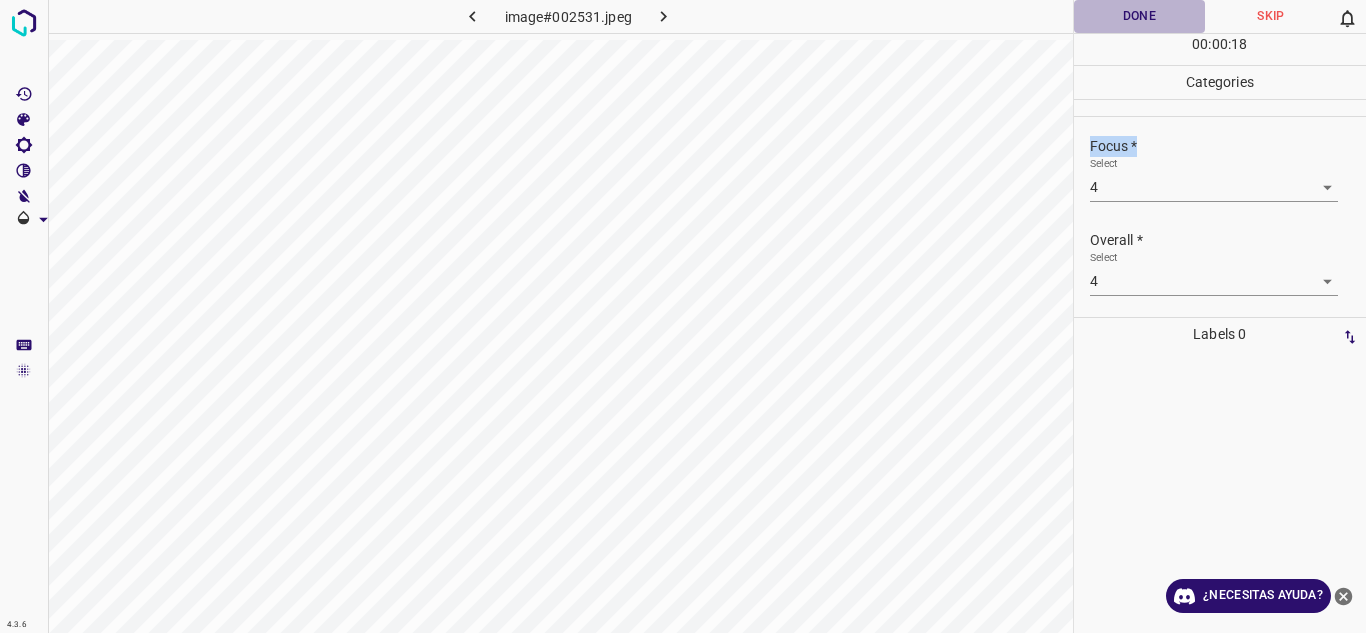 click on "Done" at bounding box center [1140, 16] 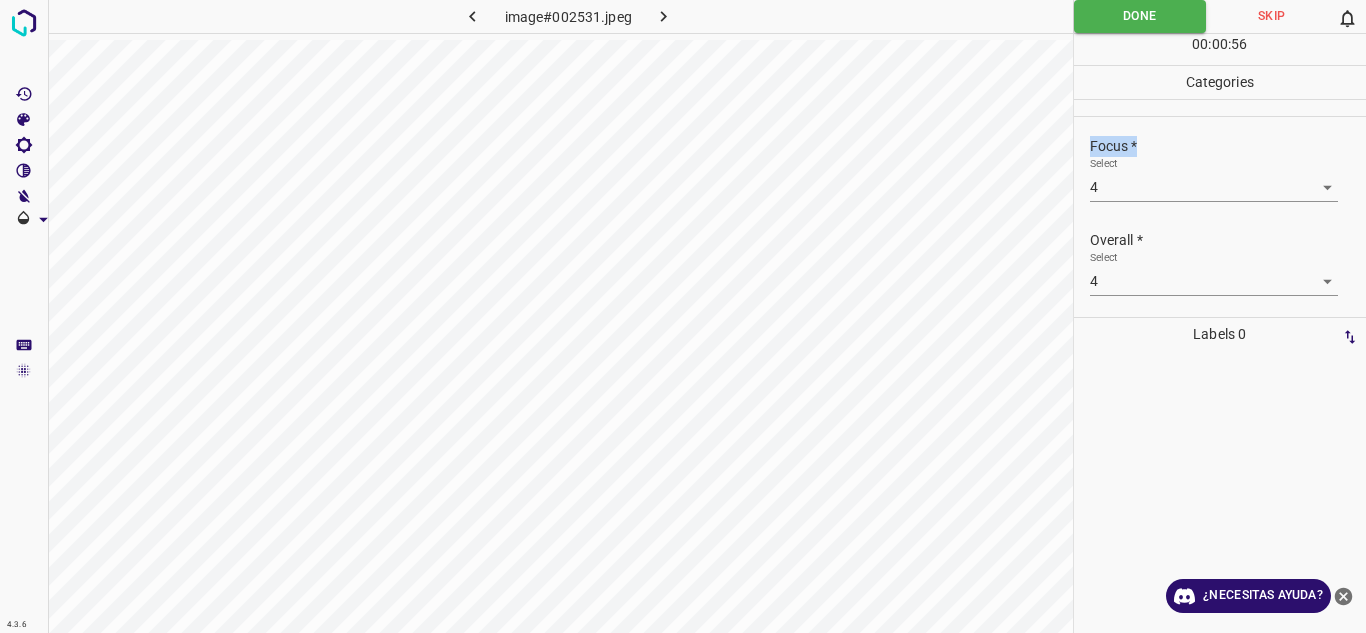 click 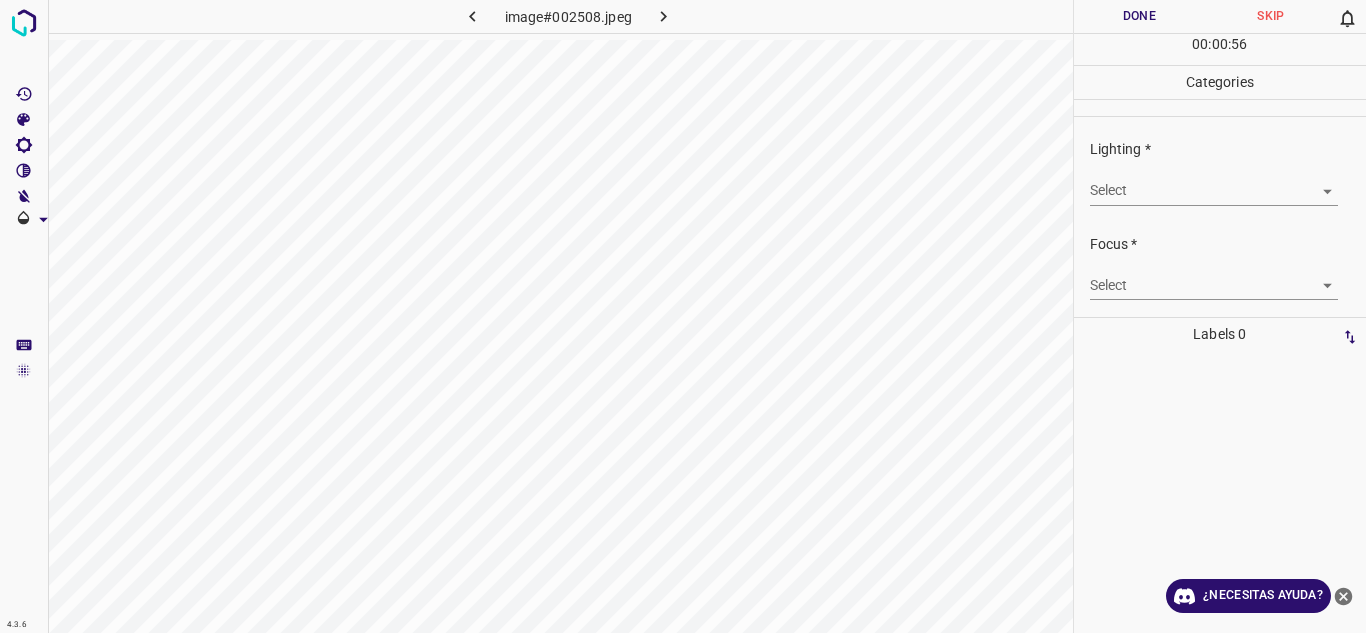click on "4.3.6  image#002508.jpeg Done Skip 0 00   : 00   : 56   Categories Lighting *  Select ​ Focus *  Select ​ Overall *  Select ​ Labels   0 Categories 1 Lighting 2 Focus 3 Overall Tools Space Change between modes (Draw & Edit) I Auto labeling R Restore zoom M Zoom in N Zoom out Delete Delete selecte label Filters Z Restore filters X Saturation filter C Brightness filter V Contrast filter B Gray scale filter General O Download ¿Necesitas ayuda? Texto original Valora esta traducción Tu opinión servirá para ayudar a mejorar el Traductor de Google - Texto - Esconder - Borrar" at bounding box center [683, 316] 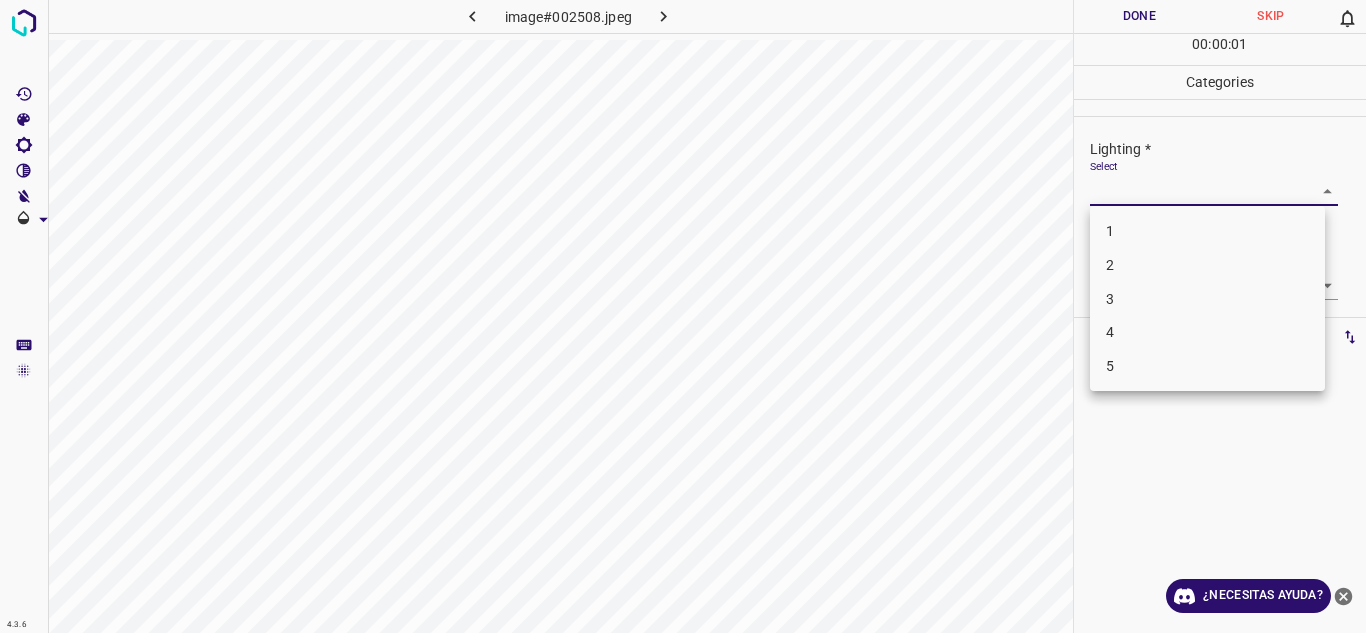 click on "3" at bounding box center [1207, 299] 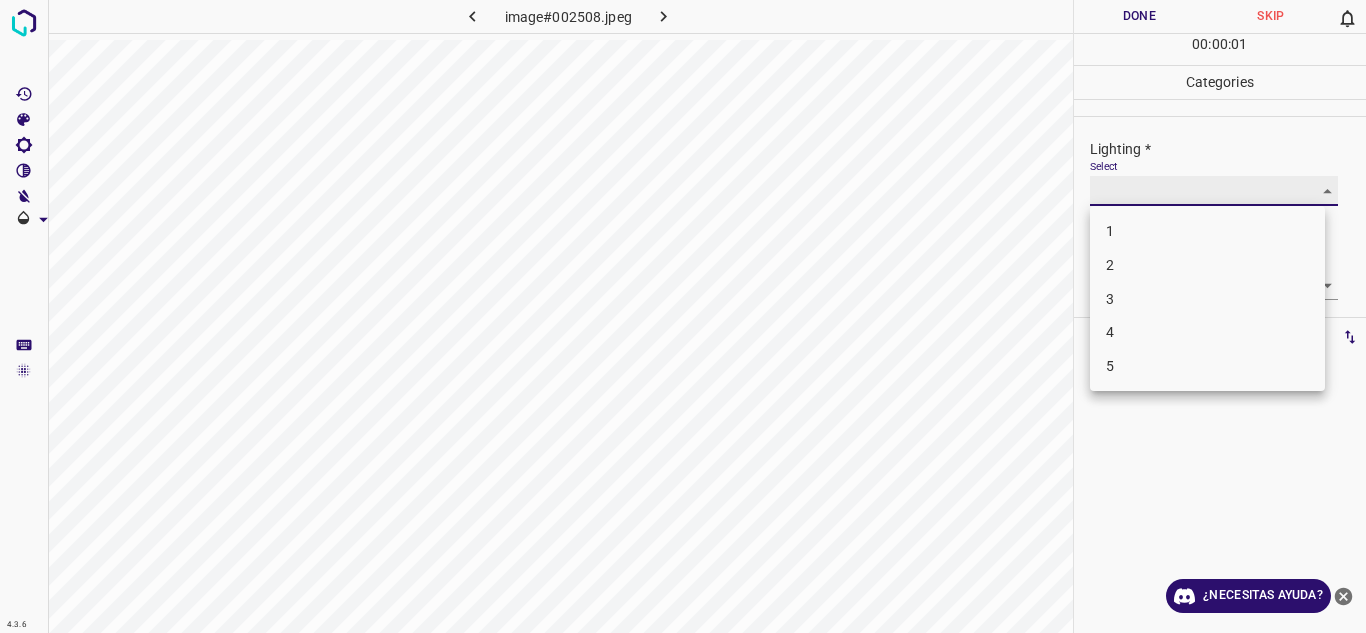 type on "3" 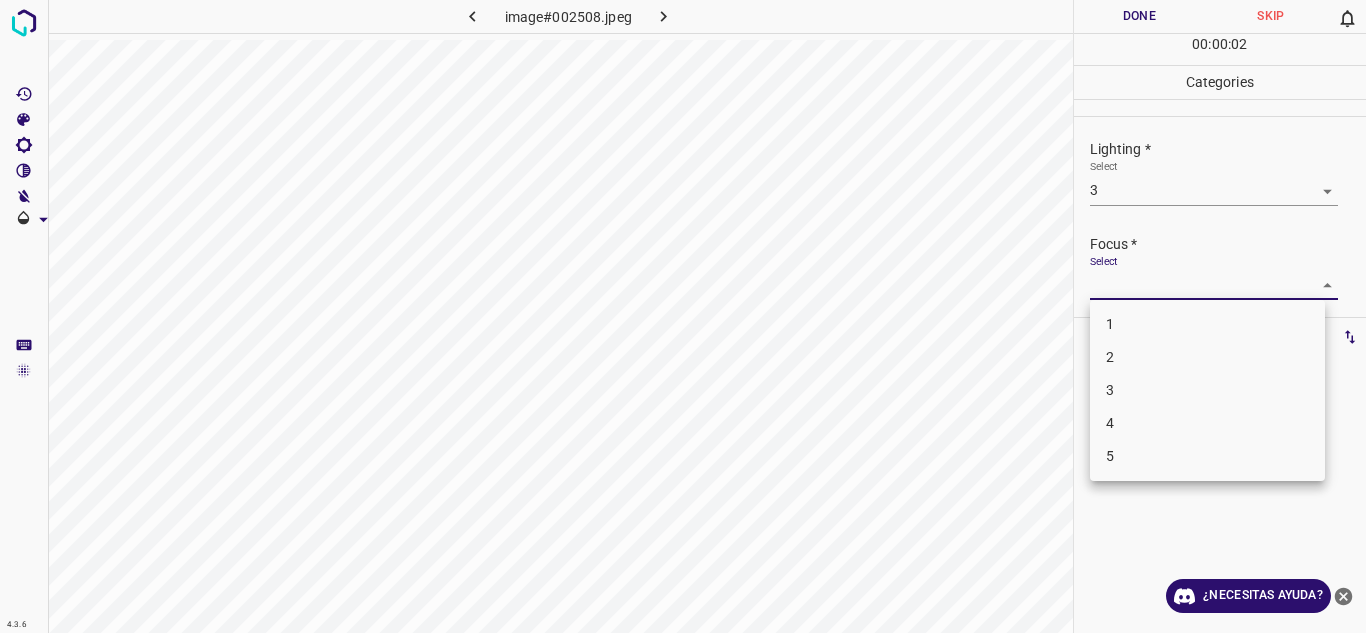 click on "4.3.6  image#002508.jpeg Done Skip 0 00   : 00   : 02   Categories Lighting *  Select 3 3 Focus *  Select ​ Overall *  Select ​ Labels   0 Categories 1 Lighting 2 Focus 3 Overall Tools Space Change between modes (Draw & Edit) I Auto labeling R Restore zoom M Zoom in N Zoom out Delete Delete selecte label Filters Z Restore filters X Saturation filter C Brightness filter V Contrast filter B Gray scale filter General O Download ¿Necesitas ayuda? Texto original Valora esta traducción Tu opinión servirá para ayudar a mejorar el Traductor de Google - Texto - Esconder - Borrar 1 2 3 4 5" at bounding box center (683, 316) 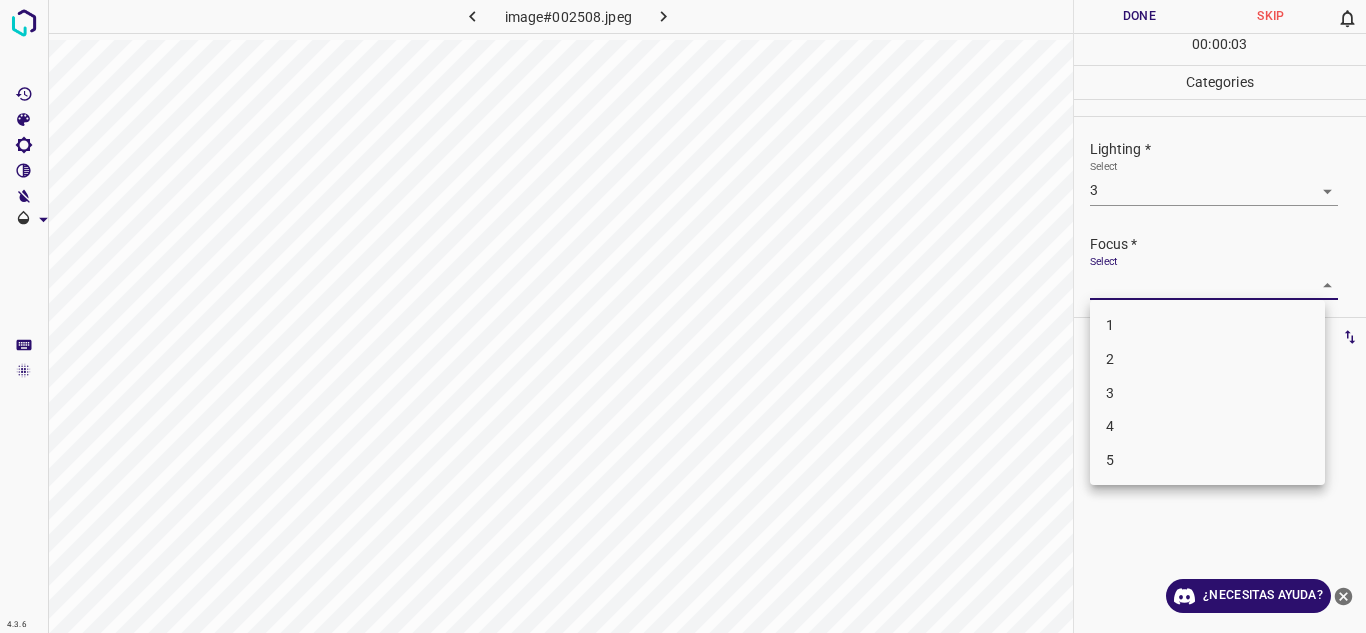 click on "2" at bounding box center [1207, 359] 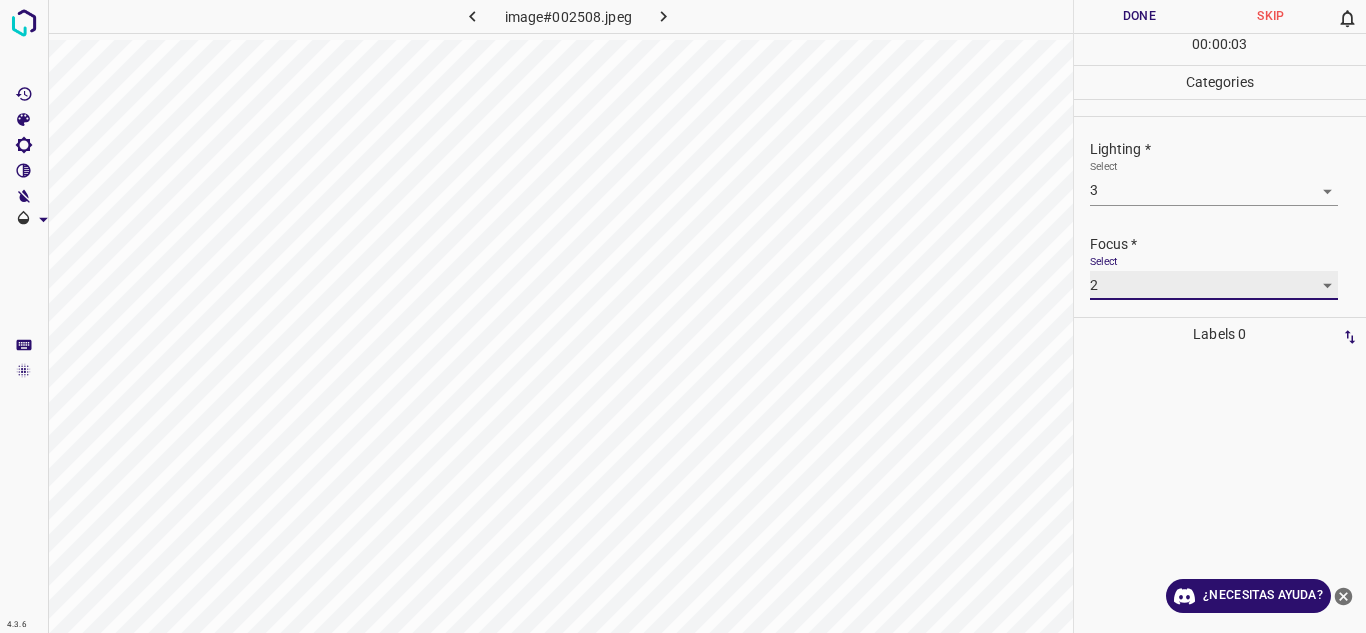 type on "2" 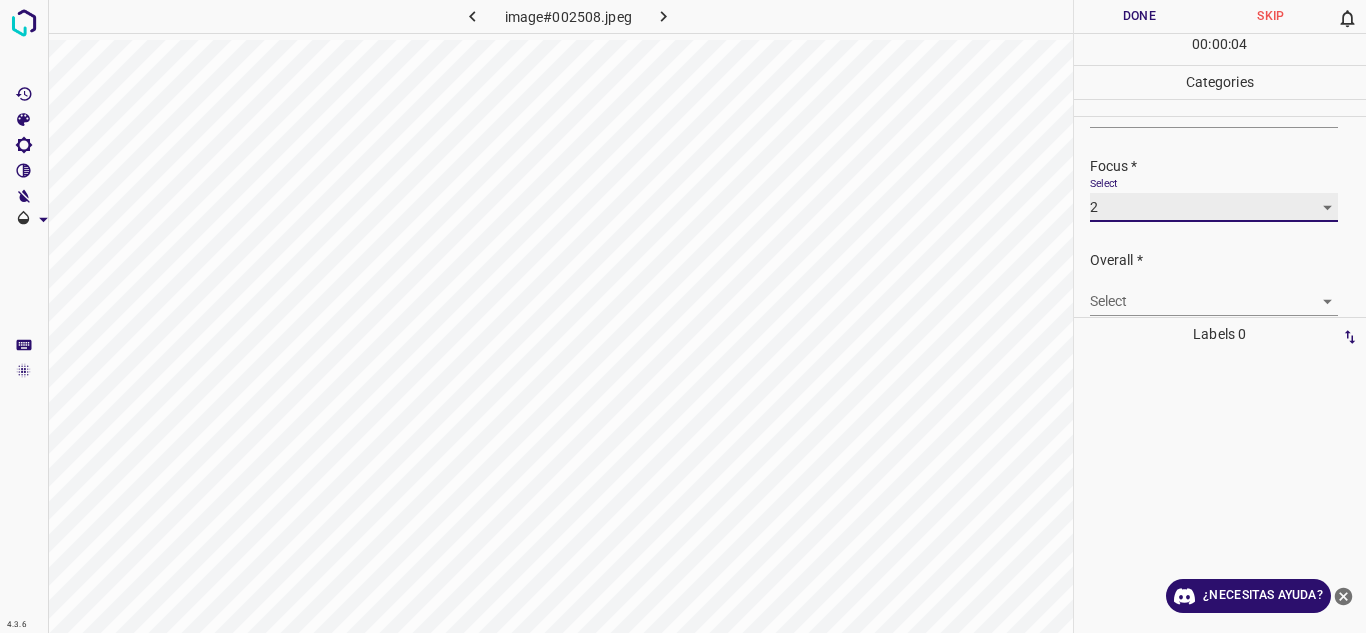 scroll, scrollTop: 91, scrollLeft: 0, axis: vertical 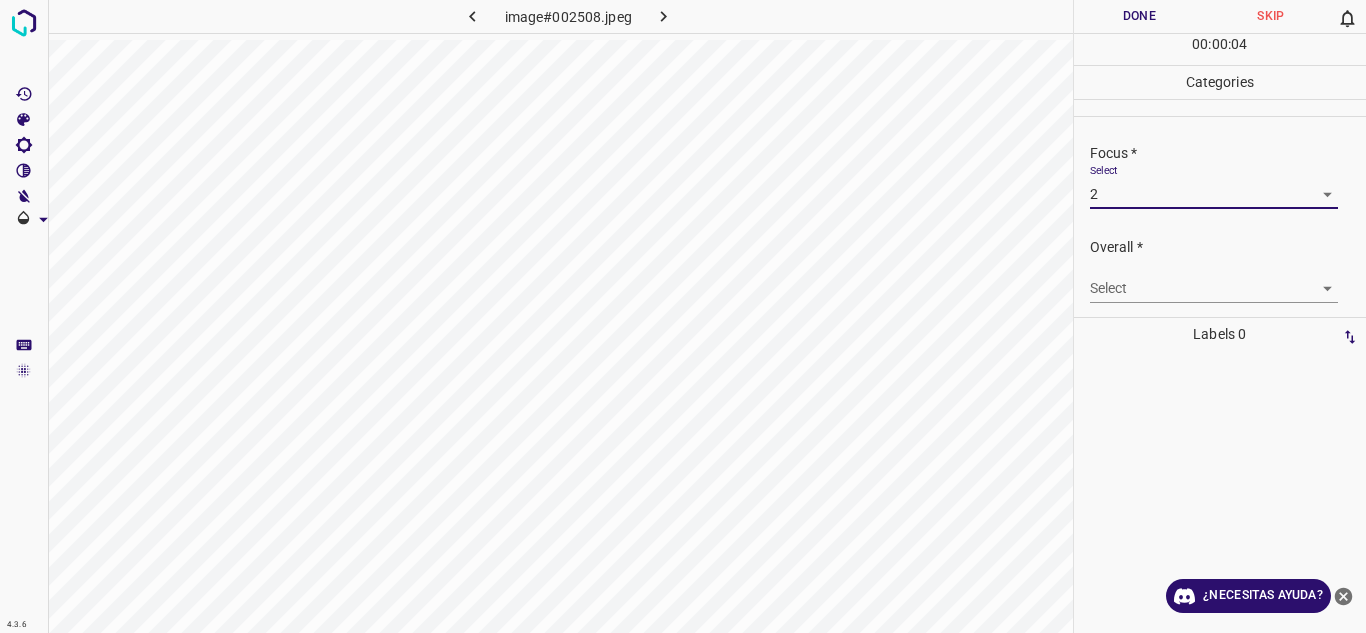 click on "4.3.6  image#002508.jpeg Done Skip 0 00   : 00   : 04   Categories Lighting *  Select 3 3 Focus *  Select 2 2 Overall *  Select ​ Labels   0 Categories 1 Lighting 2 Focus 3 Overall Tools Space Change between modes (Draw & Edit) I Auto labeling R Restore zoom M Zoom in N Zoom out Delete Delete selecte label Filters Z Restore filters X Saturation filter C Brightness filter V Contrast filter B Gray scale filter General O Download ¿Necesitas ayuda? Texto original Valora esta traducción Tu opinión servirá para ayudar a mejorar el Traductor de Google - Texto - Esconder - Borrar" at bounding box center (683, 316) 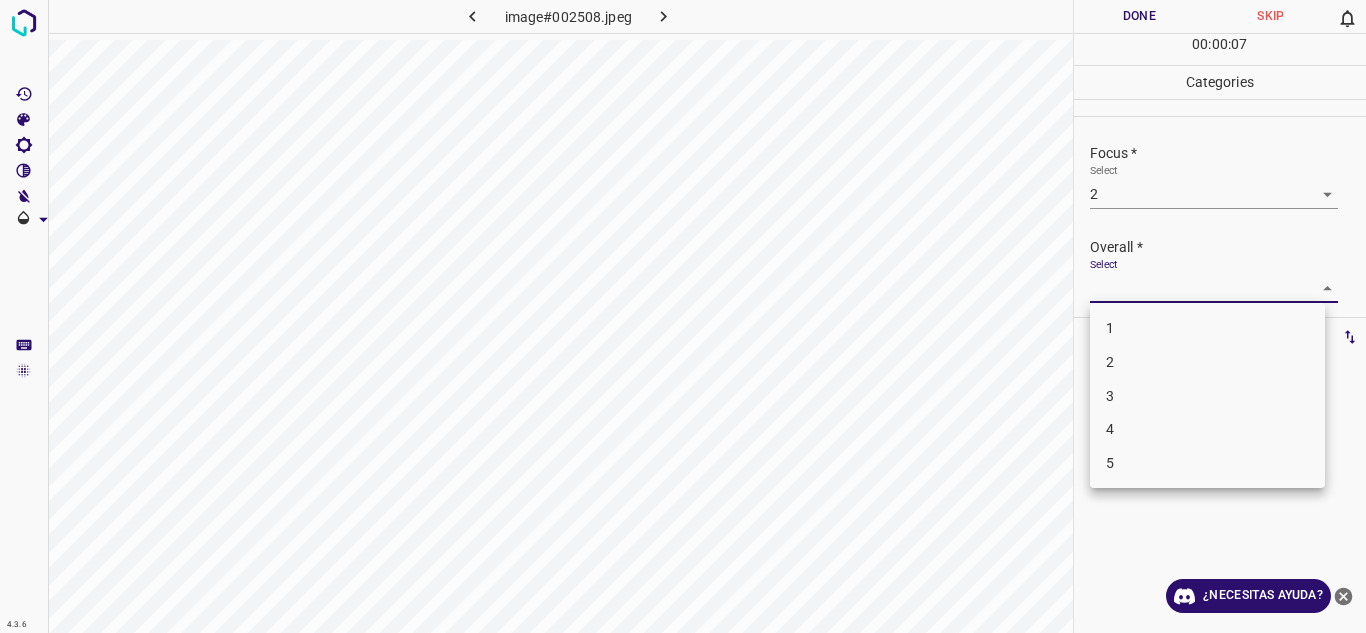 click on "3" at bounding box center [1207, 396] 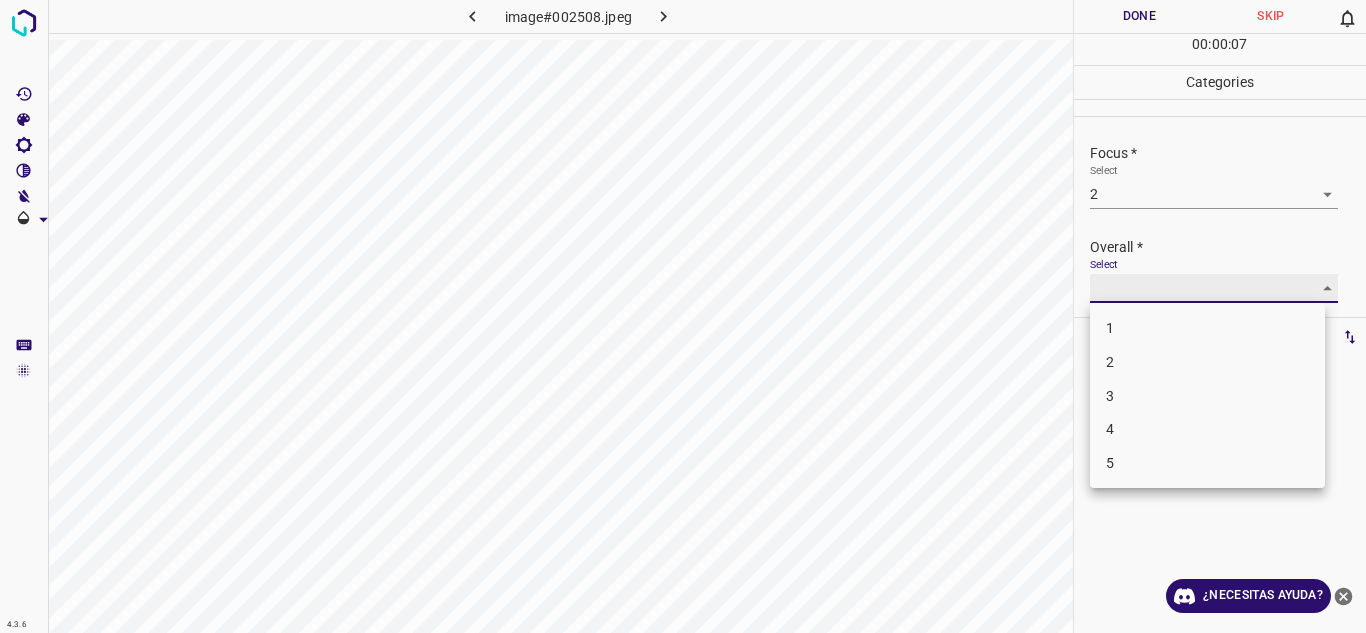 type on "3" 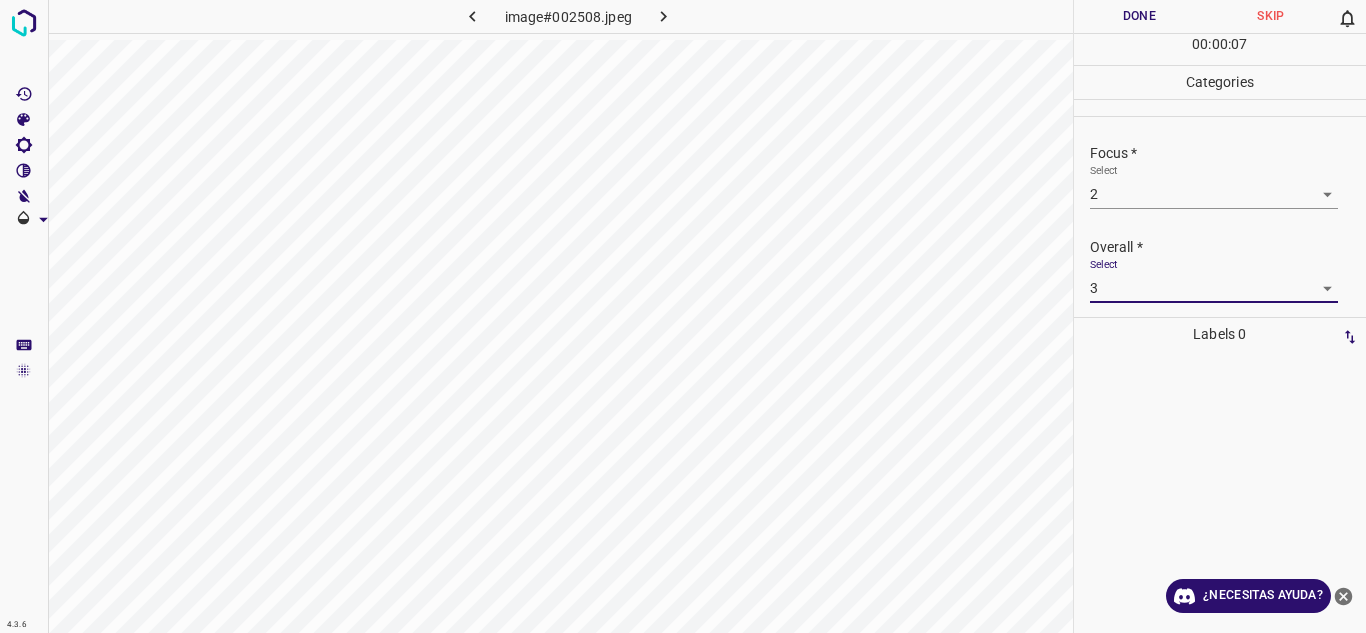 click on "Done" at bounding box center [1140, 16] 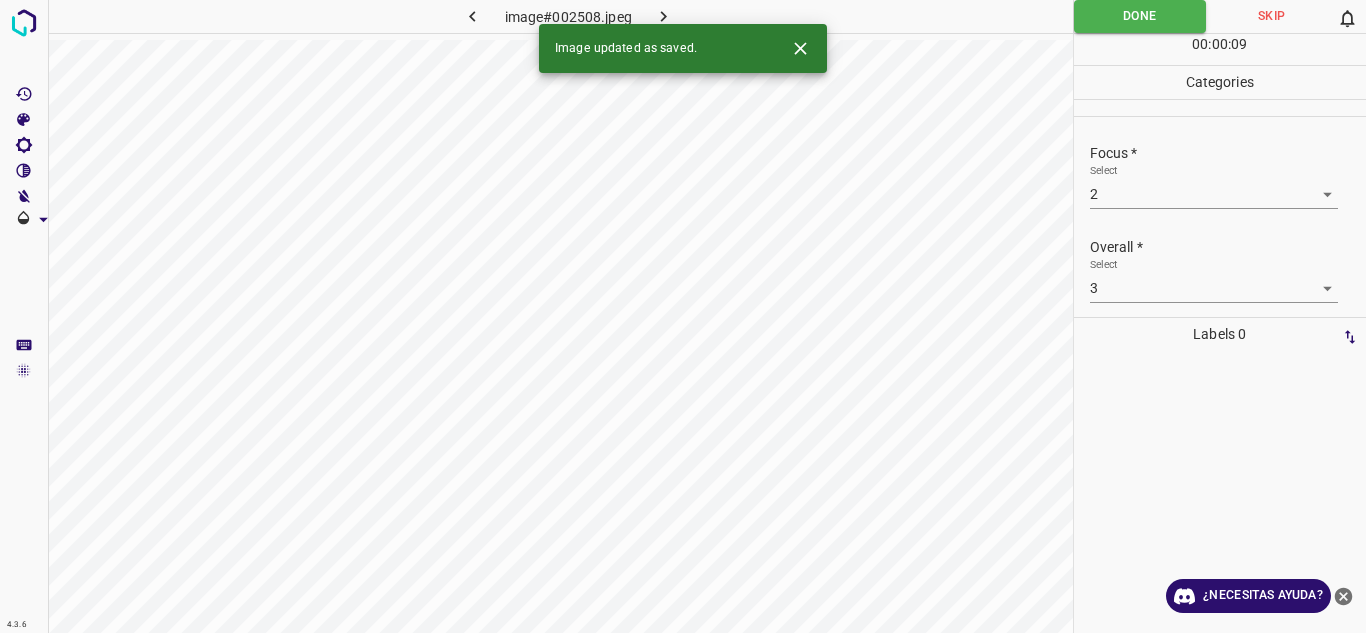 click 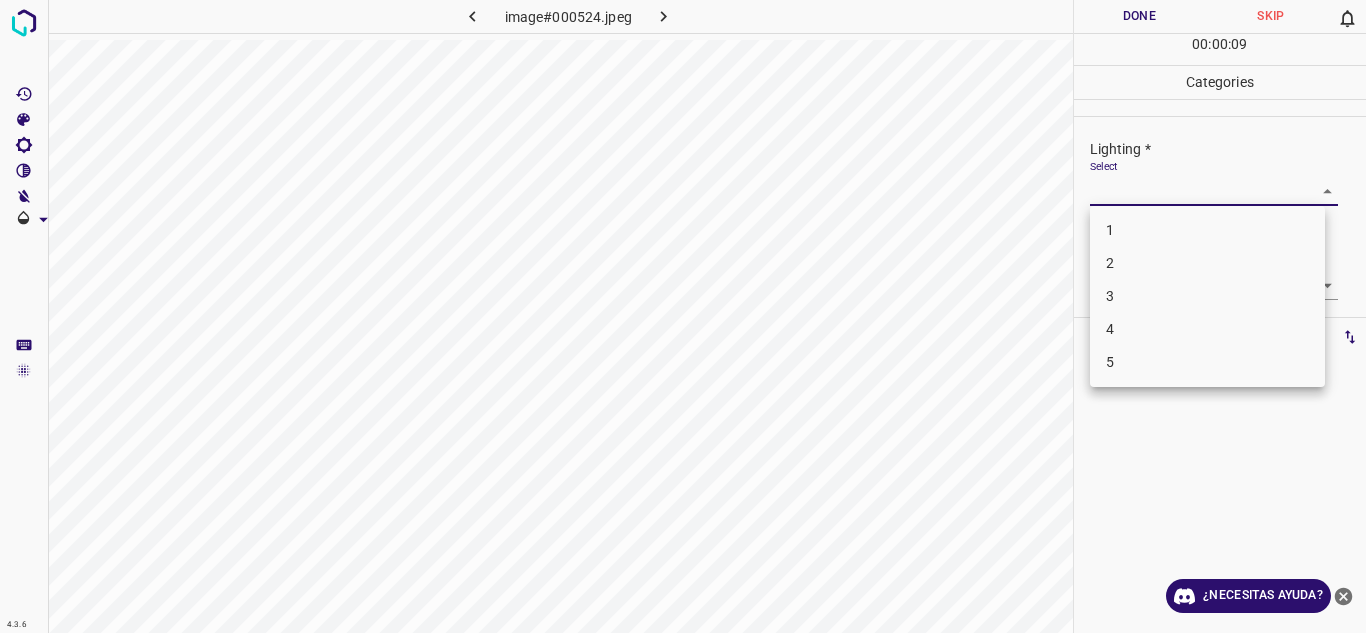drag, startPoint x: 1316, startPoint y: 182, endPoint x: 1279, endPoint y: 218, distance: 51.62364 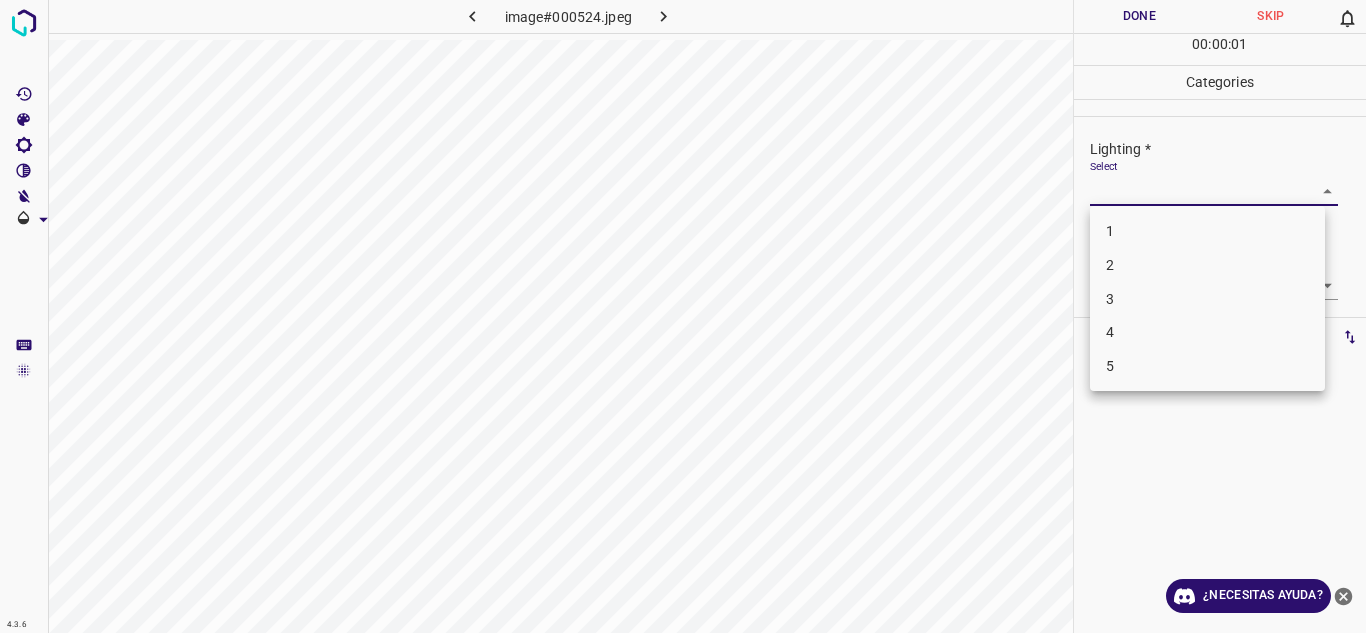 click on "4" at bounding box center [1207, 332] 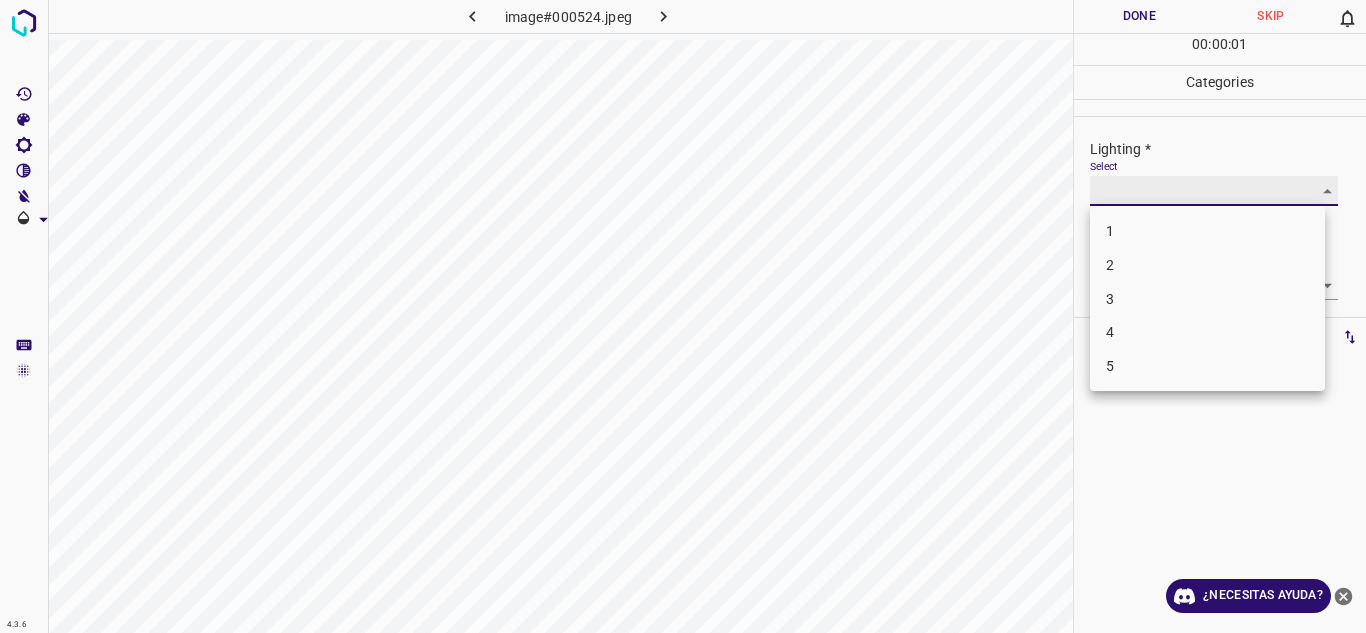 type on "4" 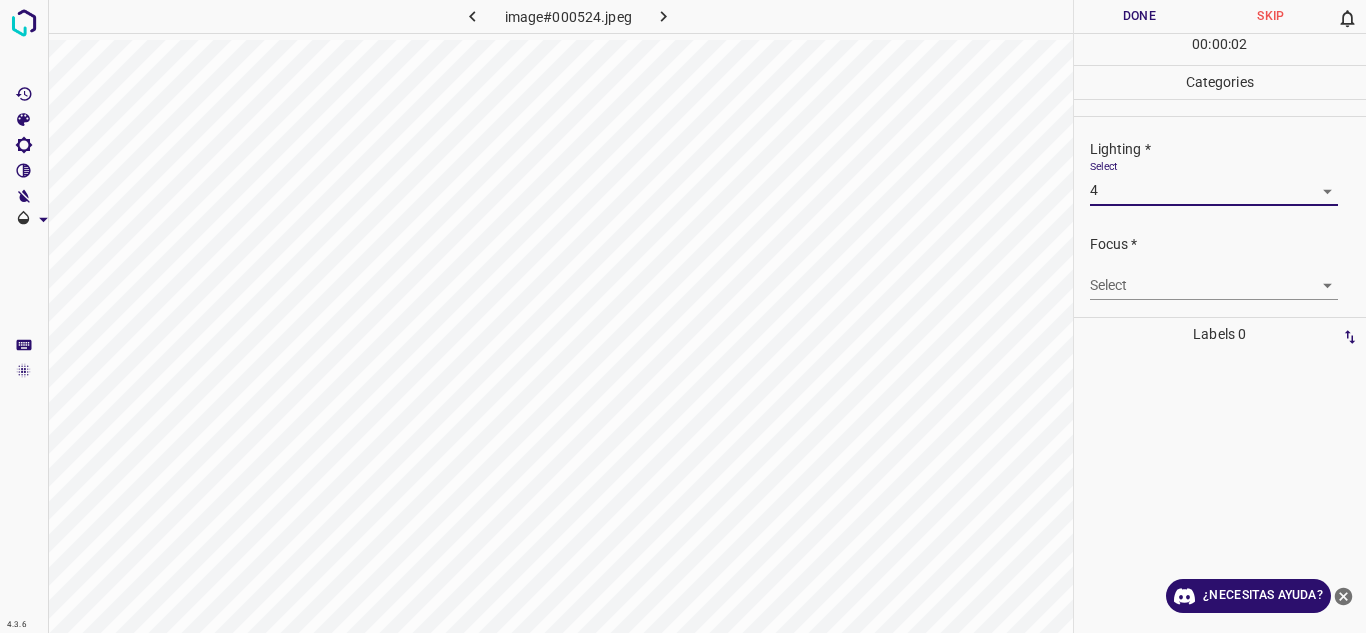 click on "4.3.6  image#000524.jpeg Done Skip 0 00   : 00   : 02   Categories Lighting *  Select 4 4 Focus *  Select ​ Overall *  Select ​ Labels   0 Categories 1 Lighting 2 Focus 3 Overall Tools Space Change between modes (Draw & Edit) I Auto labeling R Restore zoom M Zoom in N Zoom out Delete Delete selecte label Filters Z Restore filters X Saturation filter C Brightness filter V Contrast filter B Gray scale filter General O Download ¿Necesitas ayuda? Texto original Valora esta traducción Tu opinión servirá para ayudar a mejorar el Traductor de Google - Texto - Esconder - Borrar" at bounding box center (683, 316) 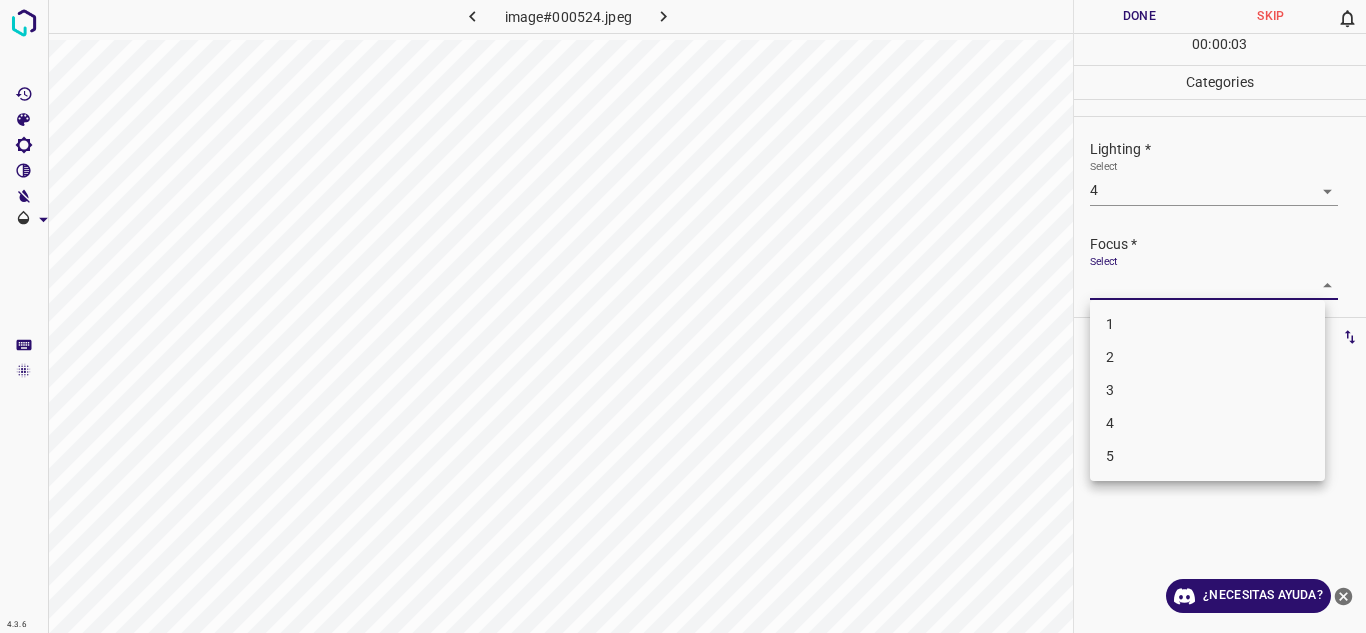 click on "3" at bounding box center [1207, 390] 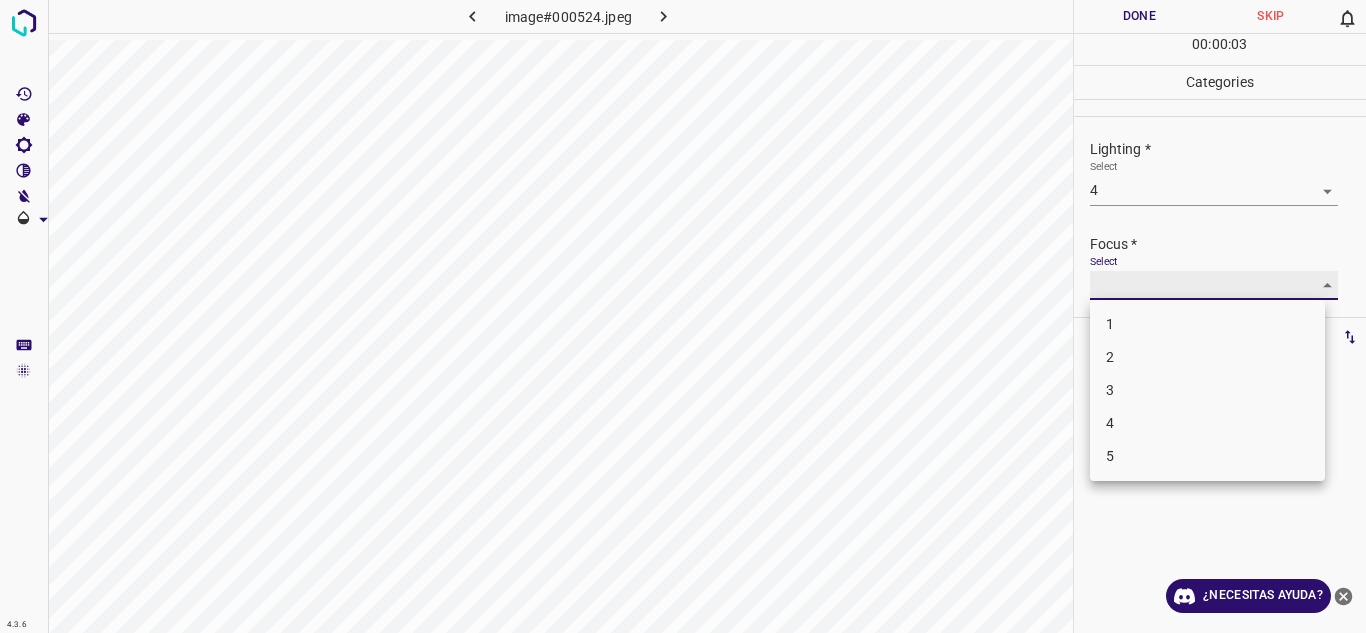 type on "3" 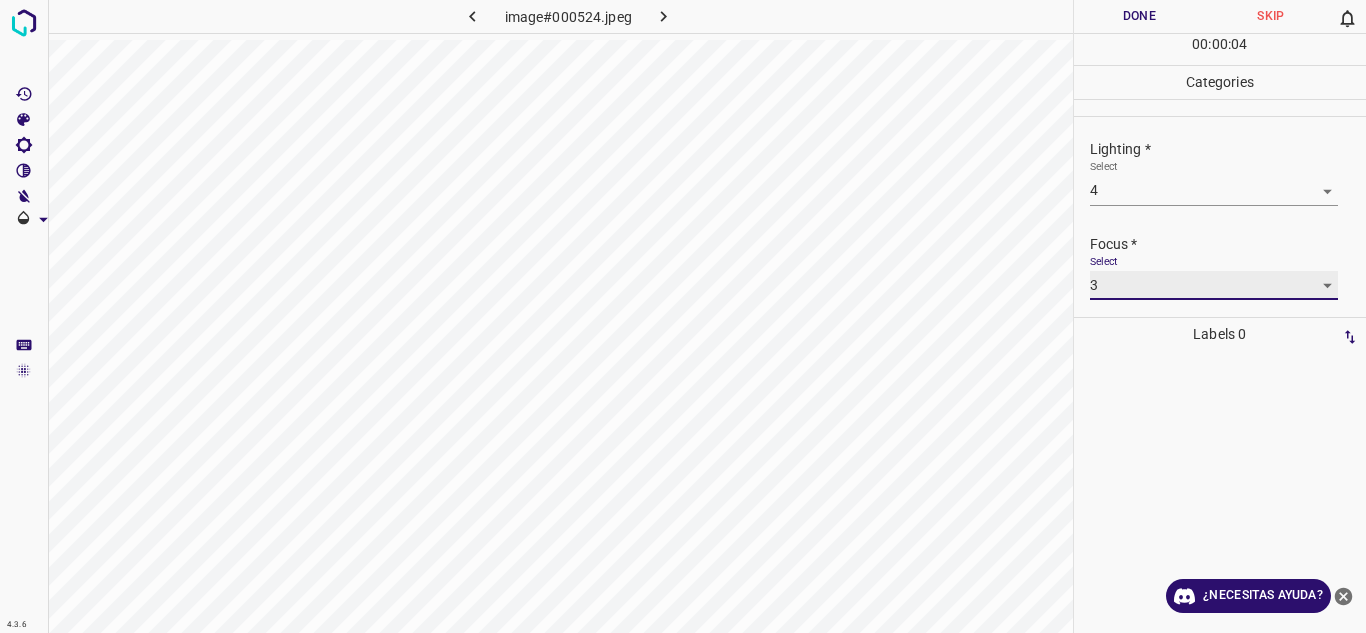 scroll, scrollTop: 98, scrollLeft: 0, axis: vertical 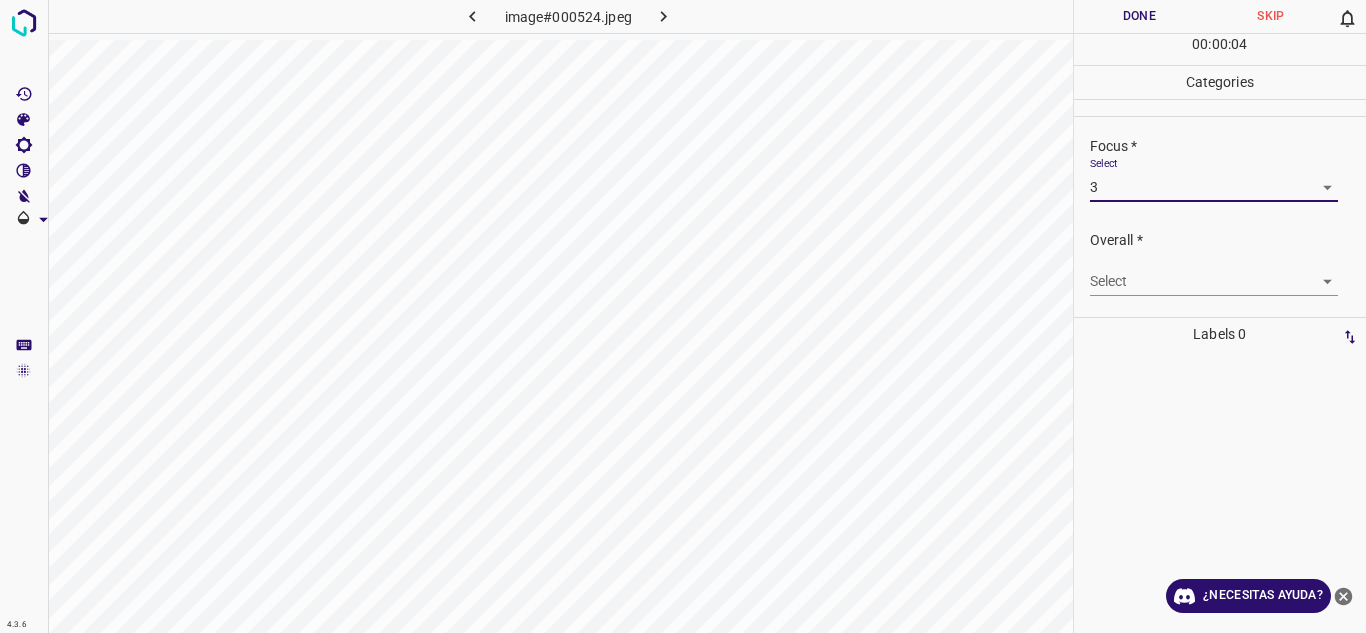 click on "4.3.6  image#000524.jpeg Done Skip 0 00   : 00   : 04   Categories Lighting *  Select 4 4 Focus *  Select 3 3 Overall *  Select ​ Labels   0 Categories 1 Lighting 2 Focus 3 Overall Tools Space Change between modes (Draw & Edit) I Auto labeling R Restore zoom M Zoom in N Zoom out Delete Delete selecte label Filters Z Restore filters X Saturation filter C Brightness filter V Contrast filter B Gray scale filter General O Download ¿Necesitas ayuda? Texto original Valora esta traducción Tu opinión servirá para ayudar a mejorar el Traductor de Google - Texto - Esconder - Borrar" at bounding box center [683, 316] 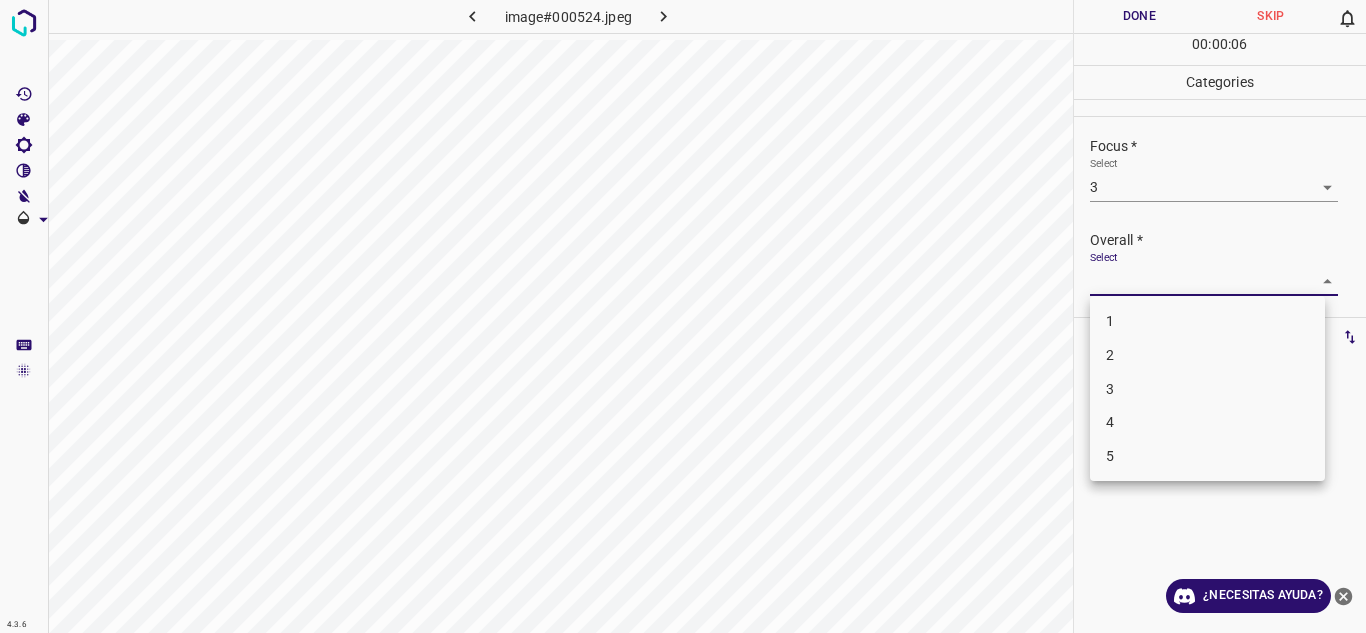 click on "3" at bounding box center (1207, 389) 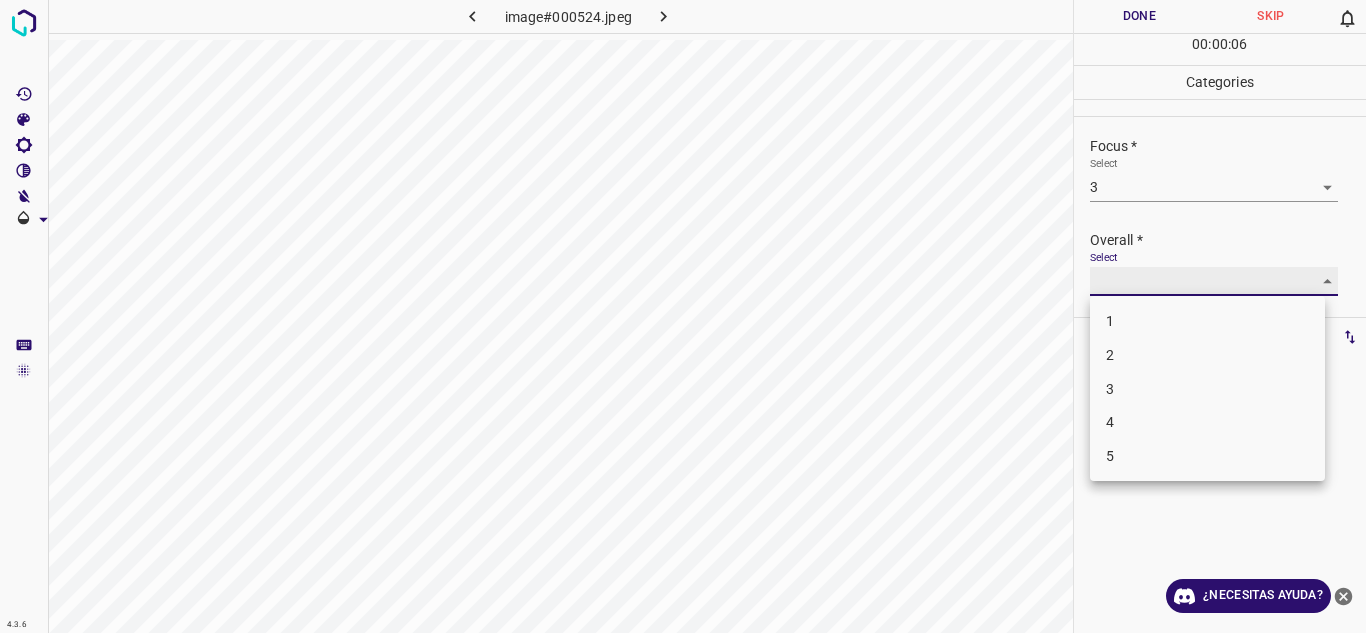 type on "3" 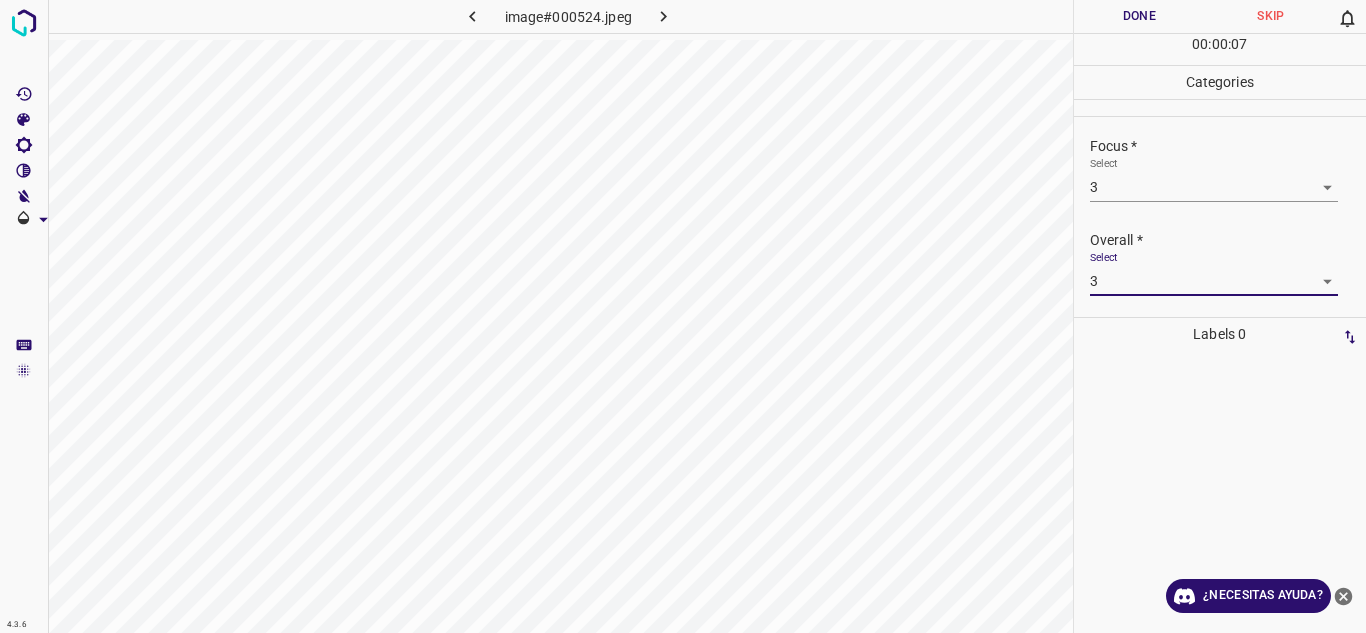 click on "Done" at bounding box center (1140, 16) 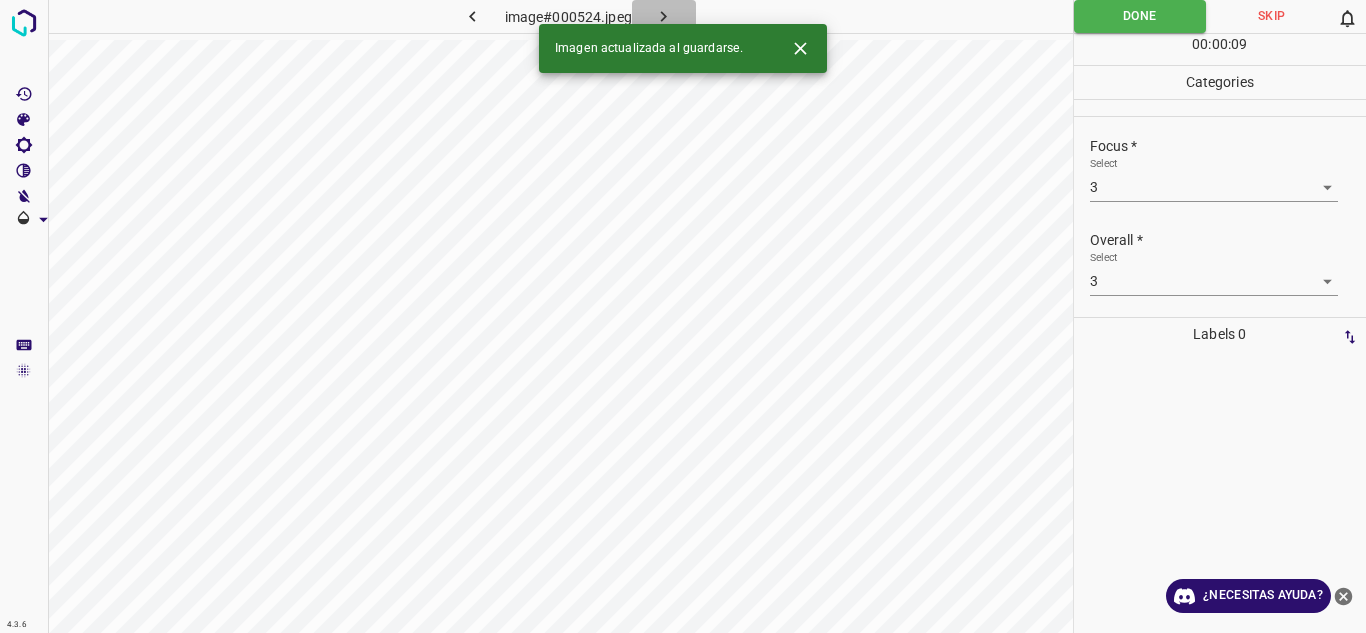 click 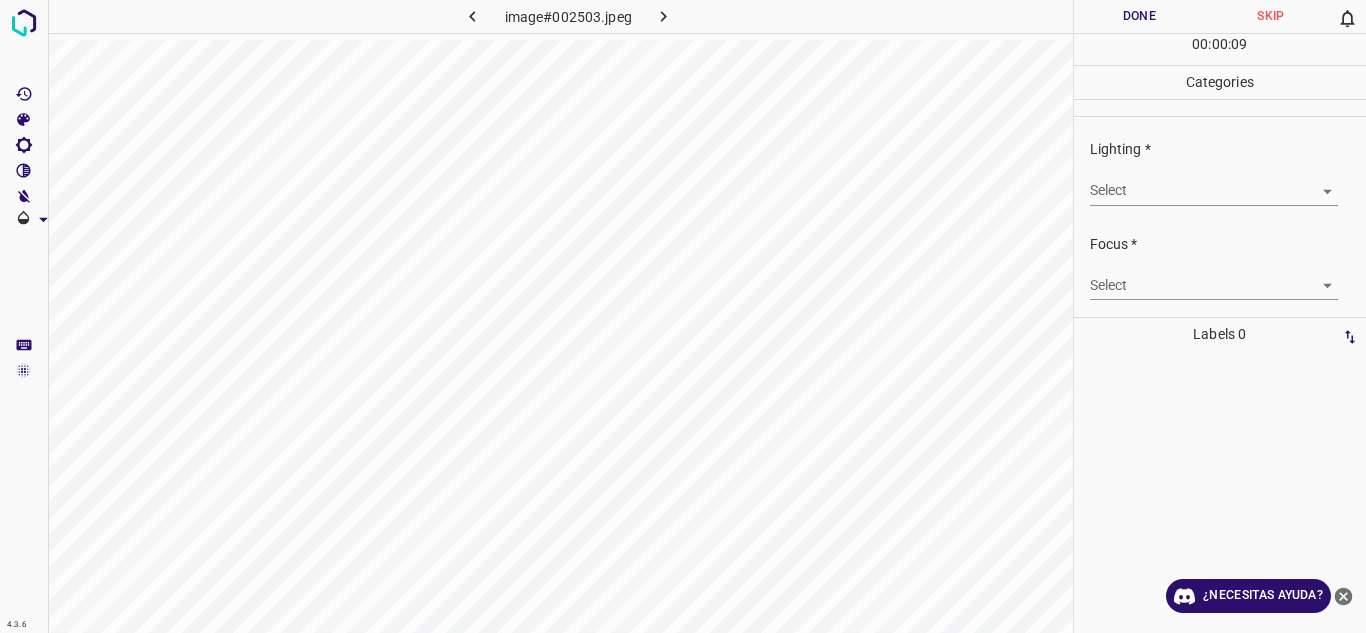 click on "4.3.6  image#002503.jpeg Done Skip 0 00   : 00   : 09   Categories Lighting *  Select ​ Focus *  Select ​ Overall *  Select ​ Labels   0 Categories 1 Lighting 2 Focus 3 Overall Tools Space Change between modes (Draw & Edit) I Auto labeling R Restore zoom M Zoom in N Zoom out Delete Delete selecte label Filters Z Restore filters X Saturation filter C Brightness filter V Contrast filter B Gray scale filter General O Download ¿Necesitas ayuda? Texto original Valora esta traducción Tu opinión servirá para ayudar a mejorar el Traductor de Google - Texto - Esconder - Borrar" at bounding box center (683, 316) 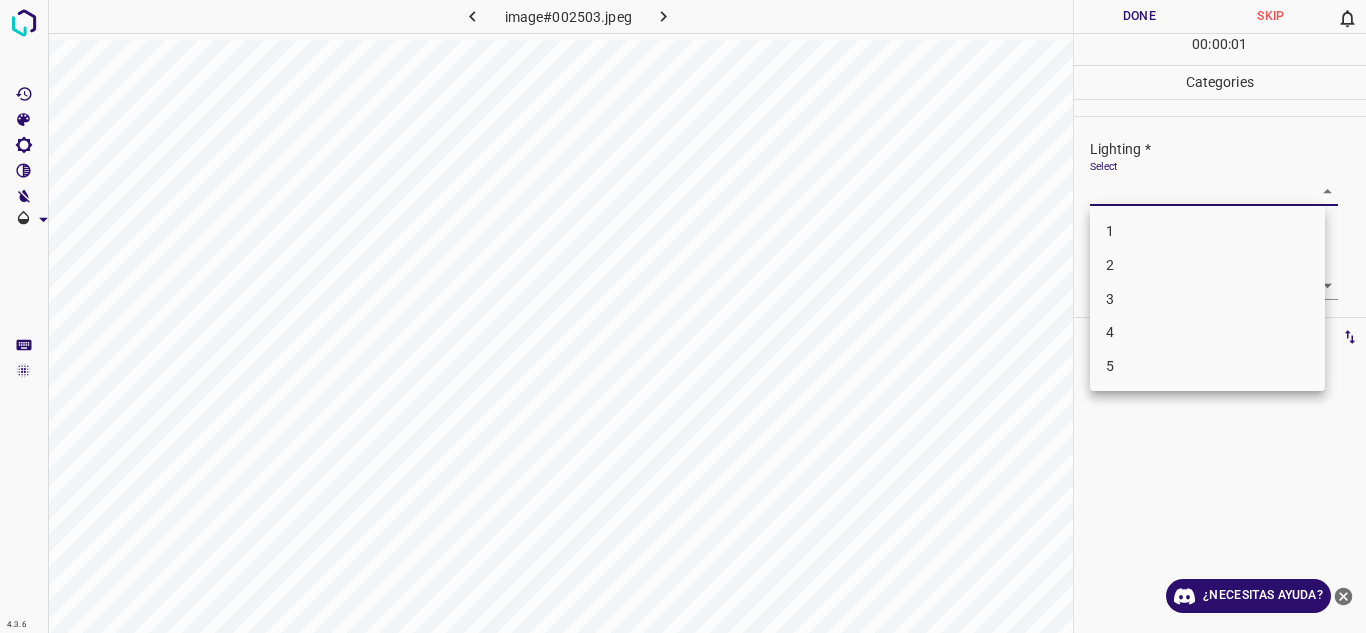 click on "4" at bounding box center [1207, 332] 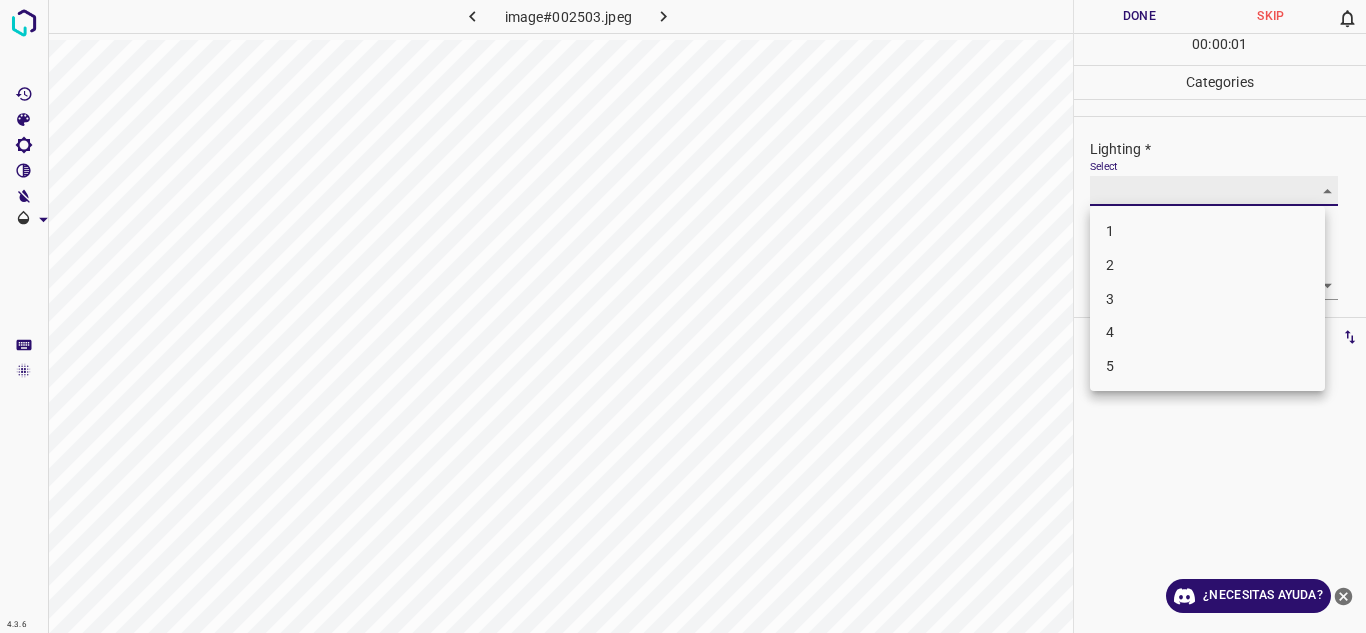 type on "4" 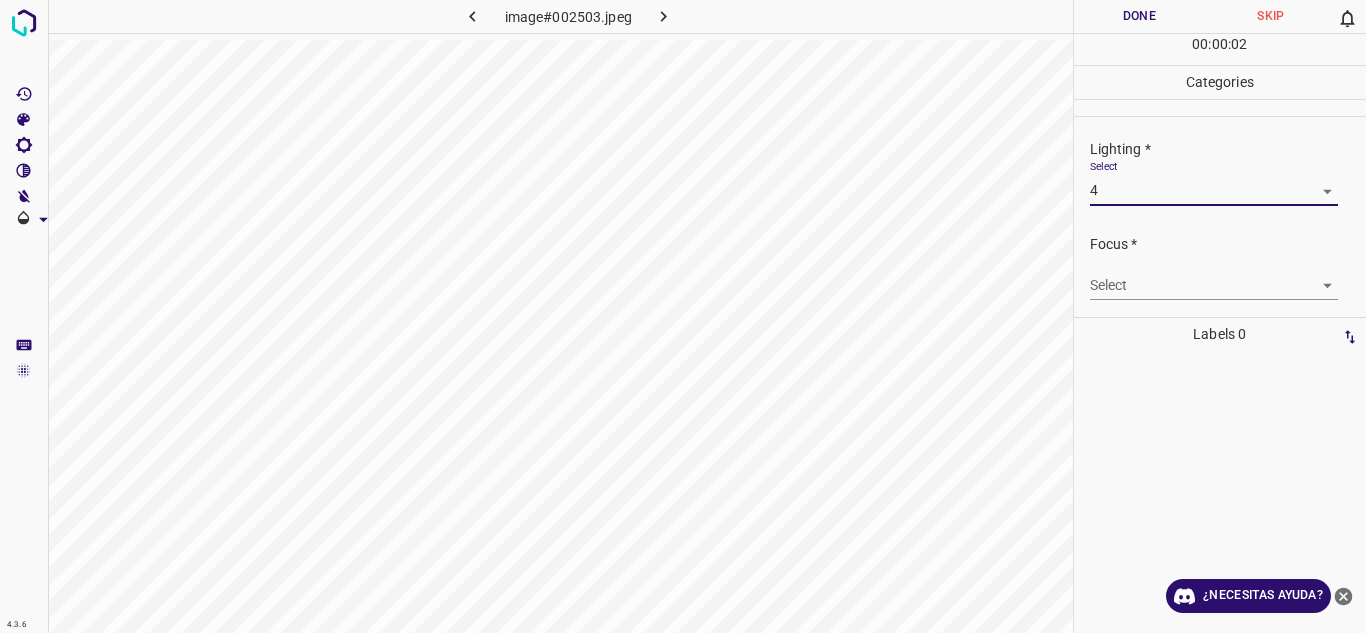 click on "4.3.6  image#002503.jpeg Done Skip 0 00   : 00   : 02   Categories Lighting *  Select 4 4 Focus *  Select ​ Overall *  Select ​ Labels   0 Categories 1 Lighting 2 Focus 3 Overall Tools Space Change between modes (Draw & Edit) I Auto labeling R Restore zoom M Zoom in N Zoom out Delete Delete selecte label Filters Z Restore filters X Saturation filter C Brightness filter V Contrast filter B Gray scale filter General O Download ¿Necesitas ayuda? Texto original Valora esta traducción Tu opinión servirá para ayudar a mejorar el Traductor de Google - Texto - Esconder - Borrar" at bounding box center (683, 316) 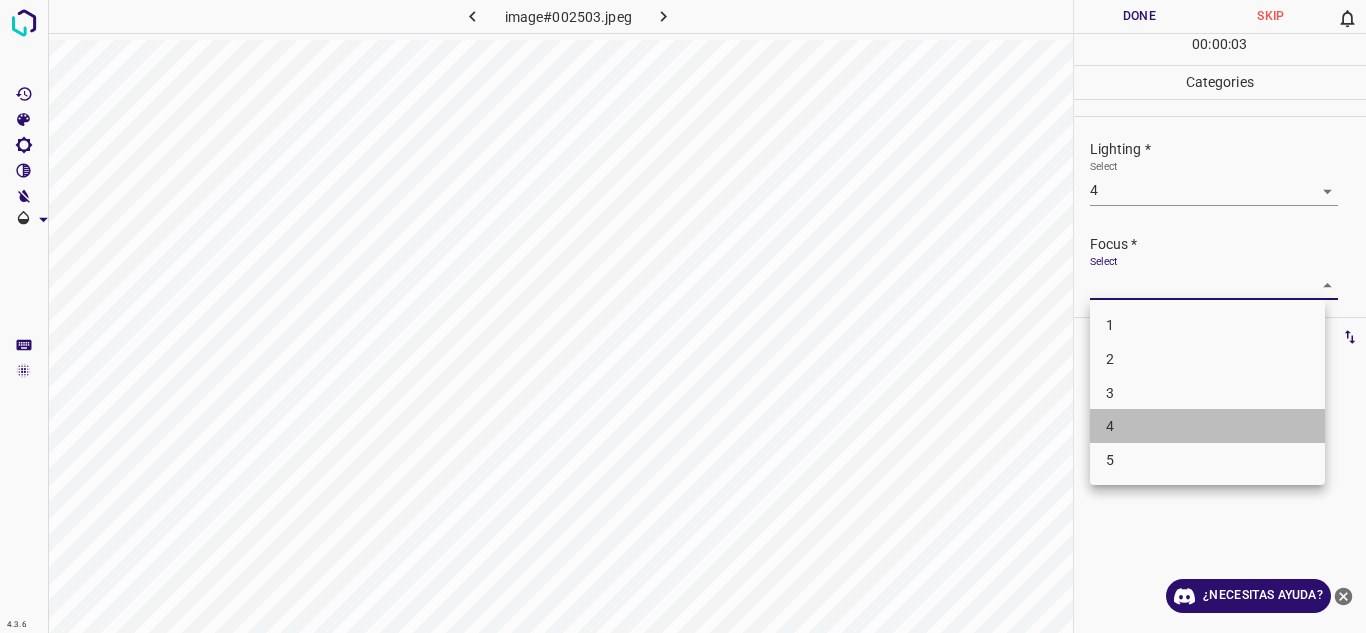 click on "4" at bounding box center (1207, 426) 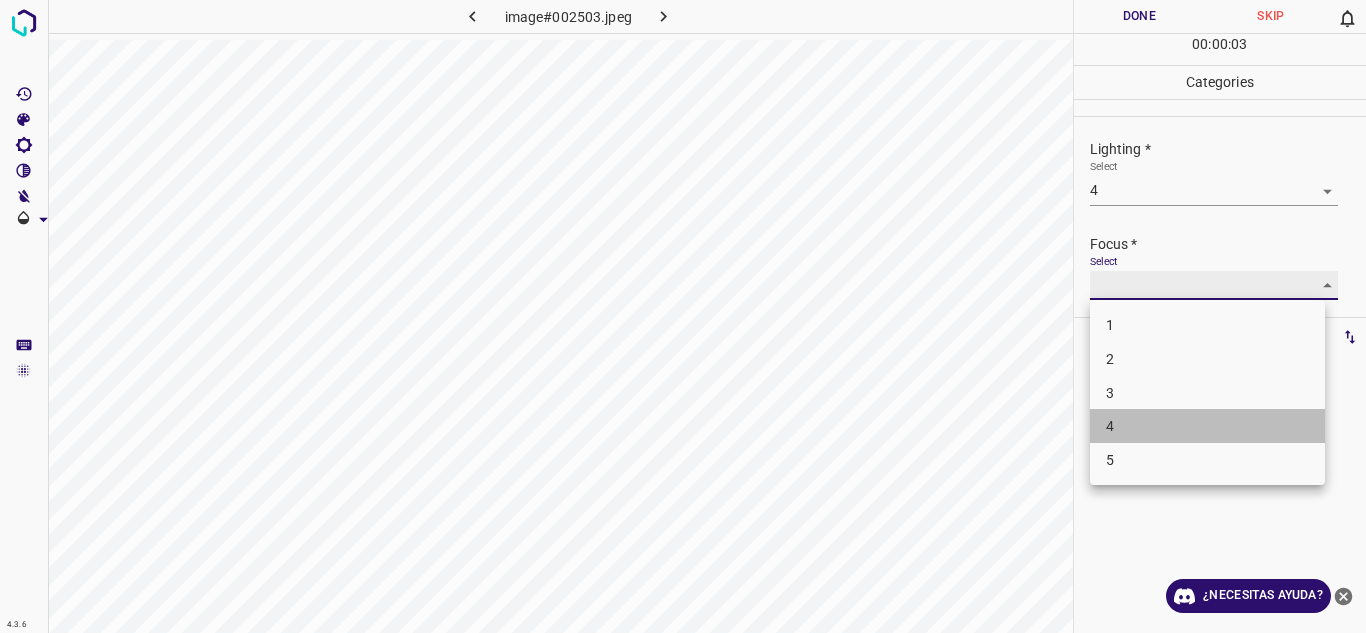 type on "4" 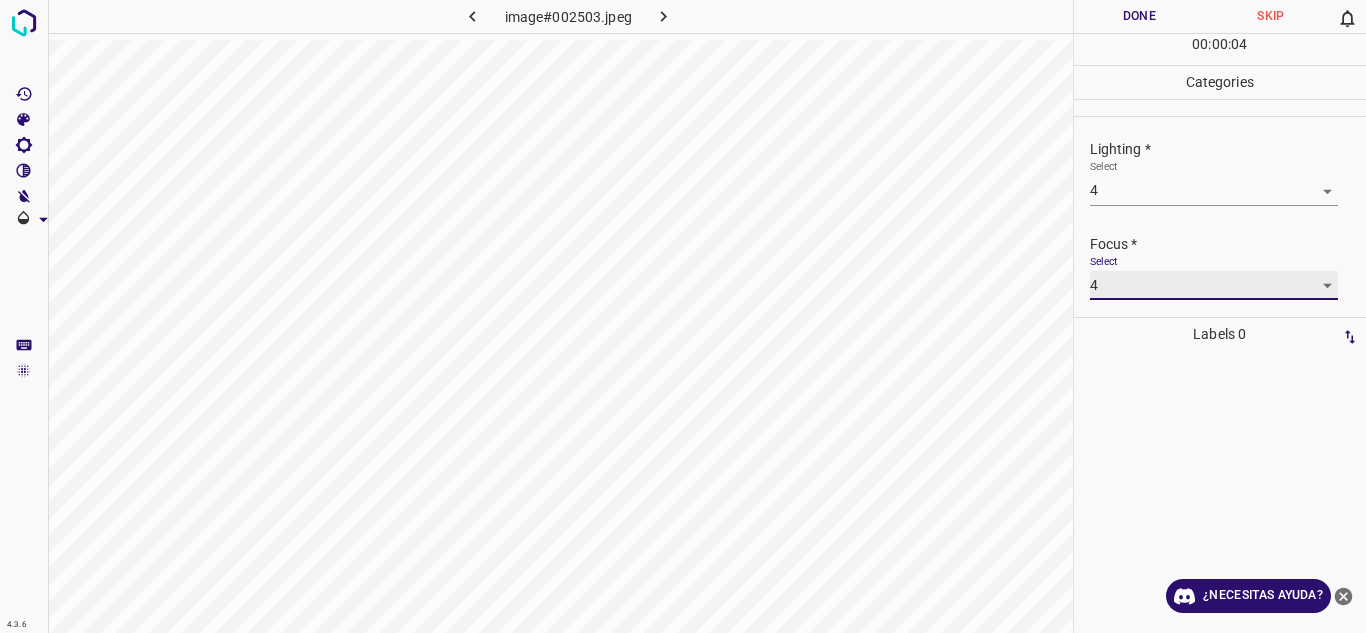 scroll, scrollTop: 98, scrollLeft: 0, axis: vertical 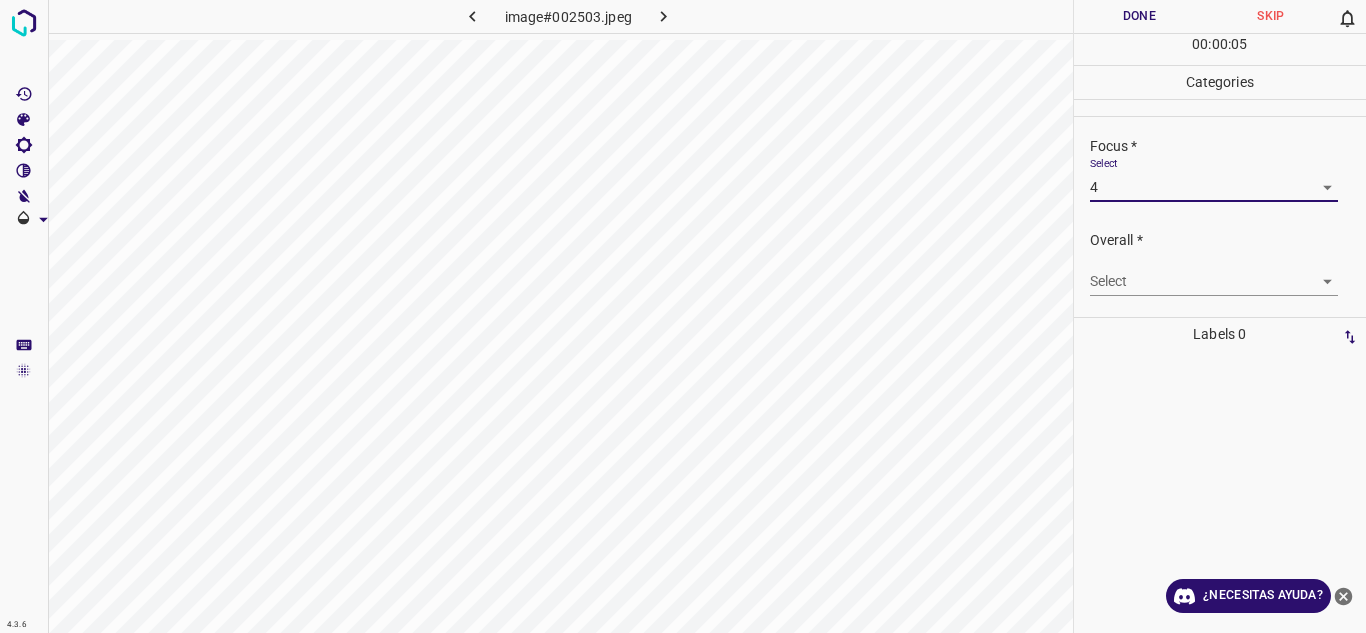 click on "4.3.6  image#002503.jpeg Done Skip 0 00   : 00   : 05   Categories Lighting *  Select 4 4 Focus *  Select 4 4 Overall *  Select ​ Labels   0 Categories 1 Lighting 2 Focus 3 Overall Tools Space Change between modes (Draw & Edit) I Auto labeling R Restore zoom M Zoom in N Zoom out Delete Delete selecte label Filters Z Restore filters X Saturation filter C Brightness filter V Contrast filter B Gray scale filter General O Download ¿Necesitas ayuda? Texto original Valora esta traducción Tu opinión servirá para ayudar a mejorar el Traductor de Google - Texto - Esconder - Borrar" at bounding box center [683, 316] 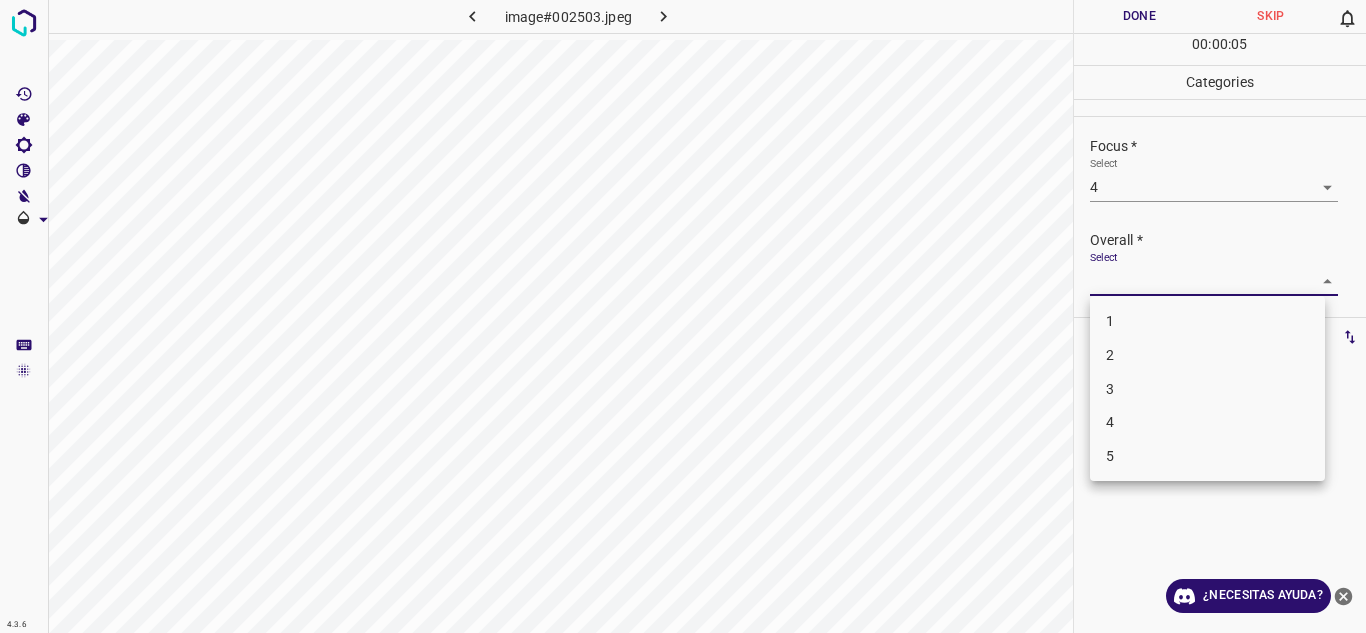 click on "4" at bounding box center (1207, 422) 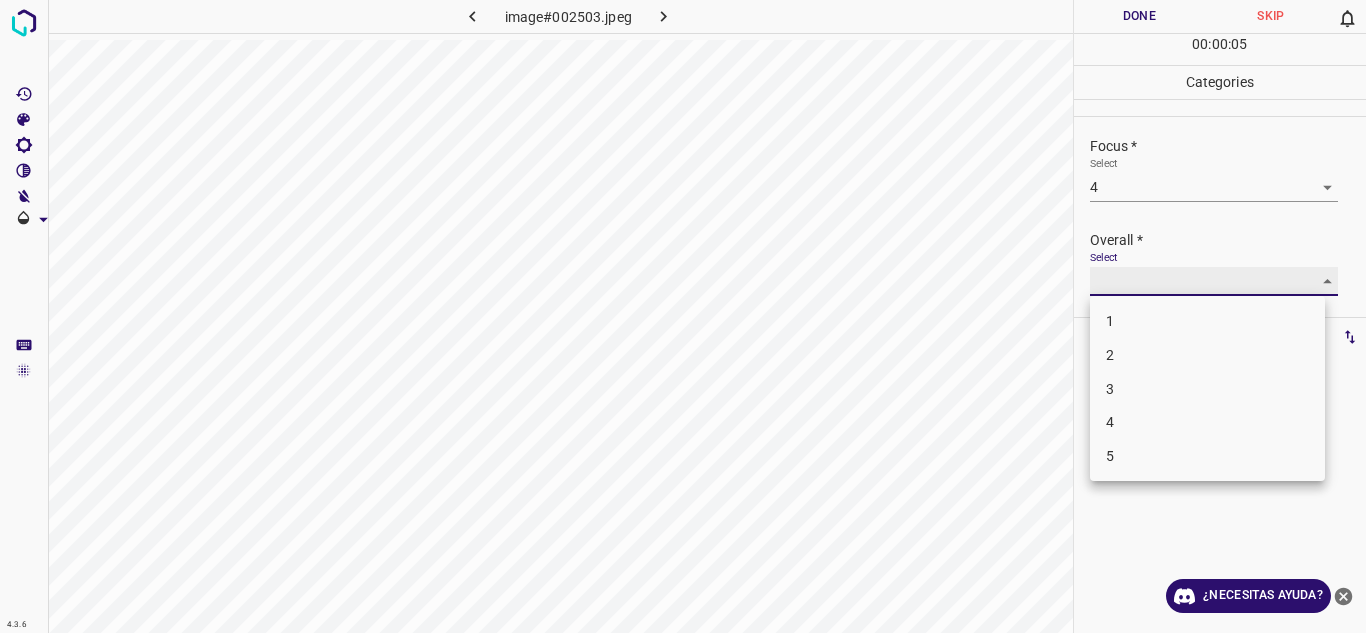 type on "4" 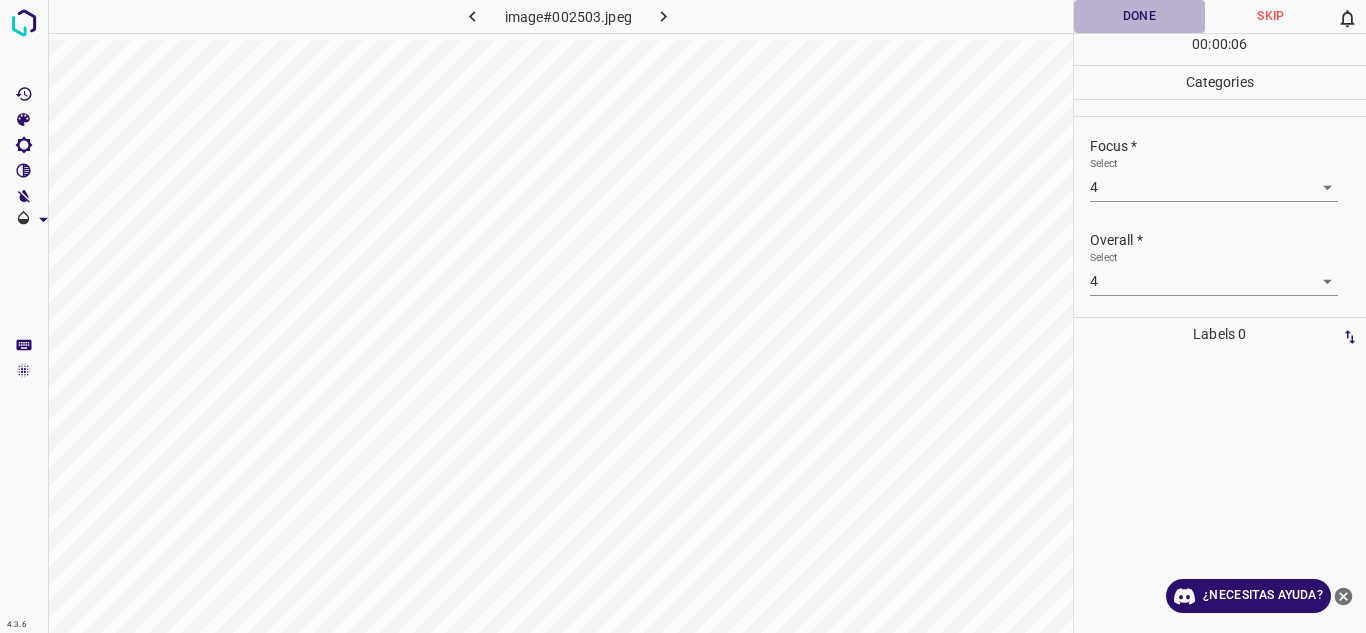 click on "Done" at bounding box center (1140, 16) 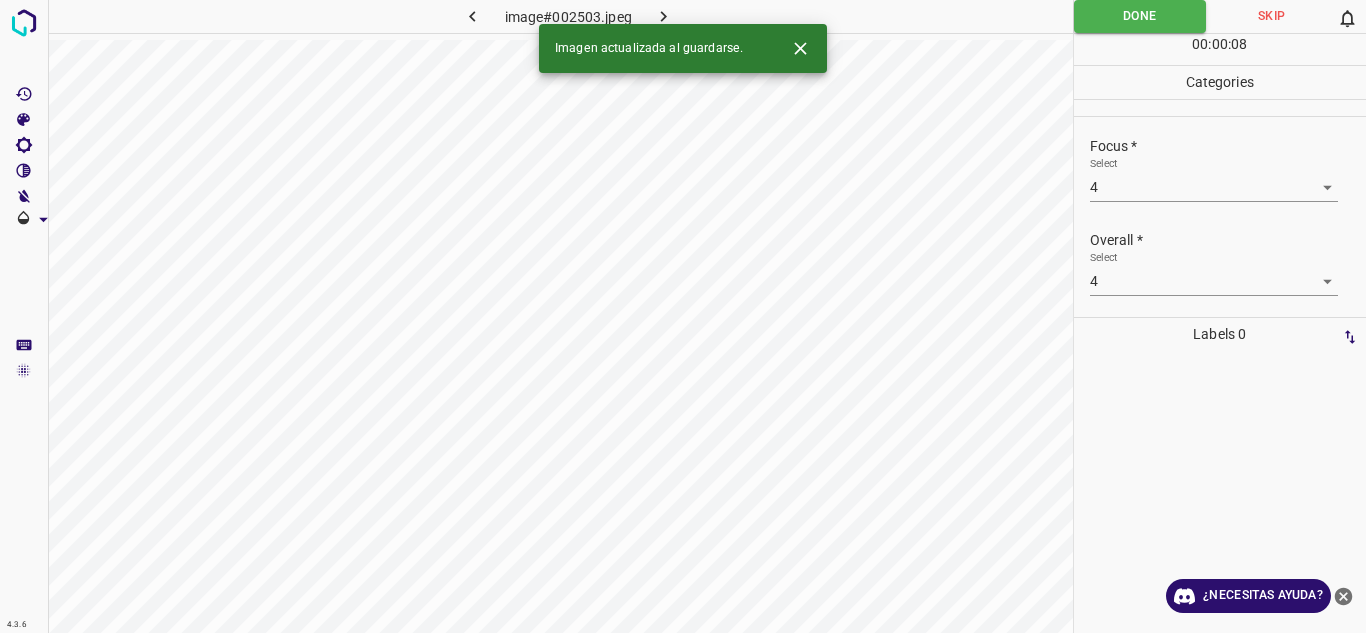 click at bounding box center [664, 16] 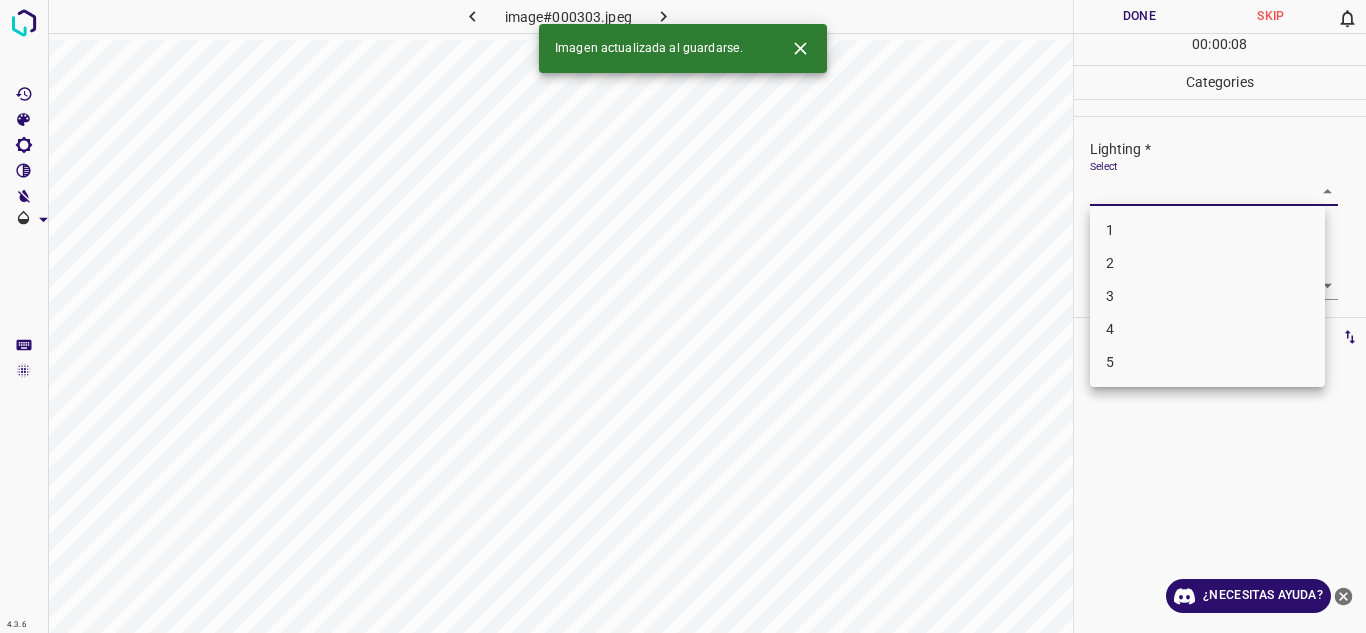 click on "4.3.6  image#000303.jpeg Done Skip 0 00   : 00   : 08   Categories Lighting *  Select ​ Focus *  Select ​ Overall *  Select ​ Labels   0 Categories 1 Lighting 2 Focus 3 Overall Tools Space Change between modes (Draw & Edit) I Auto labeling R Restore zoom M Zoom in N Zoom out Delete Delete selecte label Filters Z Restore filters X Saturation filter C Brightness filter V Contrast filter B Gray scale filter General O Download Imagen actualizada al guardarse. ¿Necesitas ayuda? Texto original Valora esta traducción Tu opinión servirá para ayudar a mejorar el Traductor de Google - Texto - Esconder - Borrar 1 2 3 4 5" at bounding box center [683, 316] 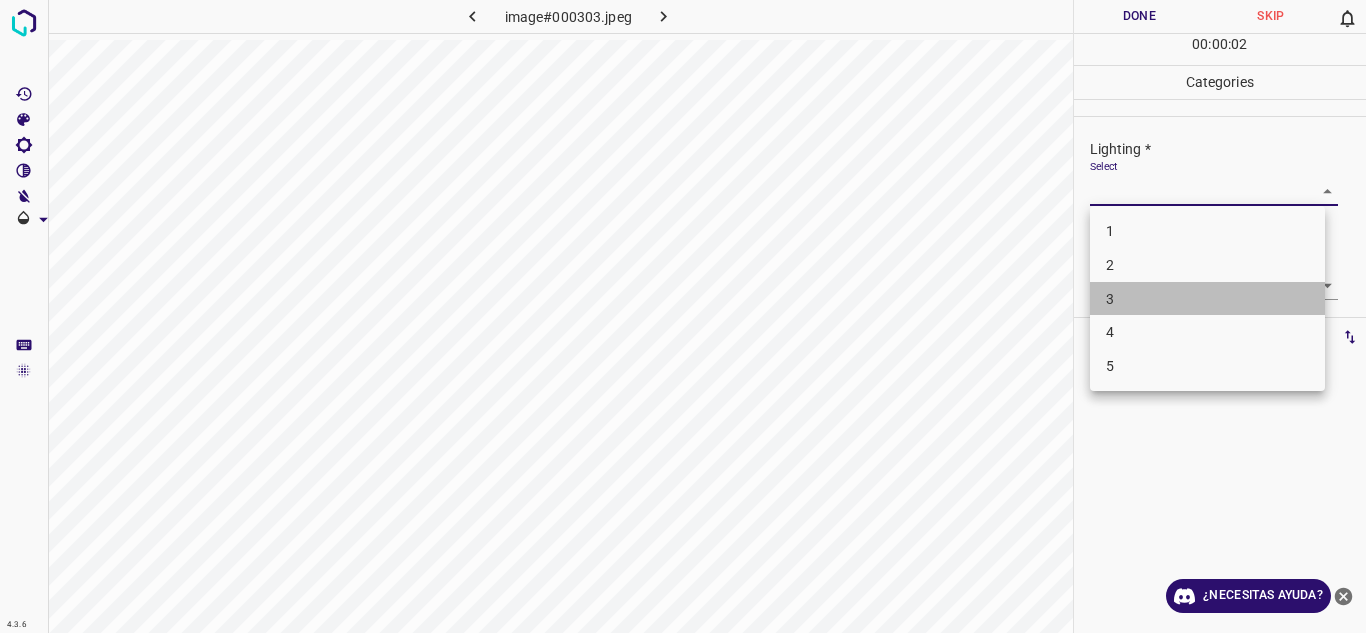 click on "3" at bounding box center [1207, 299] 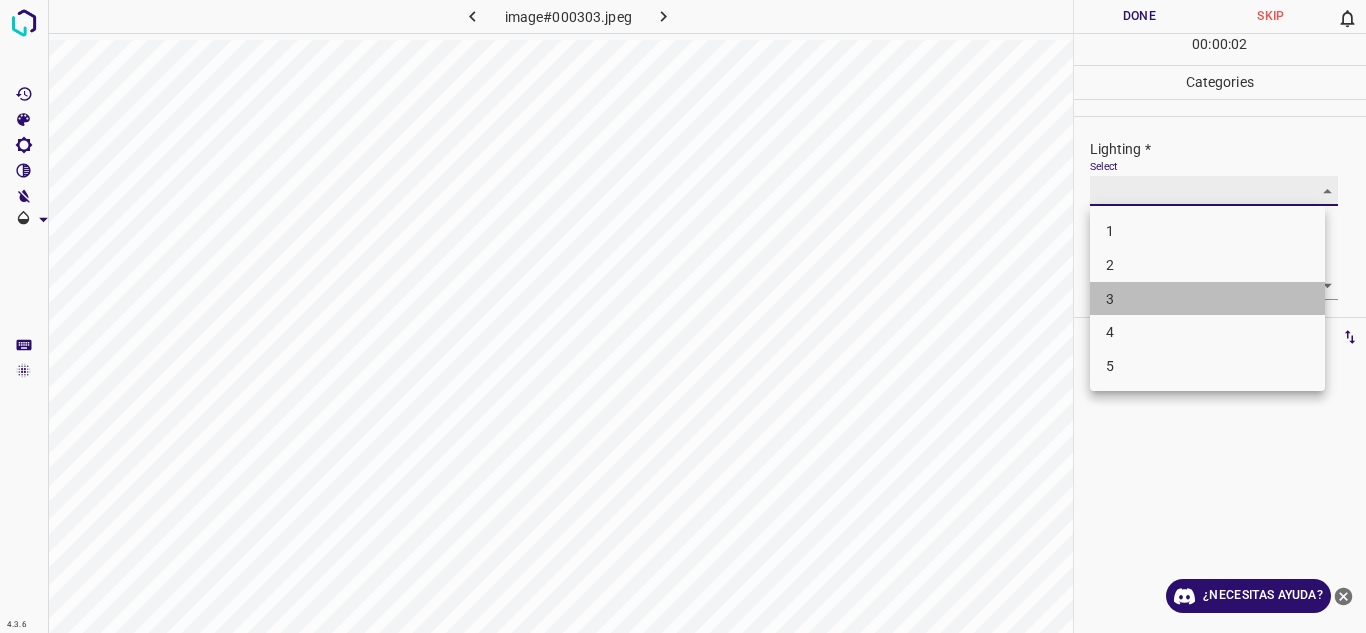 type on "3" 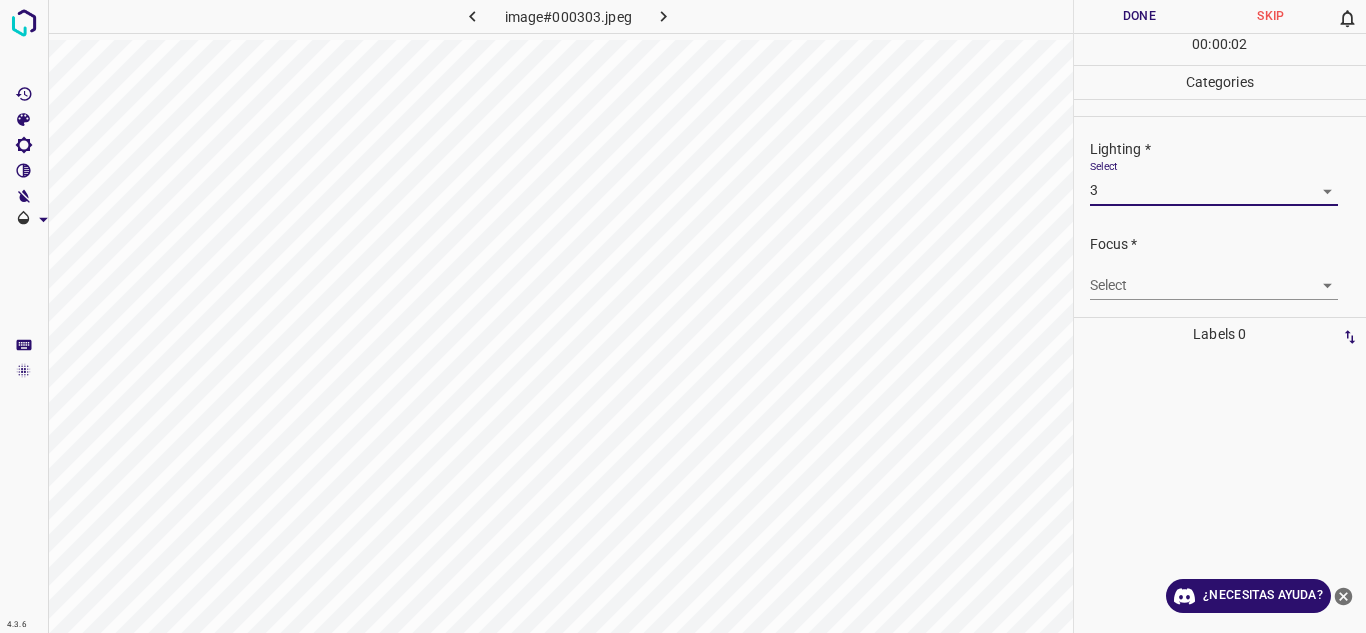 click on "4.3.6  image#000303.jpeg Done Skip 0 00   : 00   : 02   Categories Lighting *  Select 3 3 Focus *  Select ​ Overall *  Select ​ Labels   0 Categories 1 Lighting 2 Focus 3 Overall Tools Space Change between modes (Draw & Edit) I Auto labeling R Restore zoom M Zoom in N Zoom out Delete Delete selecte label Filters Z Restore filters X Saturation filter C Brightness filter V Contrast filter B Gray scale filter General O Download ¿Necesitas ayuda? Texto original Valora esta traducción Tu opinión servirá para ayudar a mejorar el Traductor de Google - Texto - Esconder - Borrar" at bounding box center (683, 316) 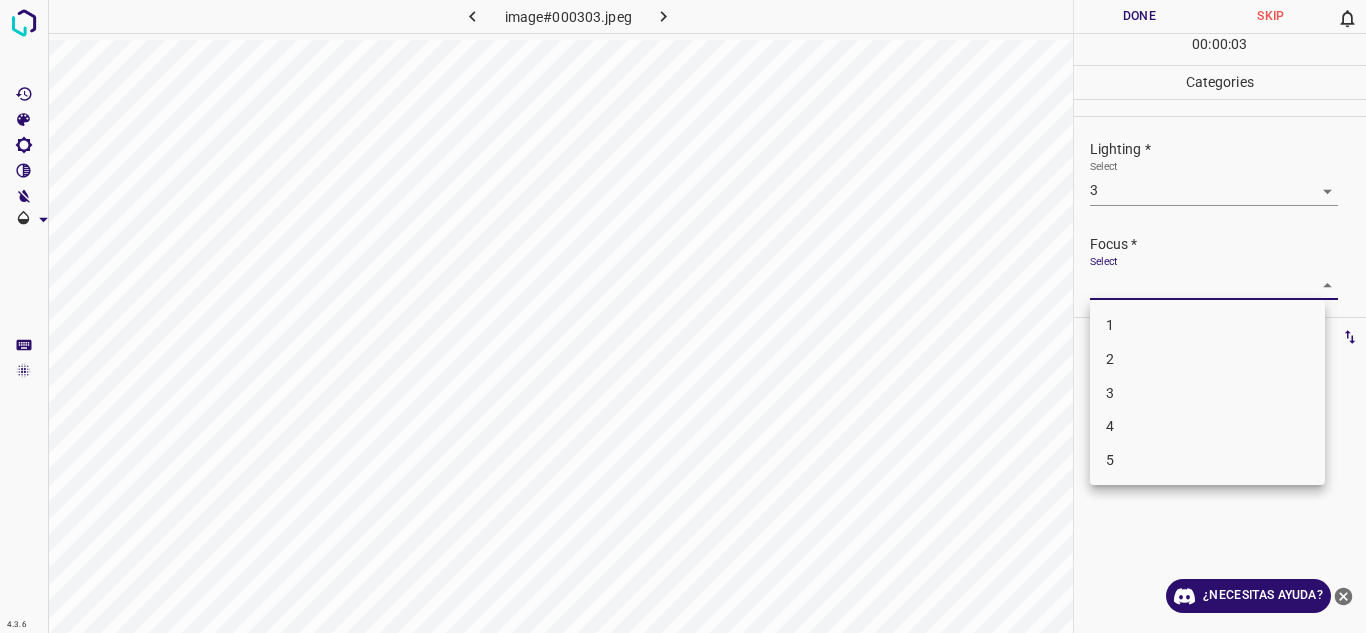 click on "3" at bounding box center [1207, 393] 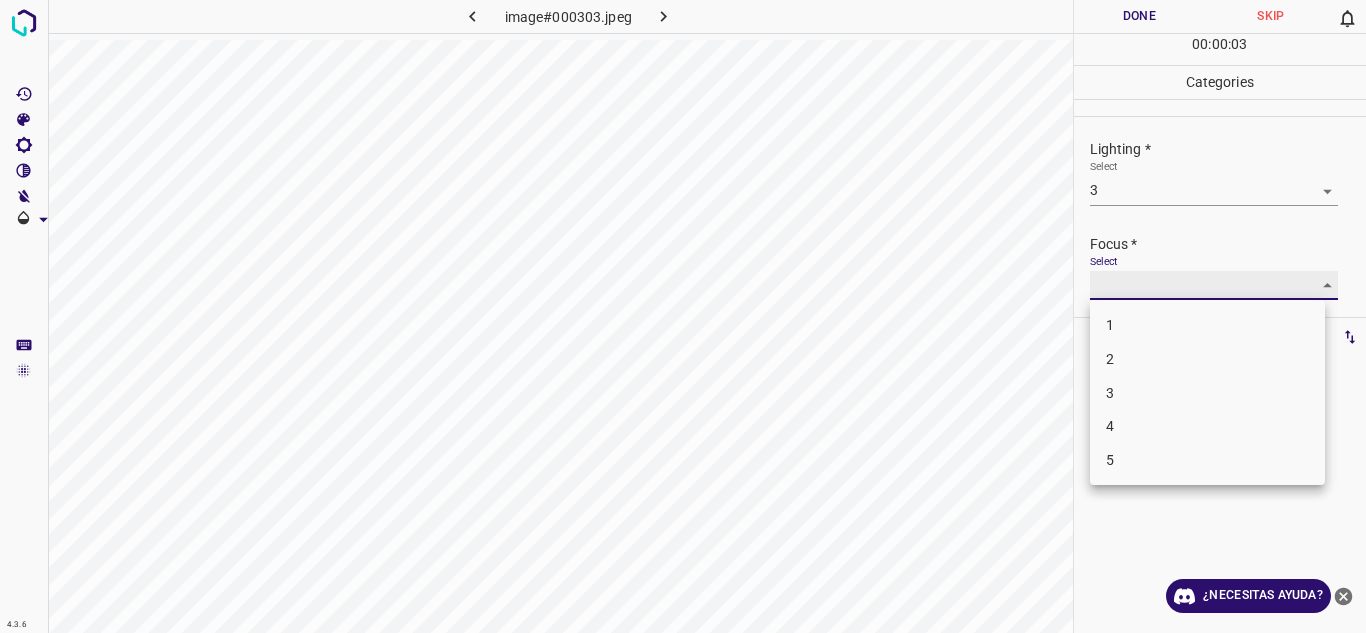 type on "3" 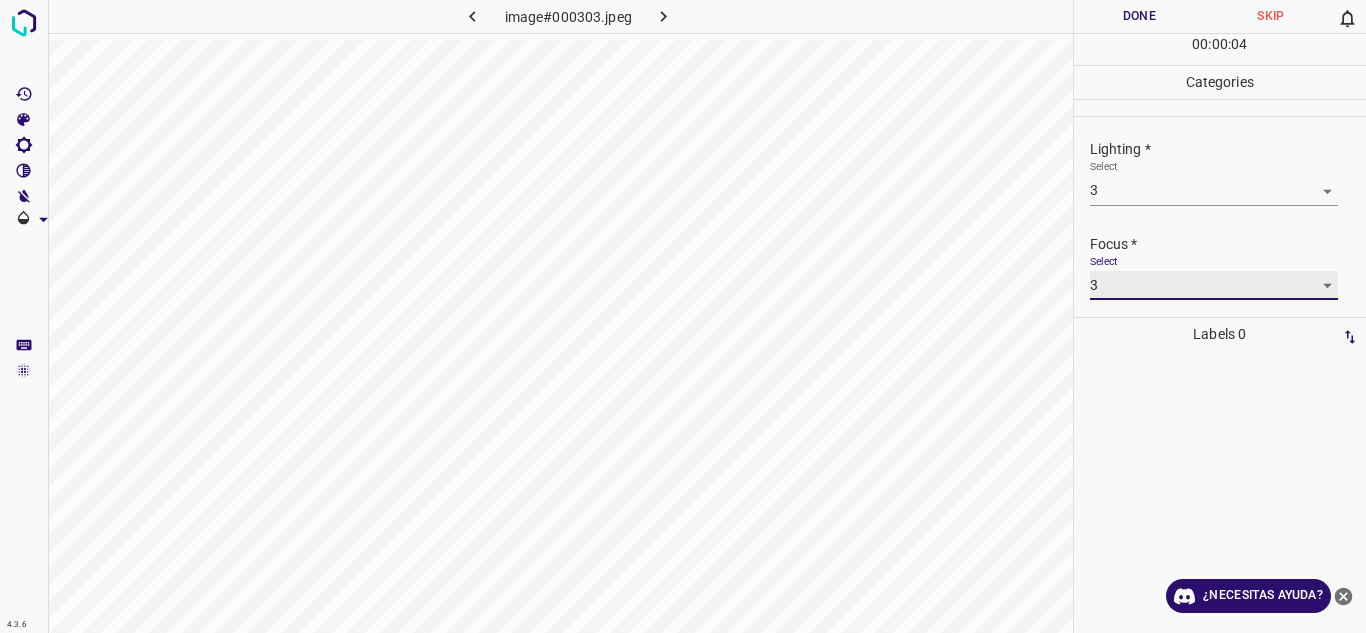 scroll, scrollTop: 98, scrollLeft: 0, axis: vertical 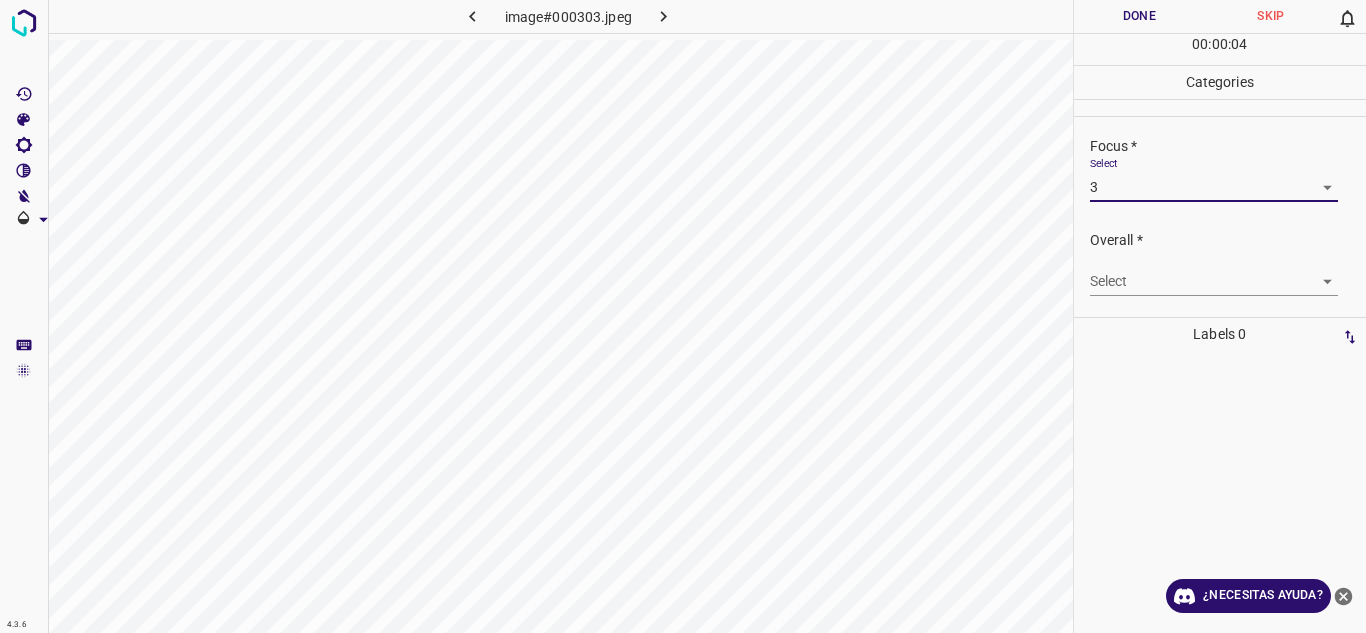 click on "4.3.6  image#000303.jpeg Done Skip 0 00   : 00   : 04   Categories Lighting *  Select 3 3 Focus *  Select 3 3 Overall *  Select ​ Labels   0 Categories 1 Lighting 2 Focus 3 Overall Tools Space Change between modes (Draw & Edit) I Auto labeling R Restore zoom M Zoom in N Zoom out Delete Delete selecte label Filters Z Restore filters X Saturation filter C Brightness filter V Contrast filter B Gray scale filter General O Download ¿Necesitas ayuda? Texto original Valora esta traducción Tu opinión servirá para ayudar a mejorar el Traductor de Google - Texto - Esconder - Borrar" at bounding box center [683, 316] 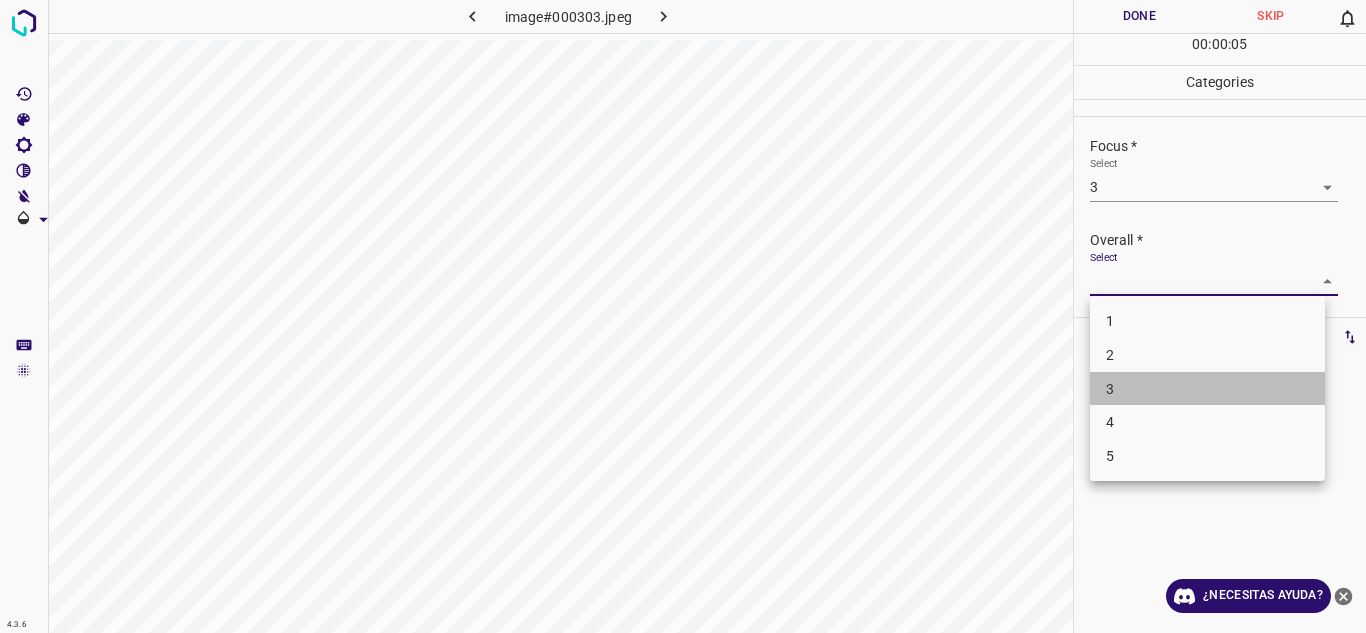 click on "3" at bounding box center (1207, 389) 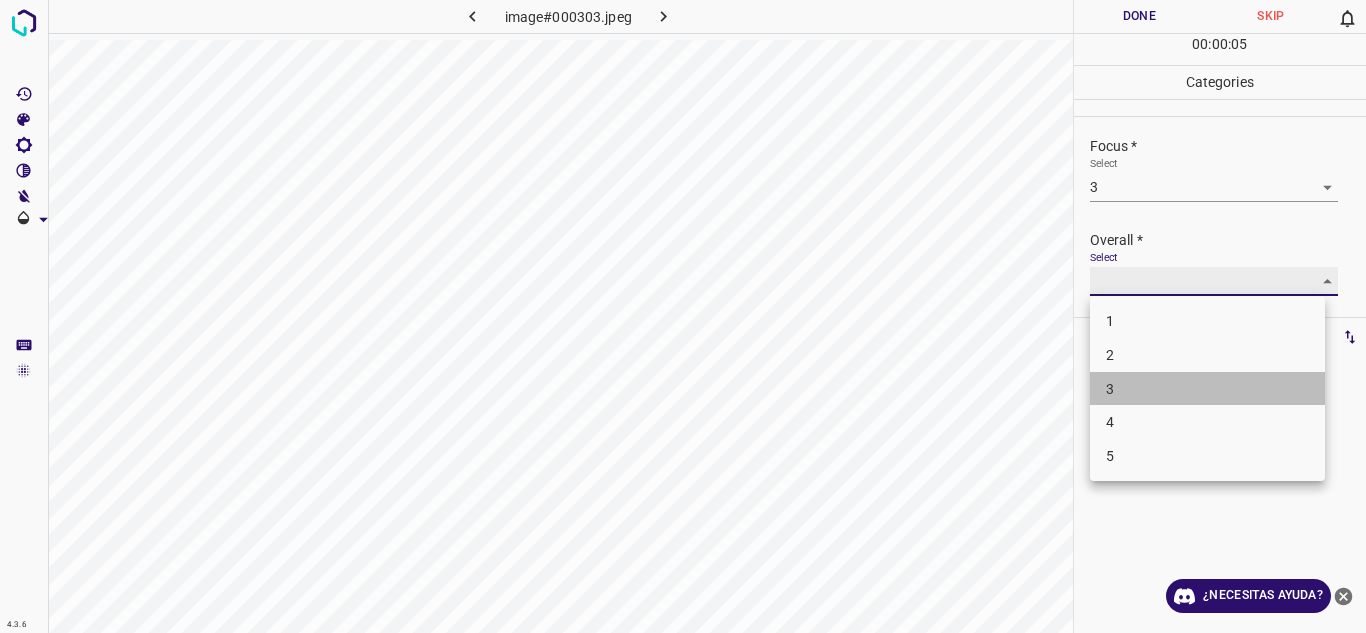 type on "3" 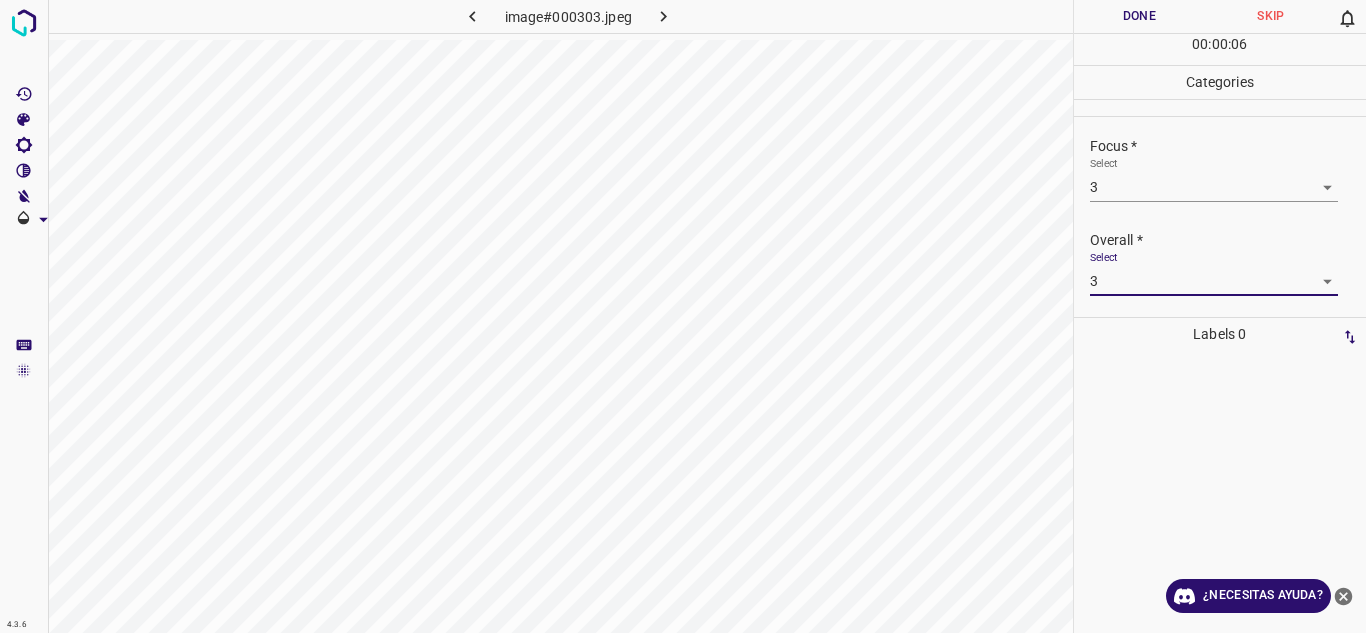 click on "Done" at bounding box center [1140, 16] 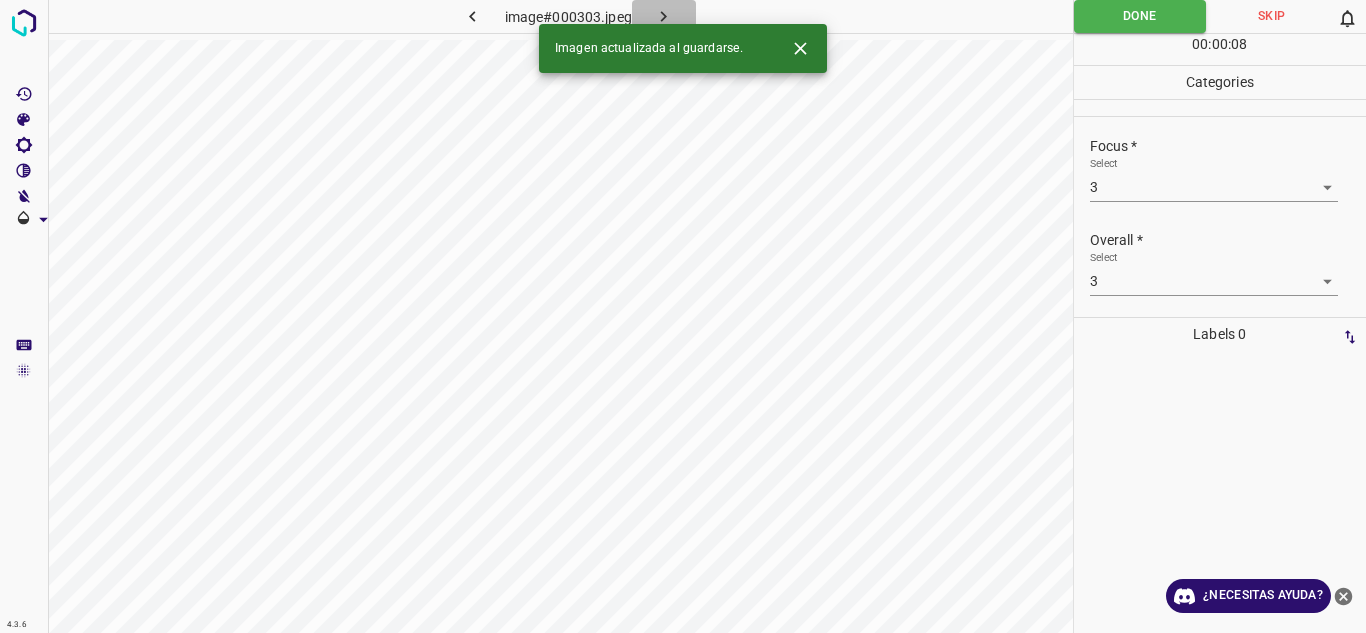 click 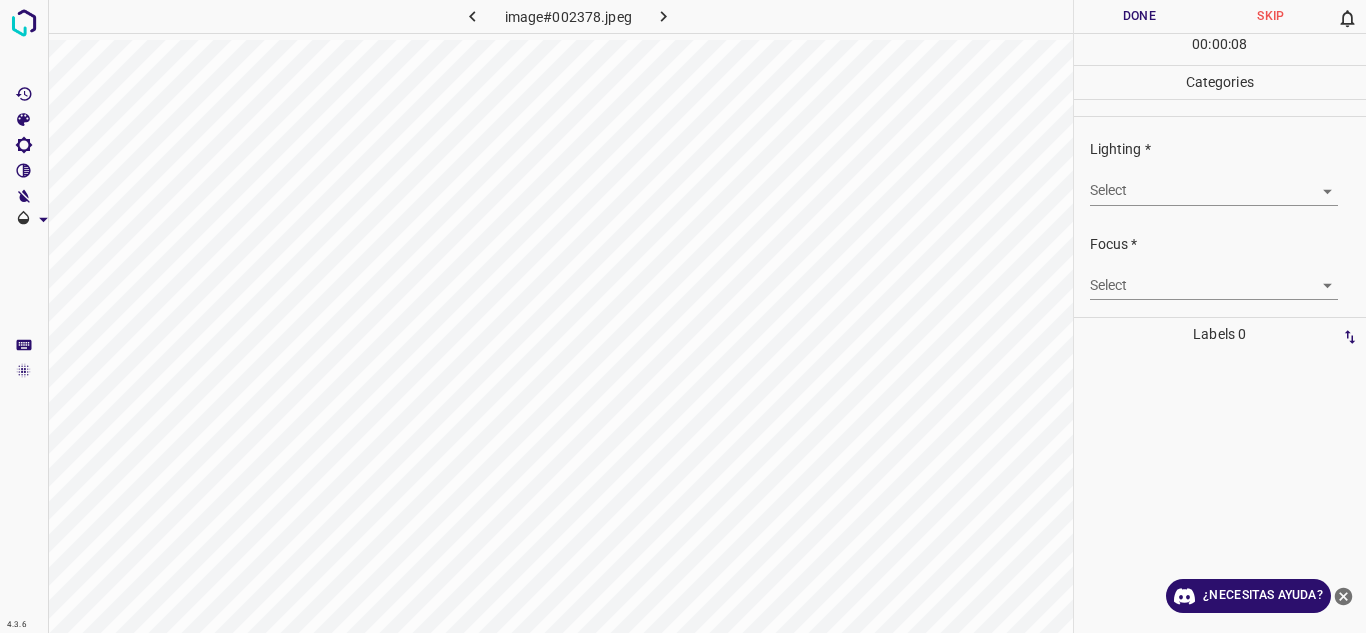 click on "4.3.6  image#002378.jpeg Done Skip 0 00   : 00   : 08   Categories Lighting *  Select ​ Focus *  Select ​ Overall *  Select ​ Labels   0 Categories 1 Lighting 2 Focus 3 Overall Tools Space Change between modes (Draw & Edit) I Auto labeling R Restore zoom M Zoom in N Zoom out Delete Delete selecte label Filters Z Restore filters X Saturation filter C Brightness filter V Contrast filter B Gray scale filter General O Download ¿Necesitas ayuda? Texto original Valora esta traducción Tu opinión servirá para ayudar a mejorar el Traductor de Google - Texto - Esconder - Borrar" at bounding box center (683, 316) 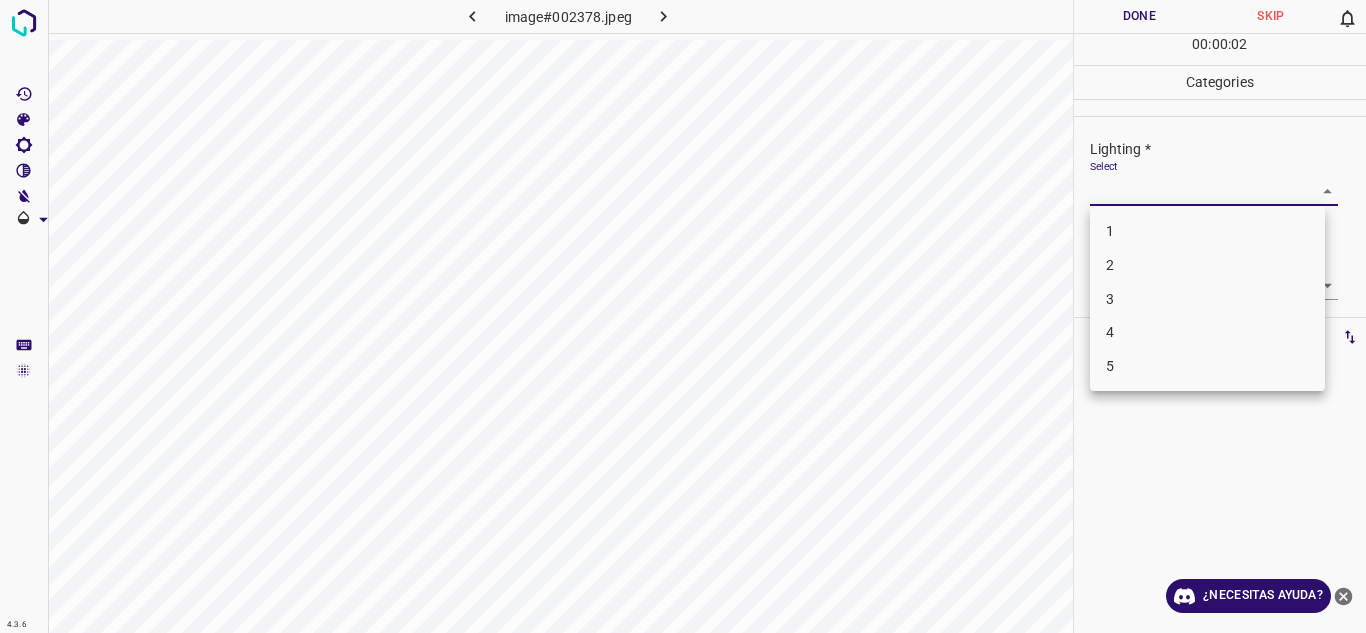 click on "5" at bounding box center [1207, 366] 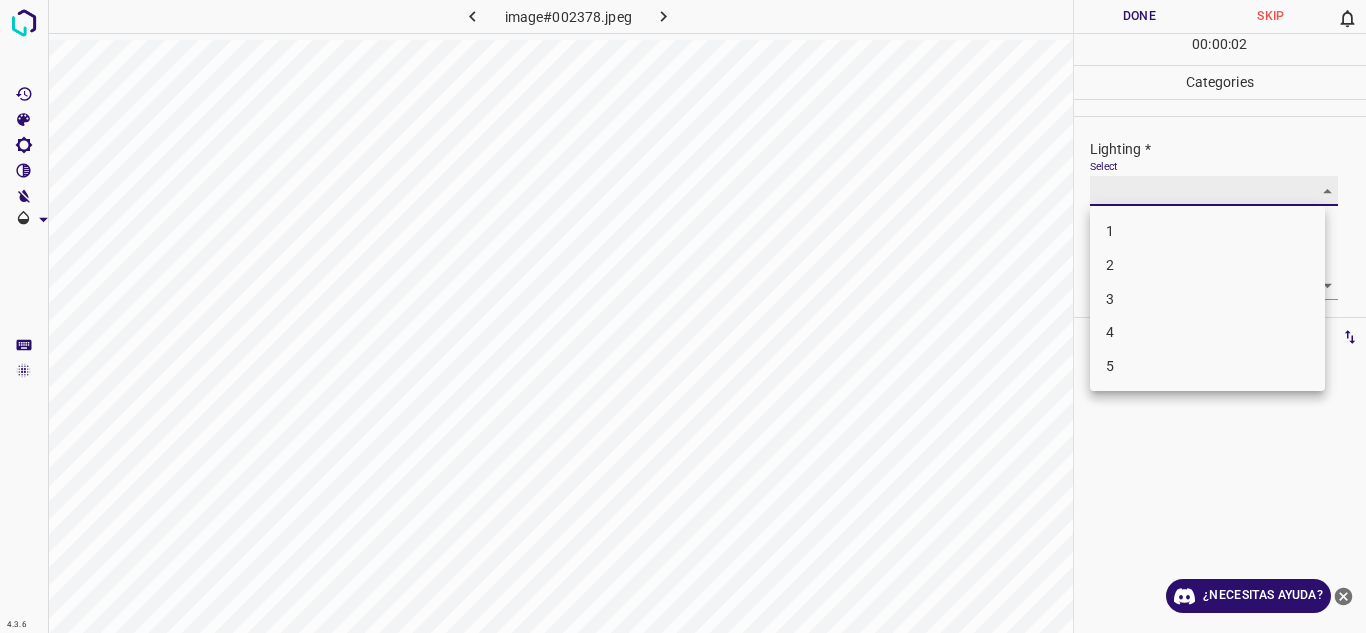 type on "5" 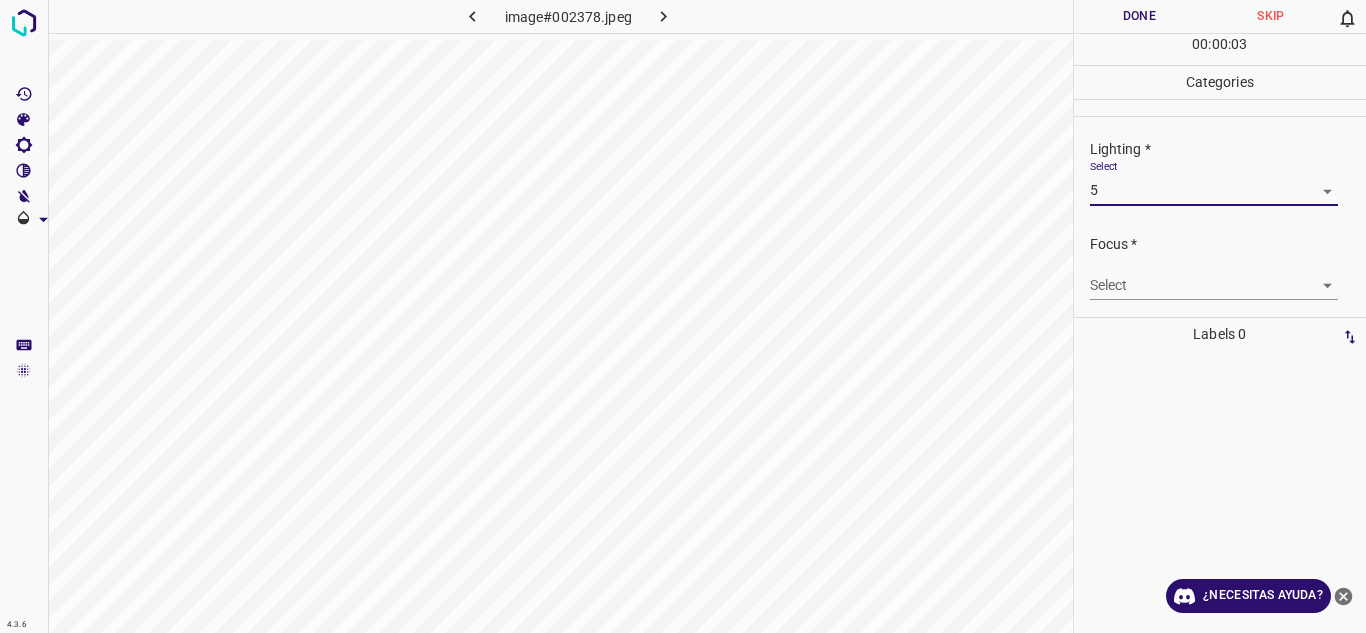 click on "4.3.6  image#002378.jpeg Done Skip 0 00   : 00   : 03   Categories Lighting *  Select 5 5 Focus *  Select ​ Overall *  Select ​ Labels   0 Categories 1 Lighting 2 Focus 3 Overall Tools Space Change between modes (Draw & Edit) I Auto labeling R Restore zoom M Zoom in N Zoom out Delete Delete selecte label Filters Z Restore filters X Saturation filter C Brightness filter V Contrast filter B Gray scale filter General O Download ¿Necesitas ayuda? Texto original Valora esta traducción Tu opinión servirá para ayudar a mejorar el Traductor de Google - Texto - Esconder - Borrar" at bounding box center [683, 316] 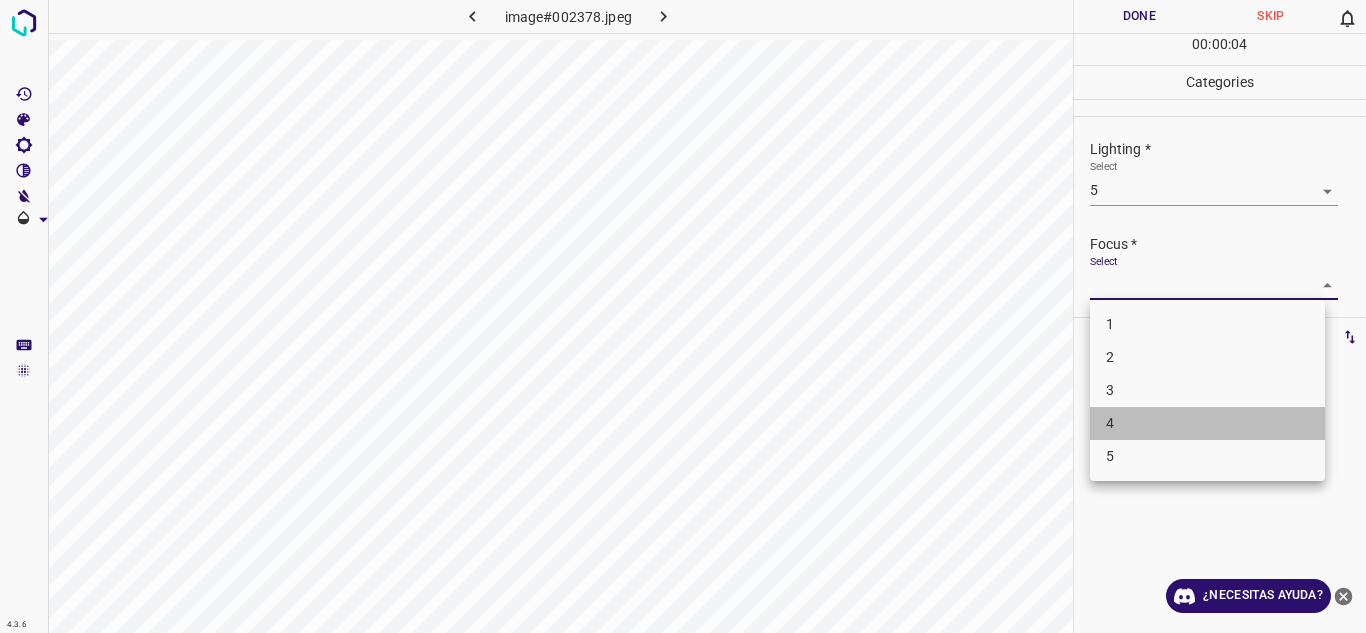 click on "4" at bounding box center [1207, 423] 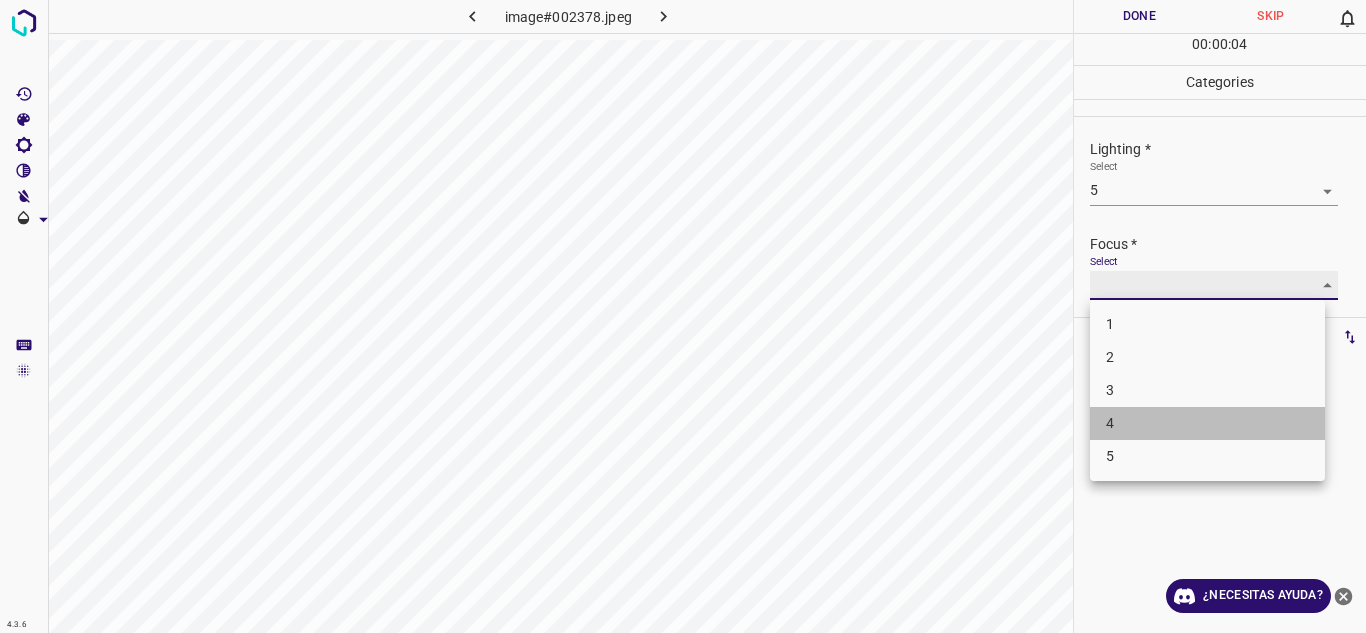 type on "4" 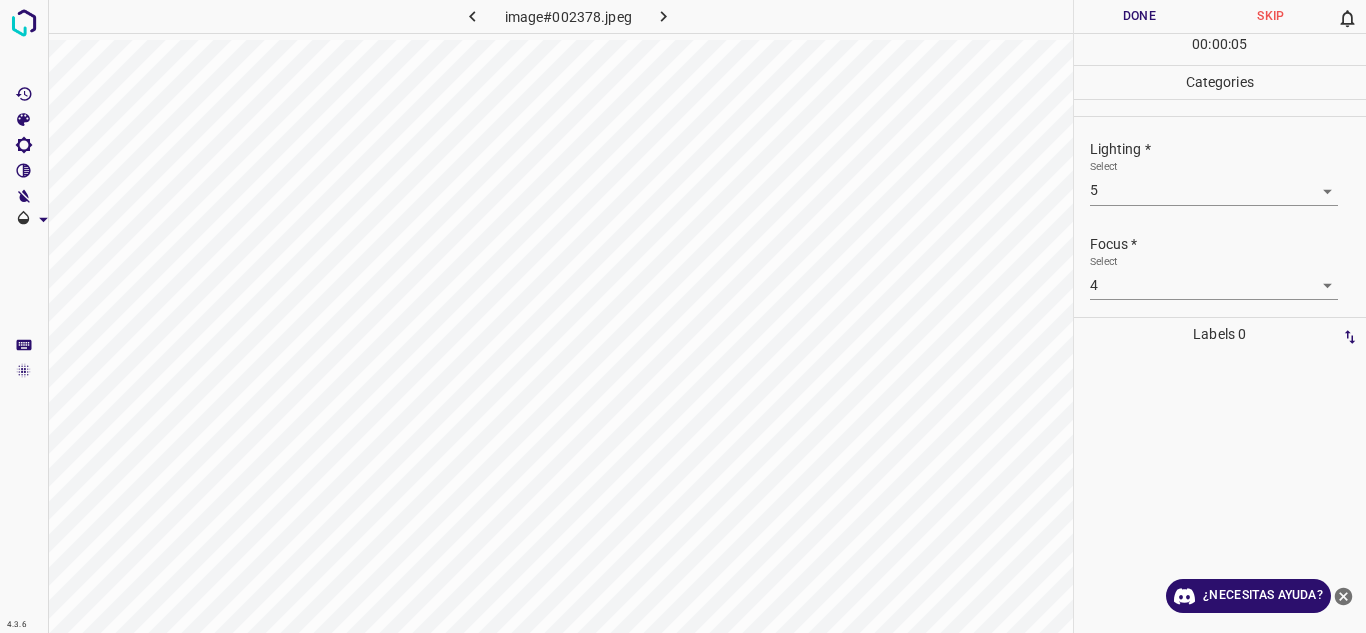 scroll, scrollTop: 98, scrollLeft: 0, axis: vertical 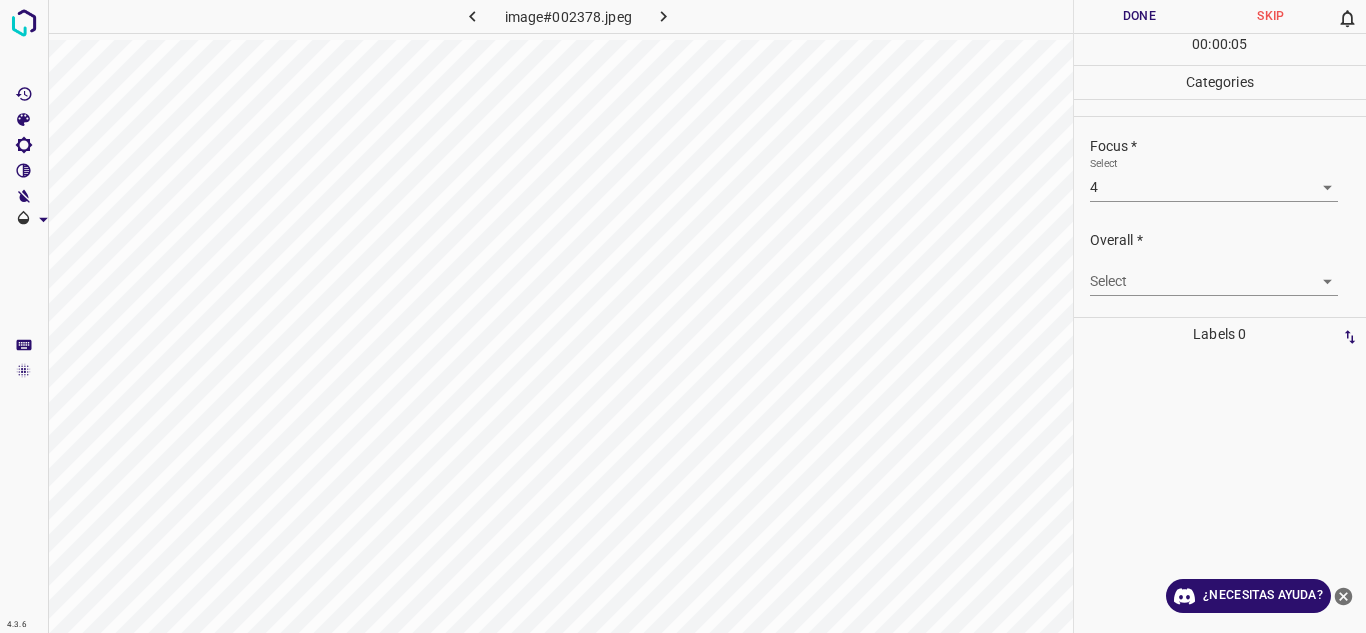 drag, startPoint x: 1365, startPoint y: 226, endPoint x: 1338, endPoint y: 334, distance: 111.32385 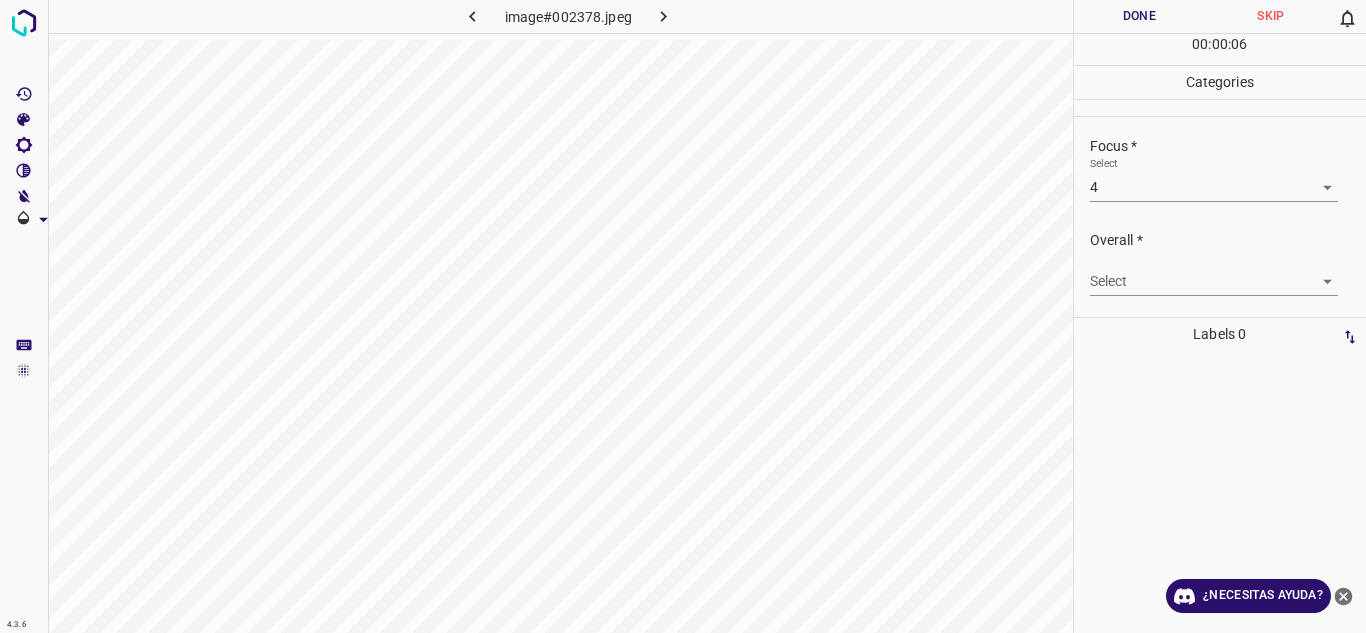 click on "4.3.6  image#002378.jpeg Done Skip 0 00   : 00   : 06   Categories Lighting *  Select 5 5 Focus *  Select 4 4 Overall *  Select ​ Labels   0 Categories 1 Lighting 2 Focus 3 Overall Tools Space Change between modes (Draw & Edit) I Auto labeling R Restore zoom M Zoom in N Zoom out Delete Delete selecte label Filters Z Restore filters X Saturation filter C Brightness filter V Contrast filter B Gray scale filter General O Download ¿Necesitas ayuda? Texto original Valora esta traducción Tu opinión servirá para ayudar a mejorar el Traductor de Google - Texto - Esconder - Borrar" at bounding box center [683, 316] 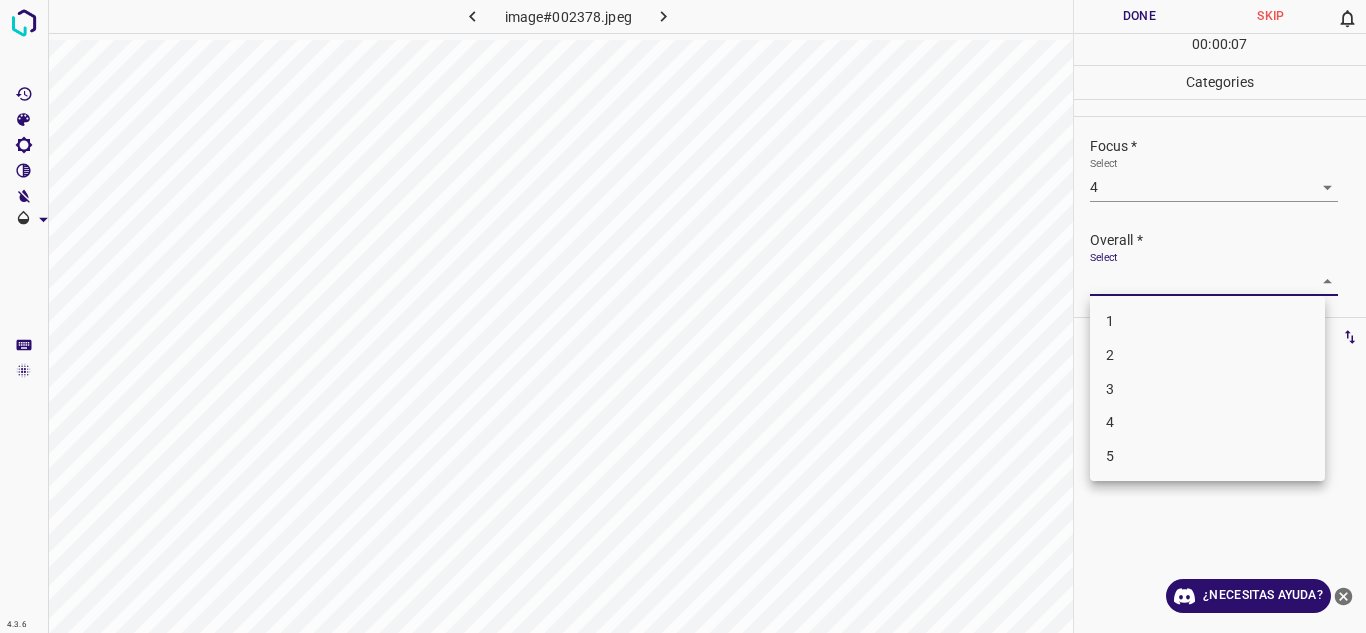 click on "4" at bounding box center (1207, 422) 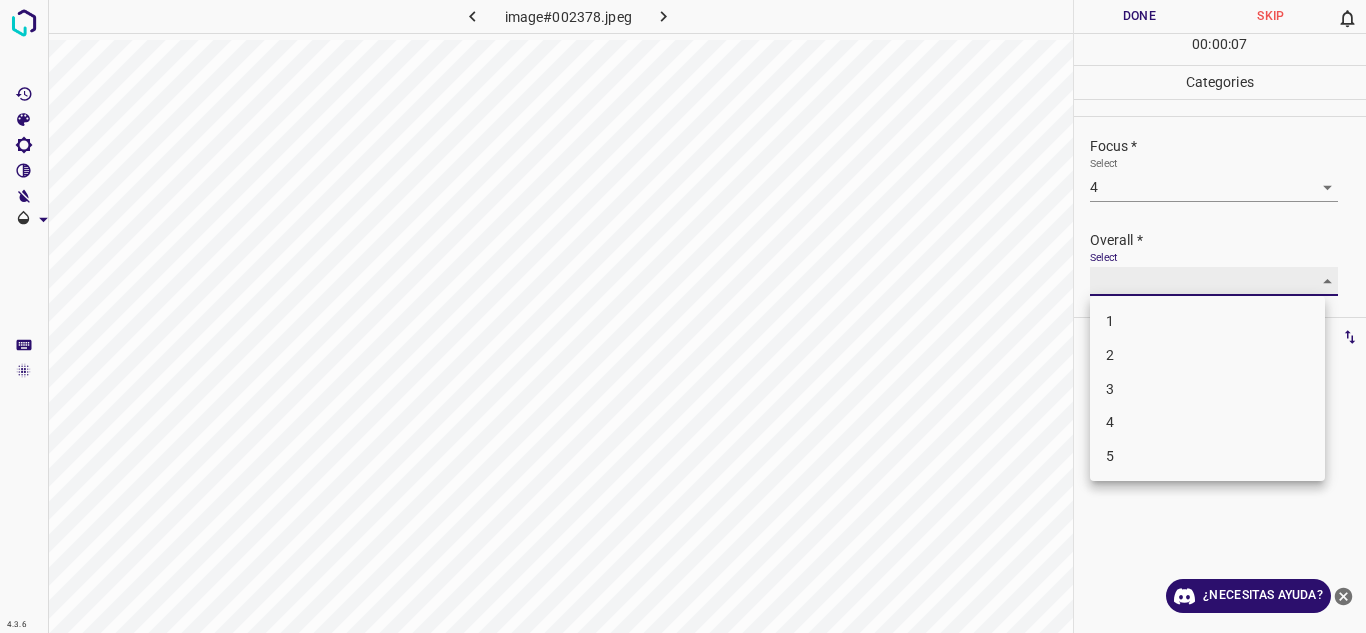 type on "4" 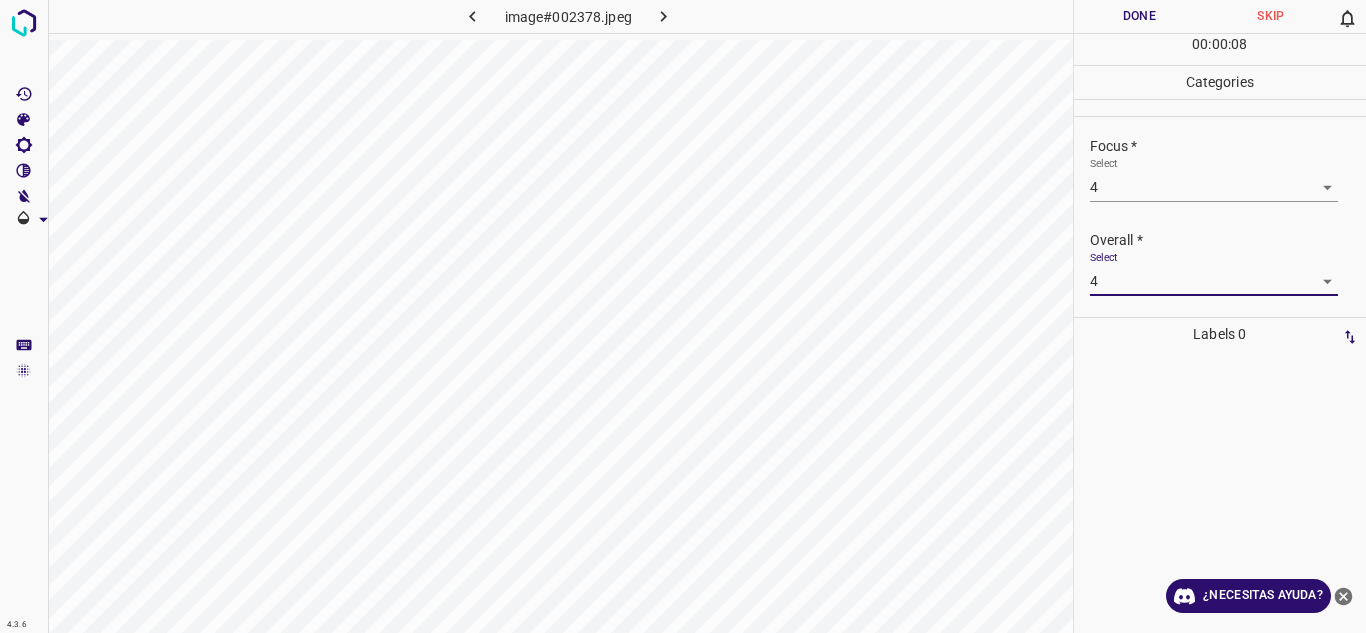click on "Done" at bounding box center (1140, 16) 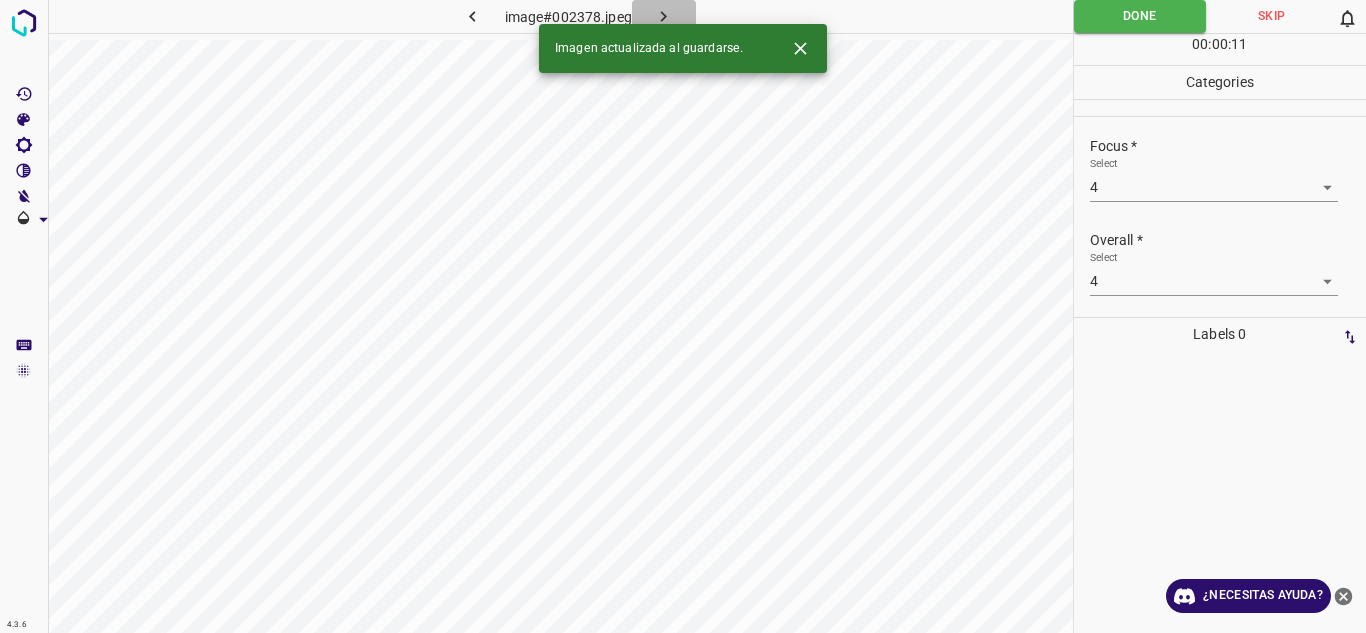 click 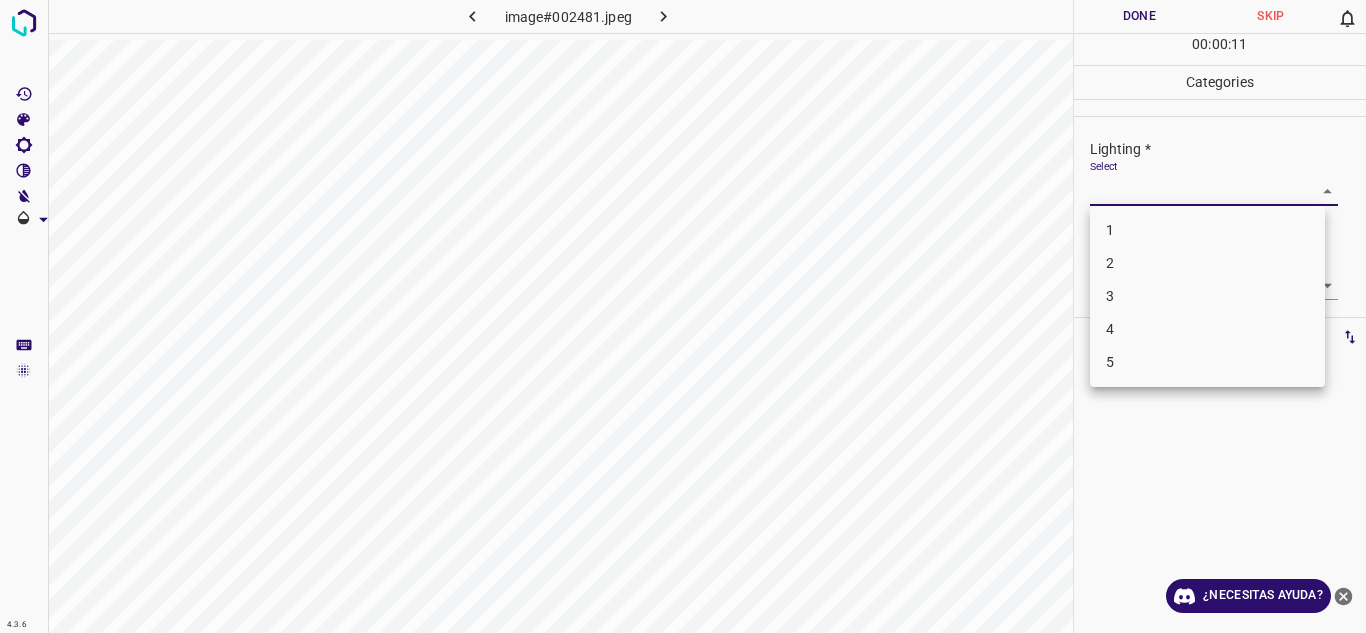 click on "4.3.6  image#002481.jpeg Done Skip 0 00   : 00   : 11   Categories Lighting *  Select ​ Focus *  Select ​ Overall *  Select ​ Labels   0 Categories 1 Lighting 2 Focus 3 Overall Tools Space Change between modes (Draw & Edit) I Auto labeling R Restore zoom M Zoom in N Zoom out Delete Delete selecte label Filters Z Restore filters X Saturation filter C Brightness filter V Contrast filter B Gray scale filter General O Download ¿Necesitas ayuda? Texto original Valora esta traducción Tu opinión servirá para ayudar a mejorar el Traductor de Google - Texto - Esconder - Borrar 1 2 3 4 5" at bounding box center [683, 316] 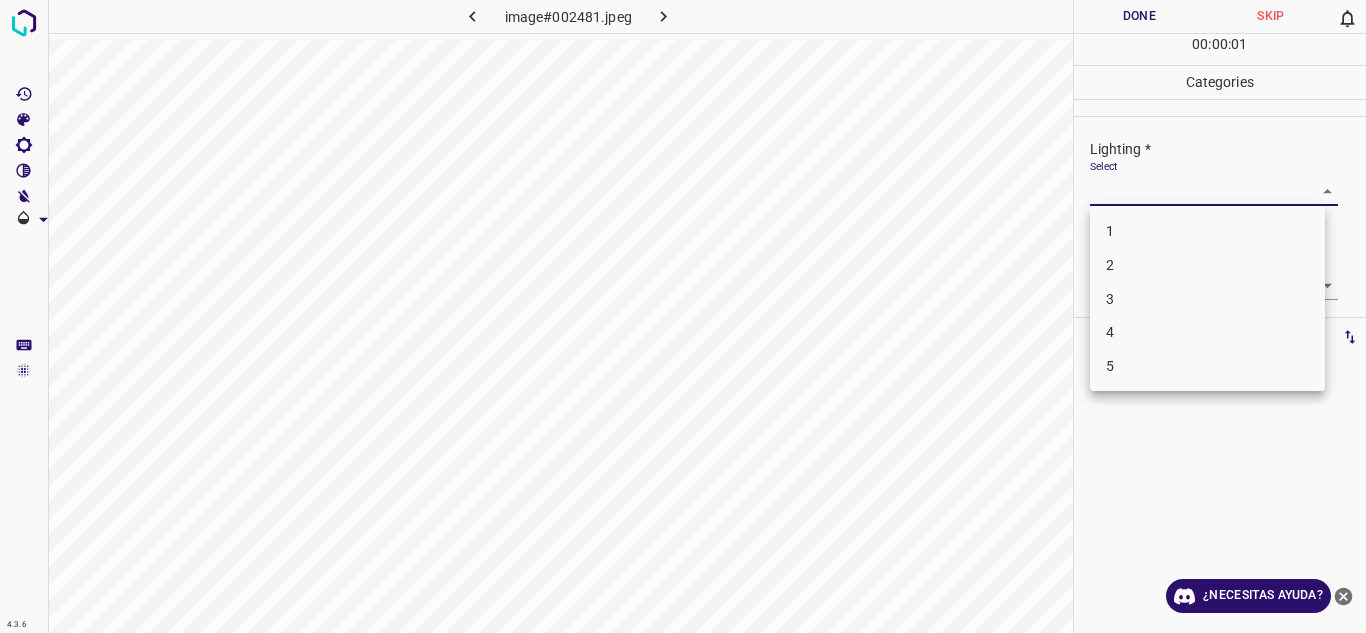 click at bounding box center [683, 316] 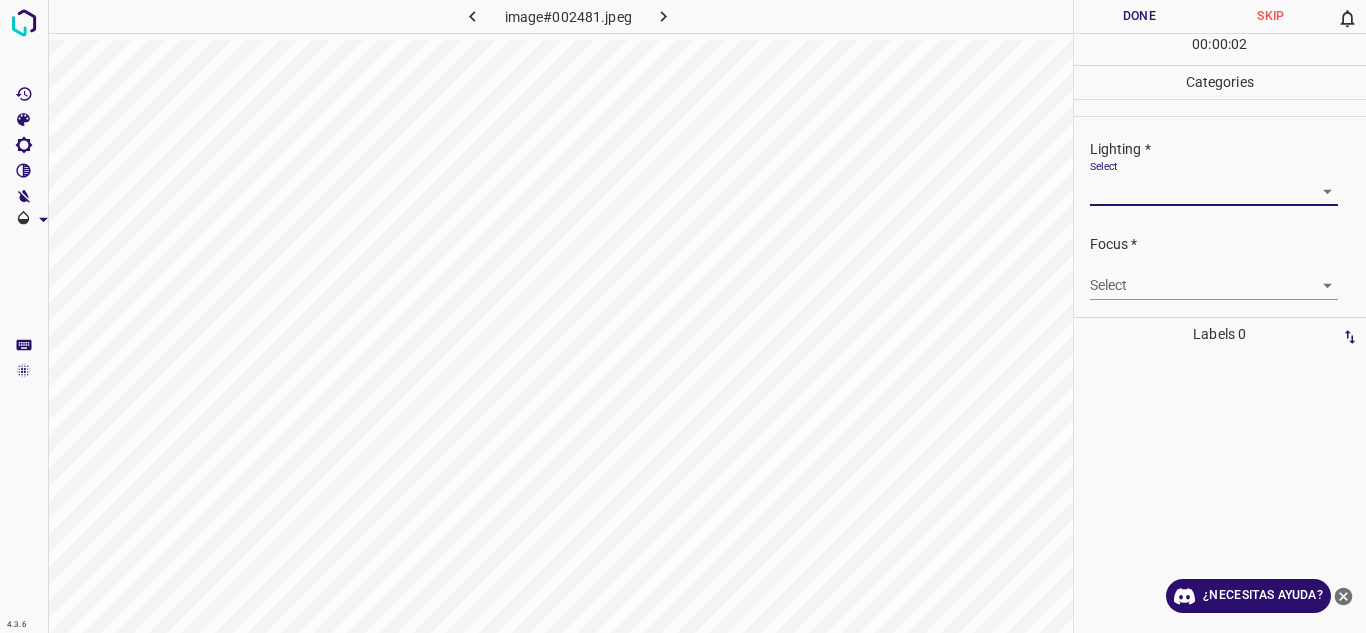 click on "1 2 3 4 5" at bounding box center [683, 316] 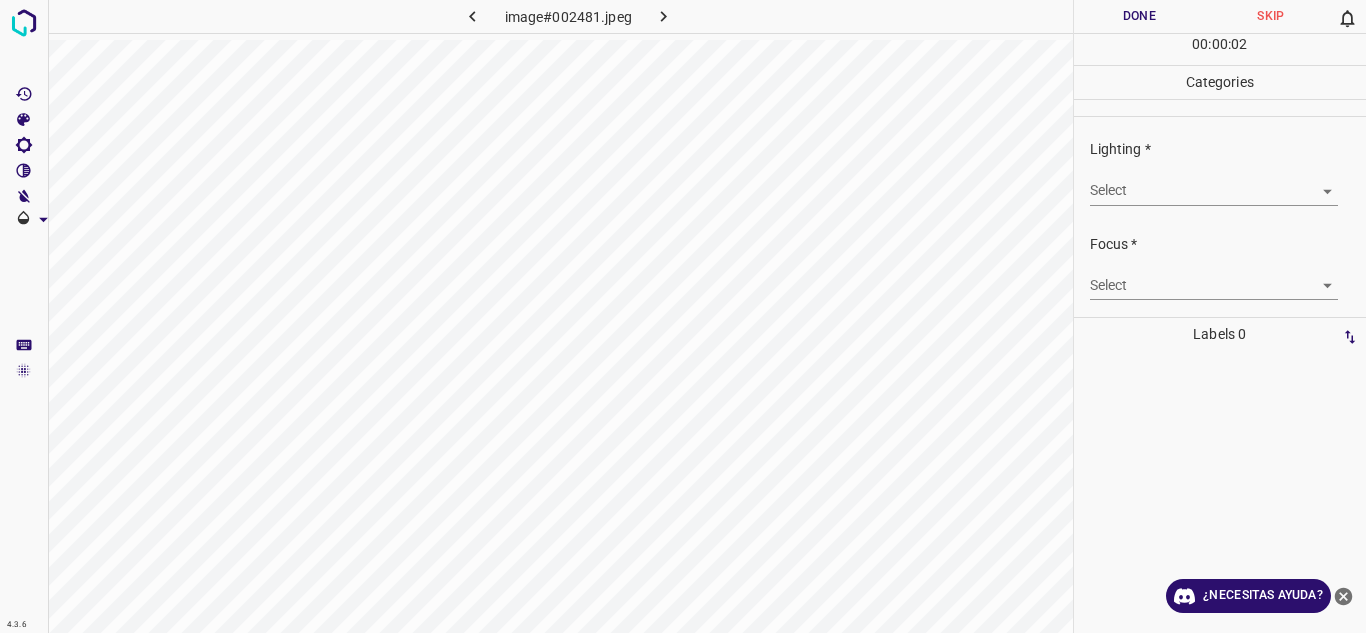 click on "4.3.6  image#002481.jpeg Done Skip 0 00   : 00   : 02   Categories Lighting *  Select ​ Focus *  Select ​ Overall *  Select ​ Labels   0 Categories 1 Lighting 2 Focus 3 Overall Tools Space Change between modes (Draw & Edit) I Auto labeling R Restore zoom M Zoom in N Zoom out Delete Delete selecte label Filters Z Restore filters X Saturation filter C Brightness filter V Contrast filter B Gray scale filter General O Download ¿Necesitas ayuda? Texto original Valora esta traducción Tu opinión servirá para ayudar a mejorar el Traductor de Google - Texto - Esconder - Borrar" at bounding box center [683, 316] 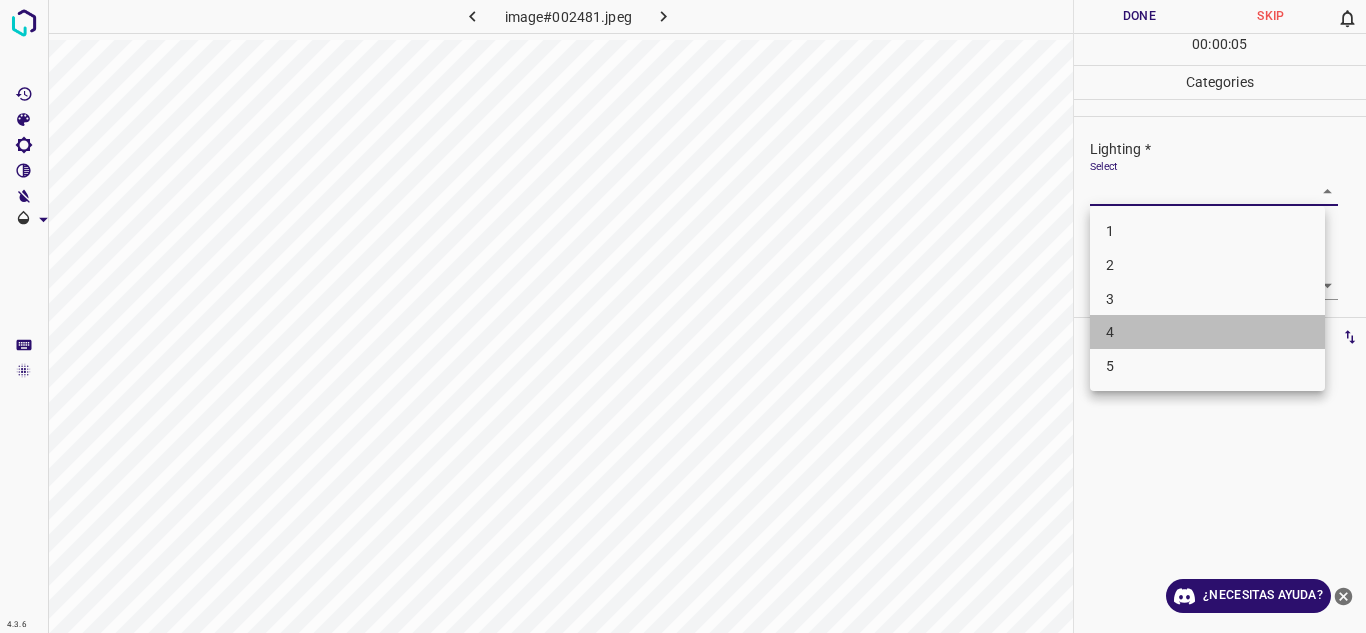 click on "4" at bounding box center (1207, 332) 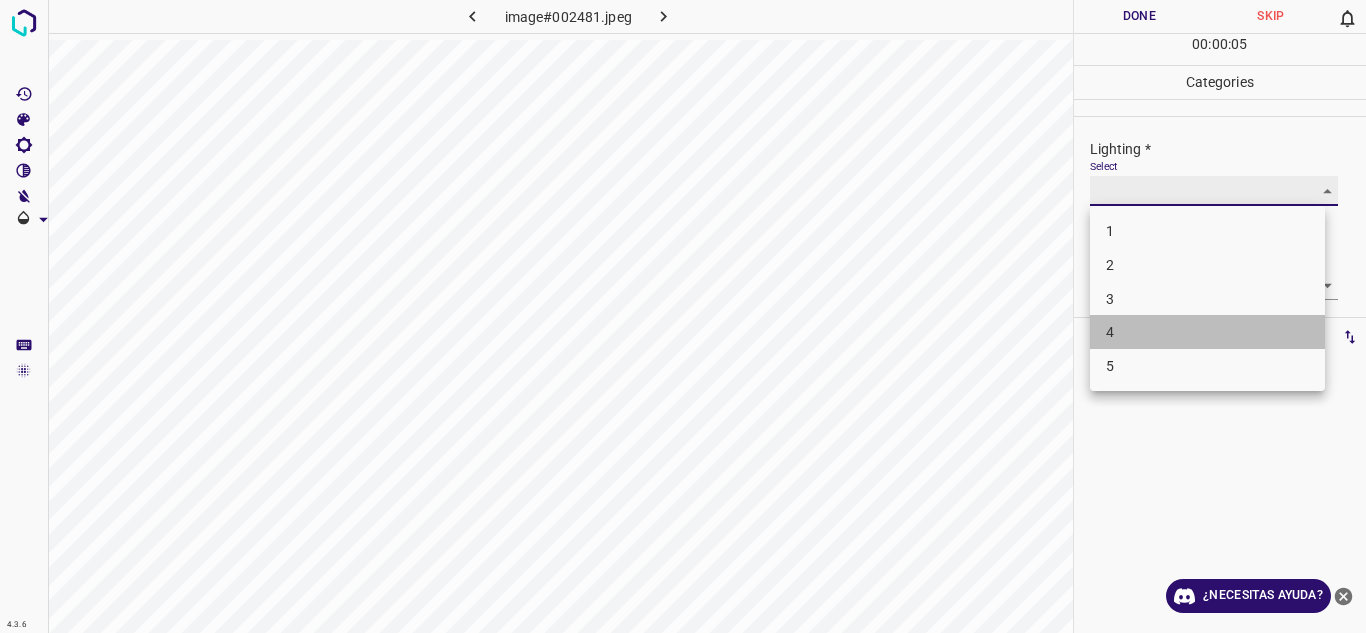 type on "4" 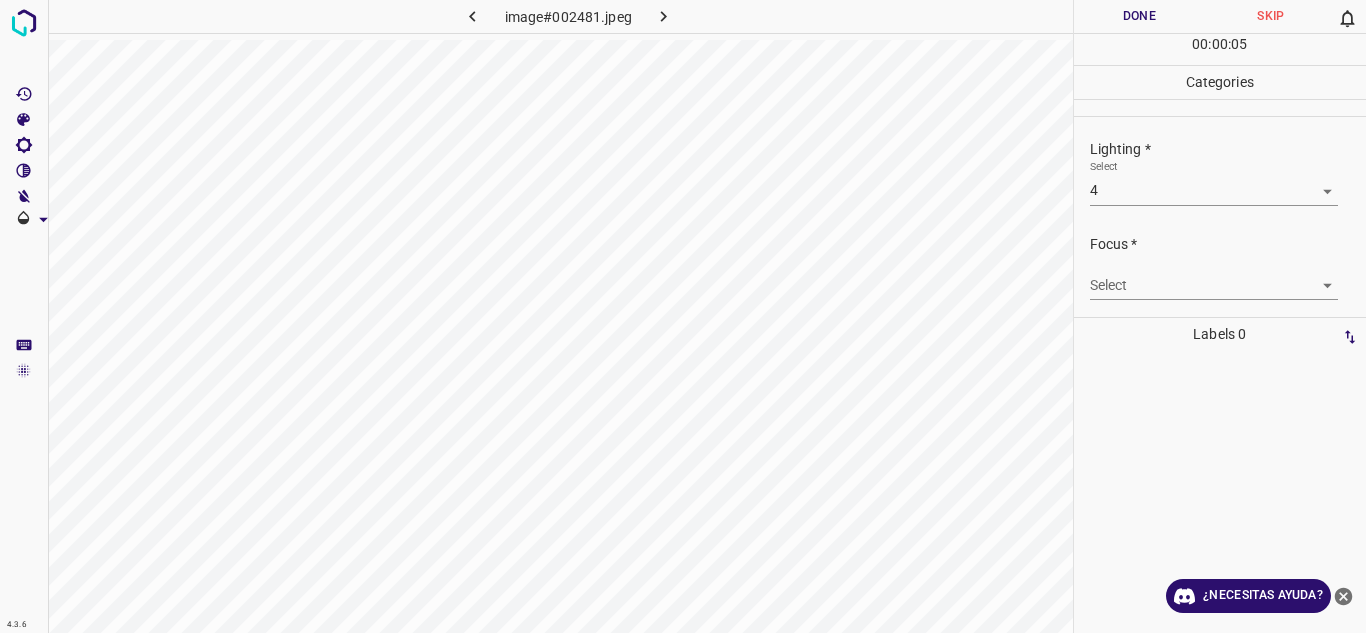 click on "Select ​" at bounding box center [1228, 277] 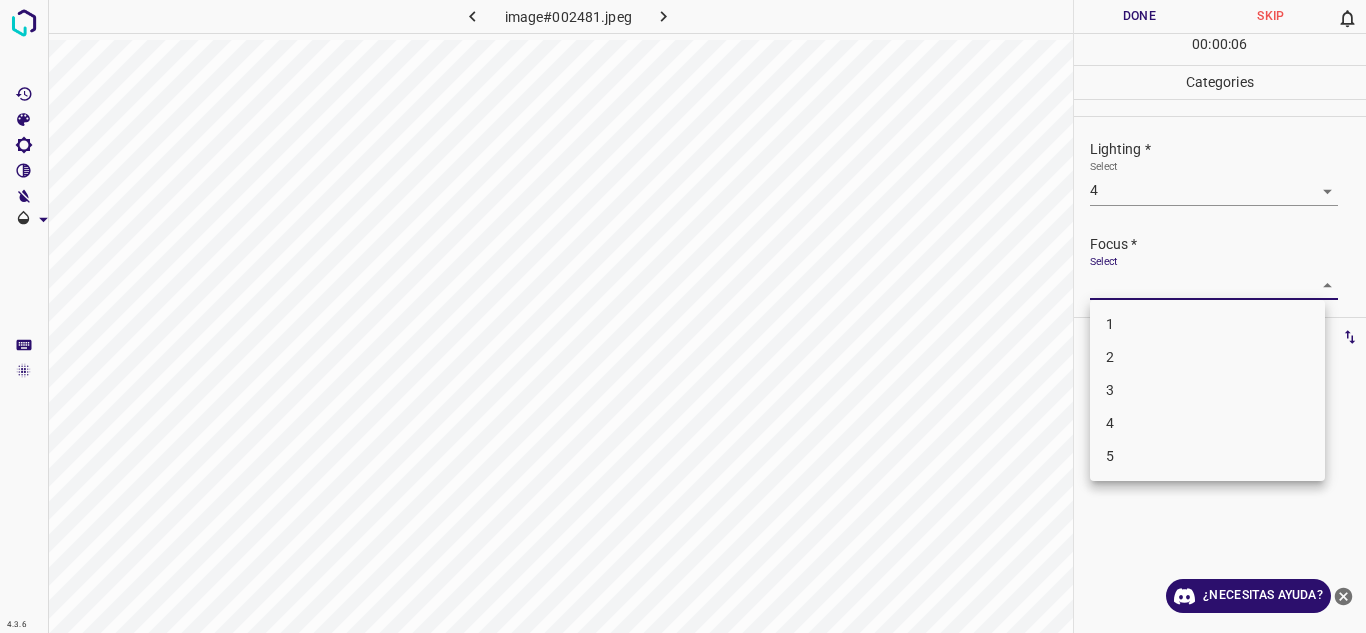drag, startPoint x: 1313, startPoint y: 291, endPoint x: 1248, endPoint y: 373, distance: 104.63747 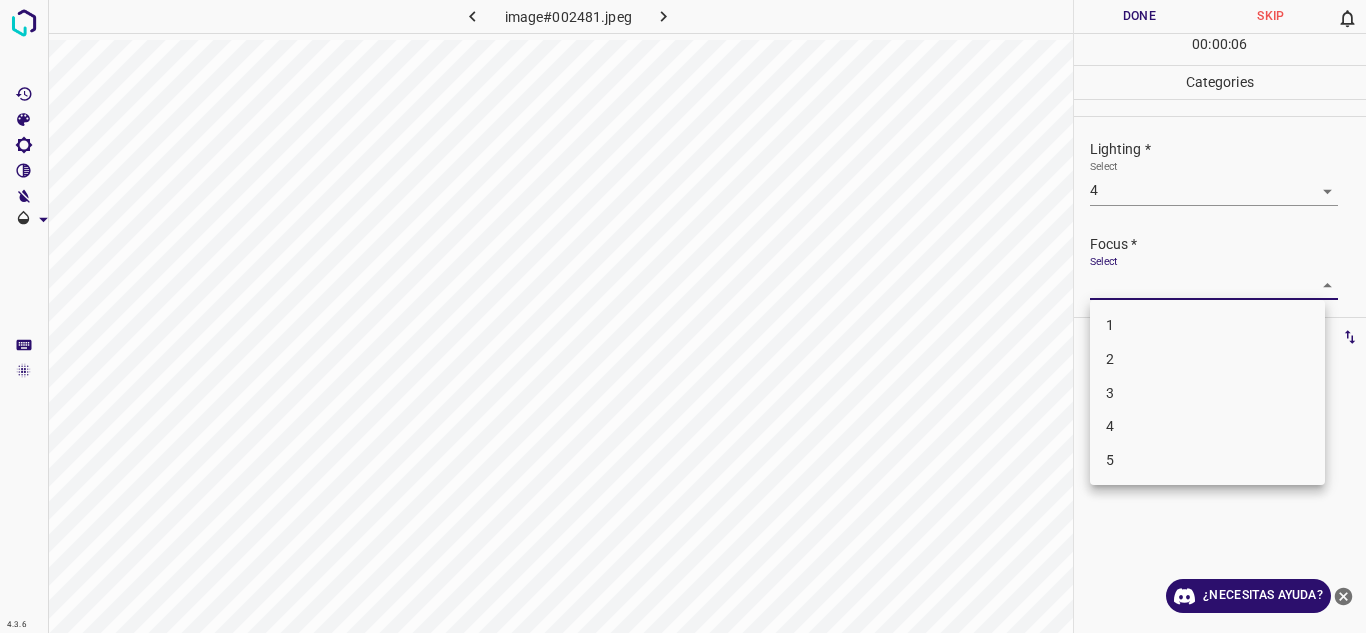 click on "3" at bounding box center [1207, 393] 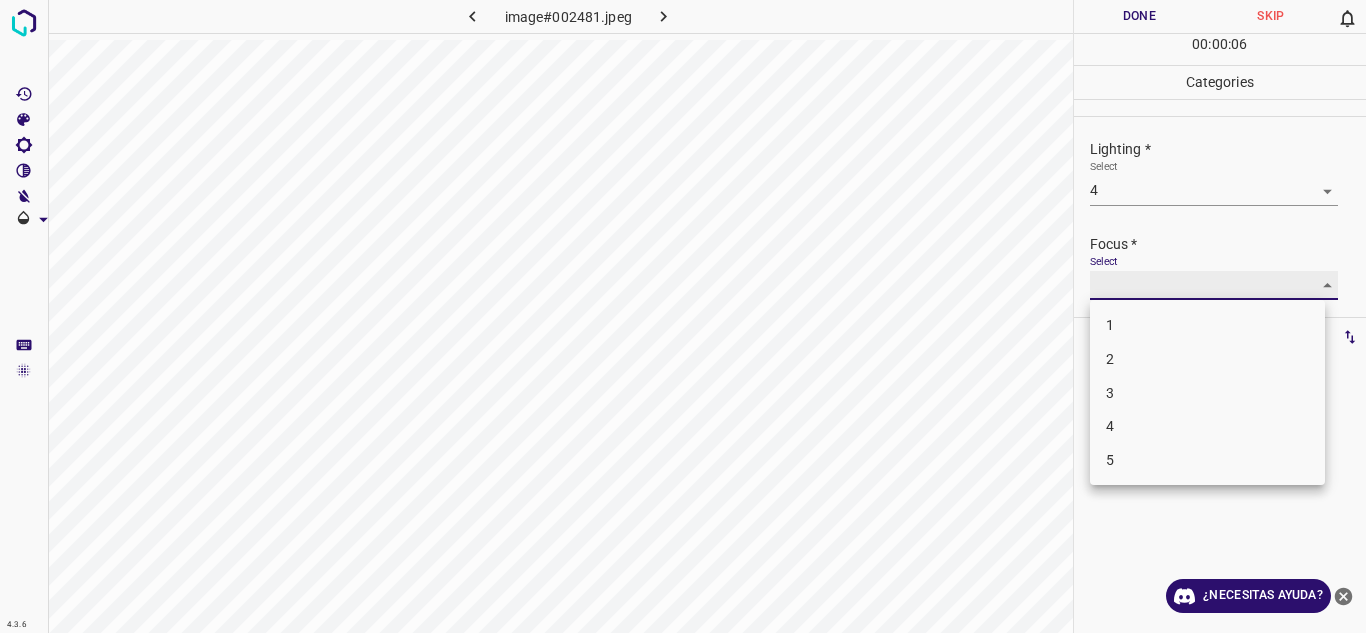 type on "3" 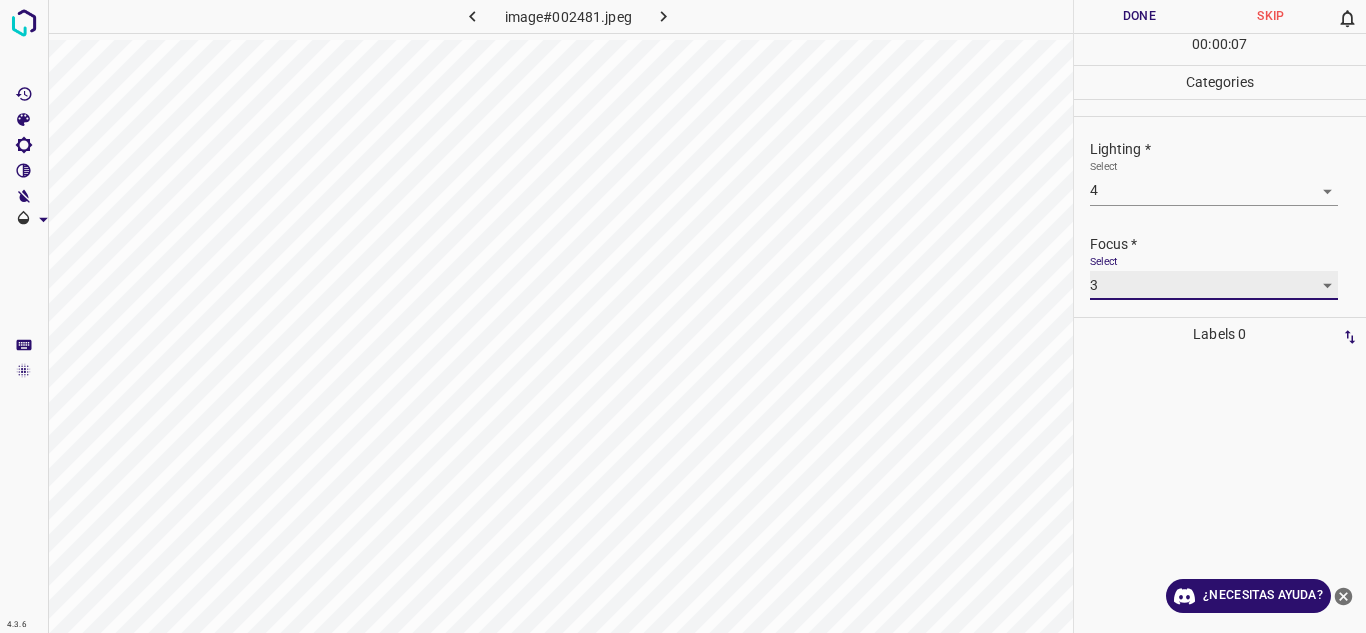 scroll, scrollTop: 98, scrollLeft: 0, axis: vertical 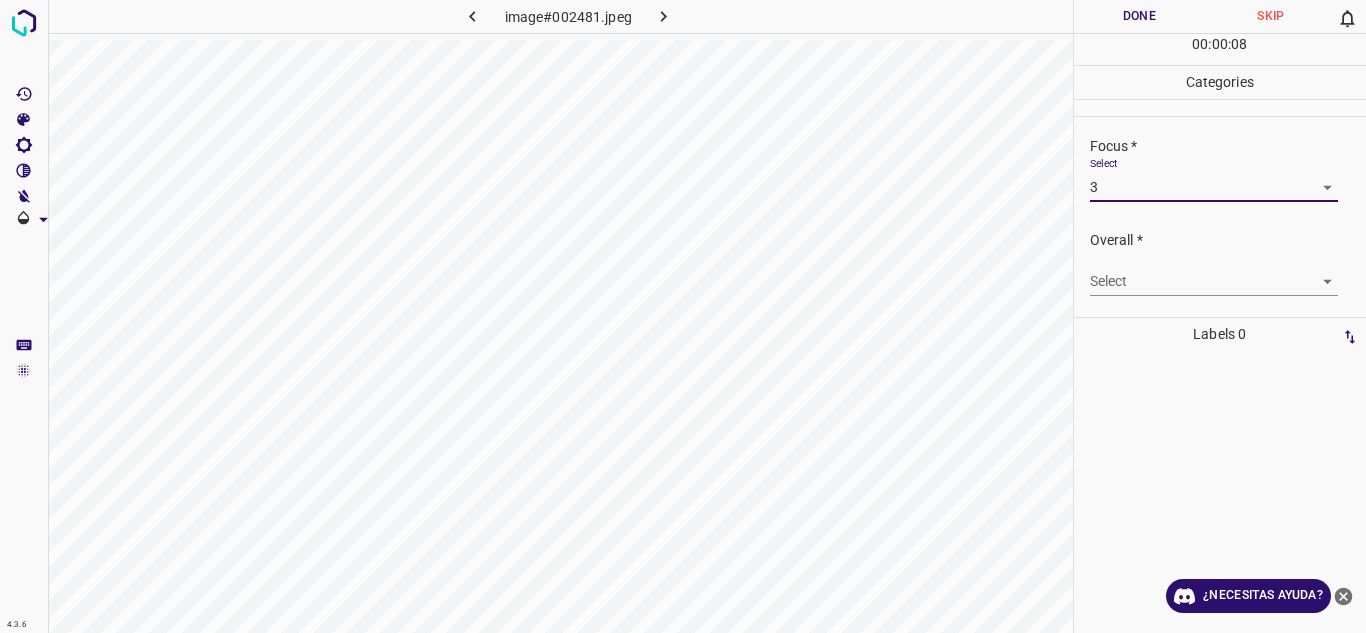 click on "4.3.6  image#002481.jpeg Done Skip 0 00   : 00   : 08   Categories Lighting *  Select 4 4 Focus *  Select 3 3 Overall *  Select ​ Labels   0 Categories 1 Lighting 2 Focus 3 Overall Tools Space Change between modes (Draw & Edit) I Auto labeling R Restore zoom M Zoom in N Zoom out Delete Delete selecte label Filters Z Restore filters X Saturation filter C Brightness filter V Contrast filter B Gray scale filter General O Download ¿Necesitas ayuda? Texto original Valora esta traducción Tu opinión servirá para ayudar a mejorar el Traductor de Google - Texto - Esconder - Borrar" at bounding box center [683, 316] 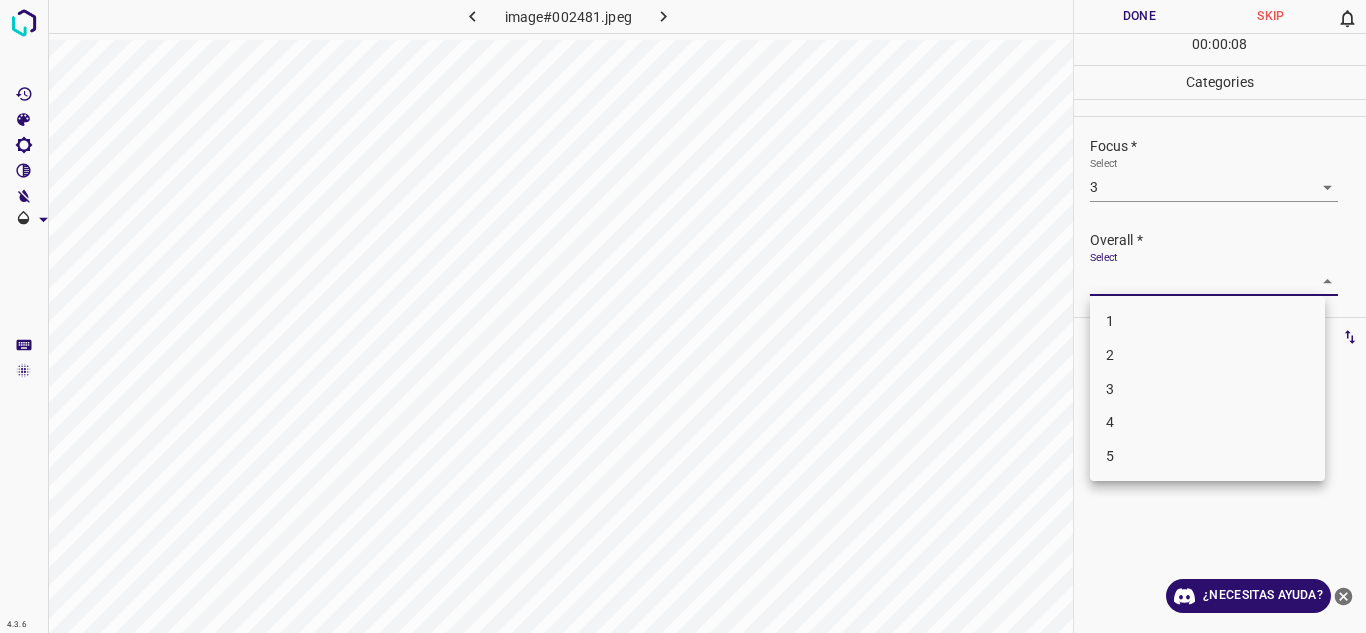 click on "3" at bounding box center [1207, 389] 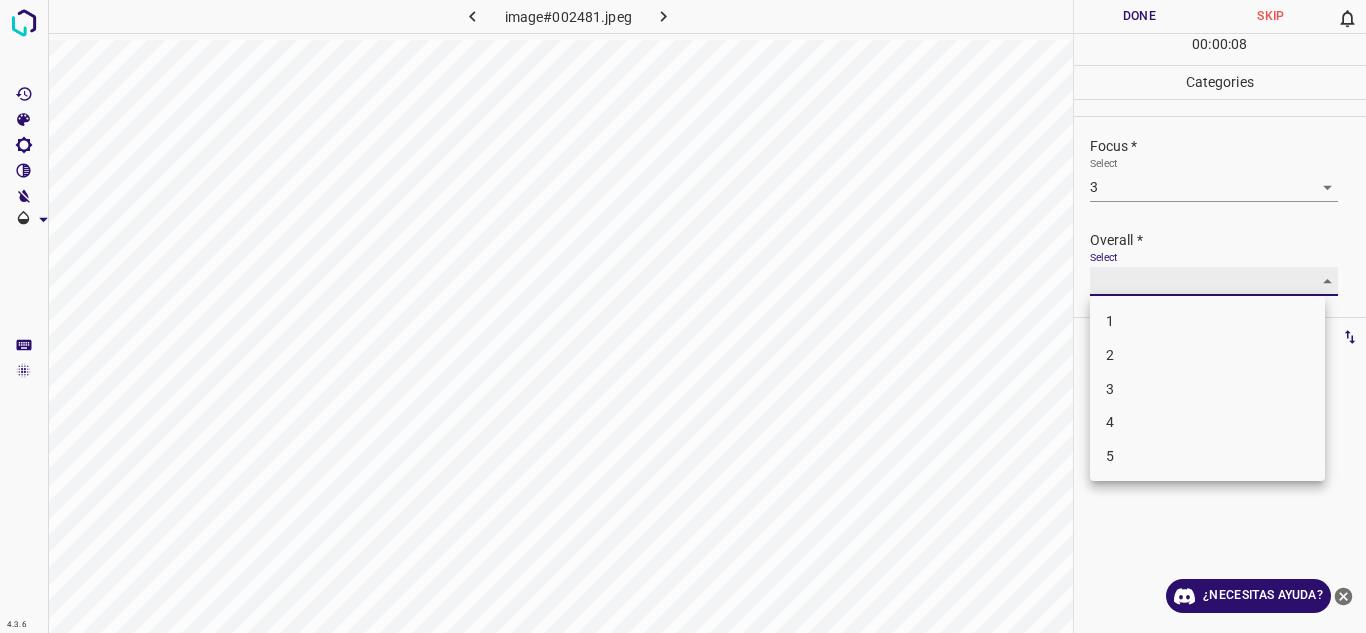 type on "3" 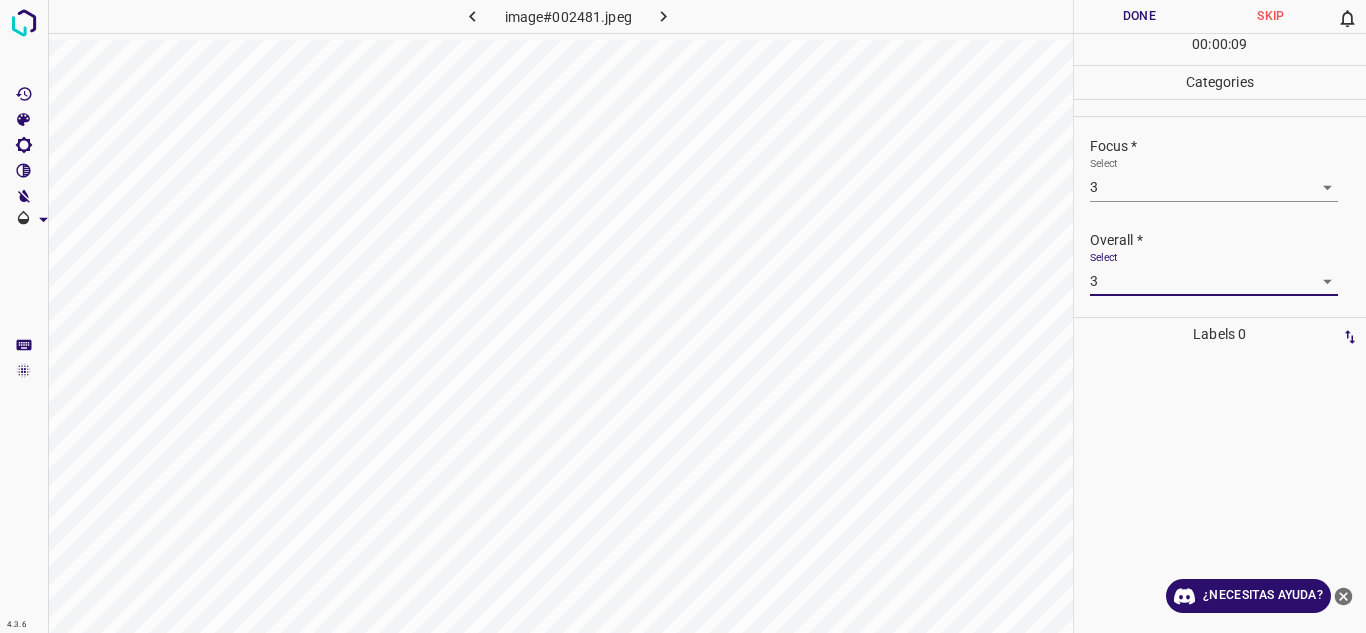 click on "Done" at bounding box center [1140, 16] 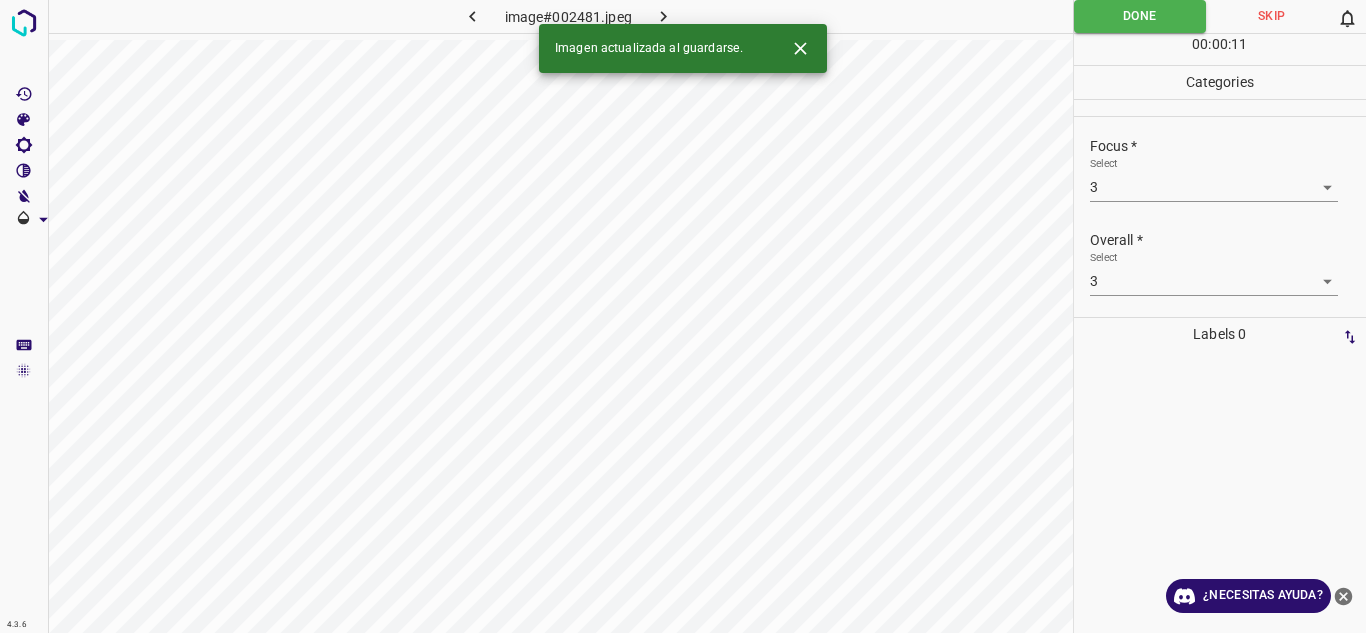 click 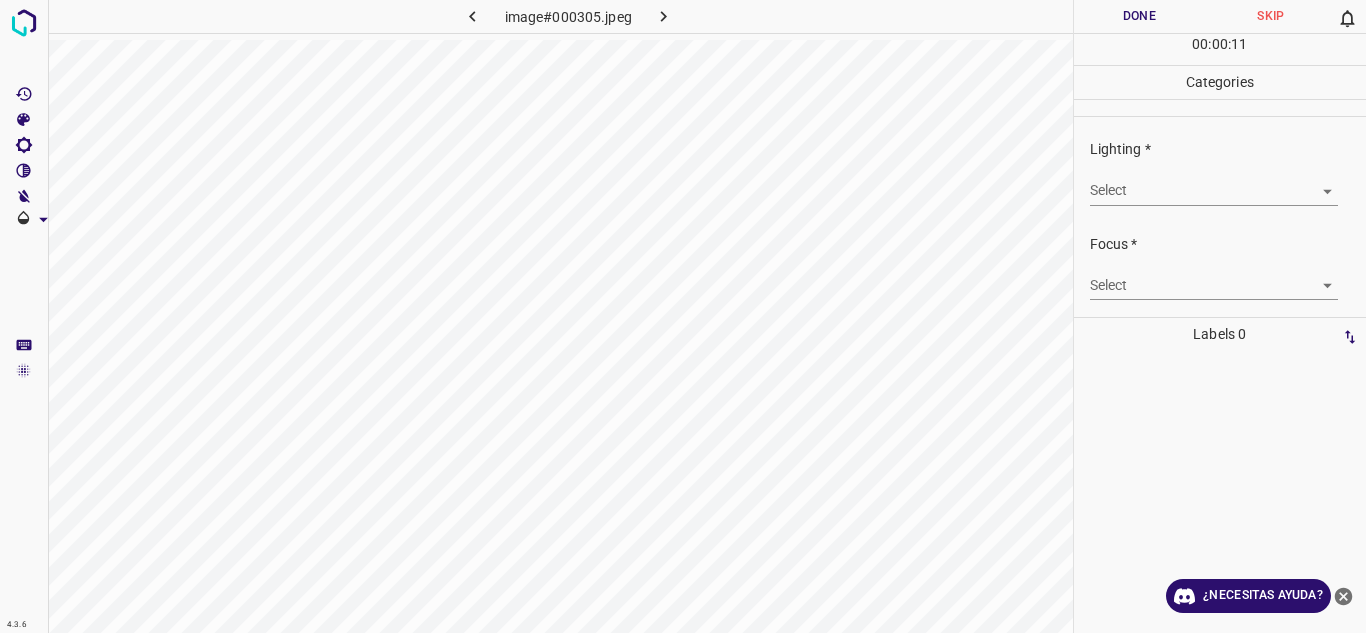 click on "4.3.6  image#000305.jpeg Done Skip 0 00   : 00   : 11   Categories Lighting *  Select ​ Focus *  Select ​ Overall *  Select ​ Labels   0 Categories 1 Lighting 2 Focus 3 Overall Tools Space Change between modes (Draw & Edit) I Auto labeling R Restore zoom M Zoom in N Zoom out Delete Delete selecte label Filters Z Restore filters X Saturation filter C Brightness filter V Contrast filter B Gray scale filter General O Download ¿Necesitas ayuda? Texto original Valora esta traducción Tu opinión servirá para ayudar a mejorar el Traductor de Google - Texto - Esconder - Borrar" at bounding box center (683, 316) 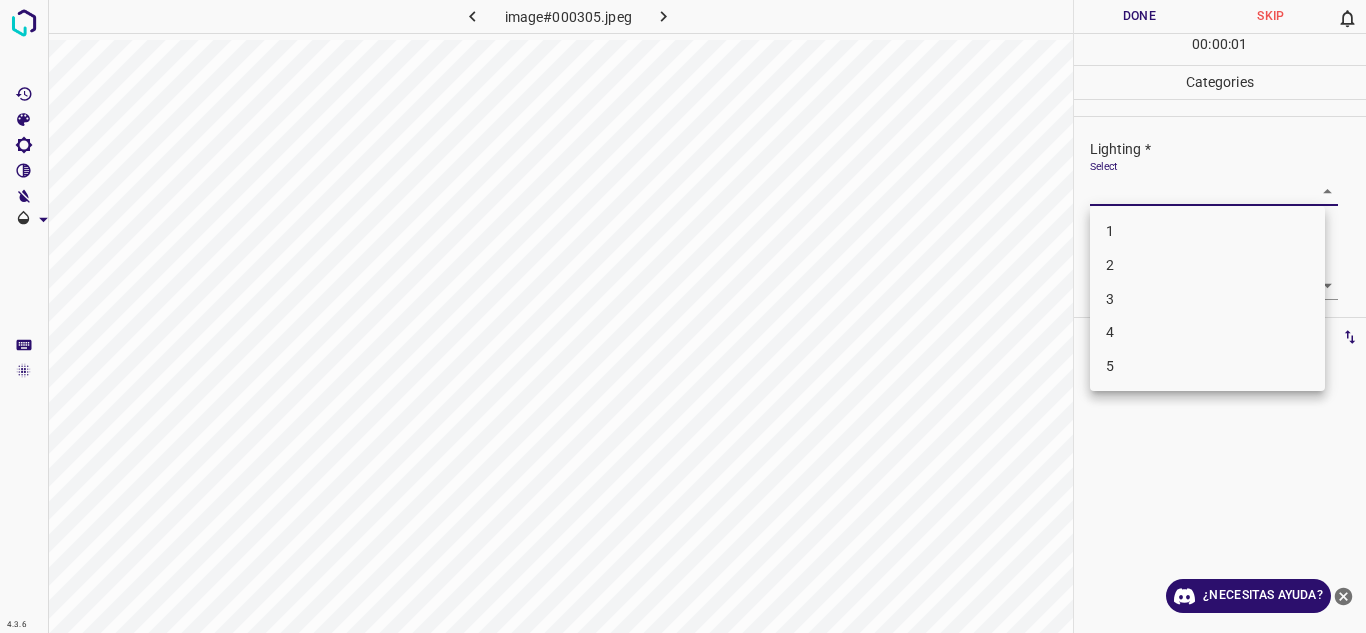 click on "4" at bounding box center (1207, 332) 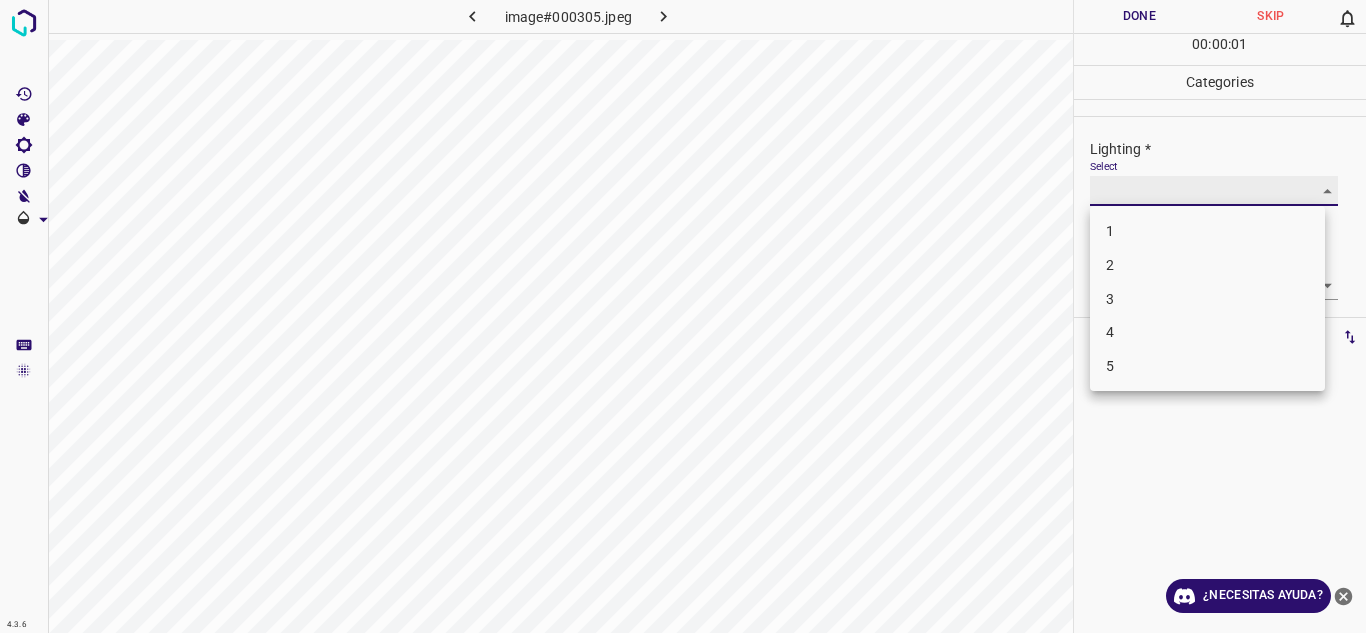 type on "4" 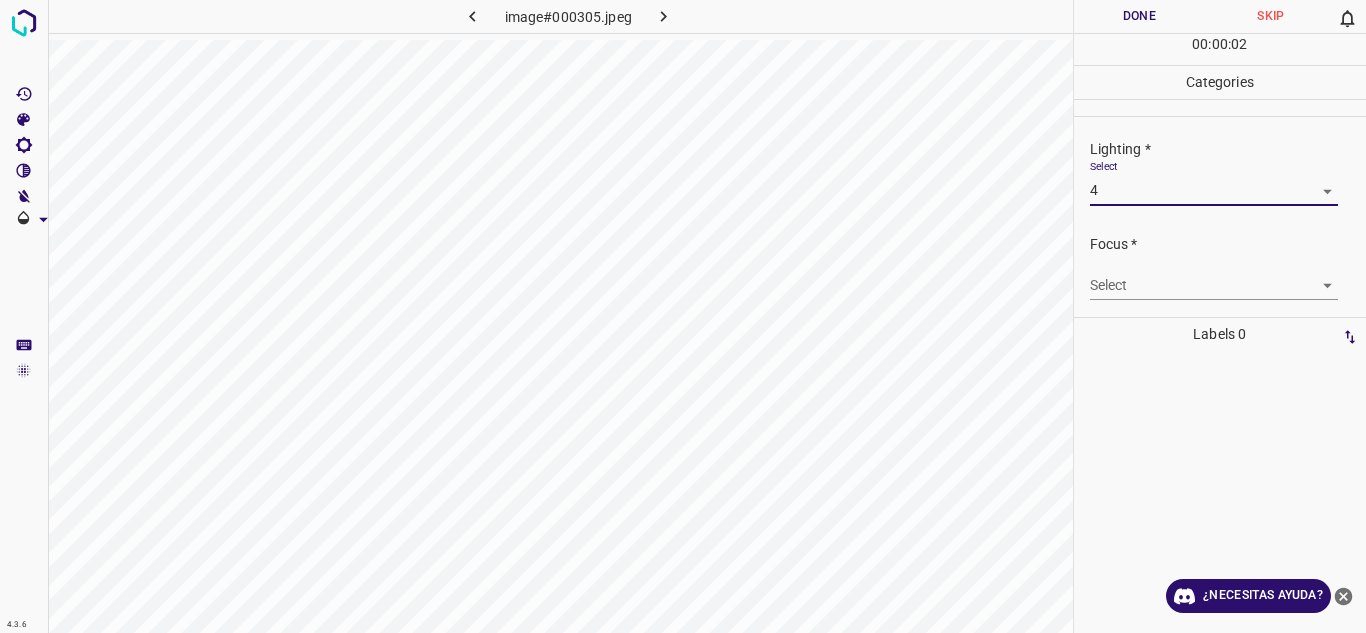 click on "4.3.6  image#000305.jpeg Done Skip 0 00   : 00   : 02   Categories Lighting *  Select 4 4 Focus *  Select ​ Overall *  Select ​ Labels   0 Categories 1 Lighting 2 Focus 3 Overall Tools Space Change between modes (Draw & Edit) I Auto labeling R Restore zoom M Zoom in N Zoom out Delete Delete selecte label Filters Z Restore filters X Saturation filter C Brightness filter V Contrast filter B Gray scale filter General O Download ¿Necesitas ayuda? Texto original Valora esta traducción Tu opinión servirá para ayudar a mejorar el Traductor de Google - Texto - Esconder - Borrar" at bounding box center [683, 316] 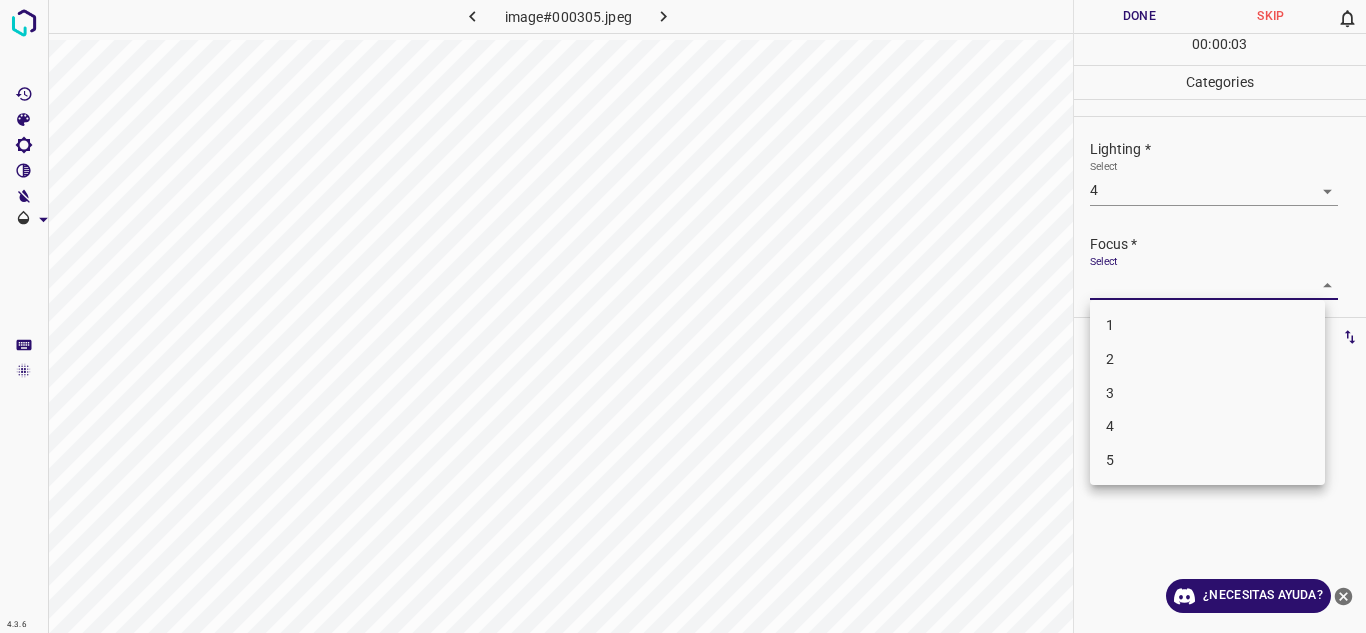click on "3" at bounding box center [1207, 393] 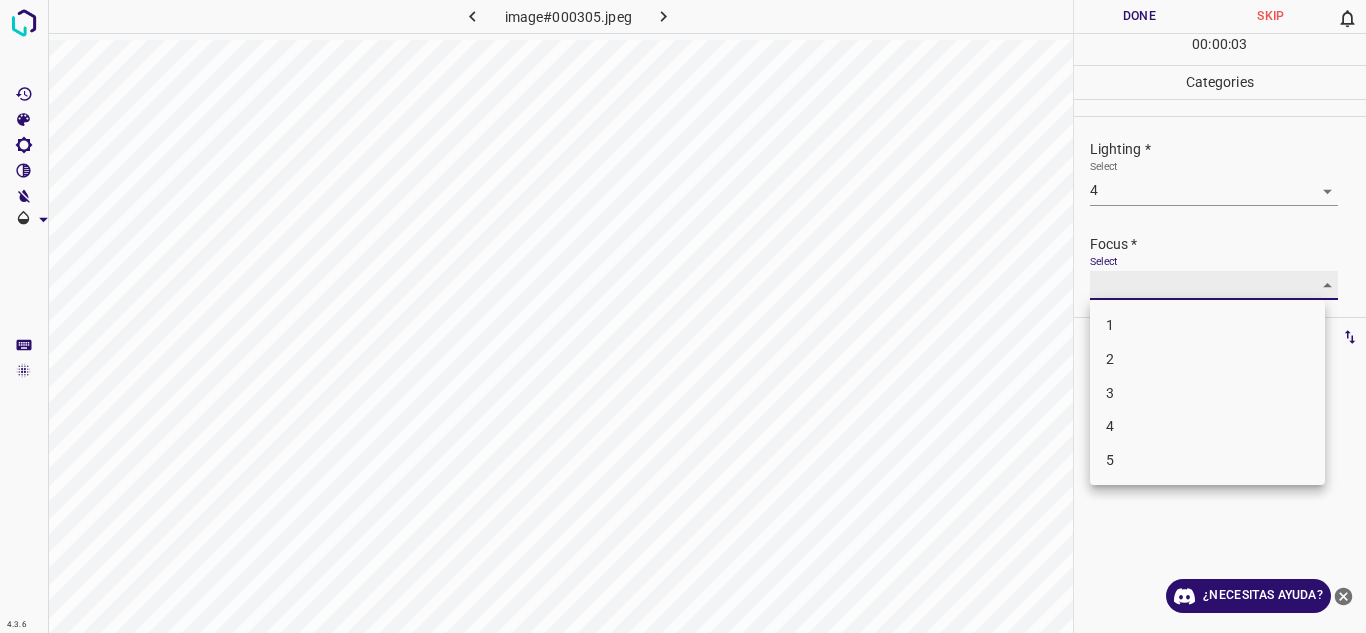 type on "3" 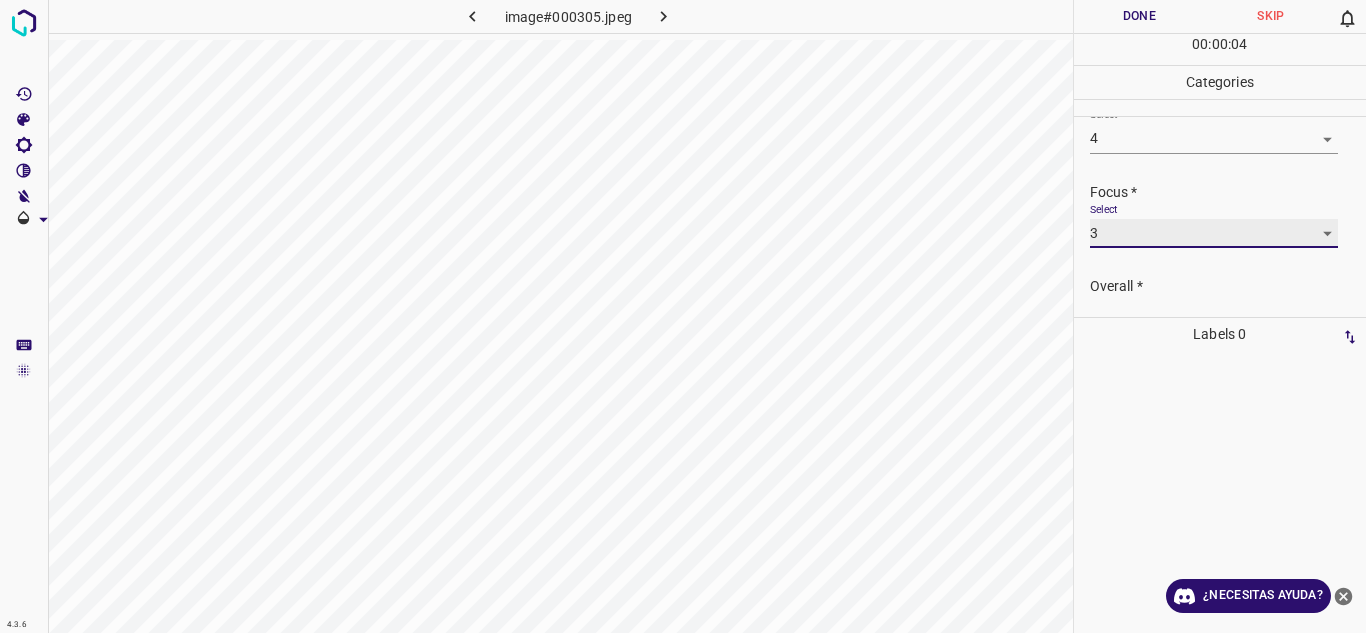 scroll, scrollTop: 98, scrollLeft: 0, axis: vertical 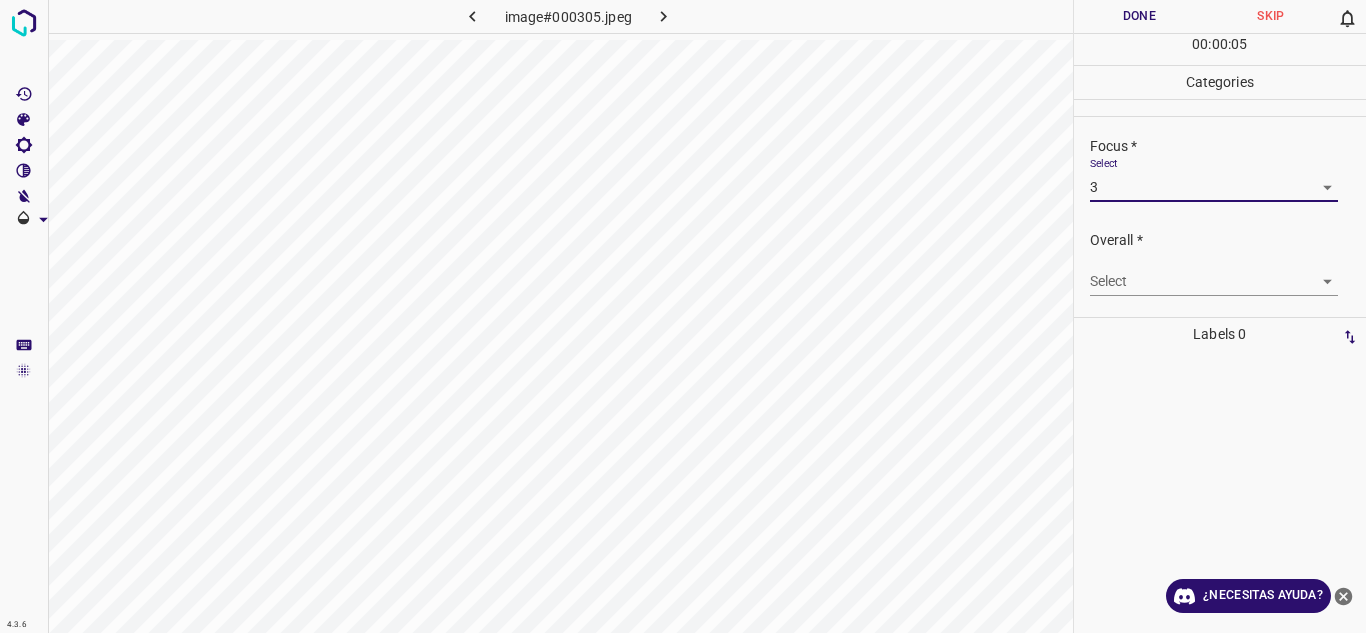 click on "4.3.6  image#000305.jpeg Done Skip 0 00   : 00   : 05   Categories Lighting *  Select 4 4 Focus *  Select 3 3 Overall *  Select ​ Labels   0 Categories 1 Lighting 2 Focus 3 Overall Tools Space Change between modes (Draw & Edit) I Auto labeling R Restore zoom M Zoom in N Zoom out Delete Delete selecte label Filters Z Restore filters X Saturation filter C Brightness filter V Contrast filter B Gray scale filter General O Download ¿Necesitas ayuda? Texto original Valora esta traducción Tu opinión servirá para ayudar a mejorar el Traductor de Google - Texto - Esconder - Borrar" at bounding box center (683, 316) 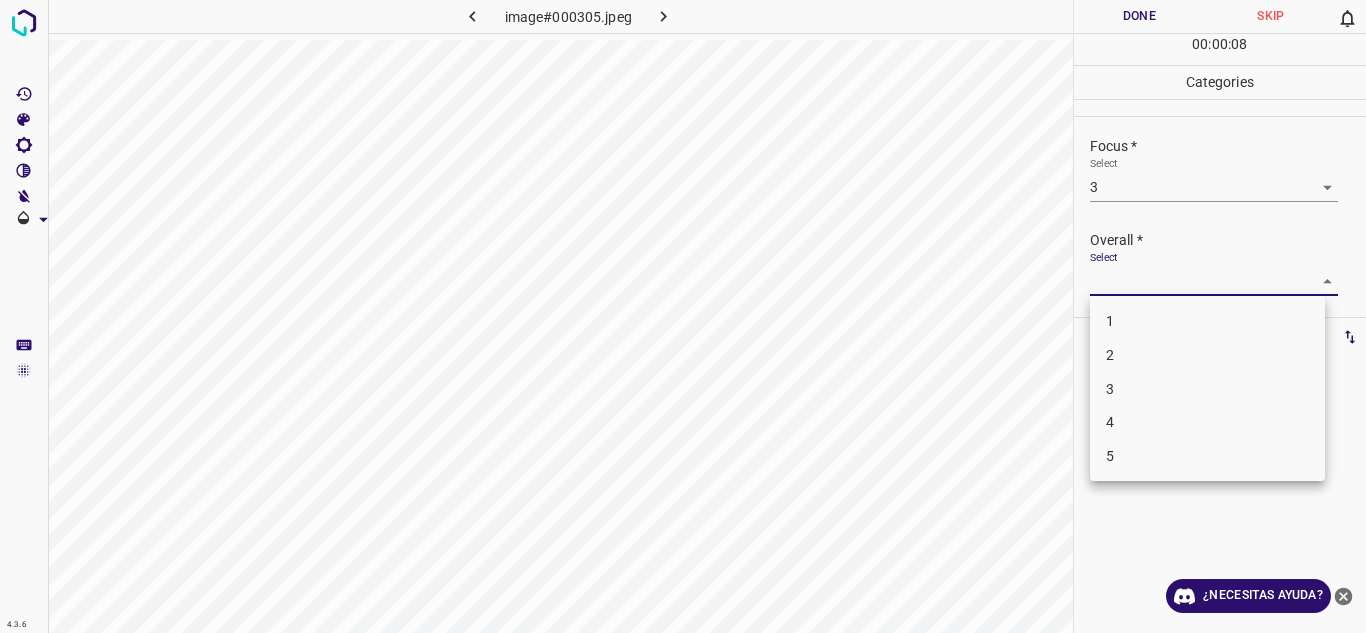 click on "3" at bounding box center [1207, 389] 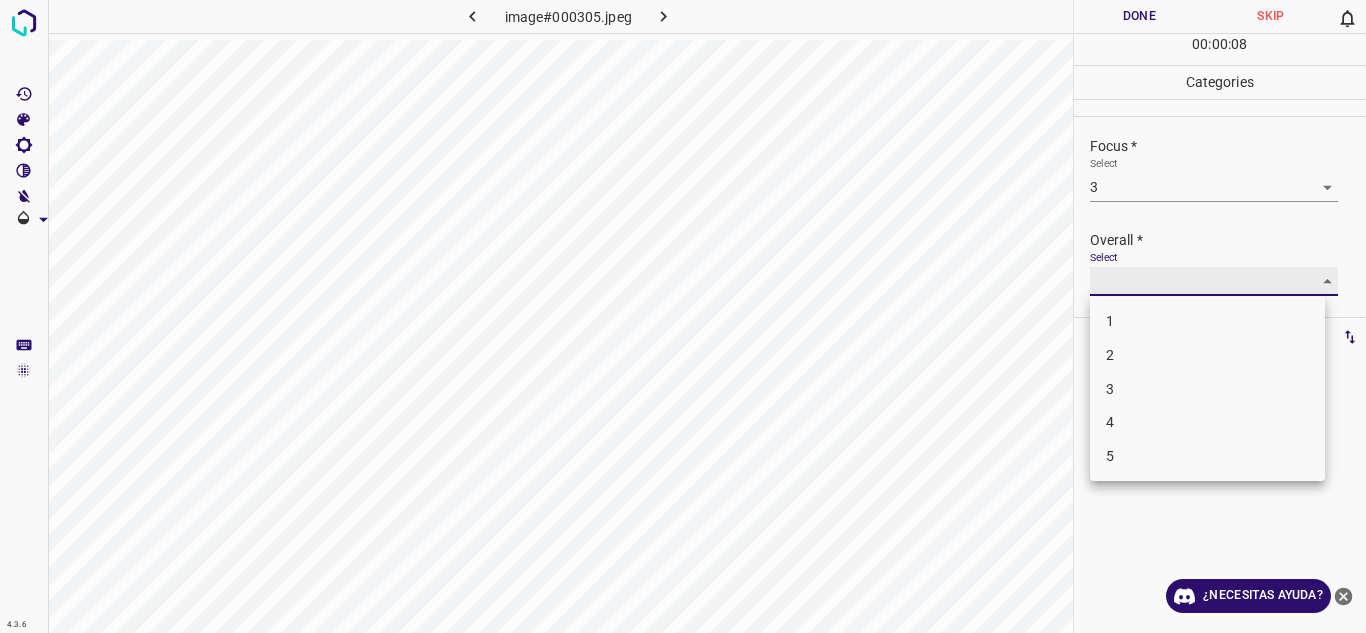 type on "3" 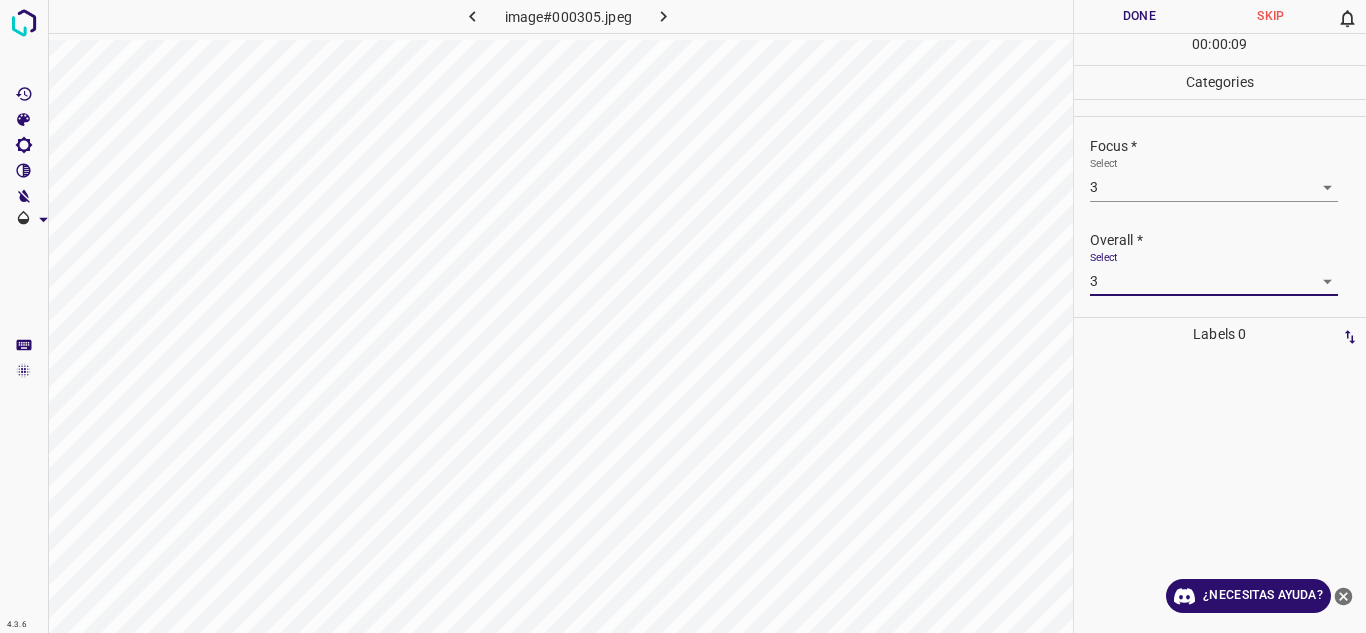 click on "Done" at bounding box center (1140, 16) 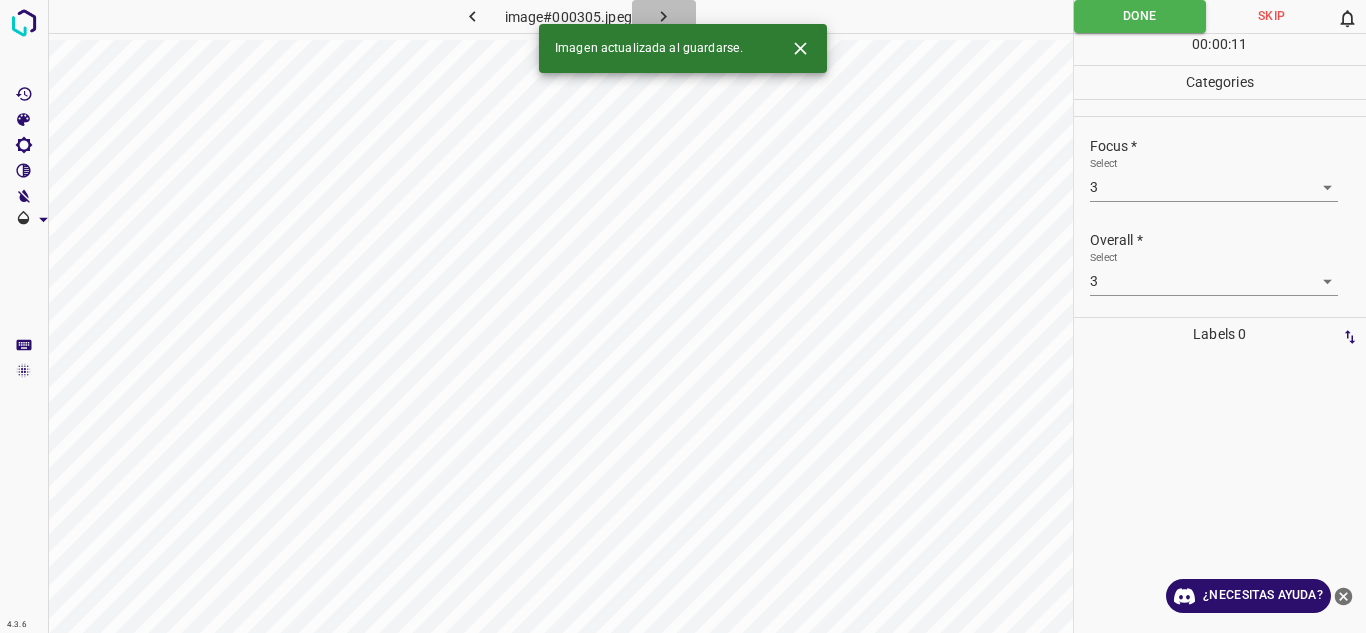 click at bounding box center [664, 16] 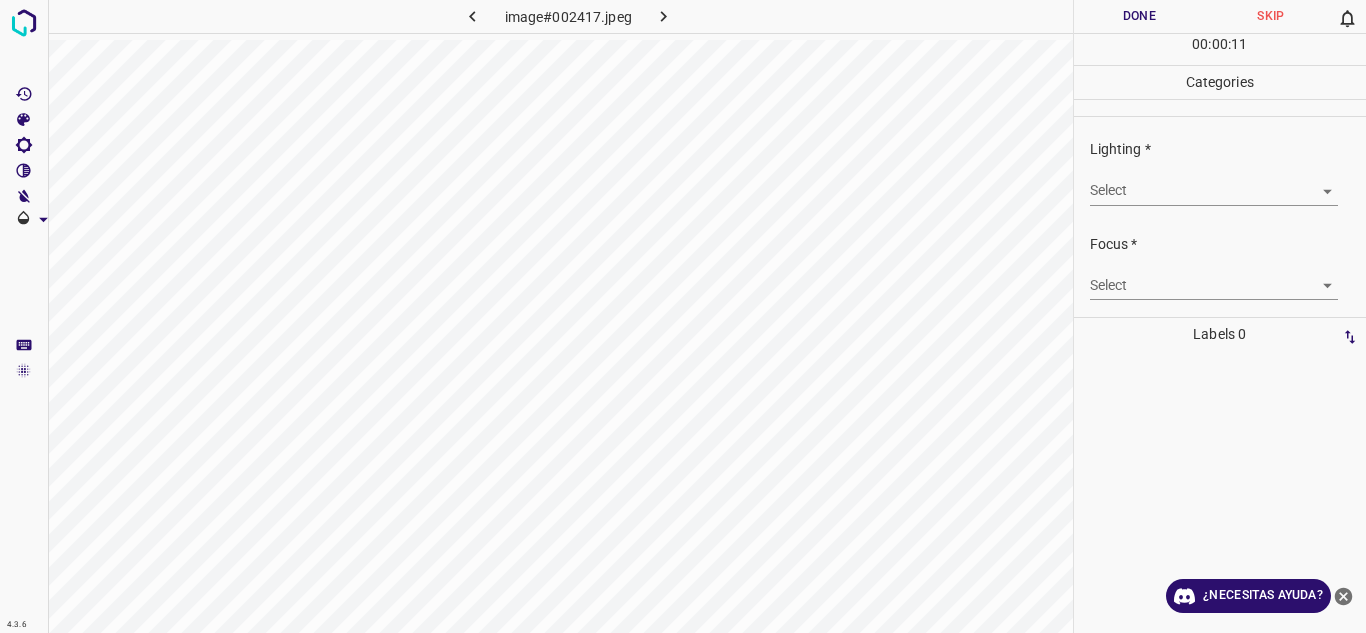 click on "4.3.6  image#002417.jpeg Done Skip 0 00   : 00   : 11   Categories Lighting *  Select ​ Focus *  Select ​ Overall *  Select ​ Labels   0 Categories 1 Lighting 2 Focus 3 Overall Tools Space Change between modes (Draw & Edit) I Auto labeling R Restore zoom M Zoom in N Zoom out Delete Delete selecte label Filters Z Restore filters X Saturation filter C Brightness filter V Contrast filter B Gray scale filter General O Download ¿Necesitas ayuda? Texto original Valora esta traducción Tu opinión servirá para ayudar a mejorar el Traductor de Google - Texto - Esconder - Borrar" at bounding box center [683, 316] 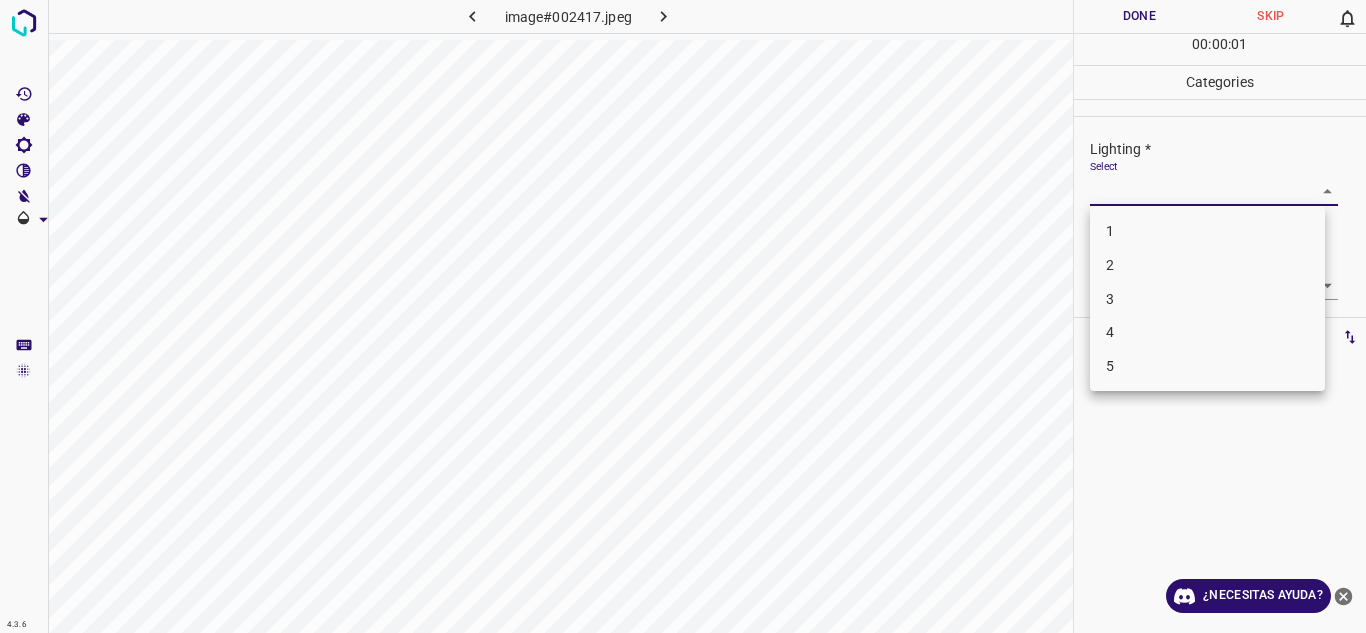 click on "4" at bounding box center (1207, 332) 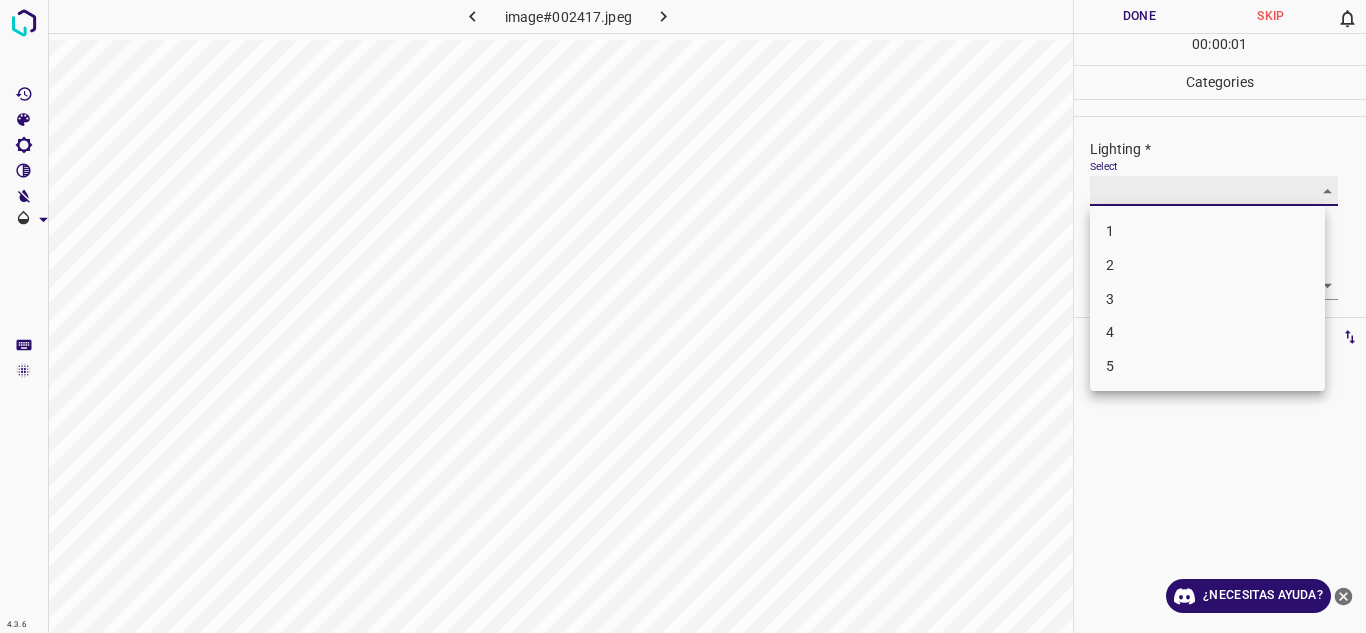 type on "4" 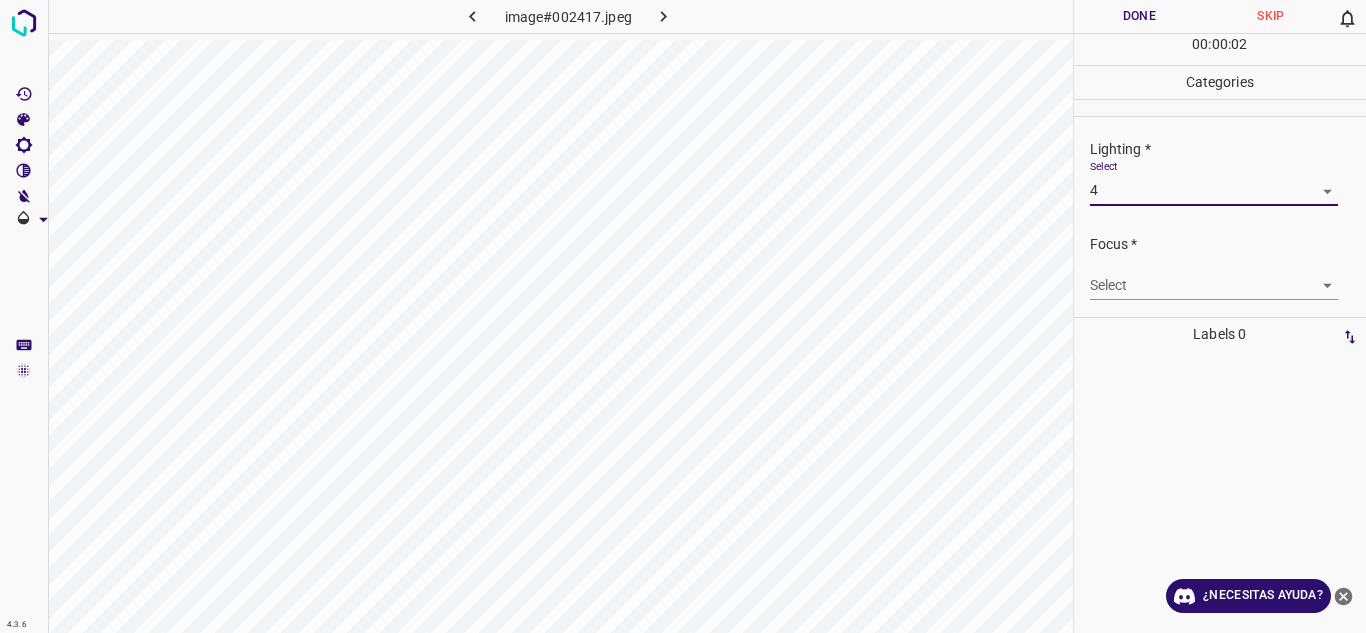 click on "4.3.6  image#002417.jpeg Done Skip 0 00   : 00   : 02   Categories Lighting *  Select 4 4 Focus *  Select ​ Overall *  Select ​ Labels   0 Categories 1 Lighting 2 Focus 3 Overall Tools Space Change between modes (Draw & Edit) I Auto labeling R Restore zoom M Zoom in N Zoom out Delete Delete selecte label Filters Z Restore filters X Saturation filter C Brightness filter V Contrast filter B Gray scale filter General O Download ¿Necesitas ayuda? Texto original Valora esta traducción Tu opinión servirá para ayudar a mejorar el Traductor de Google - Texto - Esconder - Borrar" at bounding box center [683, 316] 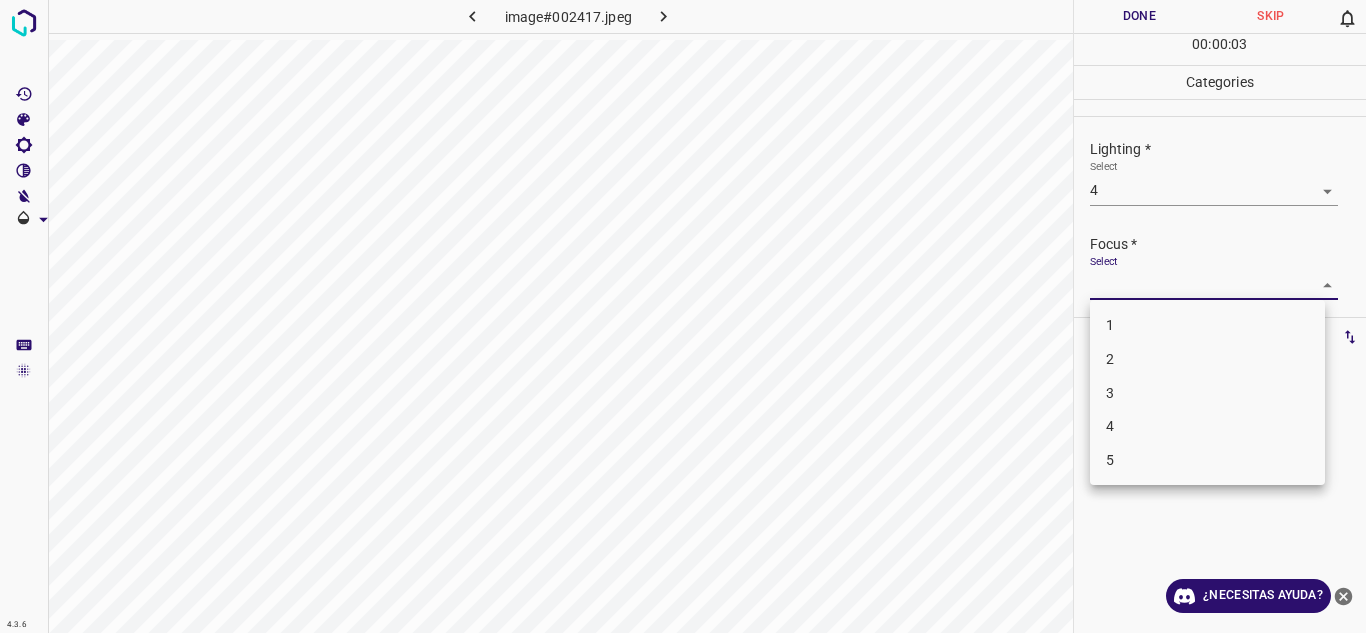 click on "3" at bounding box center (1207, 393) 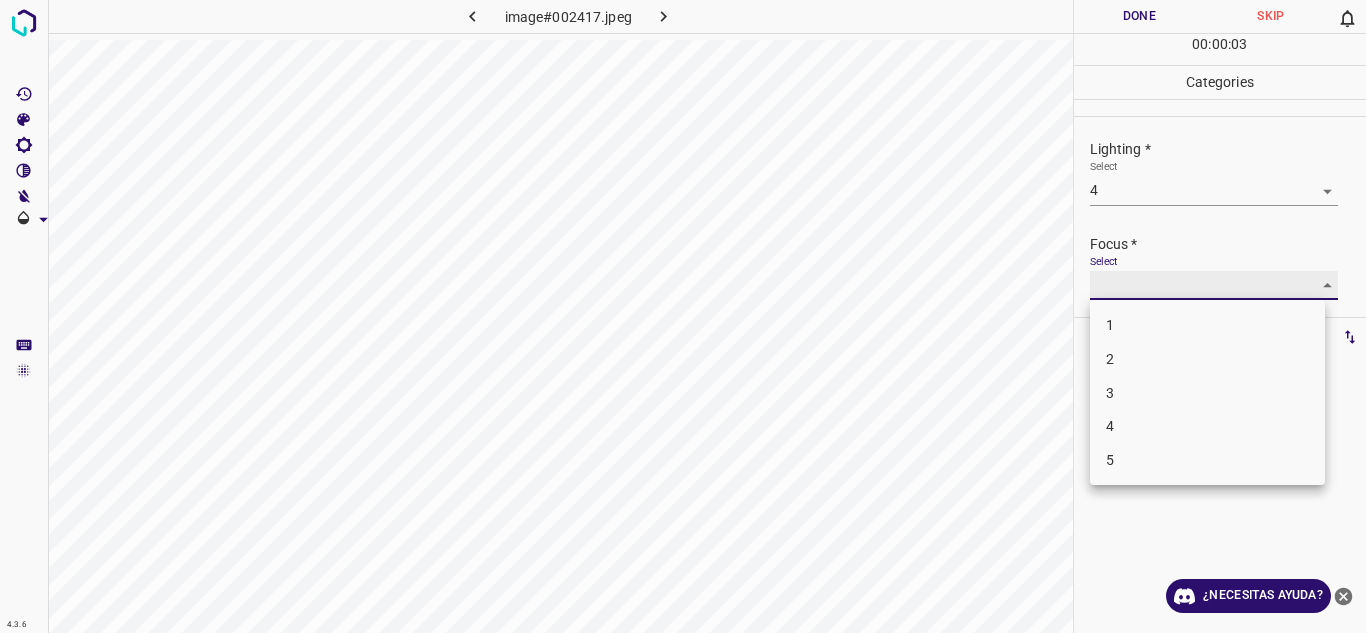 type on "3" 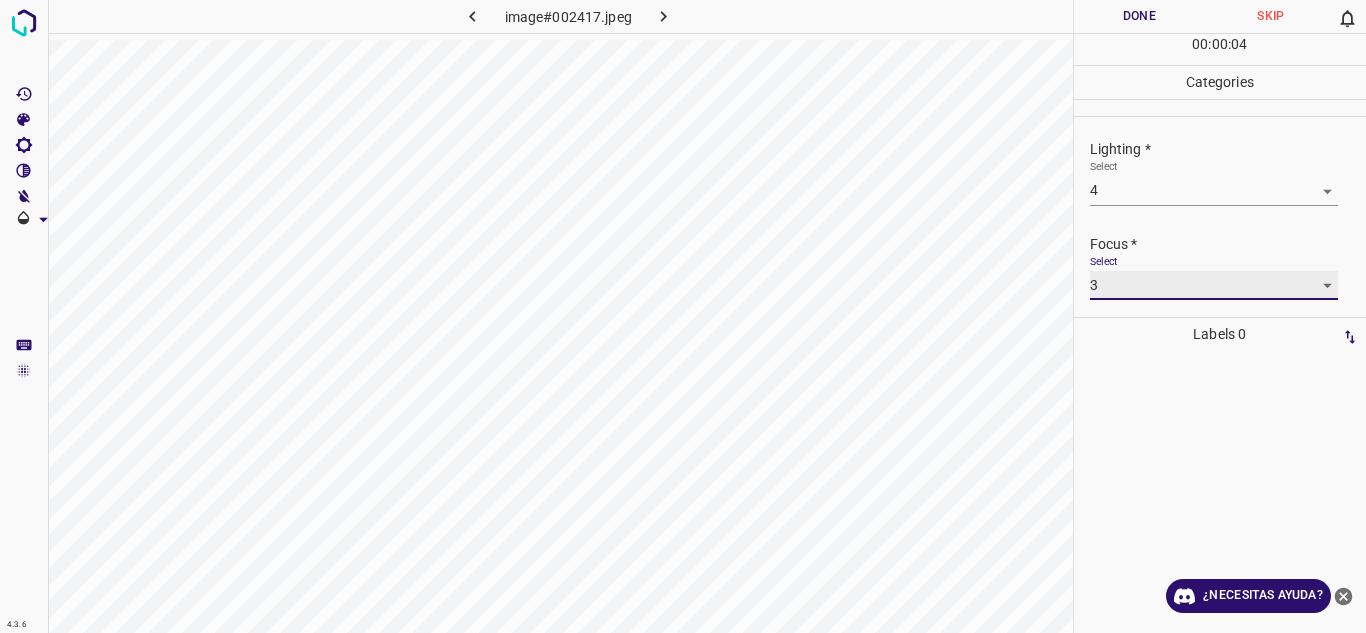 scroll, scrollTop: 98, scrollLeft: 0, axis: vertical 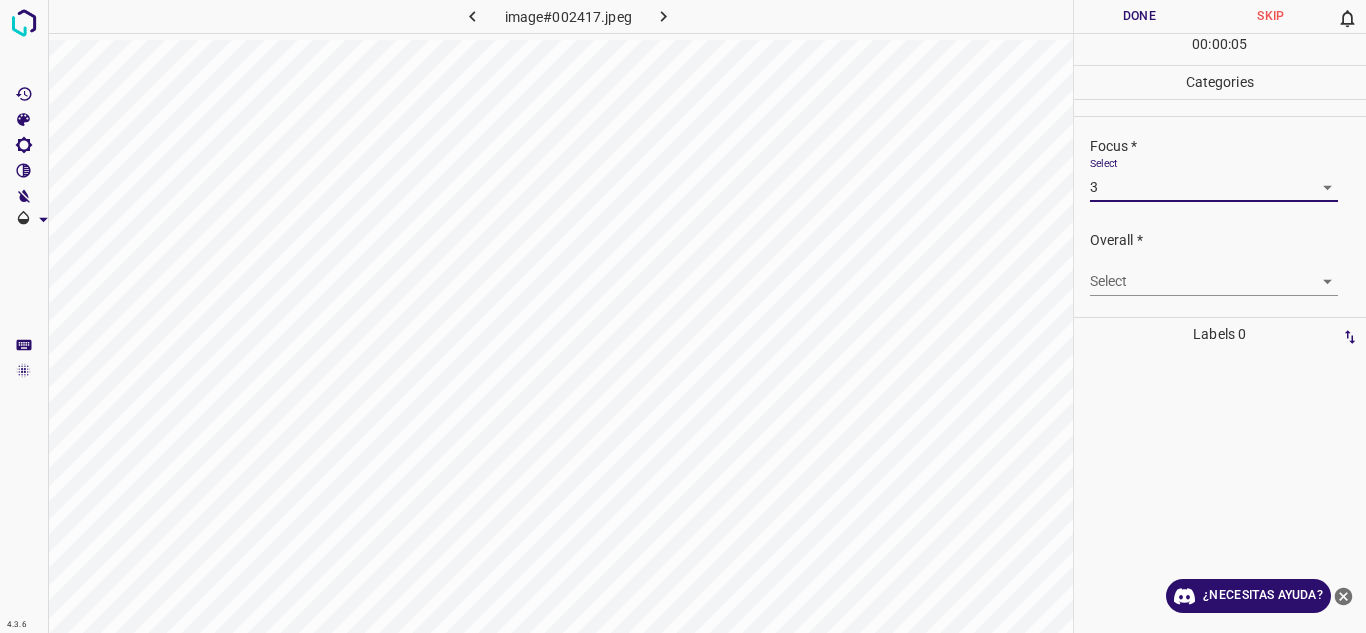 click on "4.3.6  image#002417.jpeg Done Skip 0 00   : 00   : 05   Categories Lighting *  Select 4 4 Focus *  Select 3 3 Overall *  Select ​ Labels   0 Categories 1 Lighting 2 Focus 3 Overall Tools Space Change between modes (Draw & Edit) I Auto labeling R Restore zoom M Zoom in N Zoom out Delete Delete selecte label Filters Z Restore filters X Saturation filter C Brightness filter V Contrast filter B Gray scale filter General O Download ¿Necesitas ayuda? Texto original Valora esta traducción Tu opinión servirá para ayudar a mejorar el Traductor de Google - Texto - Esconder - Borrar" at bounding box center (683, 316) 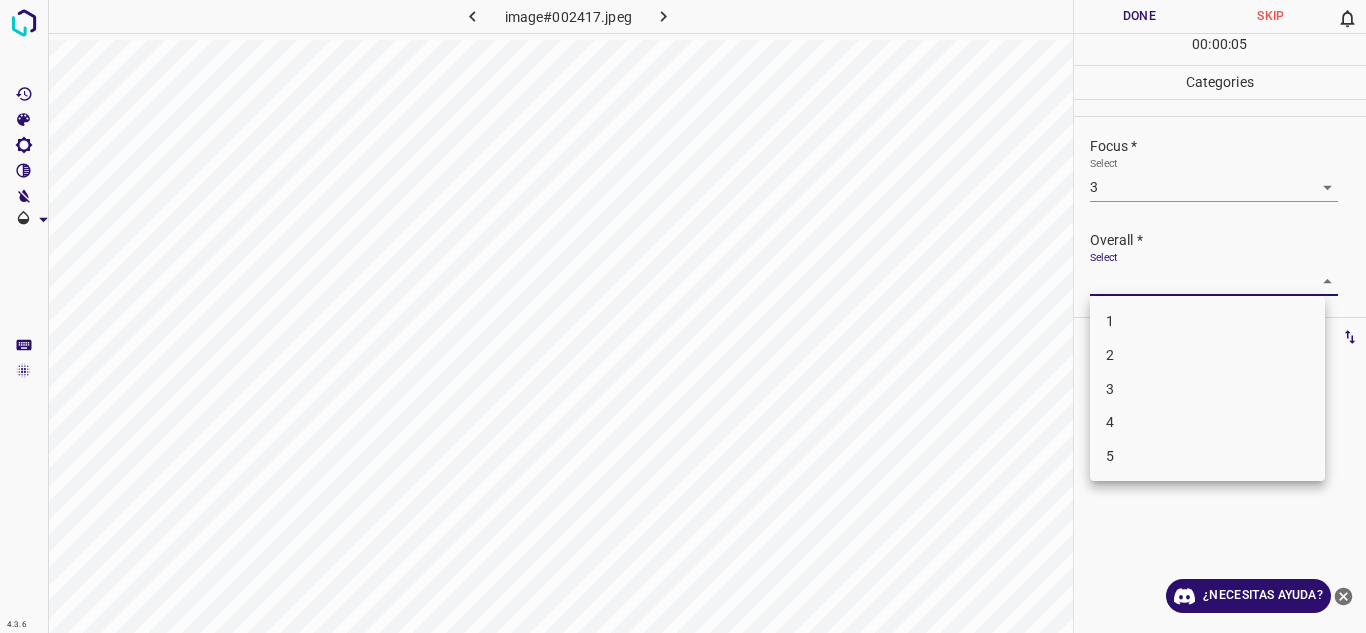 click on "4" at bounding box center [1207, 422] 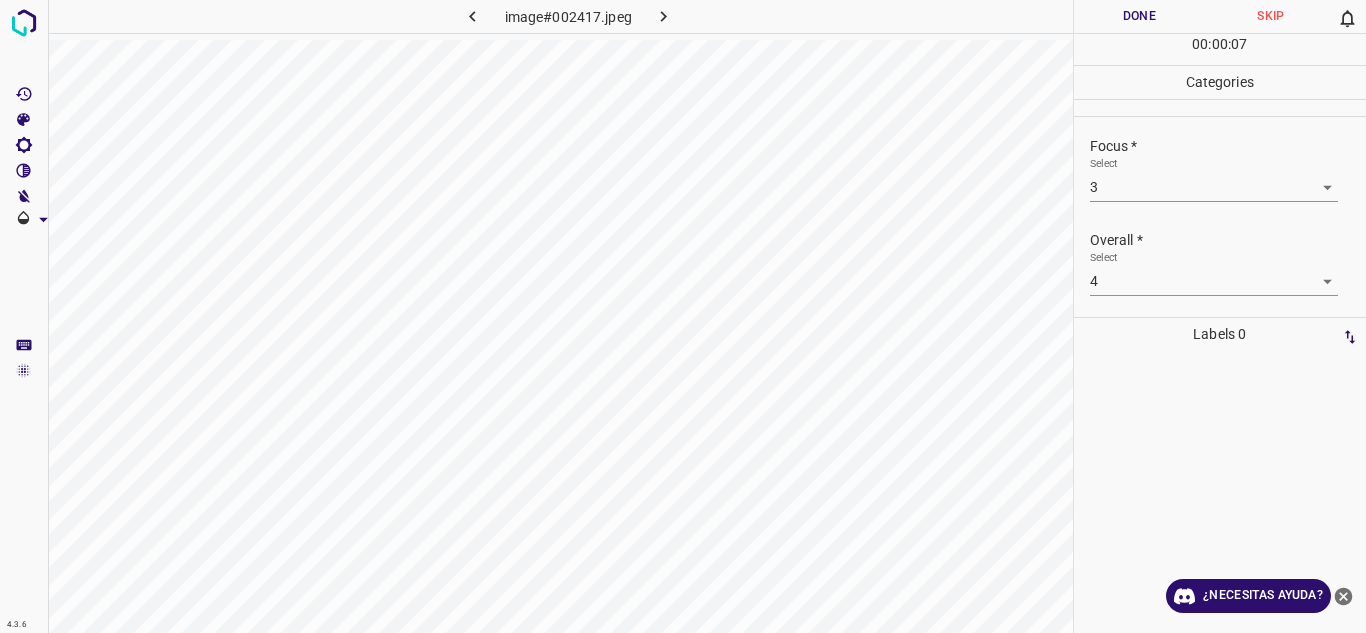 drag, startPoint x: 1325, startPoint y: 275, endPoint x: 1308, endPoint y: 286, distance: 20.248457 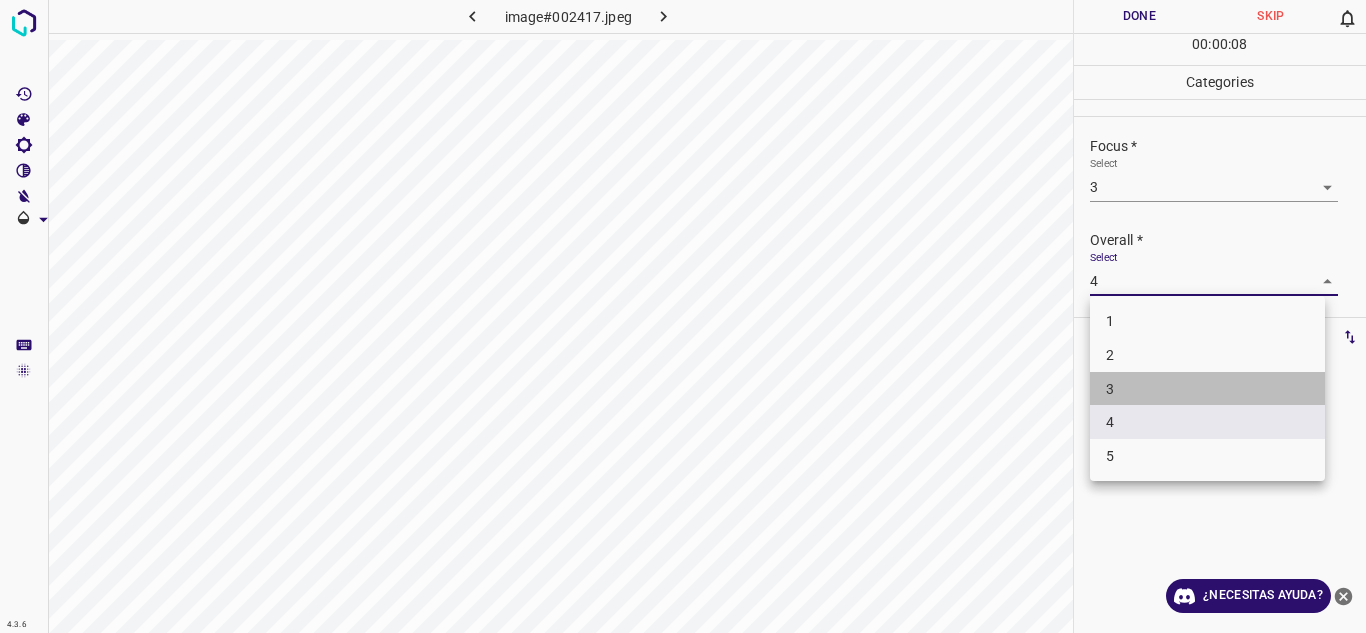 click on "3" at bounding box center (1207, 389) 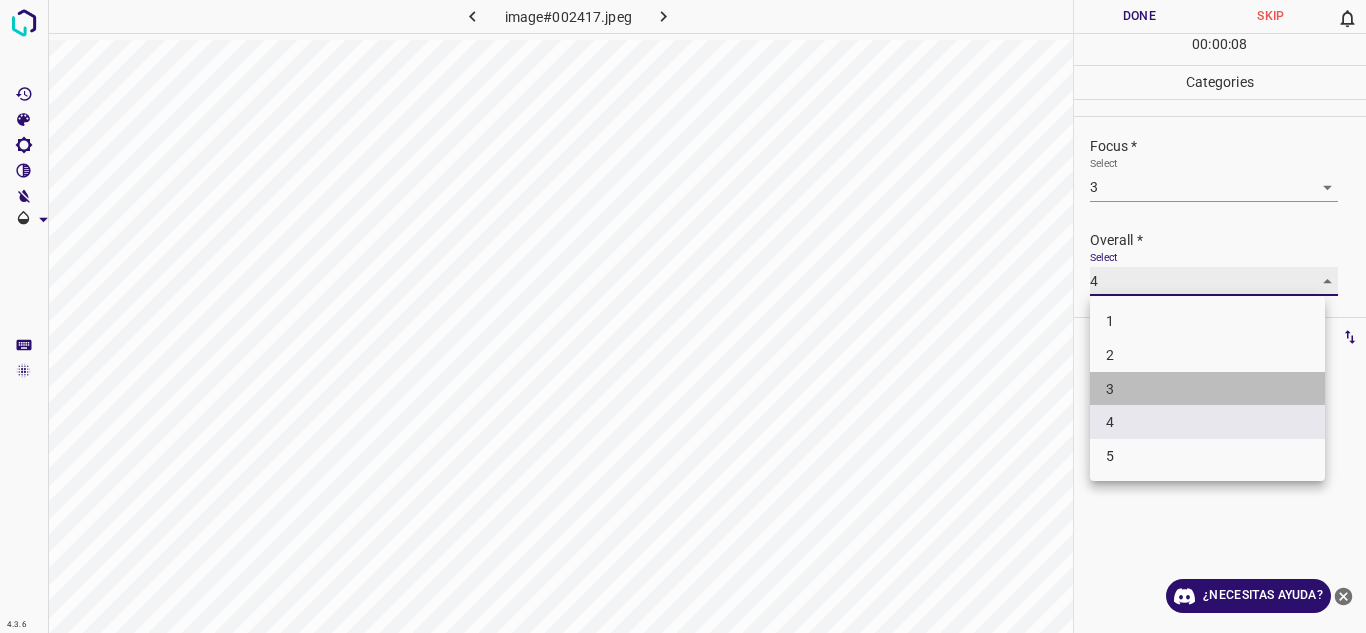 type on "3" 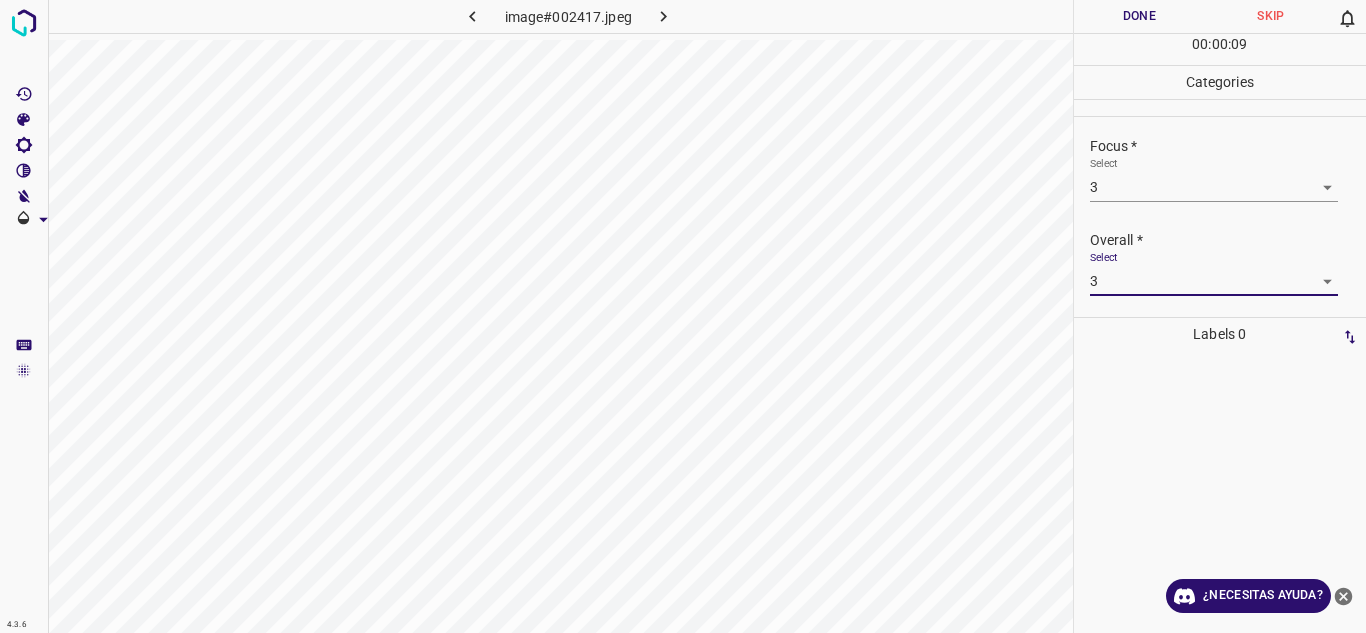 click on "Done" at bounding box center (1140, 16) 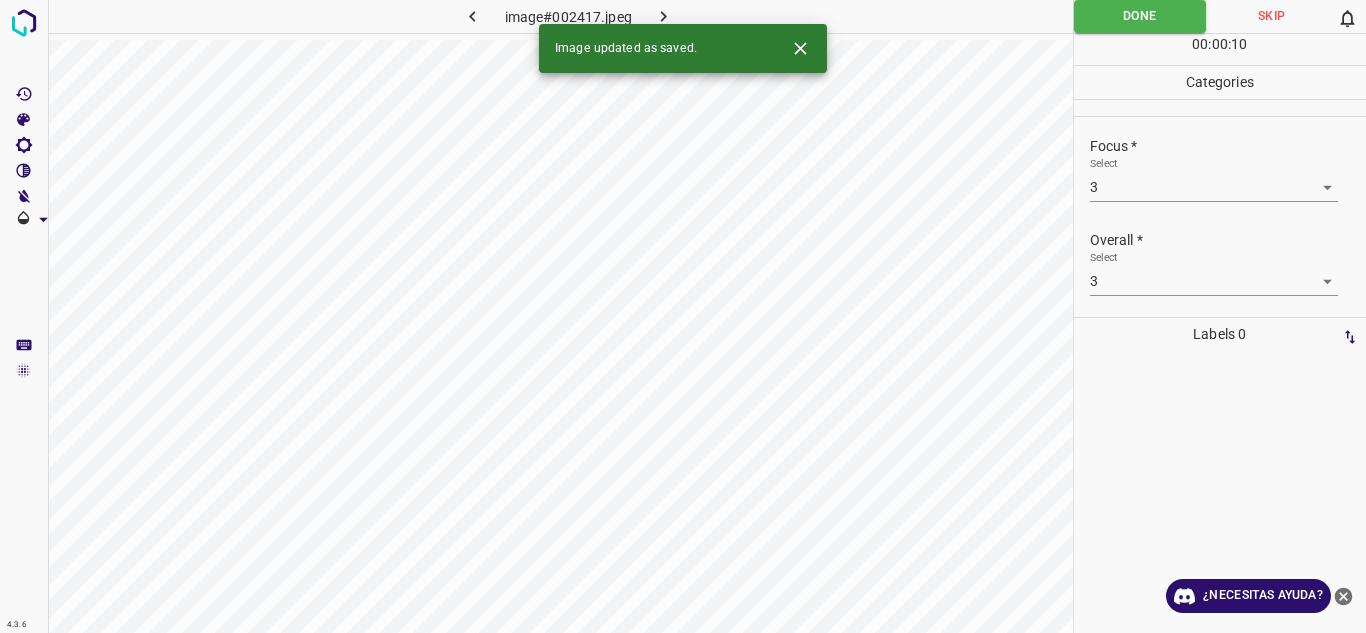 click at bounding box center [664, 16] 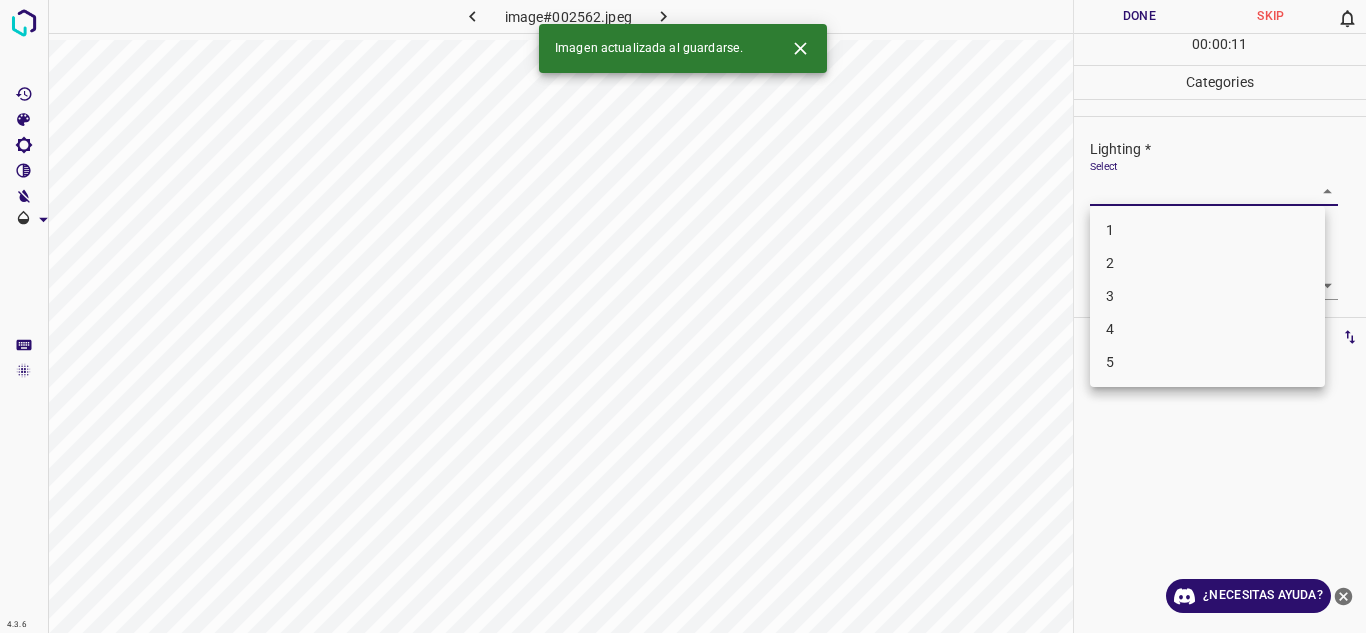 click on "4.3.6  image#002562.jpeg Done Skip 0 00   : 00   : 11   Categories Lighting *  Select ​ Focus *  Select ​ Overall *  Select ​ Labels   0 Categories 1 Lighting 2 Focus 3 Overall Tools Space Change between modes (Draw & Edit) I Auto labeling R Restore zoom M Zoom in N Zoom out Delete Delete selecte label Filters Z Restore filters X Saturation filter C Brightness filter V Contrast filter B Gray scale filter General O Download Imagen actualizada al guardarse. ¿Necesitas ayuda? Texto original Valora esta traducción Tu opinión servirá para ayudar a mejorar el Traductor de Google - Texto - Esconder - Borrar 1 2 3 4 5" at bounding box center (683, 316) 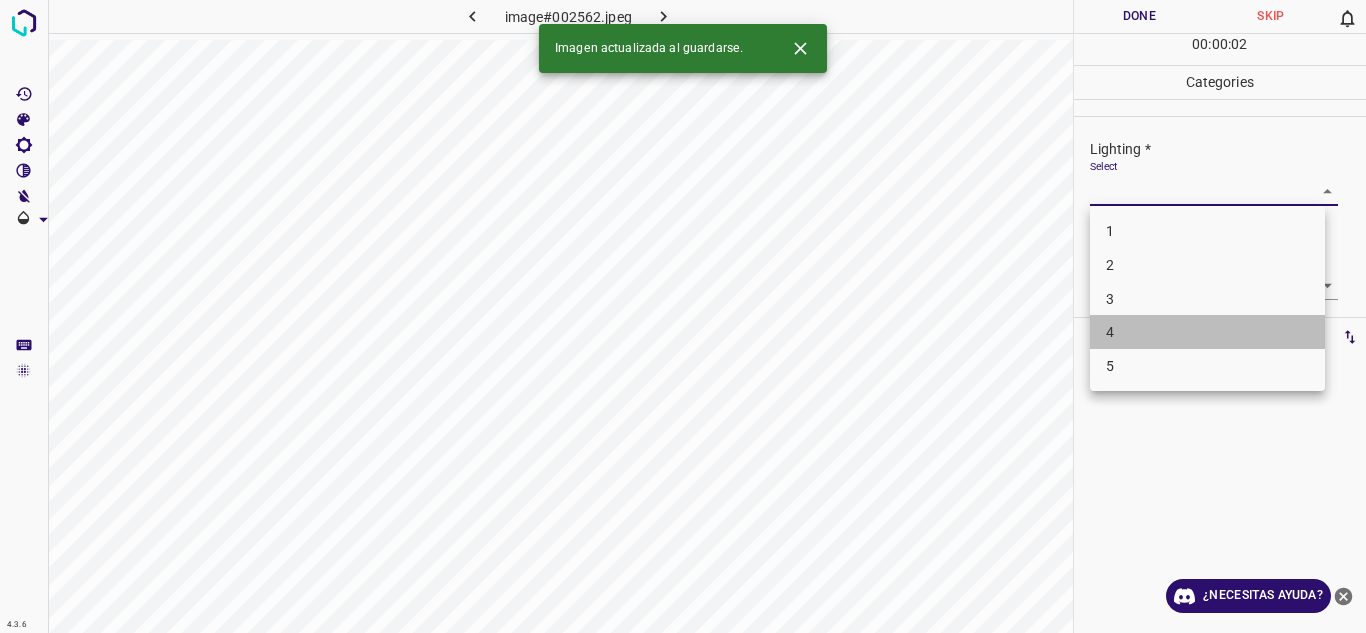 click on "4" at bounding box center (1207, 332) 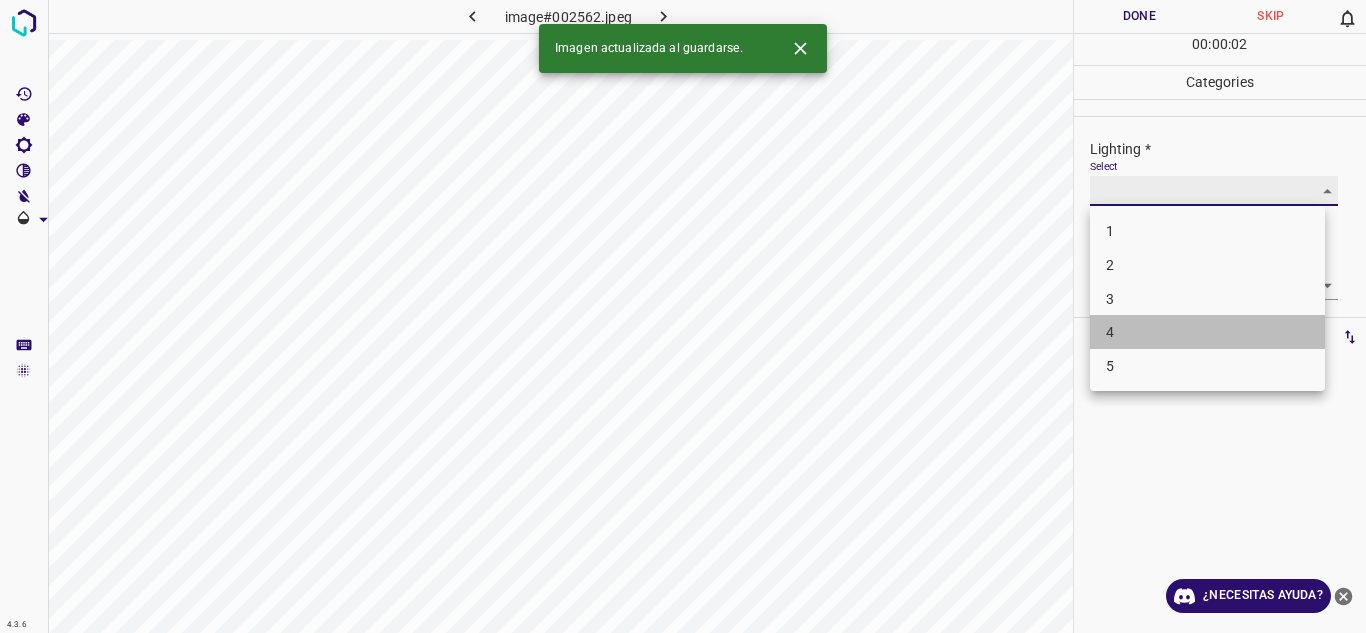 type on "4" 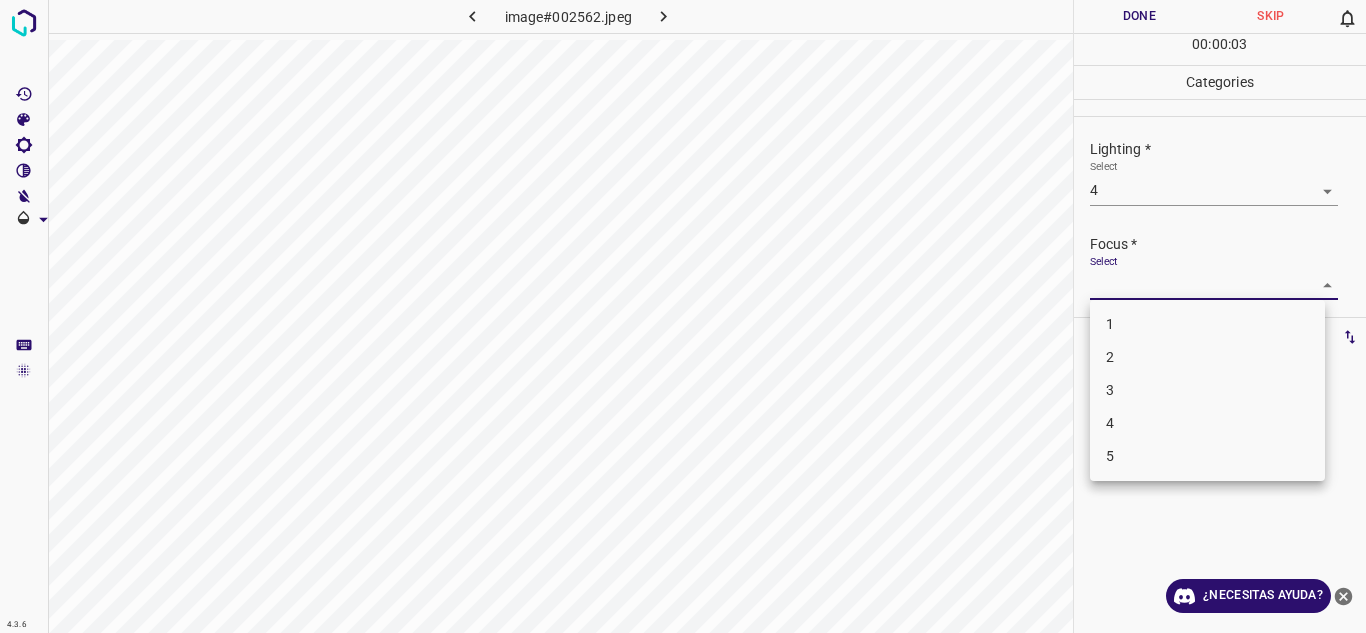 click on "4.3.6  image#002562.jpeg Done Skip 0 00   : 00   : 03   Categories Lighting *  Select 4 4 Focus *  Select ​ Overall *  Select ​ Labels   0 Categories 1 Lighting 2 Focus 3 Overall Tools Space Change between modes (Draw & Edit) I Auto labeling R Restore zoom M Zoom in N Zoom out Delete Delete selecte label Filters Z Restore filters X Saturation filter C Brightness filter V Contrast filter B Gray scale filter General O Download ¿Necesitas ayuda? Texto original Valora esta traducción Tu opinión servirá para ayudar a mejorar el Traductor de Google - Texto - Esconder - Borrar 1 2 3 4 5" at bounding box center (683, 316) 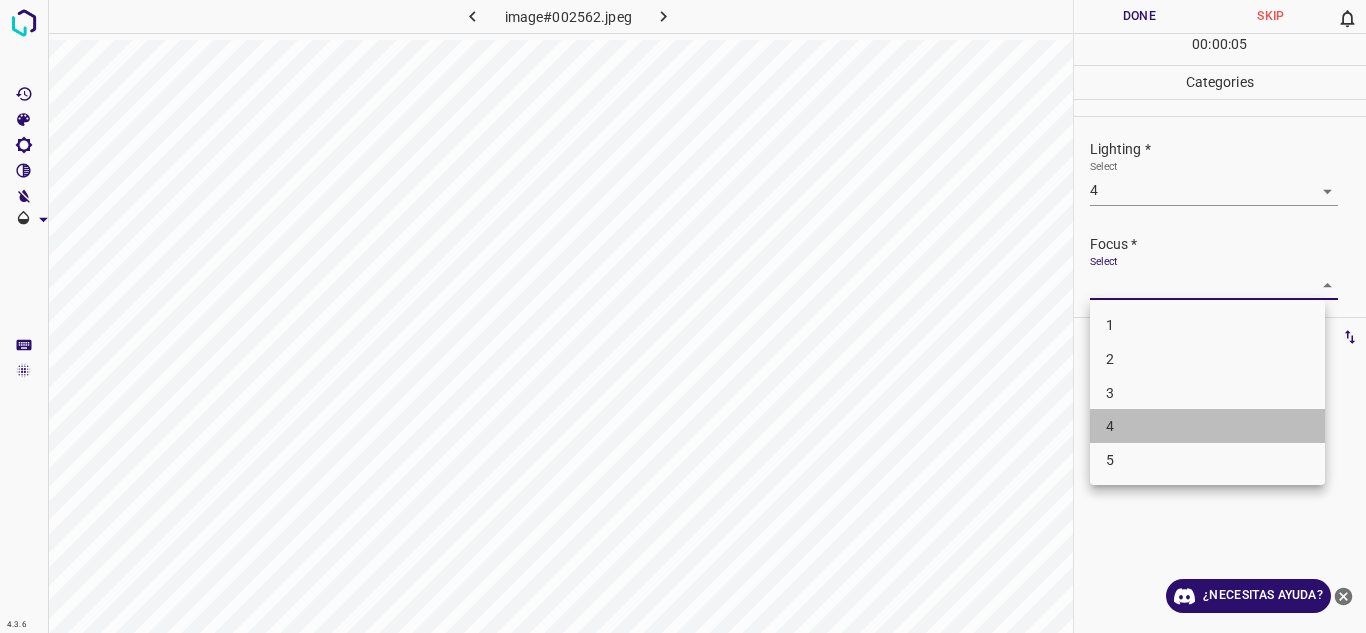 click on "4" at bounding box center [1207, 426] 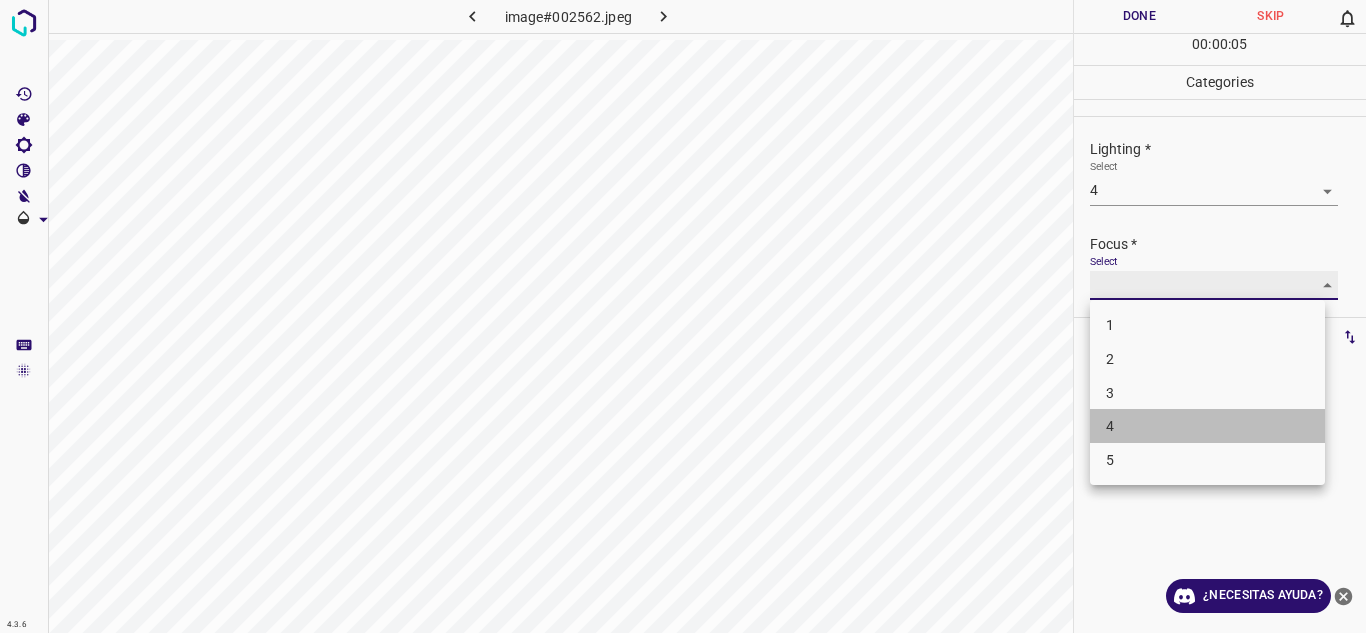 type on "4" 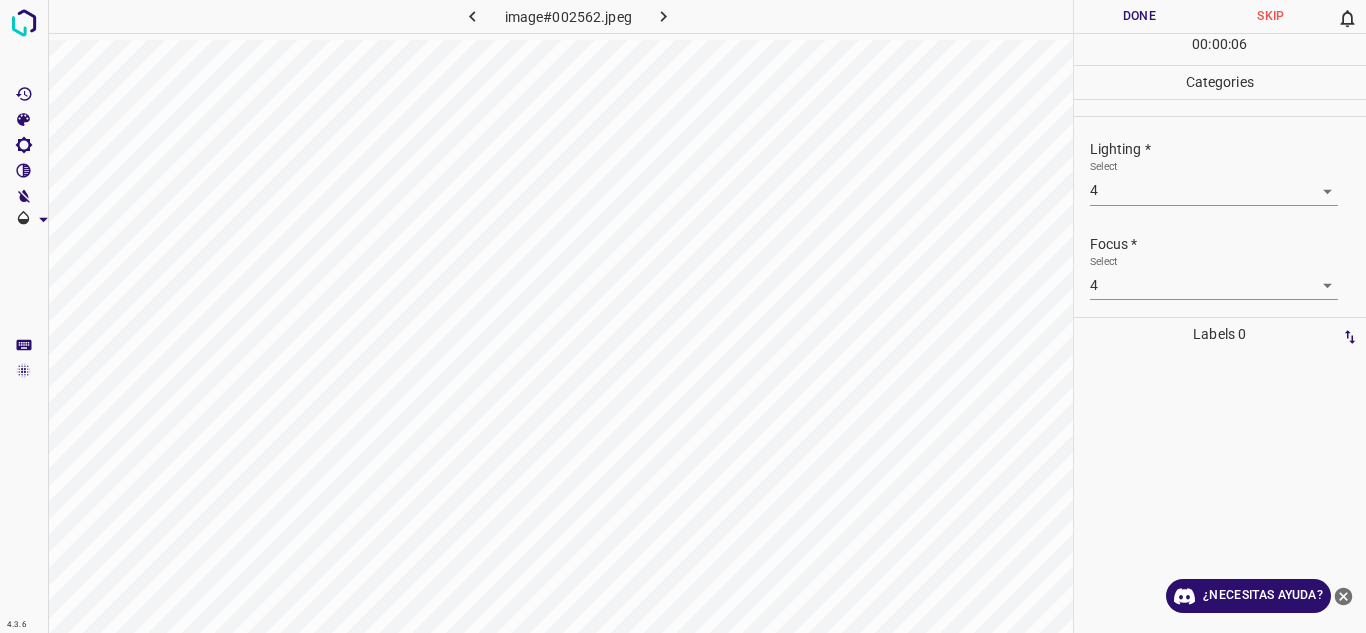 drag, startPoint x: 1365, startPoint y: 206, endPoint x: 1359, endPoint y: 232, distance: 26.683329 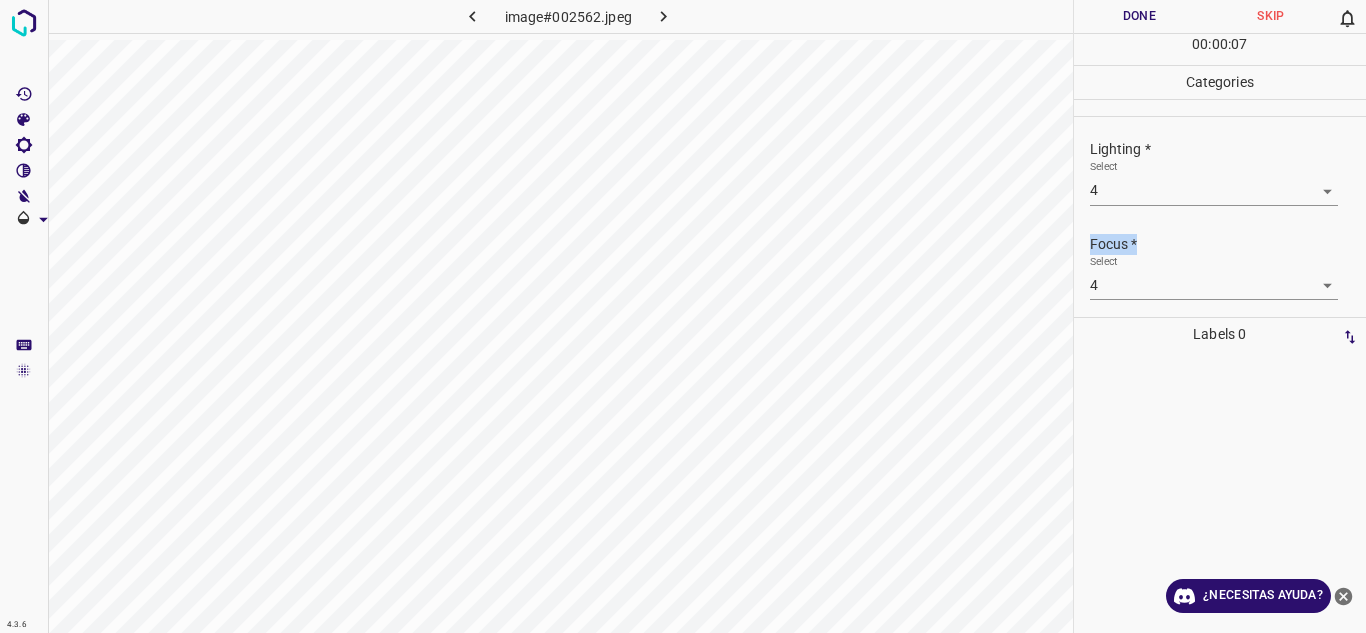scroll, scrollTop: 98, scrollLeft: 0, axis: vertical 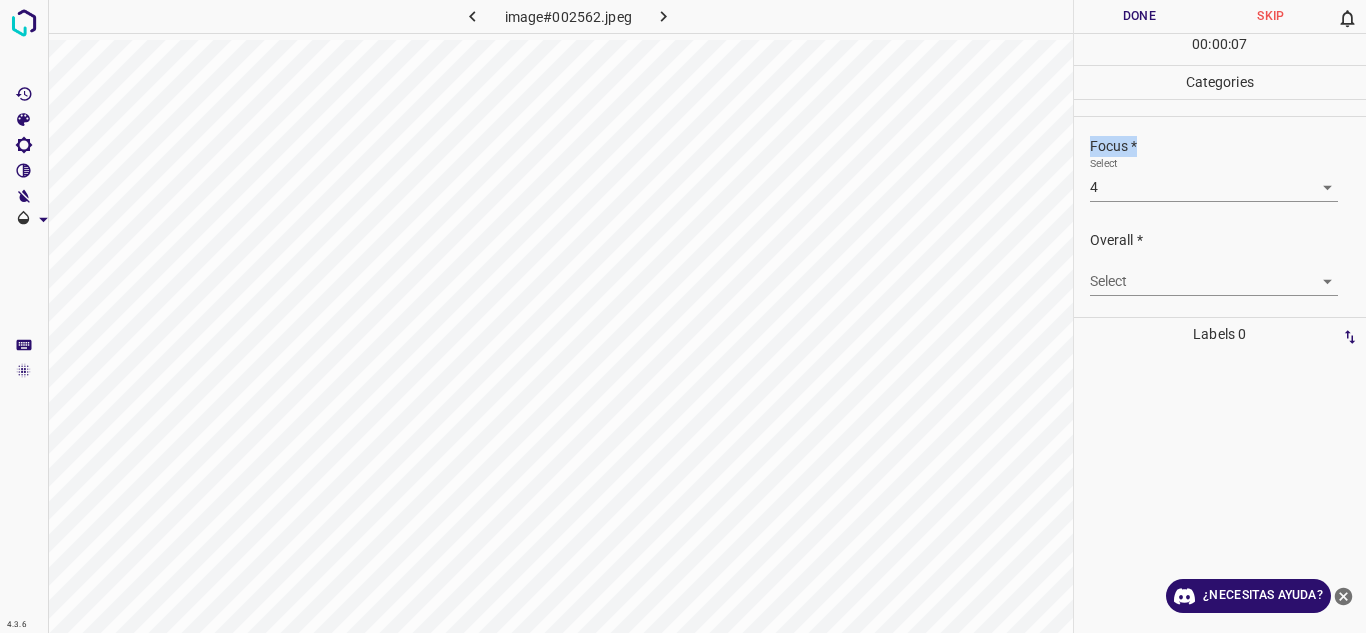 click on "4.3.6  image#002562.jpeg Done Skip 0 00   : 00   : 07   Categories Lighting *  Select 4 4 Focus *  Select 4 4 Overall *  Select ​ Labels   0 Categories 1 Lighting 2 Focus 3 Overall Tools Space Change between modes (Draw & Edit) I Auto labeling R Restore zoom M Zoom in N Zoom out Delete Delete selecte label Filters Z Restore filters X Saturation filter C Brightness filter V Contrast filter B Gray scale filter General O Download ¿Necesitas ayuda? Texto original Valora esta traducción Tu opinión servirá para ayudar a mejorar el Traductor de Google - Texto - Esconder - Borrar" at bounding box center (683, 316) 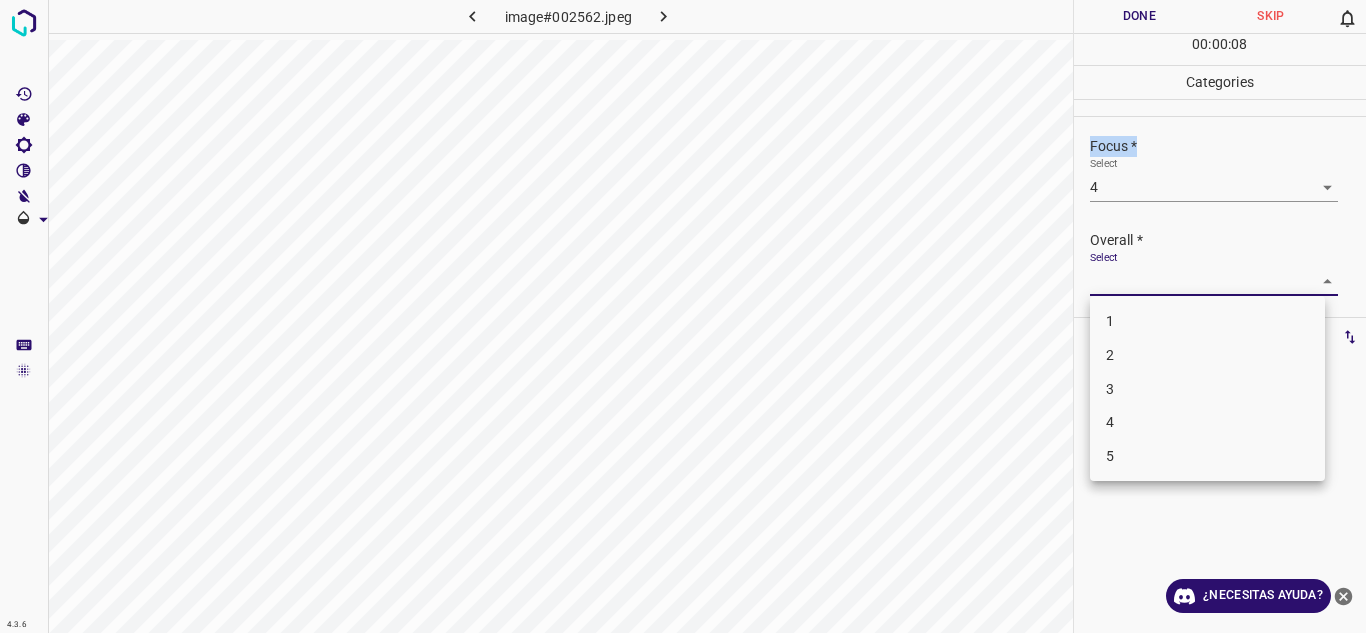 click on "4" at bounding box center [1207, 422] 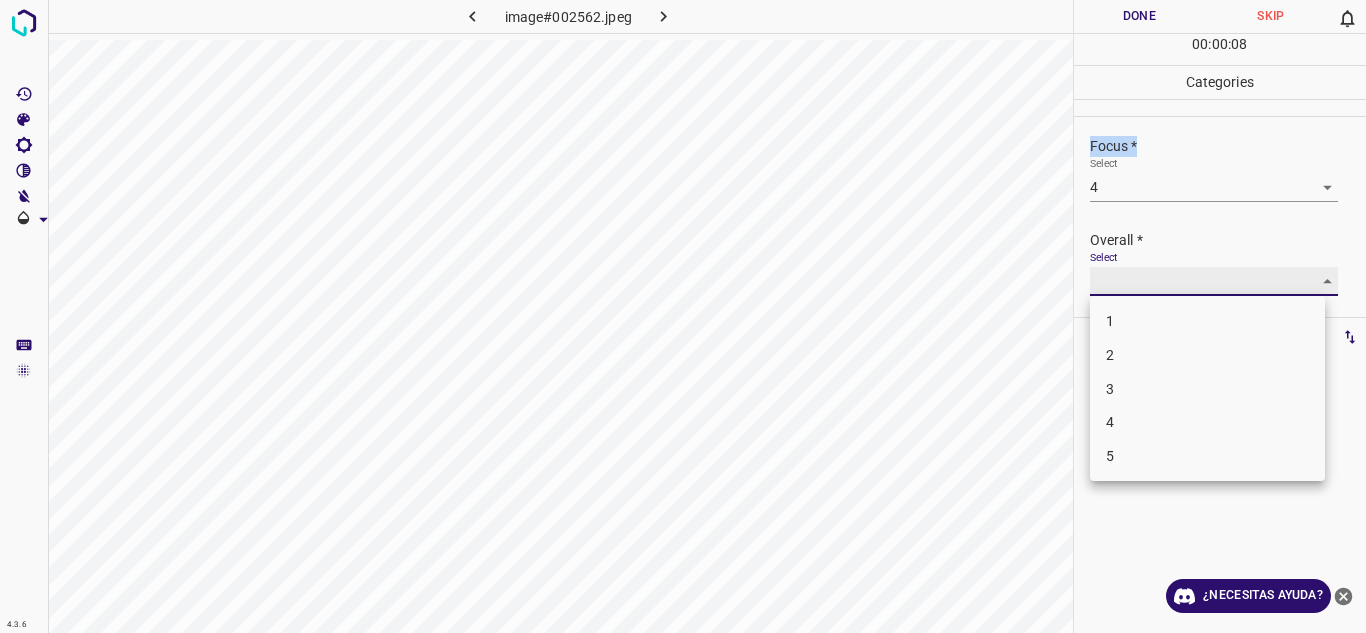 type on "4" 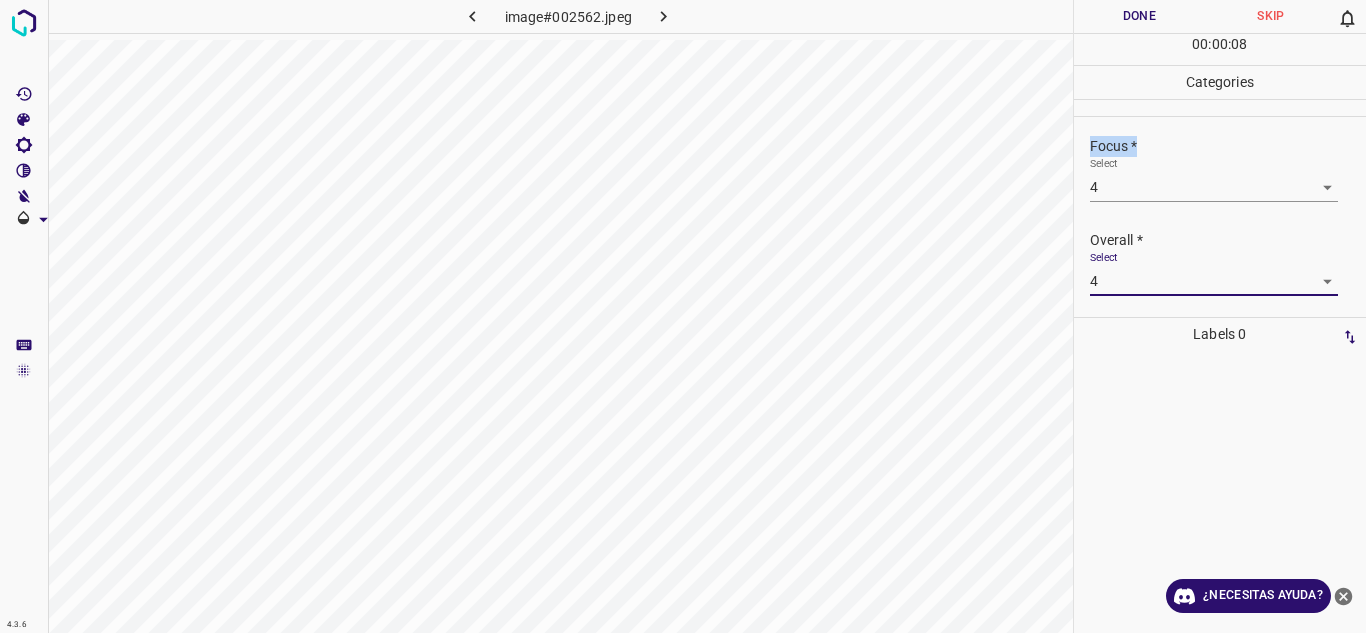 click on "Done" at bounding box center (1140, 16) 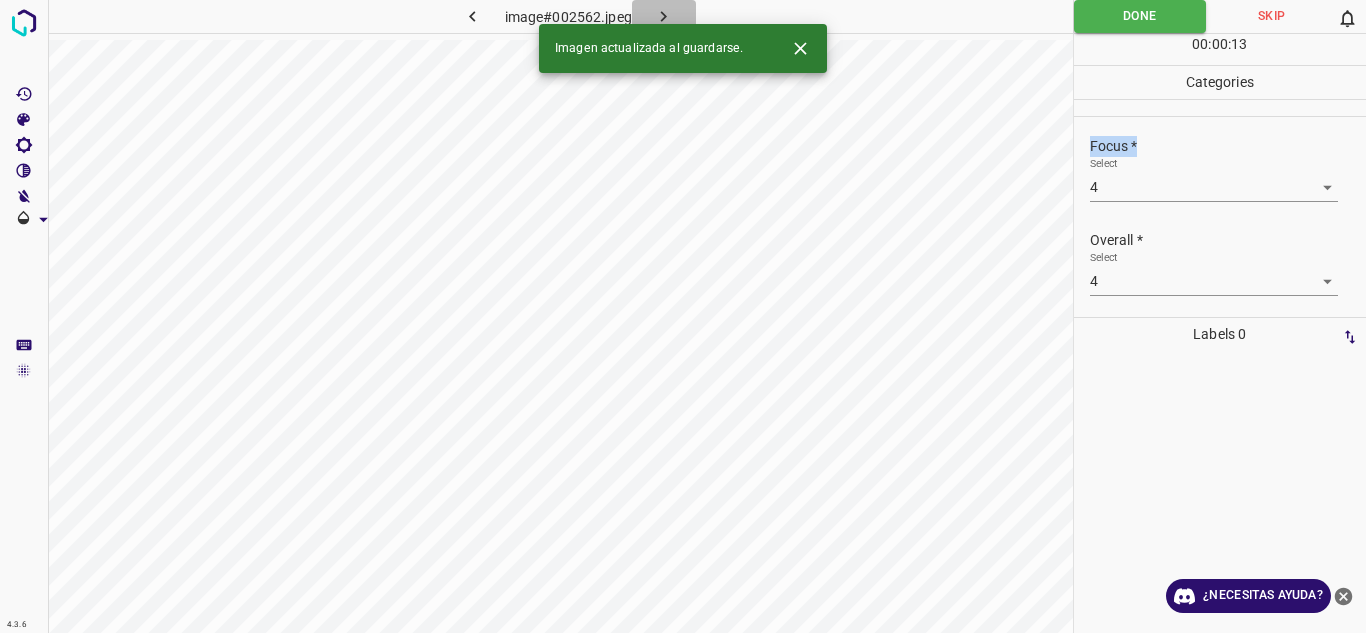 click 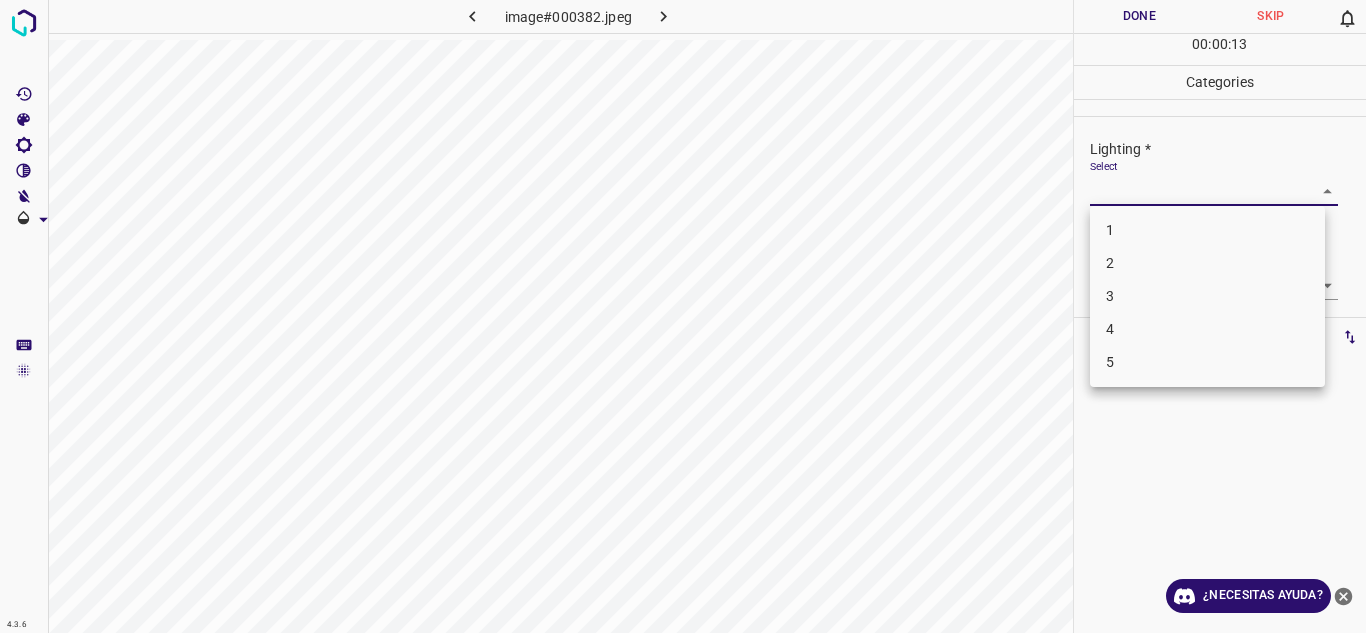 click on "4.3.6  image#000382.jpeg Done Skip 0 00   : 00   : 13   Categories Lighting *  Select ​ Focus *  Select ​ Overall *  Select ​ Labels   0 Categories 1 Lighting 2 Focus 3 Overall Tools Space Change between modes (Draw & Edit) I Auto labeling R Restore zoom M Zoom in N Zoom out Delete Delete selecte label Filters Z Restore filters X Saturation filter C Brightness filter V Contrast filter B Gray scale filter General O Download ¿Necesitas ayuda? Texto original Valora esta traducción Tu opinión servirá para ayudar a mejorar el Traductor de Google - Texto - Esconder - Borrar 1 2 3 4 5" at bounding box center [683, 316] 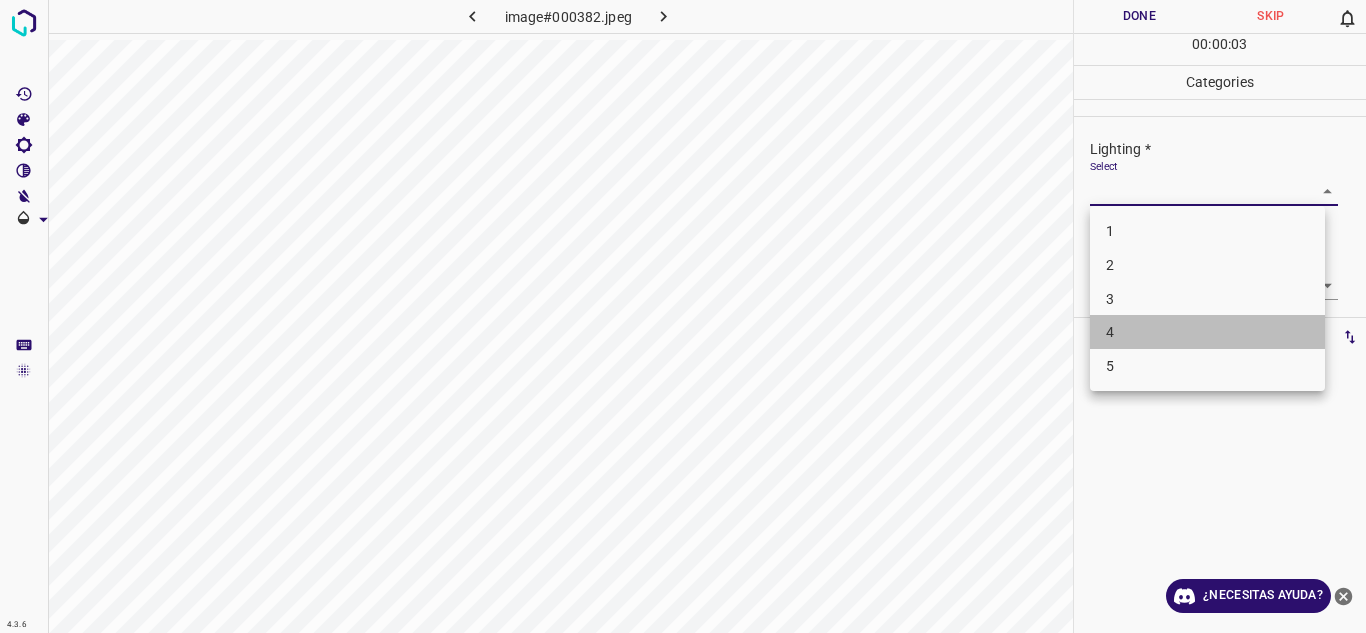 drag, startPoint x: 1137, startPoint y: 323, endPoint x: 1199, endPoint y: 302, distance: 65.459915 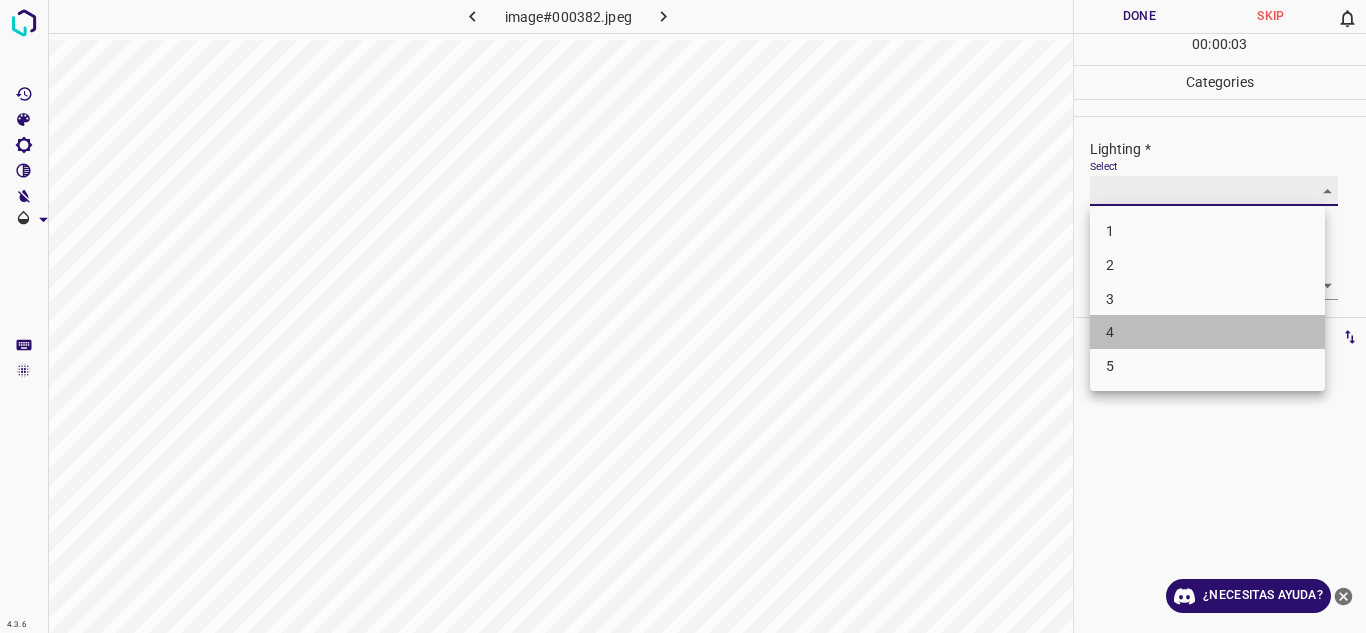 type on "4" 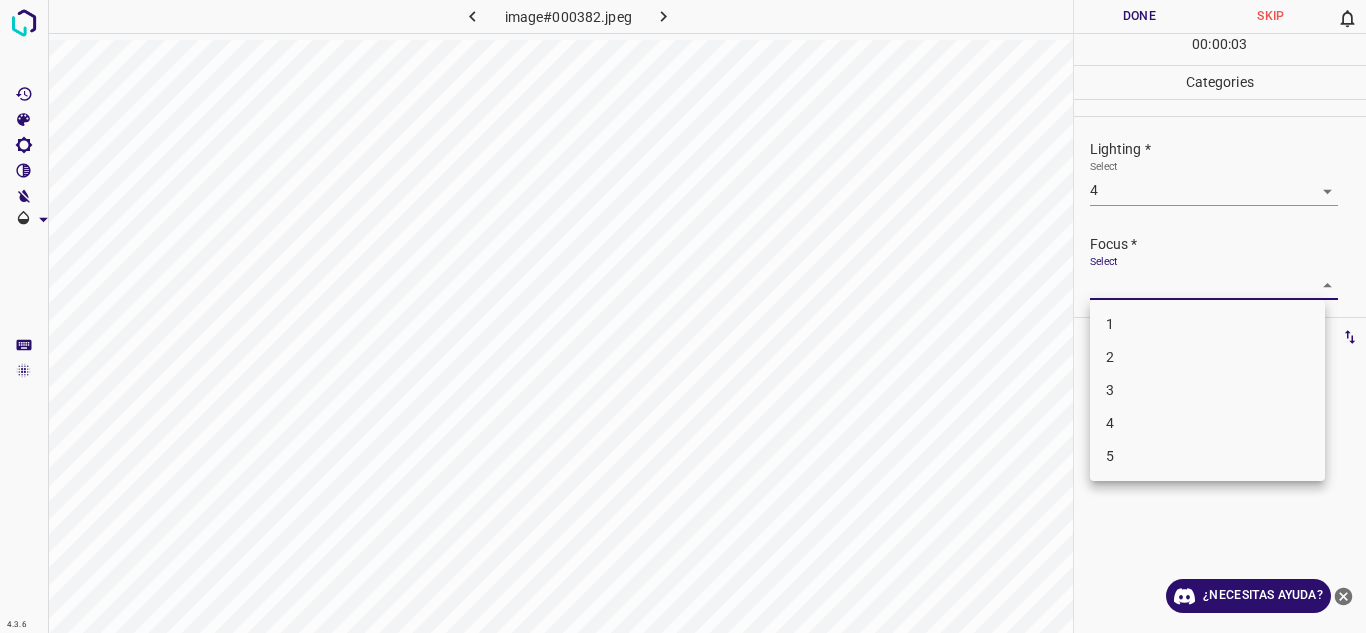 click on "4.3.6  image#000382.jpeg Done Skip 0 00   : 00   : 03   Categories Lighting *  Select 4 4 Focus *  Select ​ Overall *  Select ​ Labels   0 Categories 1 Lighting 2 Focus 3 Overall Tools Space Change between modes (Draw & Edit) I Auto labeling R Restore zoom M Zoom in N Zoom out Delete Delete selecte label Filters Z Restore filters X Saturation filter C Brightness filter V Contrast filter B Gray scale filter General O Download ¿Necesitas ayuda? Texto original Valora esta traducción Tu opinión servirá para ayudar a mejorar el Traductor de Google - Texto - Esconder - Borrar 1 2 3 4 5" at bounding box center (683, 316) 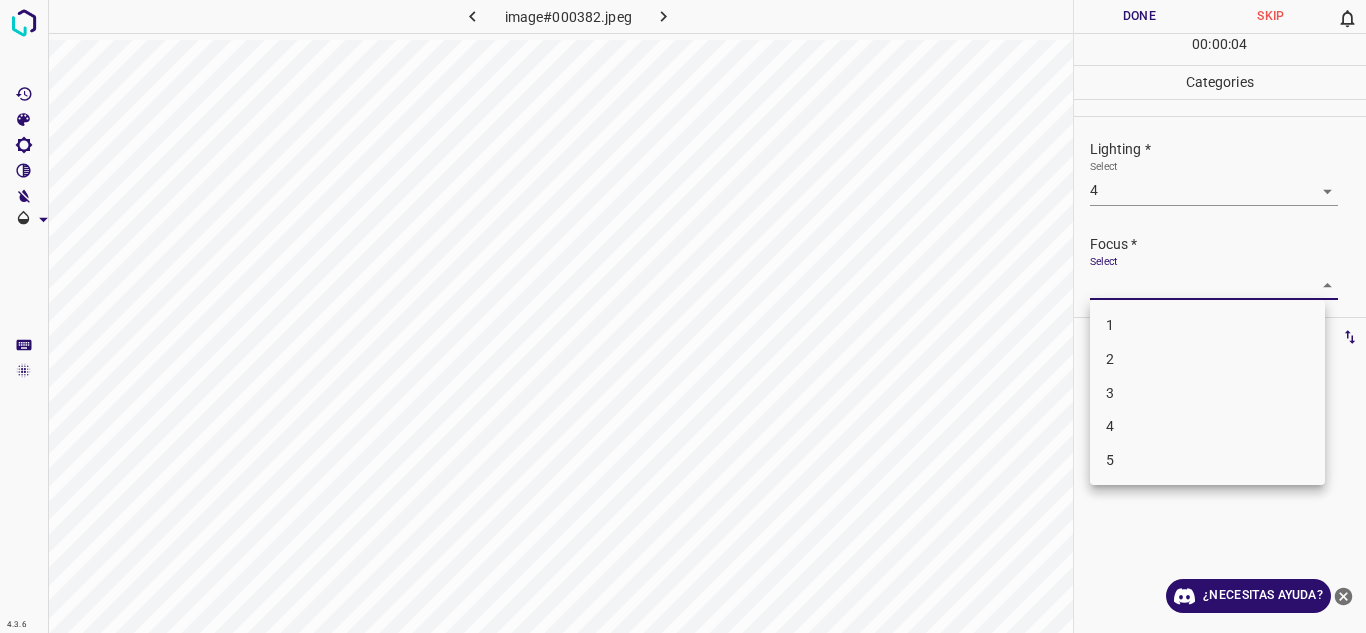 click on "3" at bounding box center (1207, 393) 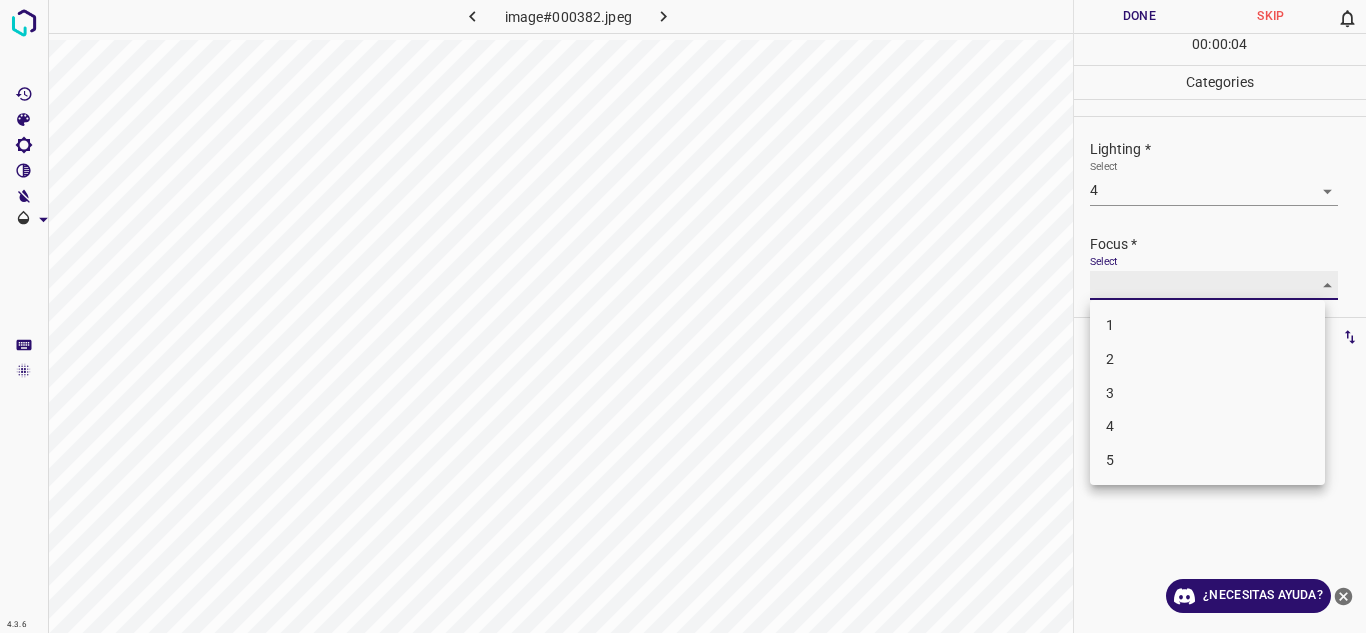 type on "3" 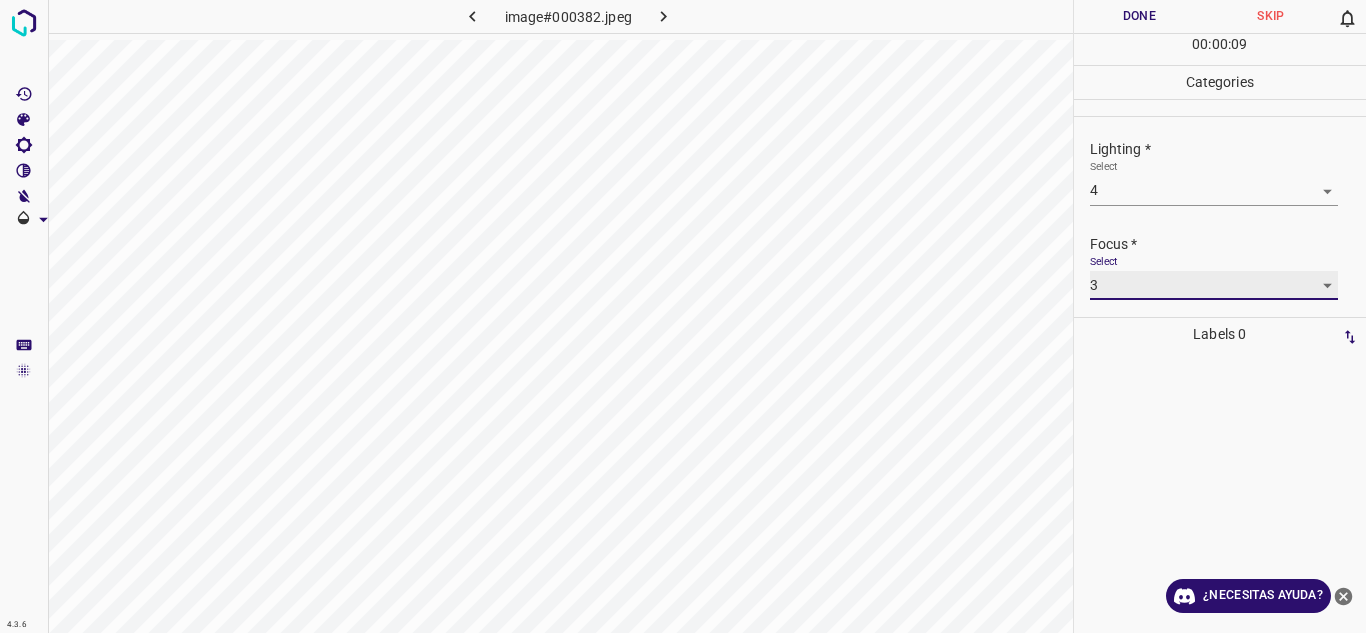 scroll, scrollTop: 98, scrollLeft: 0, axis: vertical 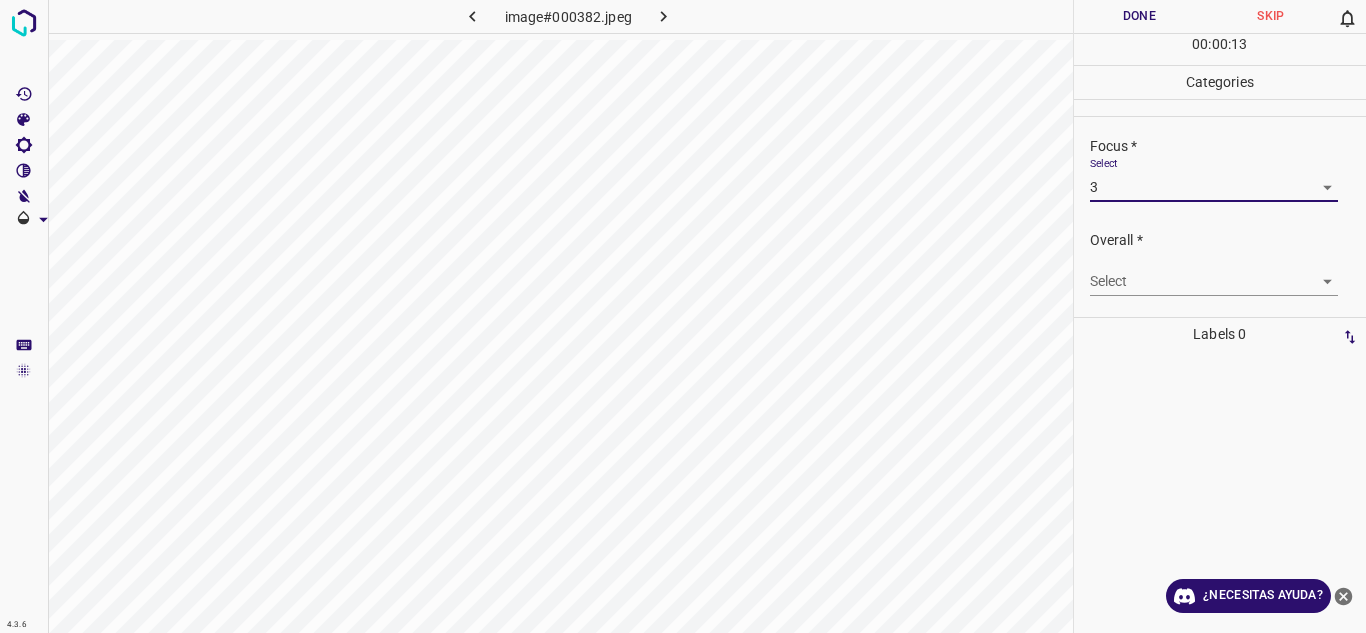 click on "4.3.6  image#000382.jpeg Done Skip 0 00   : 00   : 13   Categories Lighting *  Select 4 4 Focus *  Select 3 3 Overall *  Select ​ Labels   0 Categories 1 Lighting 2 Focus 3 Overall Tools Space Change between modes (Draw & Edit) I Auto labeling R Restore zoom M Zoom in N Zoom out Delete Delete selecte label Filters Z Restore filters X Saturation filter C Brightness filter V Contrast filter B Gray scale filter General O Download ¿Necesitas ayuda? Texto original Valora esta traducción Tu opinión servirá para ayudar a mejorar el Traductor de Google - Texto - Esconder - Borrar" at bounding box center [683, 316] 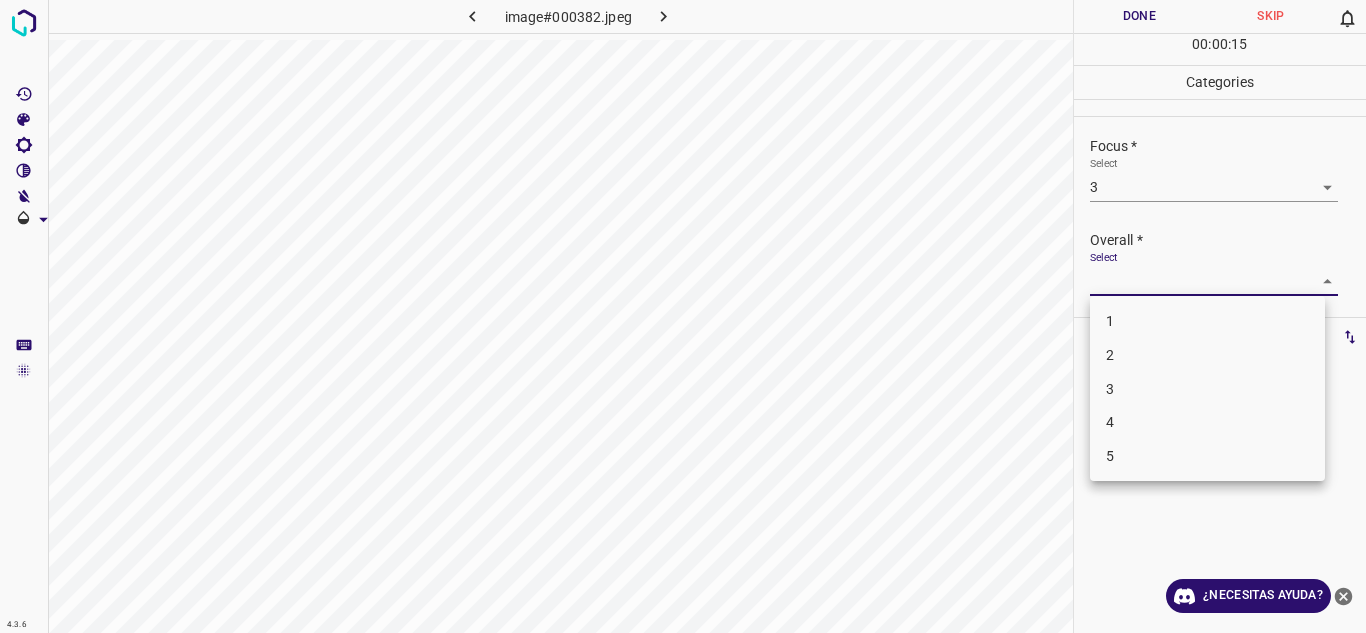 click on "3" at bounding box center [1207, 389] 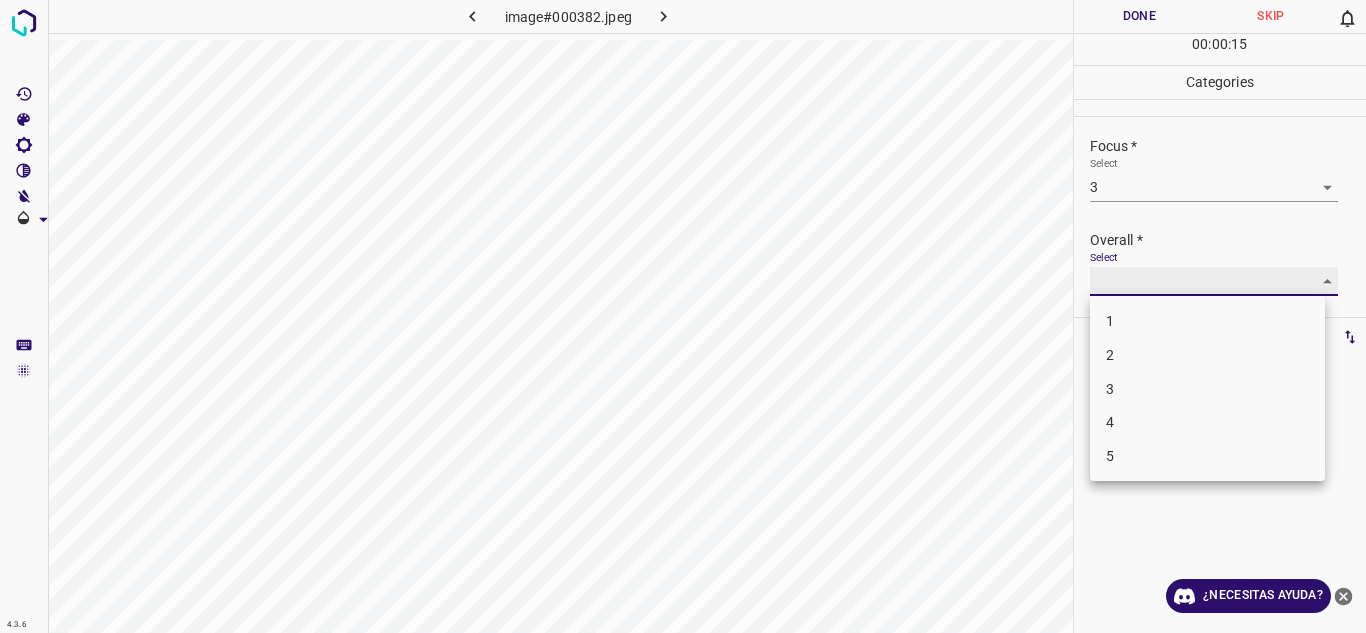 type on "3" 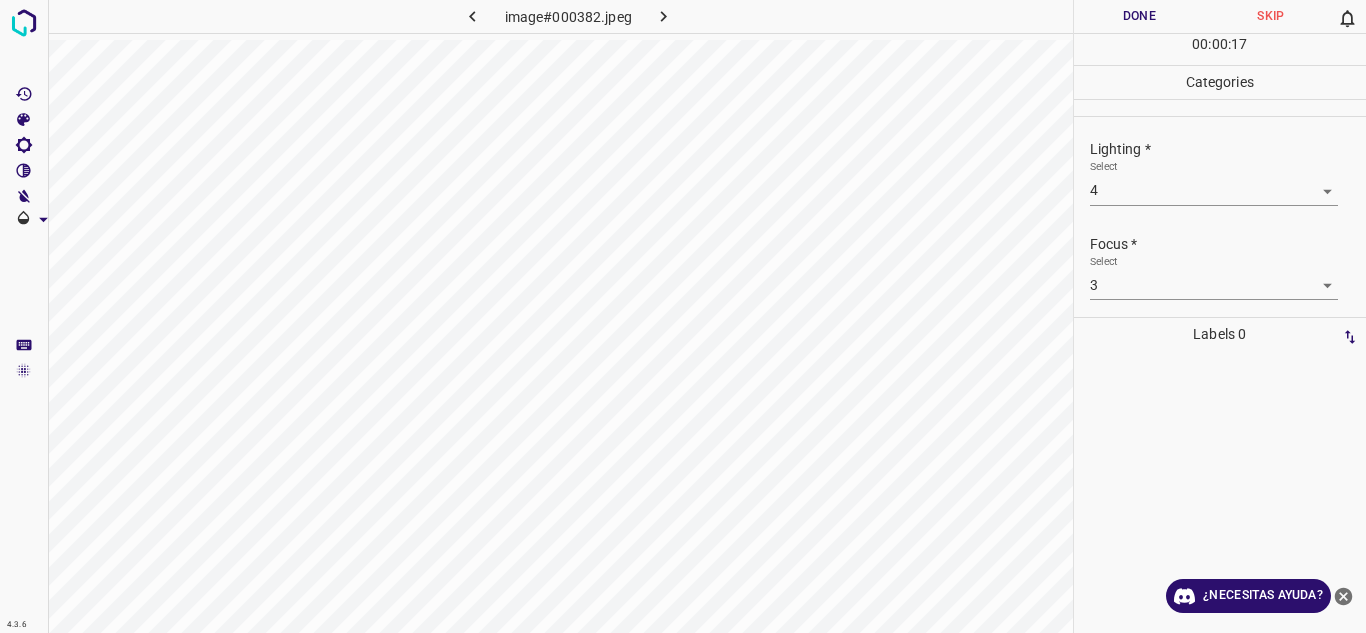 scroll, scrollTop: 98, scrollLeft: 0, axis: vertical 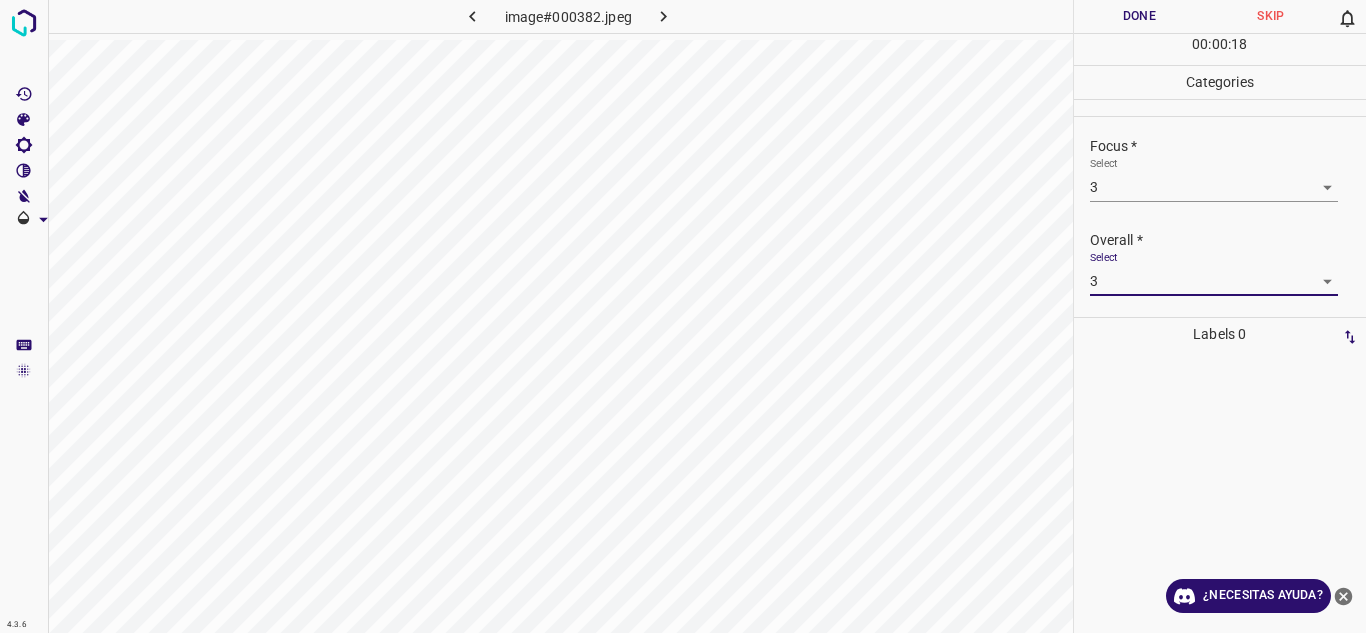 click on "Done" at bounding box center [1140, 16] 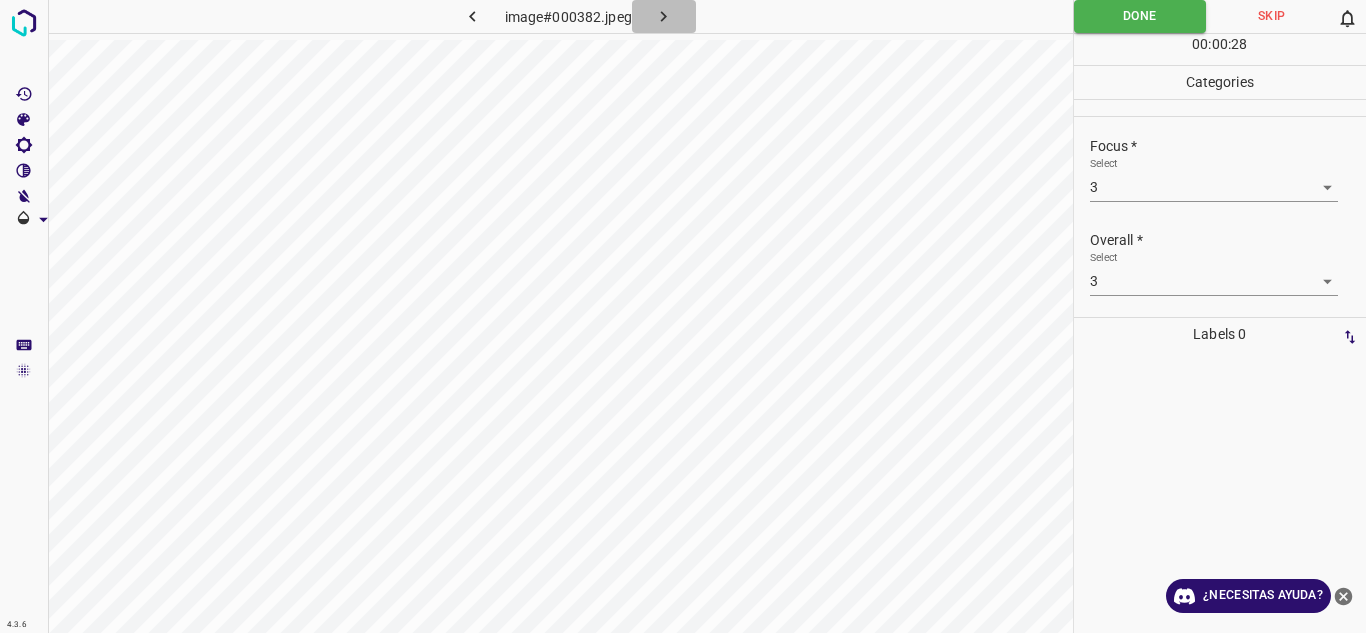 click 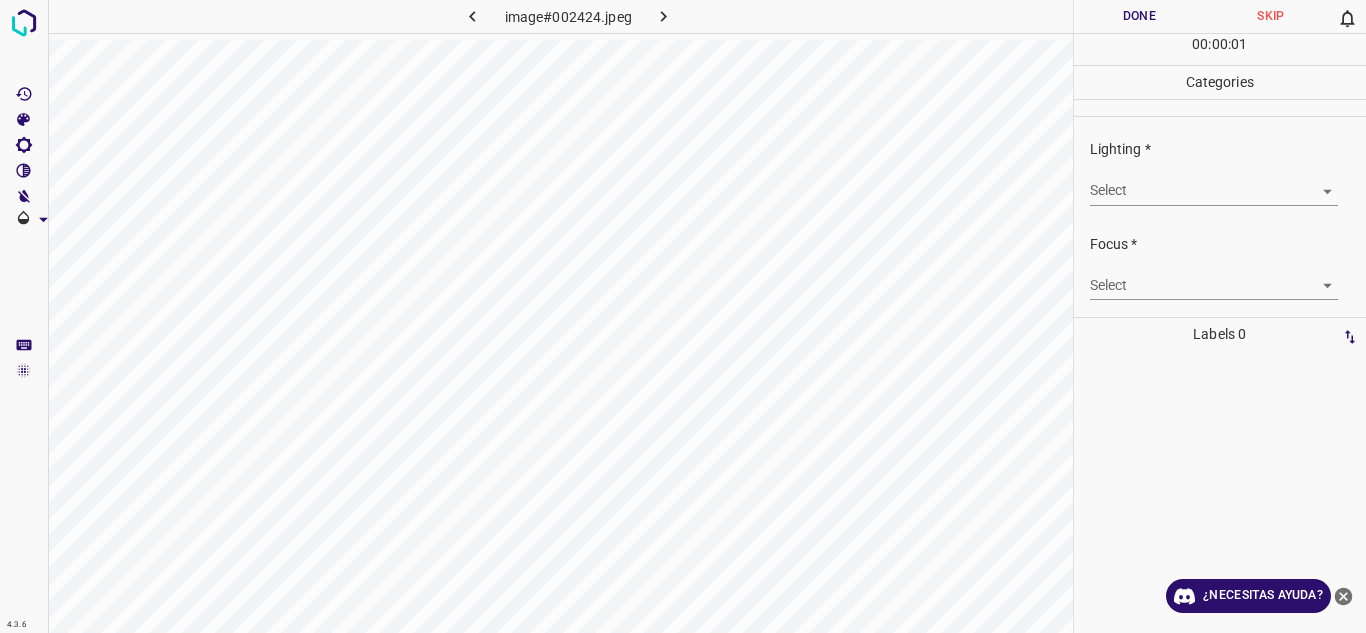click on "4.3.6  image#002424.jpeg Done Skip 0 00   : 00   : 01   Categories Lighting *  Select ​ Focus *  Select ​ Overall *  Select ​ Labels   0 Categories 1 Lighting 2 Focus 3 Overall Tools Space Change between modes (Draw & Edit) I Auto labeling R Restore zoom M Zoom in N Zoom out Delete Delete selecte label Filters Z Restore filters X Saturation filter C Brightness filter V Contrast filter B Gray scale filter General O Download ¿Necesitas ayuda? Texto original Valora esta traducción Tu opinión servirá para ayudar a mejorar el Traductor de Google - Texto - Esconder - Borrar" at bounding box center [683, 316] 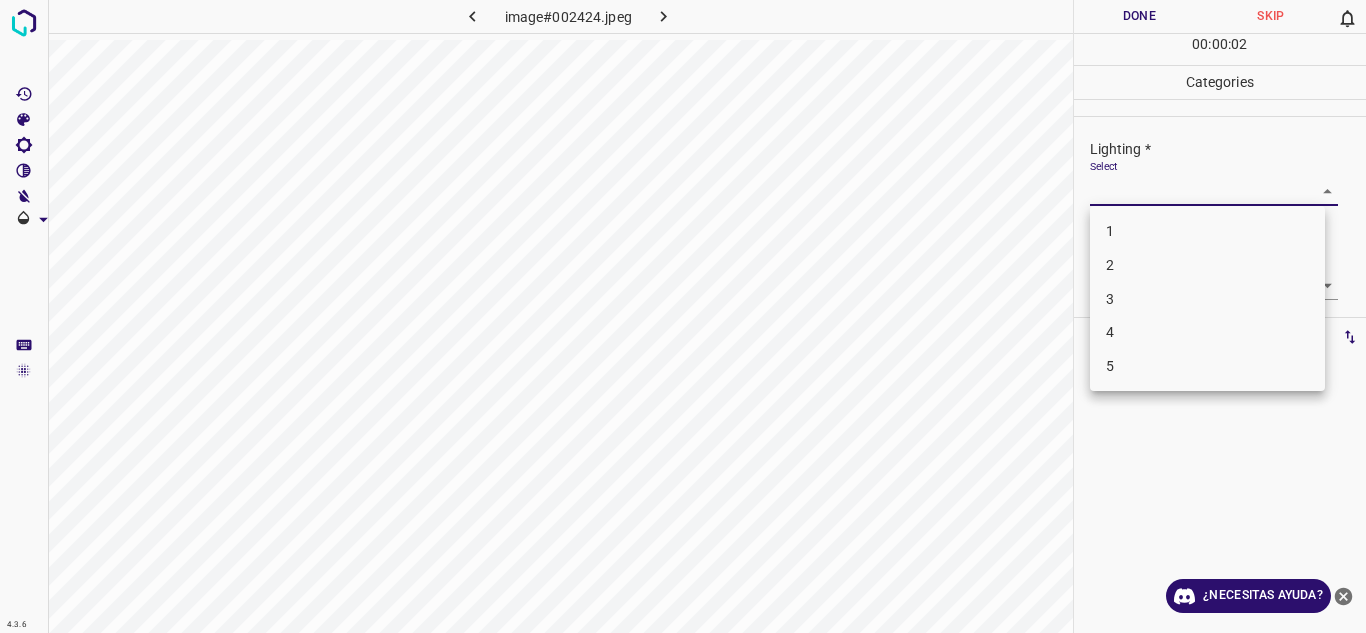 click on "3" at bounding box center [1207, 299] 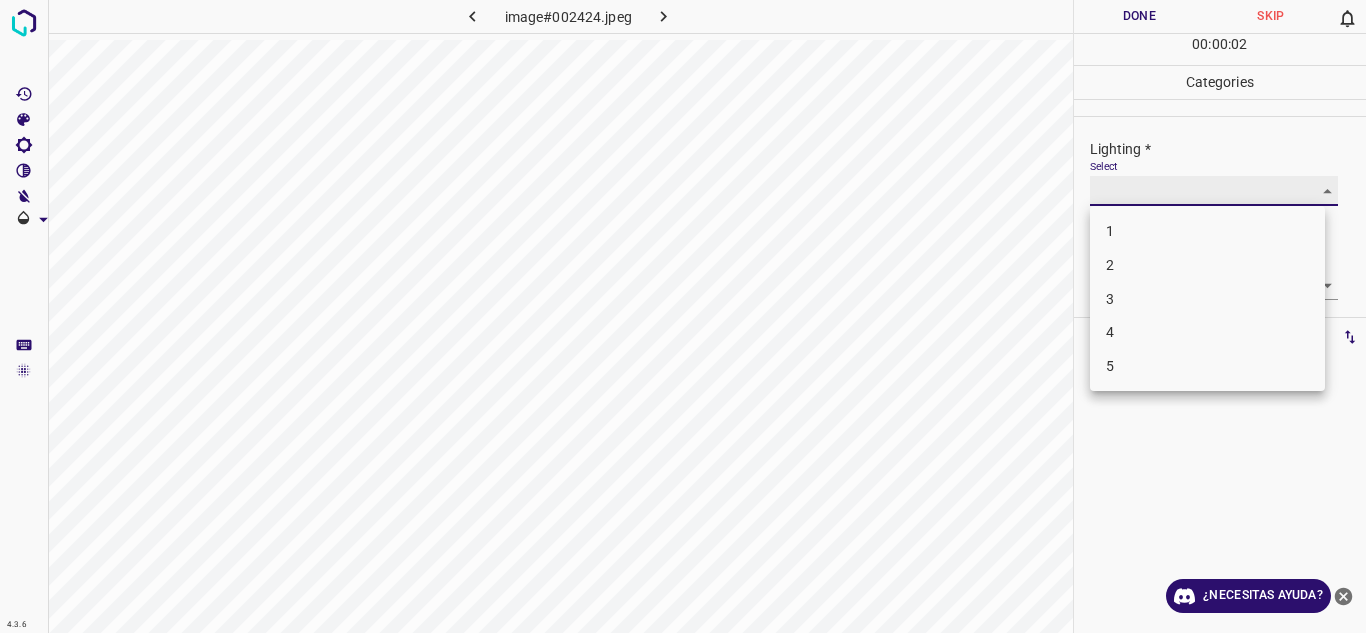 type on "3" 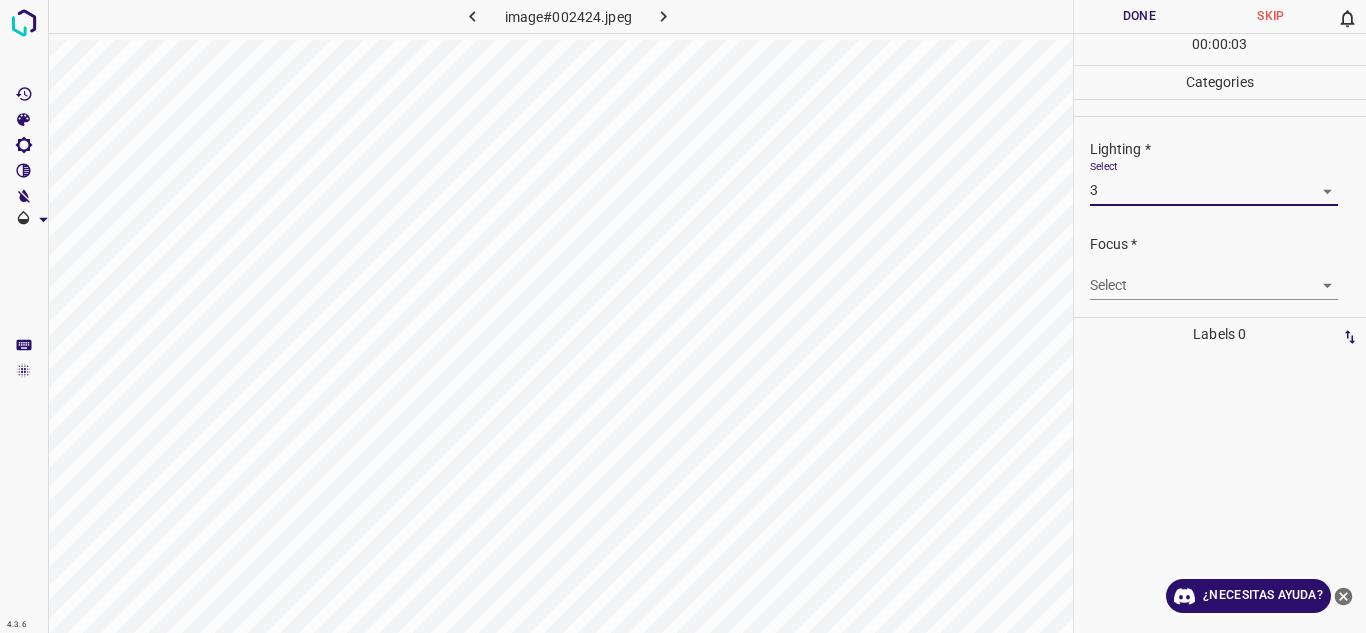 click on "4.3.6  image#002424.jpeg Done Skip 0 00   : 00   : 03   Categories Lighting *  Select 3 3 Focus *  Select ​ Overall *  Select ​ Labels   0 Categories 1 Lighting 2 Focus 3 Overall Tools Space Change between modes (Draw & Edit) I Auto labeling R Restore zoom M Zoom in N Zoom out Delete Delete selecte label Filters Z Restore filters X Saturation filter C Brightness filter V Contrast filter B Gray scale filter General O Download ¿Necesitas ayuda? Texto original Valora esta traducción Tu opinión servirá para ayudar a mejorar el Traductor de Google - Texto - Esconder - Borrar" at bounding box center [683, 316] 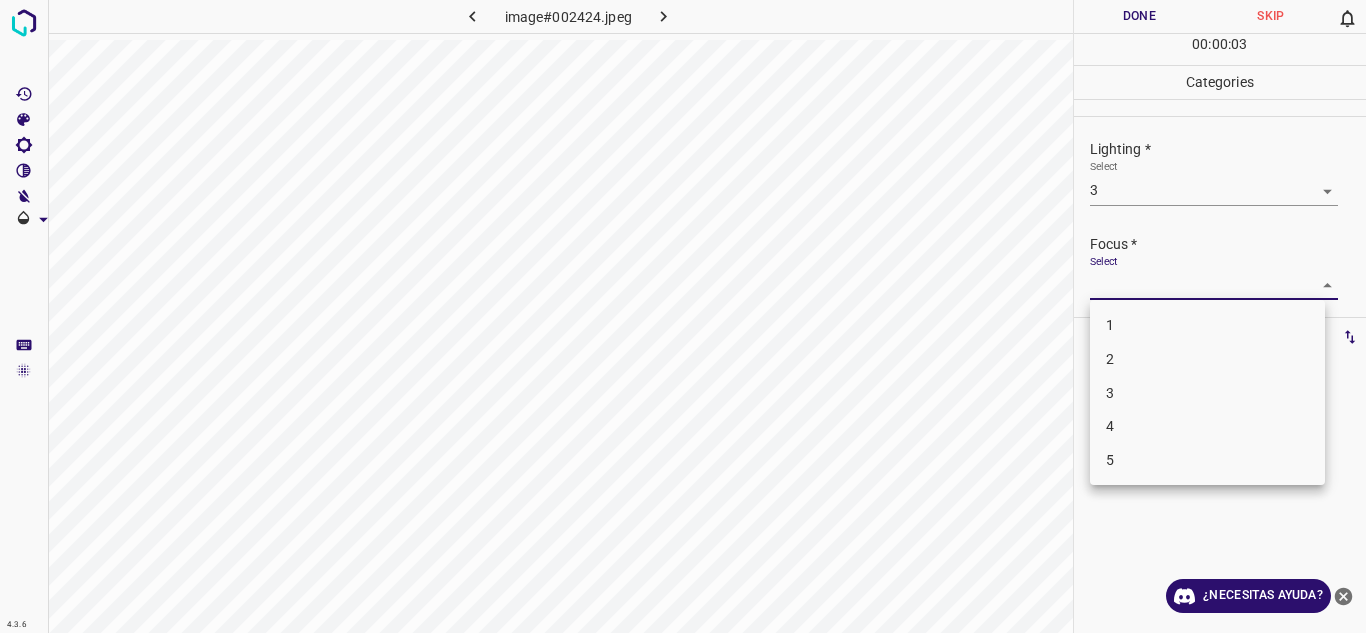 drag, startPoint x: 1196, startPoint y: 387, endPoint x: 1212, endPoint y: 389, distance: 16.124516 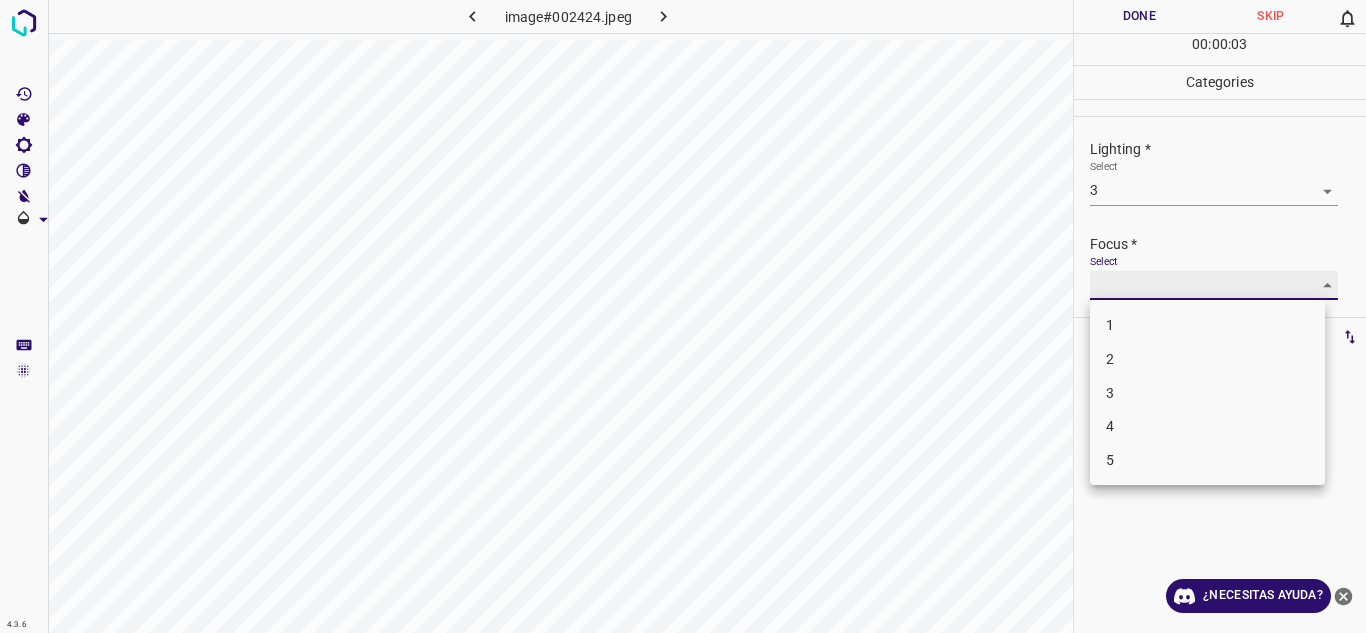 type on "3" 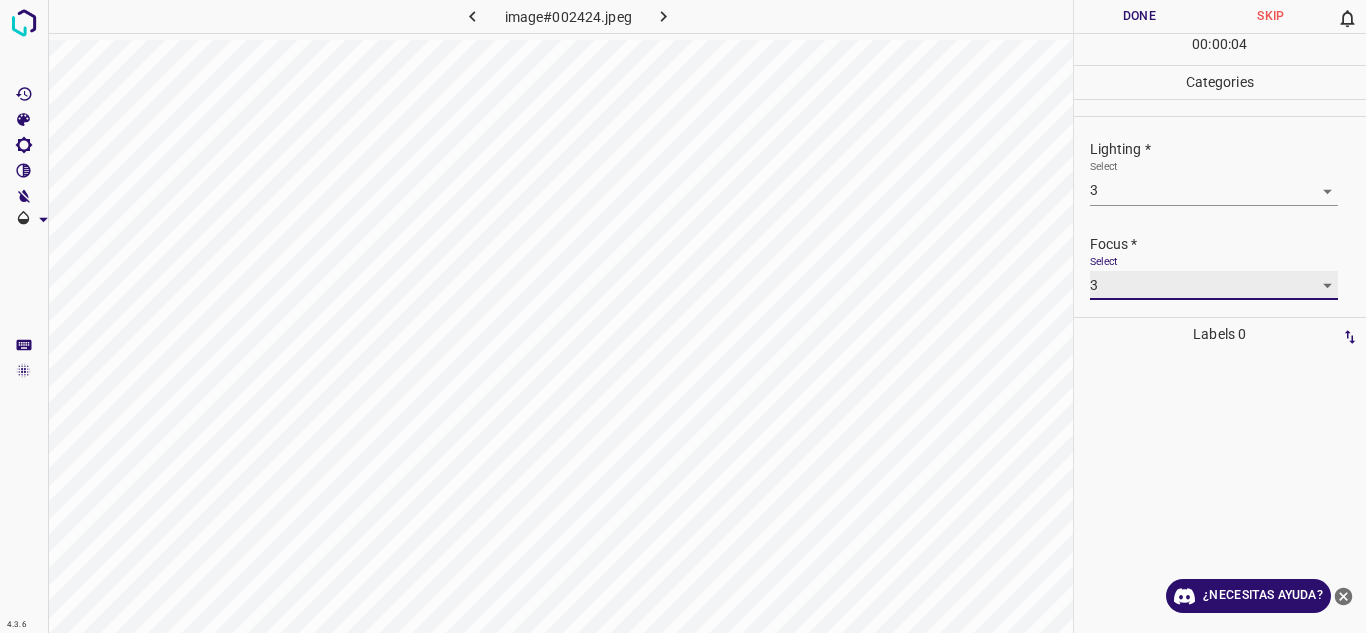 scroll, scrollTop: 98, scrollLeft: 0, axis: vertical 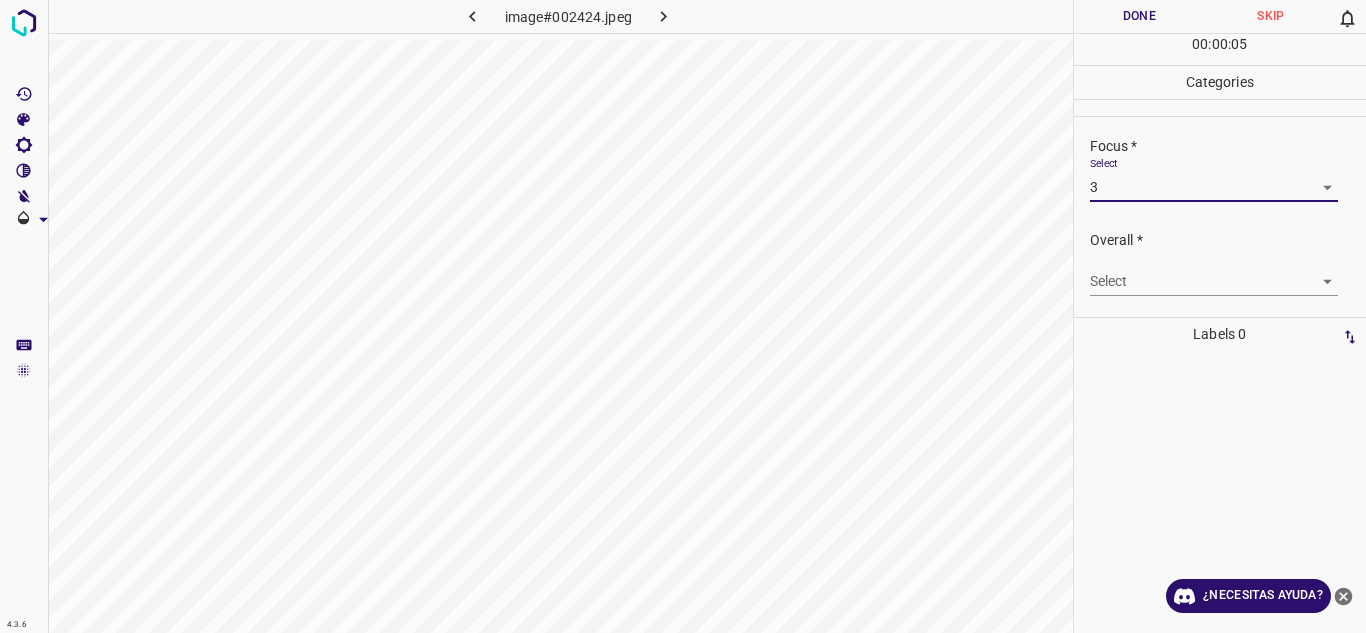 click on "4.3.6  image#002424.jpeg Done Skip 0 00   : 00   : 05   Categories Lighting *  Select 3 3 Focus *  Select 3 3 Overall *  Select ​ Labels   0 Categories 1 Lighting 2 Focus 3 Overall Tools Space Change between modes (Draw & Edit) I Auto labeling R Restore zoom M Zoom in N Zoom out Delete Delete selecte label Filters Z Restore filters X Saturation filter C Brightness filter V Contrast filter B Gray scale filter General O Download ¿Necesitas ayuda? Texto original Valora esta traducción Tu opinión servirá para ayudar a mejorar el Traductor de Google - Texto - Esconder - Borrar" at bounding box center (683, 316) 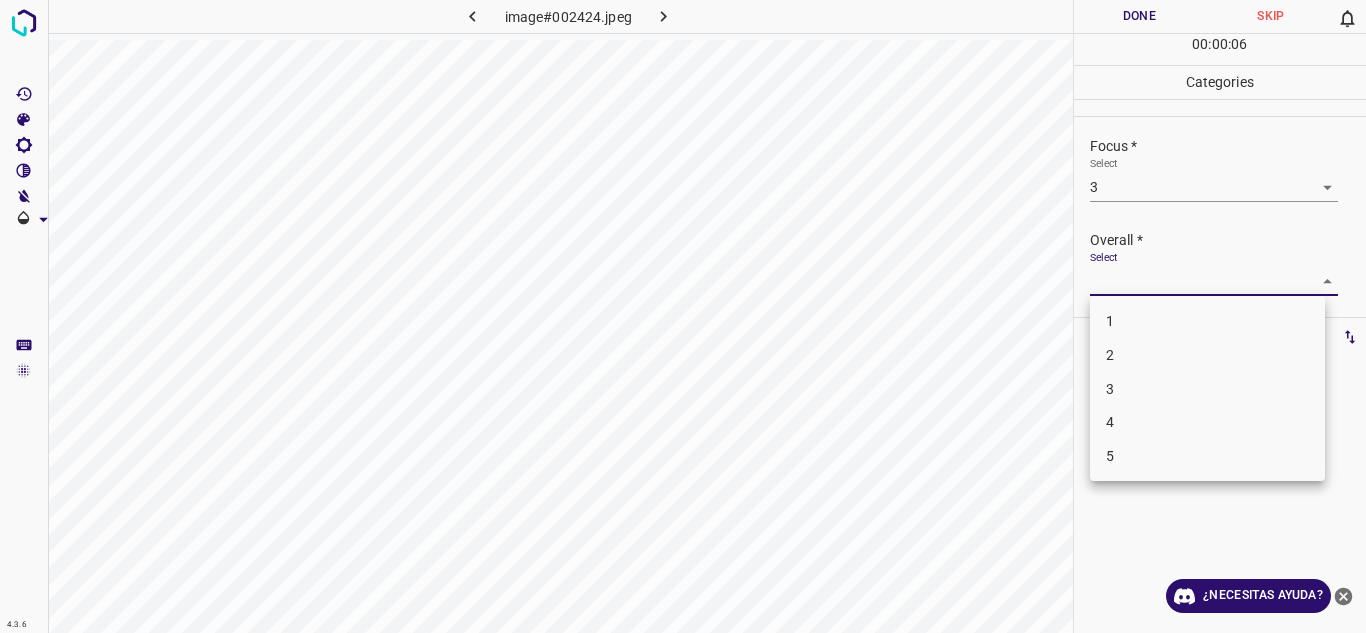 click on "3" at bounding box center [1207, 389] 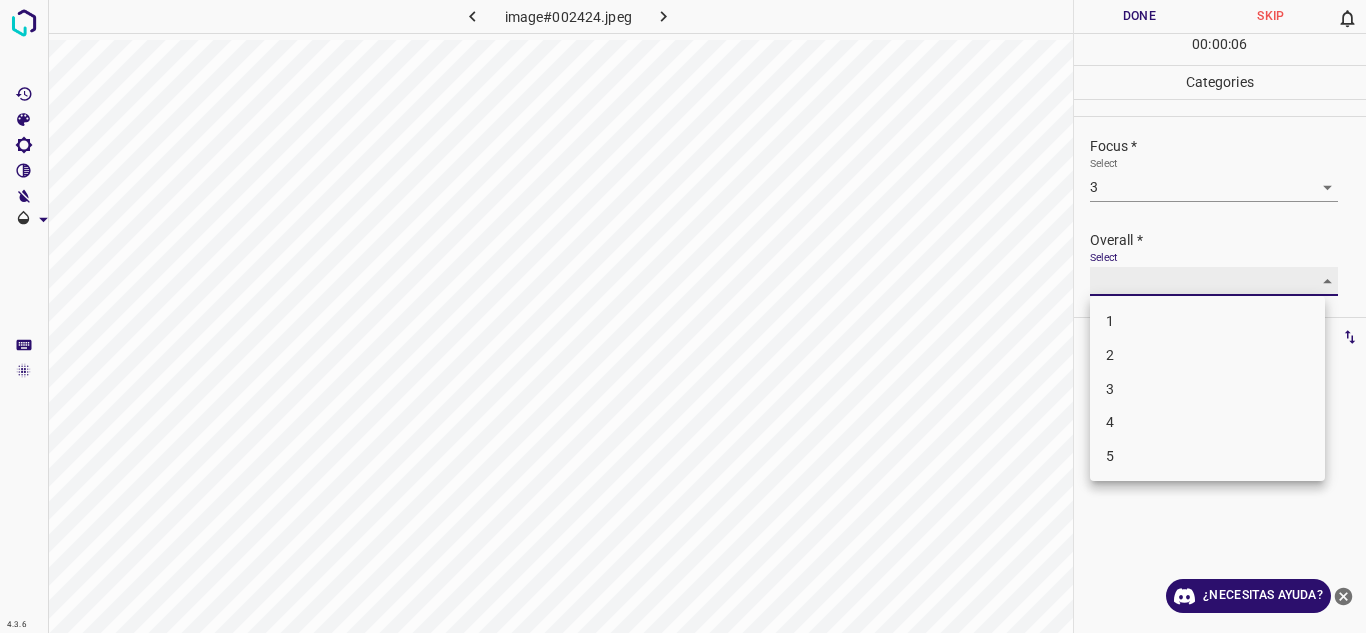 type on "3" 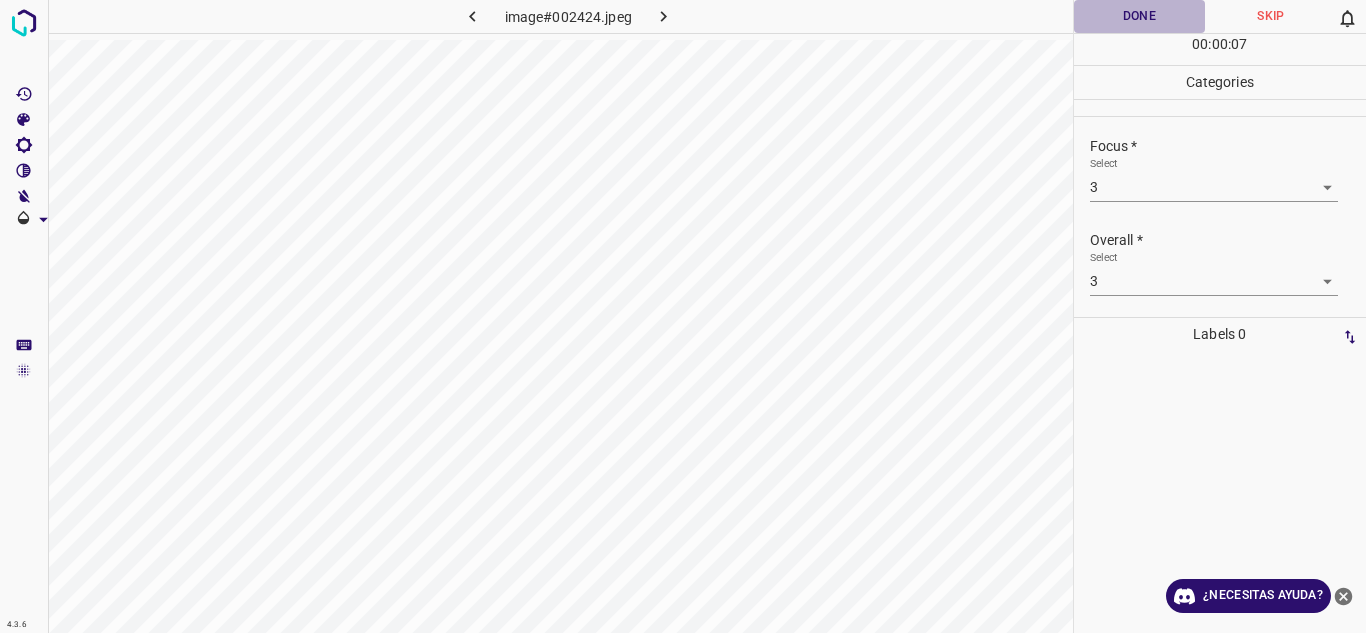 click on "Done" at bounding box center [1140, 16] 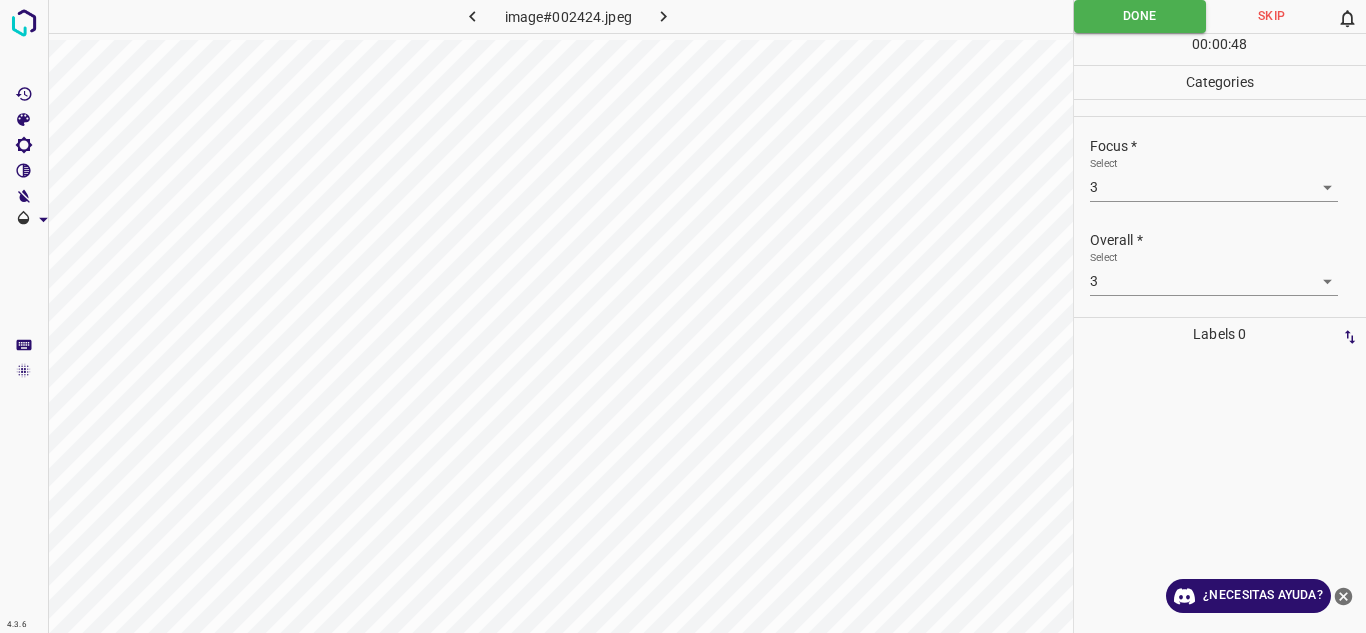 click 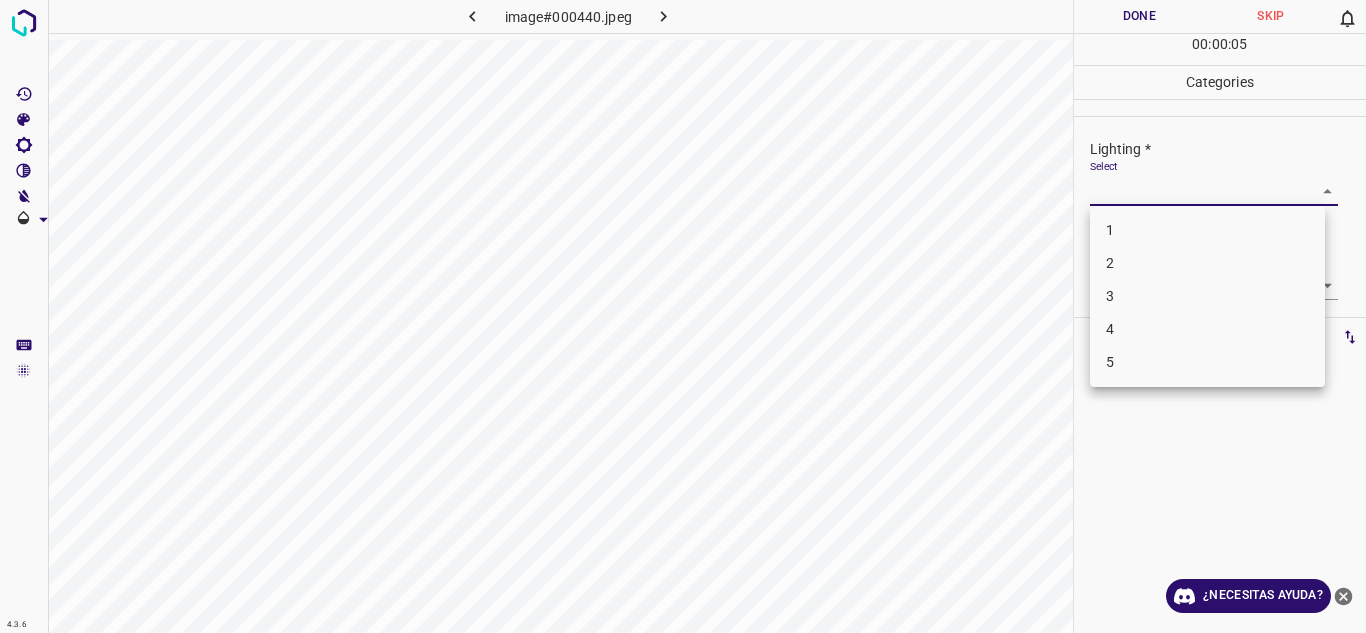 click on "4.3.6  image#000440.jpeg Done Skip 0 00   : 00   : 05   Categories Lighting *  Select ​ Focus *  Select ​ Overall *  Select ​ Labels   0 Categories 1 Lighting 2 Focus 3 Overall Tools Space Change between modes (Draw & Edit) I Auto labeling R Restore zoom M Zoom in N Zoom out Delete Delete selecte label Filters Z Restore filters X Saturation filter C Brightness filter V Contrast filter B Gray scale filter General O Download ¿Necesitas ayuda? Texto original Valora esta traducción Tu opinión servirá para ayudar a mejorar el Traductor de Google - Texto - Esconder - Borrar 1 2 3 4 5" at bounding box center (683, 316) 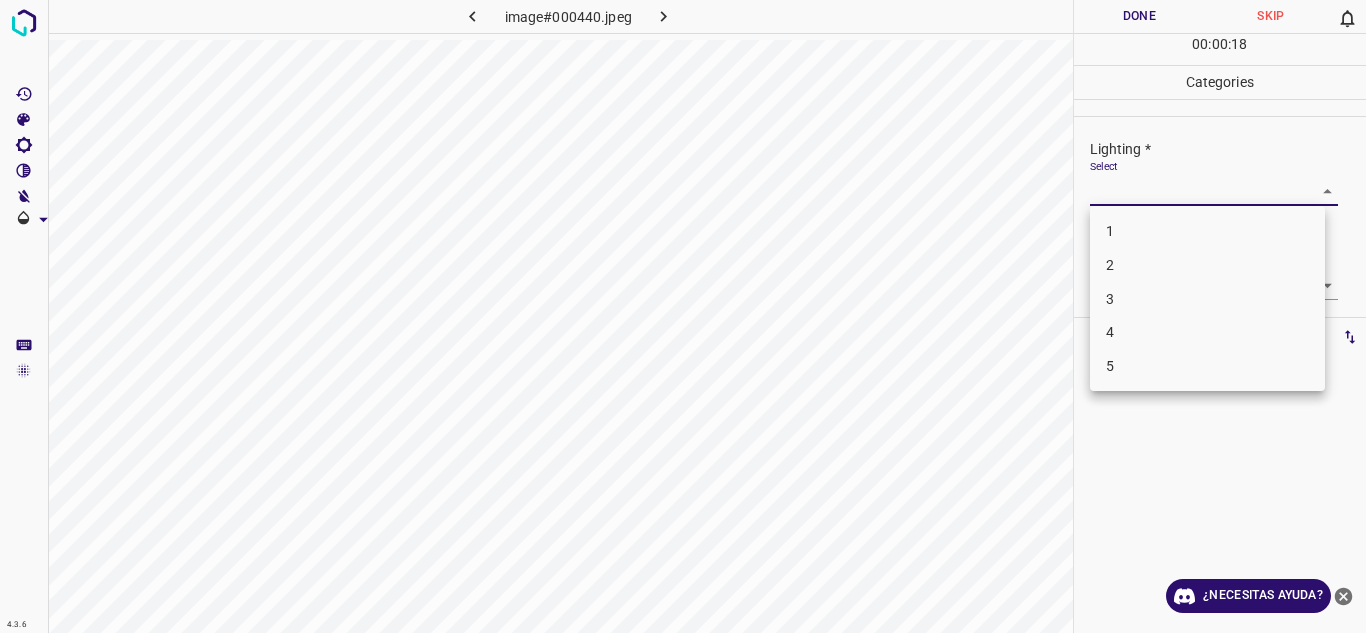 click on "3" at bounding box center [1207, 299] 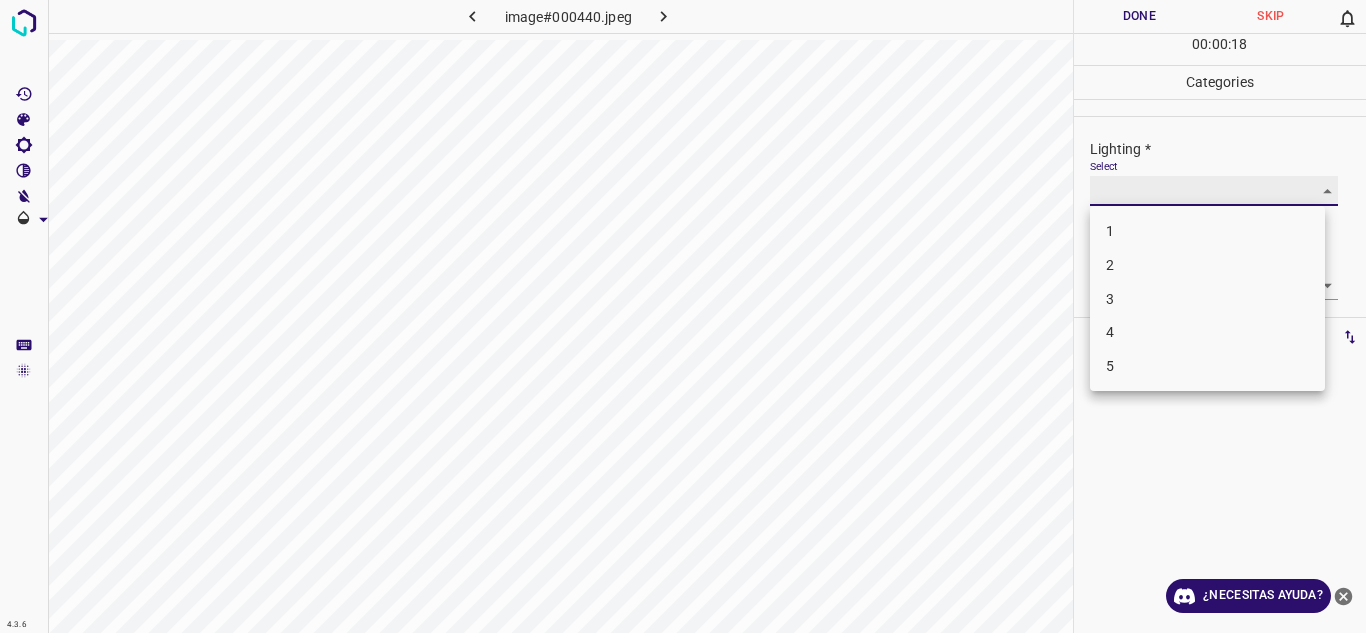 type on "3" 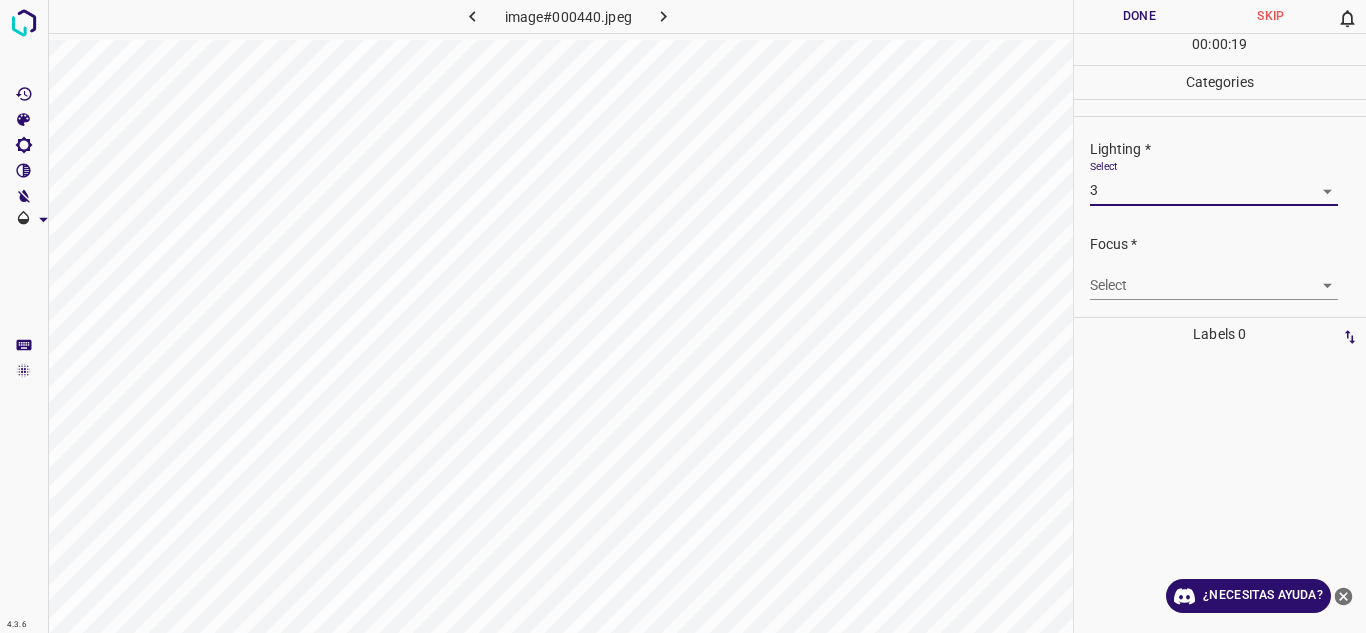 click on "4.3.6  image#000440.jpeg Done Skip 0 00   : 00   : 19   Categories Lighting *  Select 3 3 Focus *  Select ​ Overall *  Select ​ Labels   0 Categories 1 Lighting 2 Focus 3 Overall Tools Space Change between modes (Draw & Edit) I Auto labeling R Restore zoom M Zoom in N Zoom out Delete Delete selecte label Filters Z Restore filters X Saturation filter C Brightness filter V Contrast filter B Gray scale filter General O Download ¿Necesitas ayuda? Texto original Valora esta traducción Tu opinión servirá para ayudar a mejorar el Traductor de Google - Texto - Esconder - Borrar" at bounding box center [683, 316] 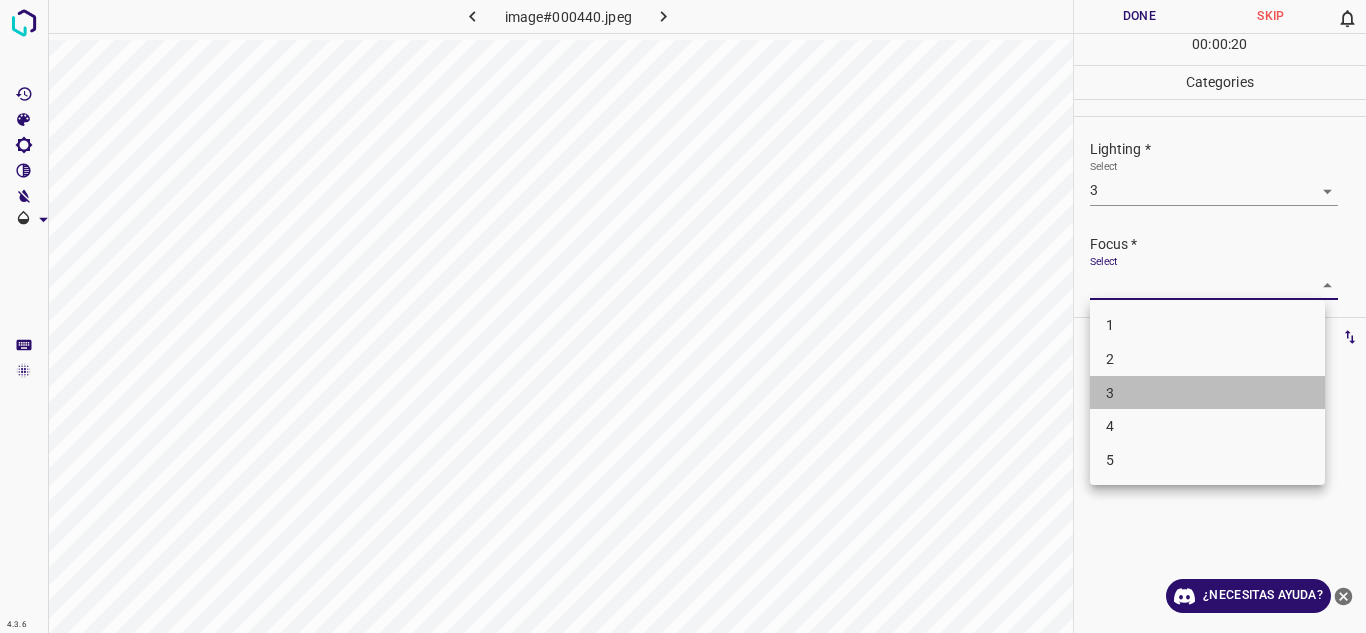 click on "3" at bounding box center [1207, 393] 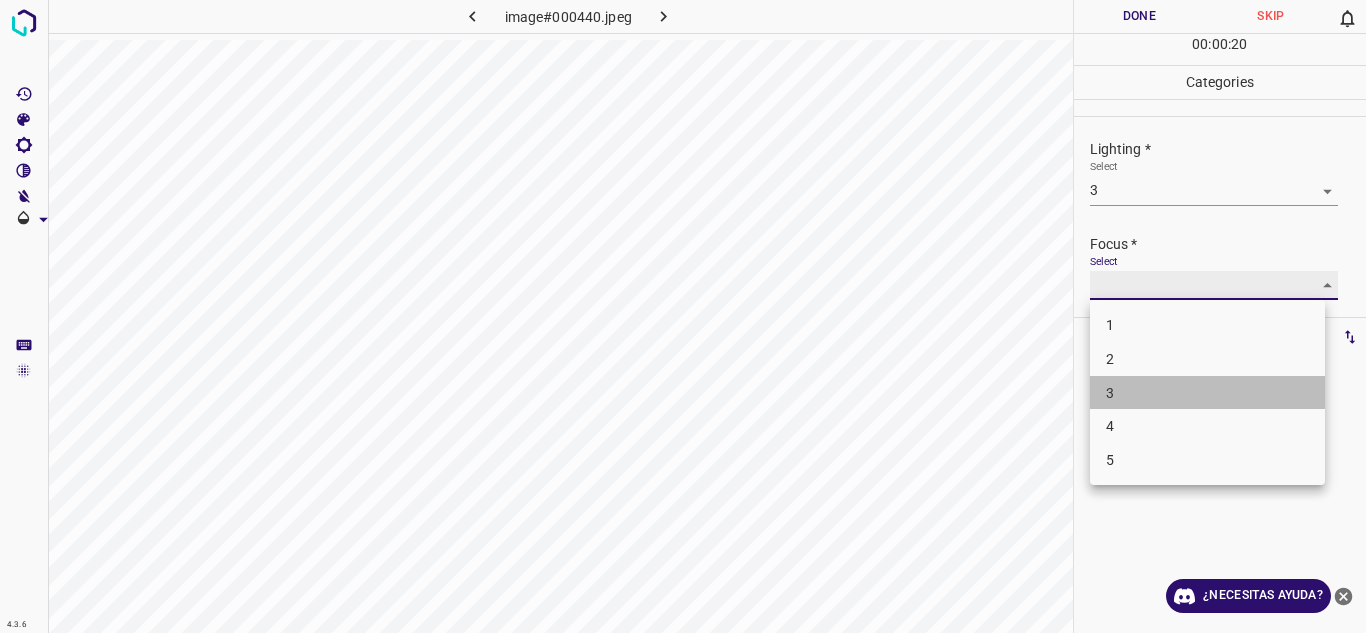 type on "3" 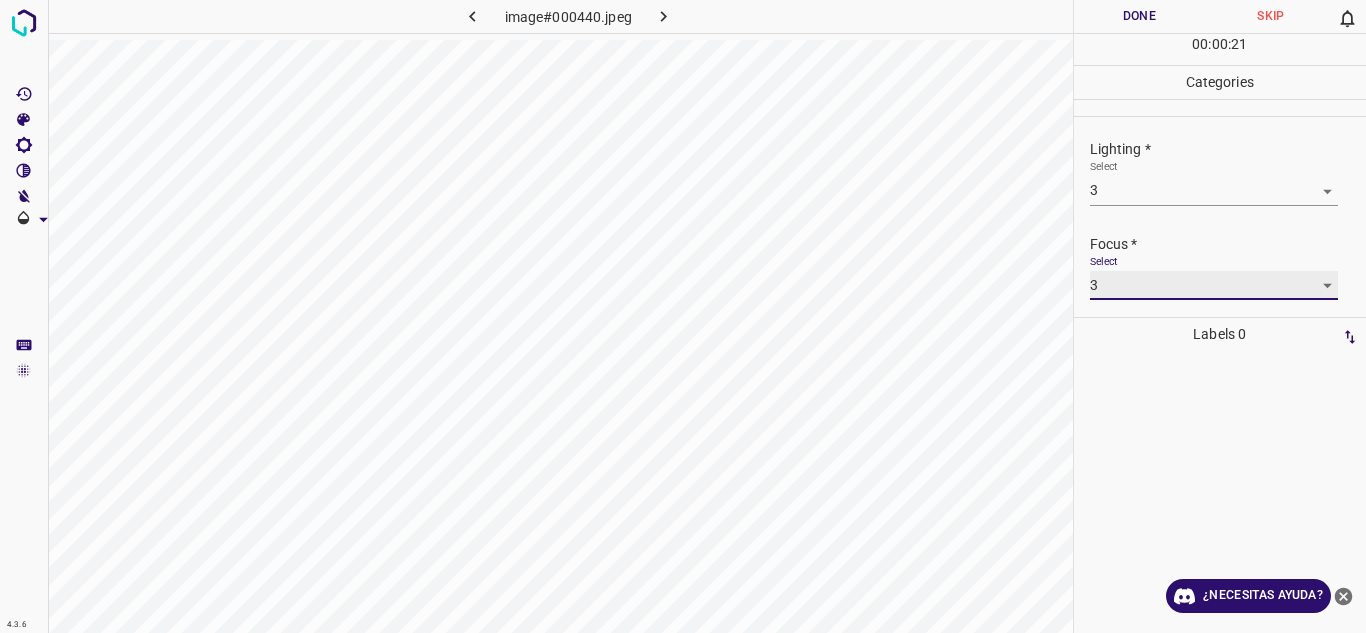 scroll, scrollTop: 98, scrollLeft: 0, axis: vertical 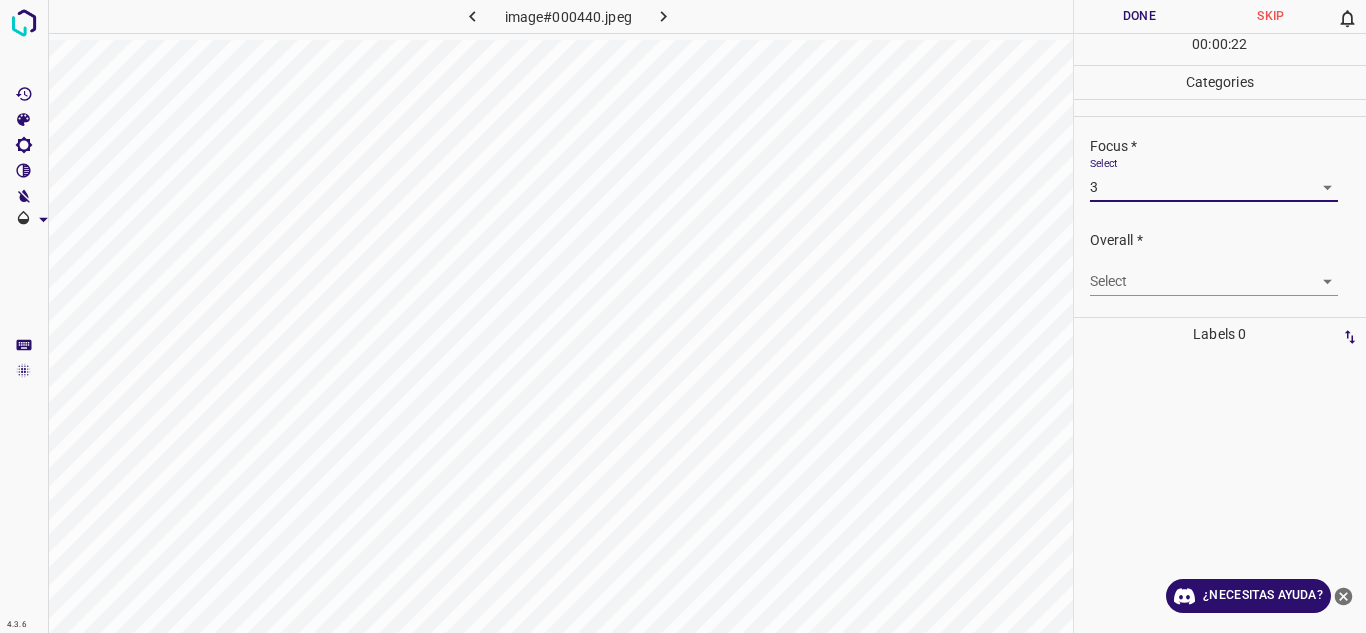 click on "4.3.6  image#000440.jpeg Done Skip 0 00   : 00   : 22   Categories Lighting *  Select 3 3 Focus *  Select 3 3 Overall *  Select ​ Labels   0 Categories 1 Lighting 2 Focus 3 Overall Tools Space Change between modes (Draw & Edit) I Auto labeling R Restore zoom M Zoom in N Zoom out Delete Delete selecte label Filters Z Restore filters X Saturation filter C Brightness filter V Contrast filter B Gray scale filter General O Download ¿Necesitas ayuda? Texto original Valora esta traducción Tu opinión servirá para ayudar a mejorar el Traductor de Google - Texto - Esconder - Borrar" at bounding box center (683, 316) 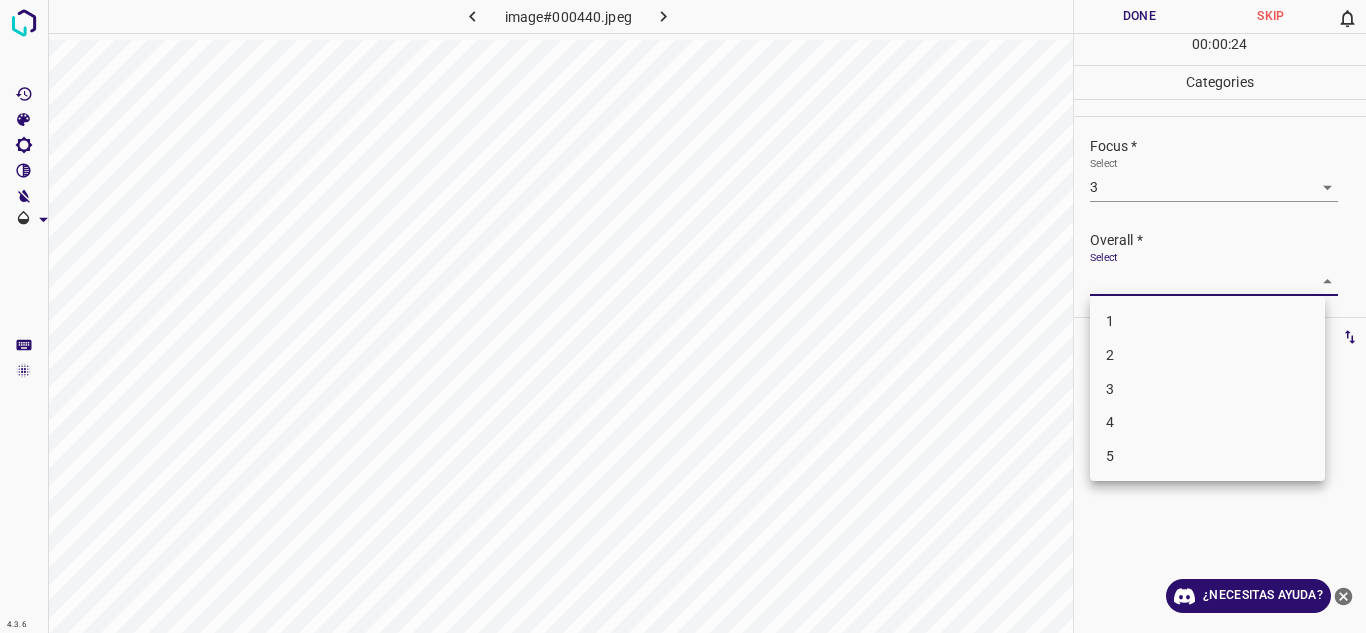 click on "3" at bounding box center (1207, 389) 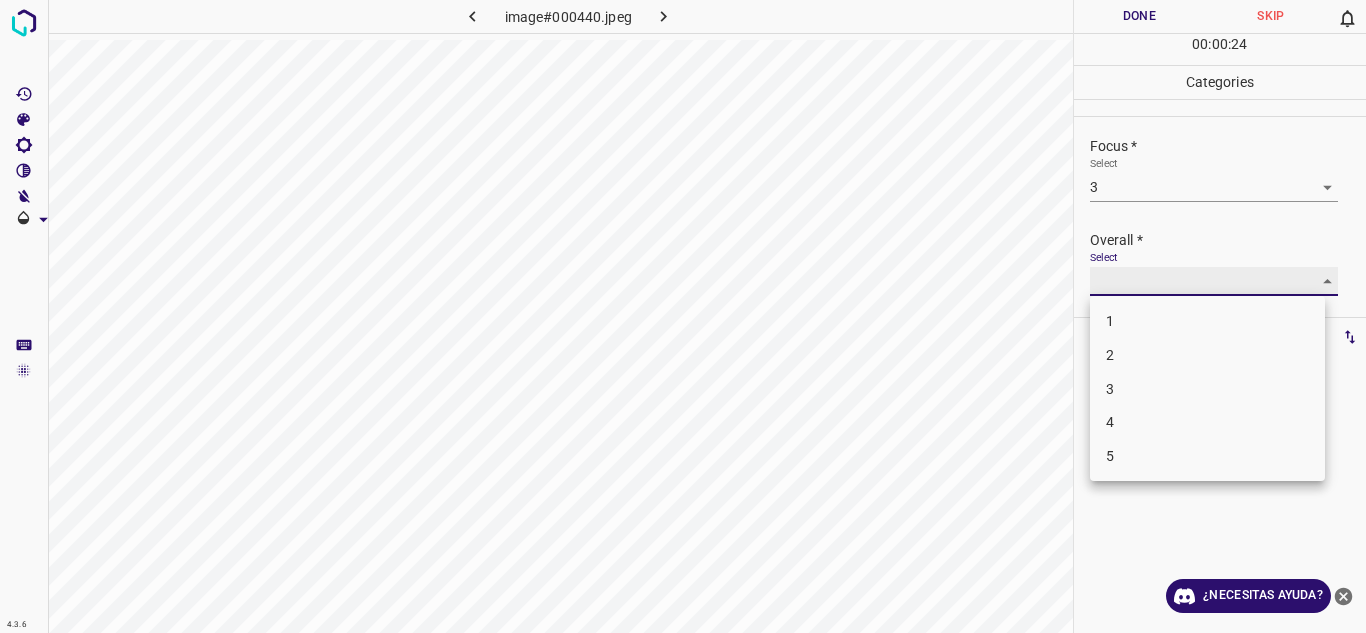 type on "3" 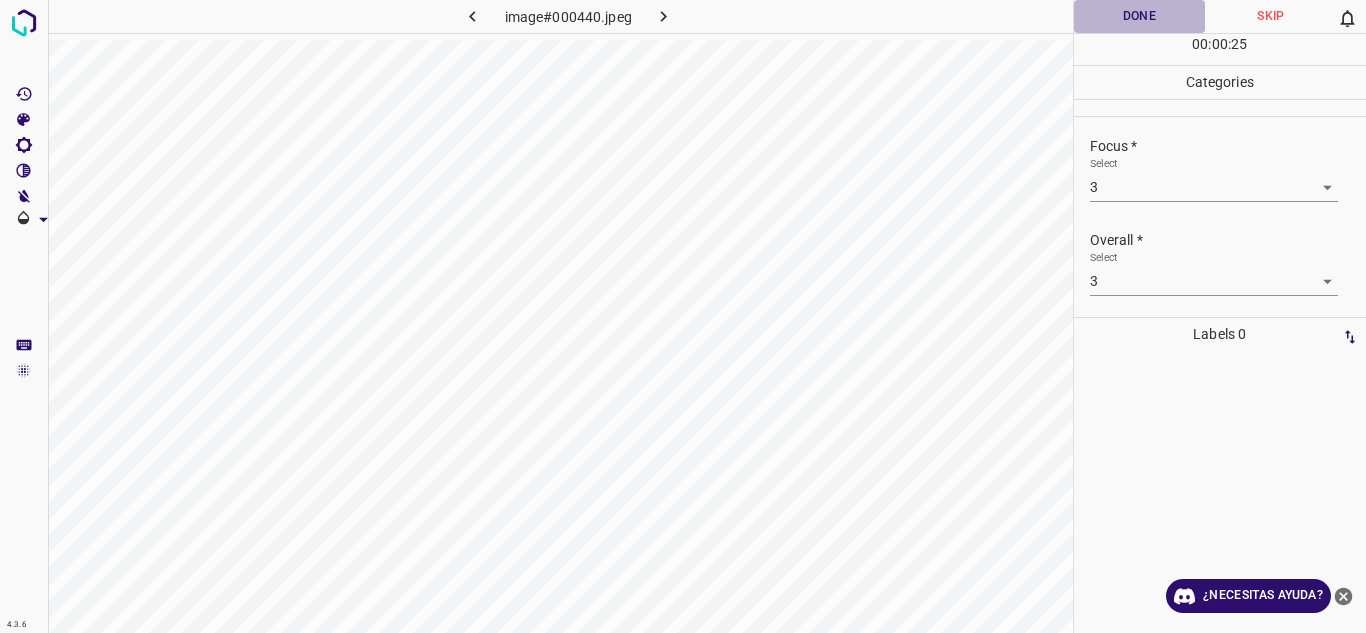 click on "Done" at bounding box center [1140, 16] 